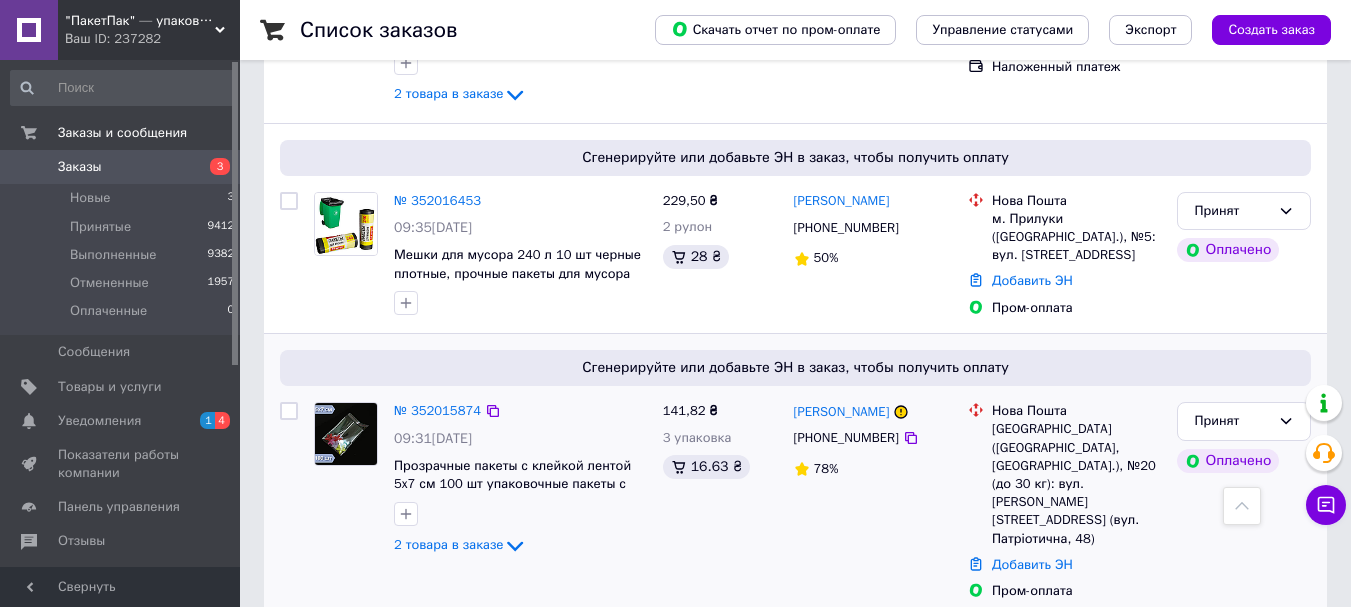 scroll, scrollTop: 574, scrollLeft: 0, axis: vertical 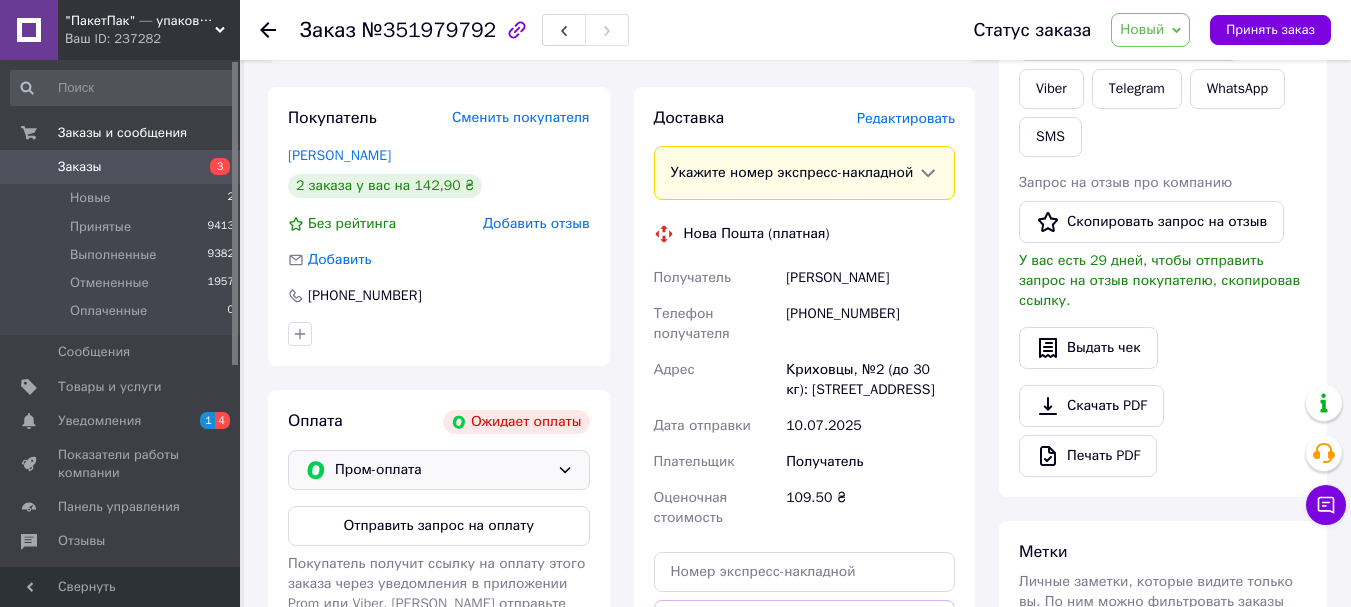 click on "Пром-оплата" at bounding box center (442, 470) 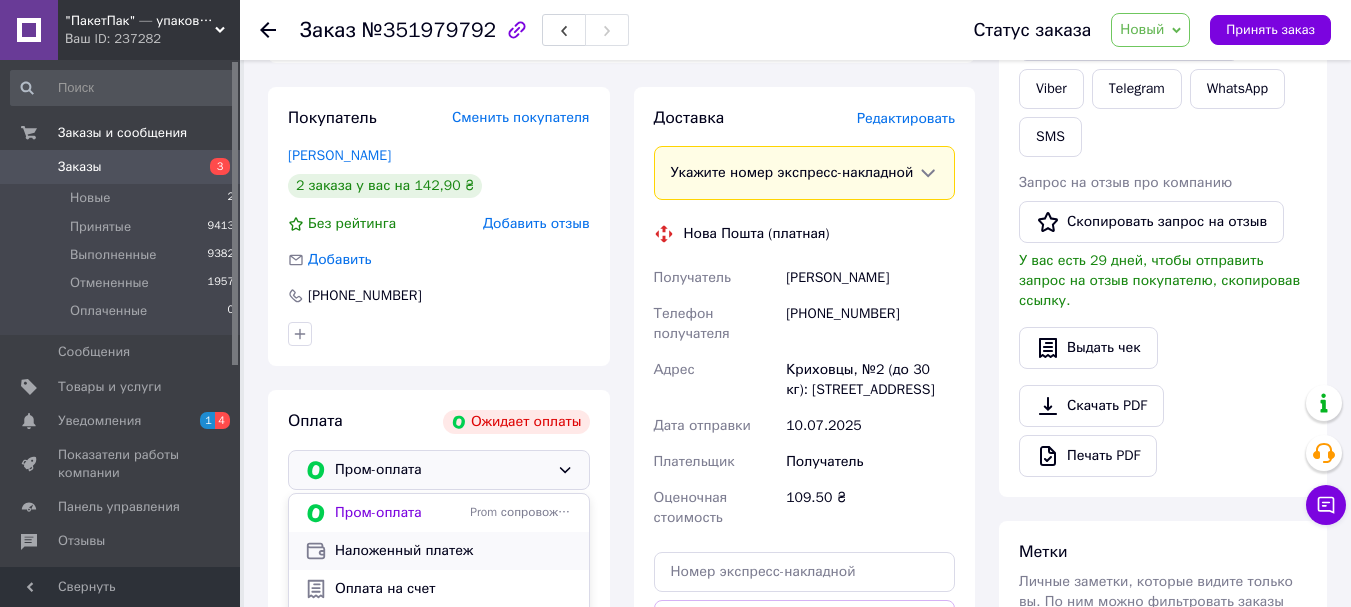 click on "Наложенный платеж" at bounding box center [454, 551] 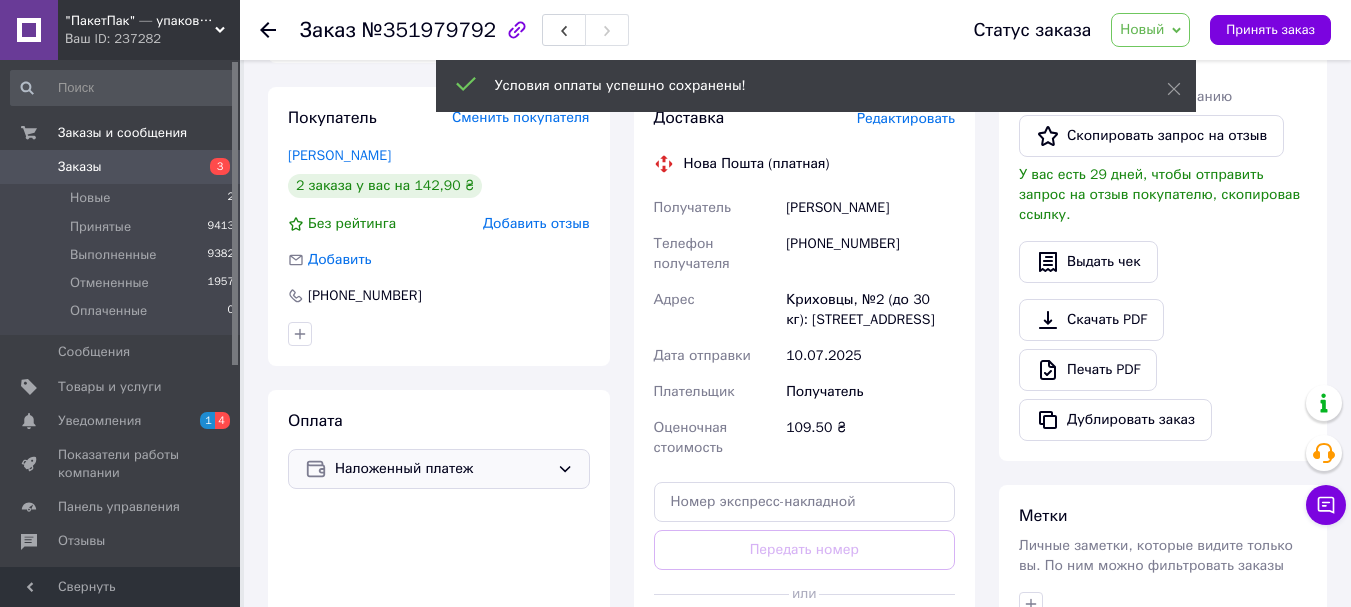 click on "Новый" at bounding box center (1142, 29) 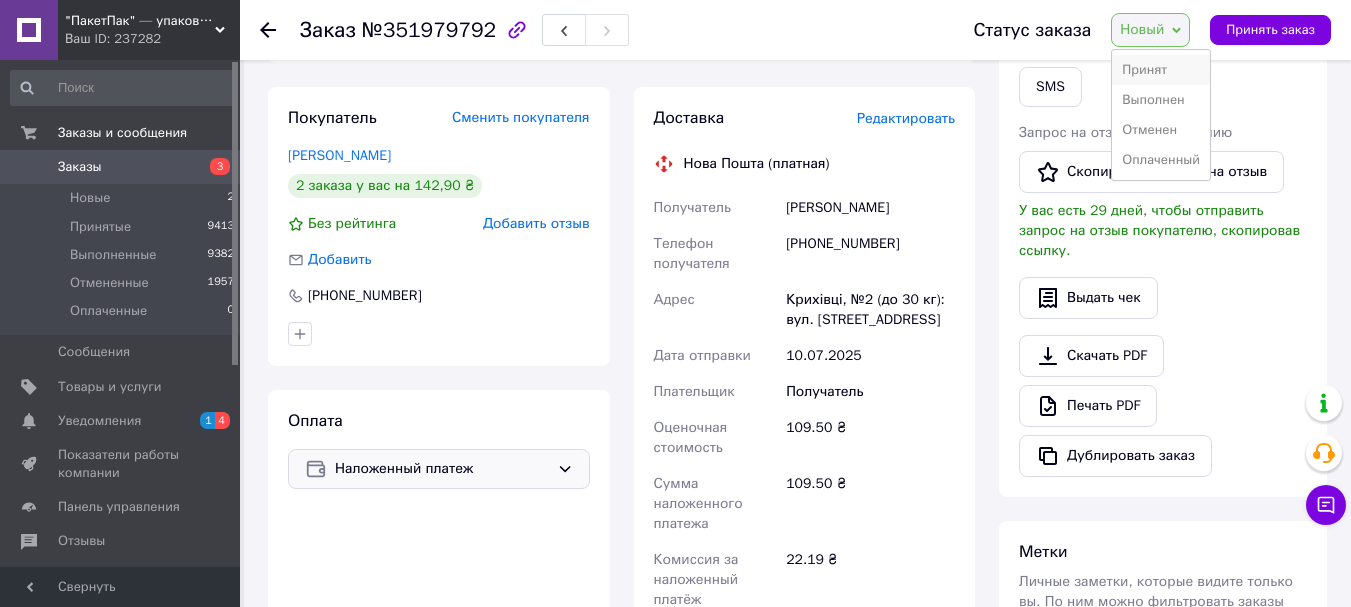 click on "Принят" at bounding box center (1161, 70) 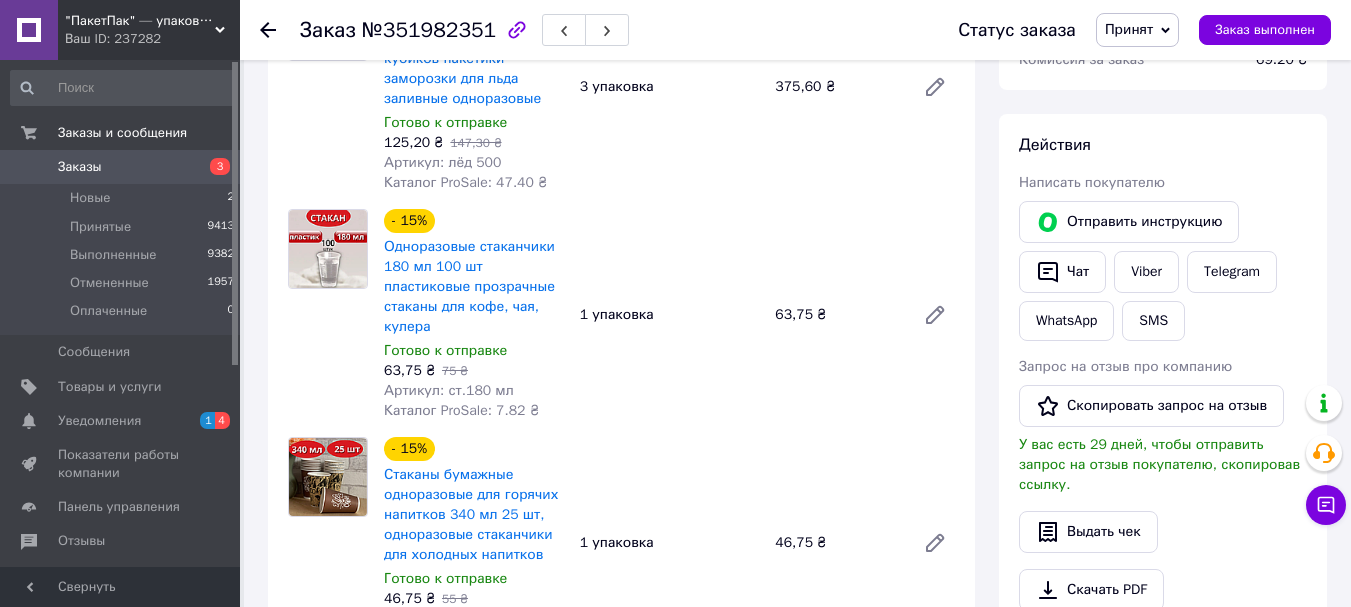 scroll, scrollTop: 333, scrollLeft: 0, axis: vertical 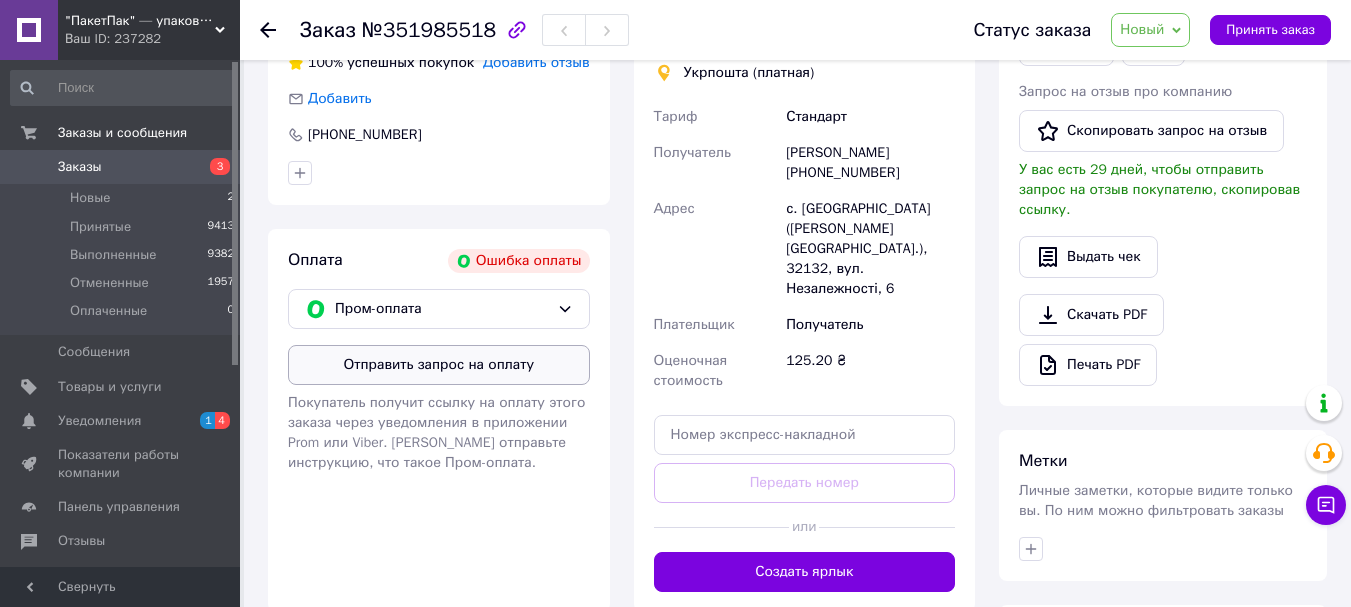 click on "Отправить запрос на оплату" at bounding box center [439, 365] 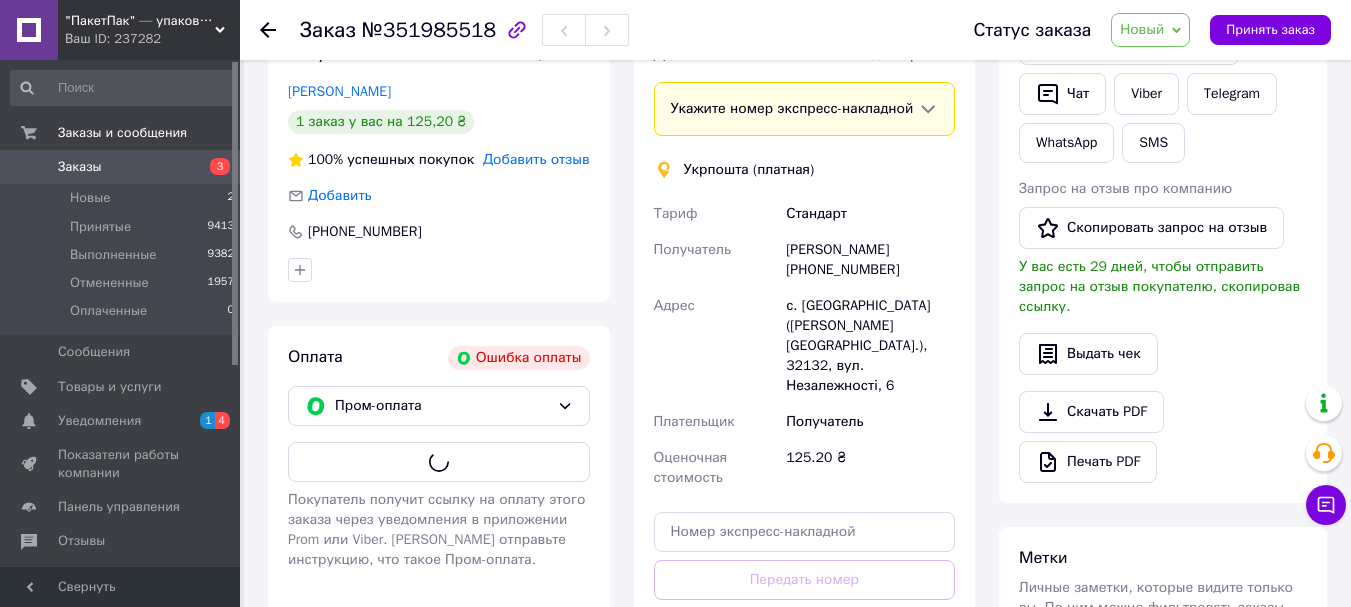 scroll, scrollTop: 228, scrollLeft: 0, axis: vertical 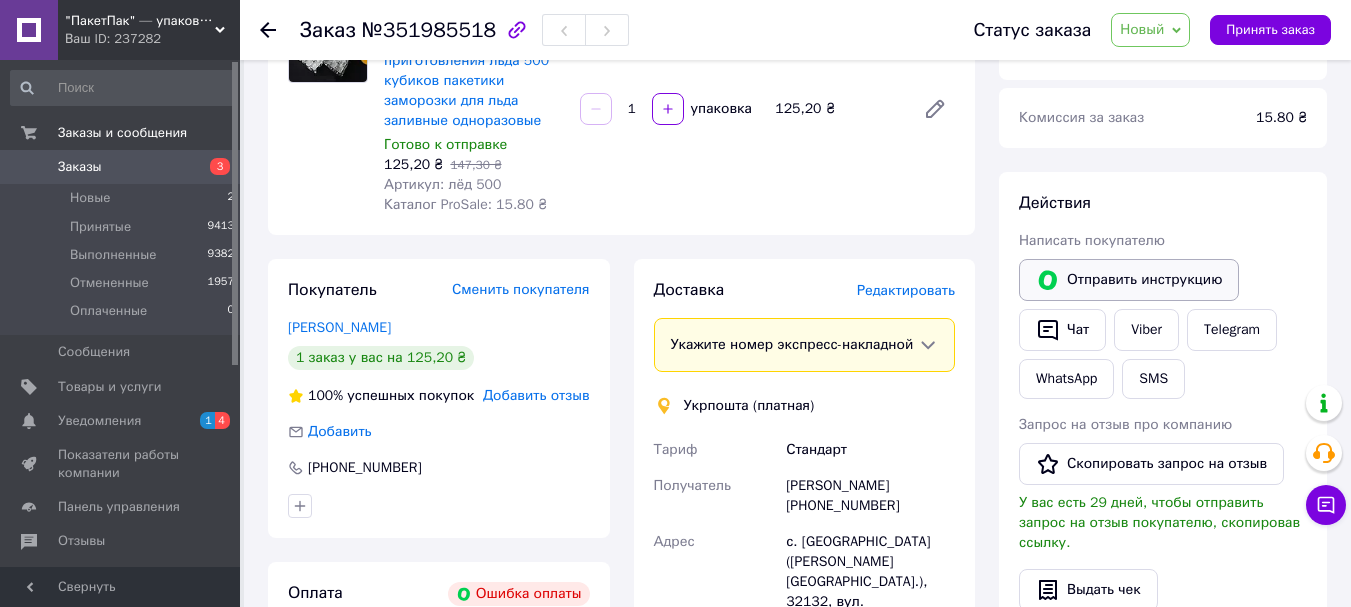 click on "Отправить инструкцию" at bounding box center (1129, 280) 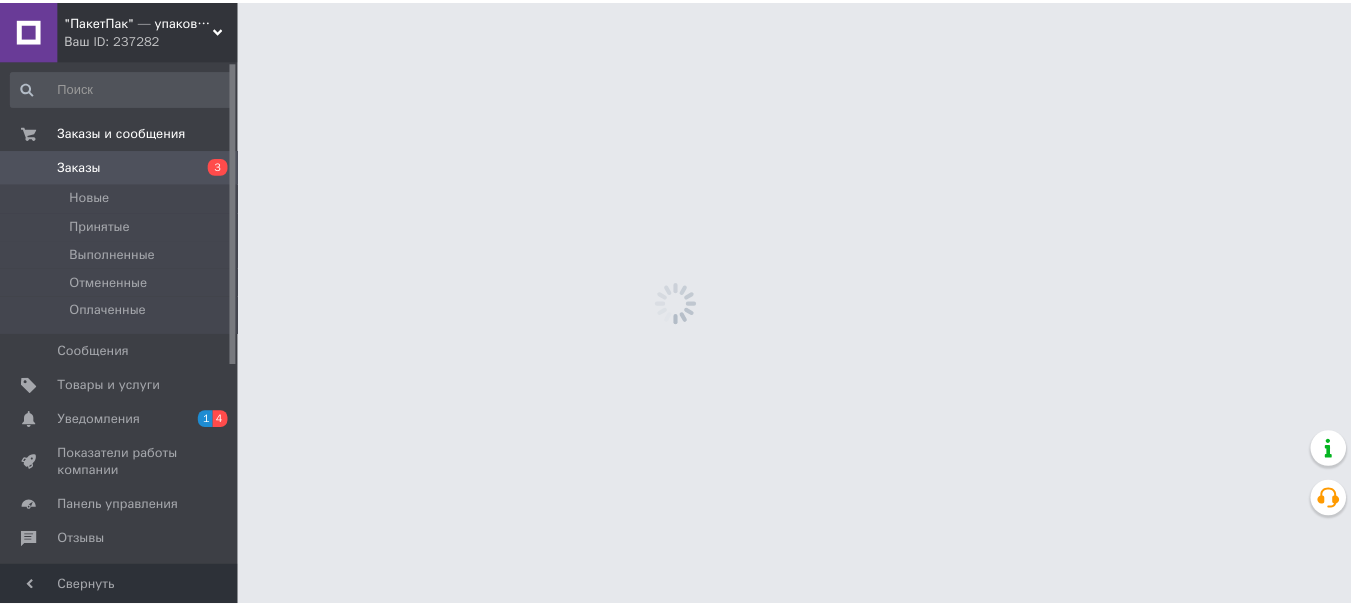 scroll, scrollTop: 0, scrollLeft: 0, axis: both 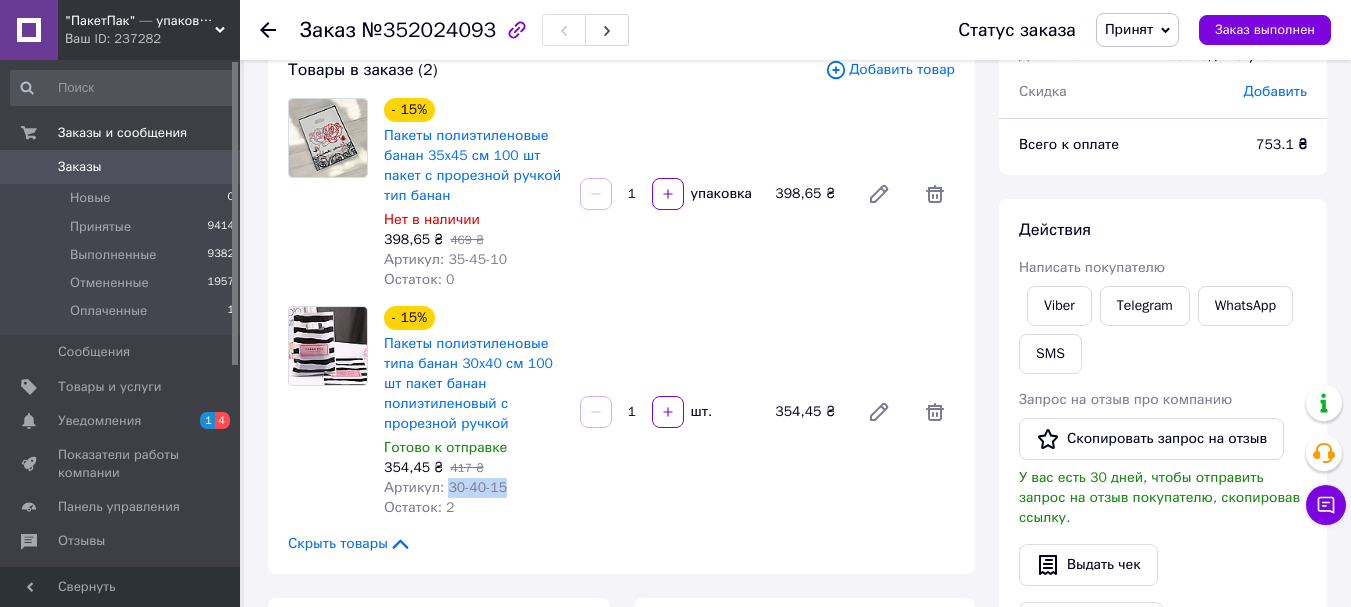 drag, startPoint x: 502, startPoint y: 488, endPoint x: 444, endPoint y: 487, distance: 58.00862 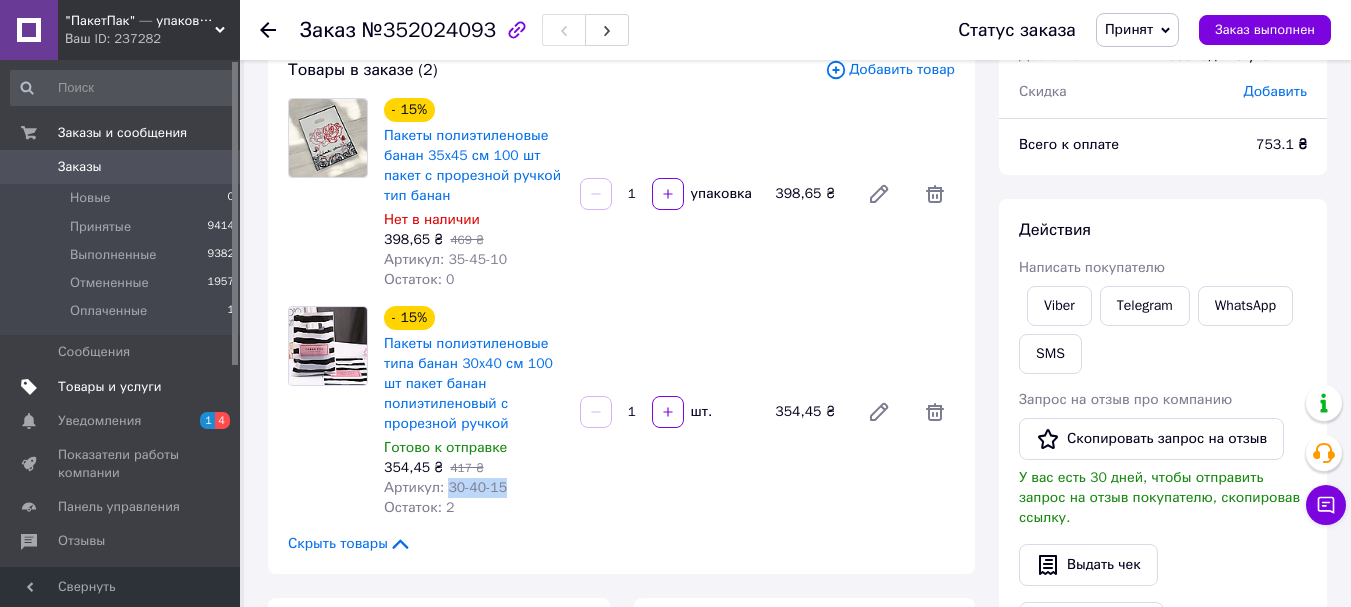 click on "Товары и услуги" at bounding box center (110, 387) 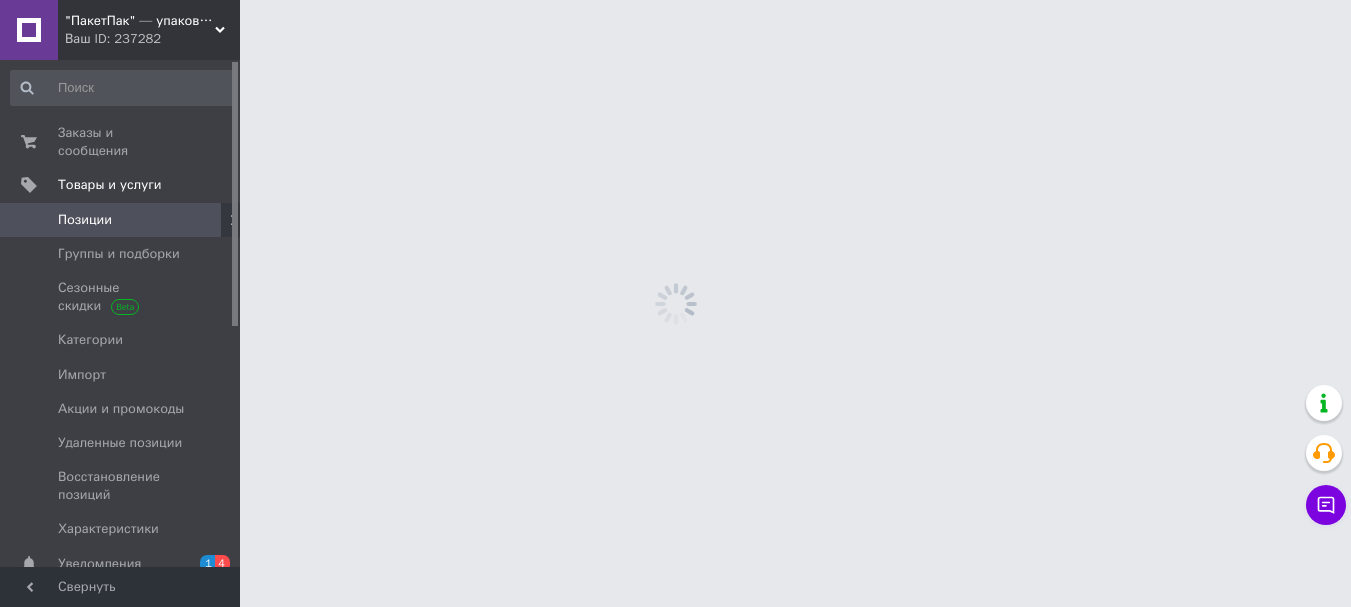 scroll, scrollTop: 0, scrollLeft: 0, axis: both 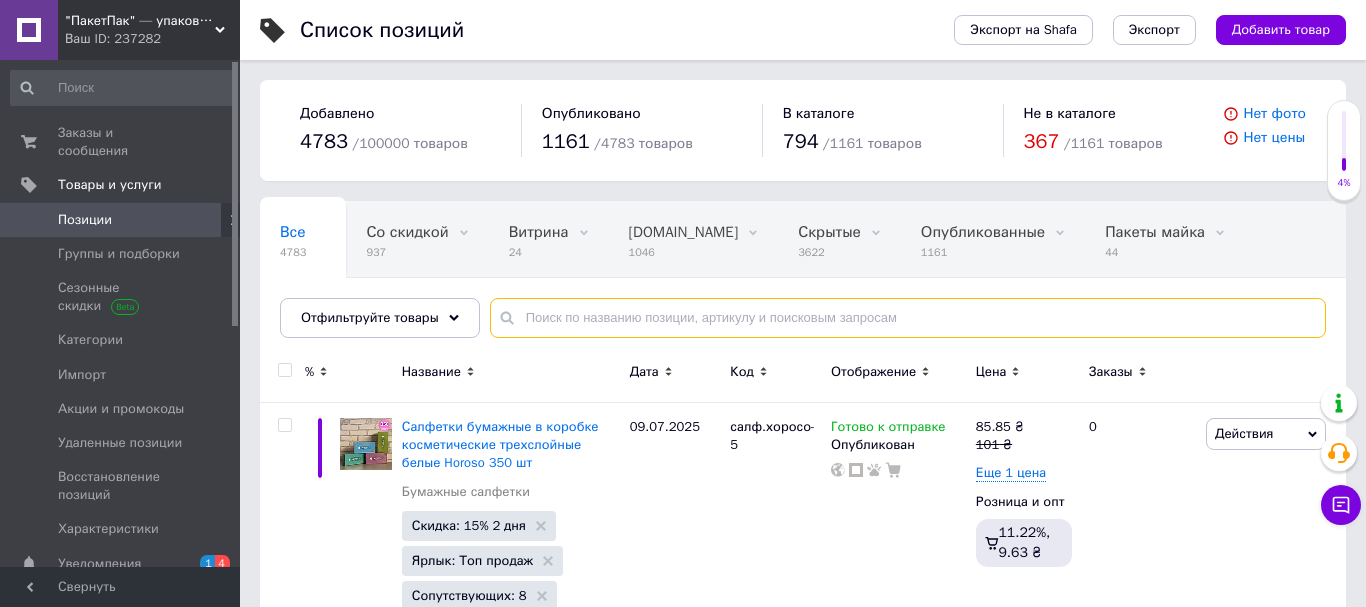 paste on "30-40-15" 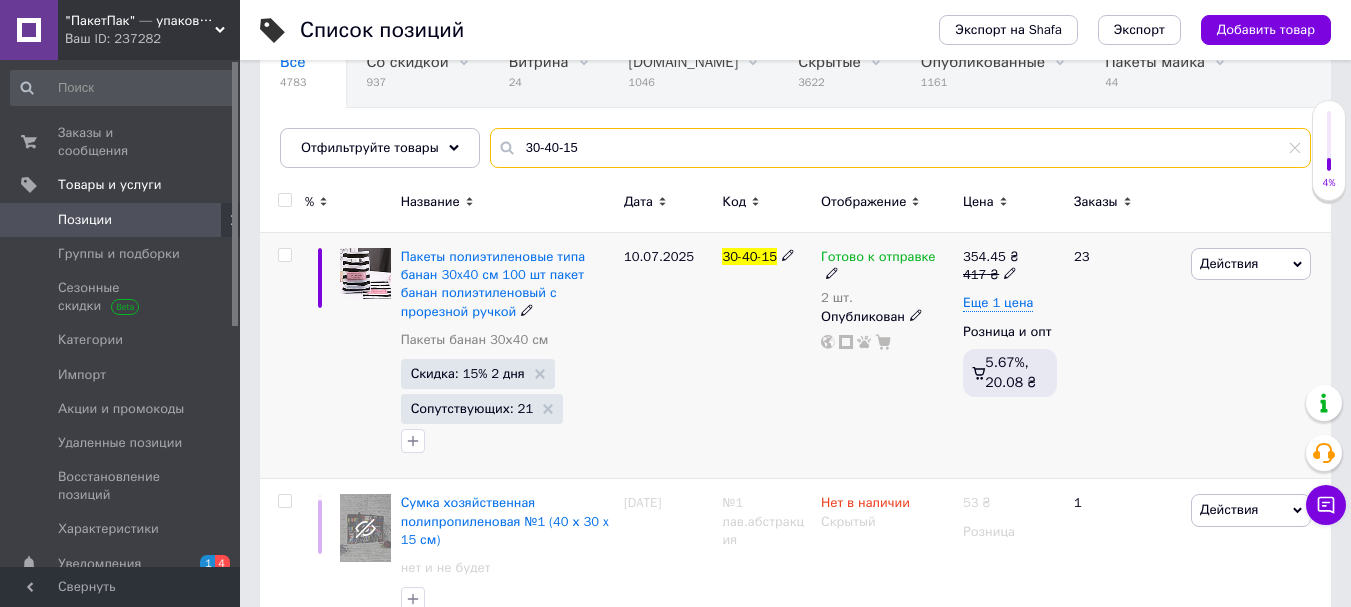 scroll, scrollTop: 200, scrollLeft: 0, axis: vertical 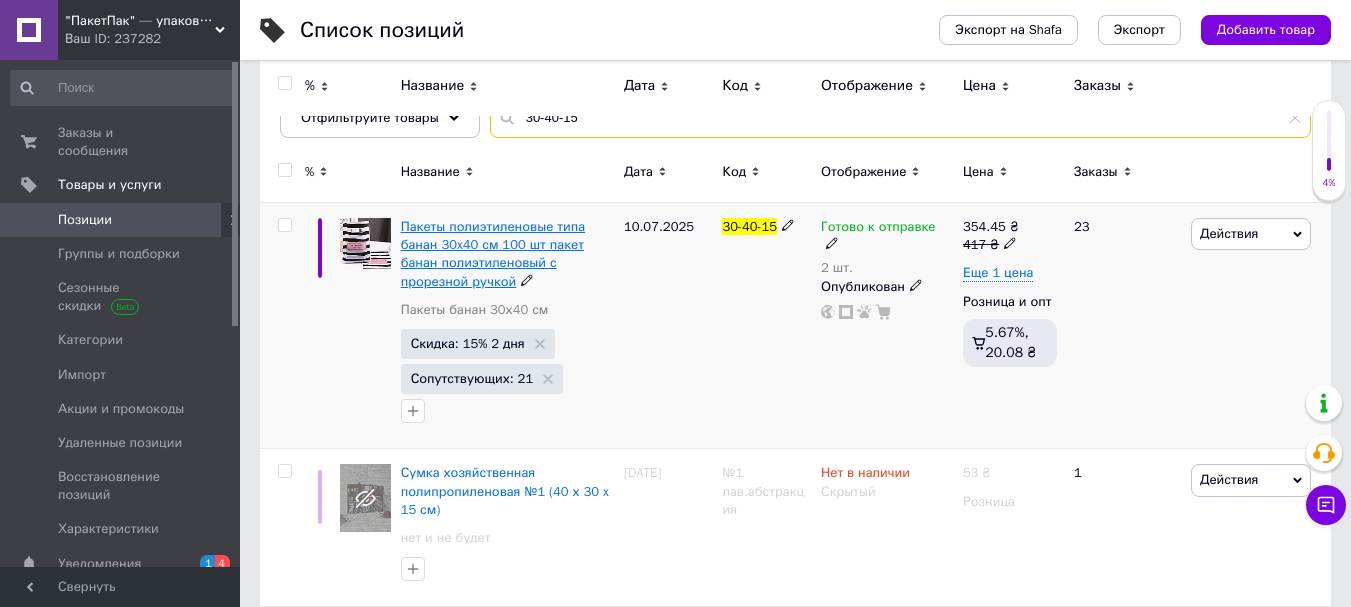 type on "30-40-15" 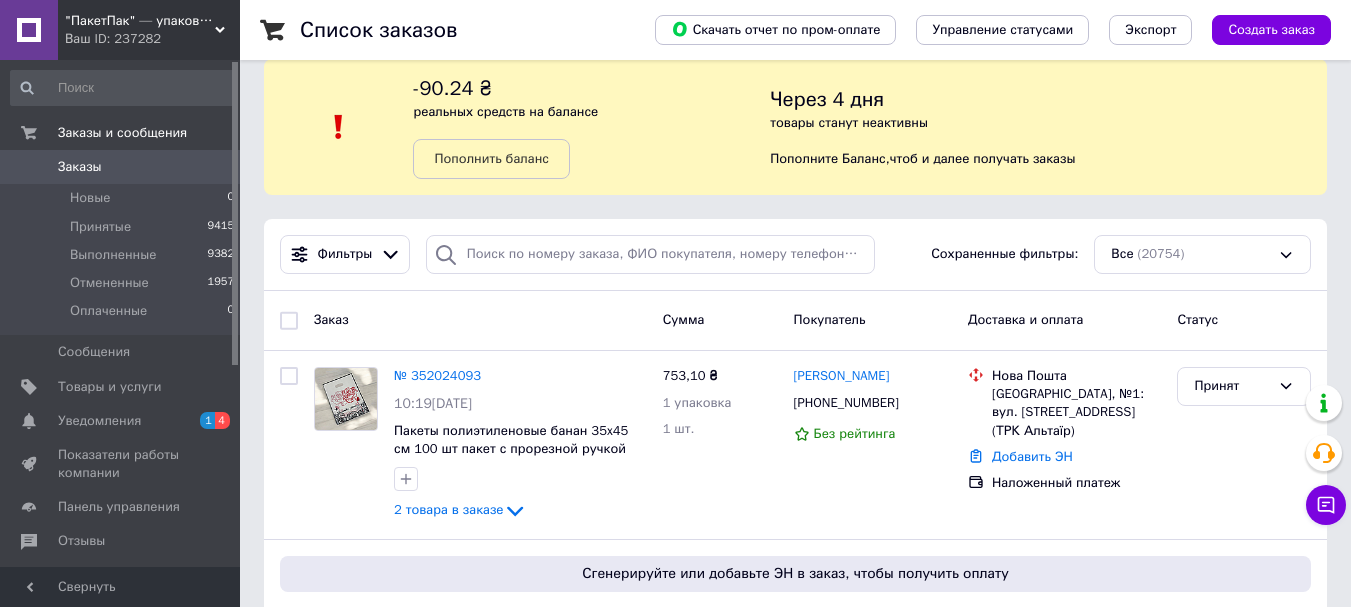 scroll, scrollTop: 0, scrollLeft: 0, axis: both 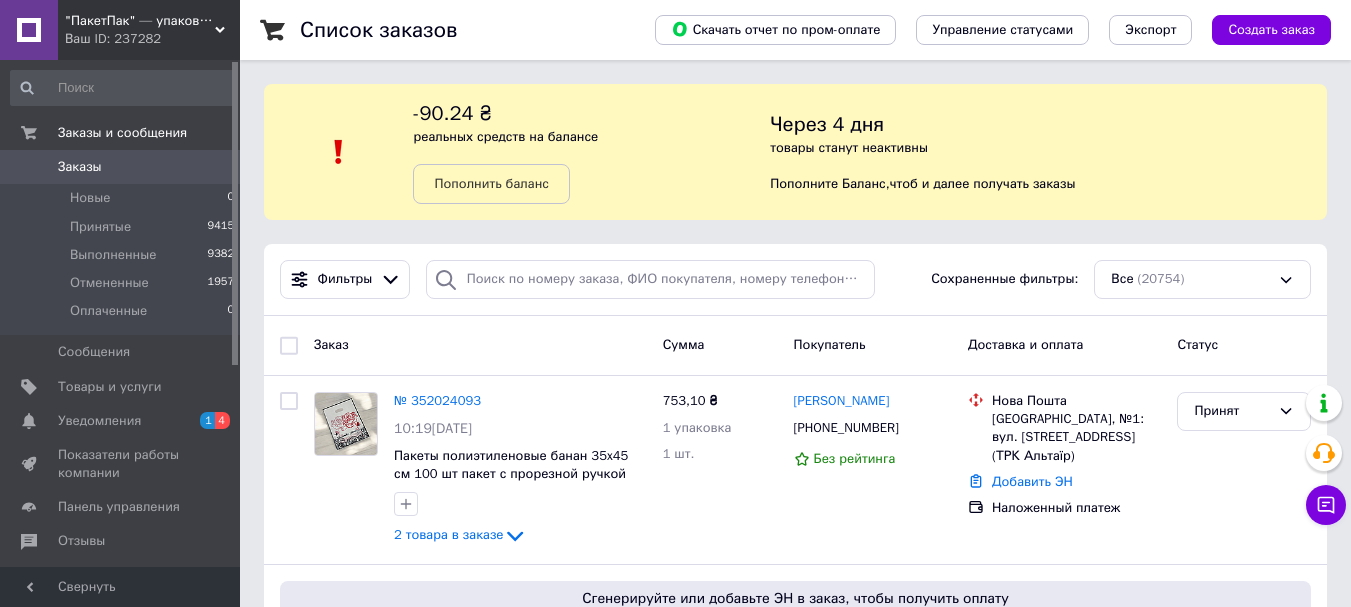 click on ""ПакетПак" — упаковка, которая работает на ваш бренд!" at bounding box center [140, 21] 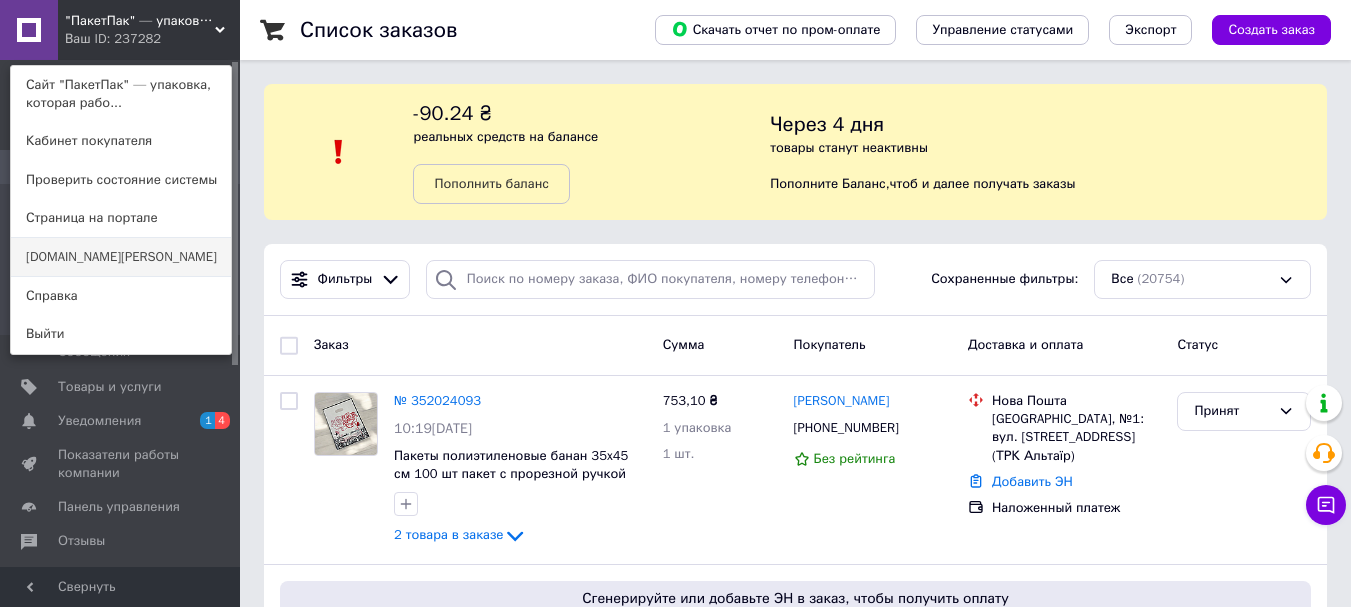click on "[DOMAIN_NAME][PERSON_NAME]" at bounding box center [121, 257] 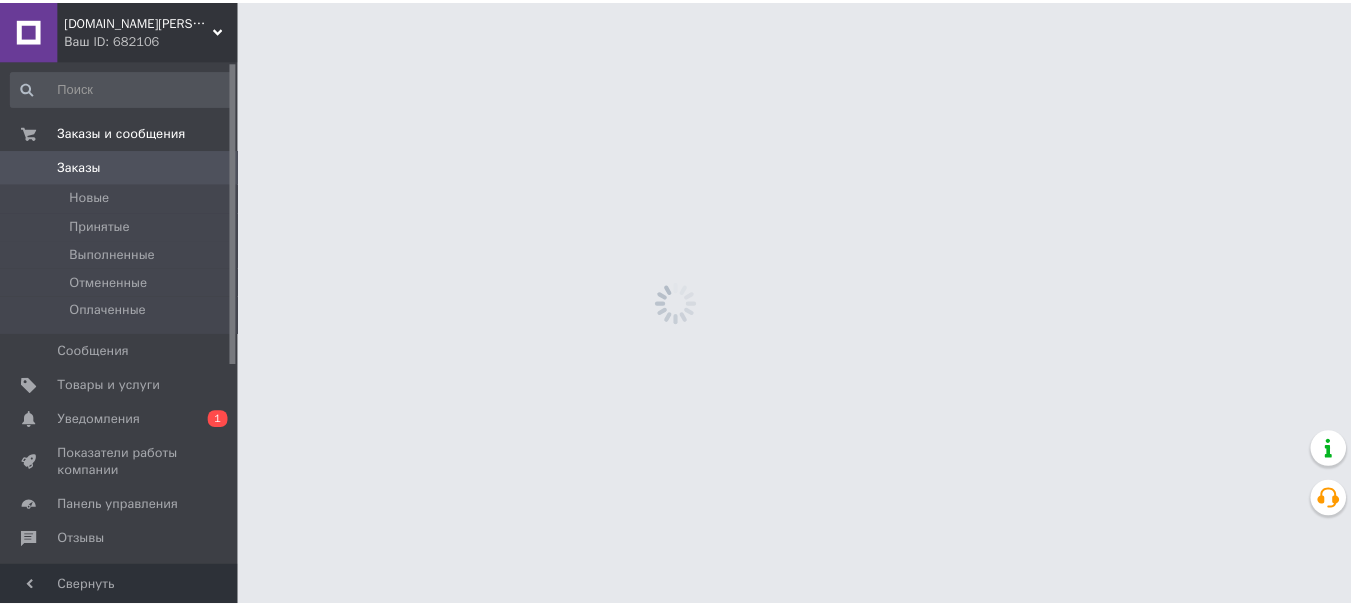 scroll, scrollTop: 0, scrollLeft: 0, axis: both 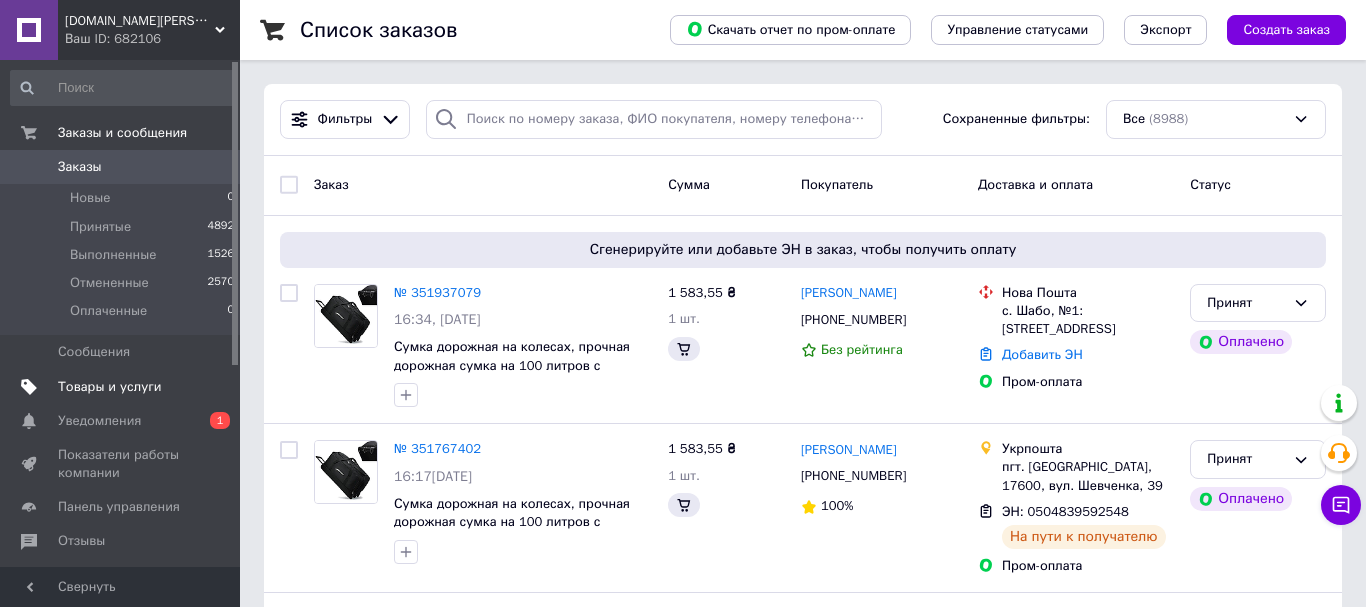 click on "Товары и услуги" at bounding box center (110, 387) 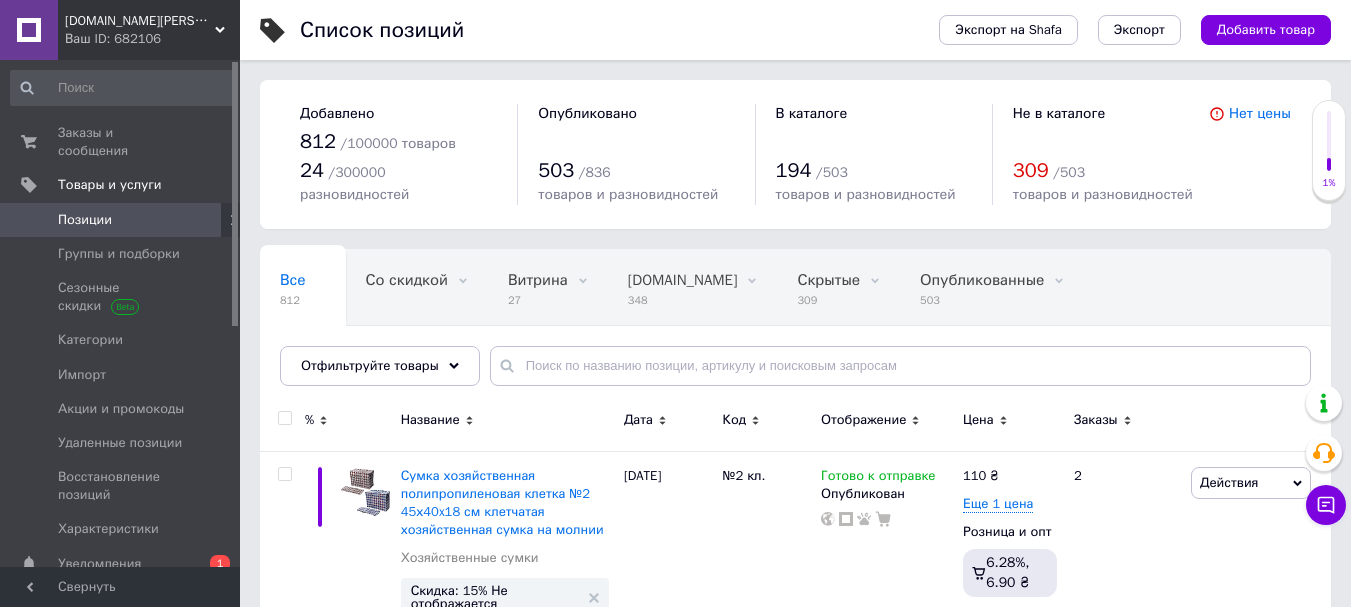 scroll, scrollTop: 87, scrollLeft: 0, axis: vertical 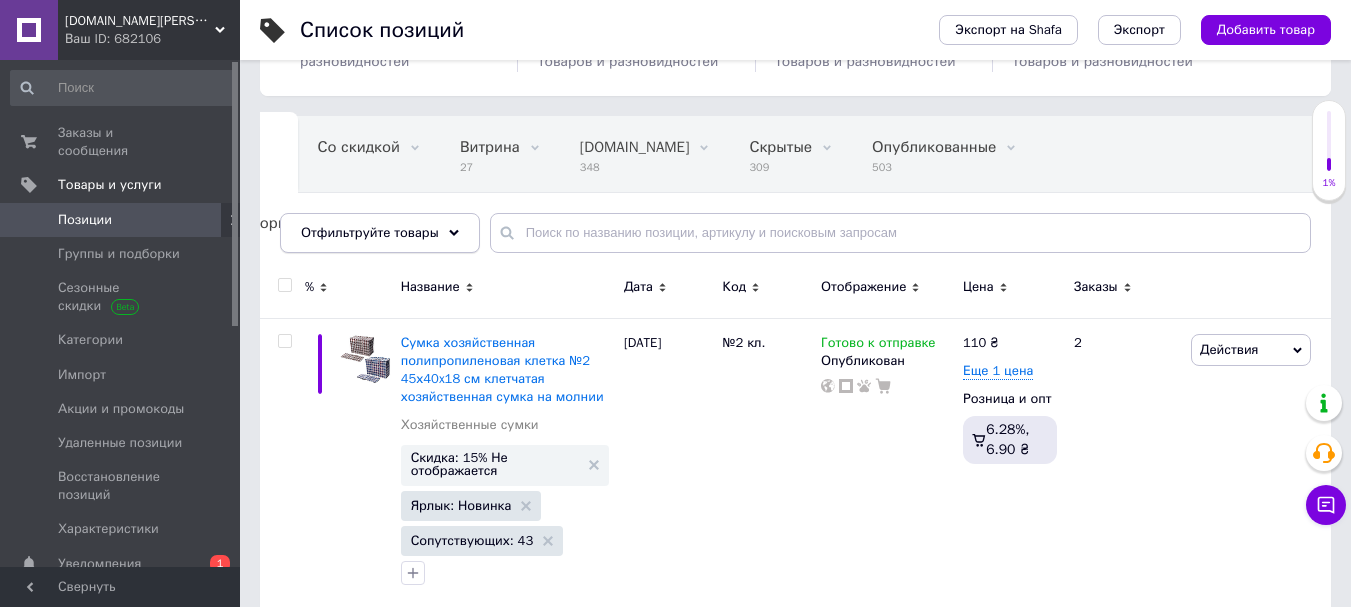 click 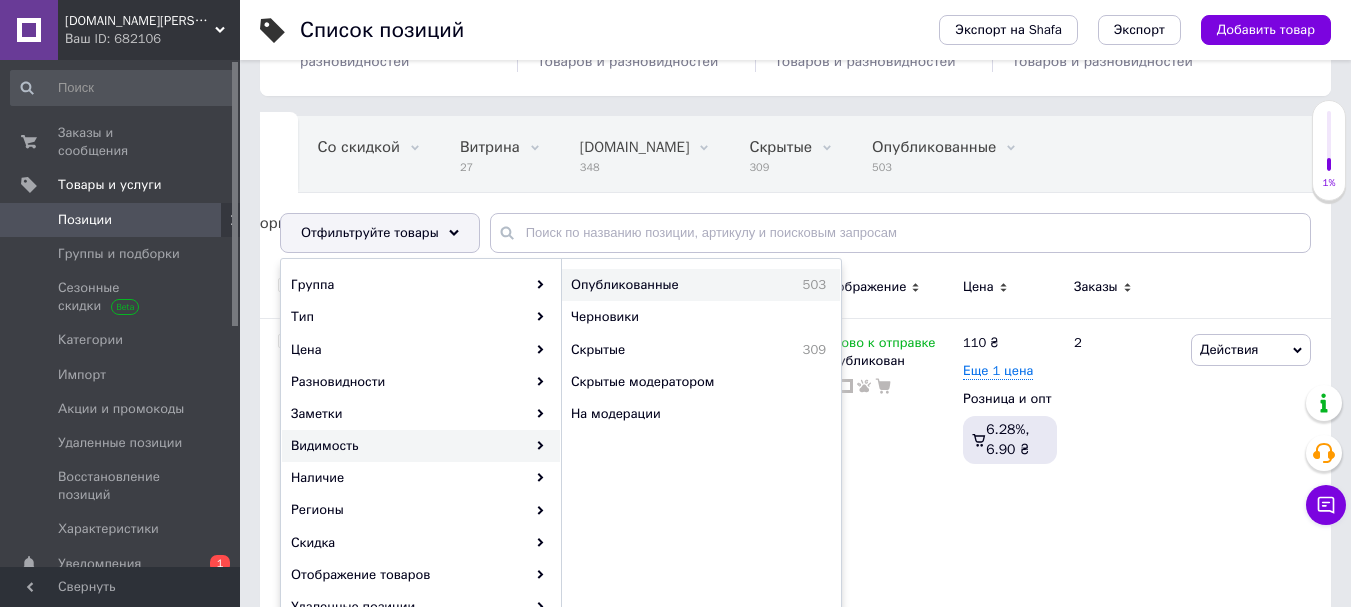 click on "Опубликованные" at bounding box center (668, 285) 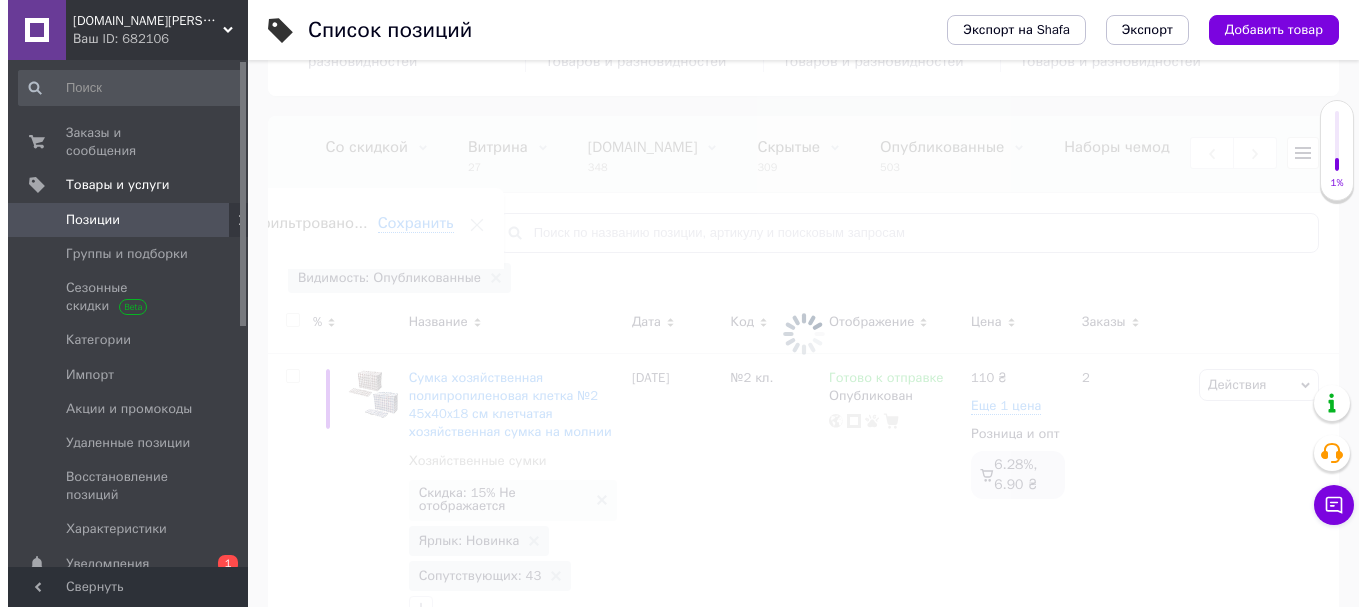 scroll, scrollTop: 0, scrollLeft: 323, axis: horizontal 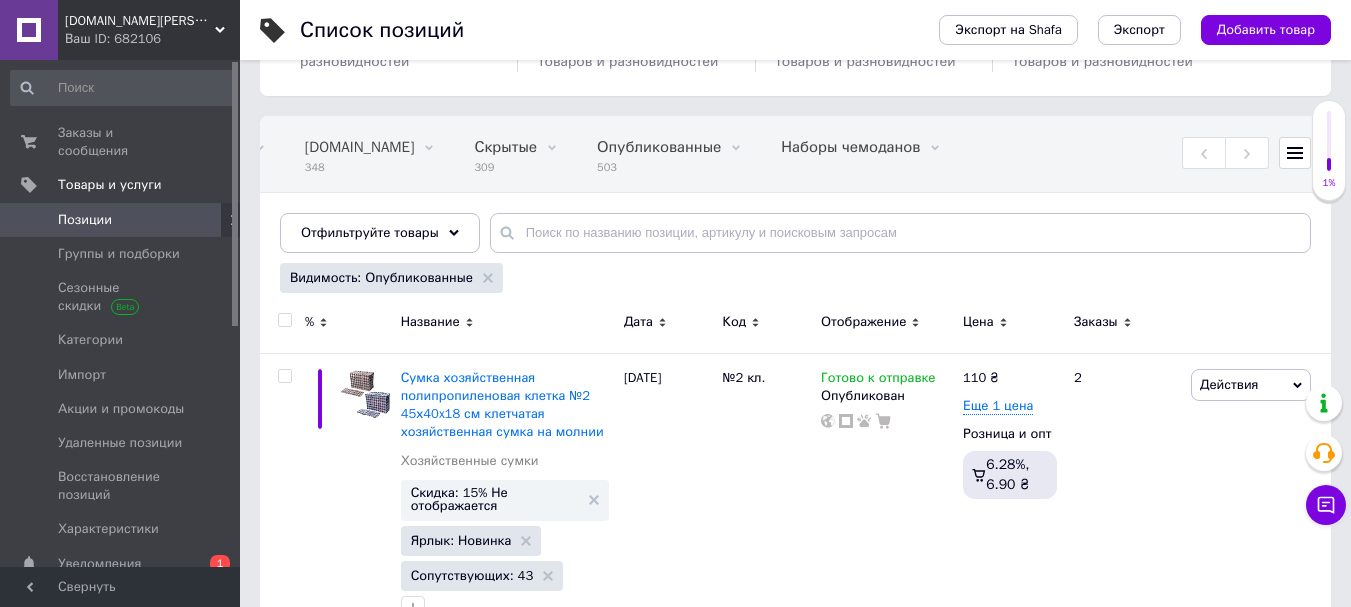 click on "Отфильтруйте товары" at bounding box center [380, 233] 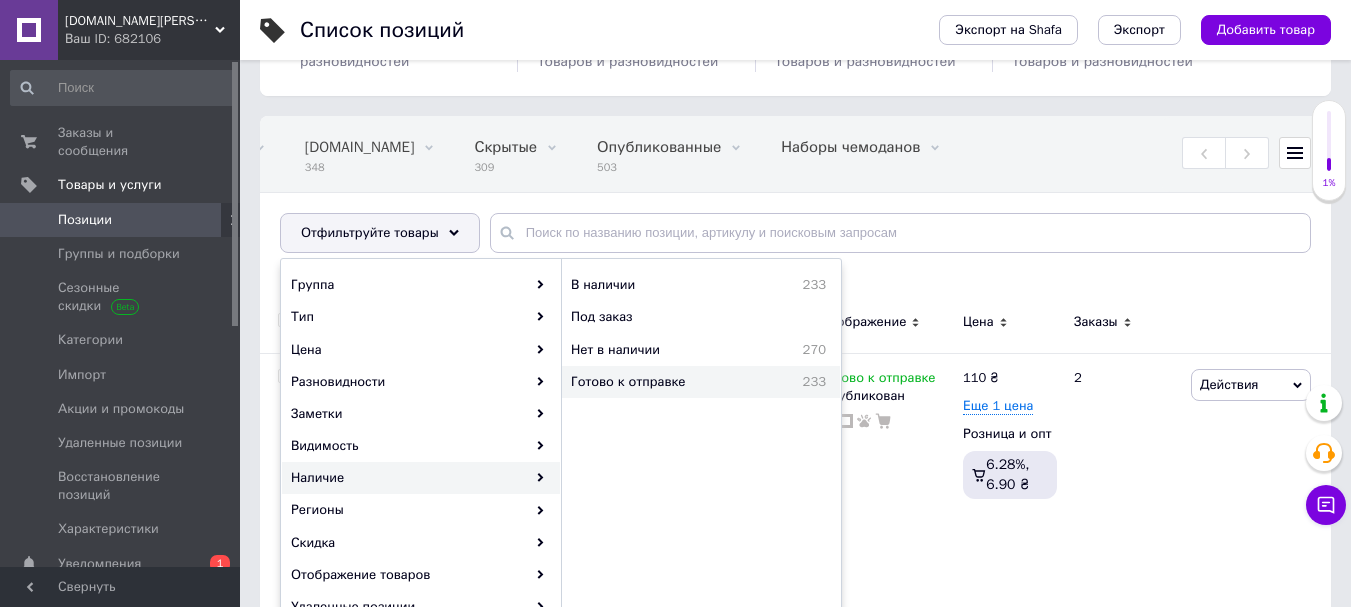 click on "Готово к отправке" at bounding box center (669, 382) 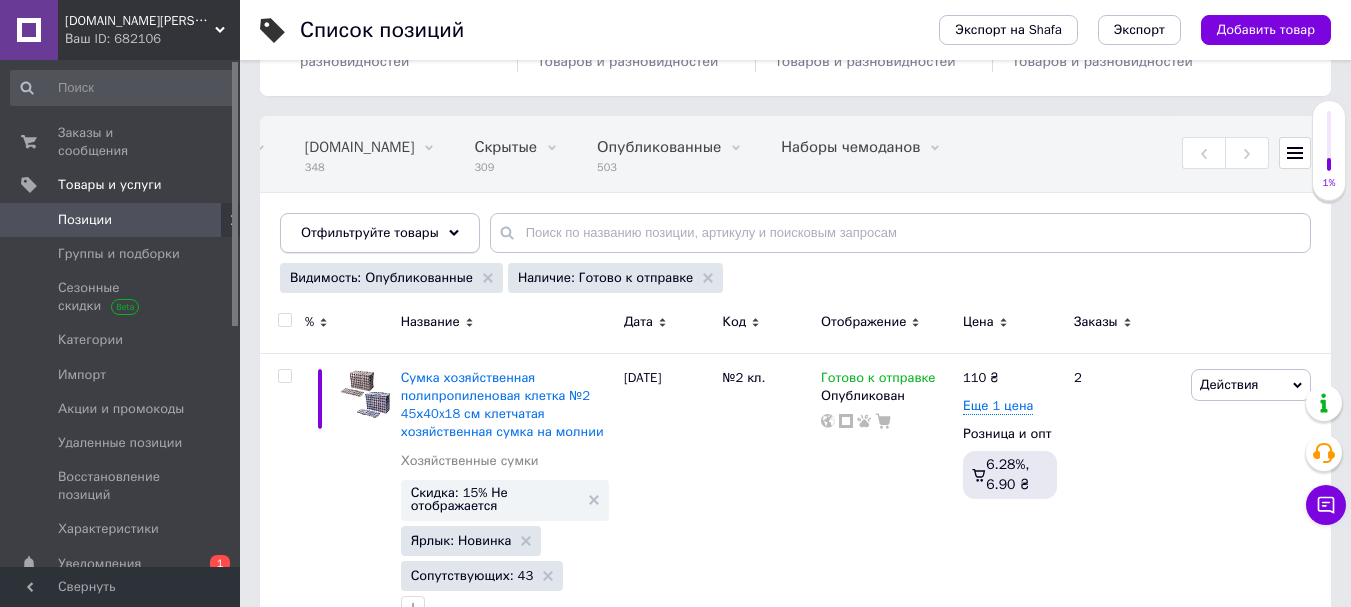 click on "Отфильтруйте товары" at bounding box center [370, 232] 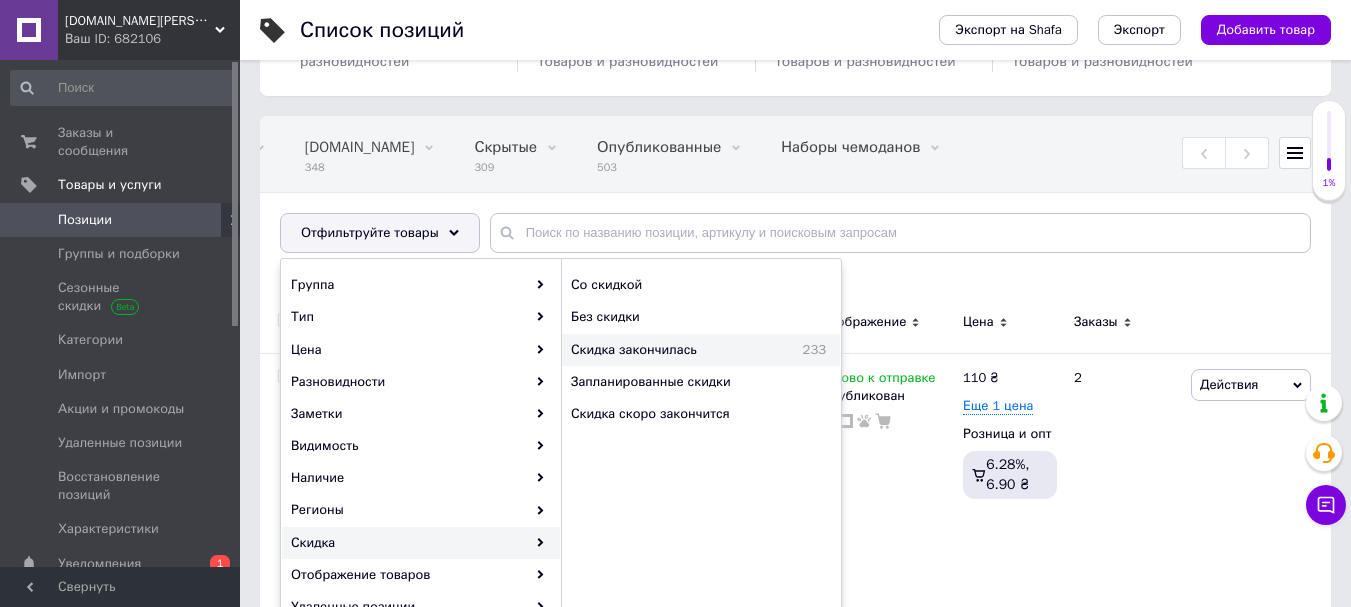 click on "Скидка закончилась" at bounding box center [672, 350] 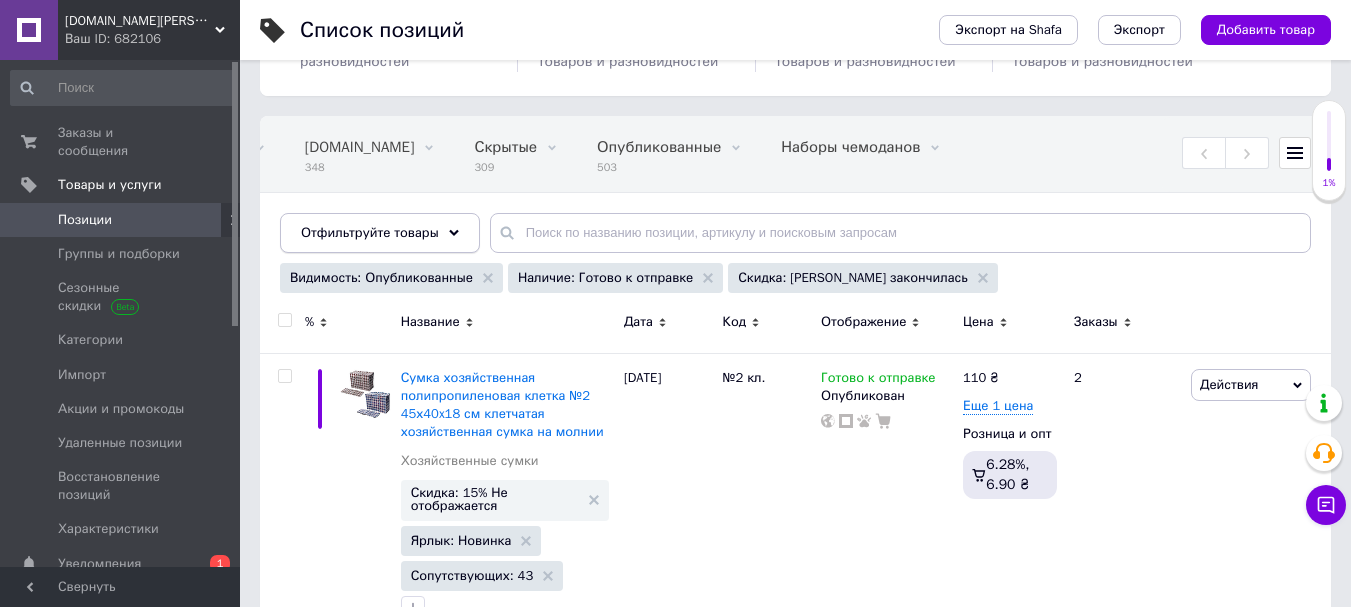 click on "Отфильтруйте товары" at bounding box center [370, 232] 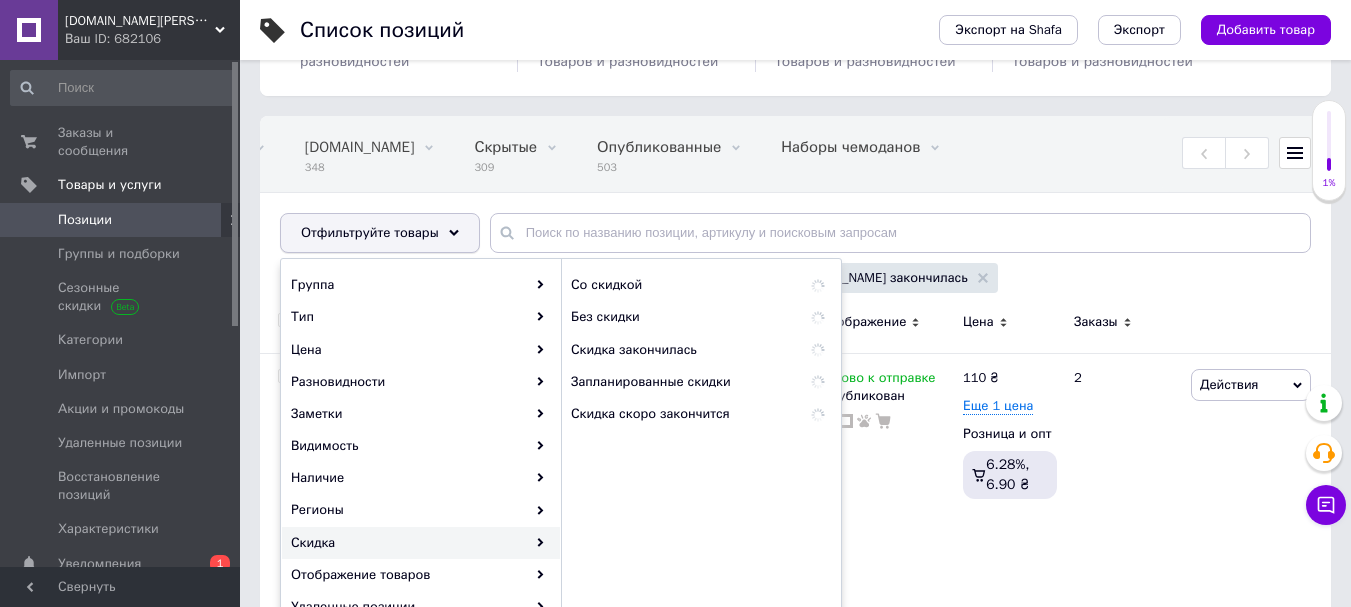 click on "Отфильтруйте товары" at bounding box center [380, 233] 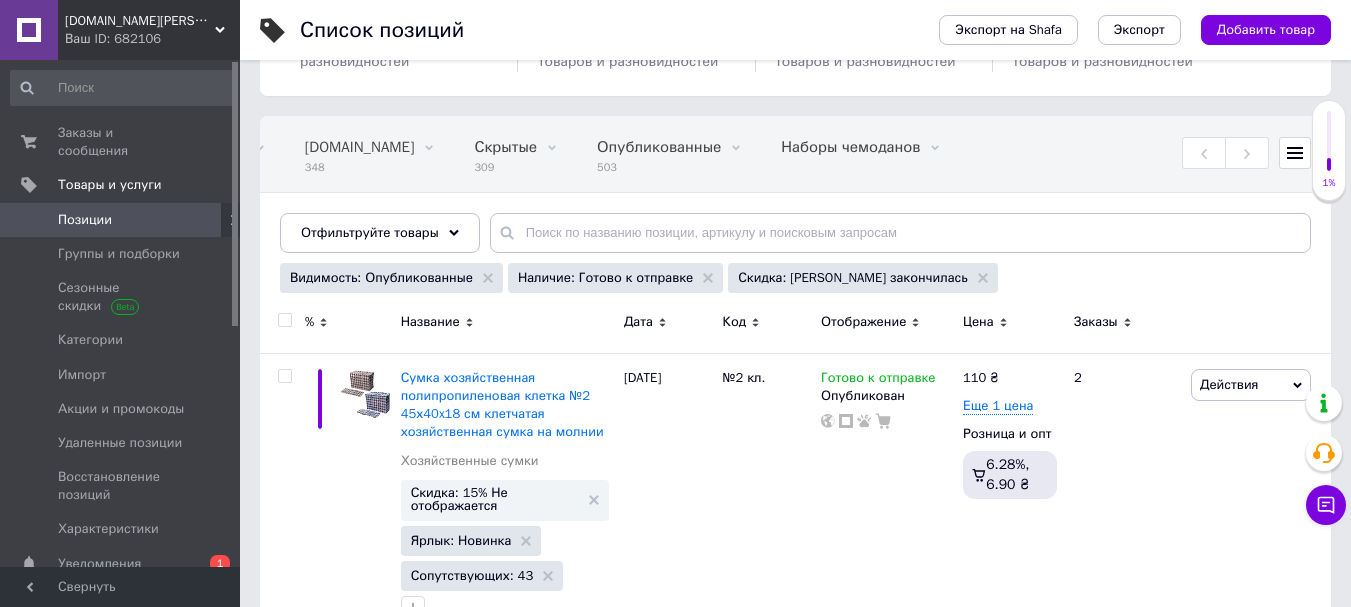 click at bounding box center (284, 320) 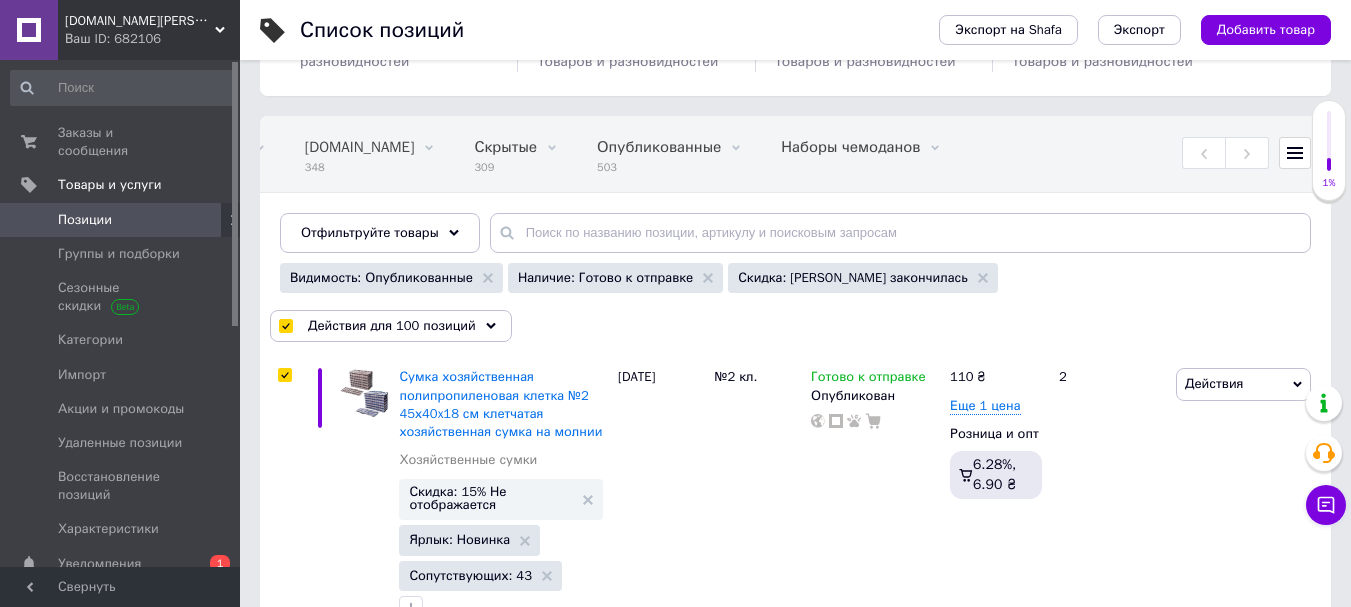 checkbox on "true" 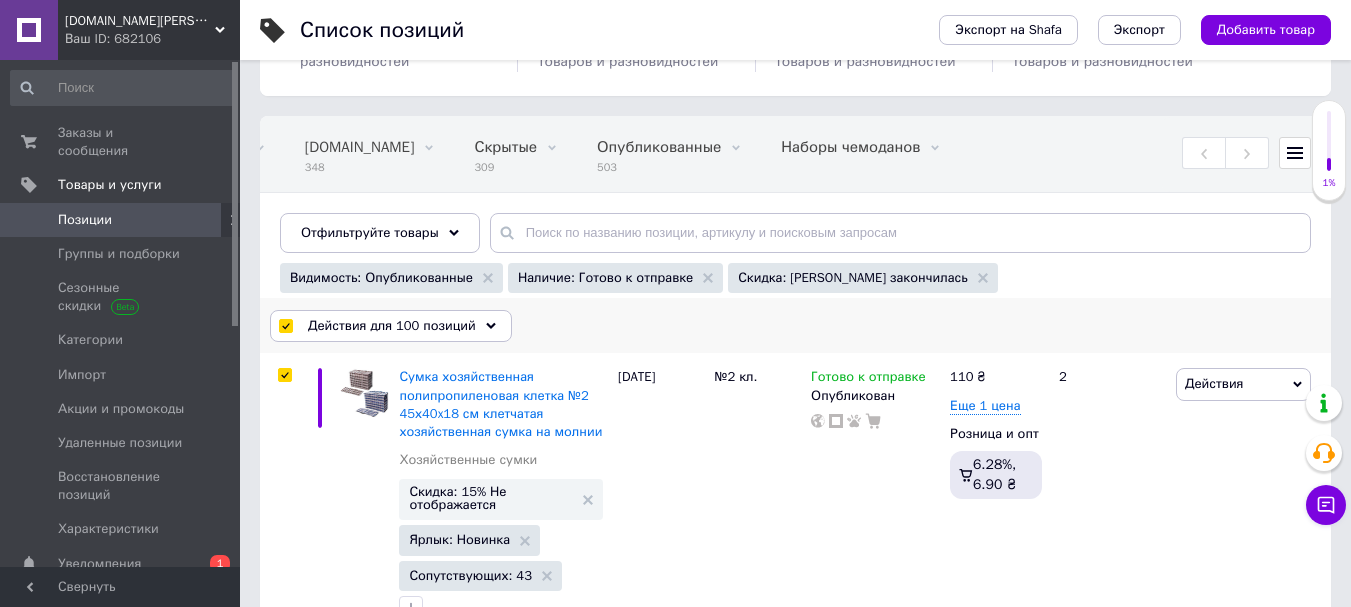 click on "Действия для 100 позиций" at bounding box center [392, 326] 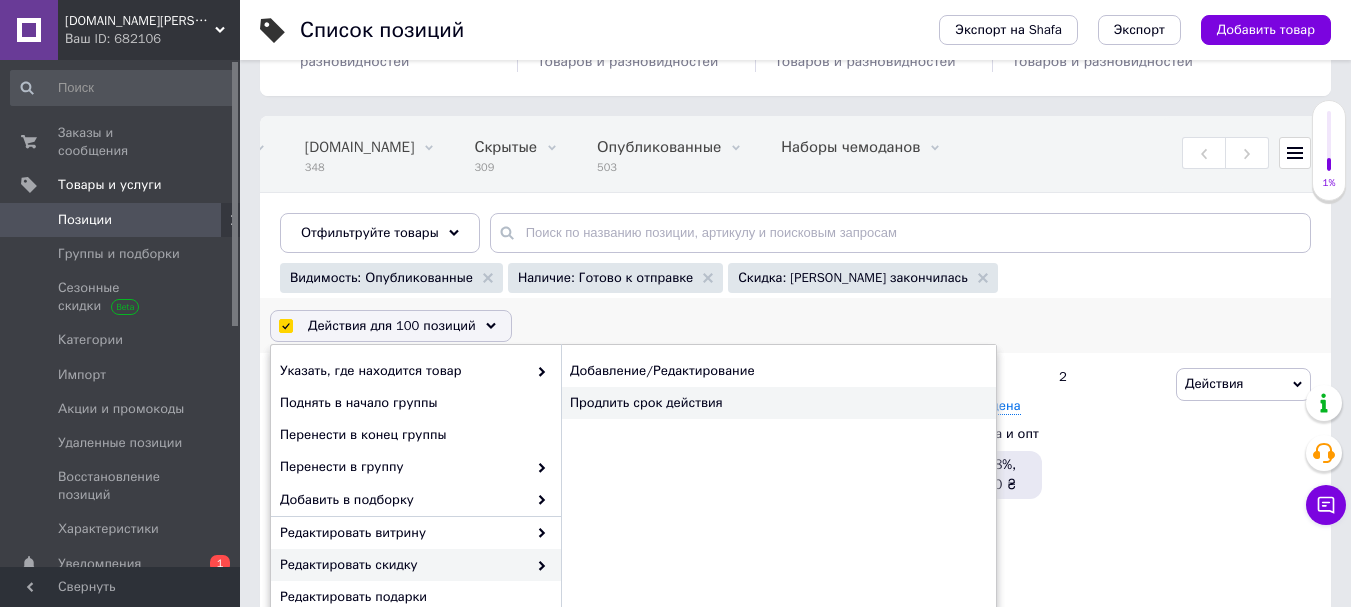click on "Продлить срок действия" at bounding box center (778, 403) 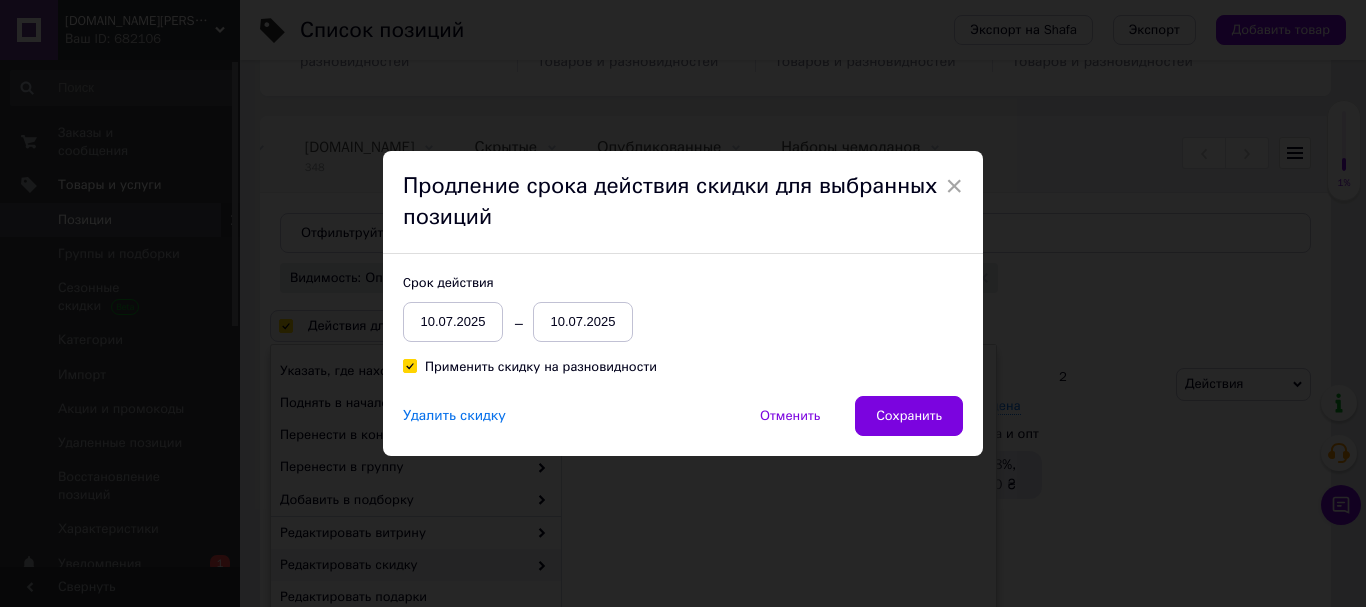 click on "Применить скидку на разновидности" at bounding box center (409, 365) 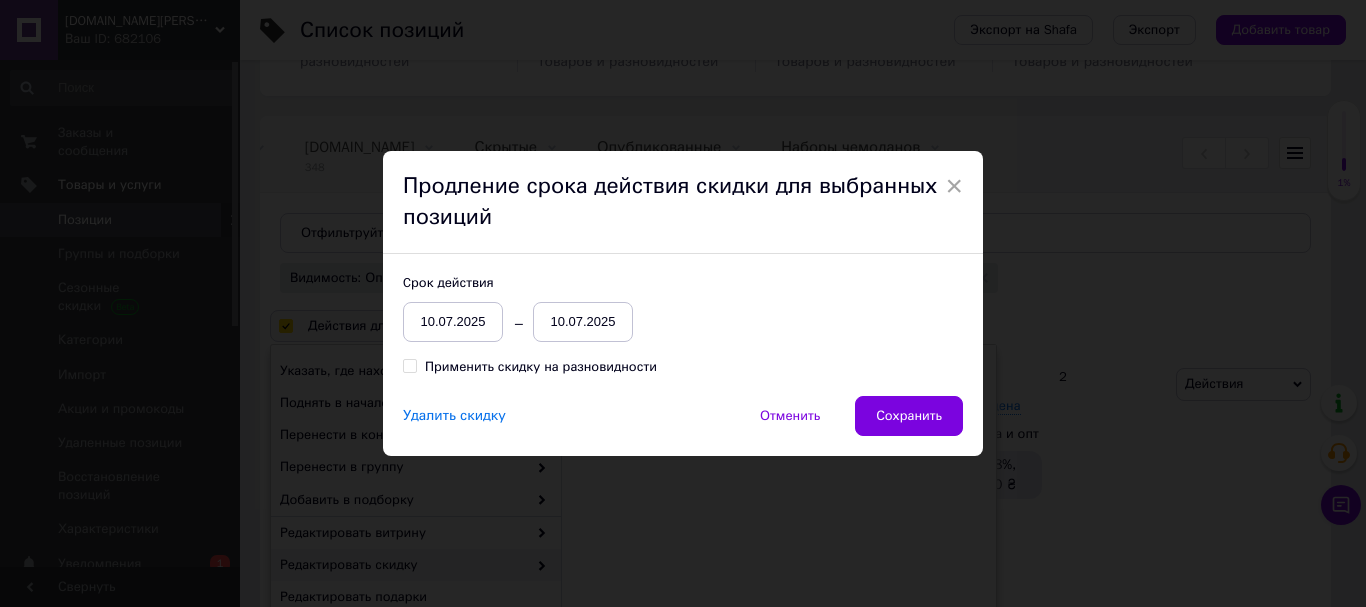 checkbox on "false" 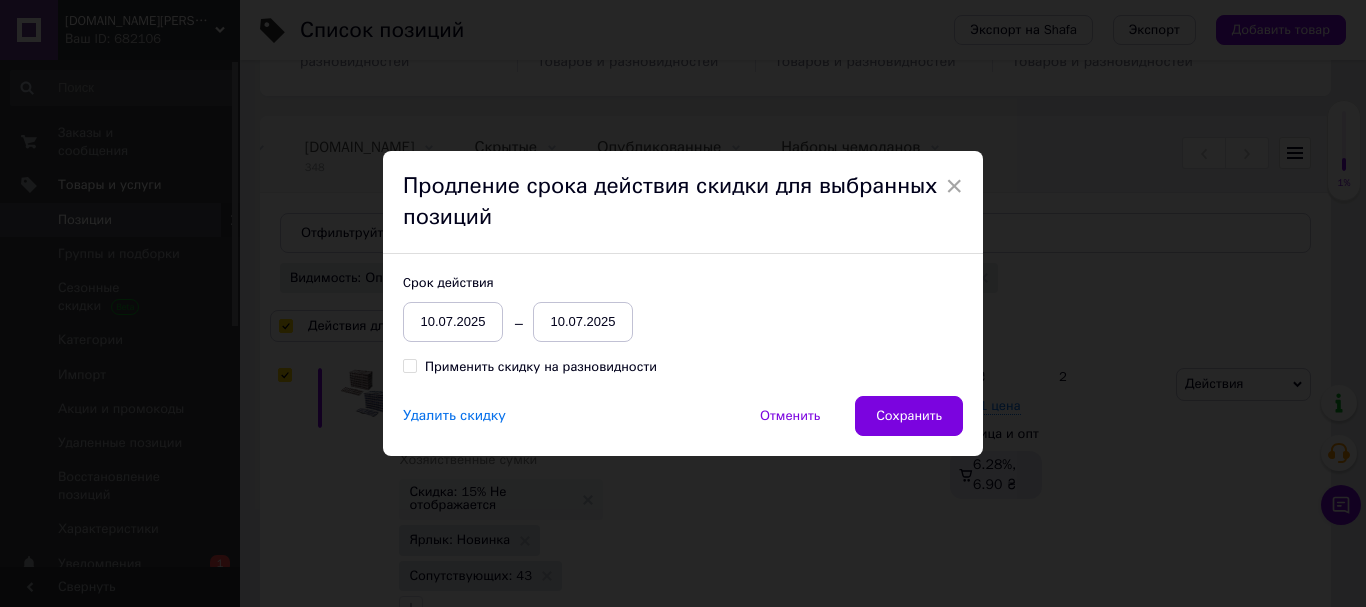 click on "10.07.2025" at bounding box center [583, 322] 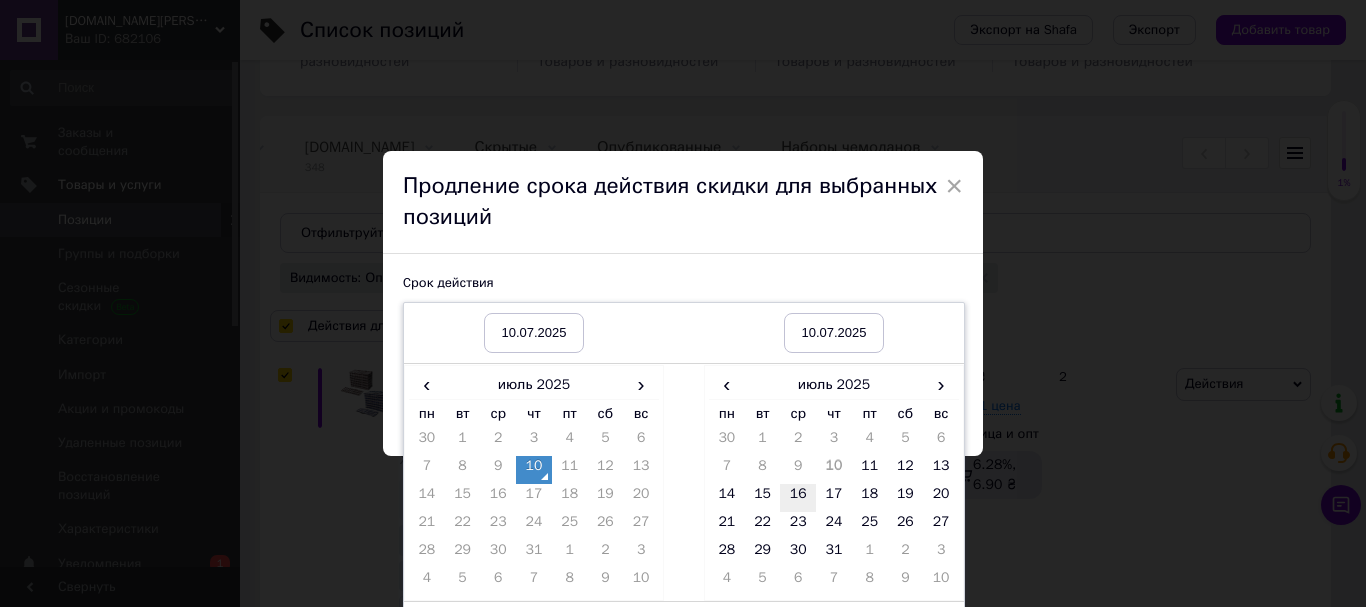 click on "16" at bounding box center [798, 498] 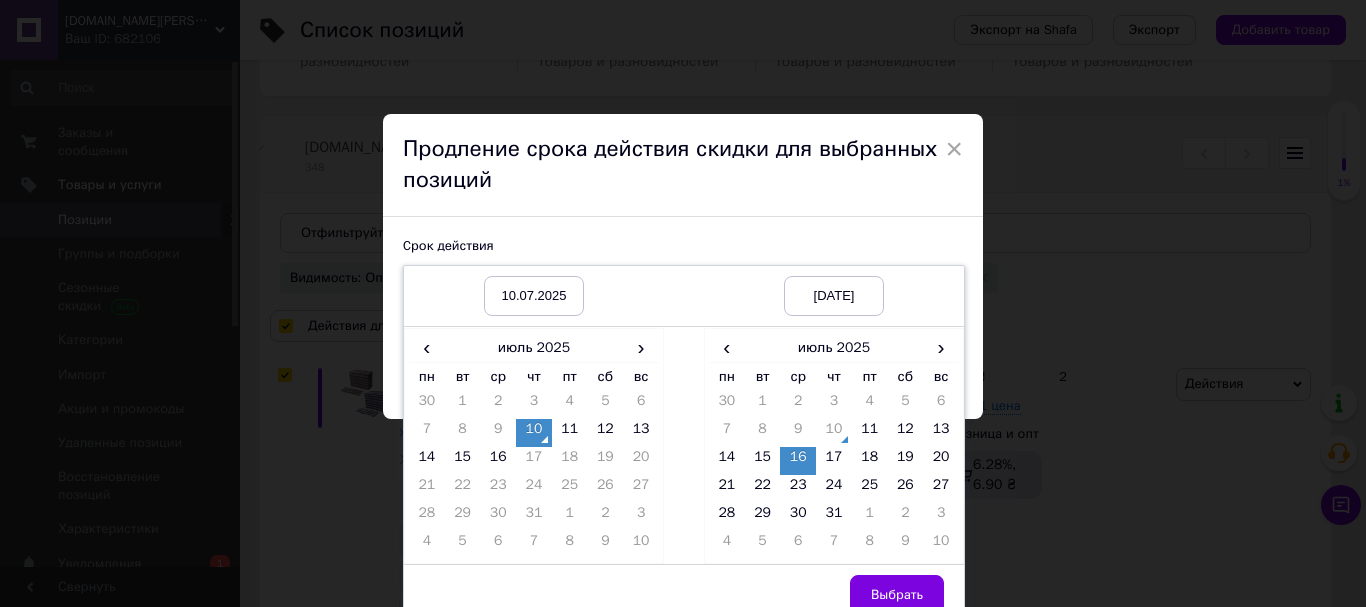 scroll, scrollTop: 56, scrollLeft: 0, axis: vertical 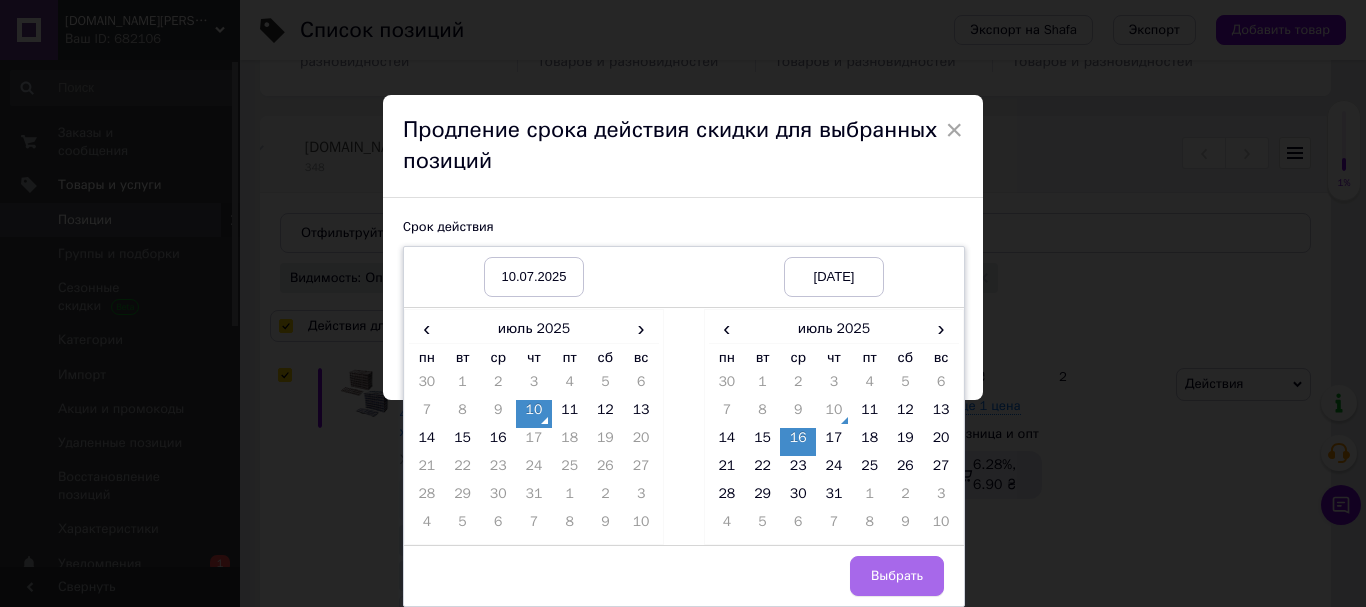 click on "Выбрать" at bounding box center (897, 576) 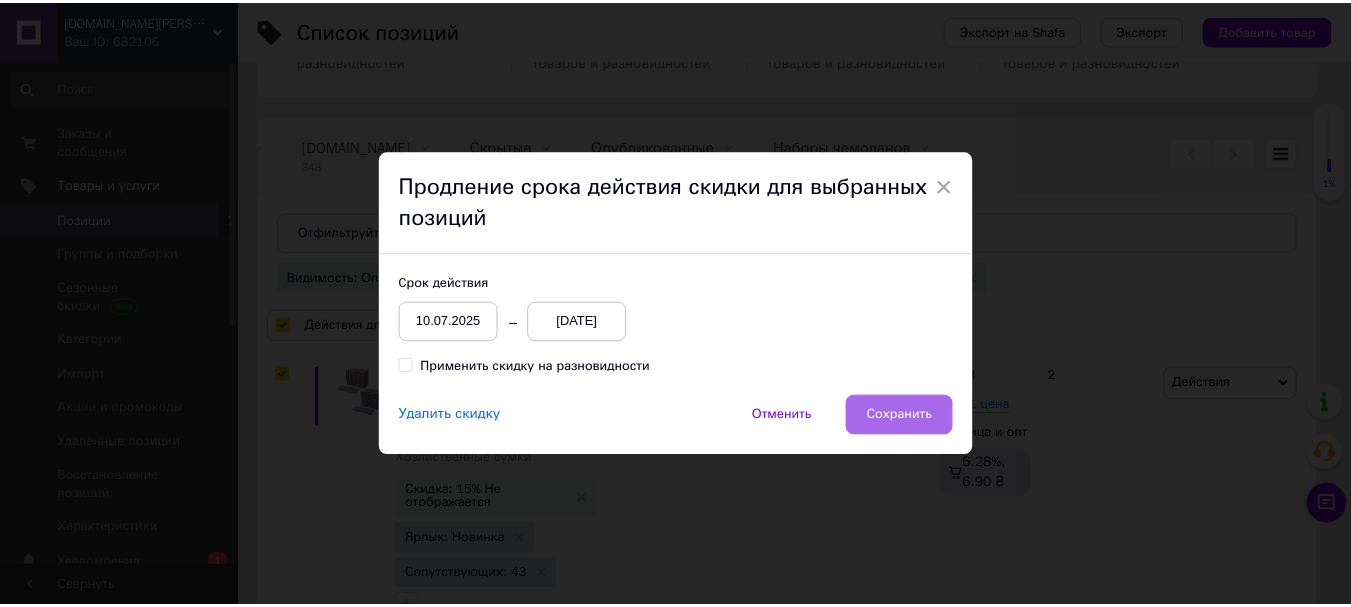 scroll, scrollTop: 0, scrollLeft: 0, axis: both 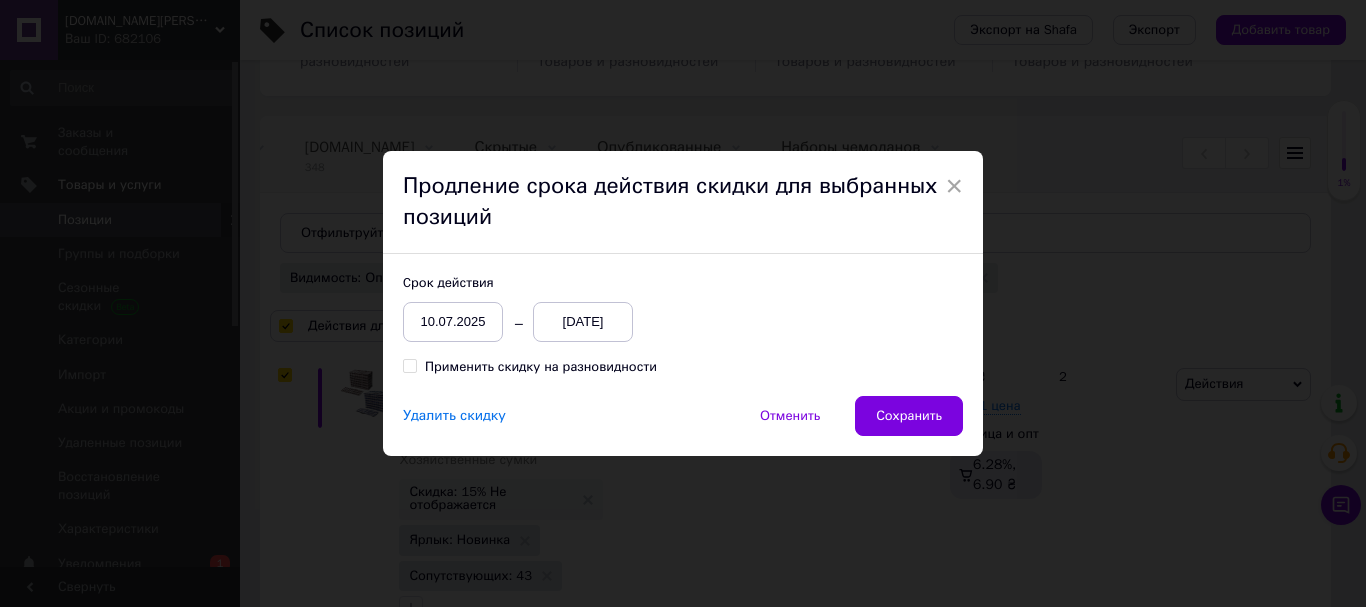drag, startPoint x: 915, startPoint y: 405, endPoint x: 1365, endPoint y: 48, distance: 574.41187 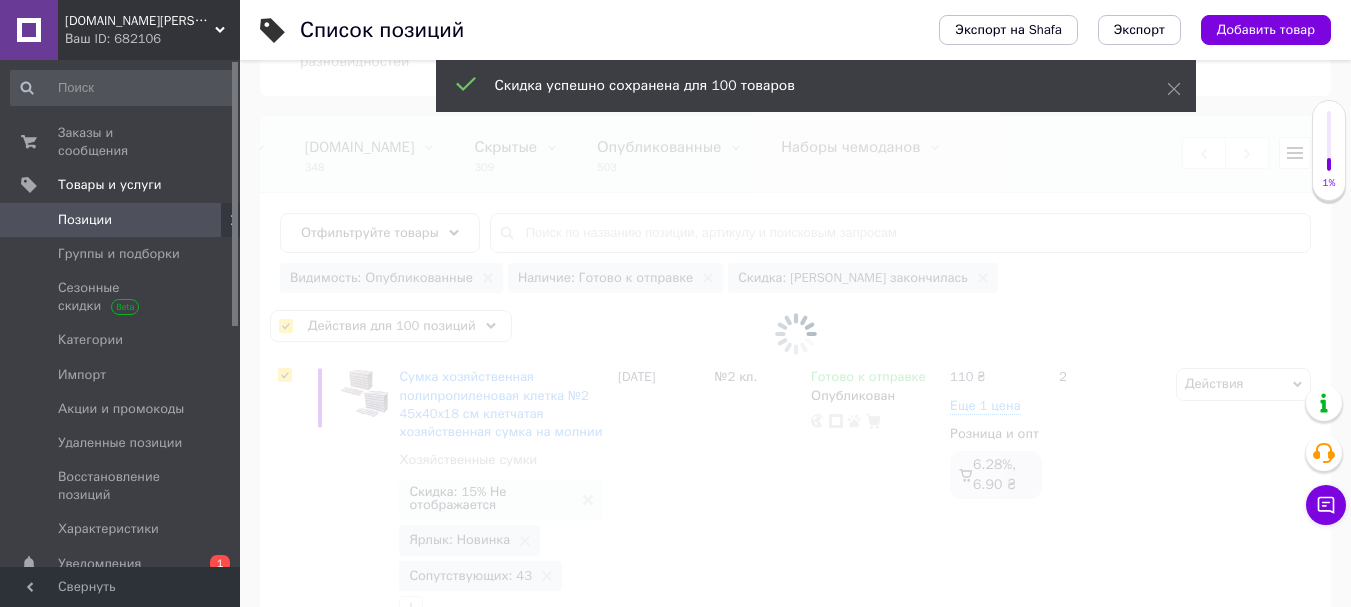 scroll, scrollTop: 0, scrollLeft: 323, axis: horizontal 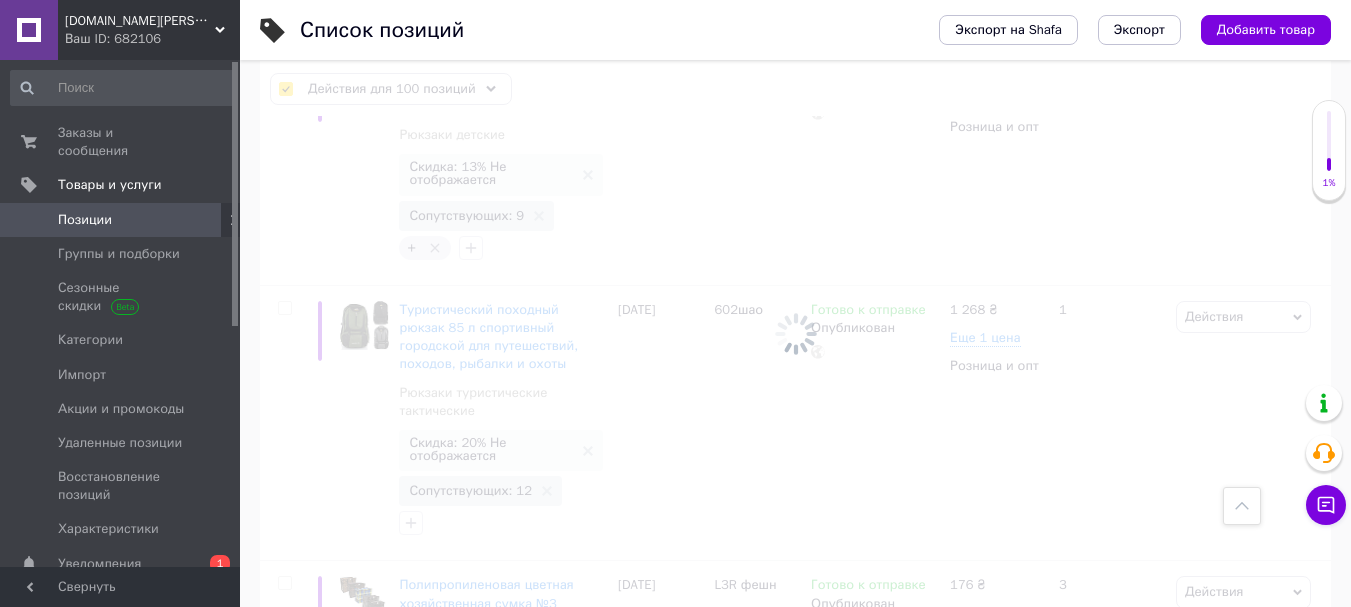 checkbox on "false" 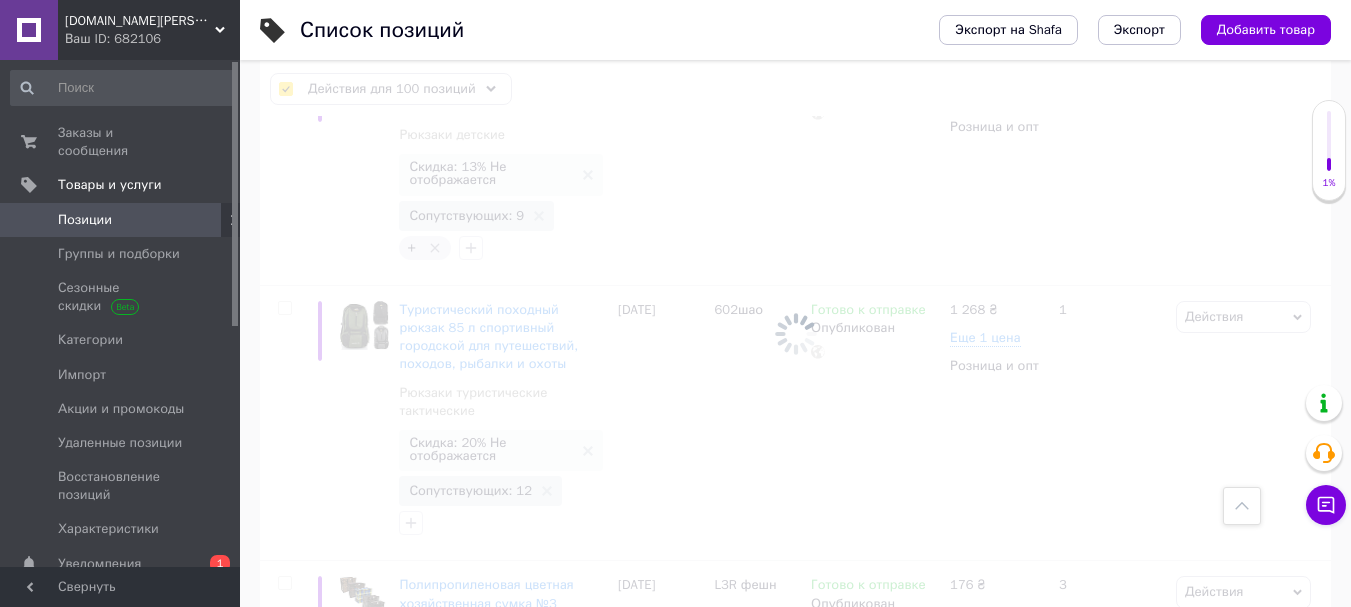 checkbox on "false" 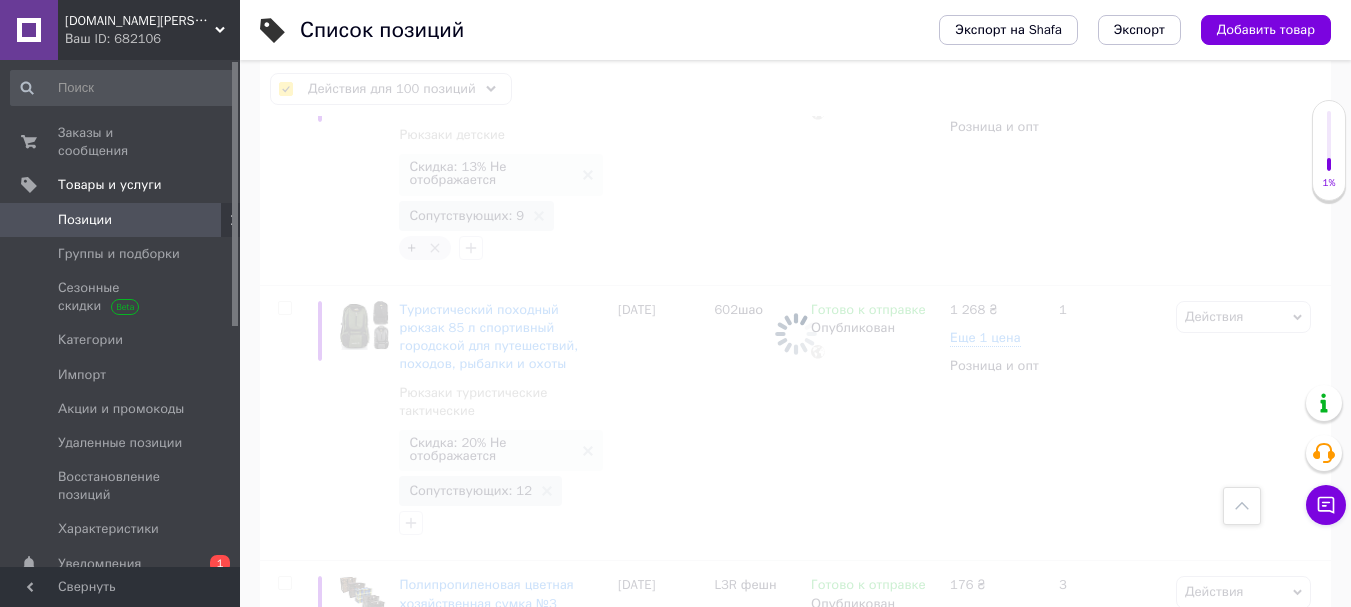 checkbox on "false" 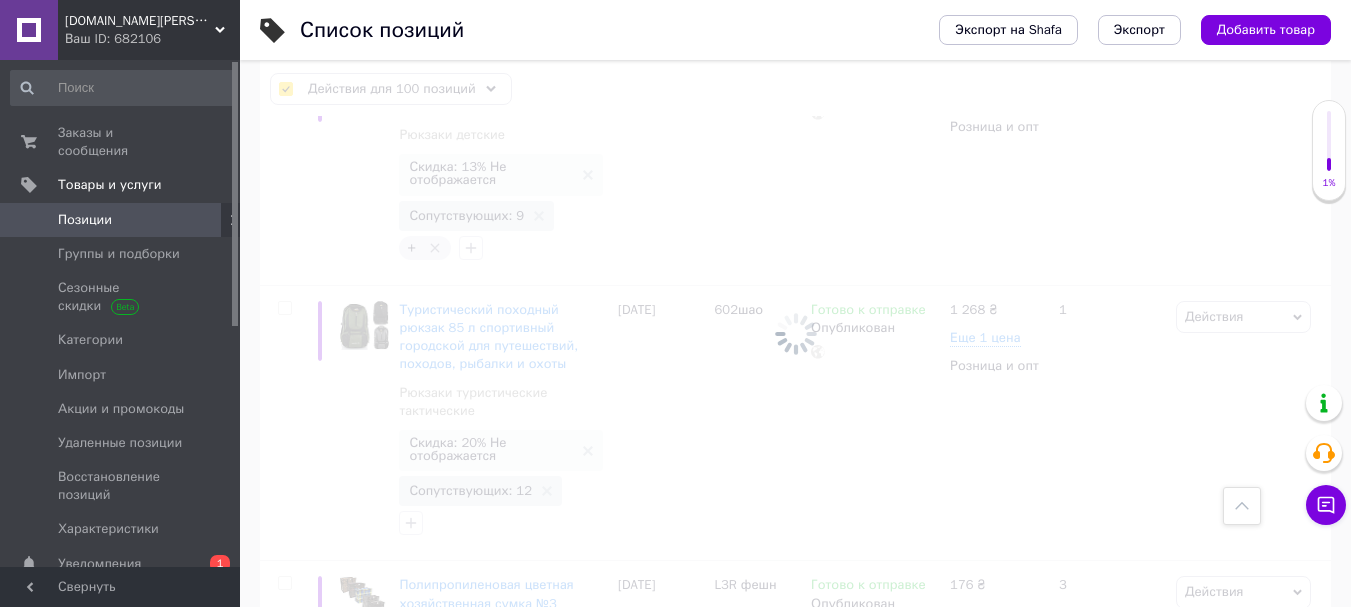 checkbox on "false" 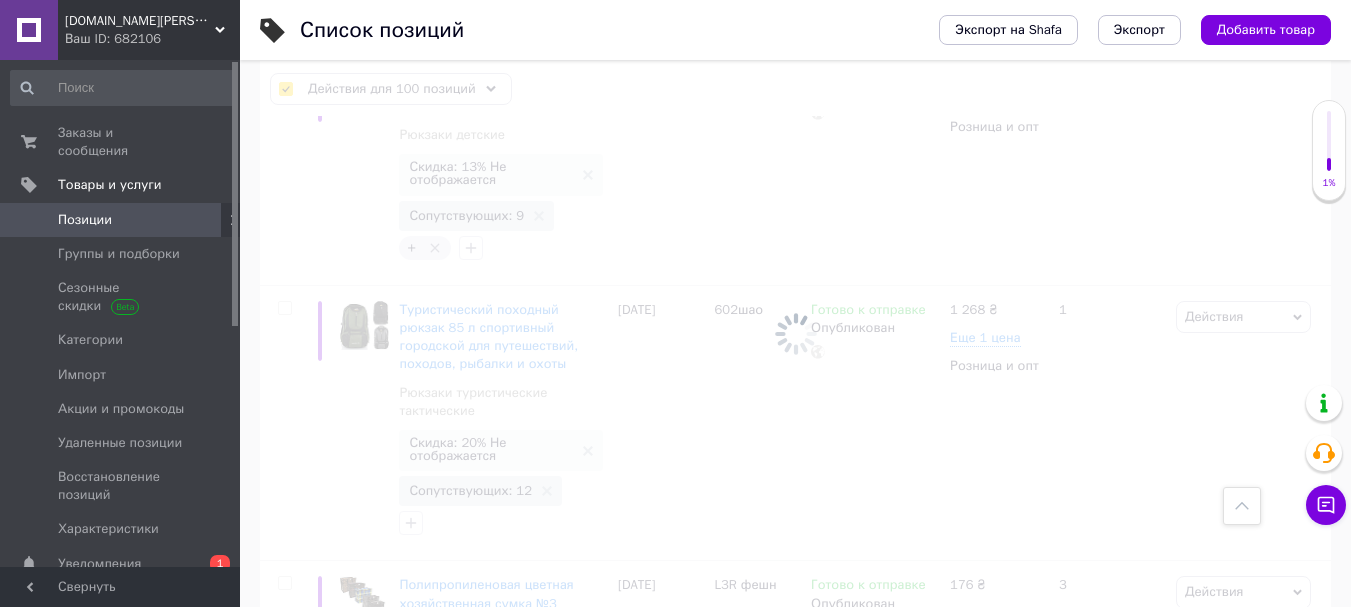 checkbox on "false" 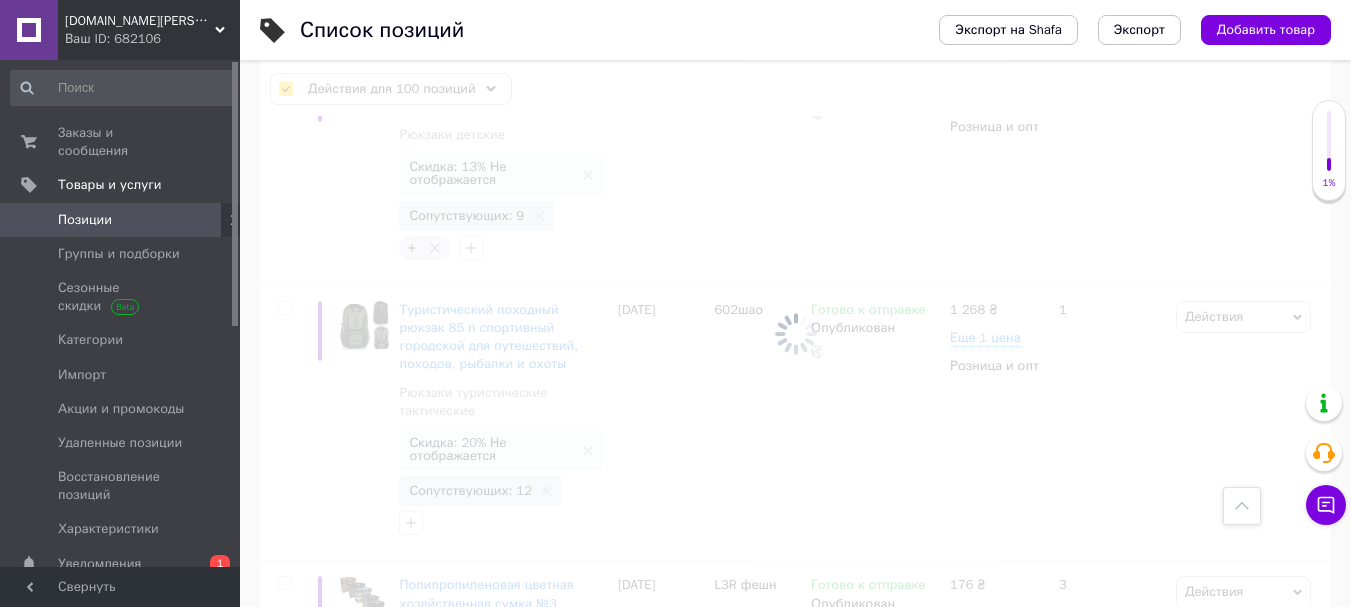 checkbox on "false" 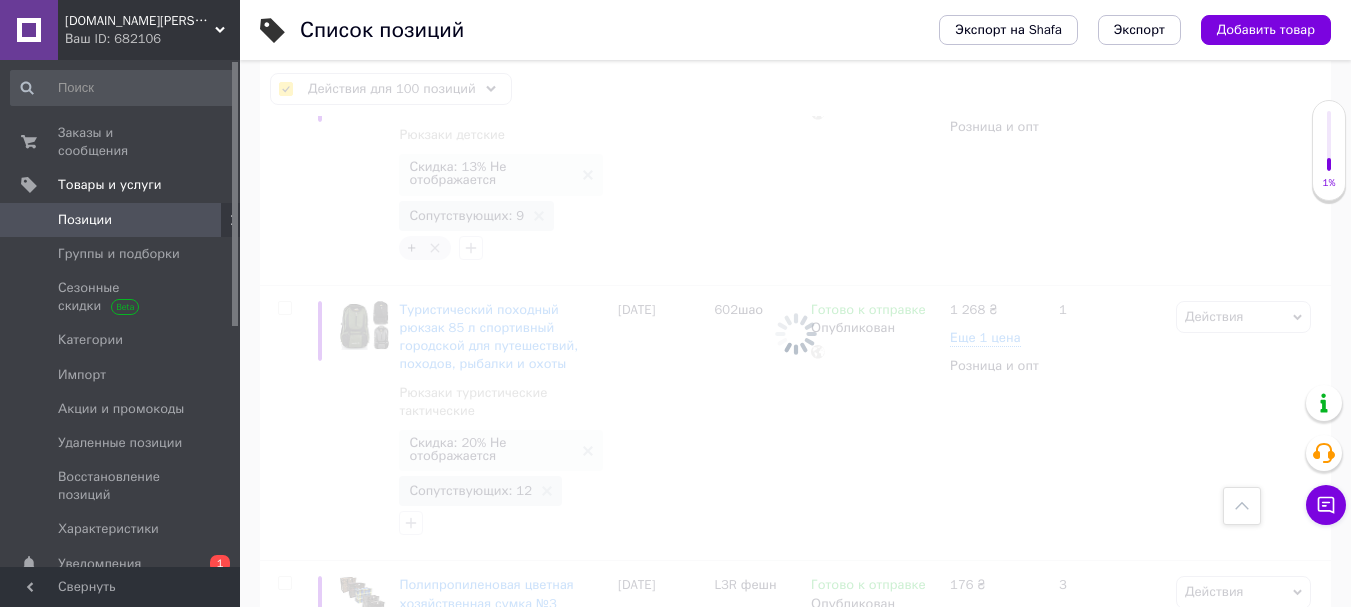 checkbox on "false" 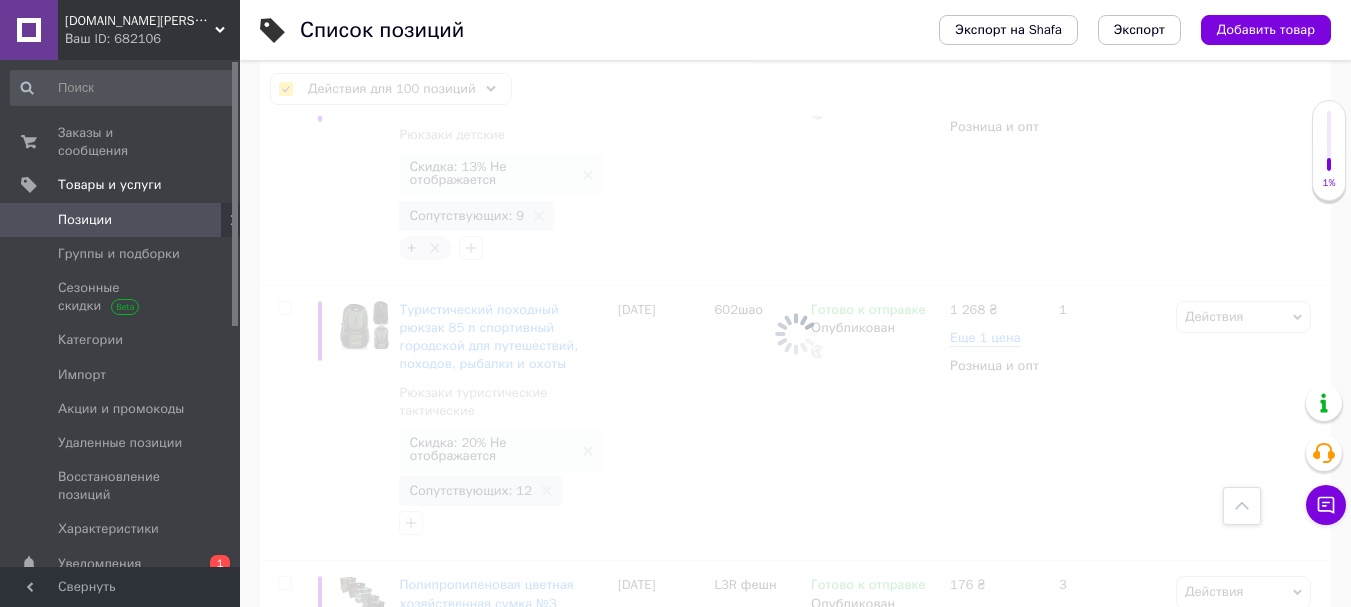 checkbox on "false" 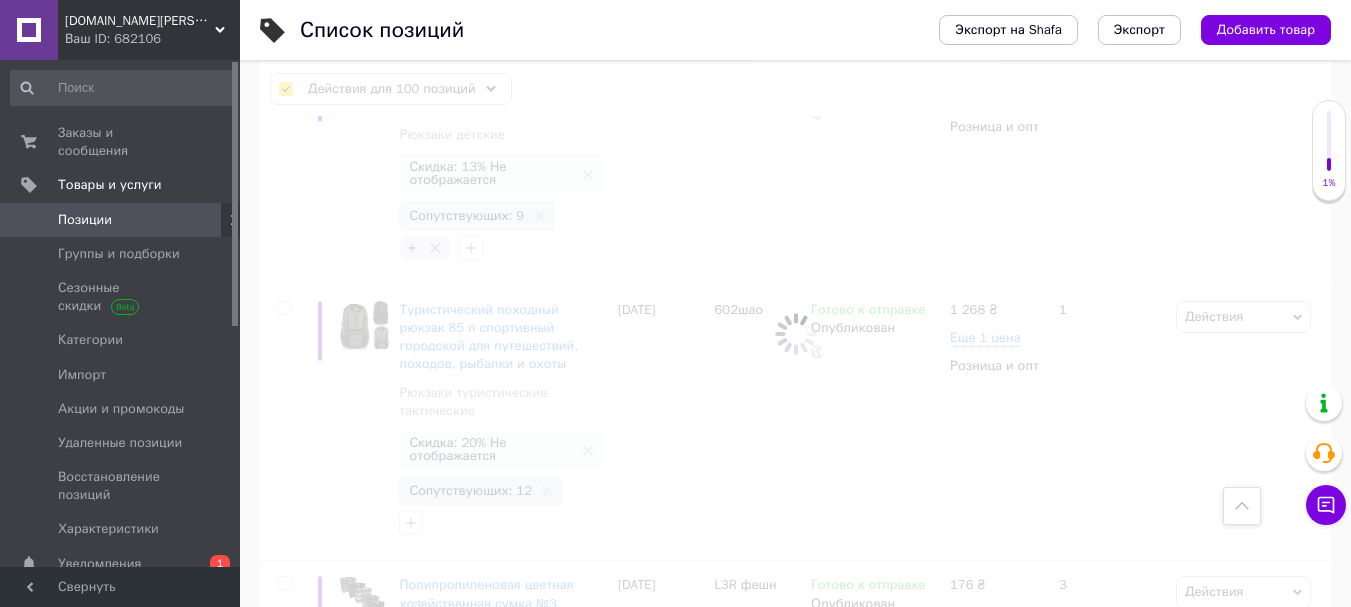 checkbox on "false" 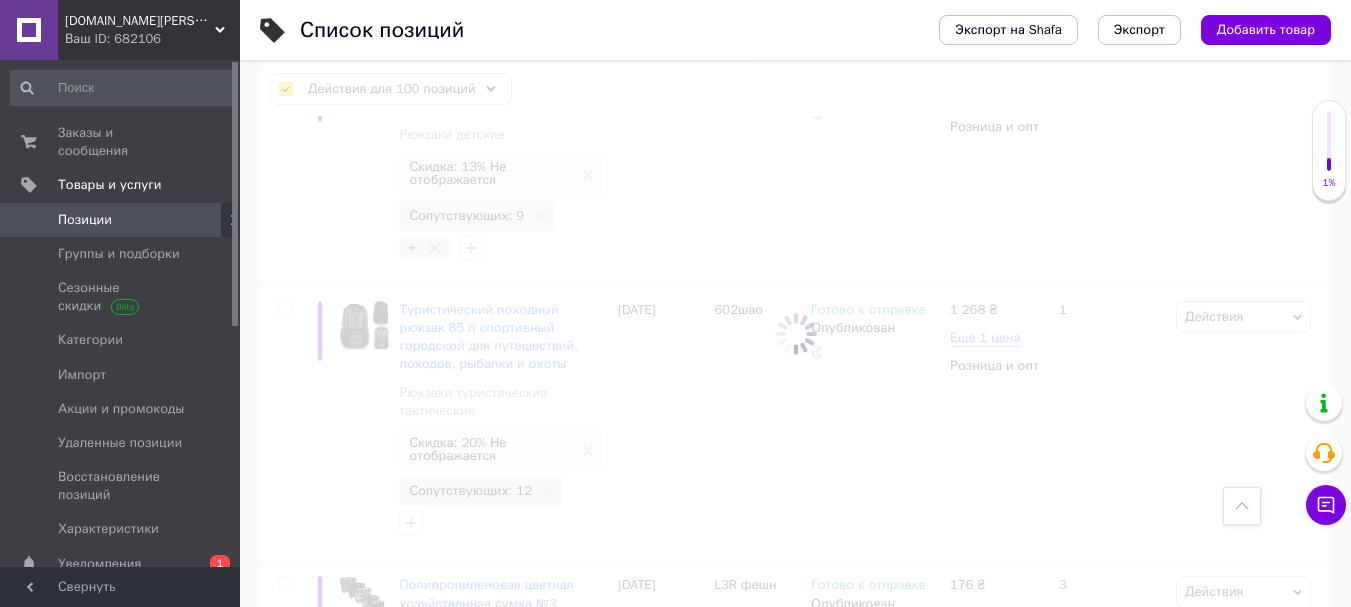 checkbox on "false" 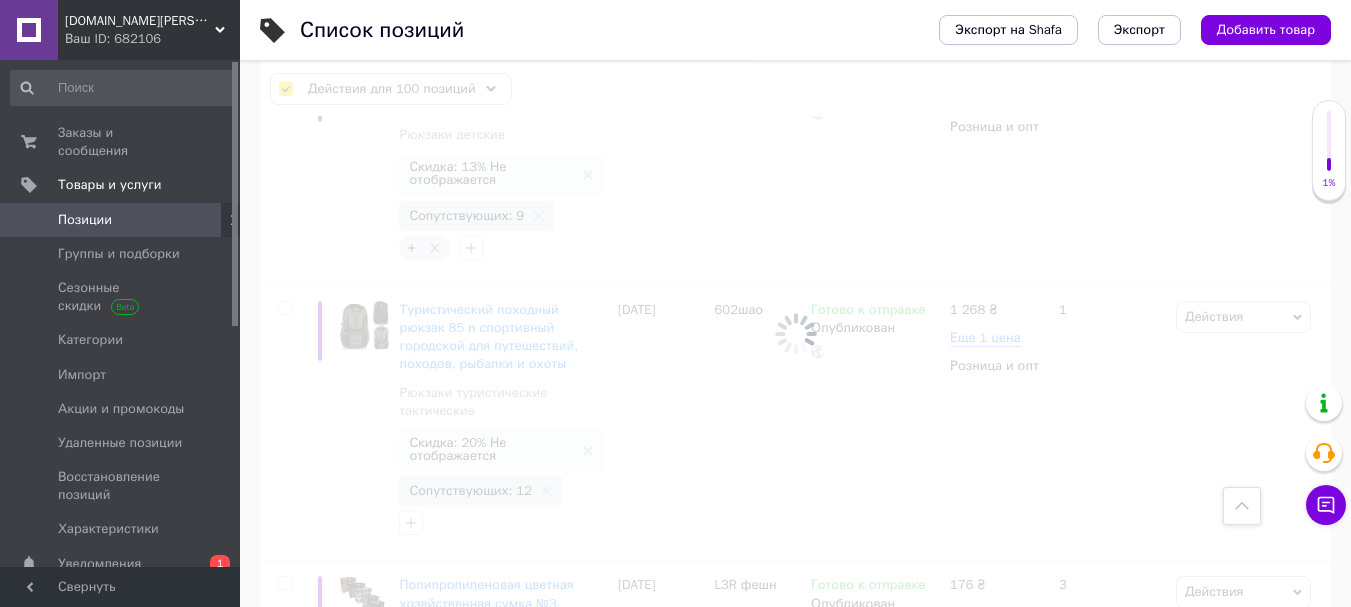checkbox on "false" 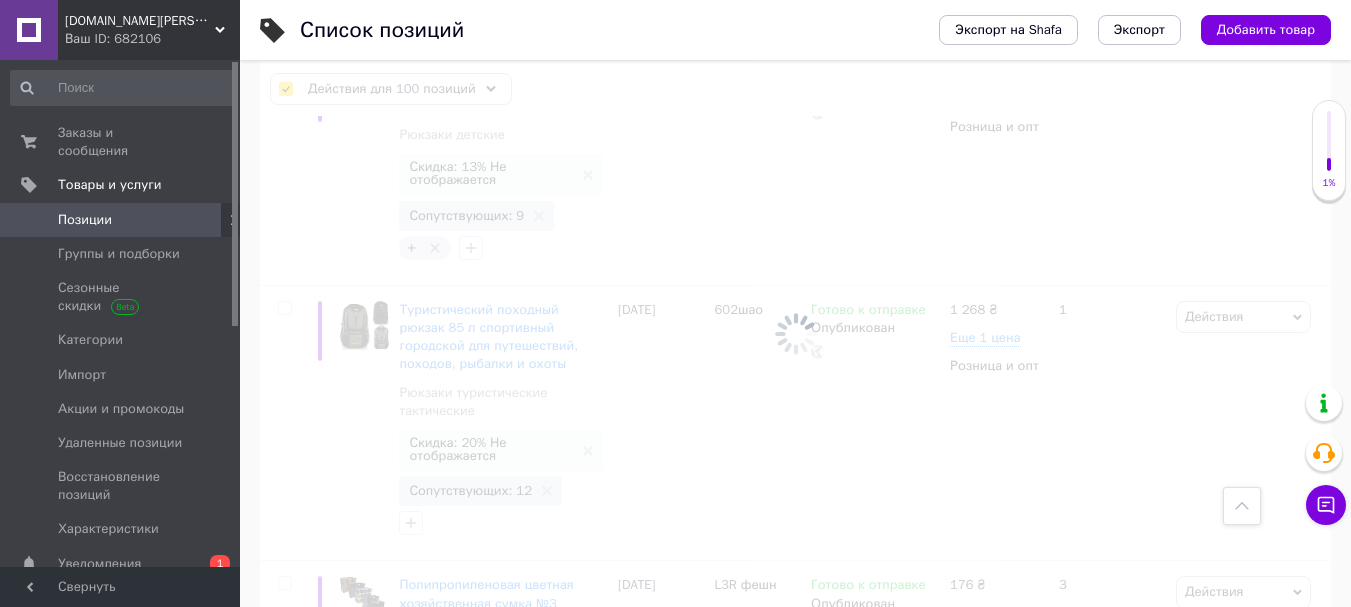 checkbox on "false" 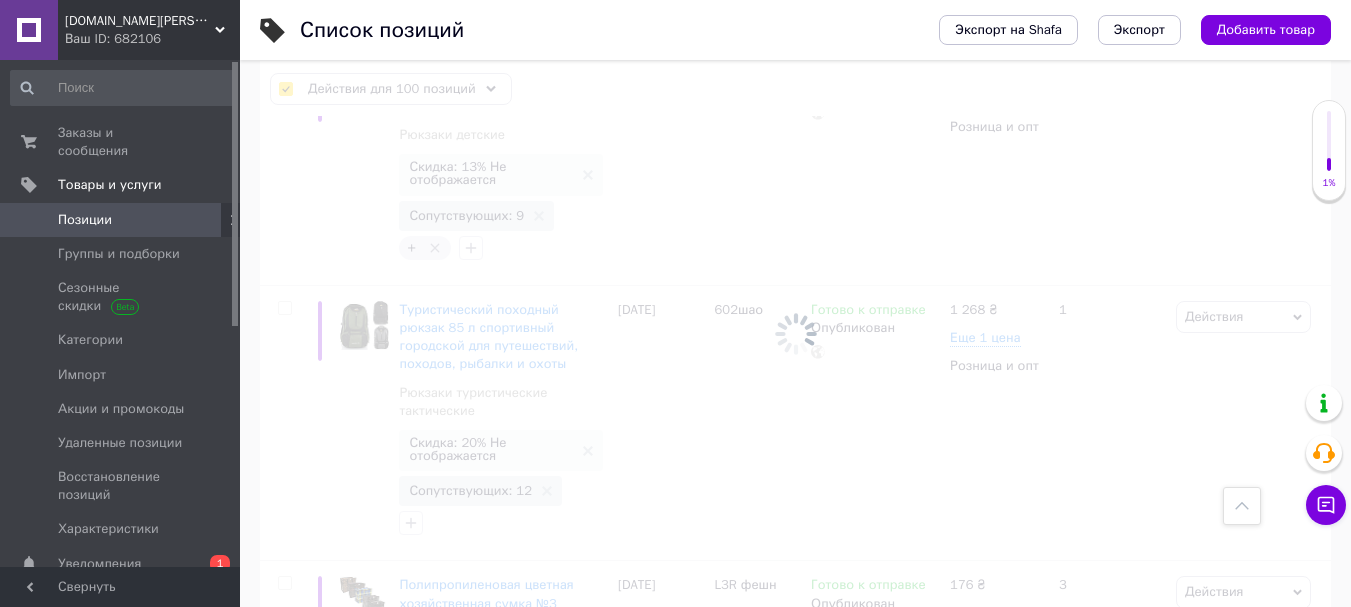 checkbox on "false" 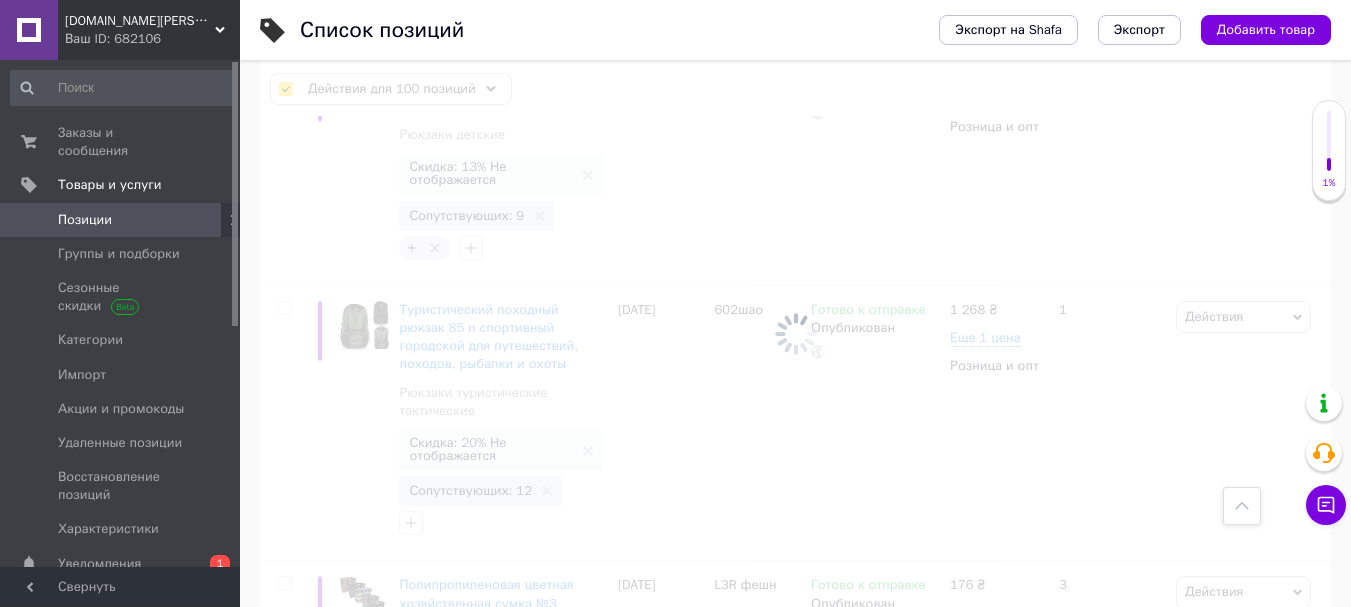 checkbox on "false" 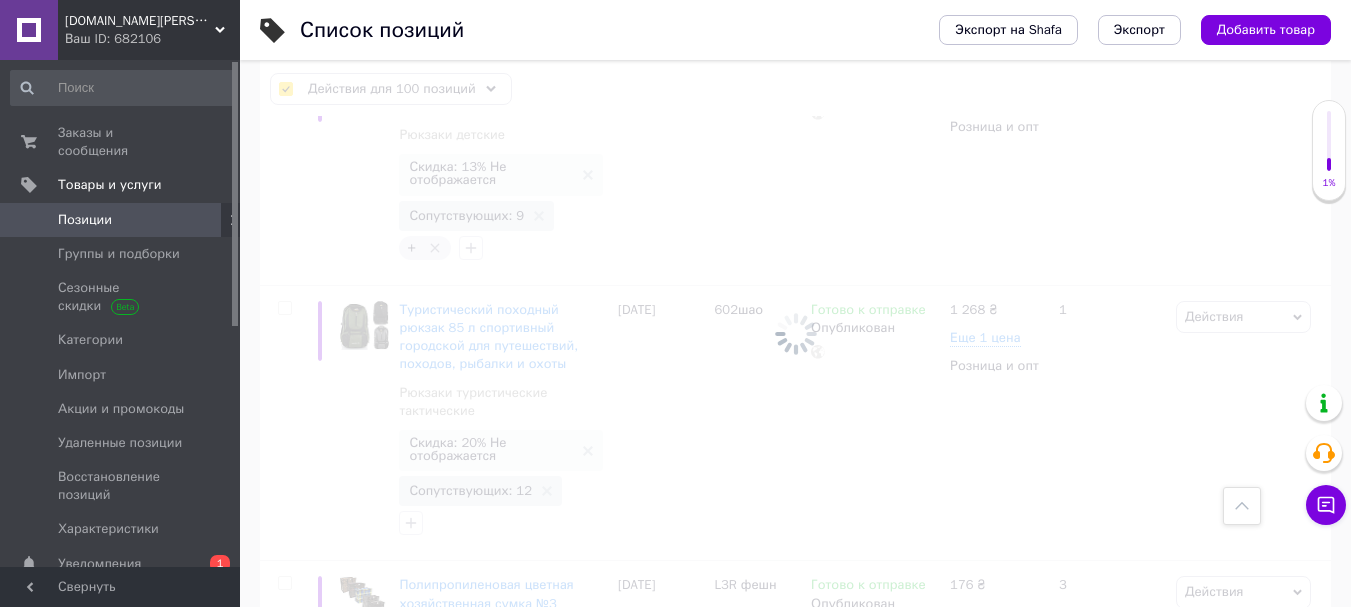 checkbox on "false" 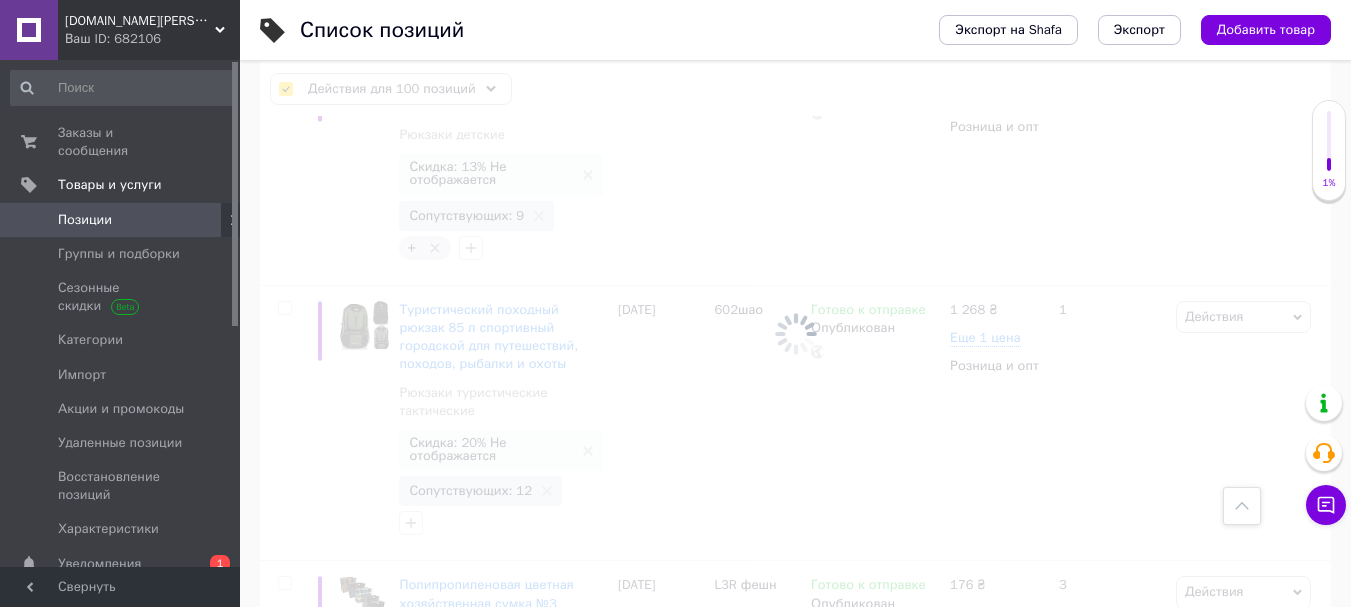 checkbox on "false" 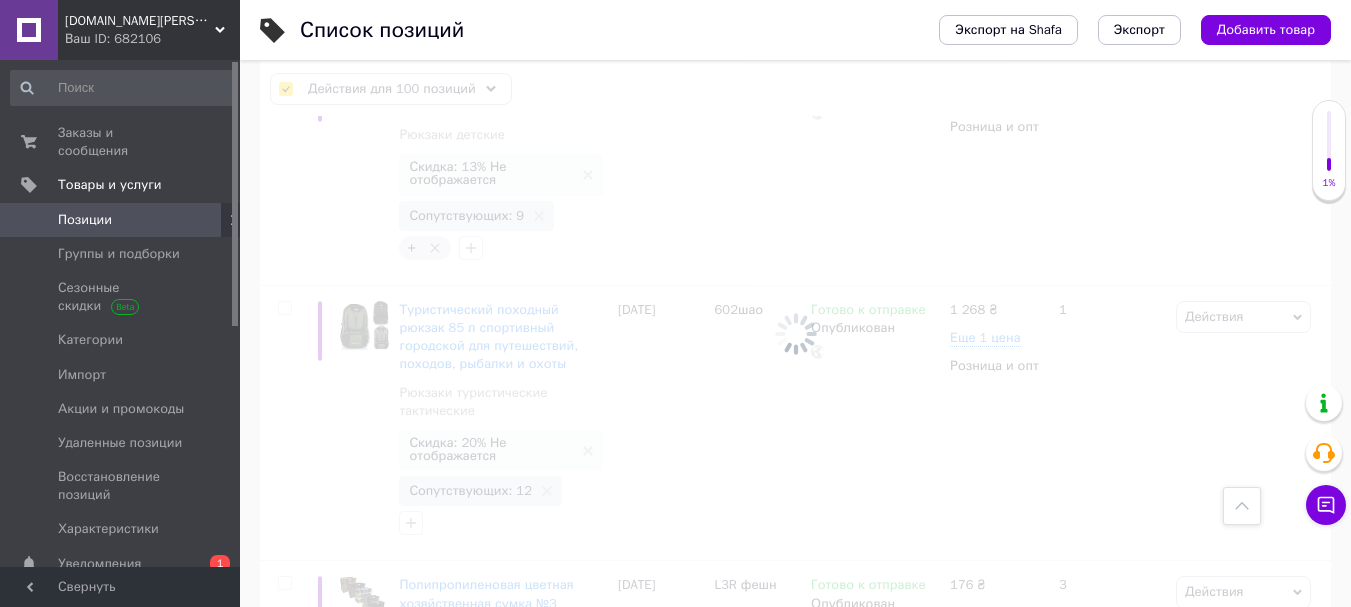 checkbox on "false" 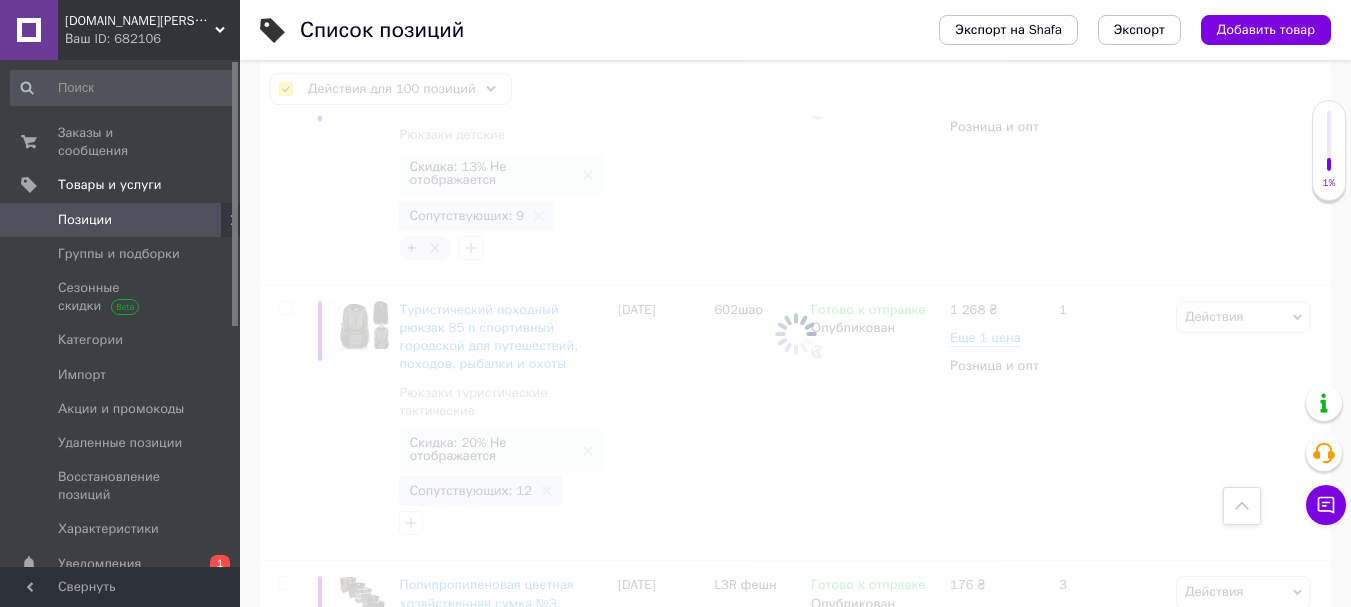 checkbox on "false" 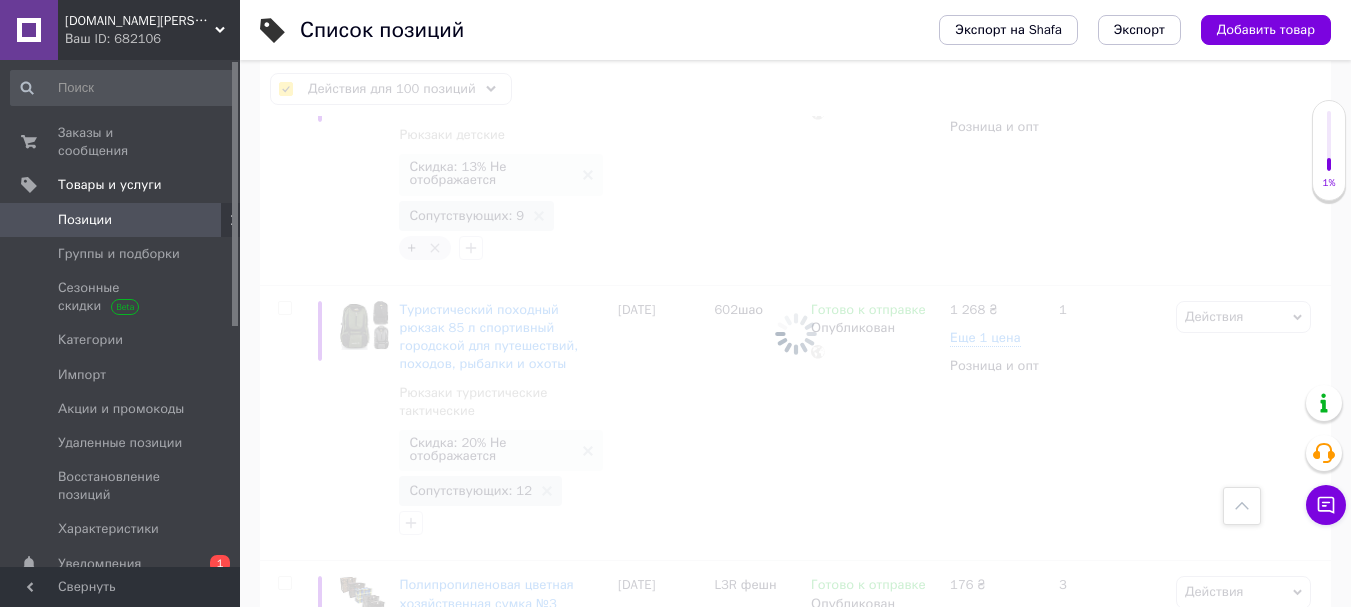 checkbox on "false" 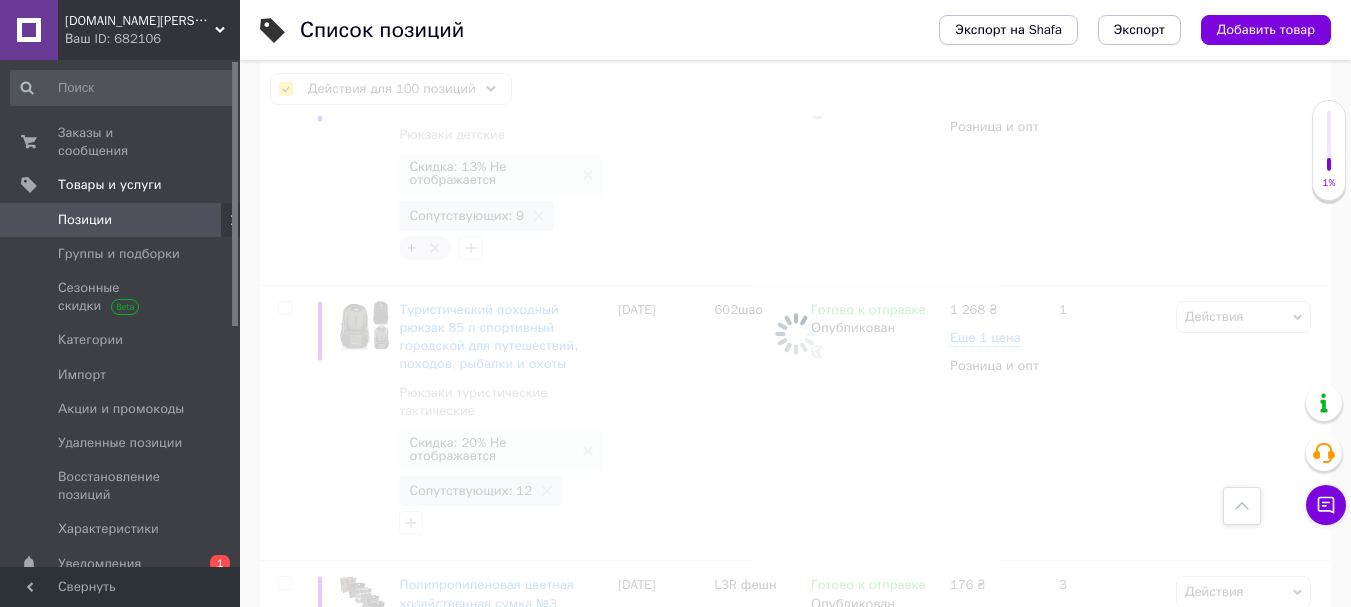 checkbox on "false" 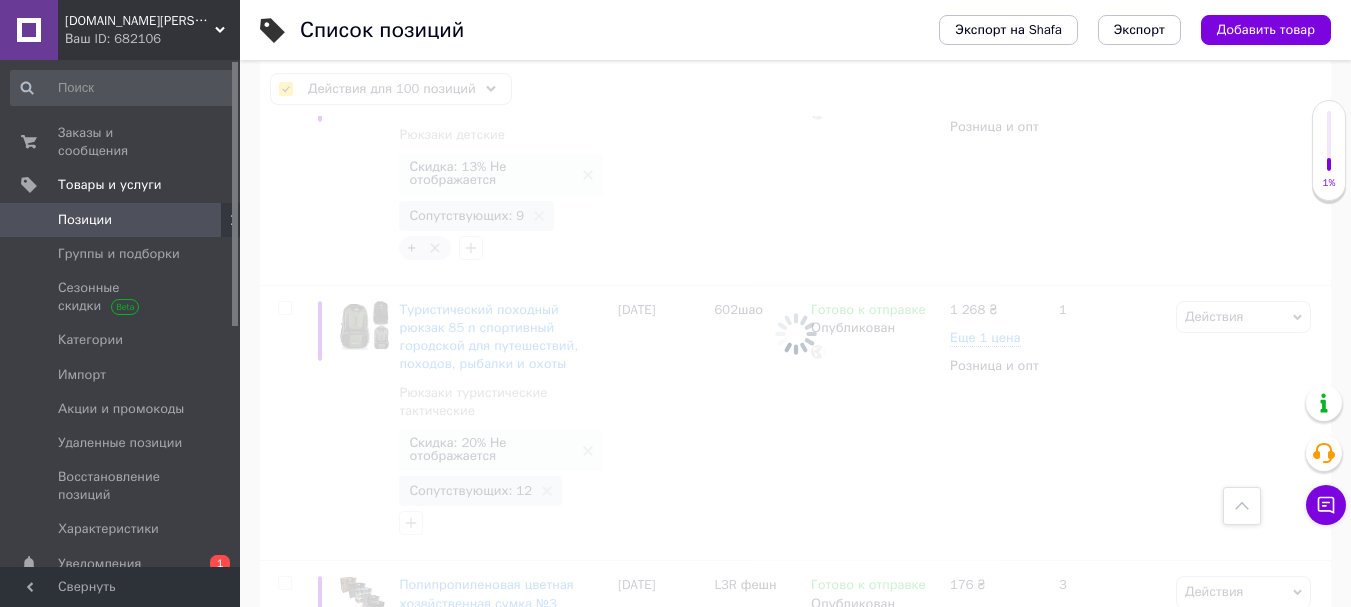 checkbox on "false" 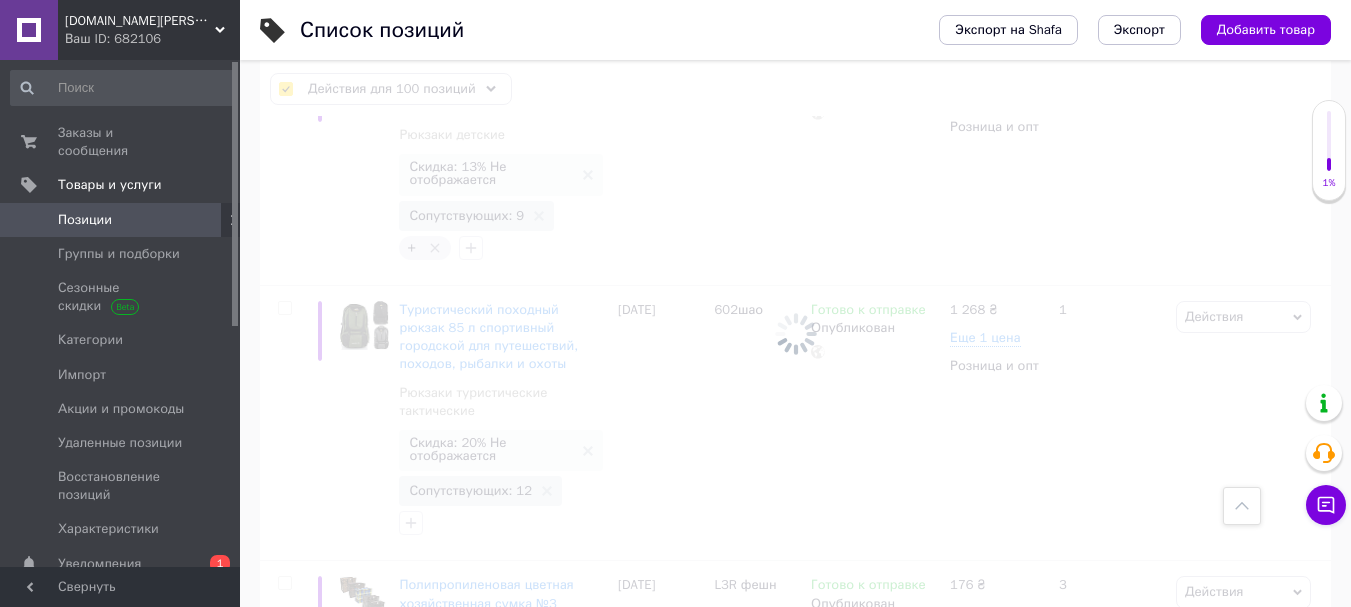 checkbox on "false" 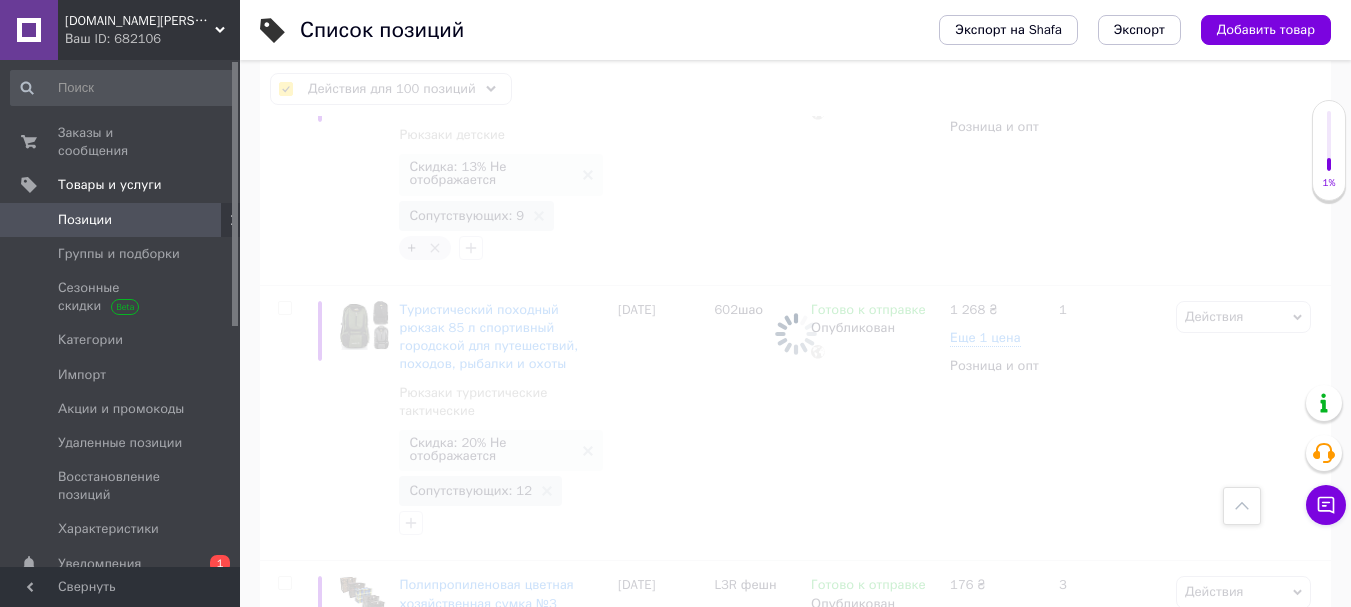 checkbox on "false" 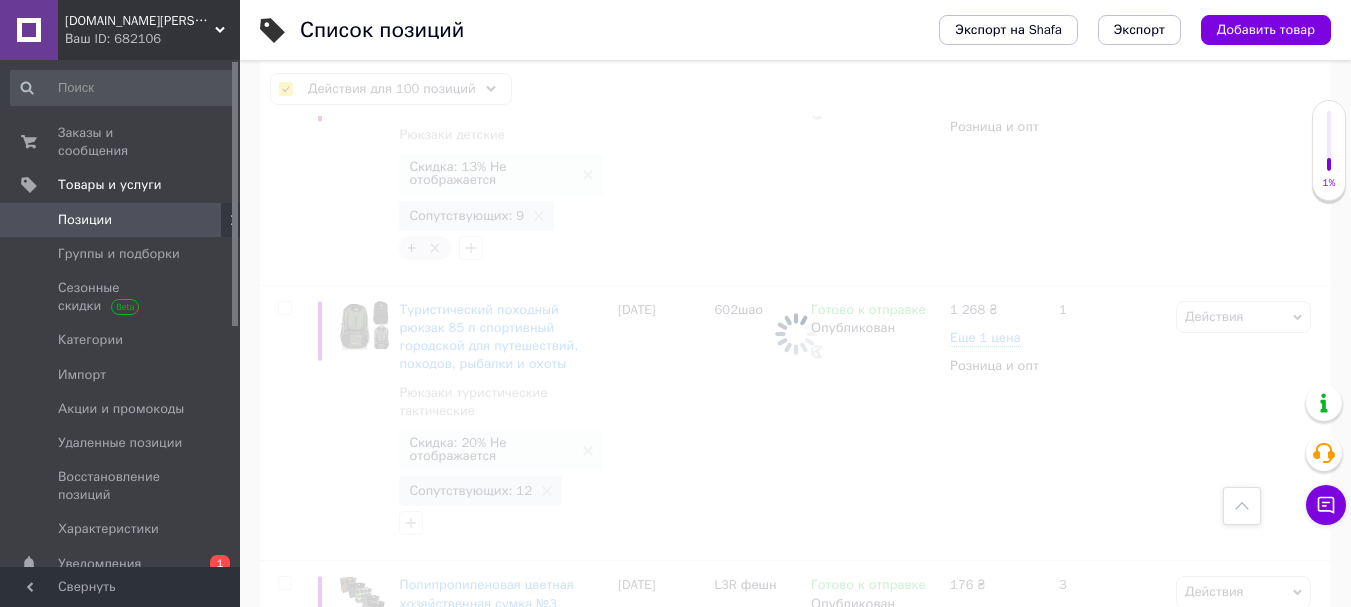 checkbox on "false" 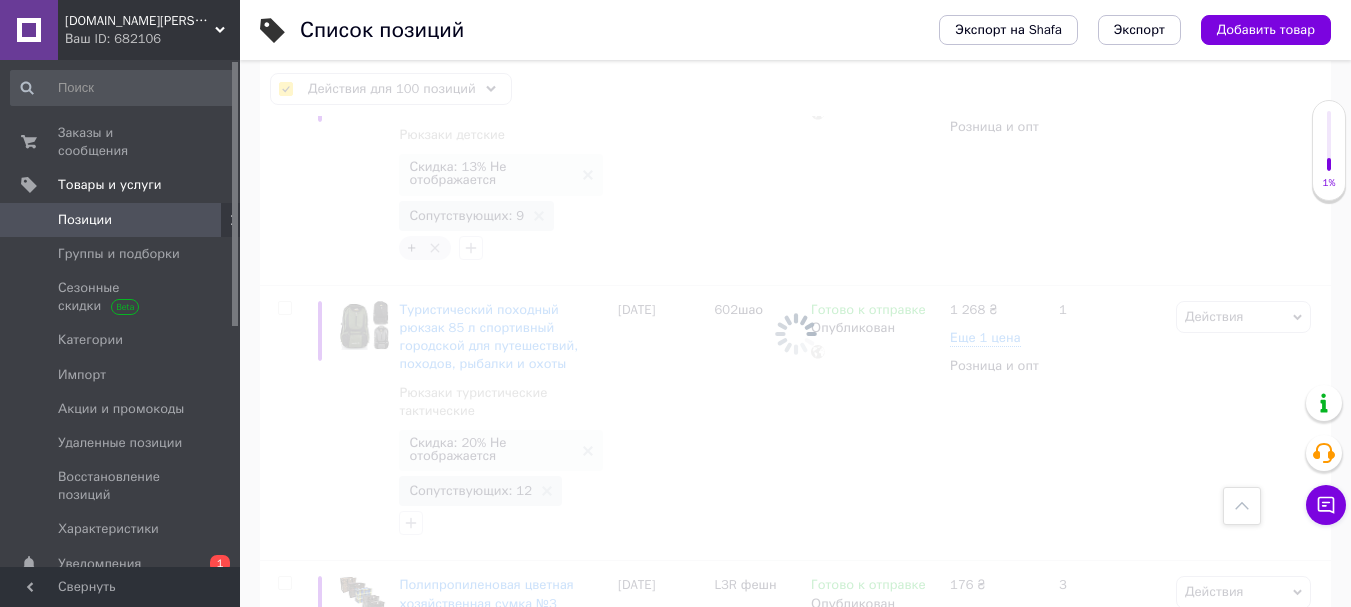 checkbox on "false" 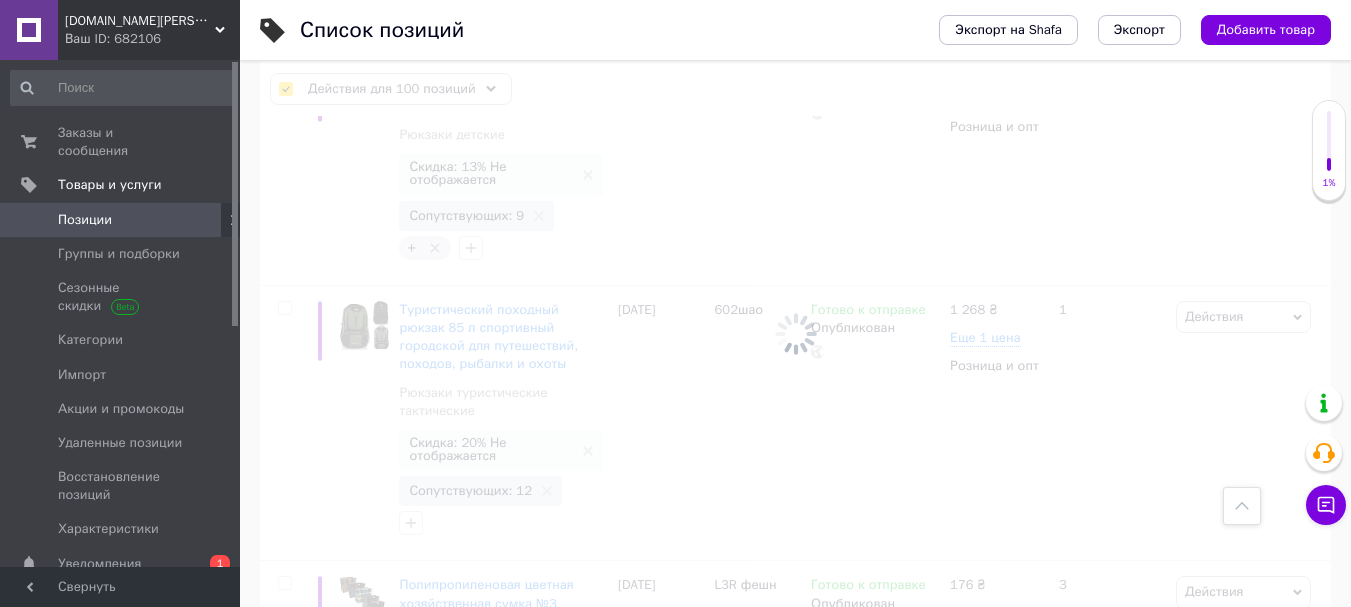 checkbox on "false" 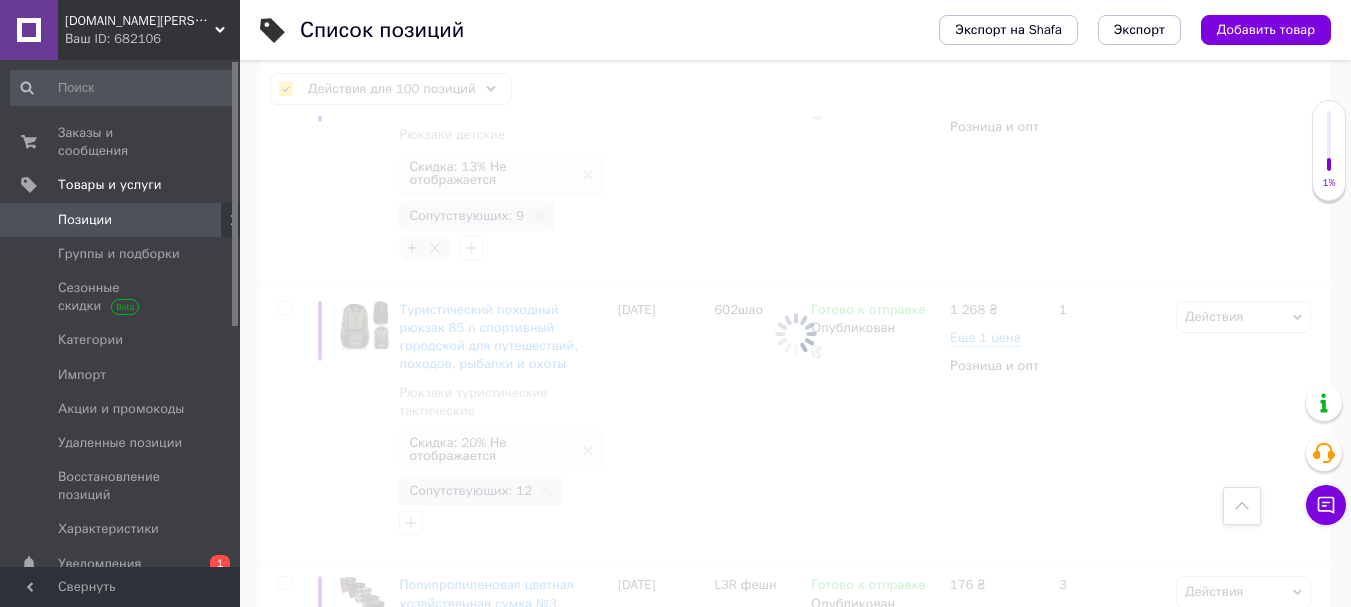 checkbox on "false" 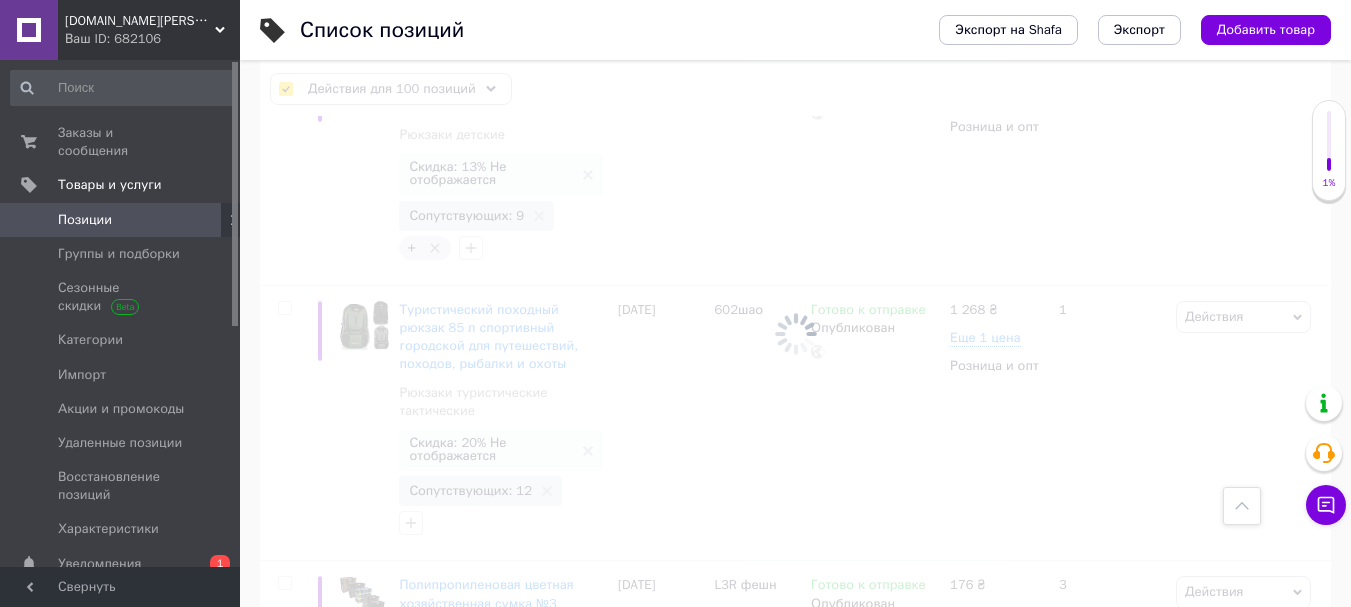 checkbox on "false" 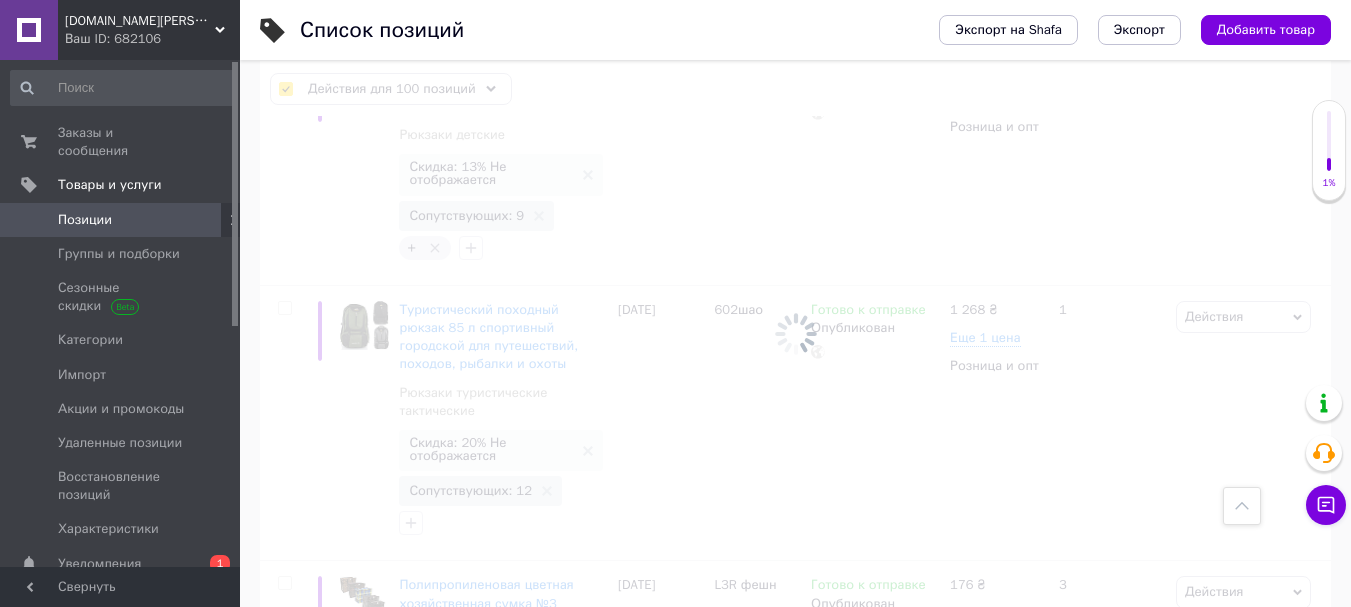 checkbox on "false" 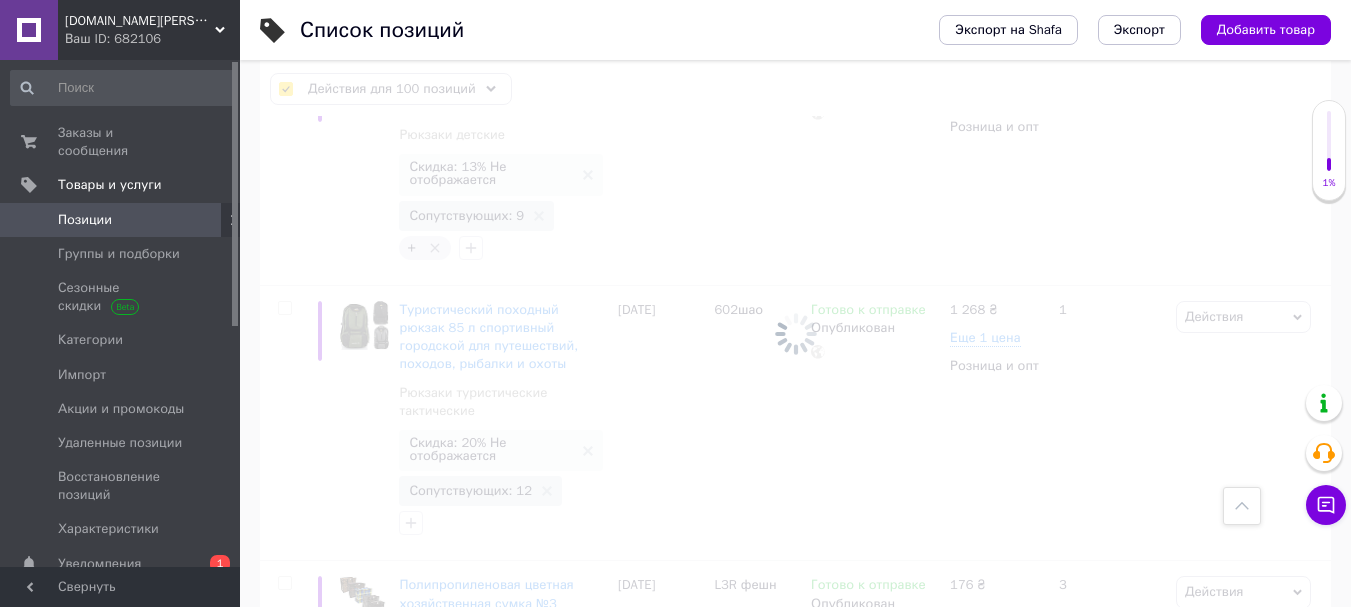 checkbox on "false" 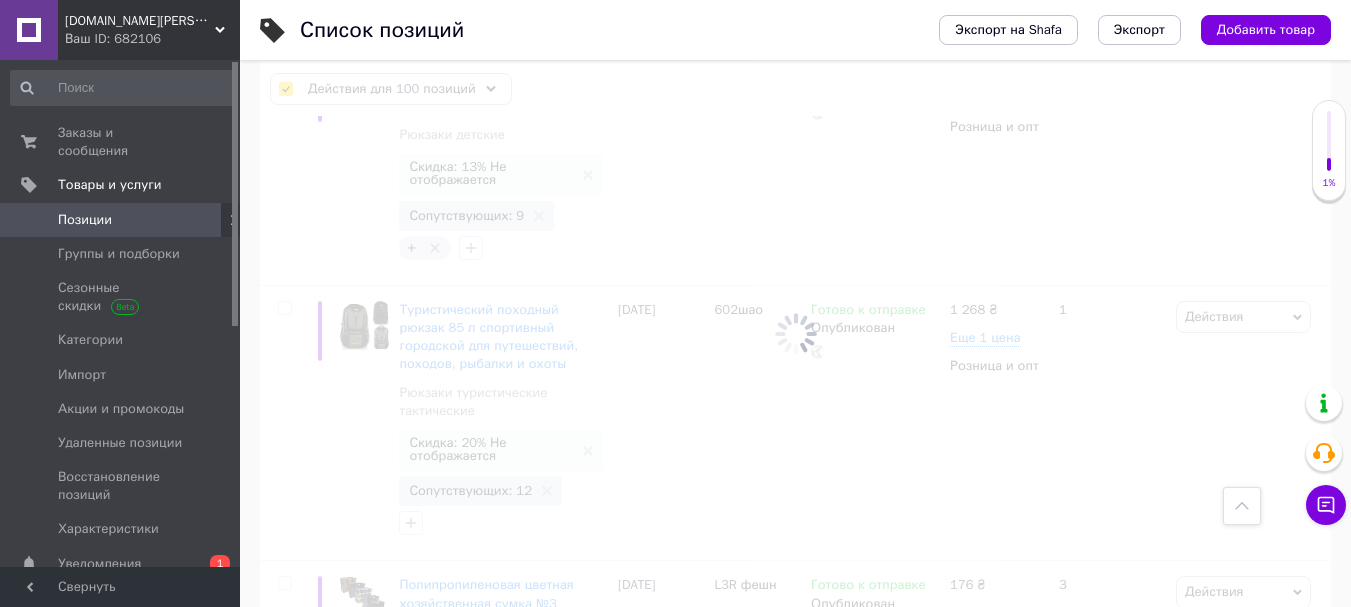 checkbox on "false" 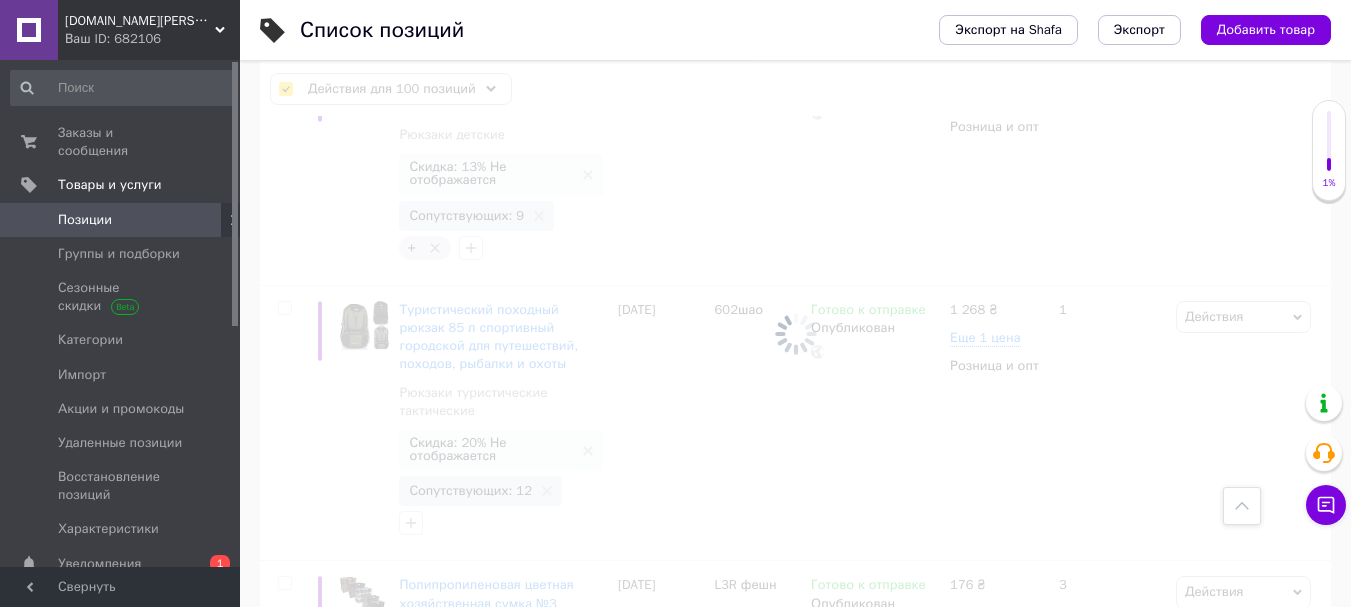 checkbox on "false" 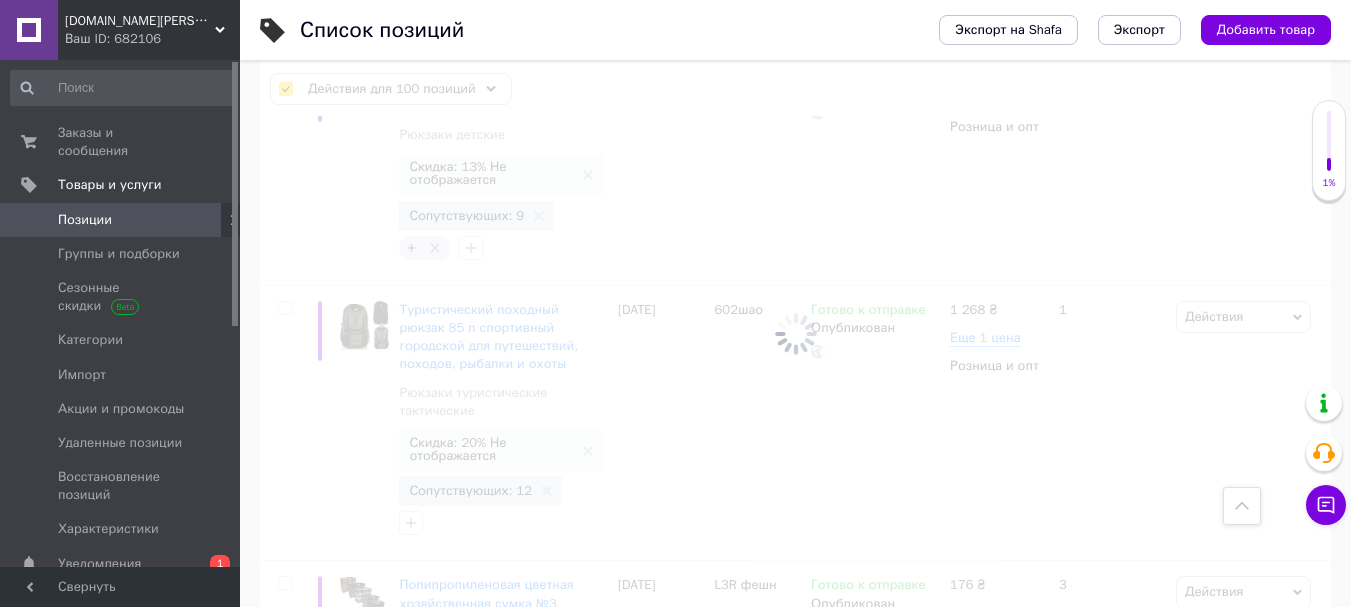 checkbox on "false" 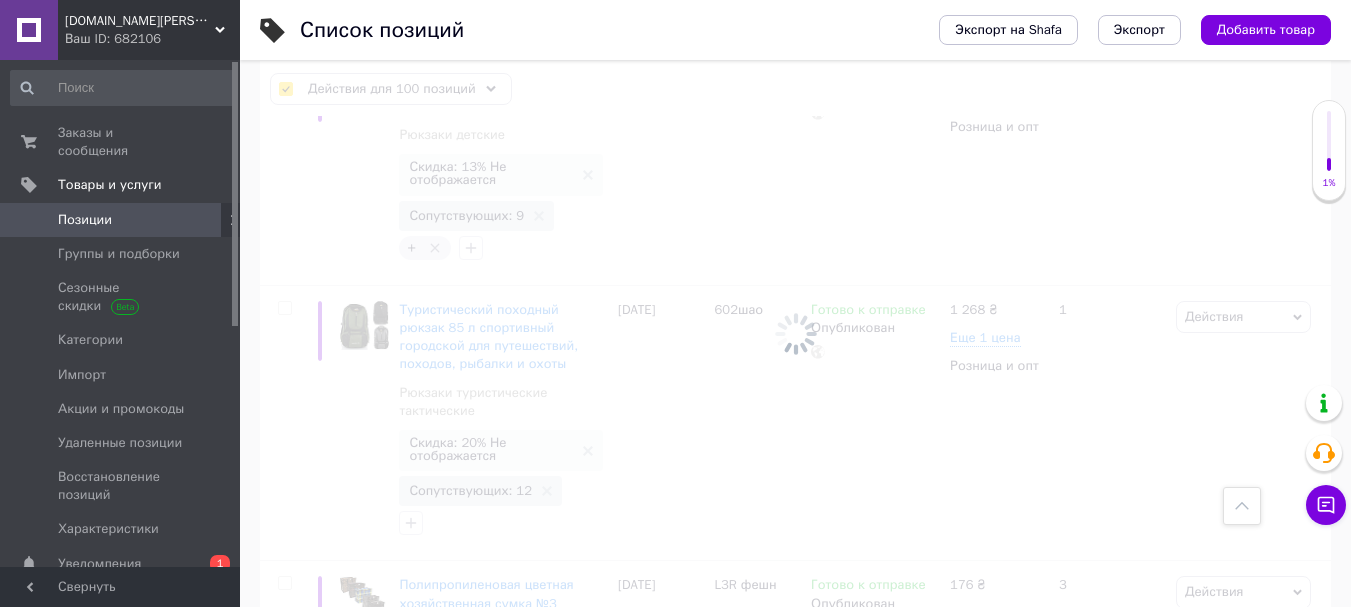 checkbox on "false" 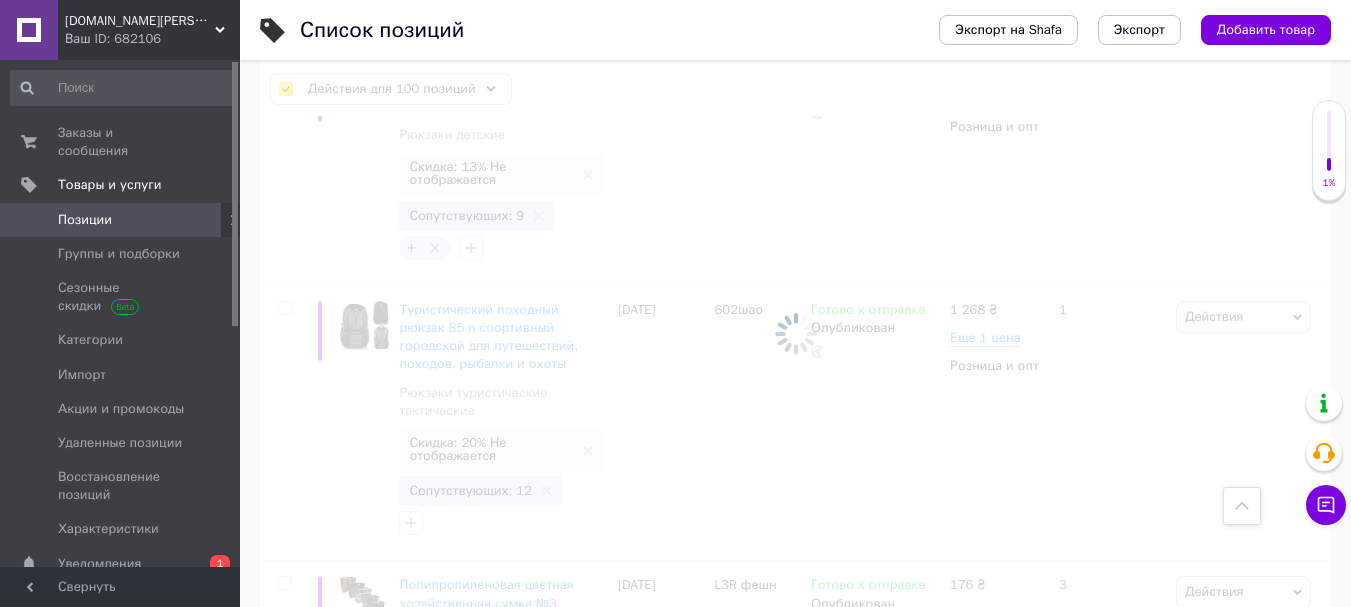 checkbox on "false" 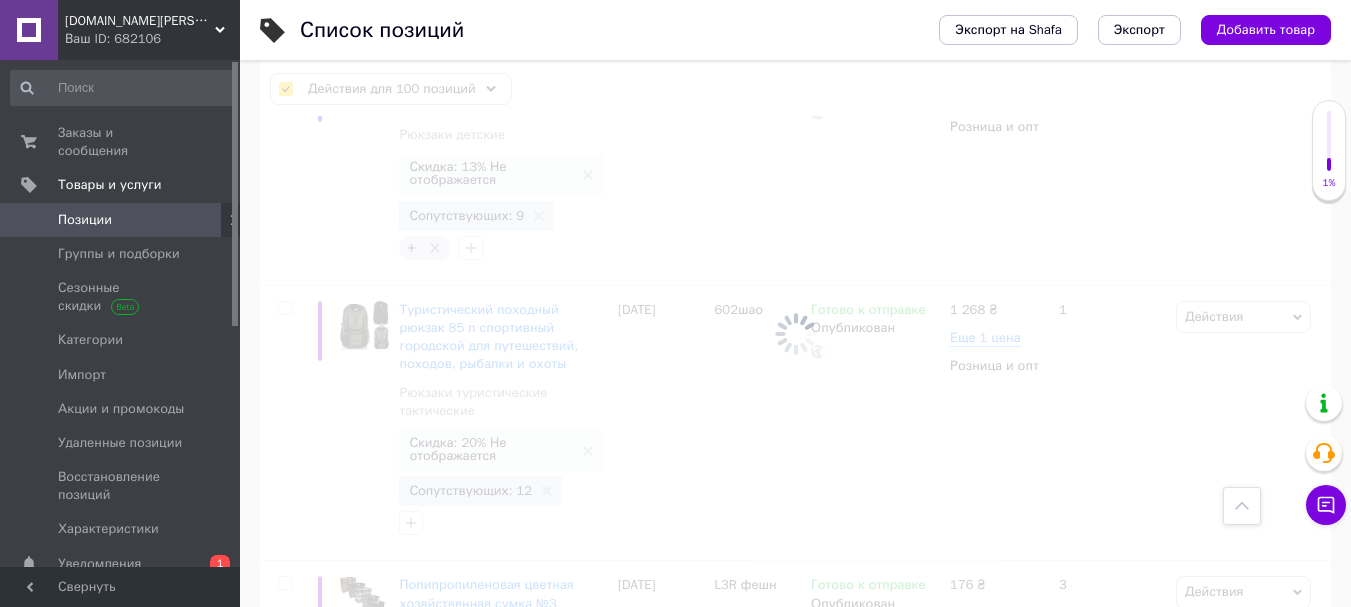 checkbox on "false" 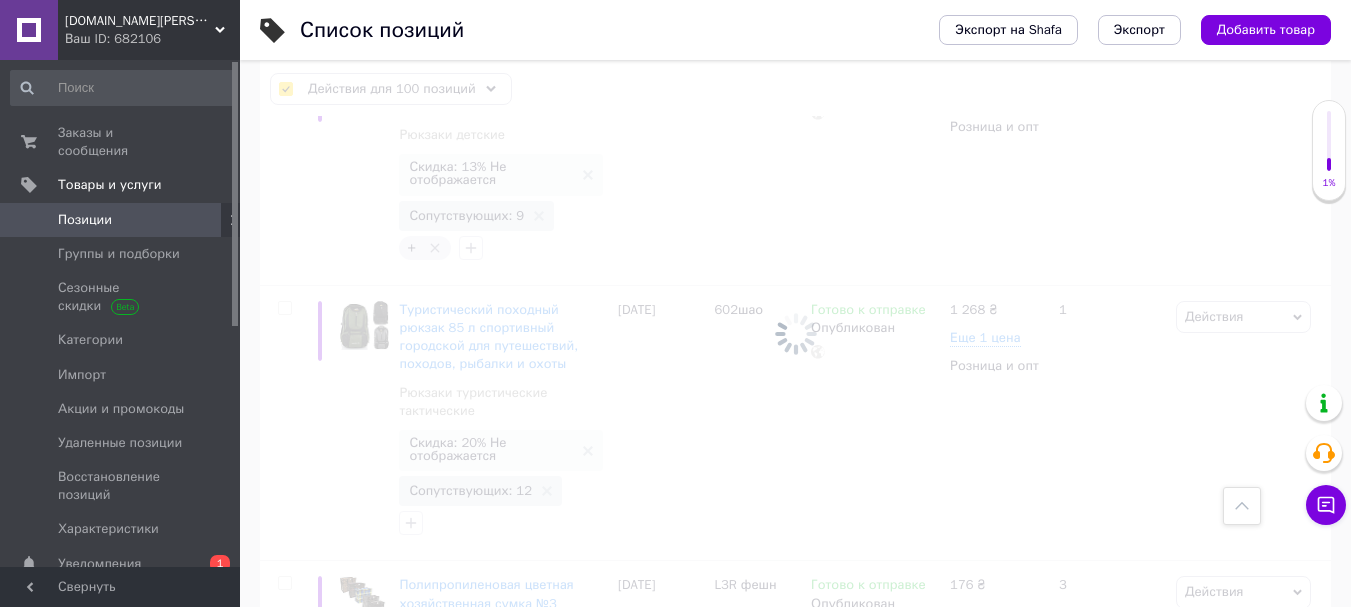 checkbox on "false" 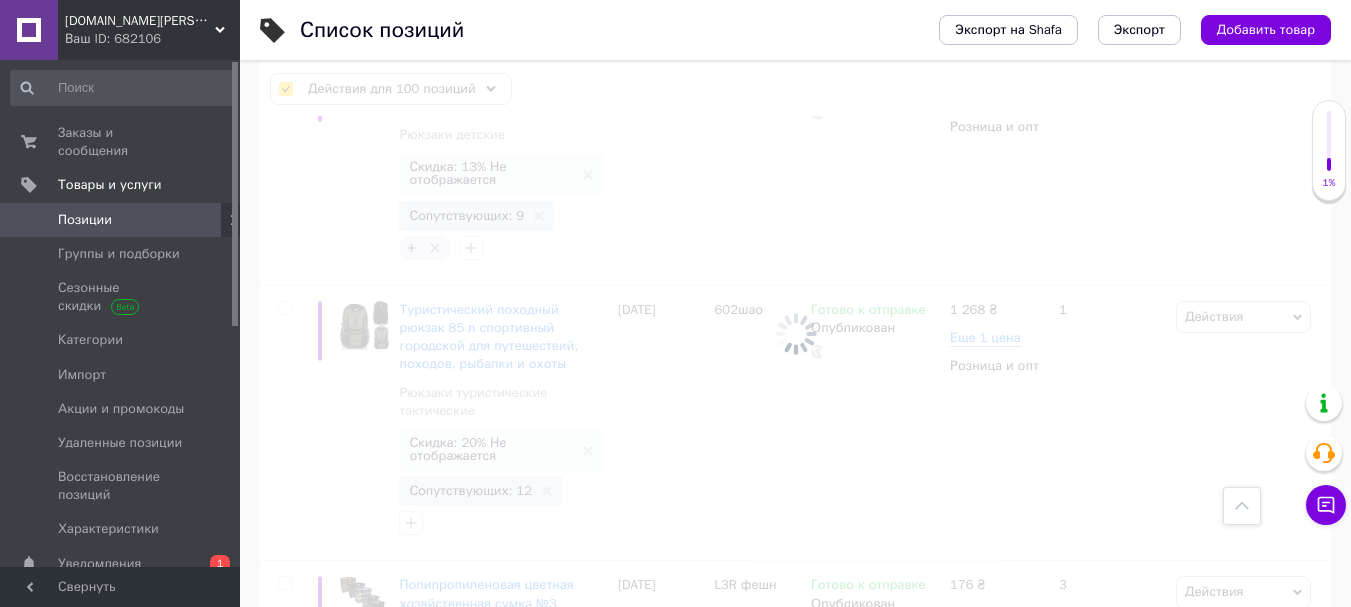checkbox on "false" 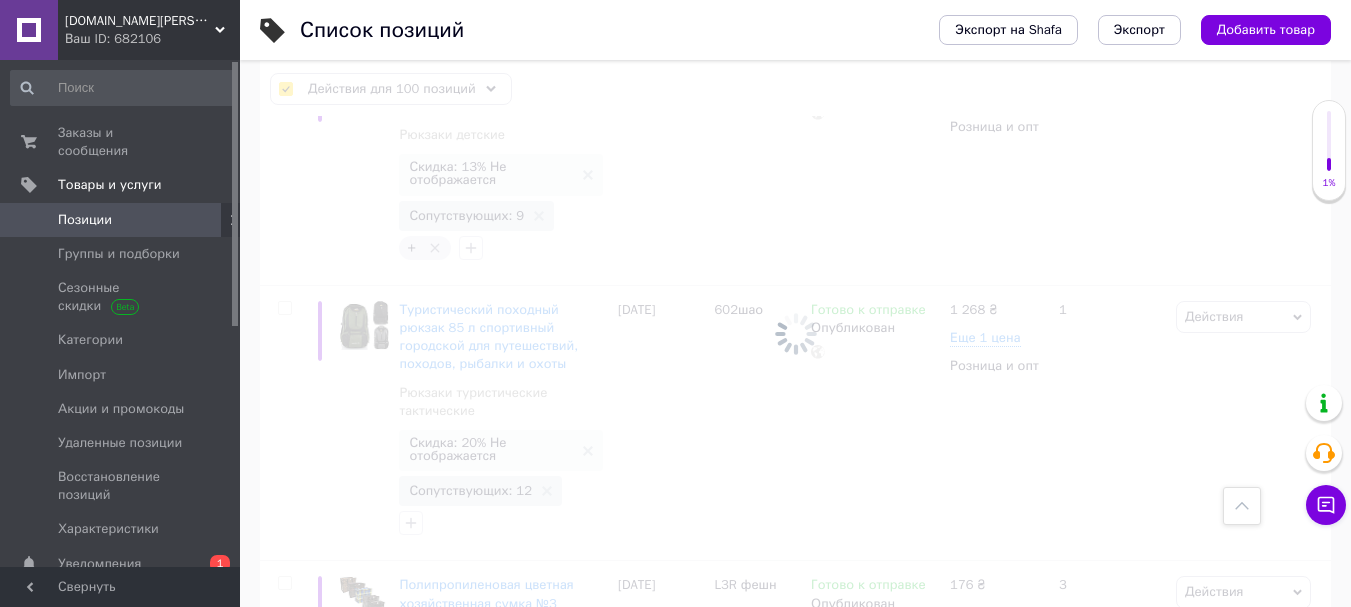 checkbox on "false" 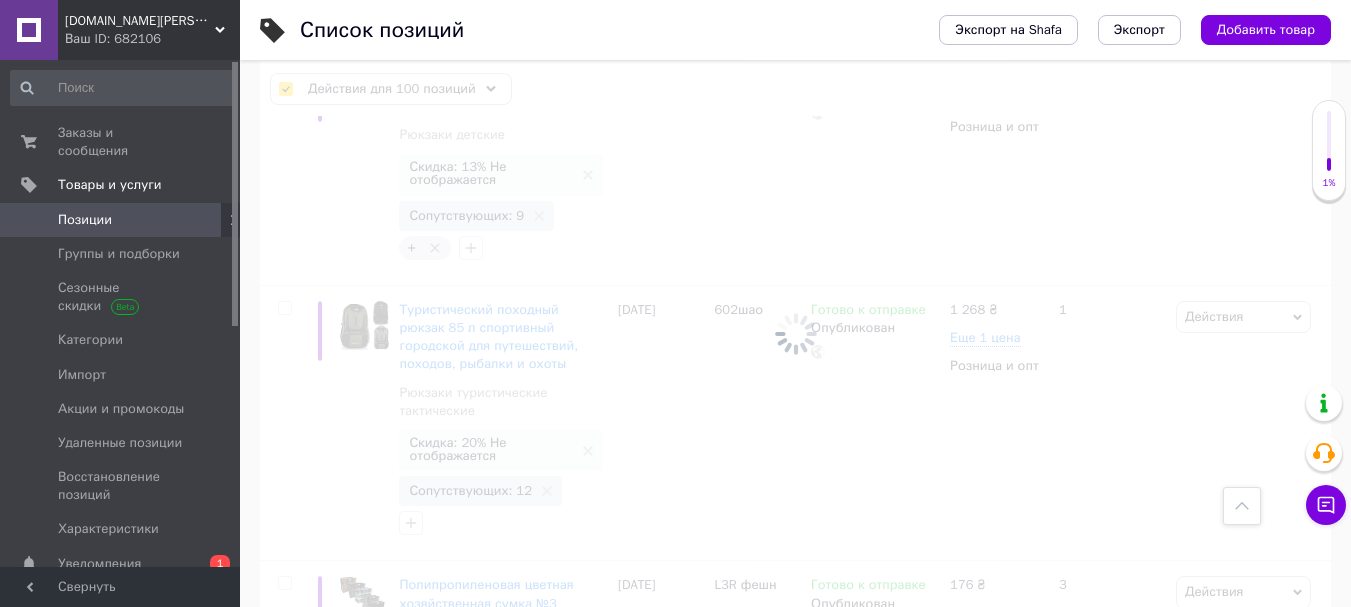 checkbox on "false" 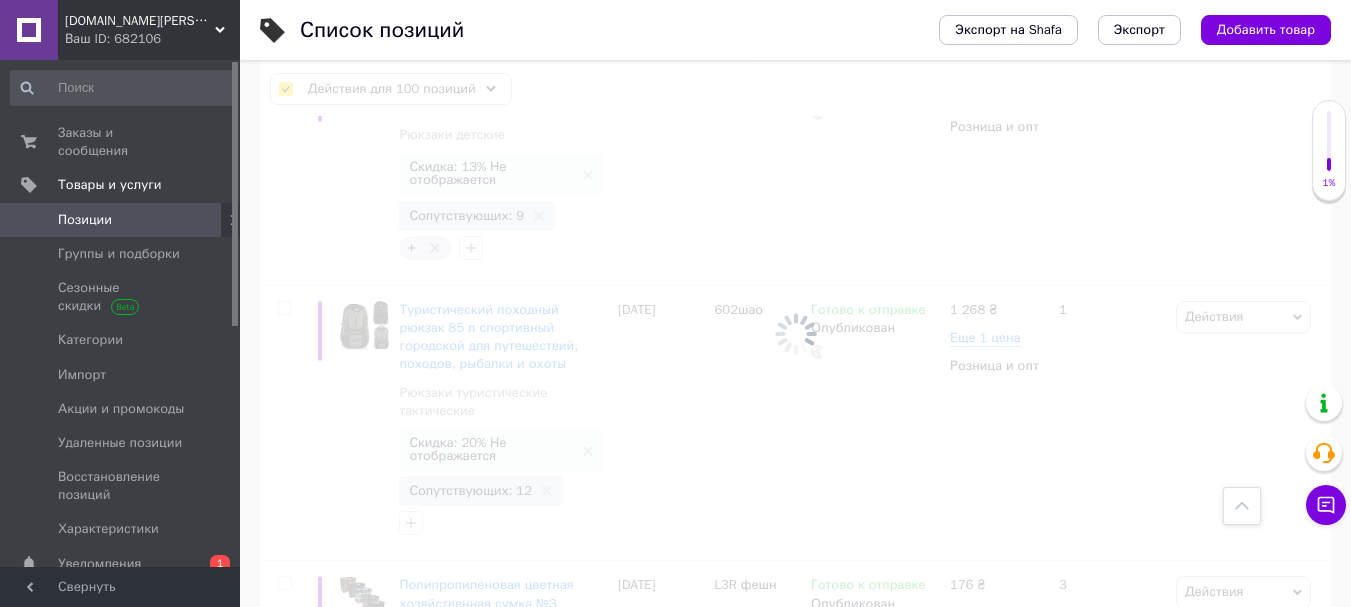 checkbox on "false" 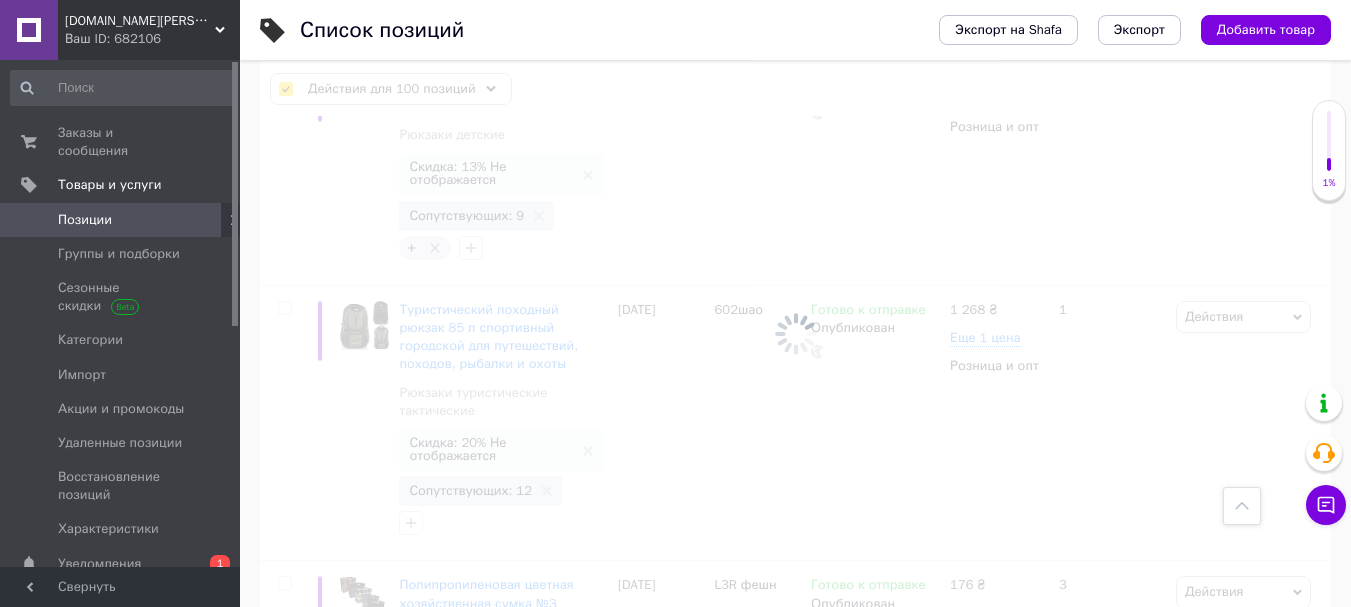 checkbox on "false" 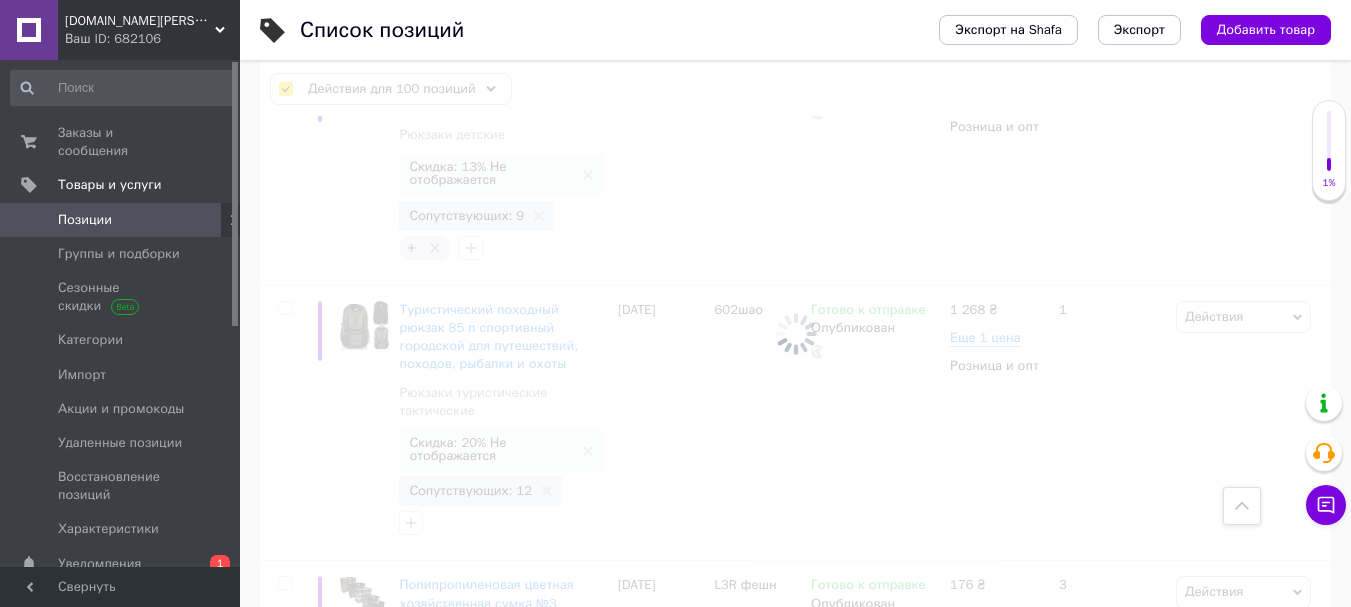 checkbox on "false" 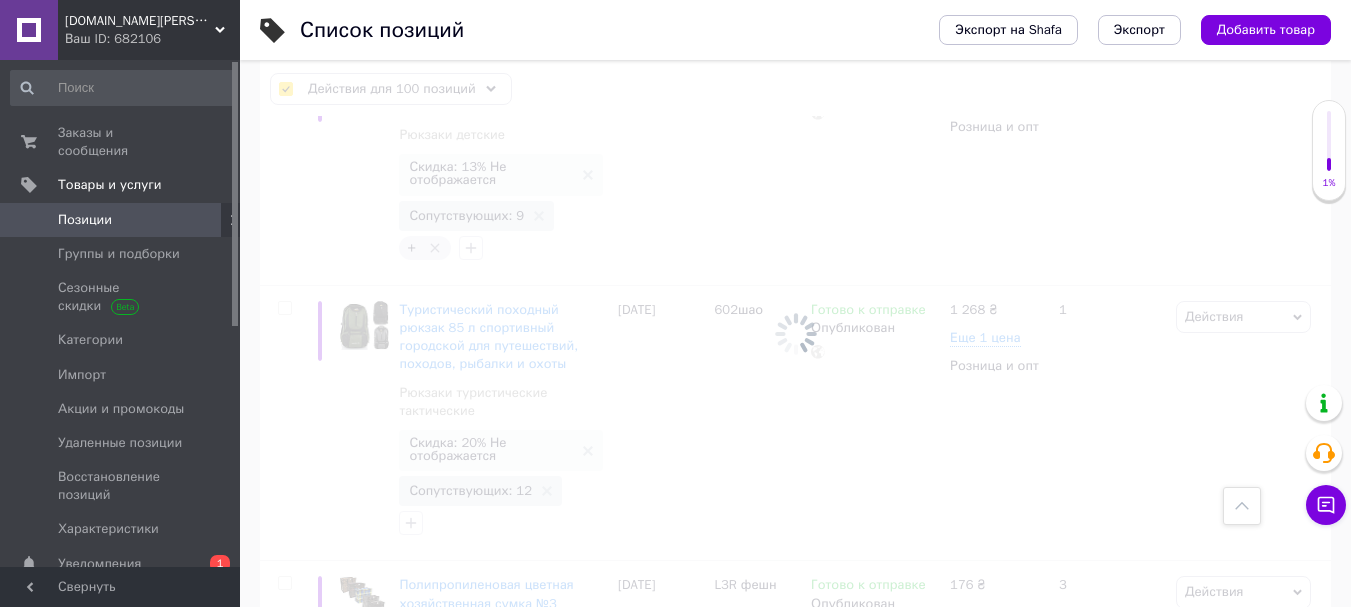 checkbox on "false" 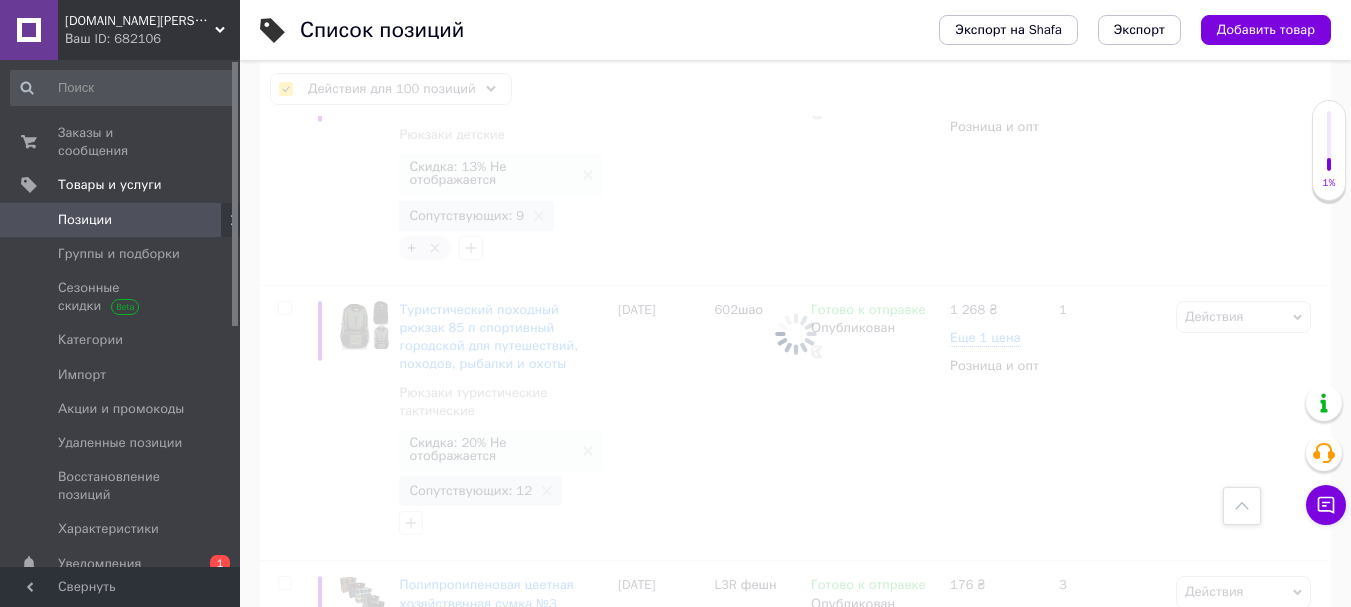 checkbox on "false" 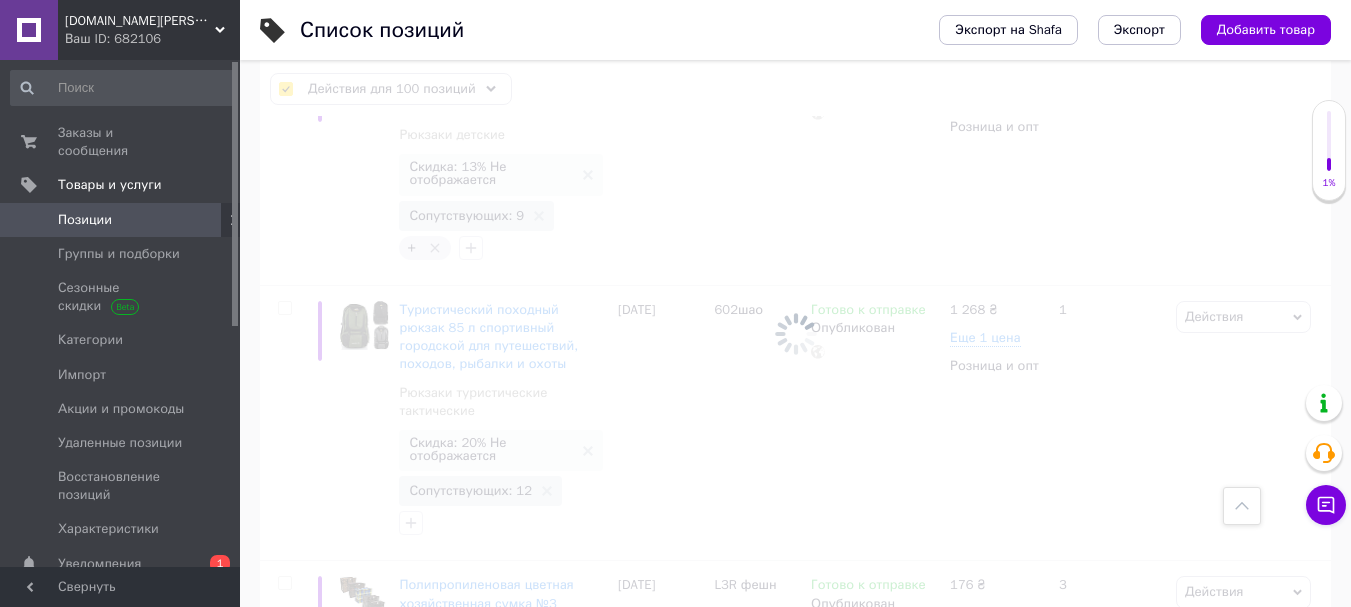 checkbox on "false" 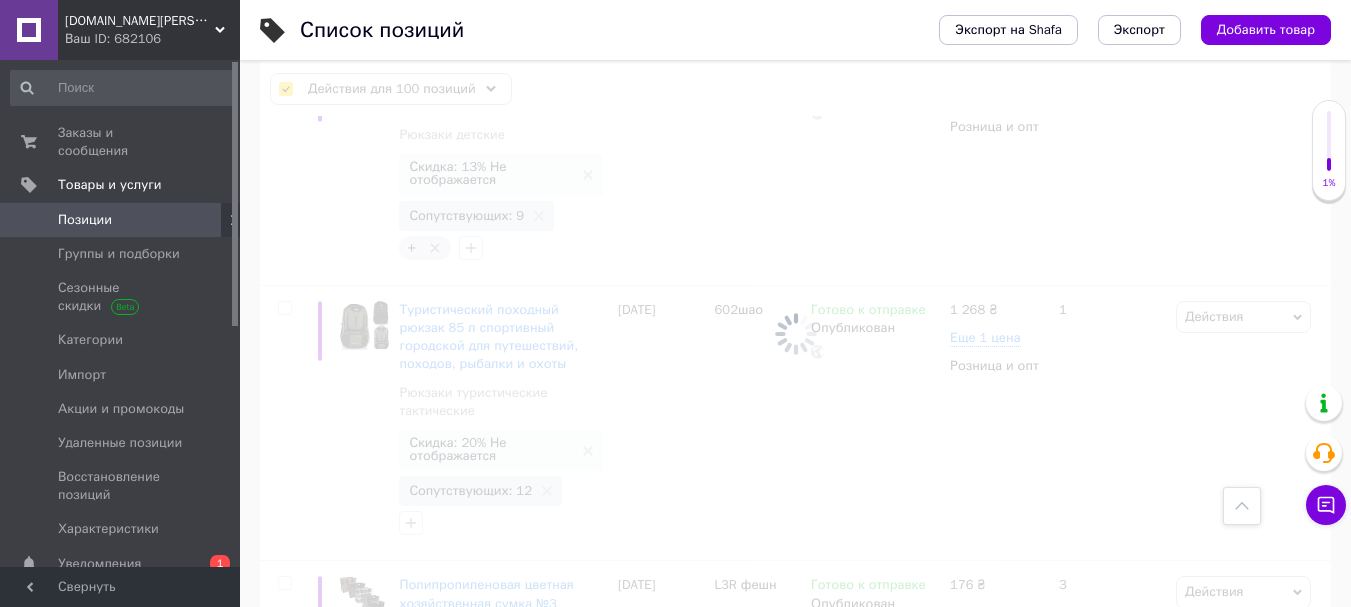 checkbox on "false" 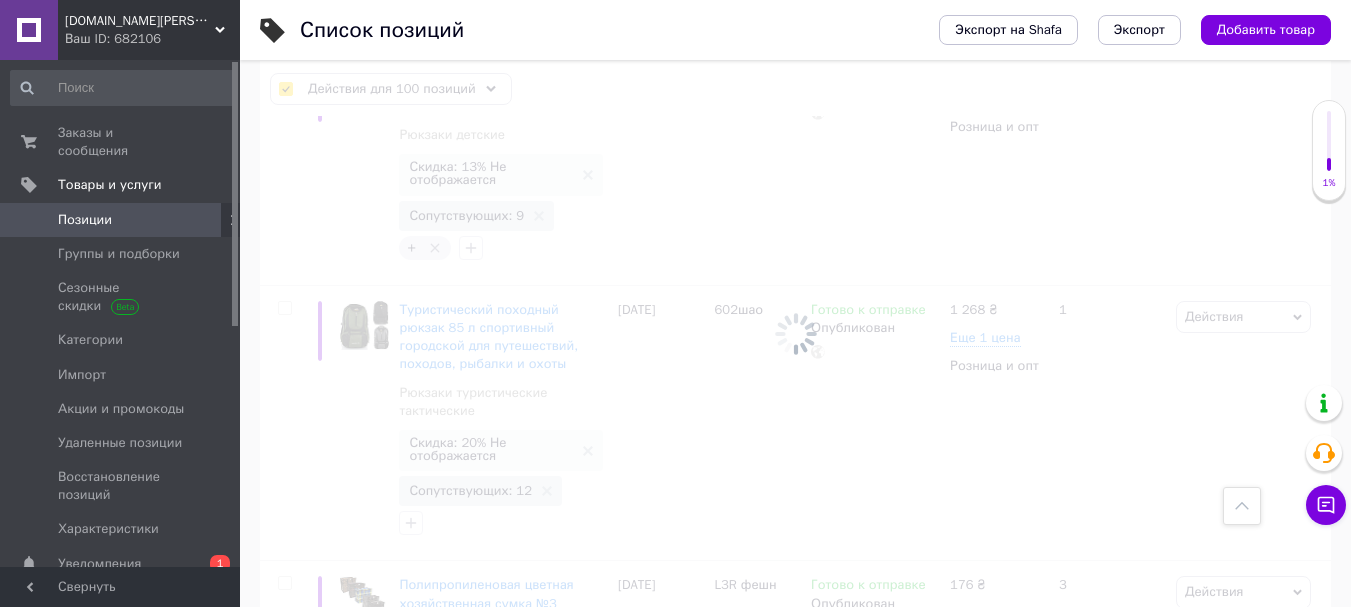 checkbox on "false" 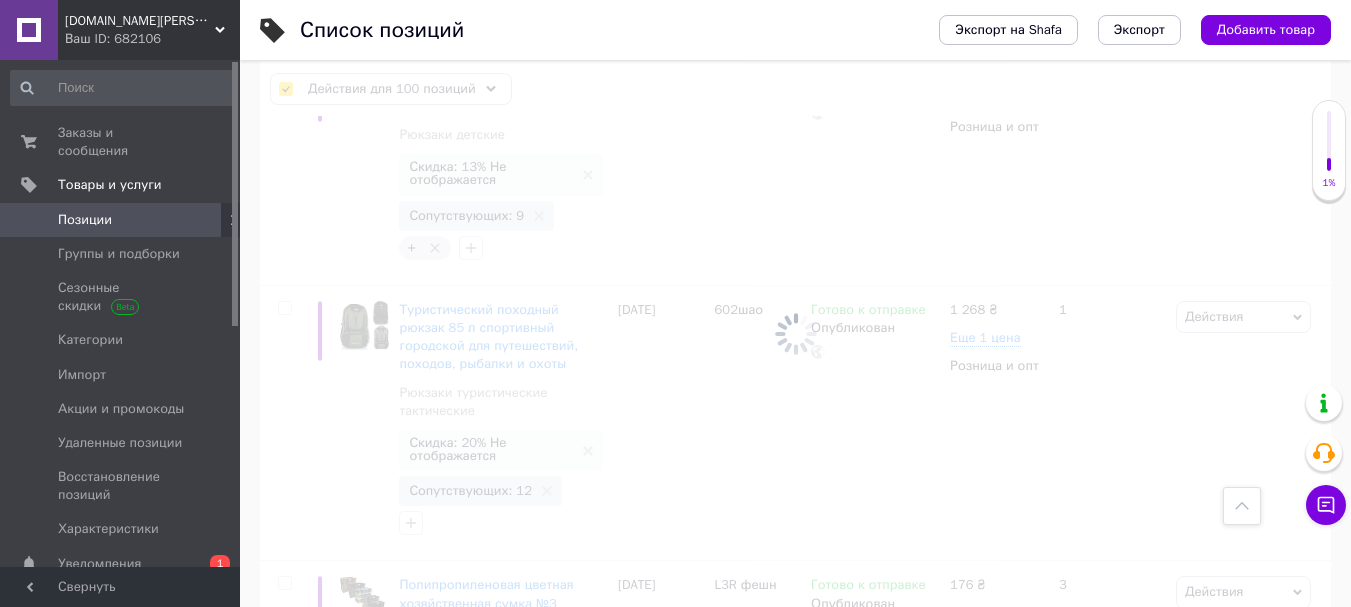 checkbox on "false" 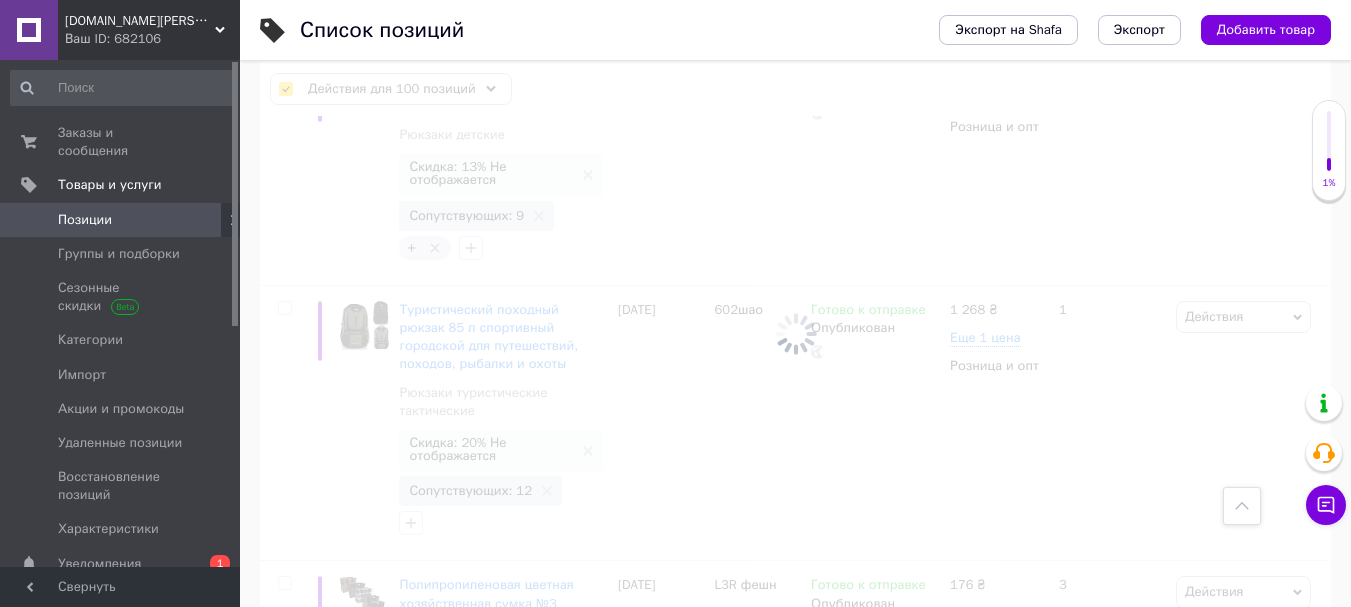 checkbox on "false" 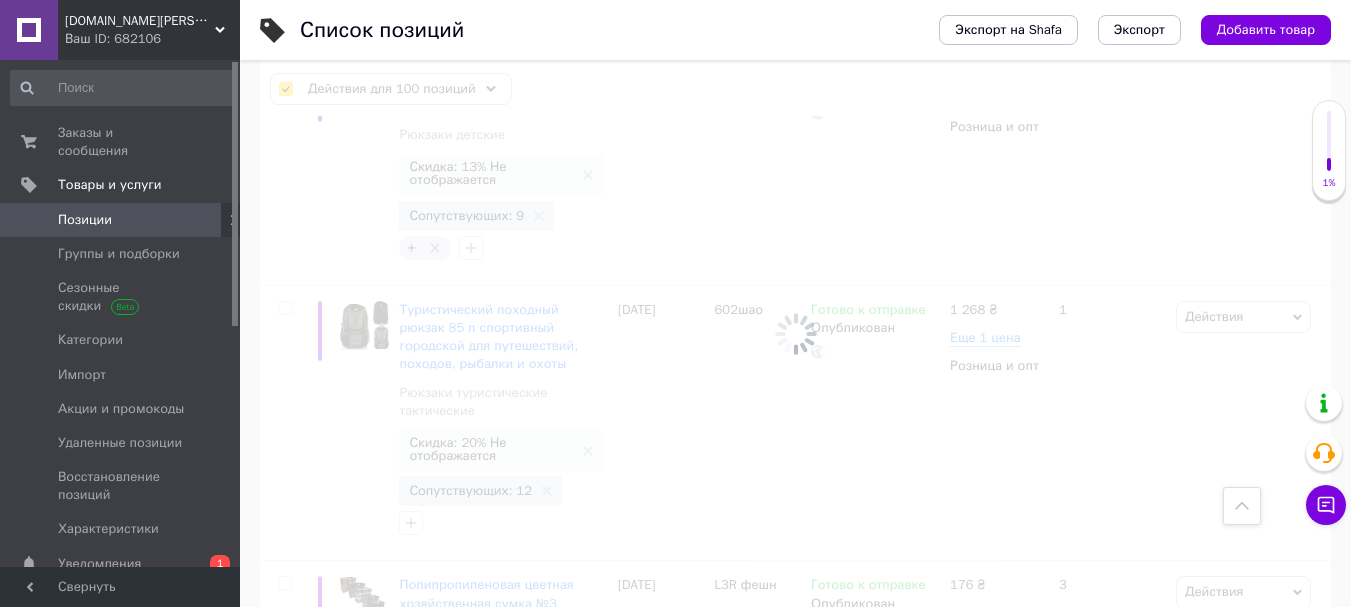 checkbox on "false" 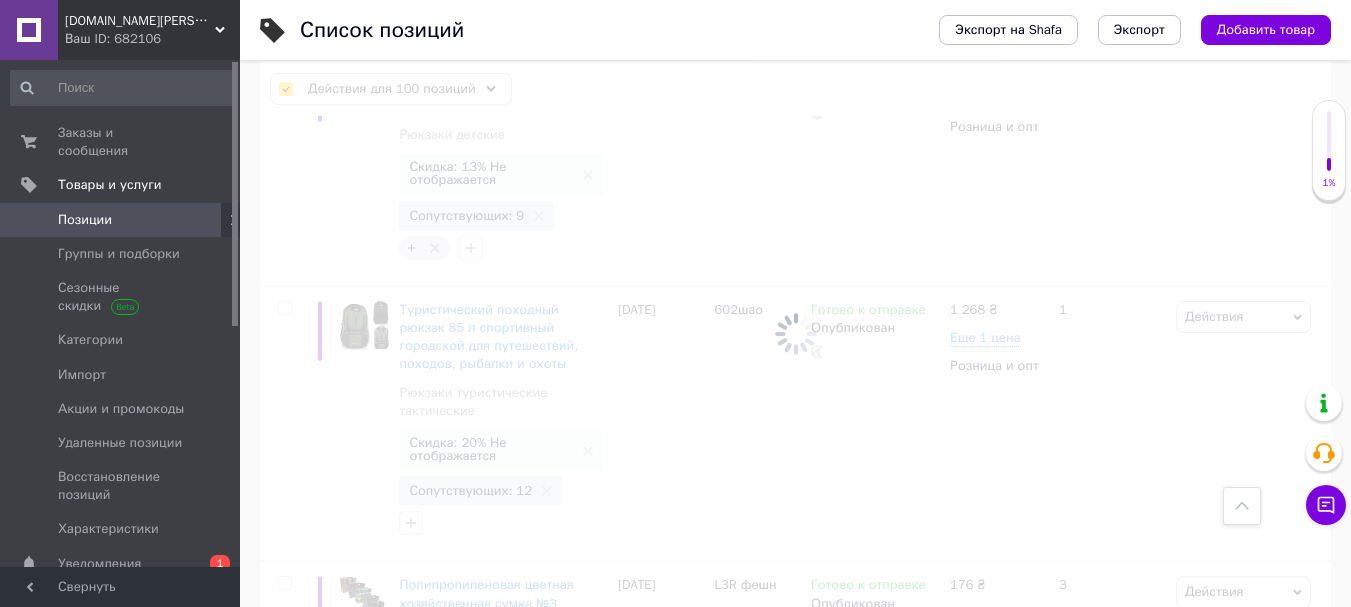 checkbox on "false" 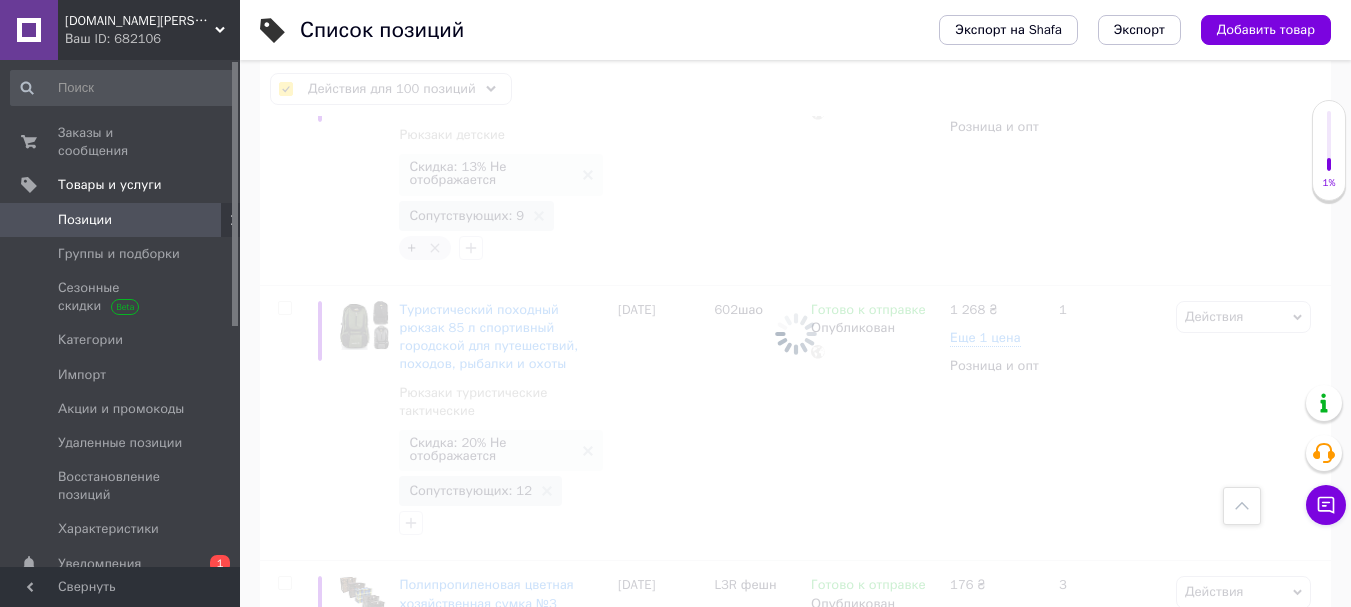 checkbox on "false" 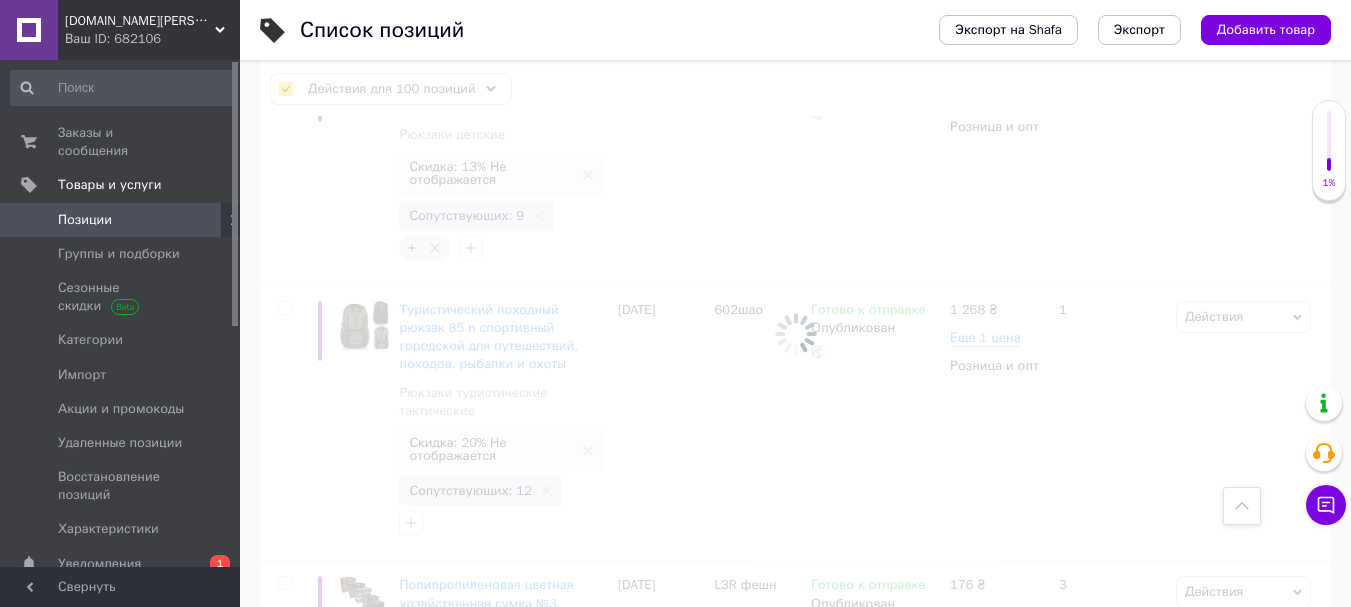checkbox on "false" 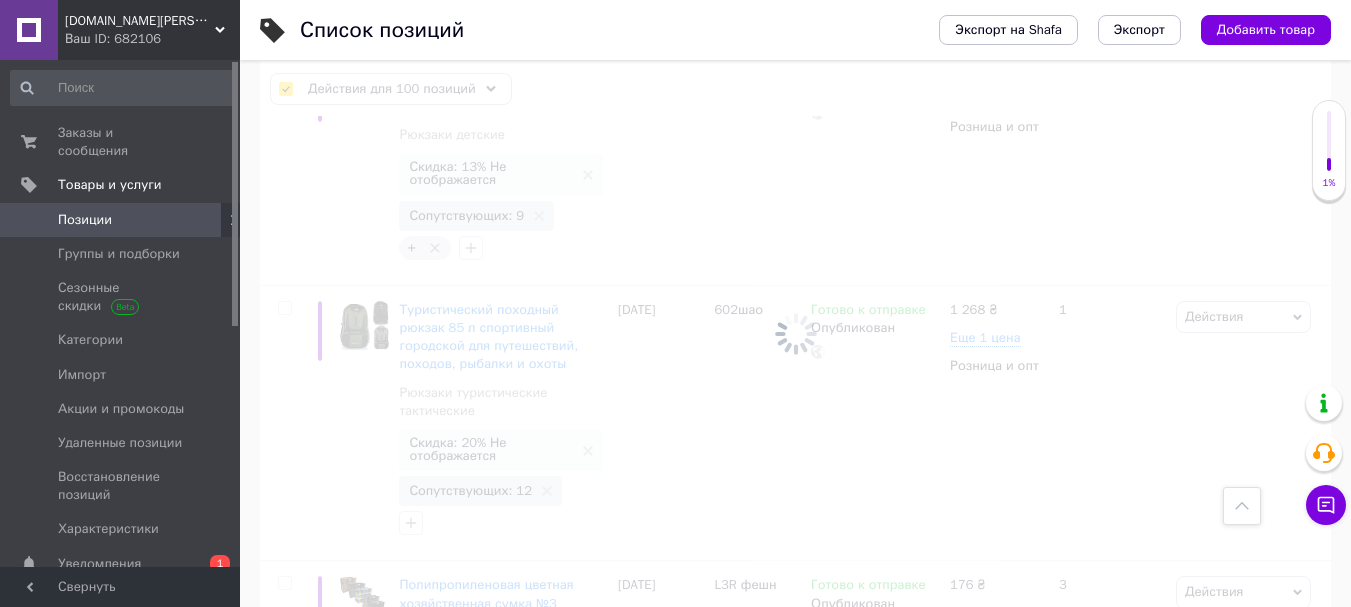 checkbox on "false" 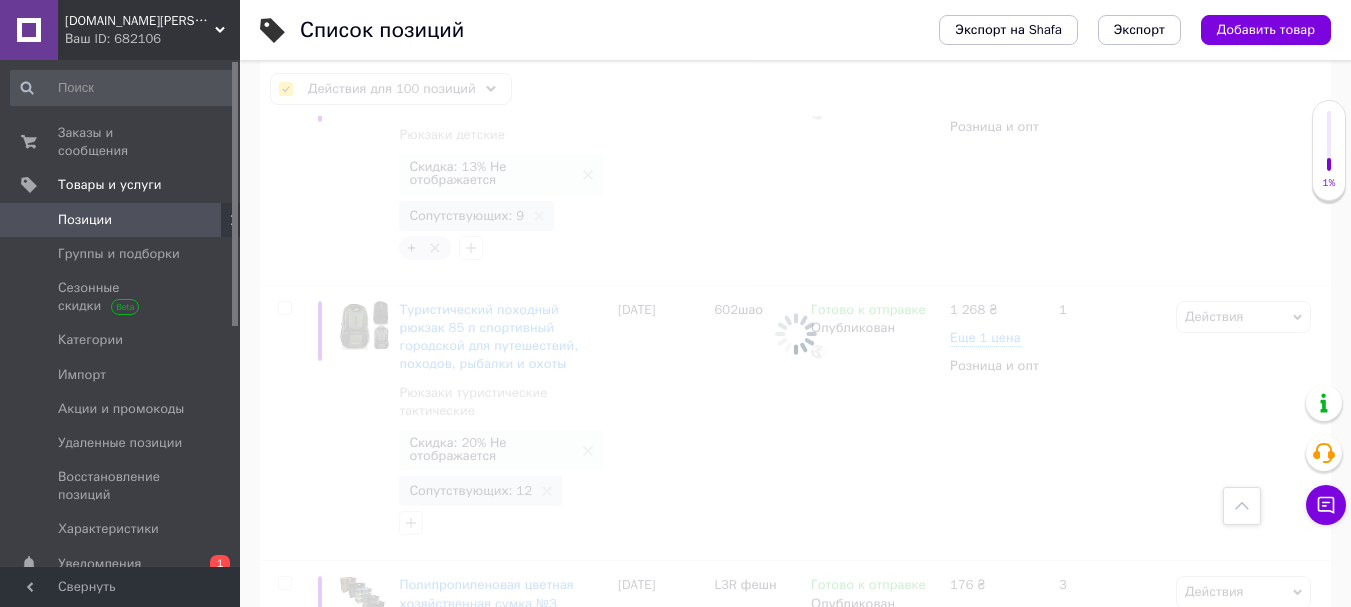 checkbox on "false" 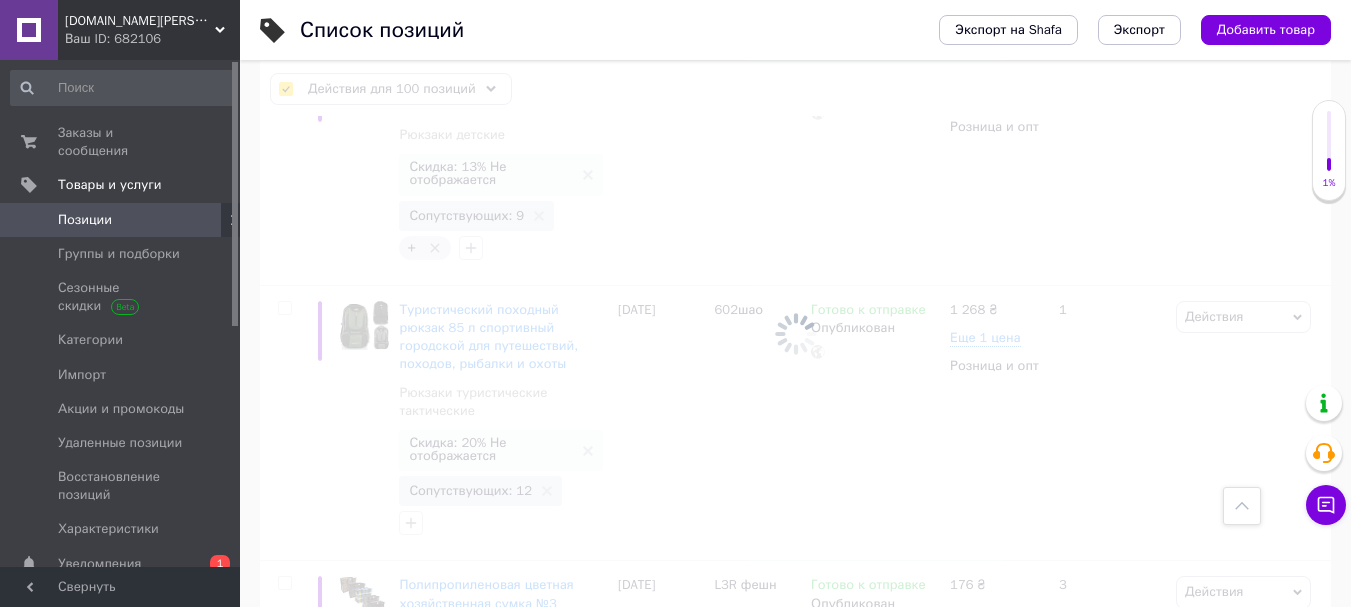 checkbox on "false" 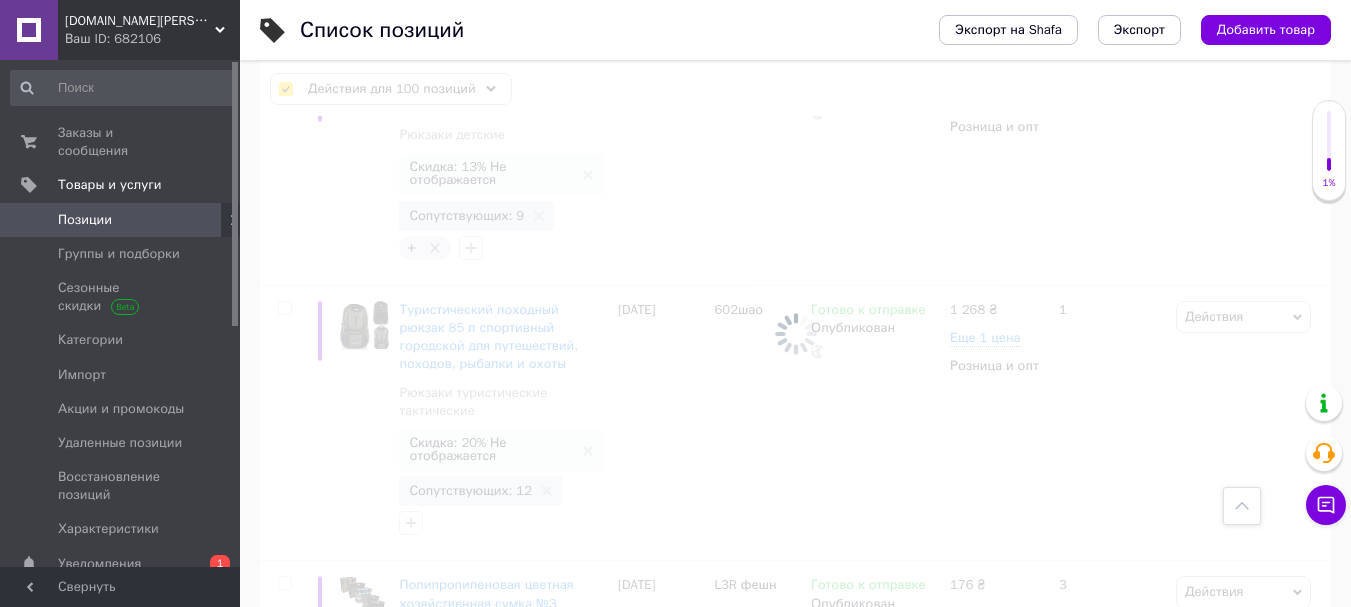 checkbox on "false" 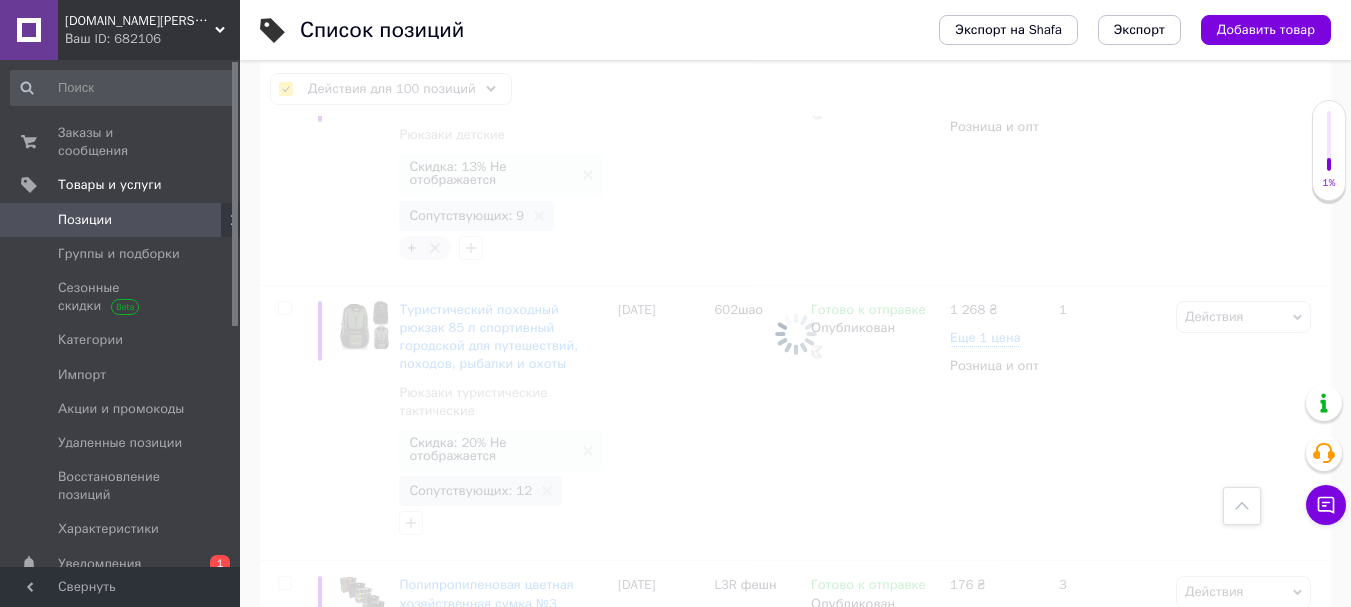 checkbox on "false" 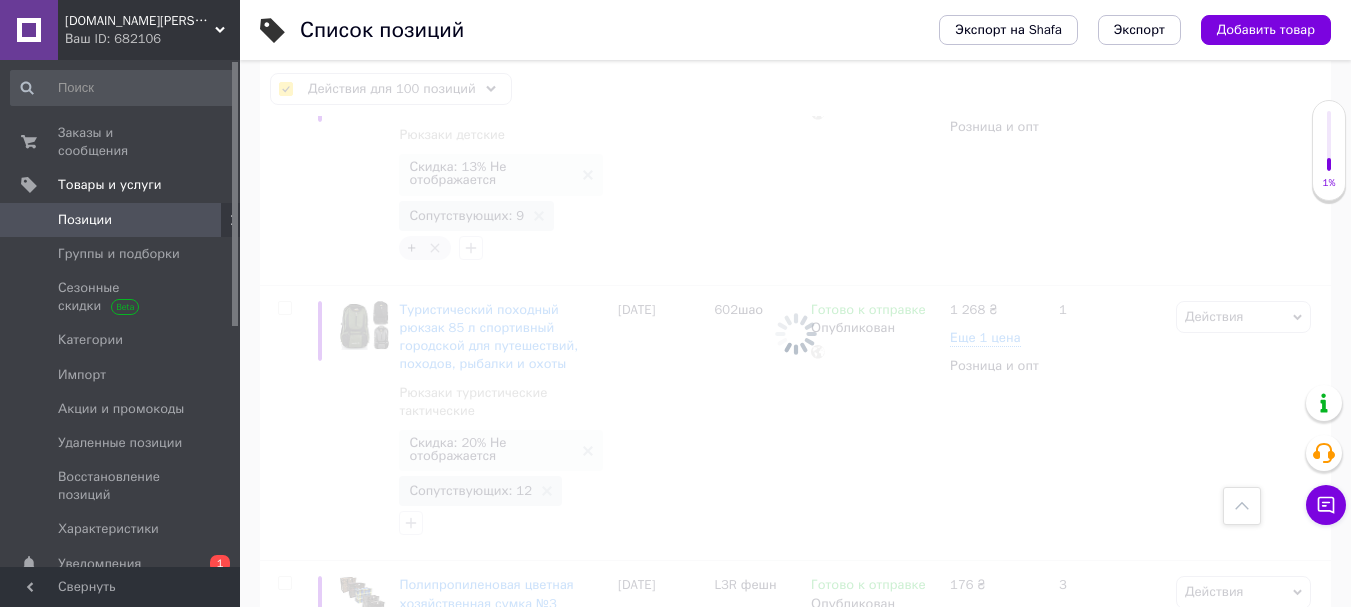 checkbox on "false" 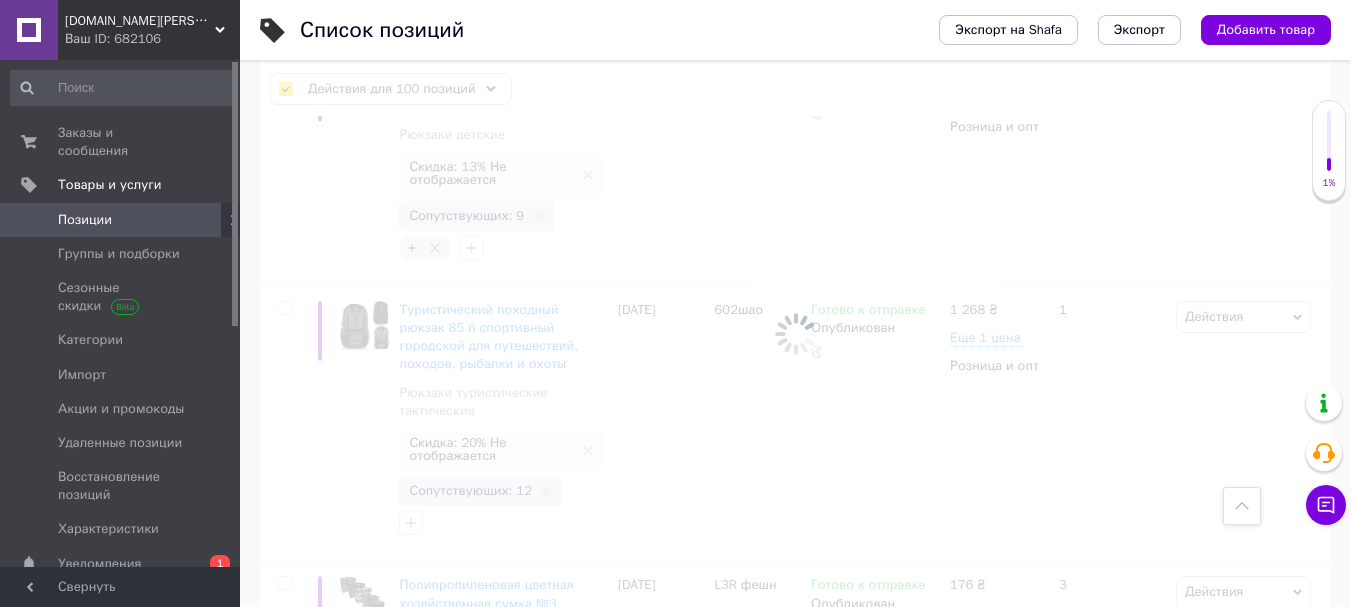 checkbox on "false" 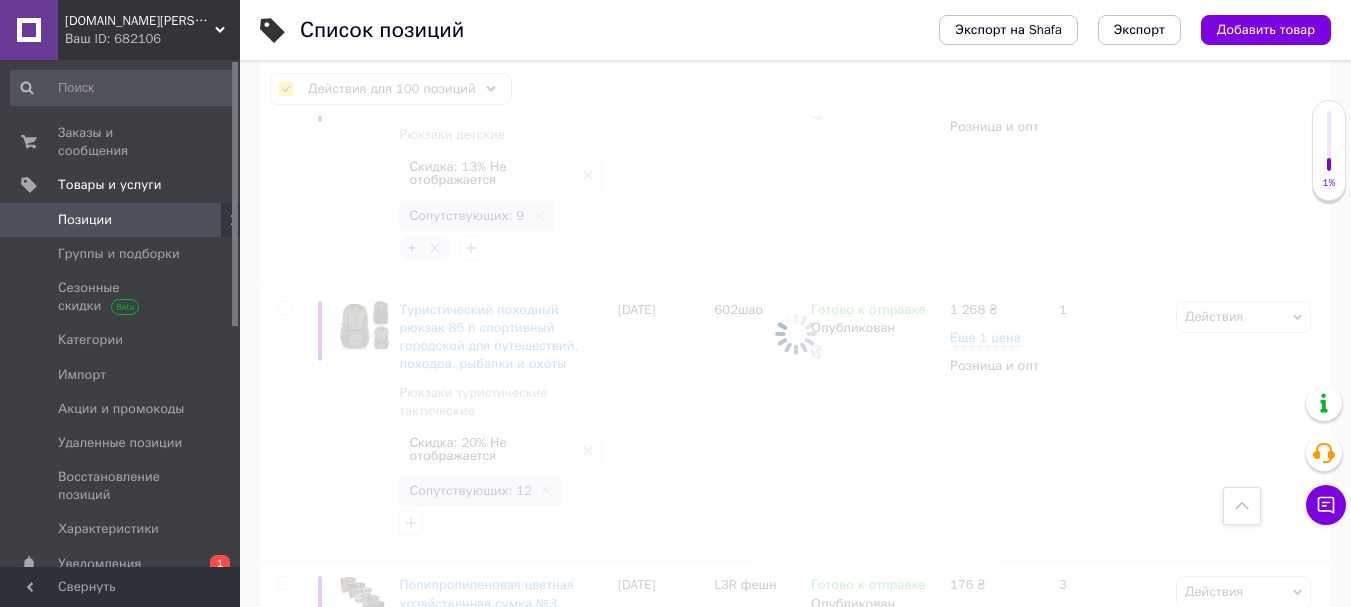 checkbox on "false" 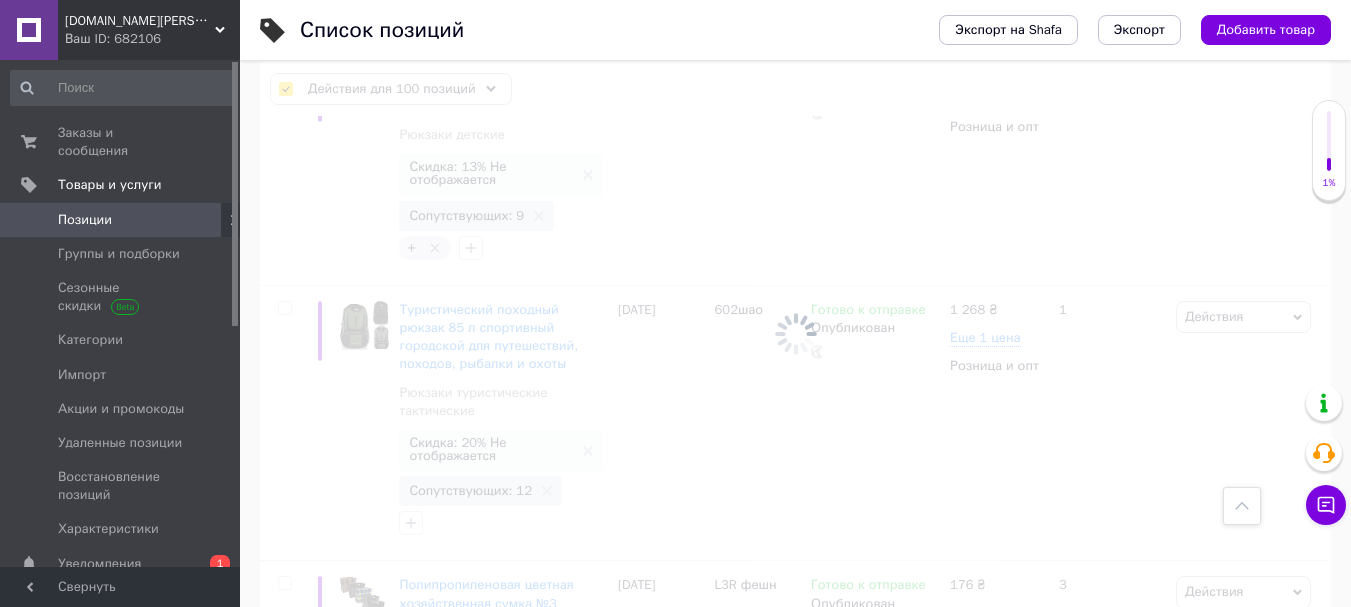 checkbox on "false" 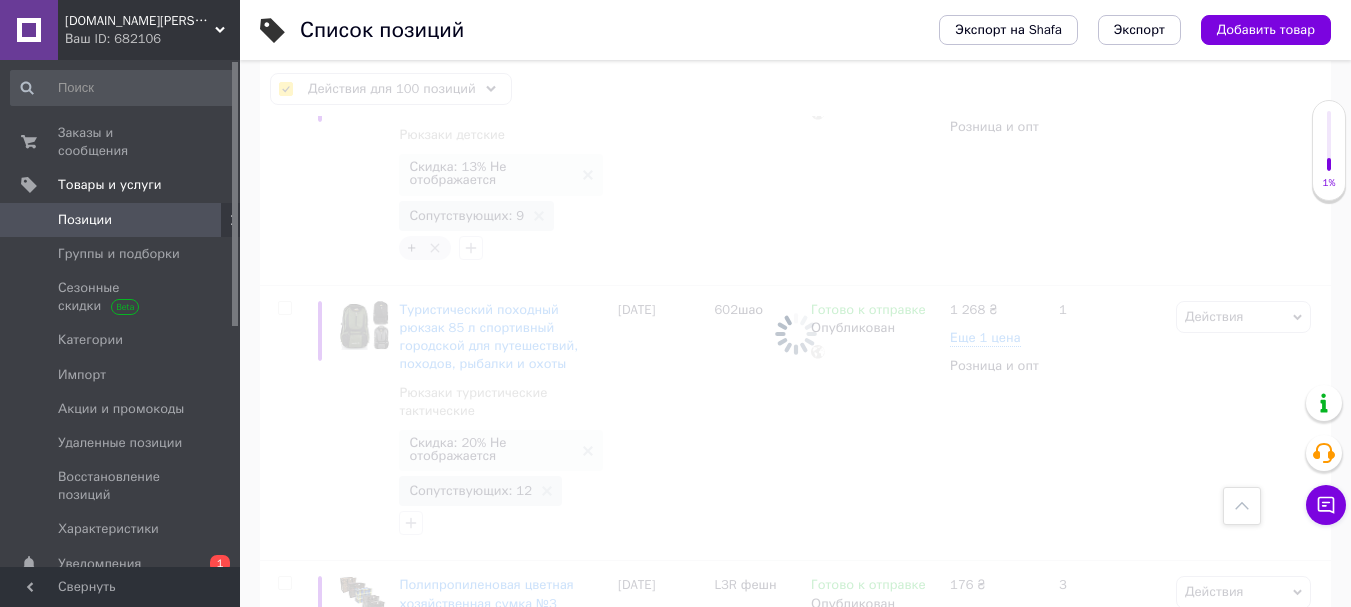 checkbox on "false" 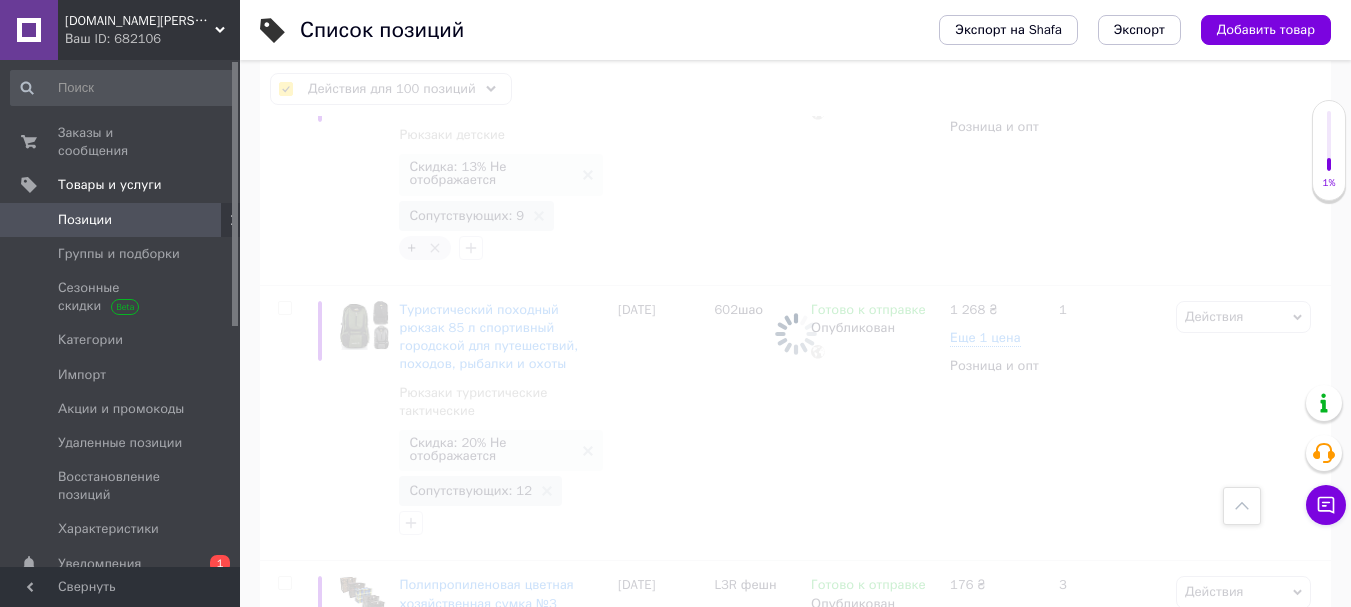 checkbox on "false" 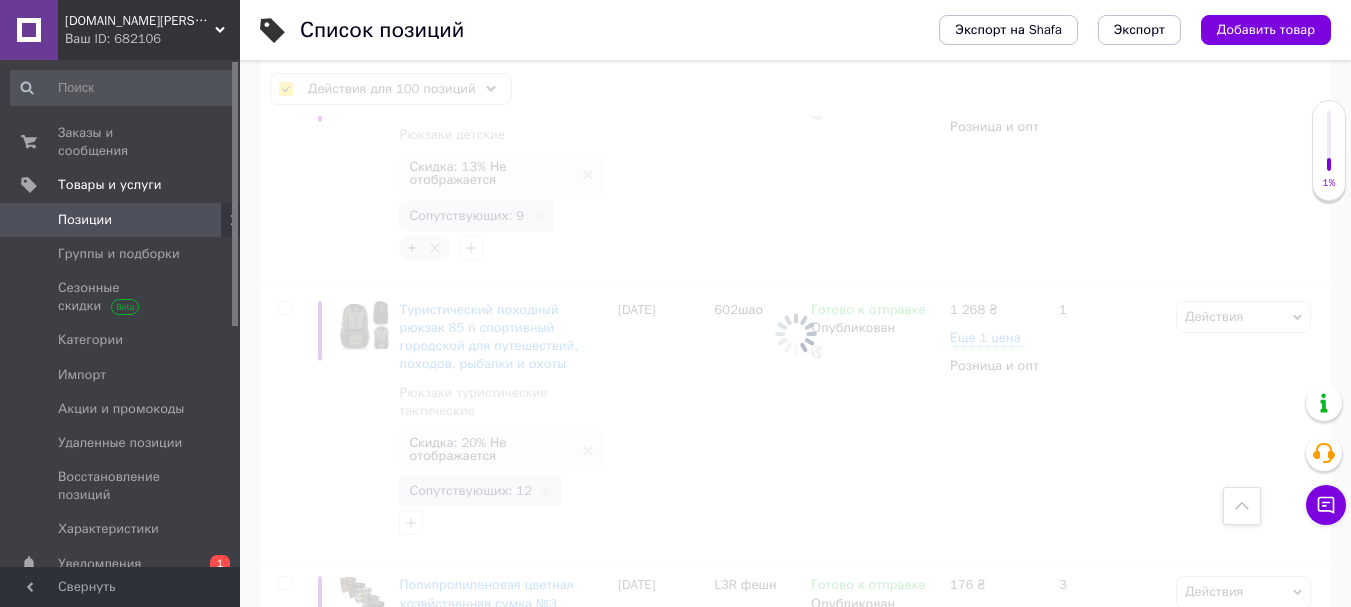 checkbox on "false" 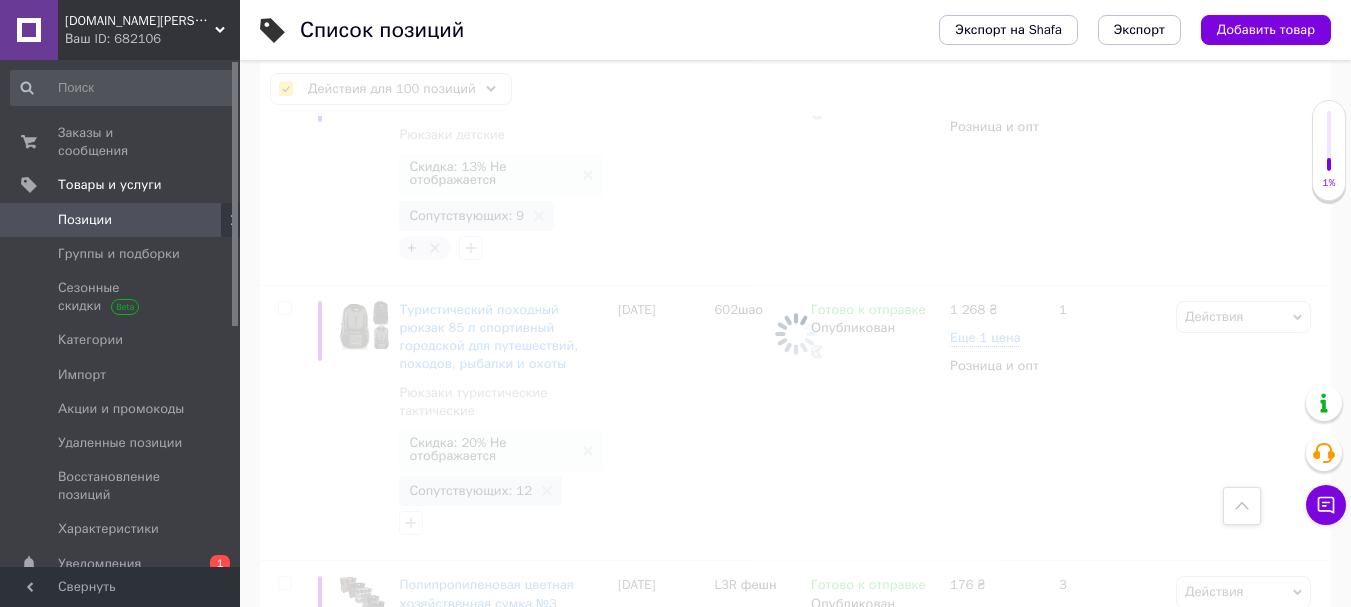 checkbox on "false" 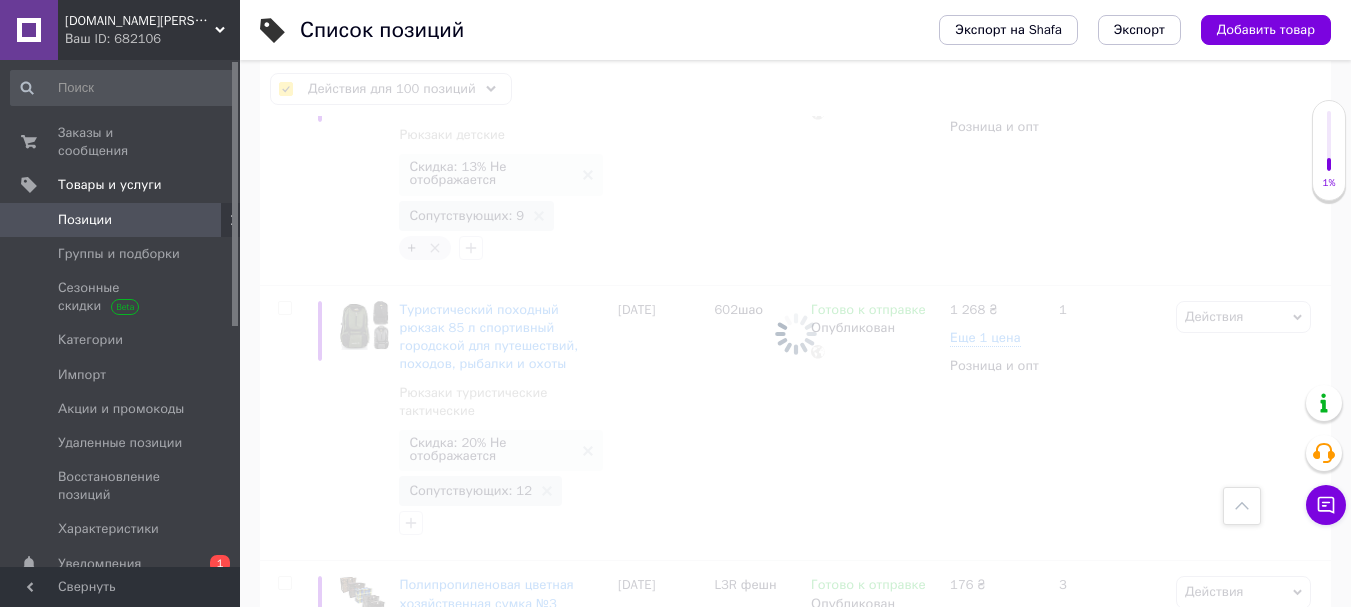 checkbox on "false" 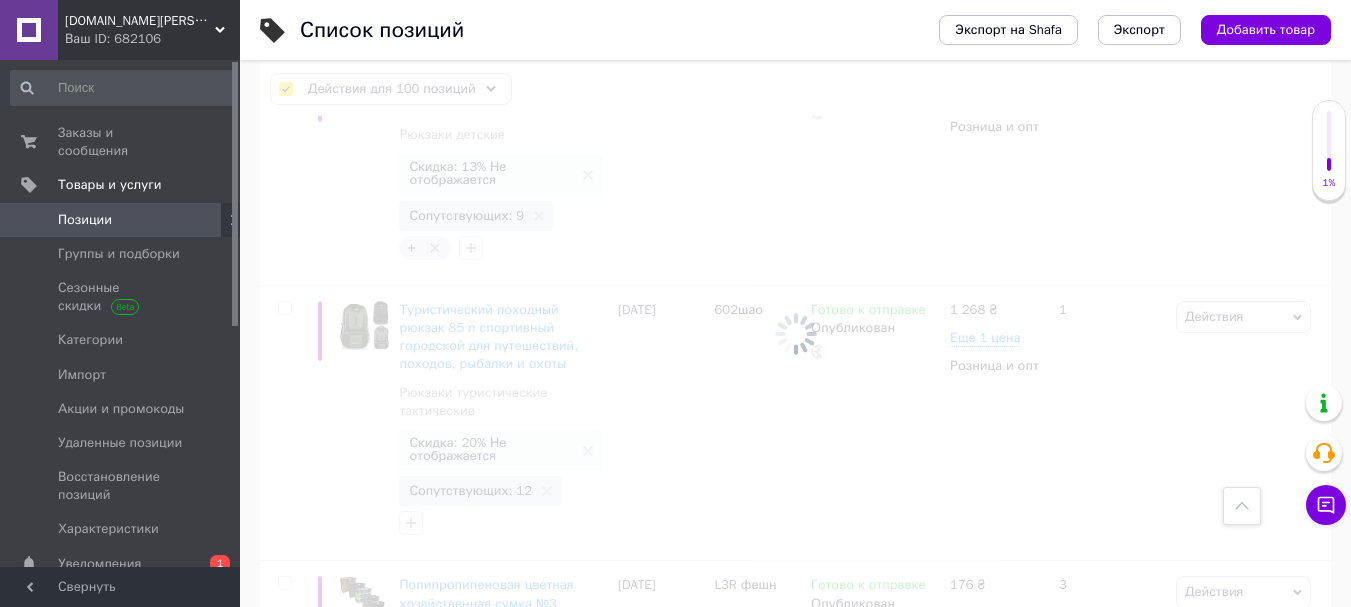 checkbox on "false" 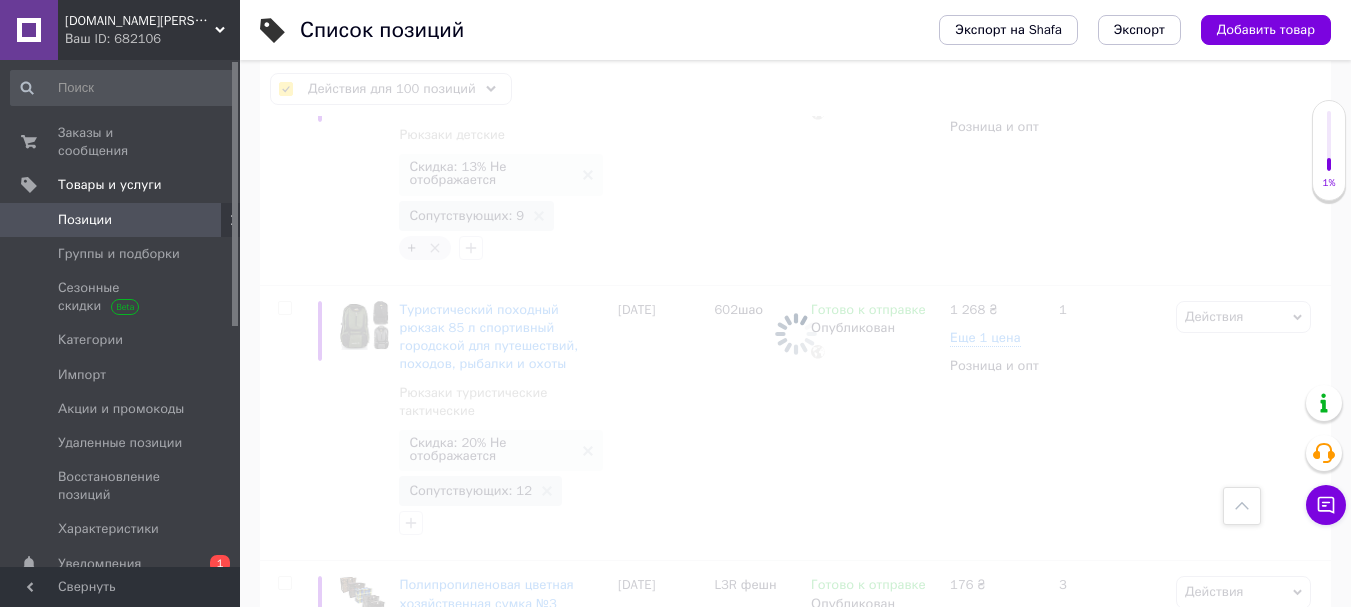 checkbox on "false" 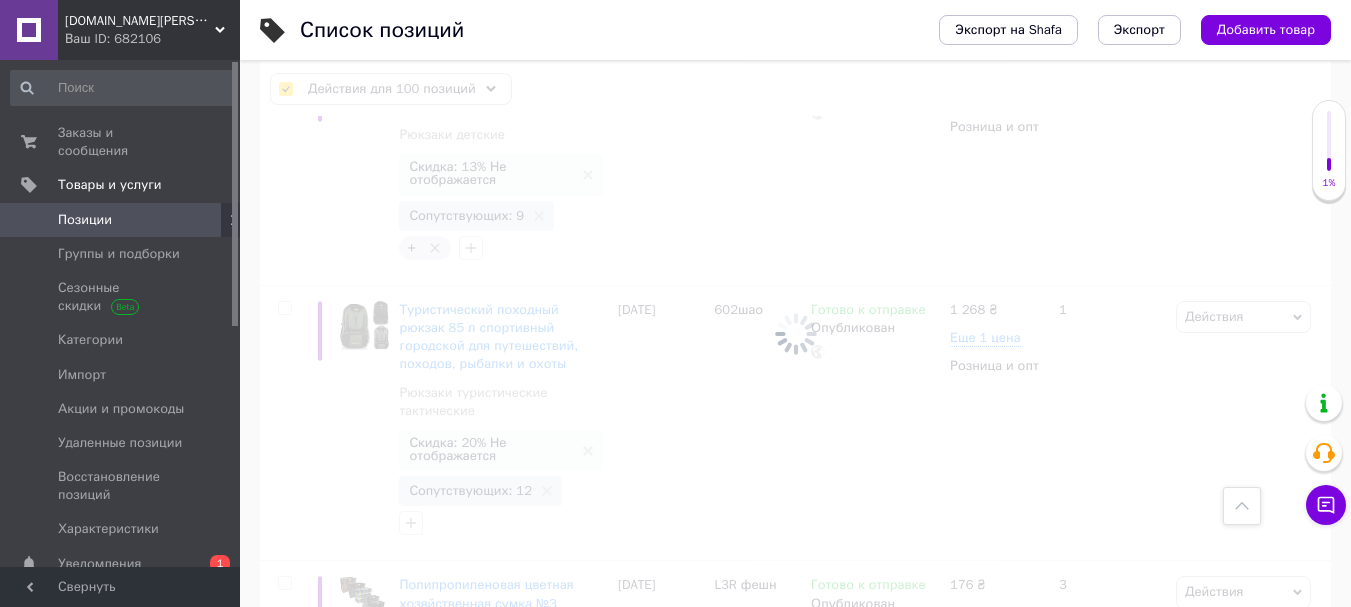 checkbox on "false" 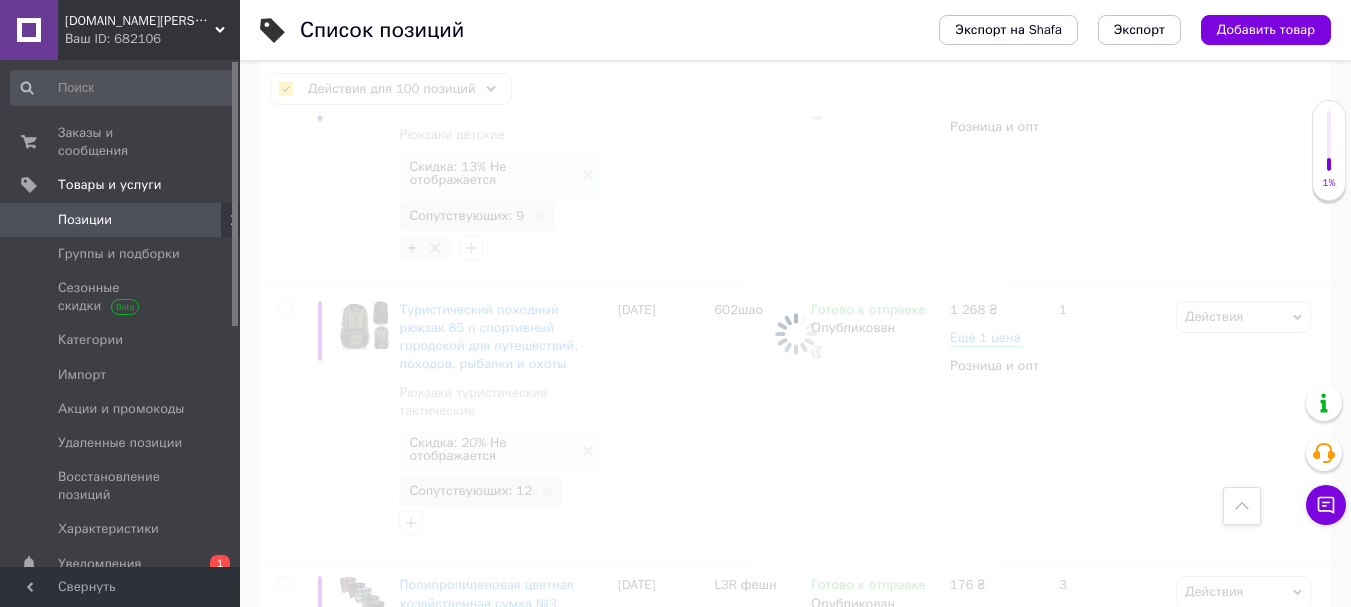 checkbox on "false" 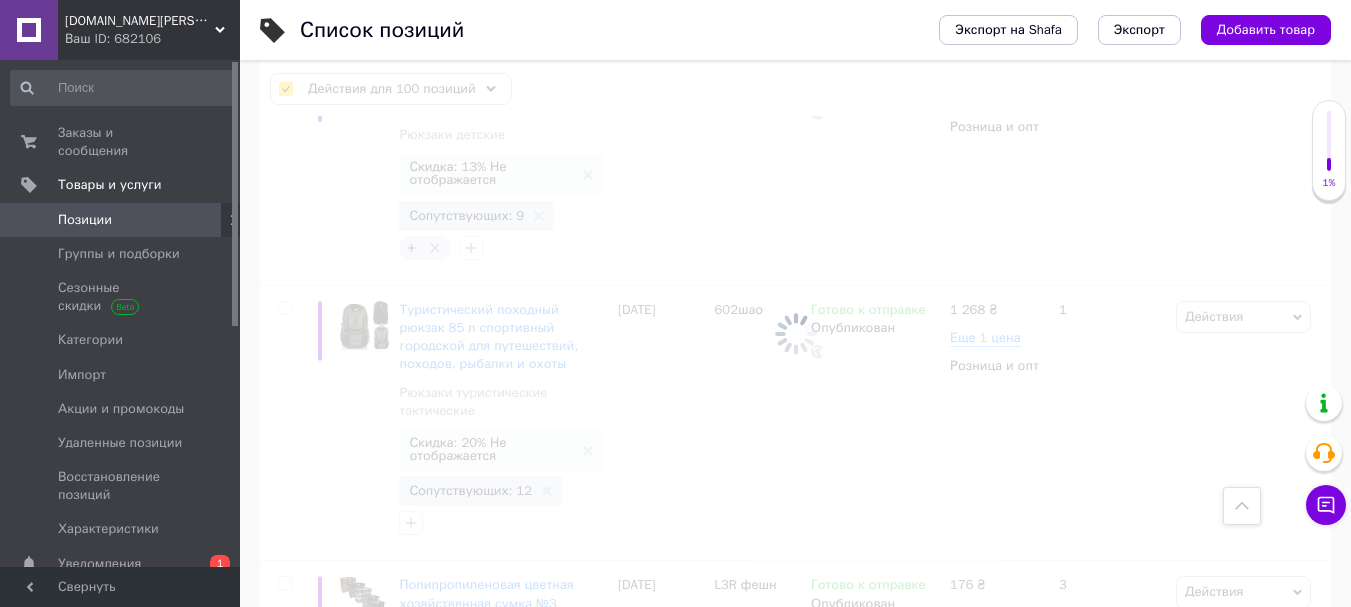 checkbox on "false" 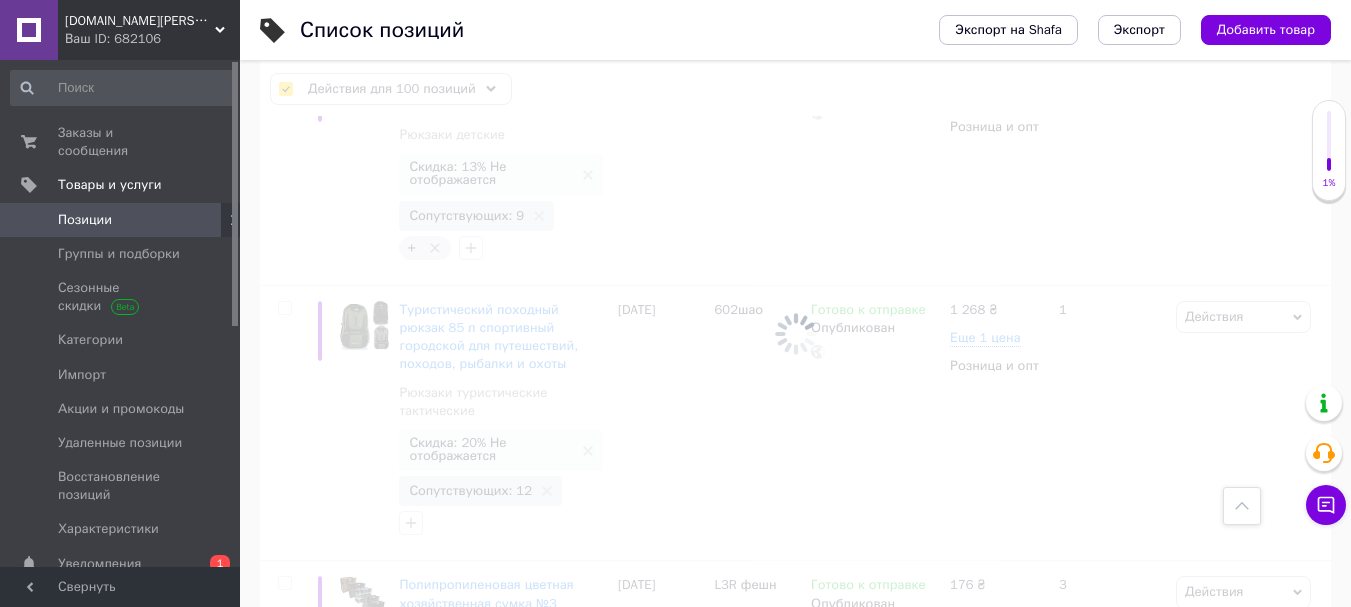 checkbox on "false" 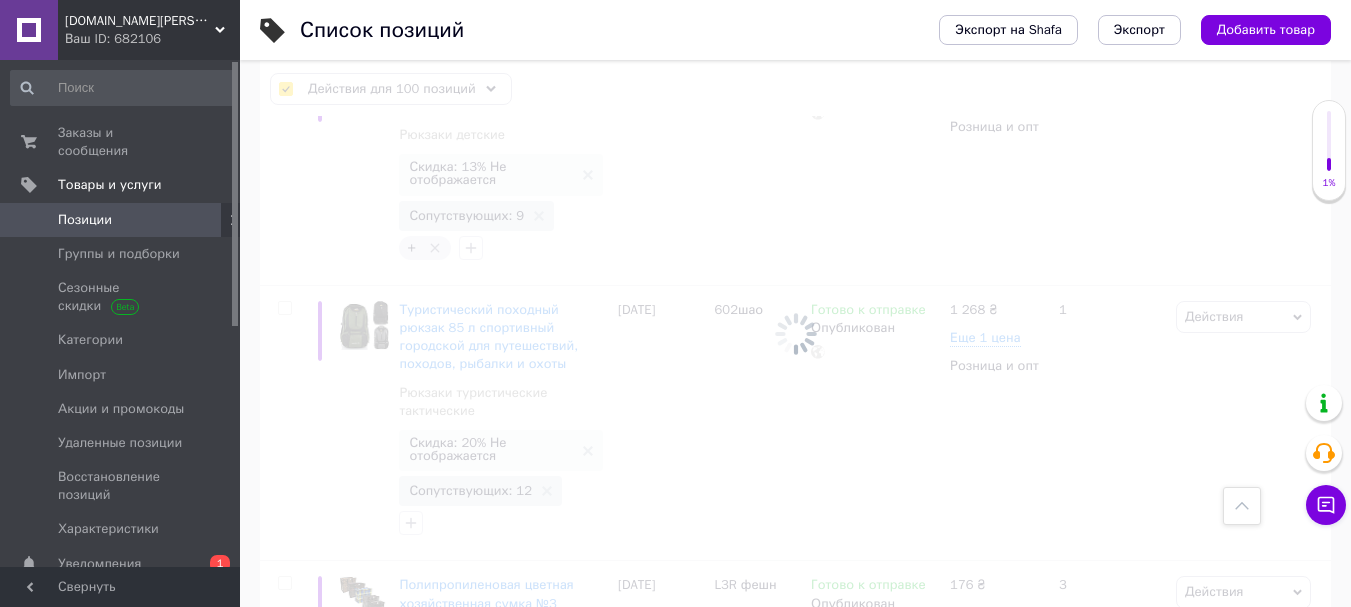 checkbox on "false" 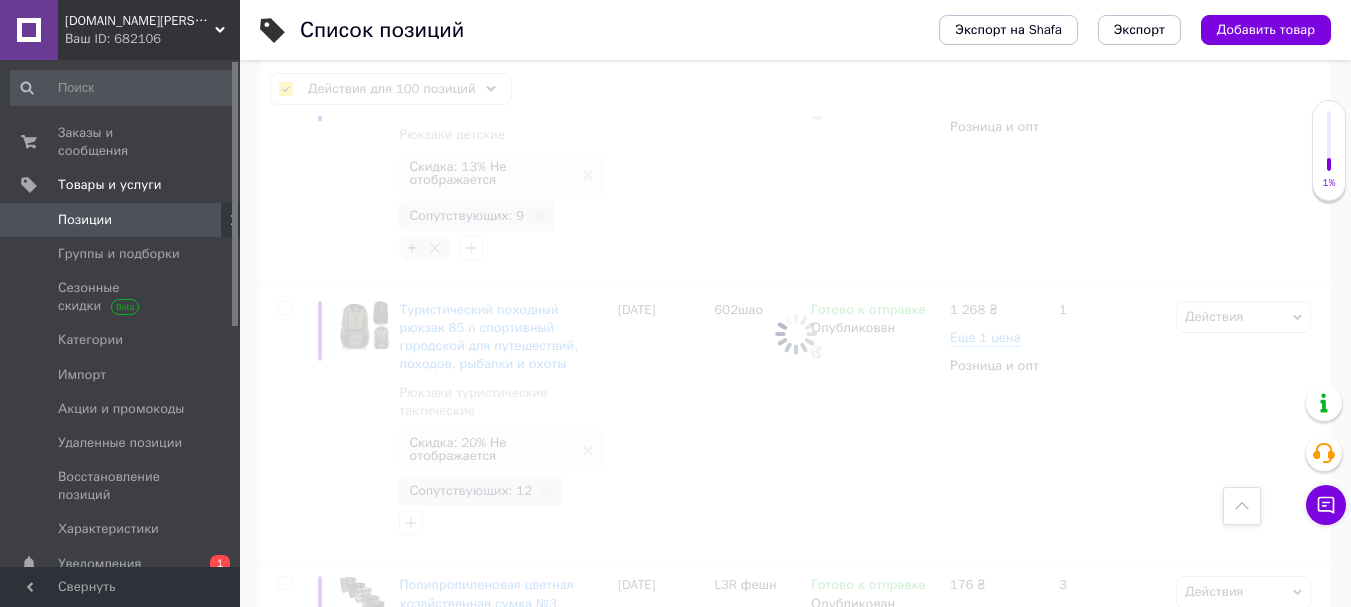 checkbox on "false" 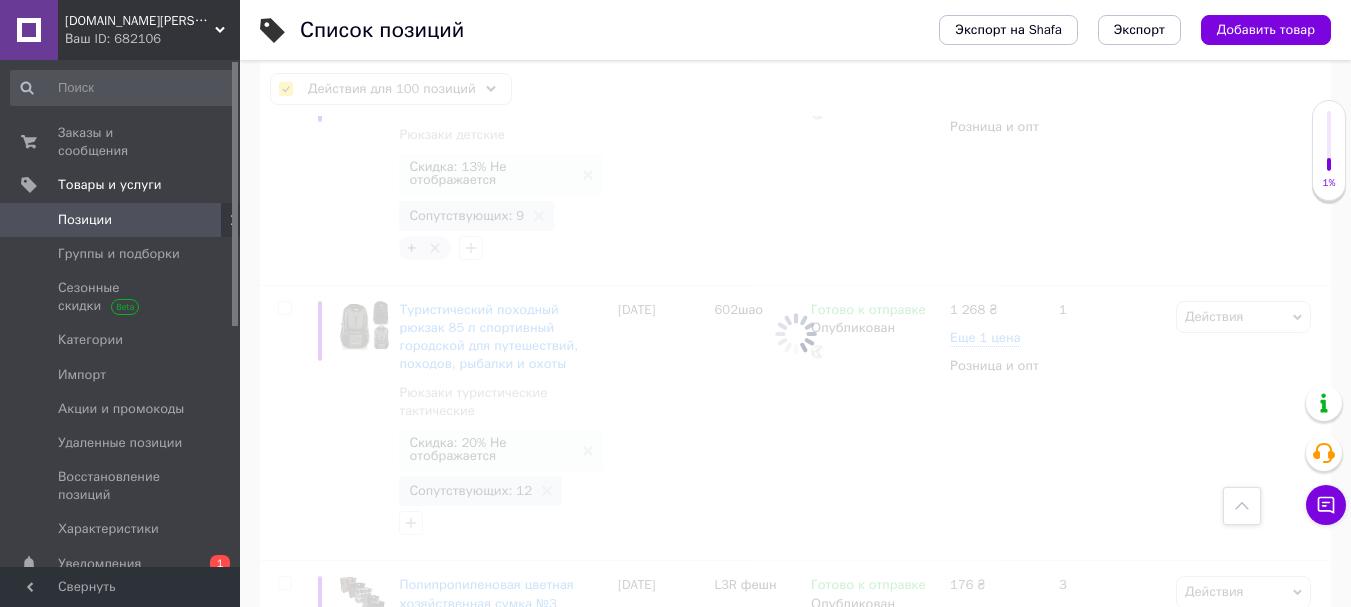 checkbox on "false" 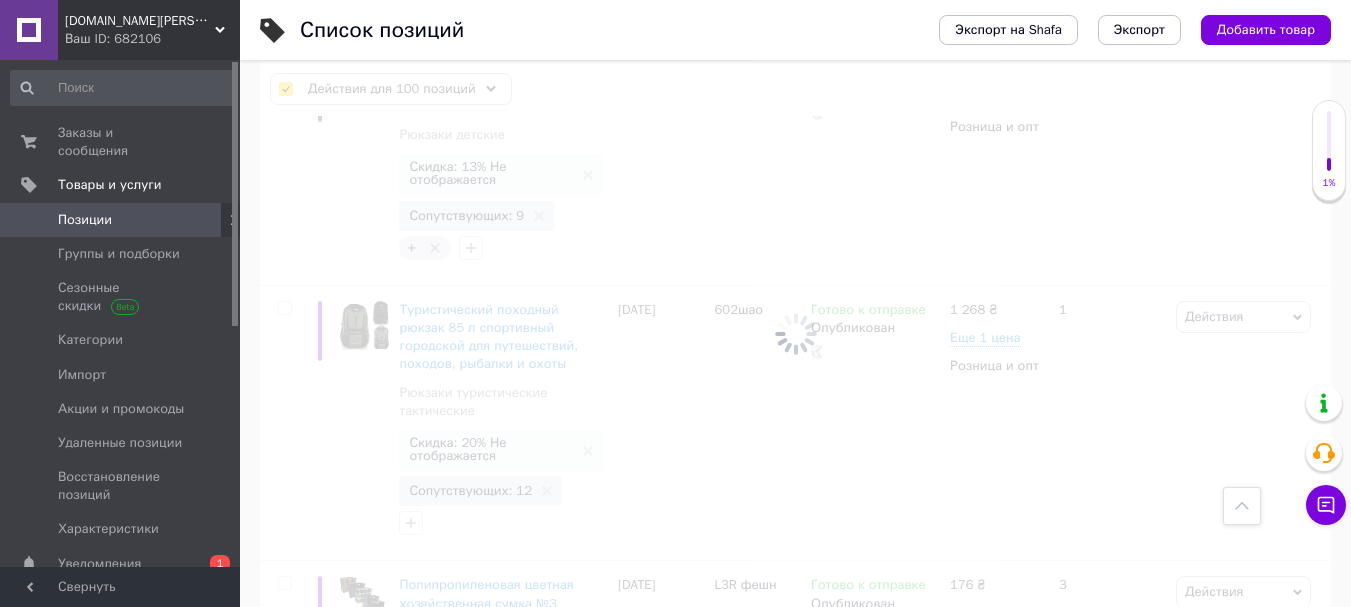 checkbox on "false" 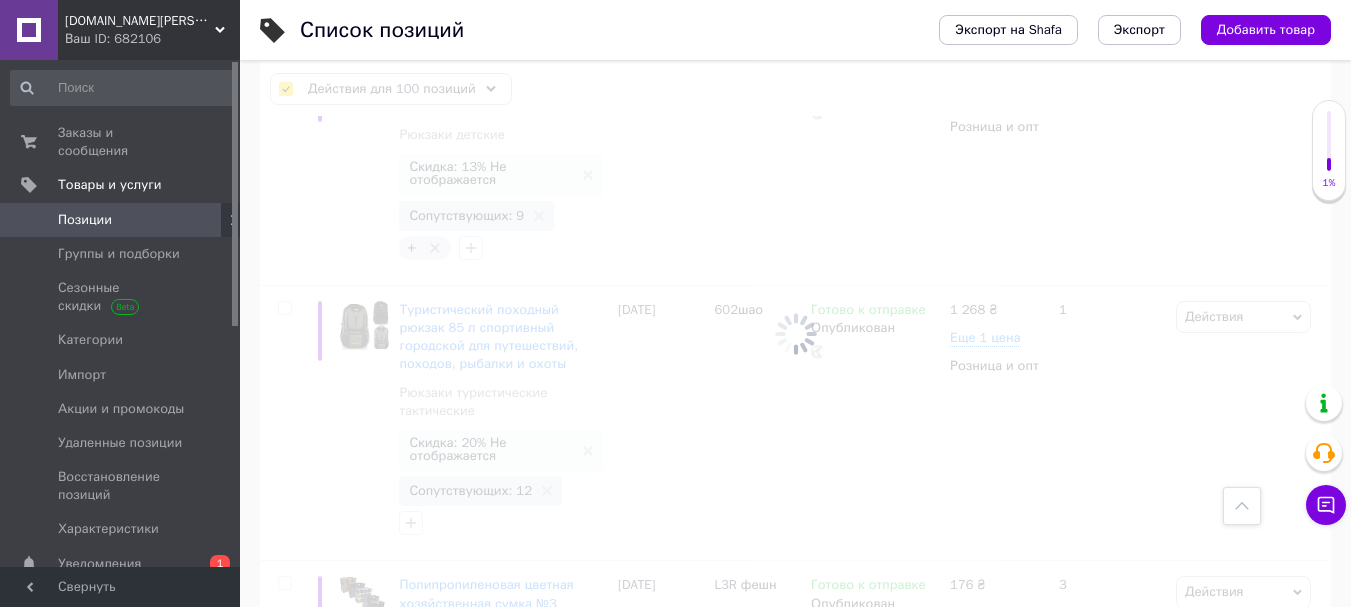 checkbox on "false" 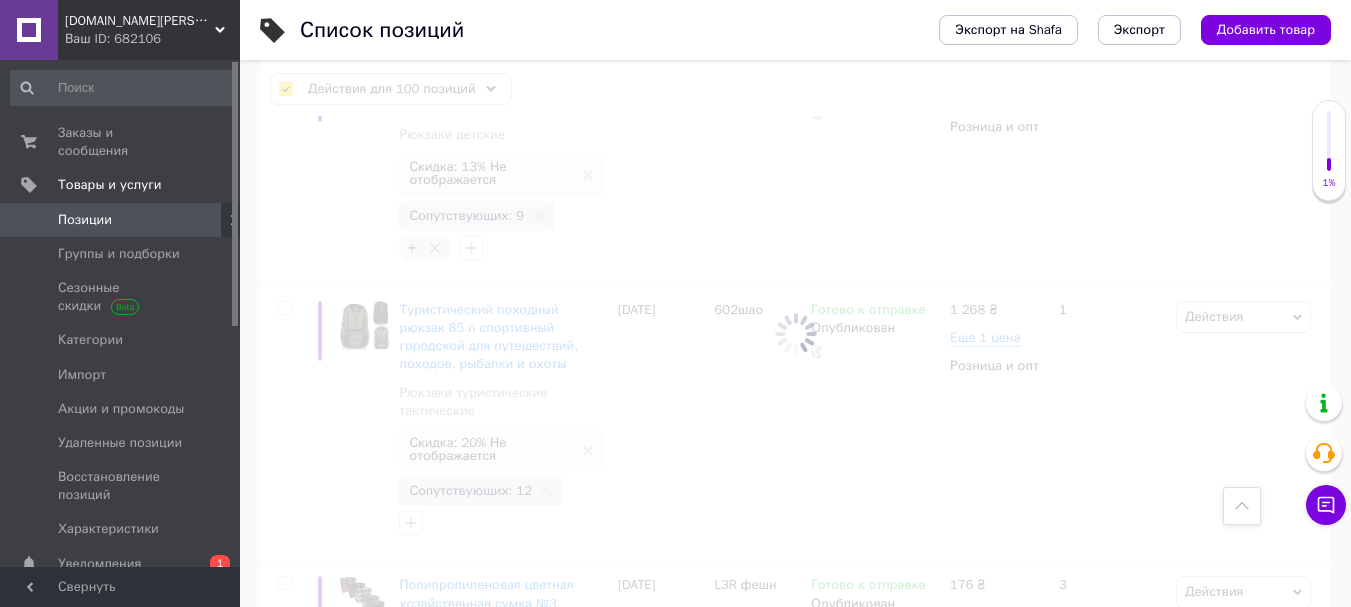 checkbox on "false" 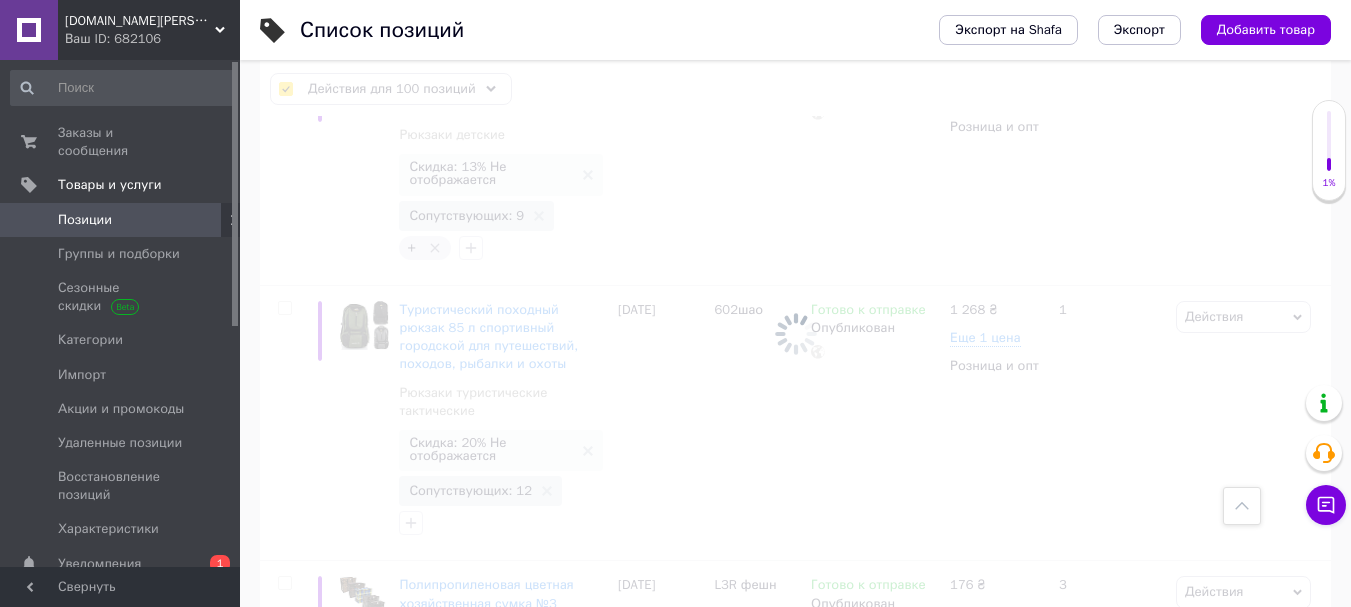 checkbox on "false" 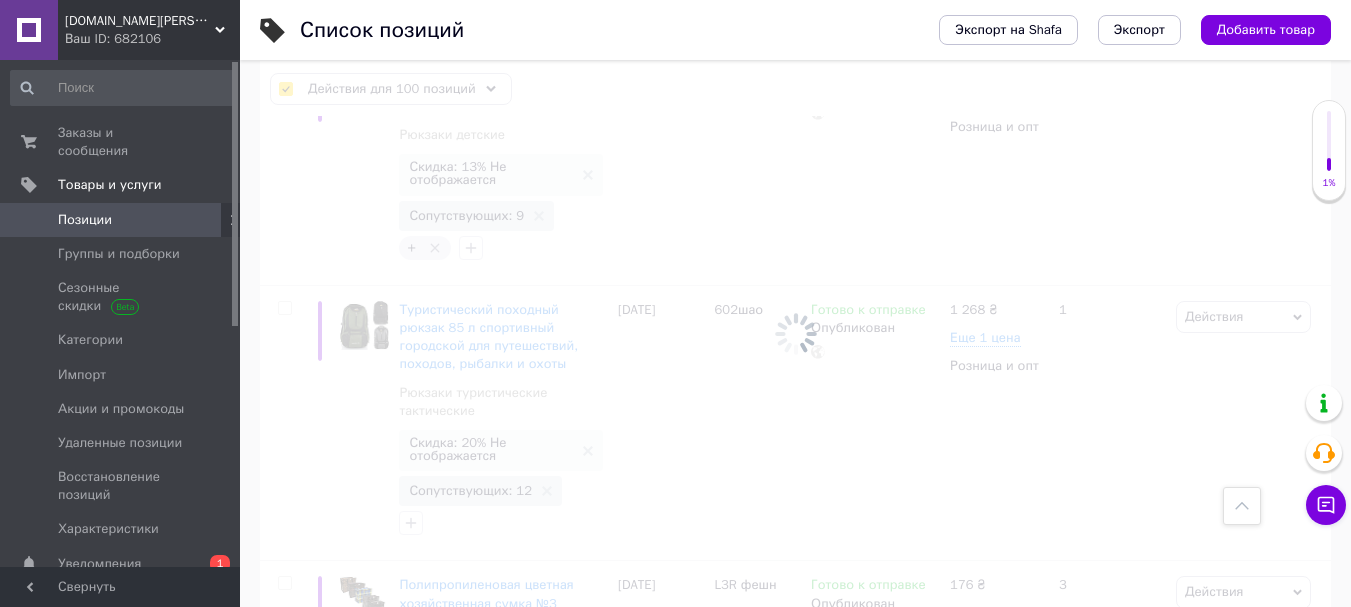 checkbox on "false" 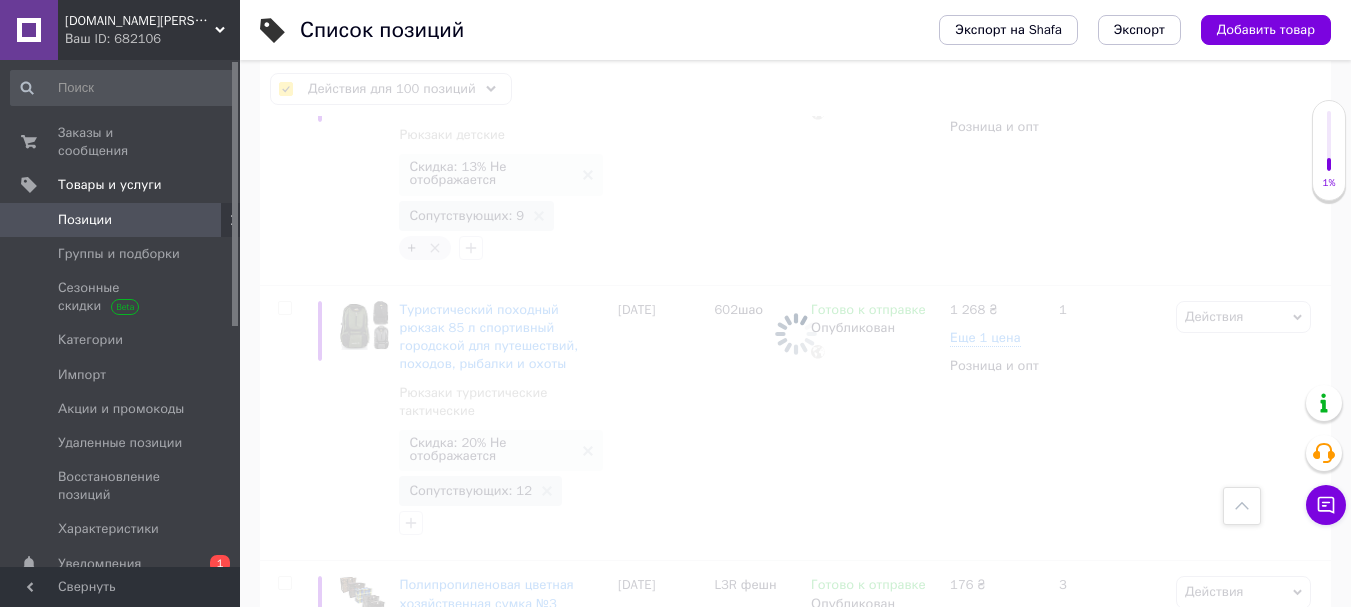 checkbox on "false" 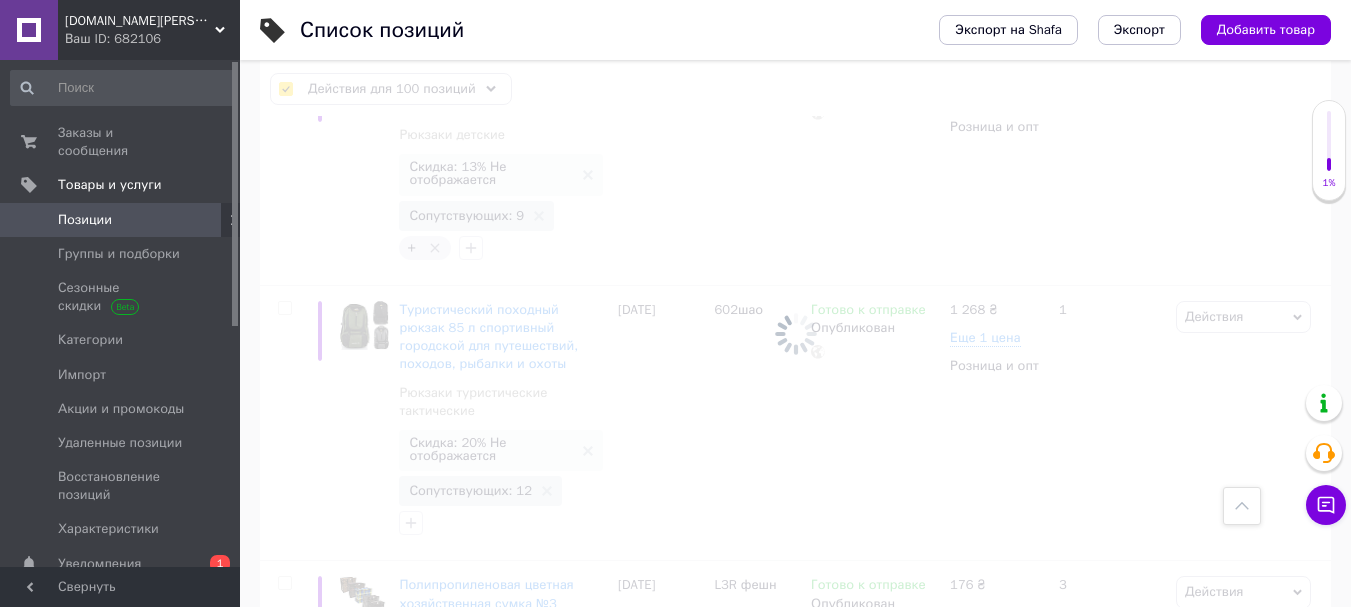 checkbox on "false" 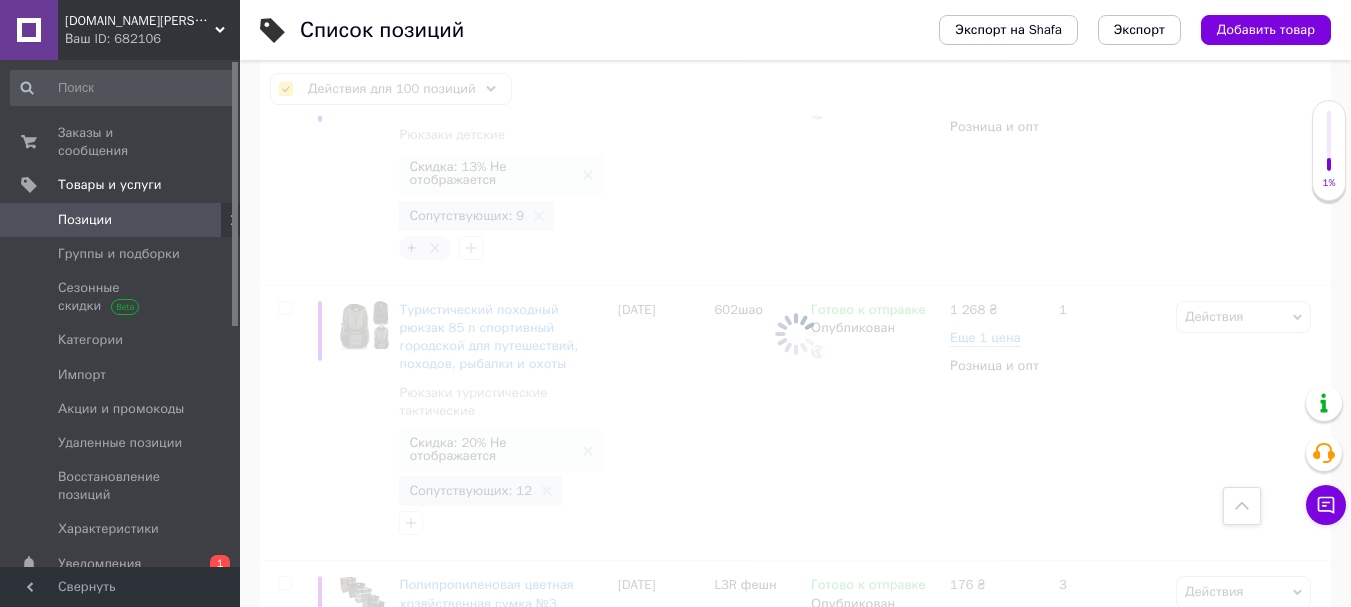 checkbox on "false" 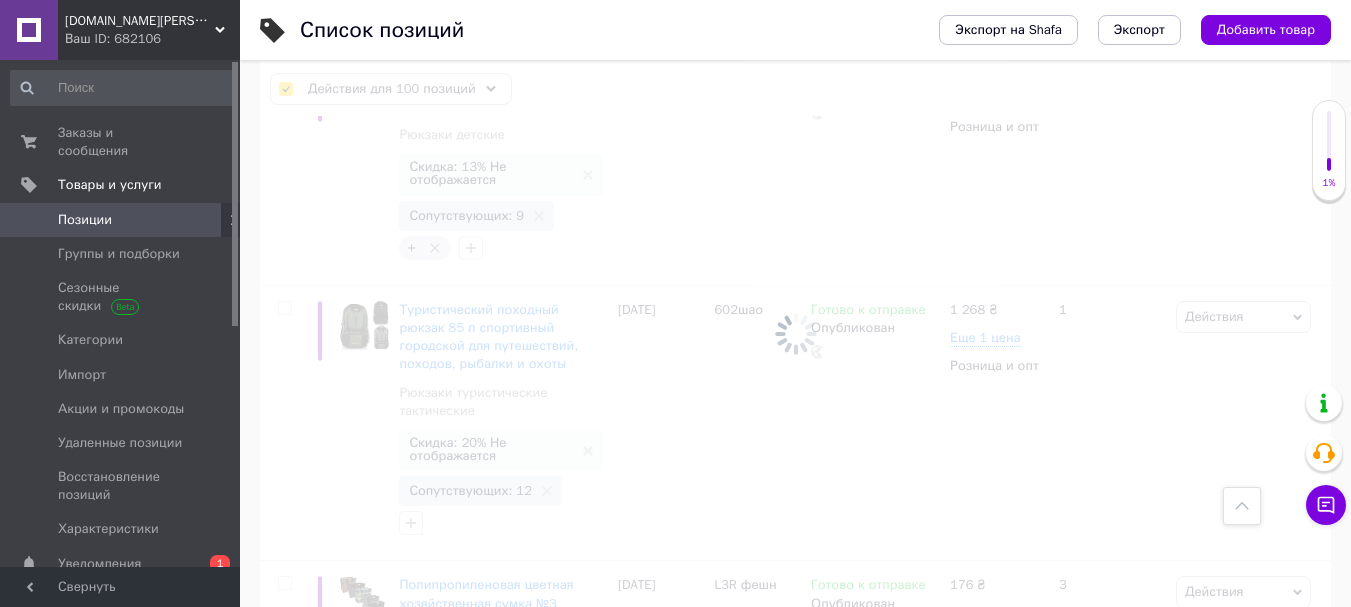 checkbox on "false" 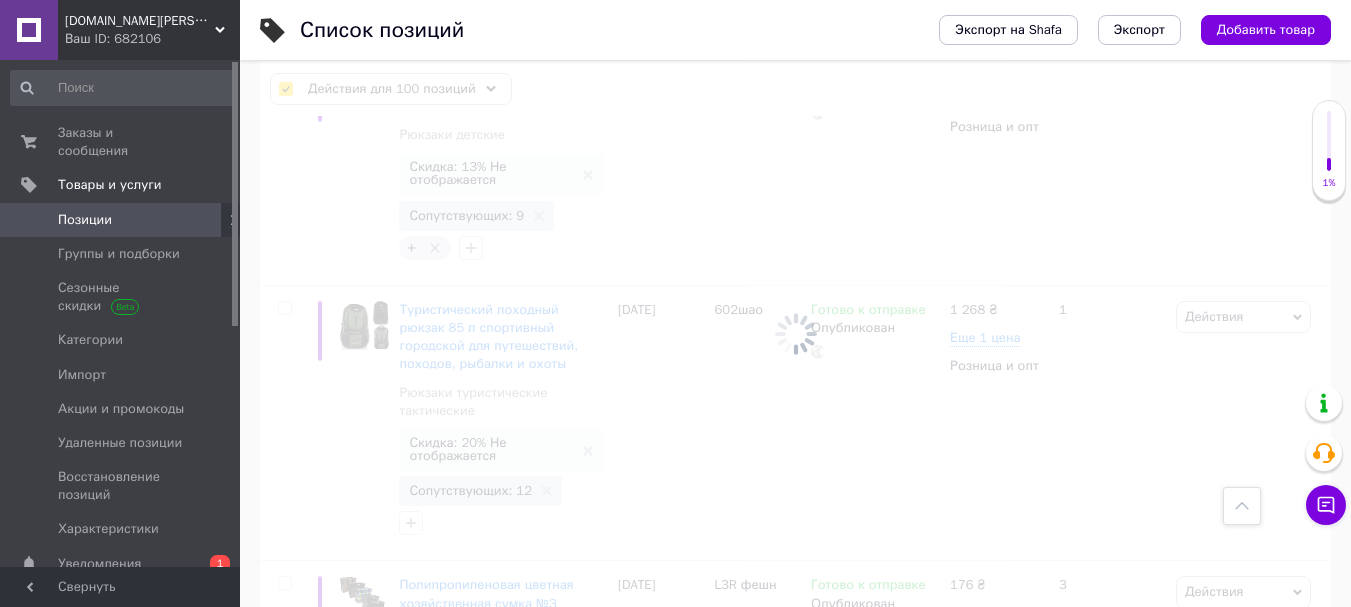 checkbox on "false" 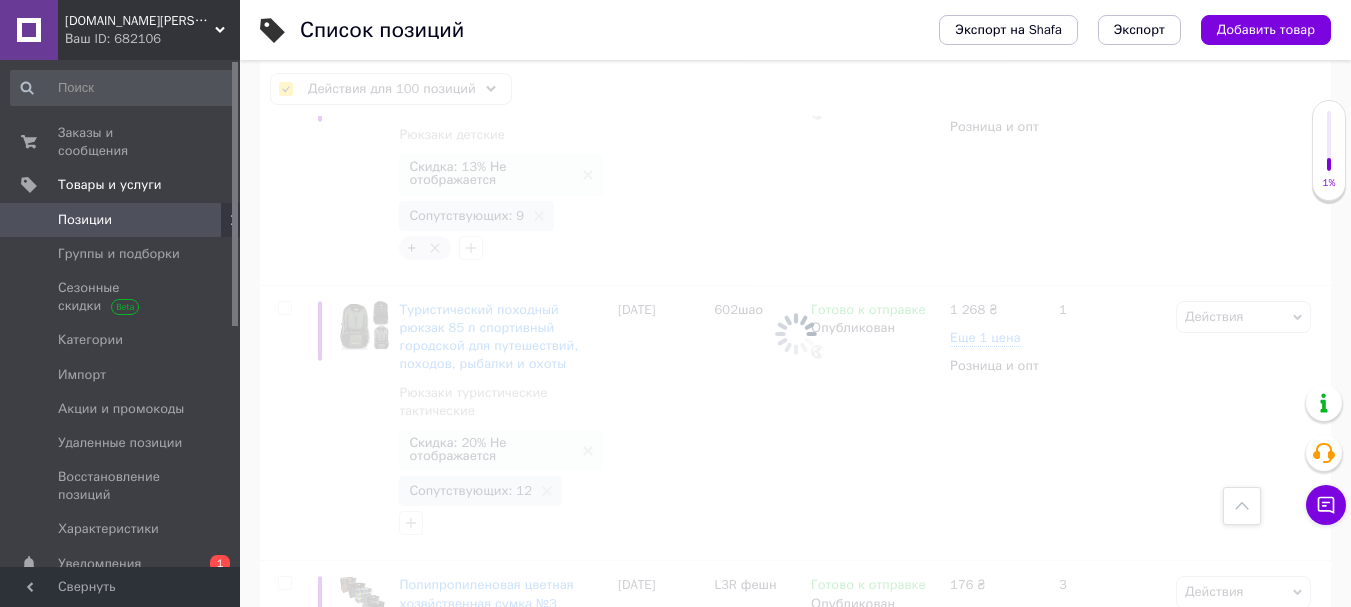 checkbox on "false" 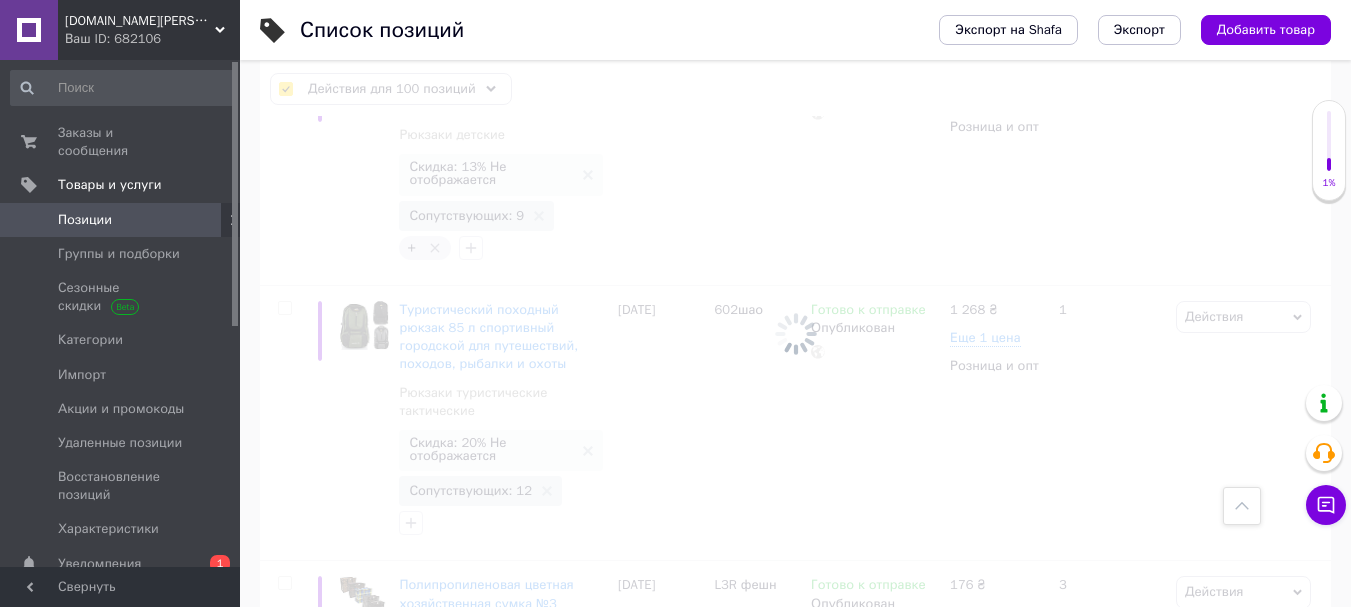 checkbox on "false" 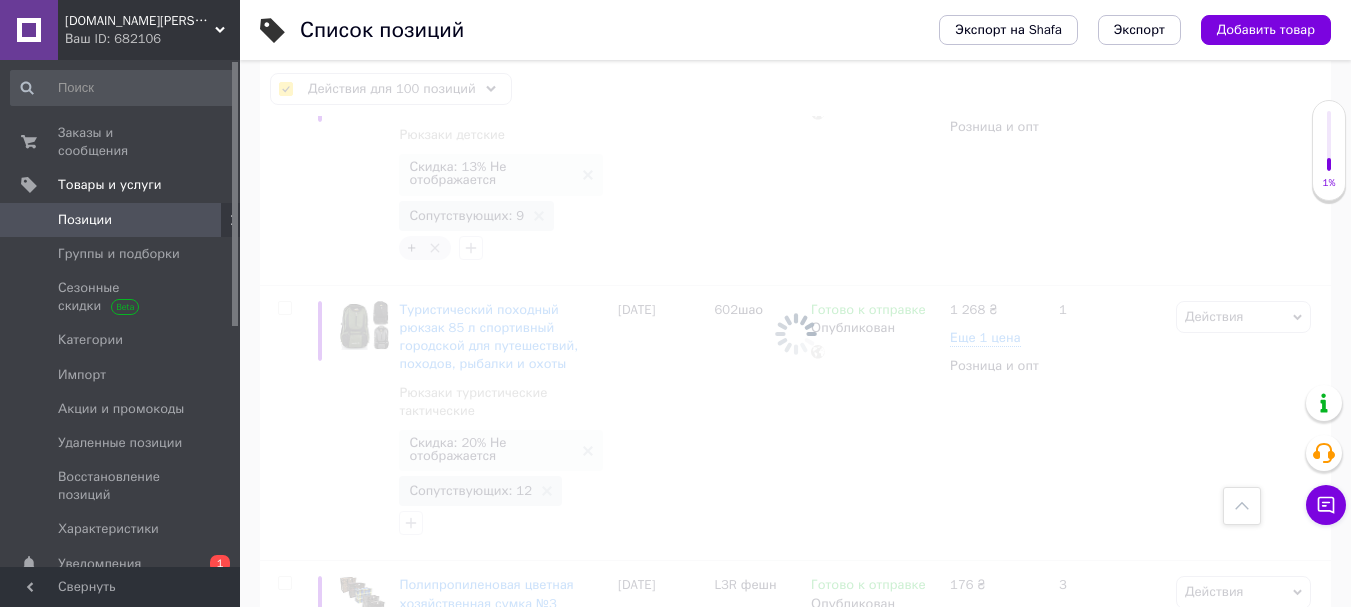 checkbox on "false" 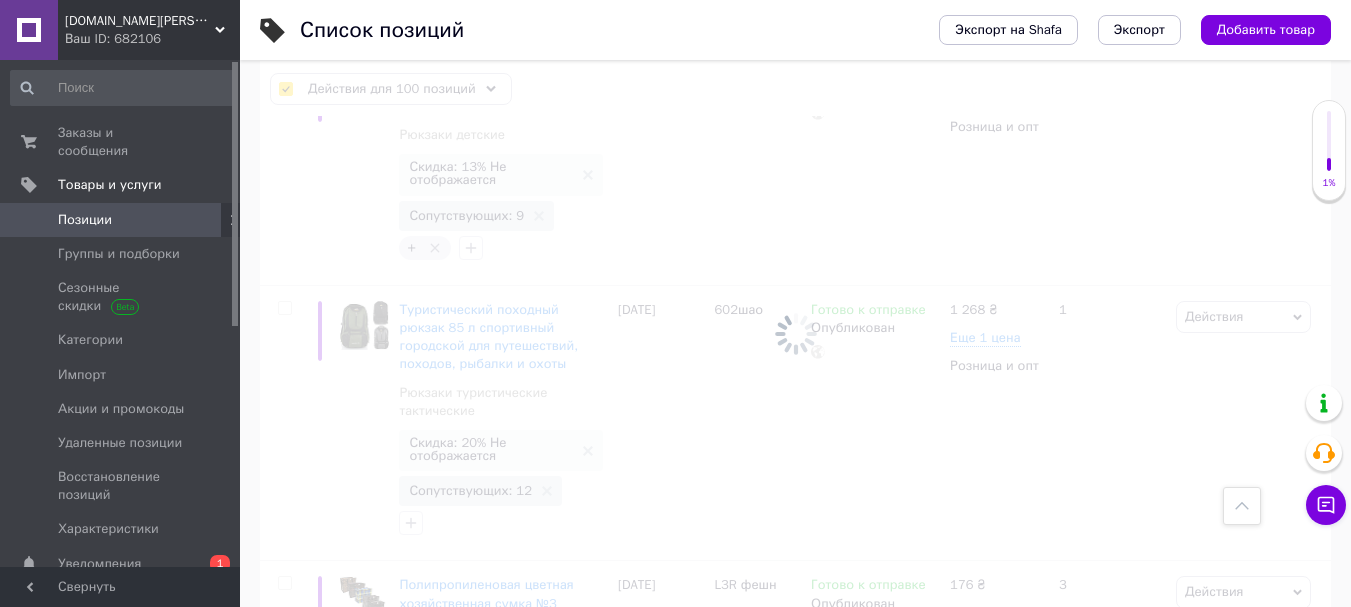 checkbox on "false" 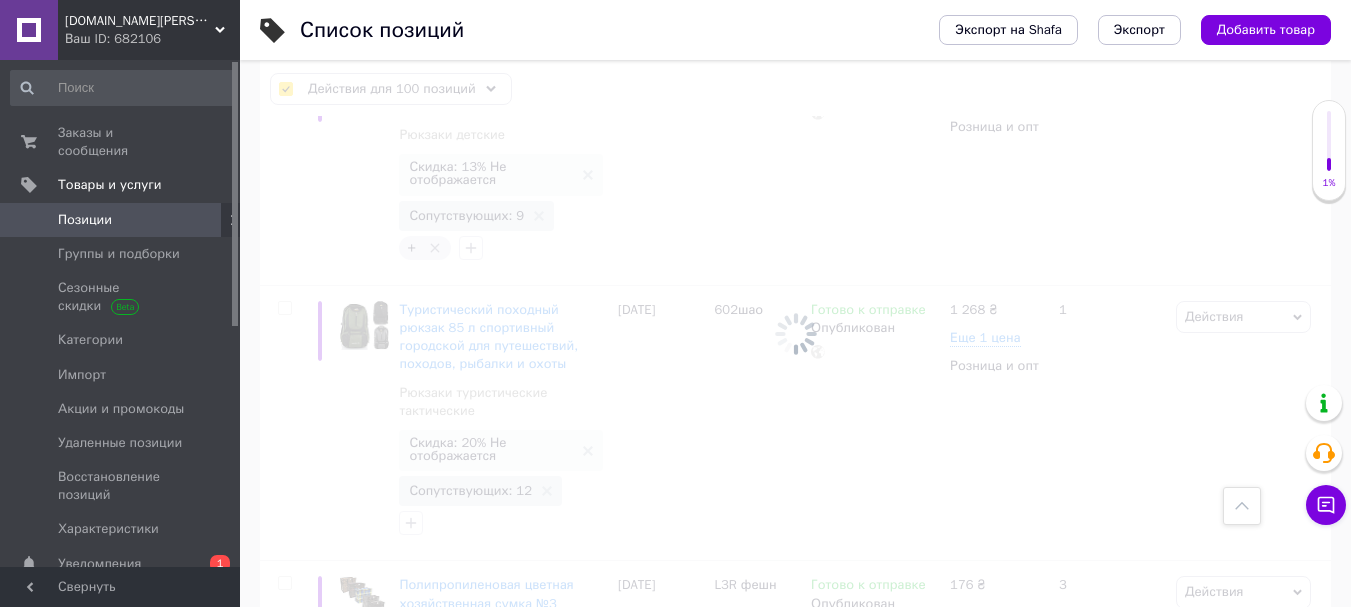 checkbox on "false" 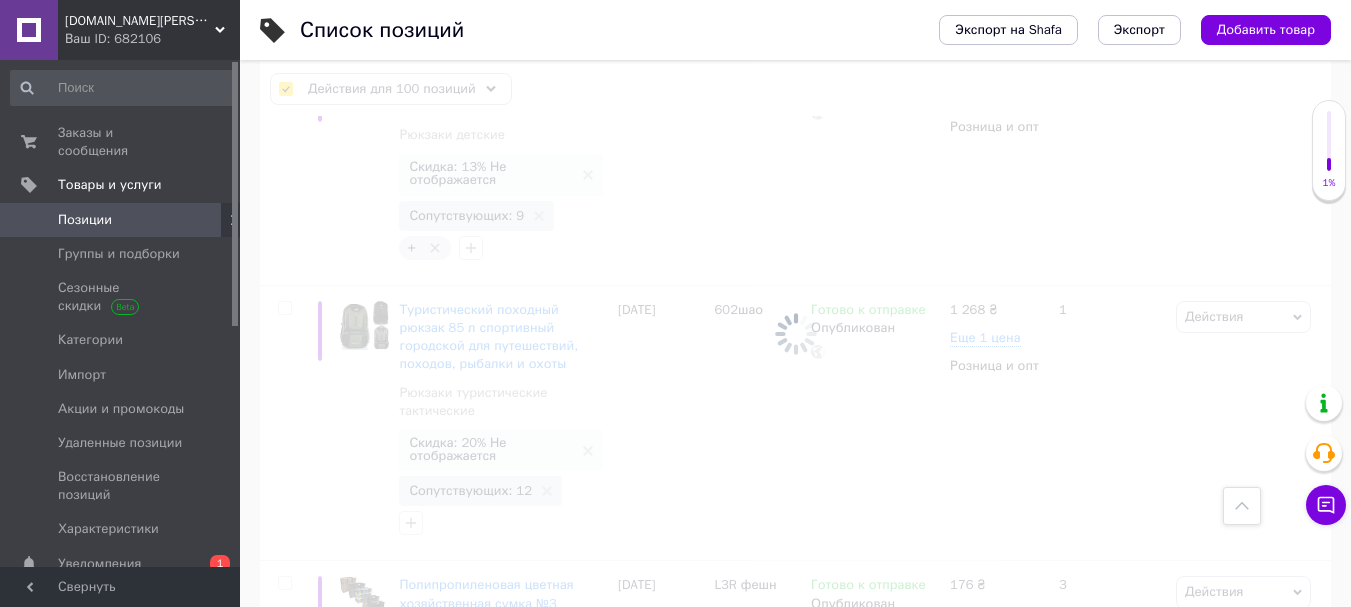 checkbox on "false" 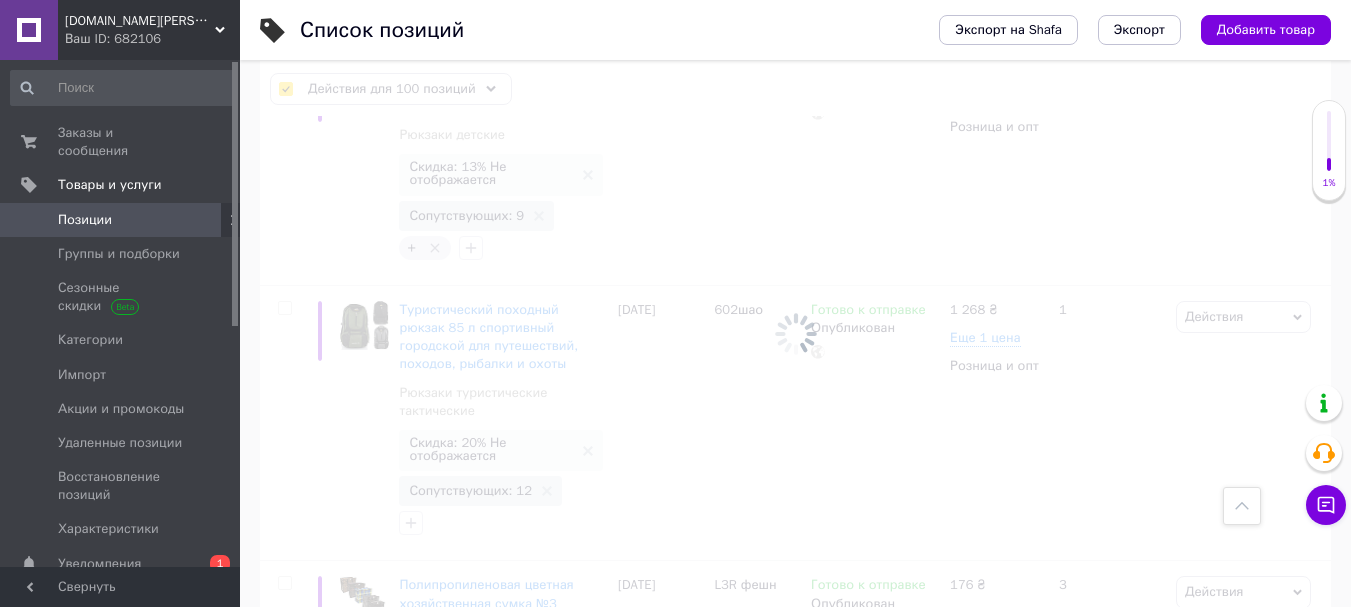checkbox on "false" 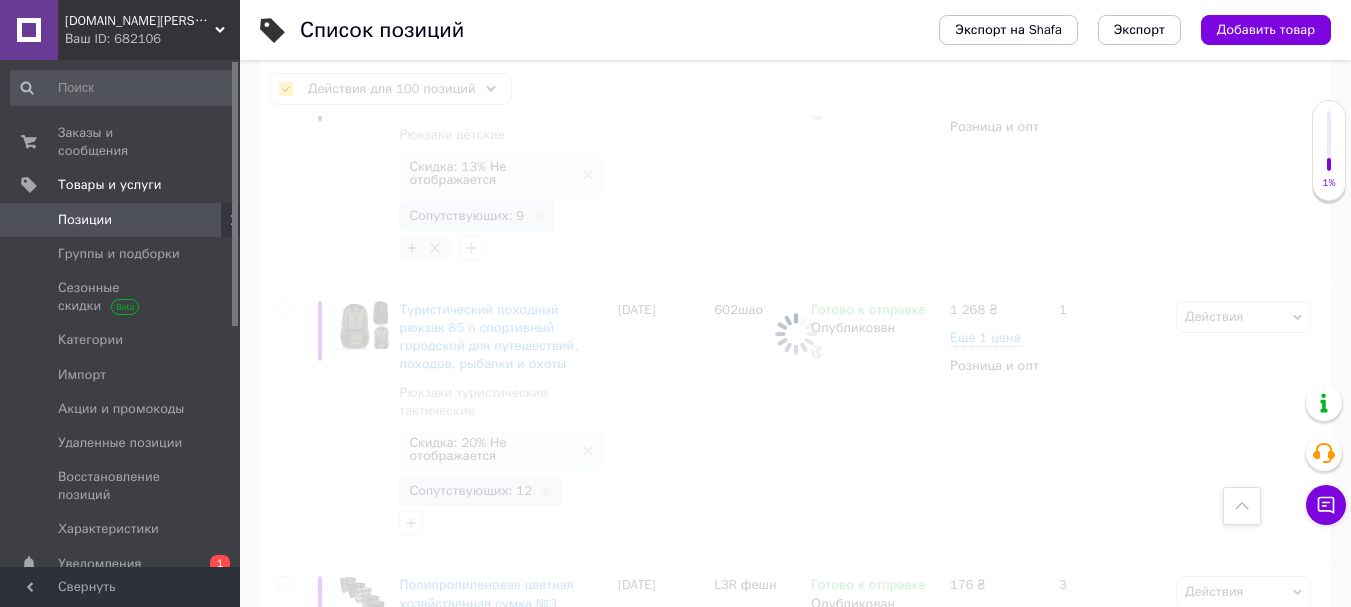 checkbox on "false" 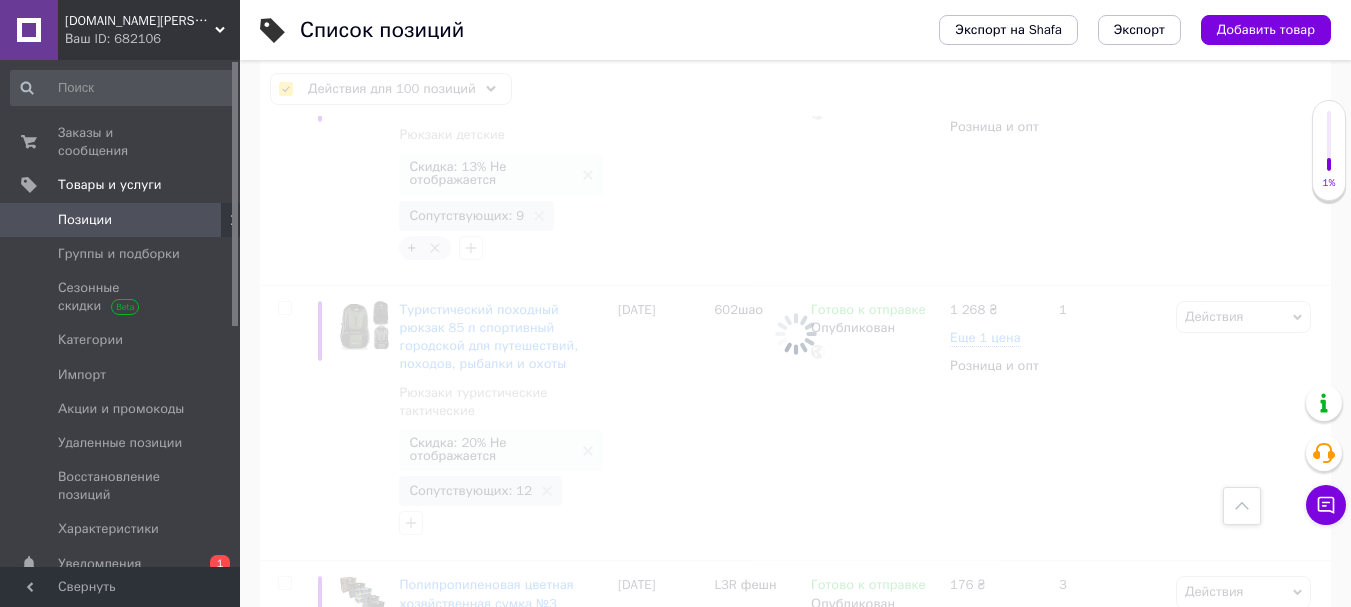 checkbox on "false" 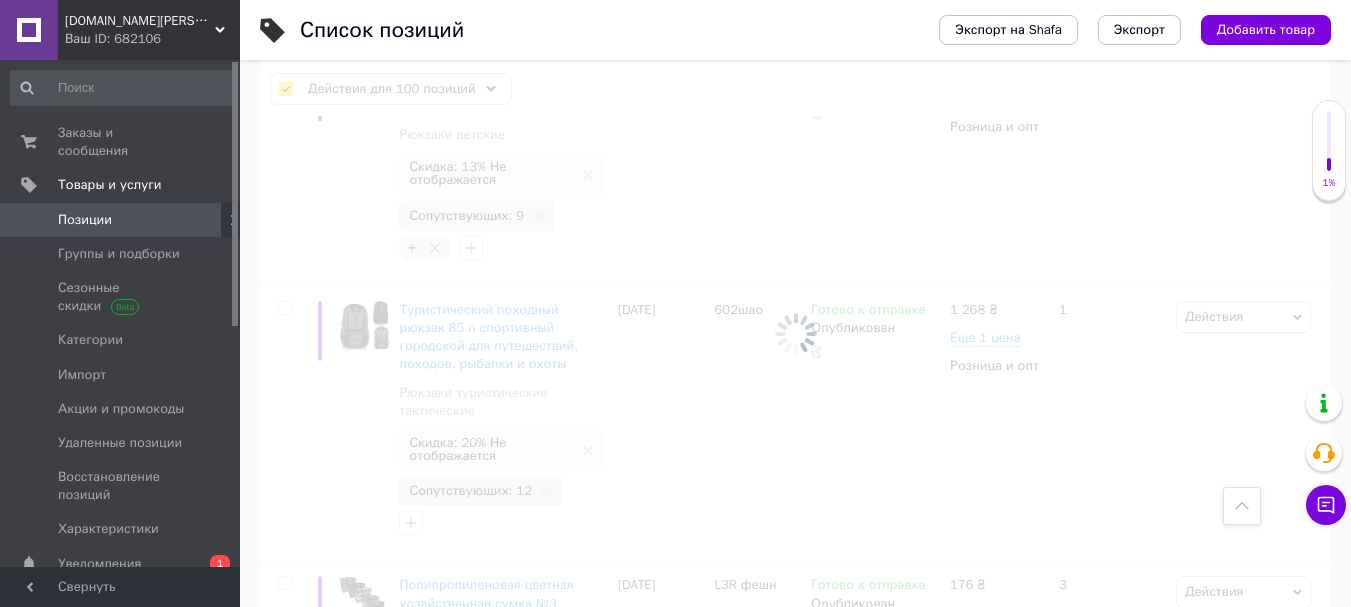 type 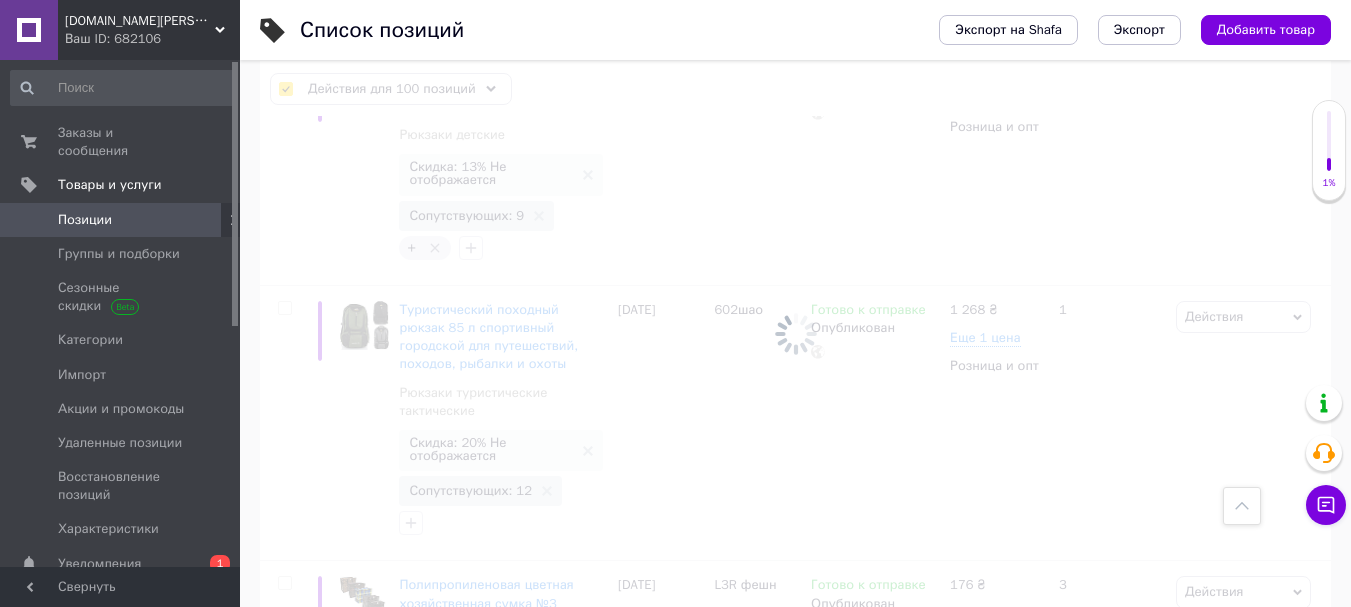 scroll, scrollTop: 25591, scrollLeft: 0, axis: vertical 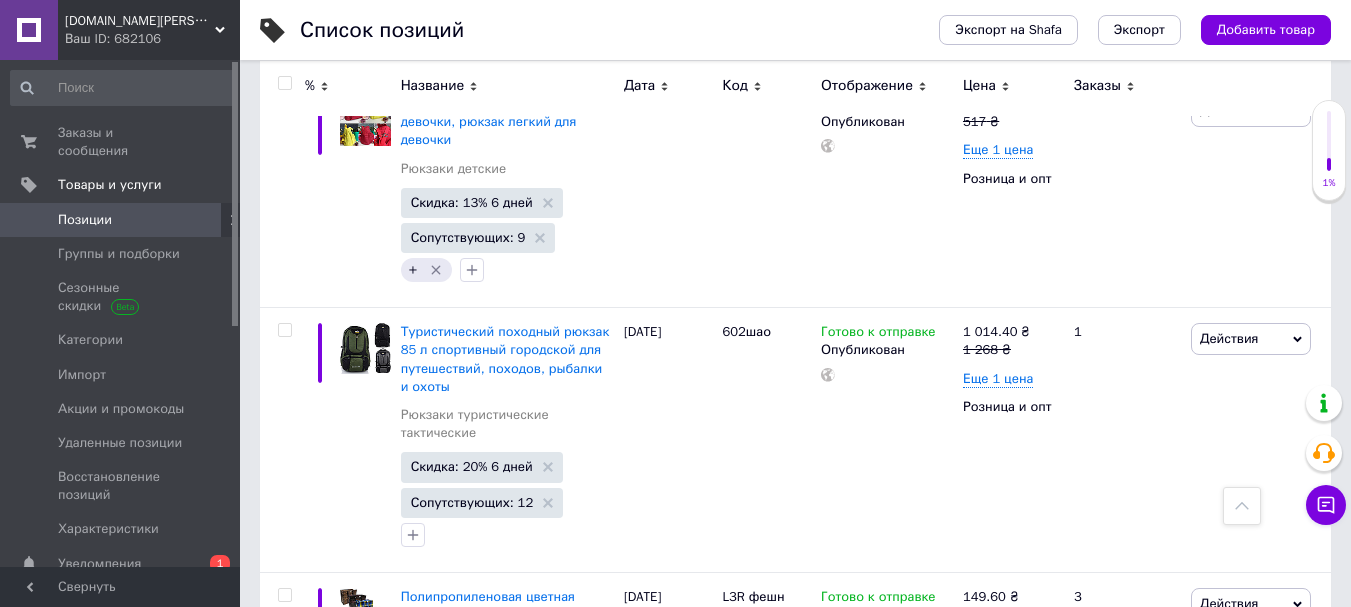 click on "2" at bounding box center [327, 894] 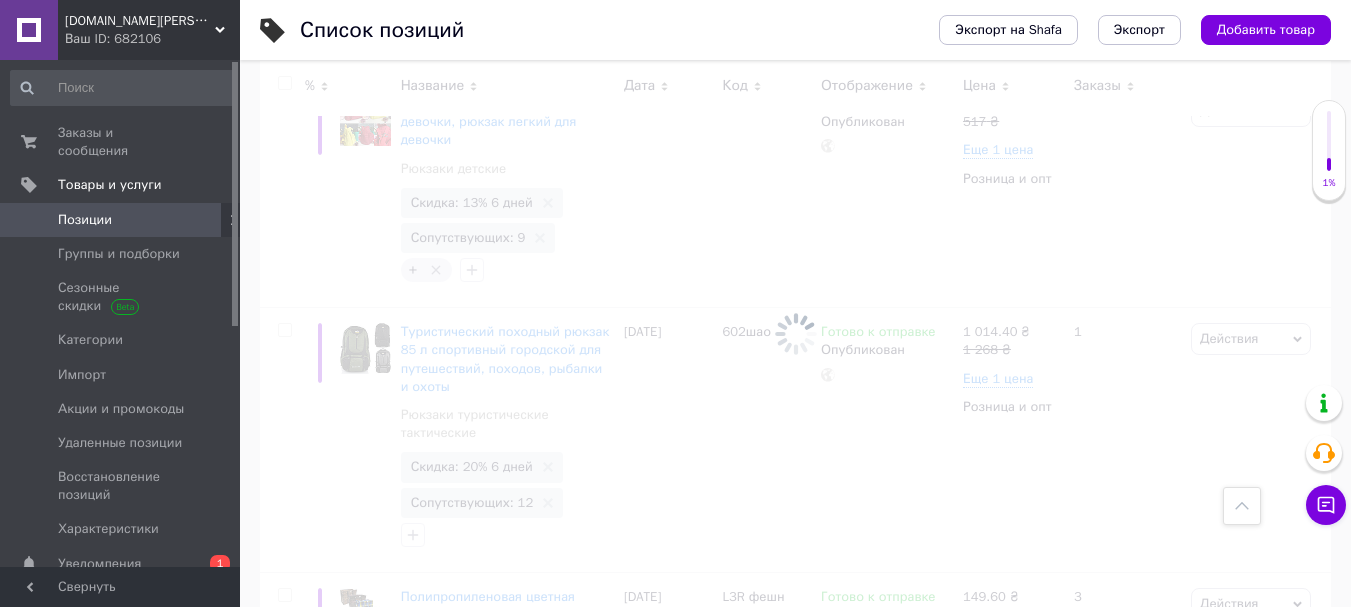 scroll, scrollTop: 25592, scrollLeft: 0, axis: vertical 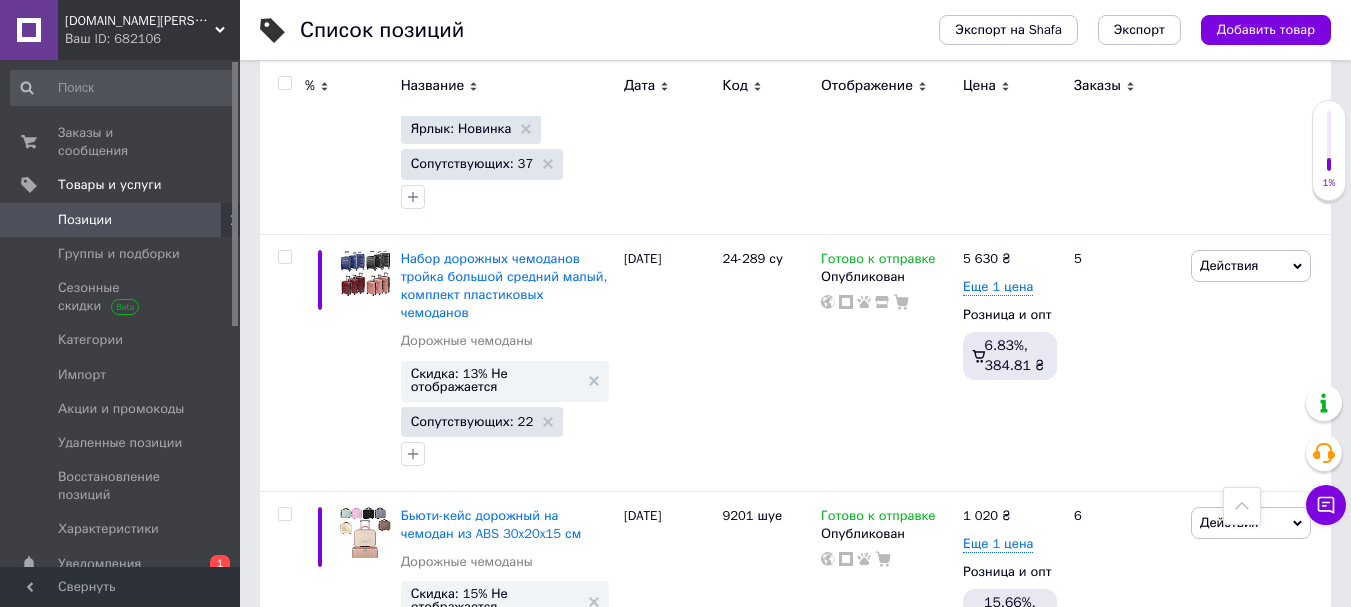 click at bounding box center [284, 83] 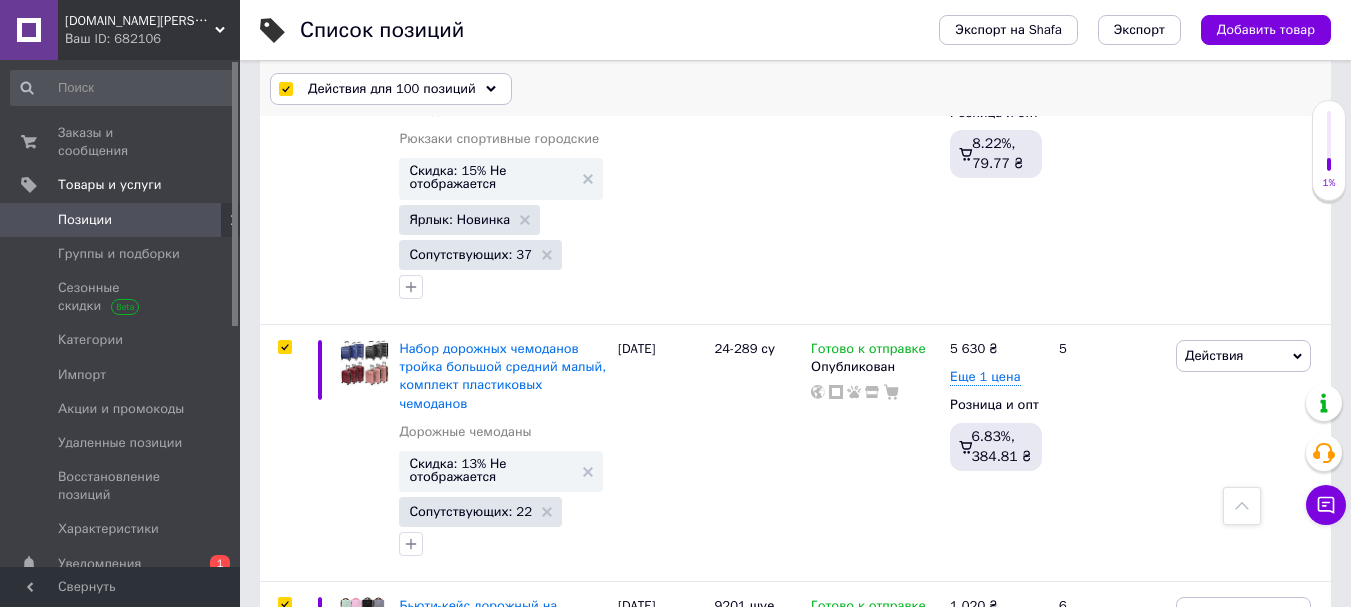 scroll, scrollTop: 25683, scrollLeft: 0, axis: vertical 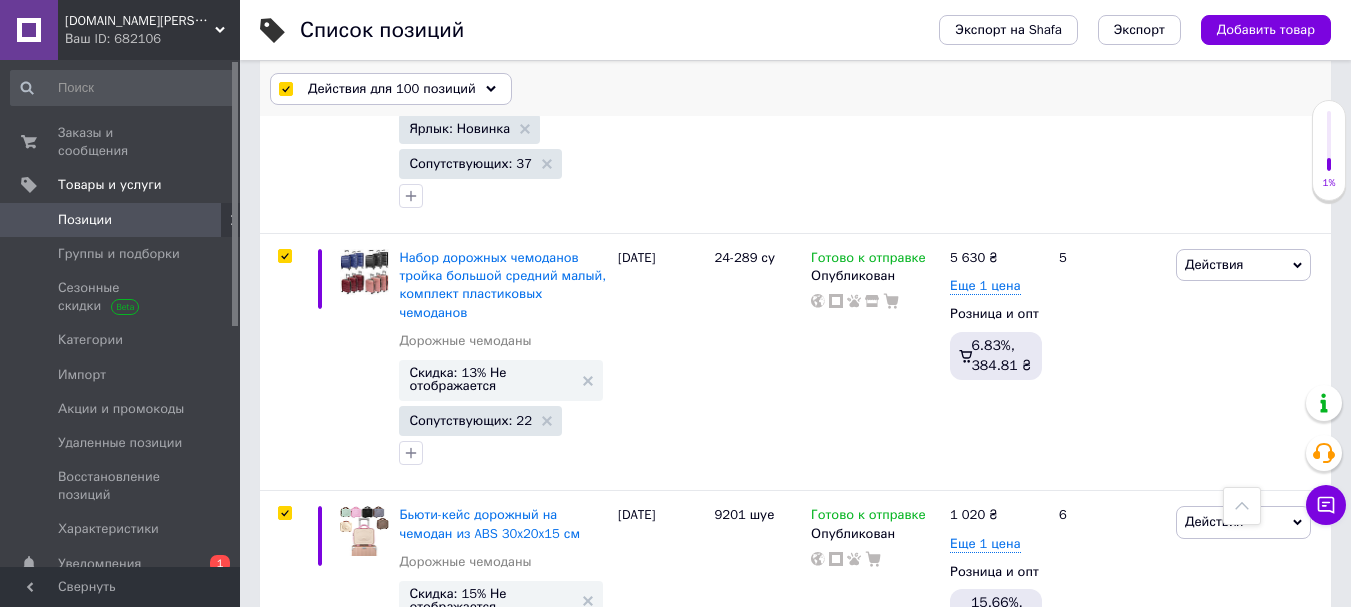 click on "Действия для 100 позиций" at bounding box center (392, 89) 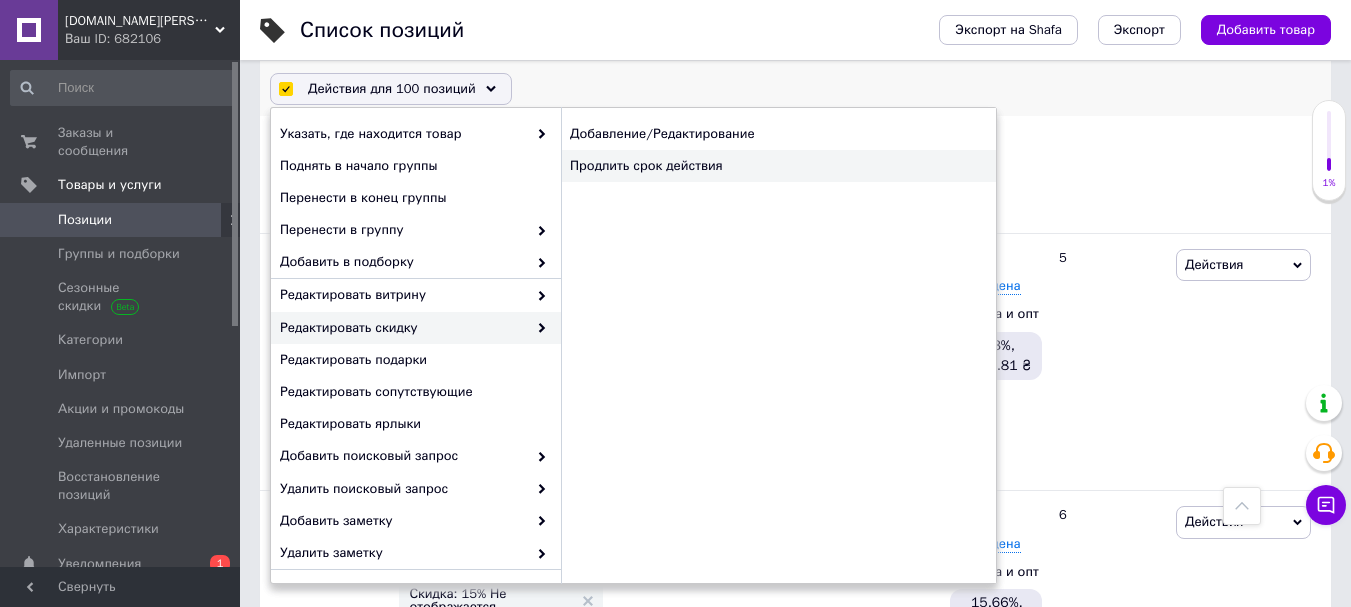 click on "Продлить срок действия" at bounding box center (778, 166) 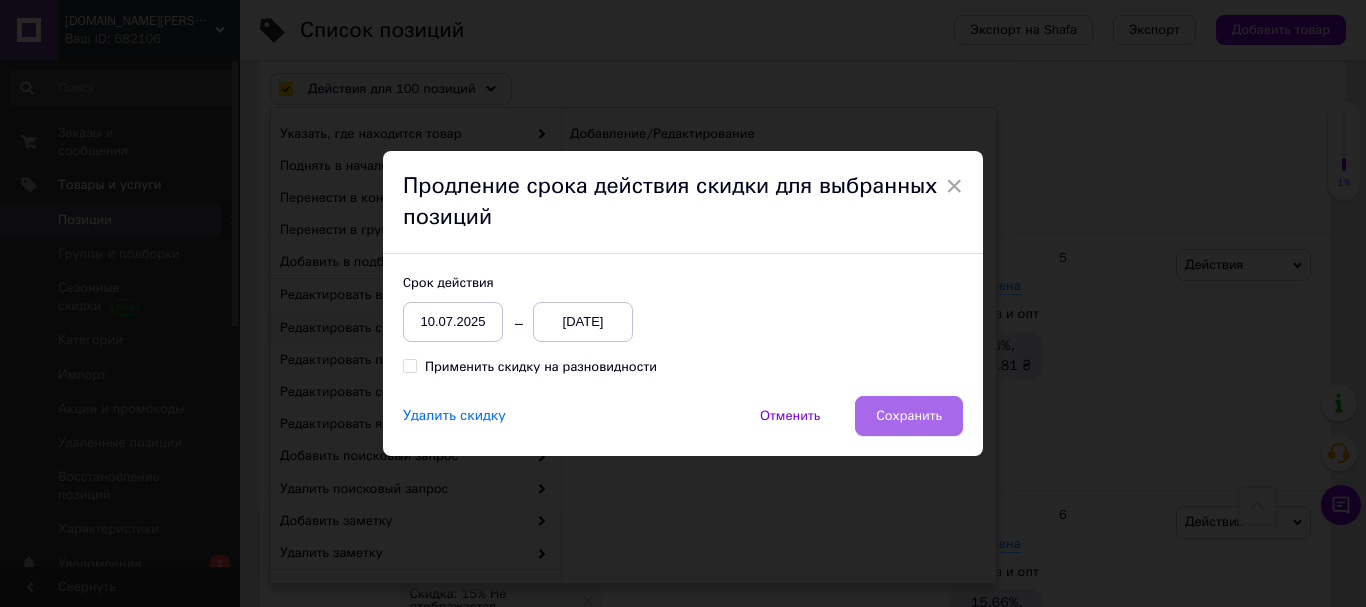 click on "Сохранить" at bounding box center [909, 416] 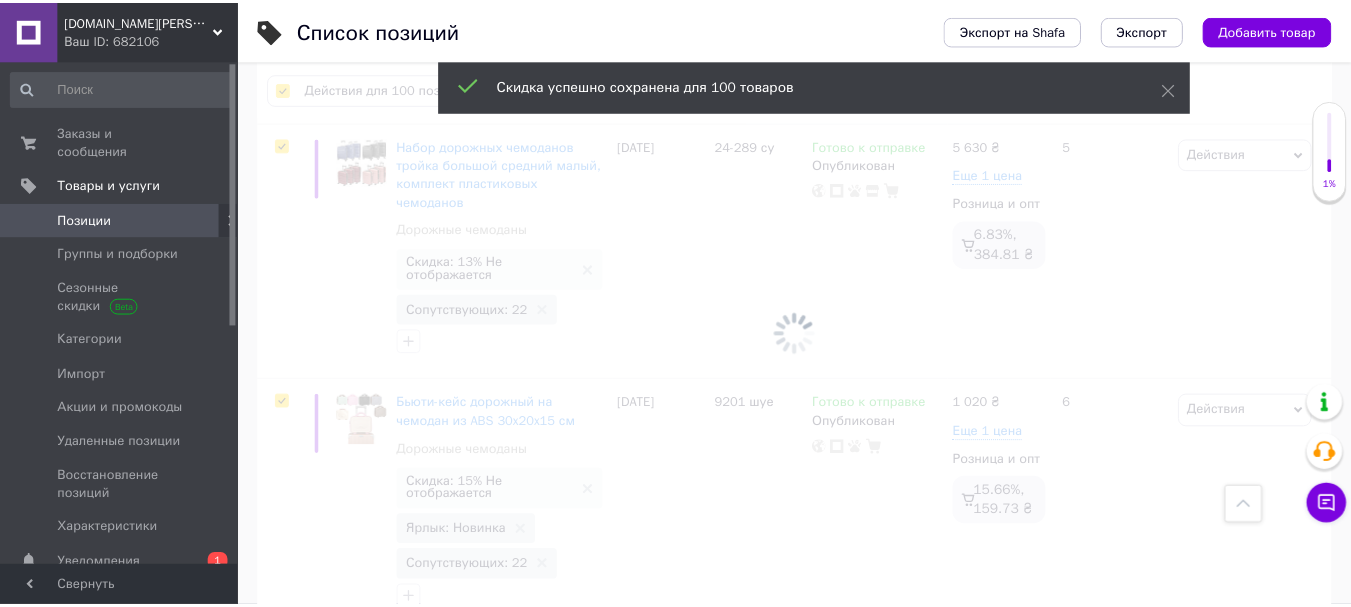 scroll, scrollTop: 0, scrollLeft: 323, axis: horizontal 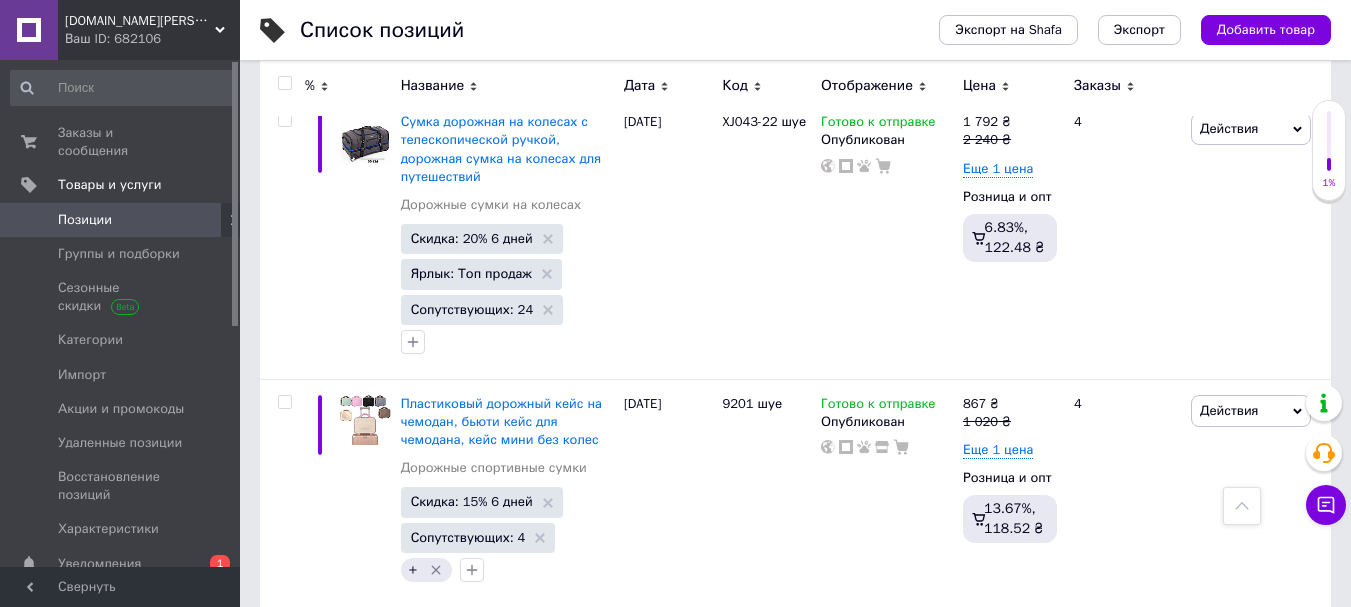 click on "3" at bounding box center [505, 876] 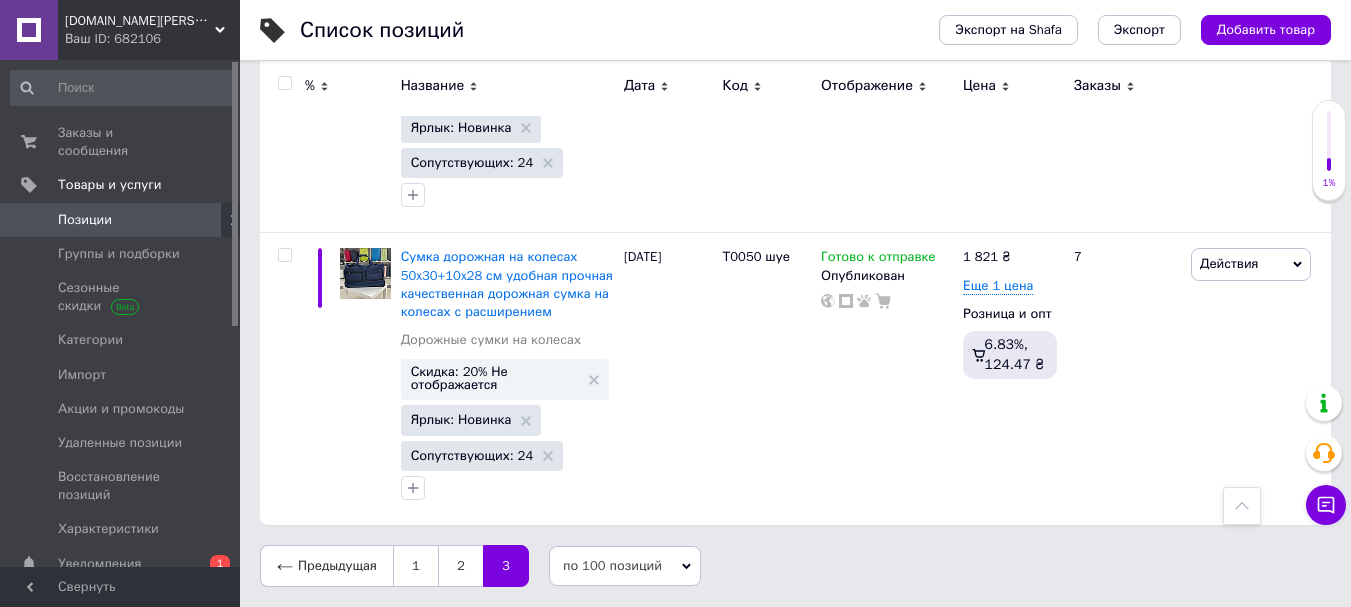 scroll, scrollTop: 9202, scrollLeft: 0, axis: vertical 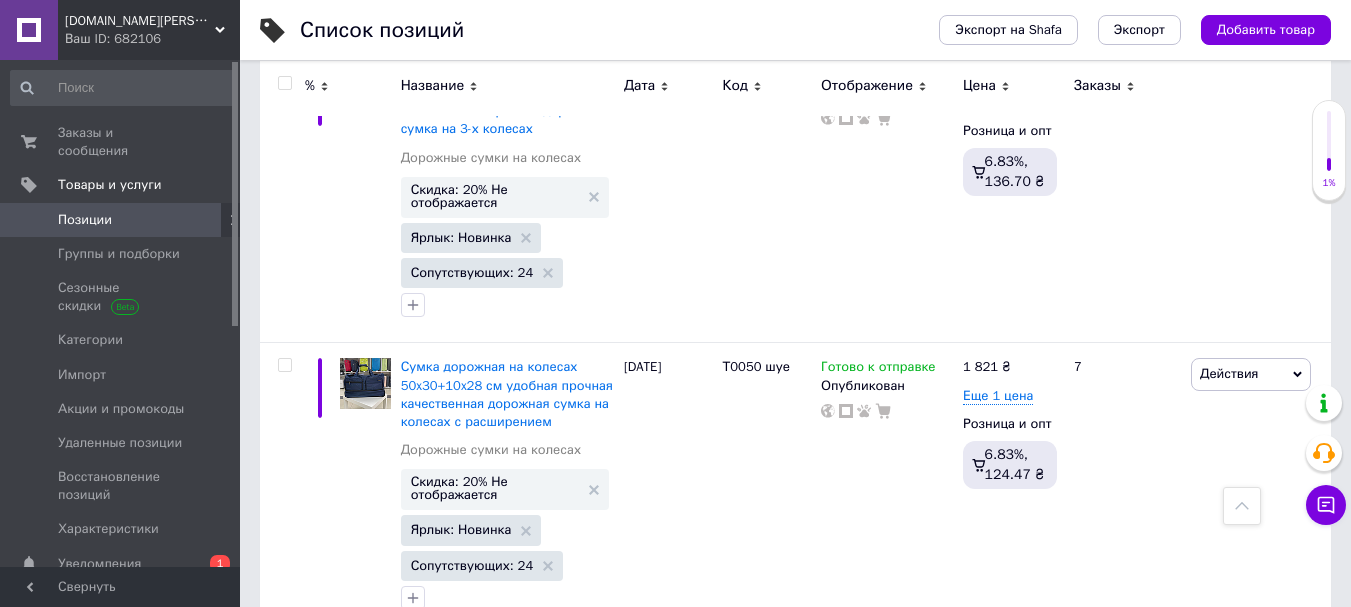 click at bounding box center [284, 83] 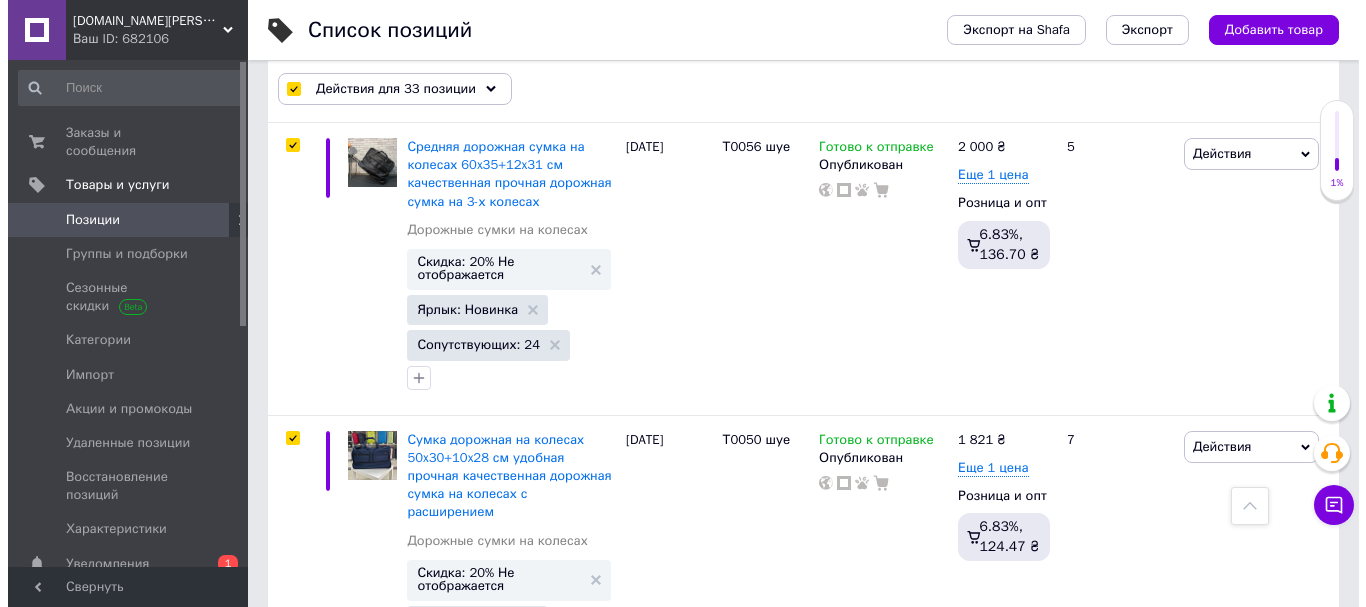 scroll, scrollTop: 9238, scrollLeft: 0, axis: vertical 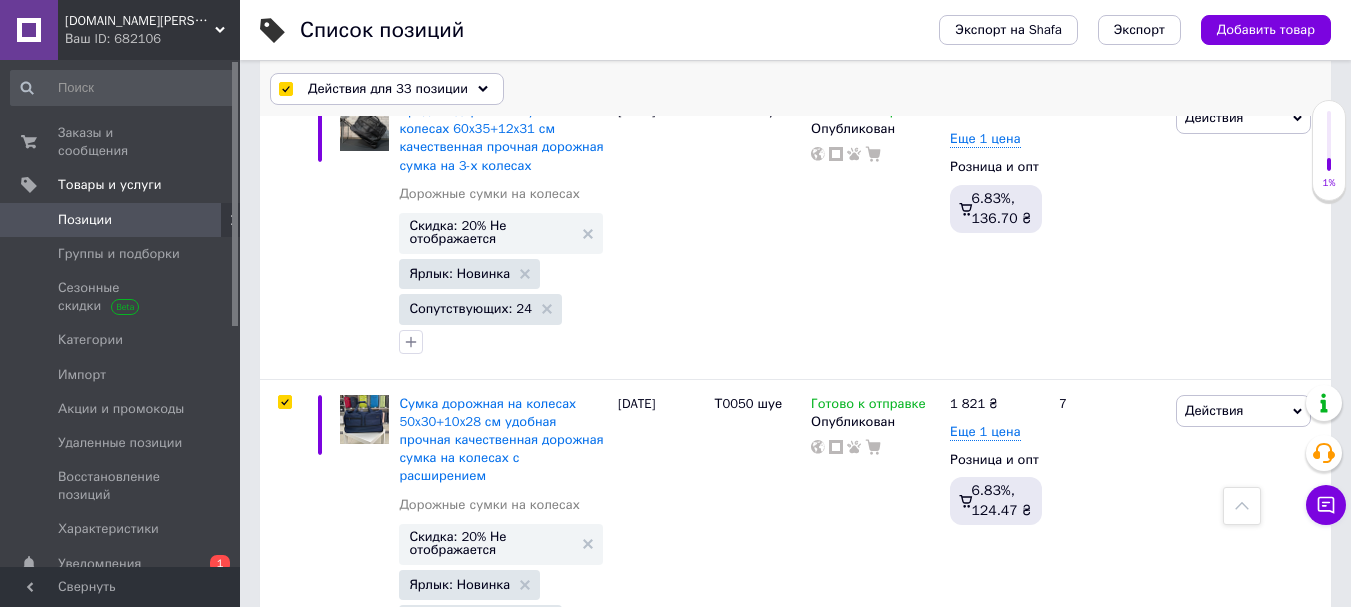 click on "Действия для 33 позиции" at bounding box center (388, 89) 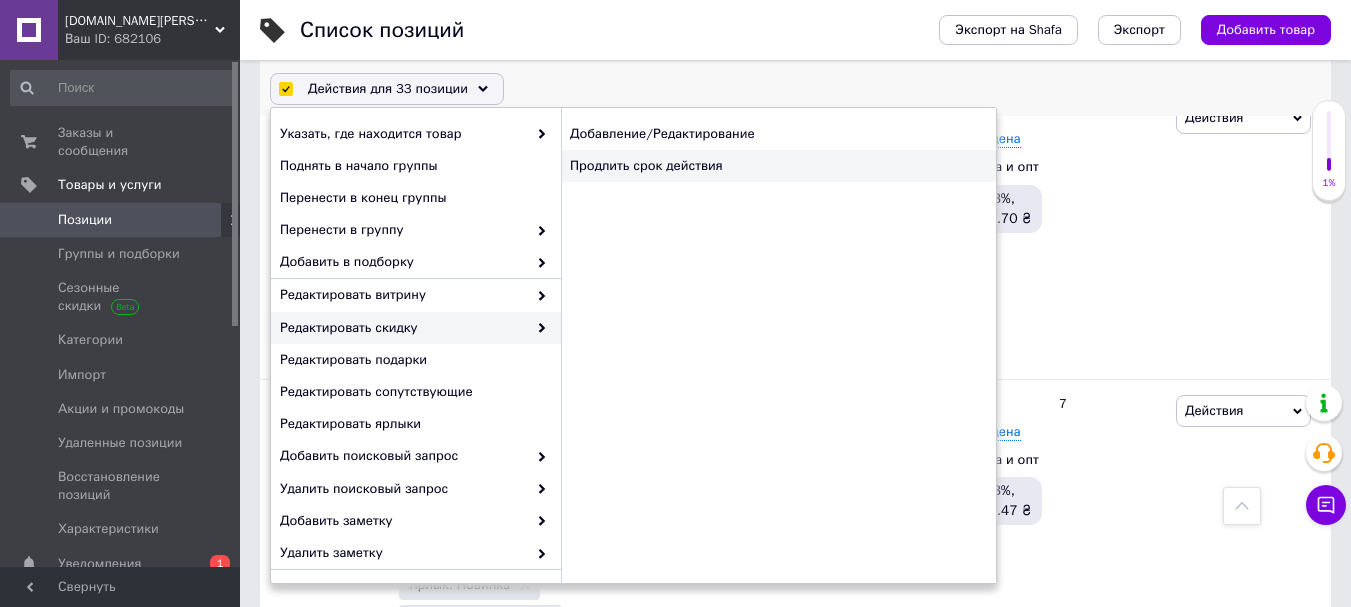 click on "Продлить срок действия" at bounding box center [778, 166] 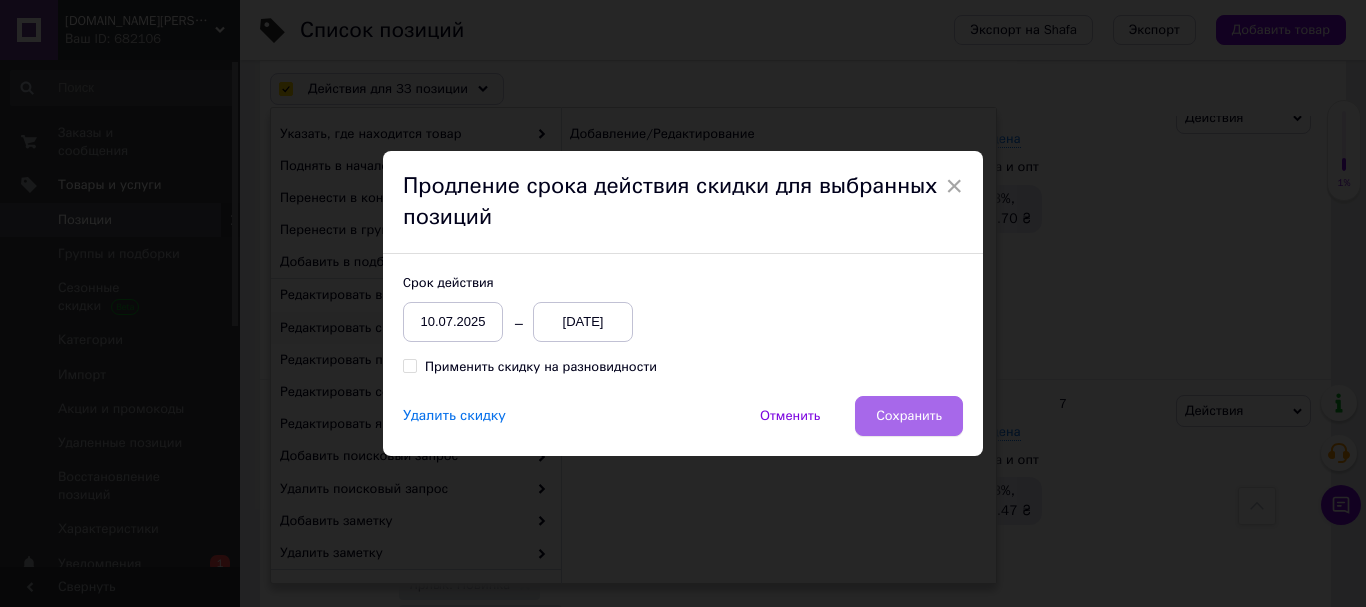 click on "Сохранить" at bounding box center [909, 416] 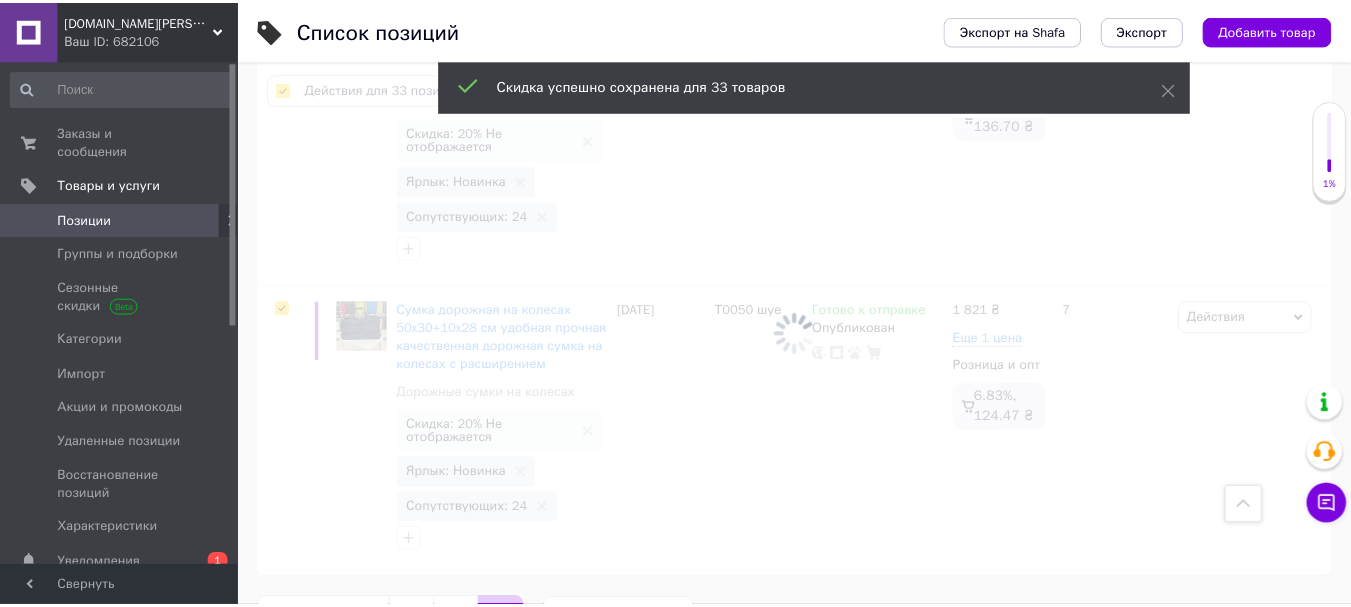 scroll, scrollTop: 9201, scrollLeft: 0, axis: vertical 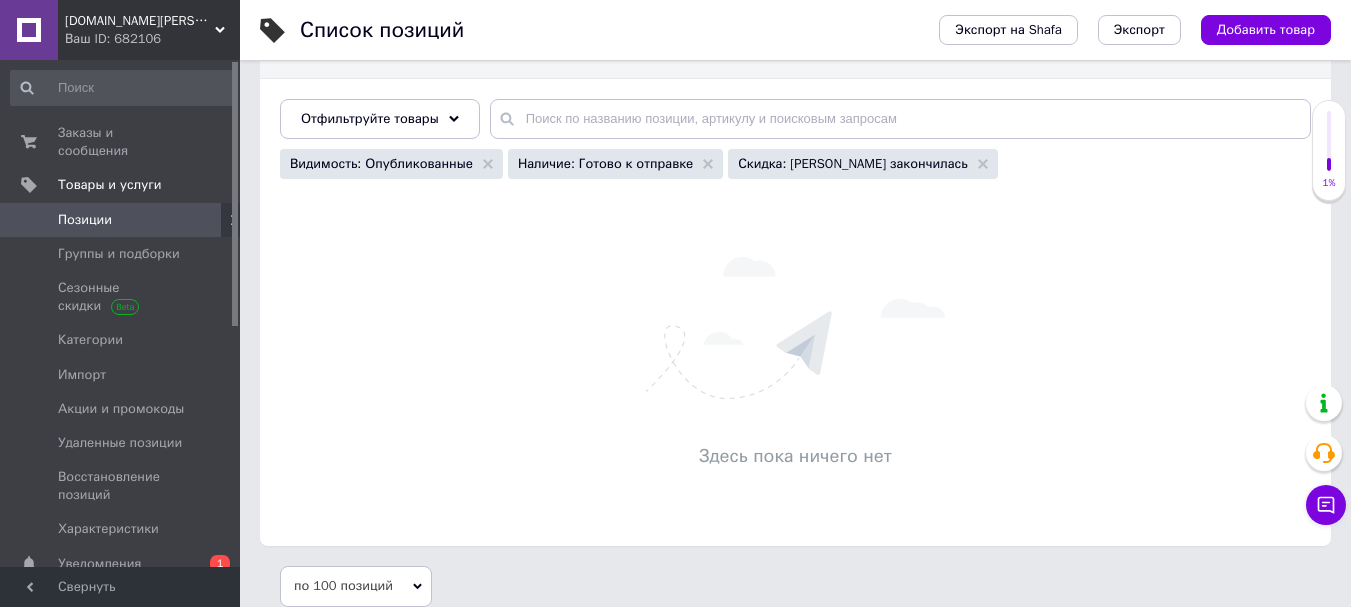 click on "Позиции" at bounding box center [85, 220] 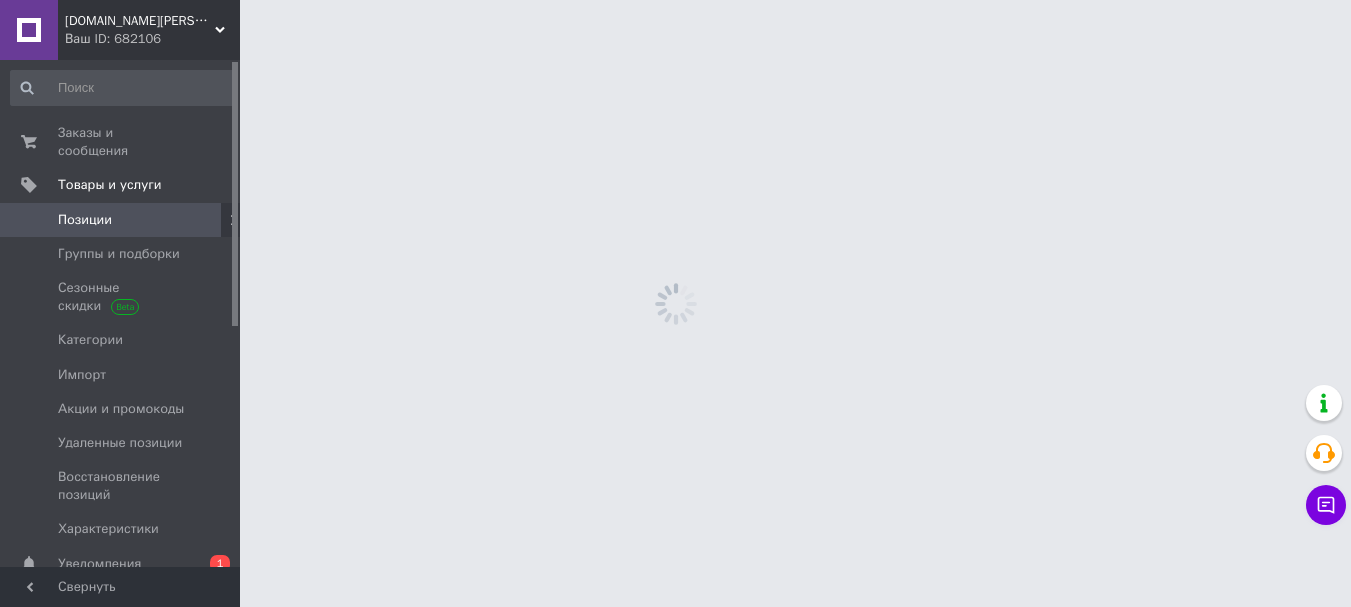 scroll, scrollTop: 0, scrollLeft: 0, axis: both 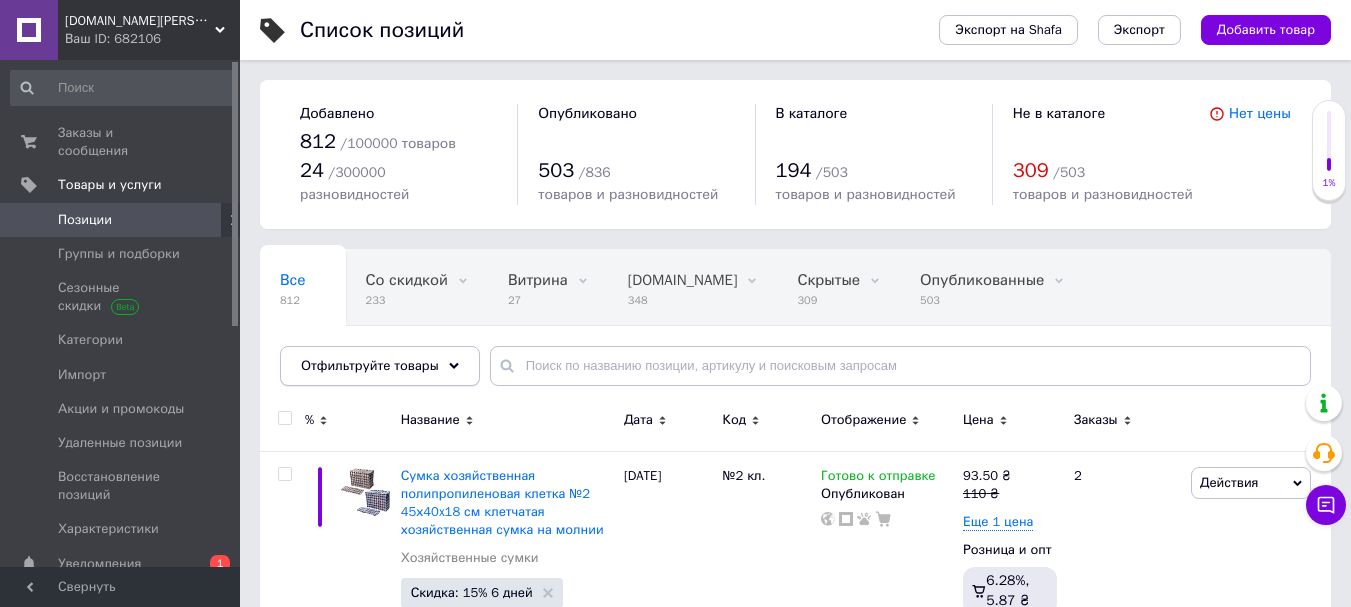 click 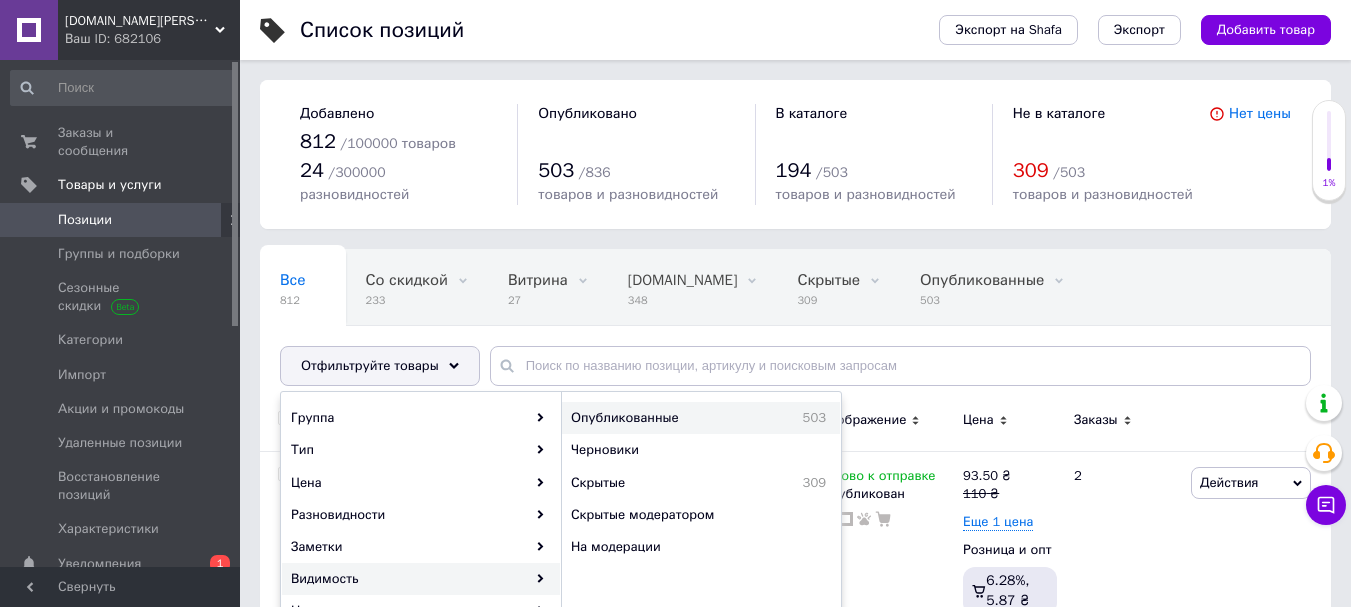 click on "Опубликованные" at bounding box center (668, 418) 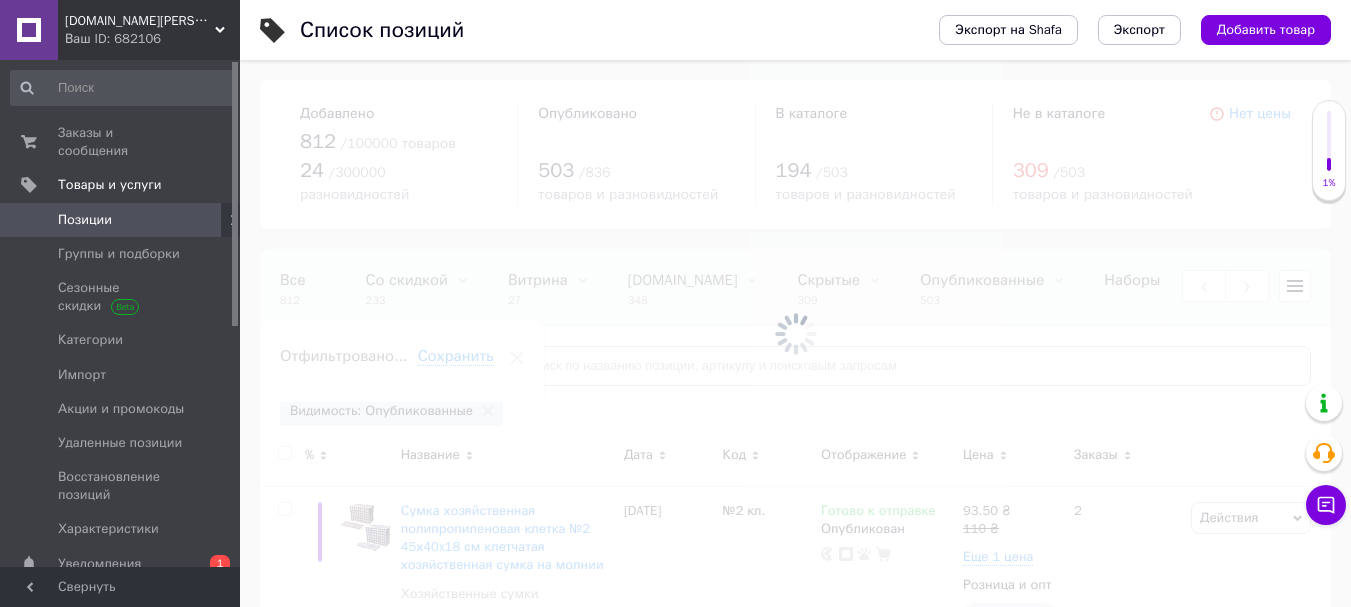scroll, scrollTop: 0, scrollLeft: 323, axis: horizontal 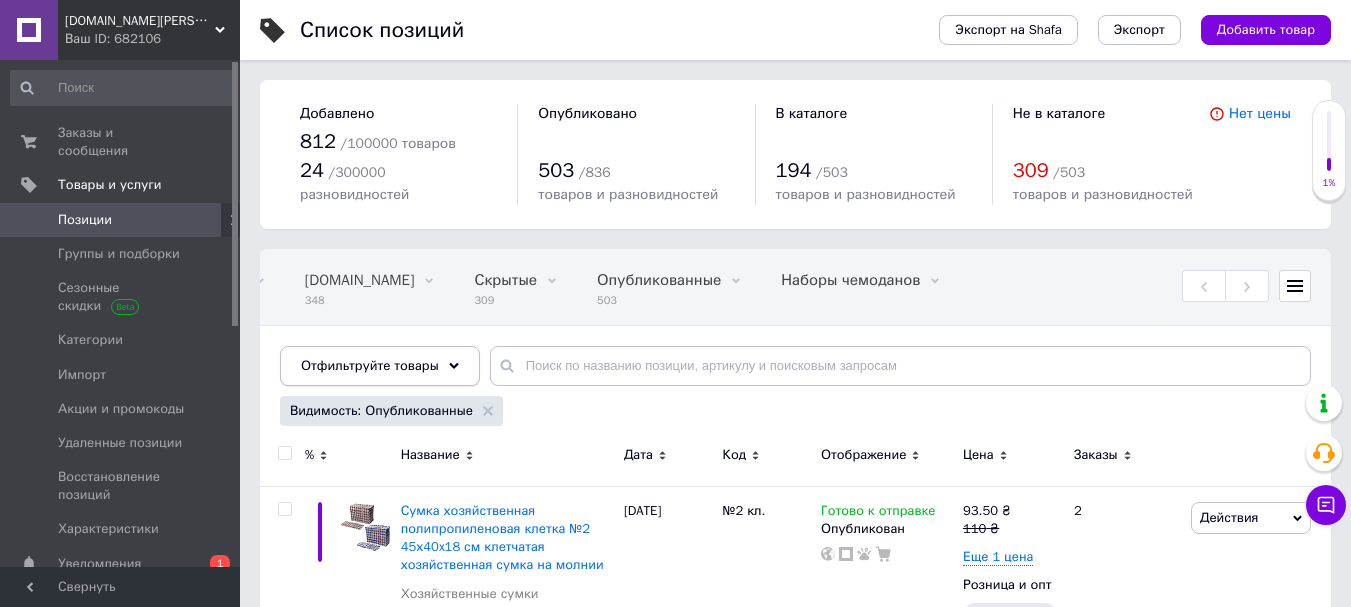 click on "Отфильтруйте товары" at bounding box center [370, 365] 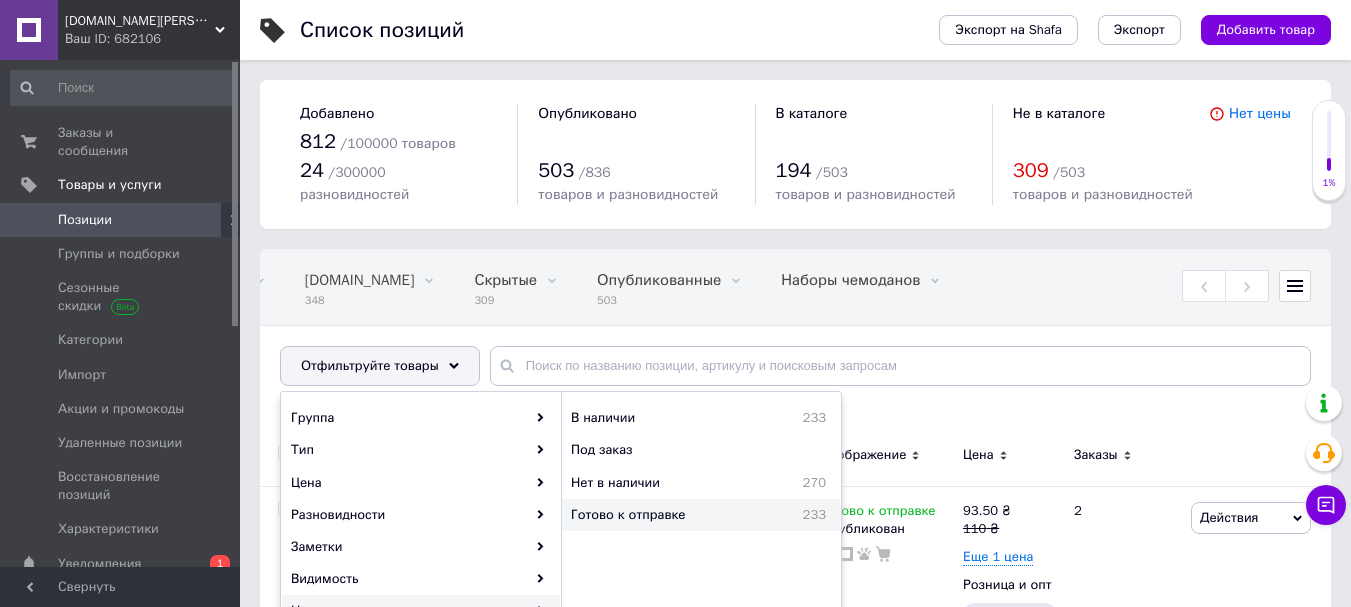 click on "Готово к отправке" at bounding box center [669, 515] 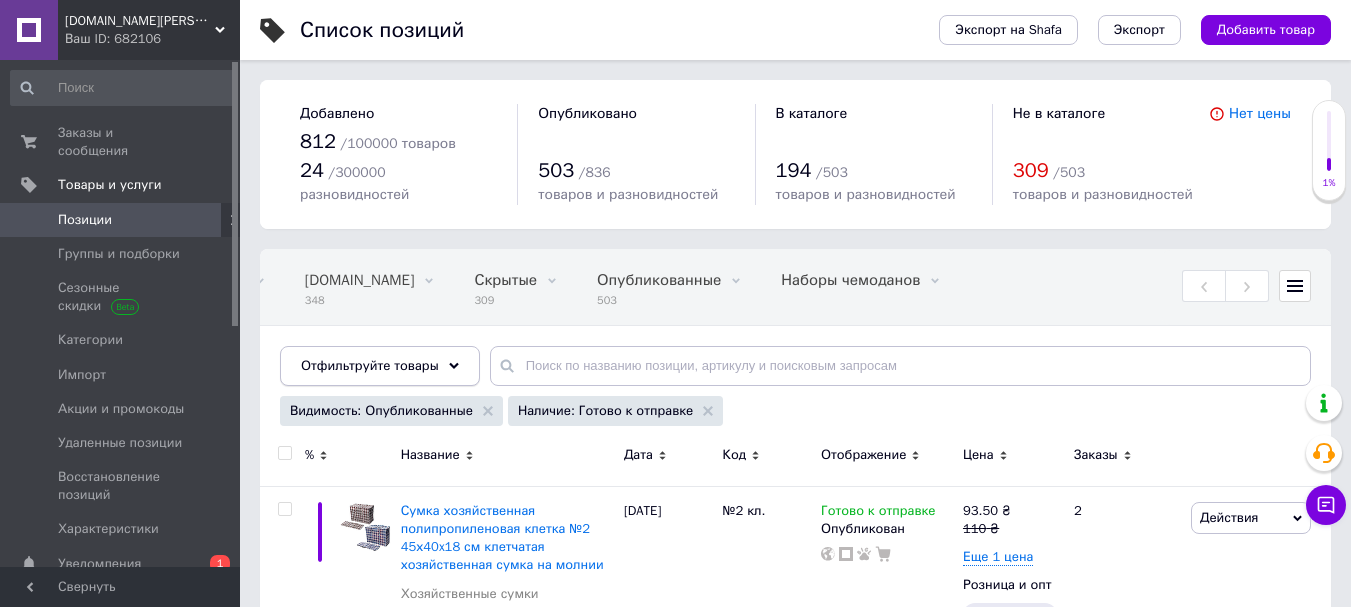 click on "Отфильтруйте товары" at bounding box center (370, 365) 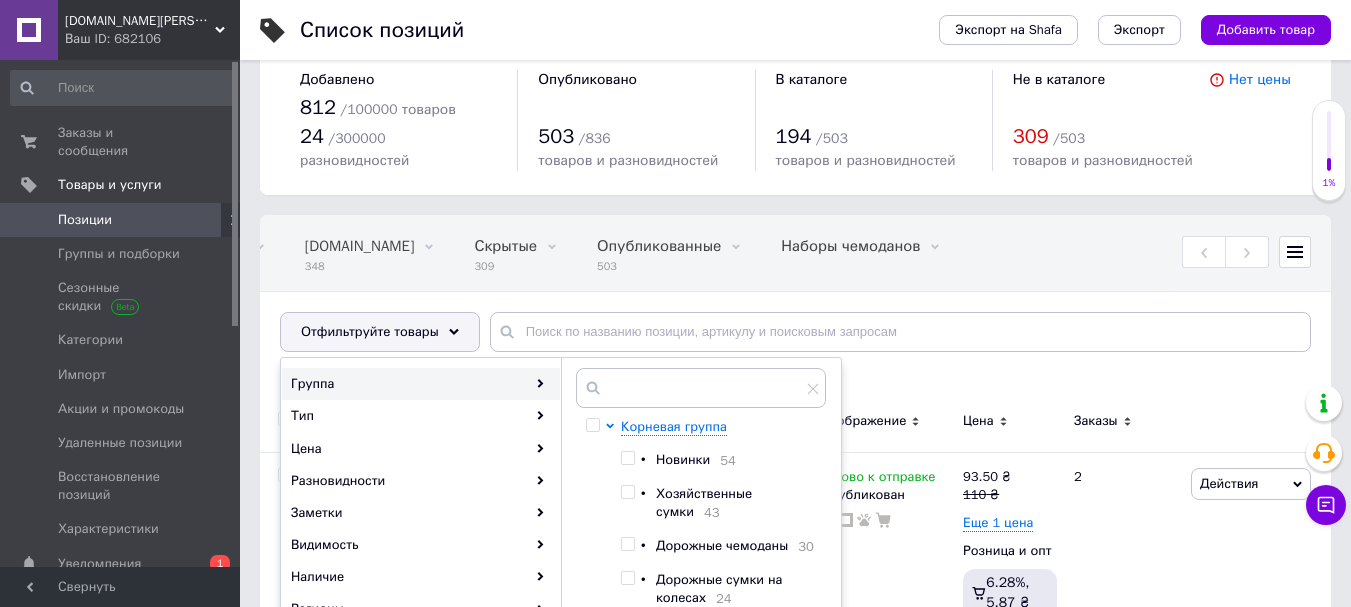 scroll, scrollTop: 67, scrollLeft: 0, axis: vertical 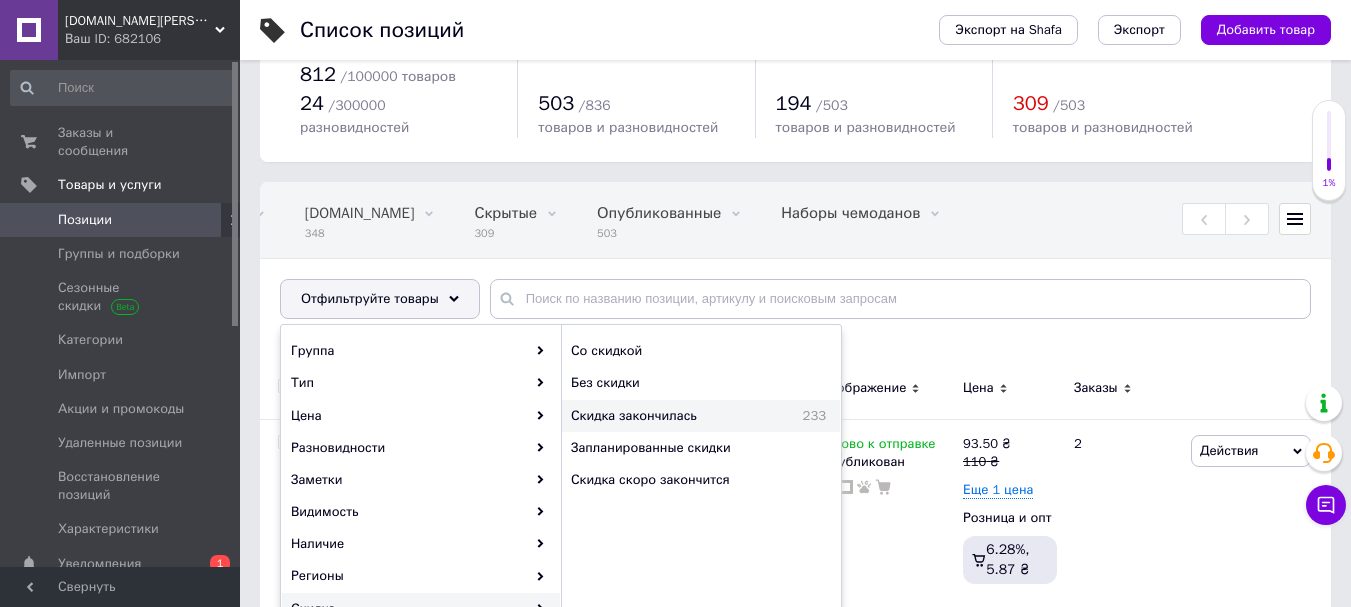 click on "Скидка закончилась" at bounding box center [672, 416] 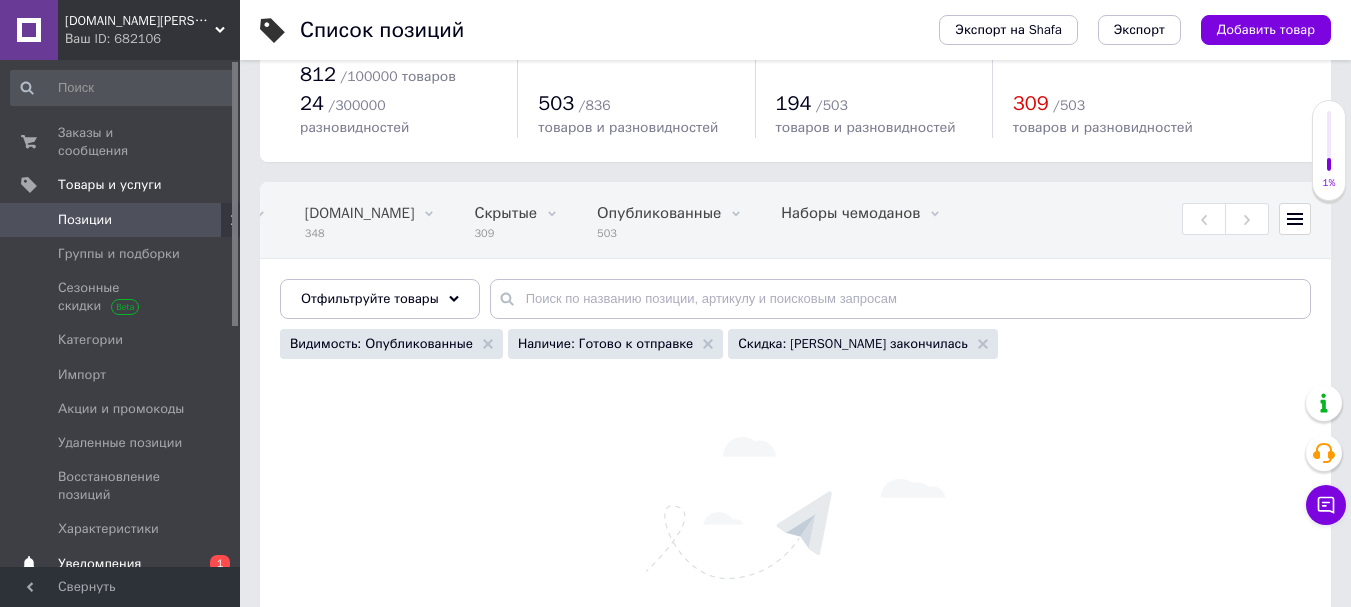 click on "1" at bounding box center (220, 563) 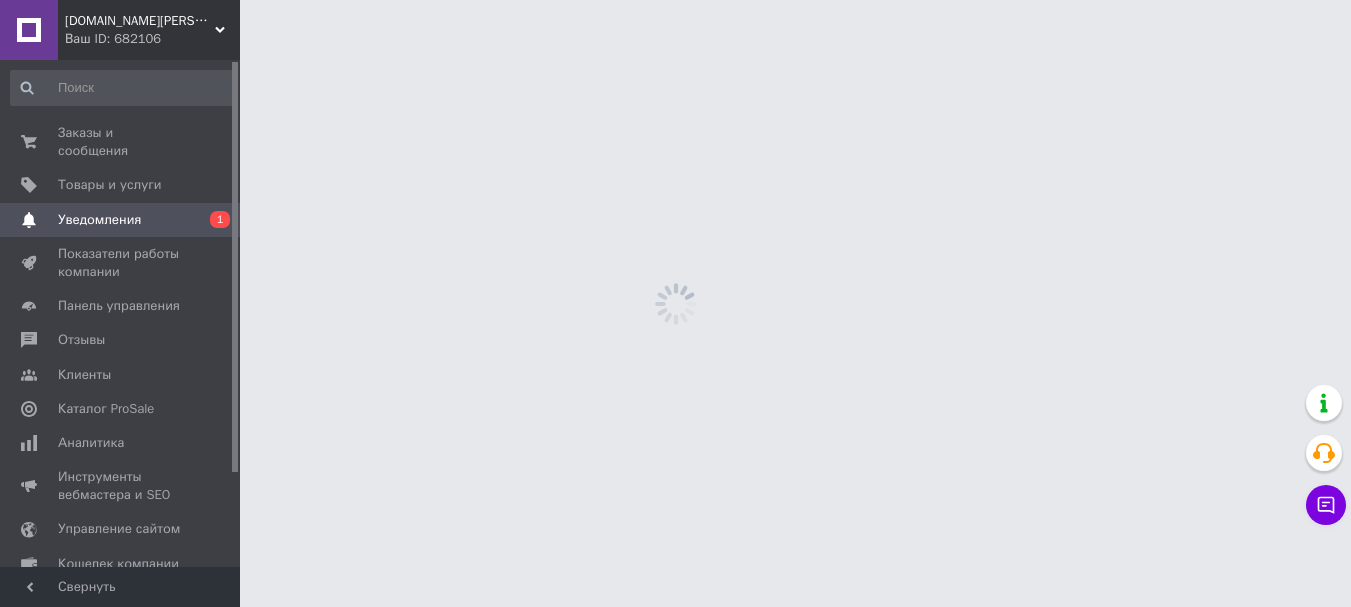 scroll, scrollTop: 0, scrollLeft: 0, axis: both 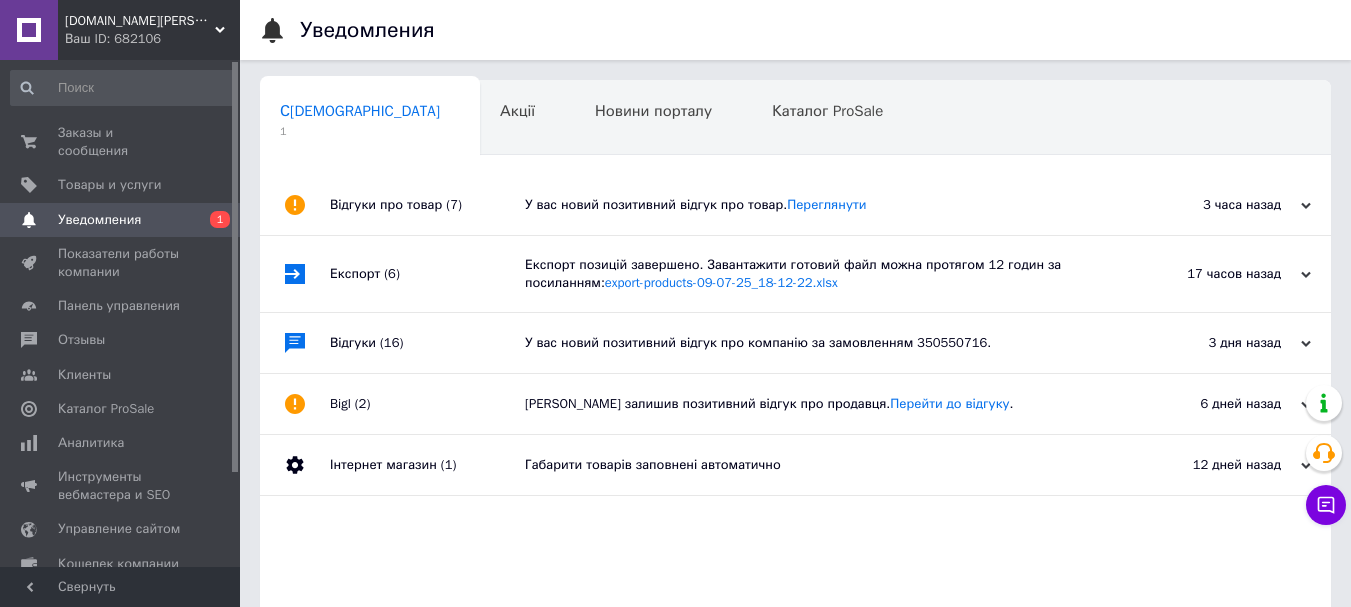 click on "У вас новий позитивний відгук про товар.  Переглянути" at bounding box center (818, 205) 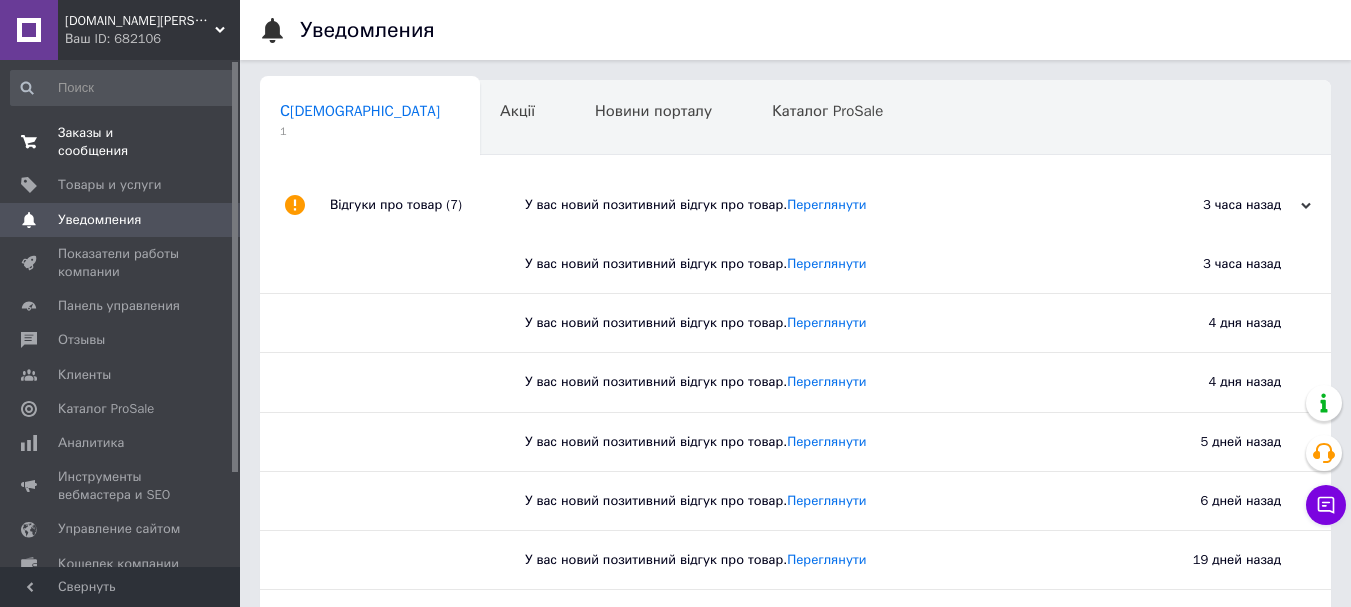 click on "Заказы и сообщения" at bounding box center (121, 142) 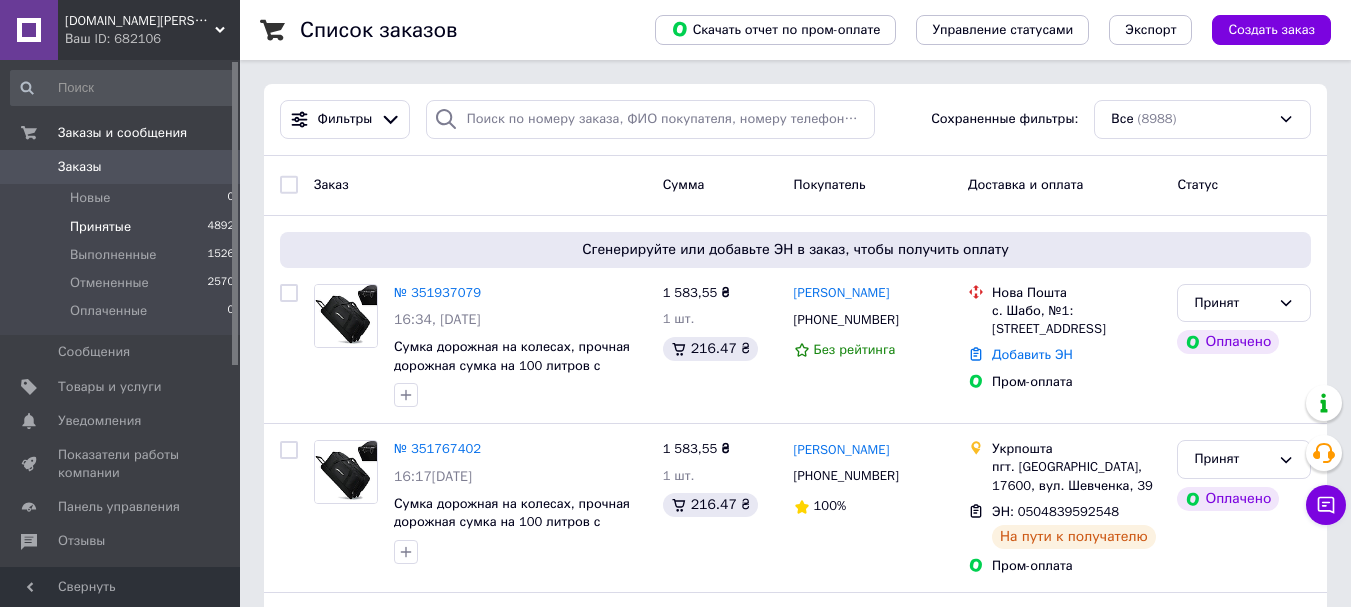 click on "Принятые" at bounding box center (100, 227) 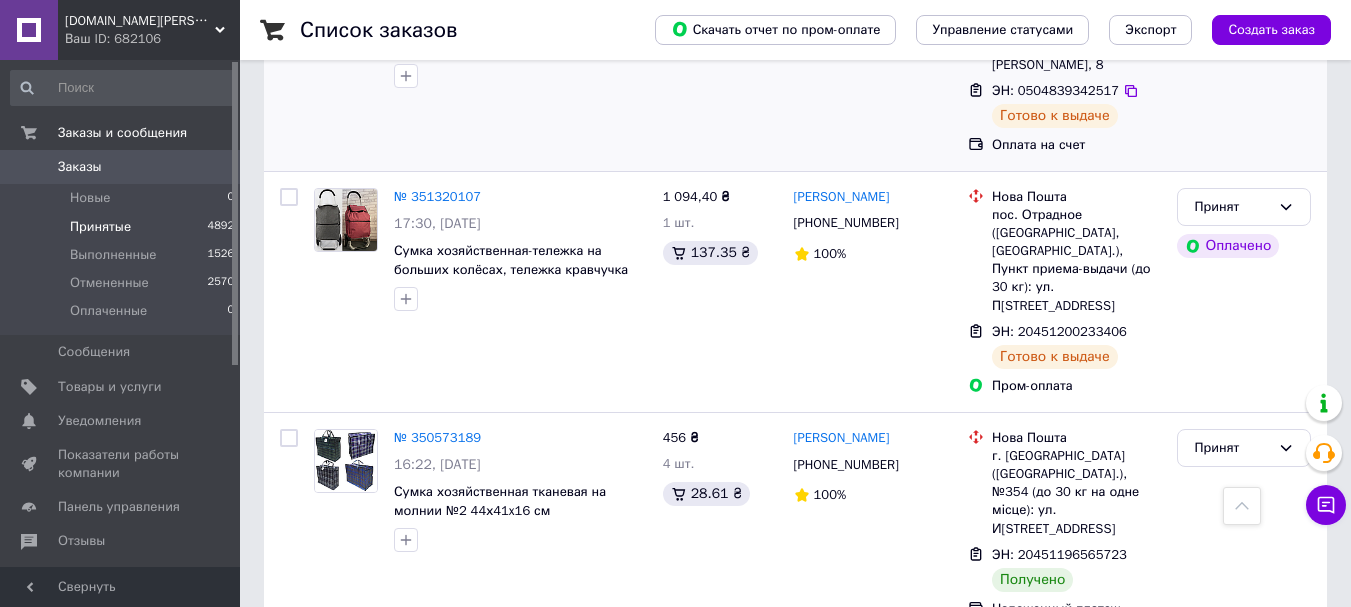 scroll, scrollTop: 2000, scrollLeft: 0, axis: vertical 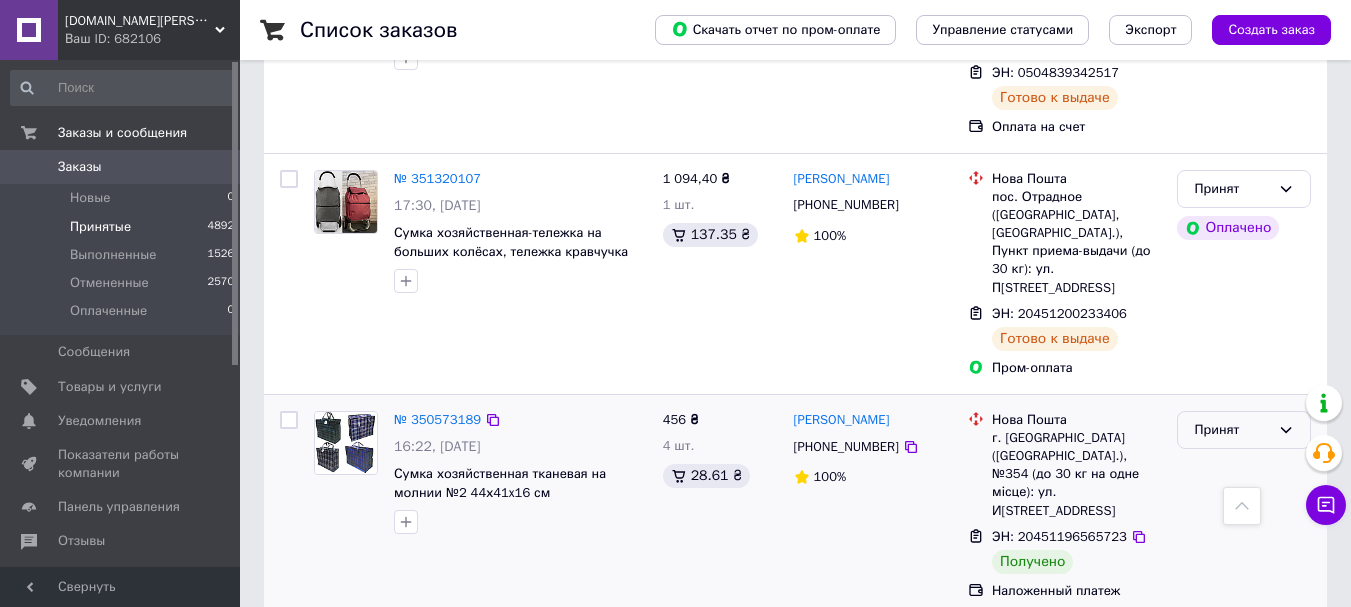 click on "Принят" at bounding box center (1244, 430) 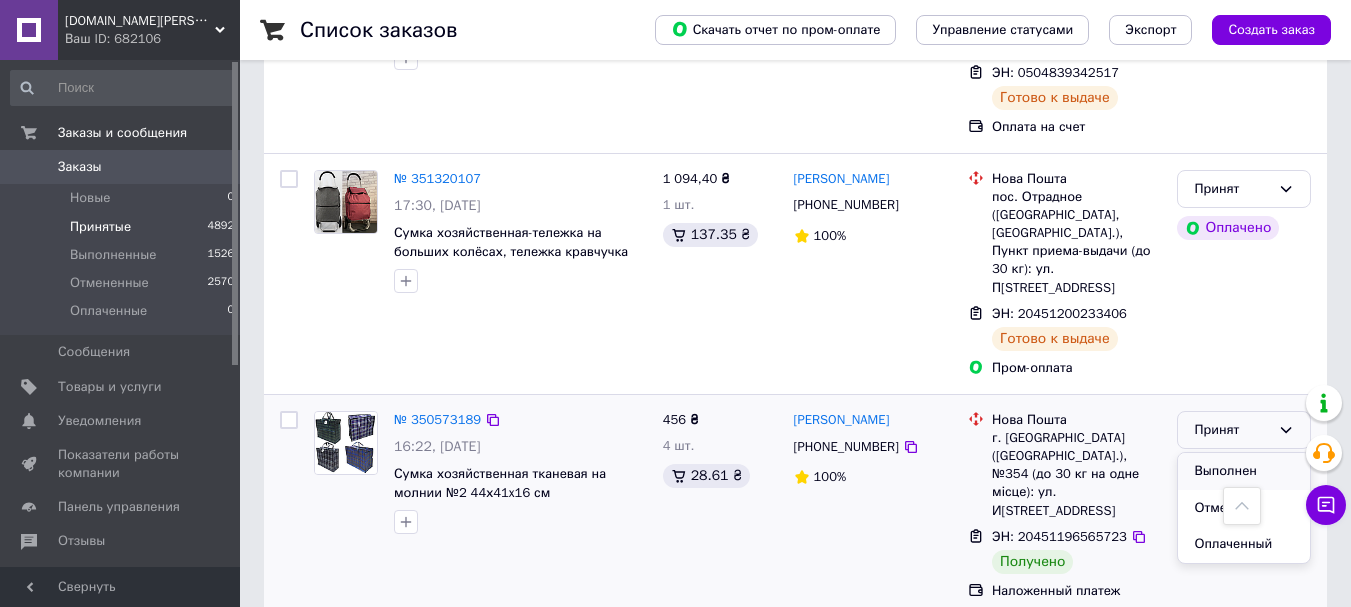 click on "Выполнен" at bounding box center [1244, 471] 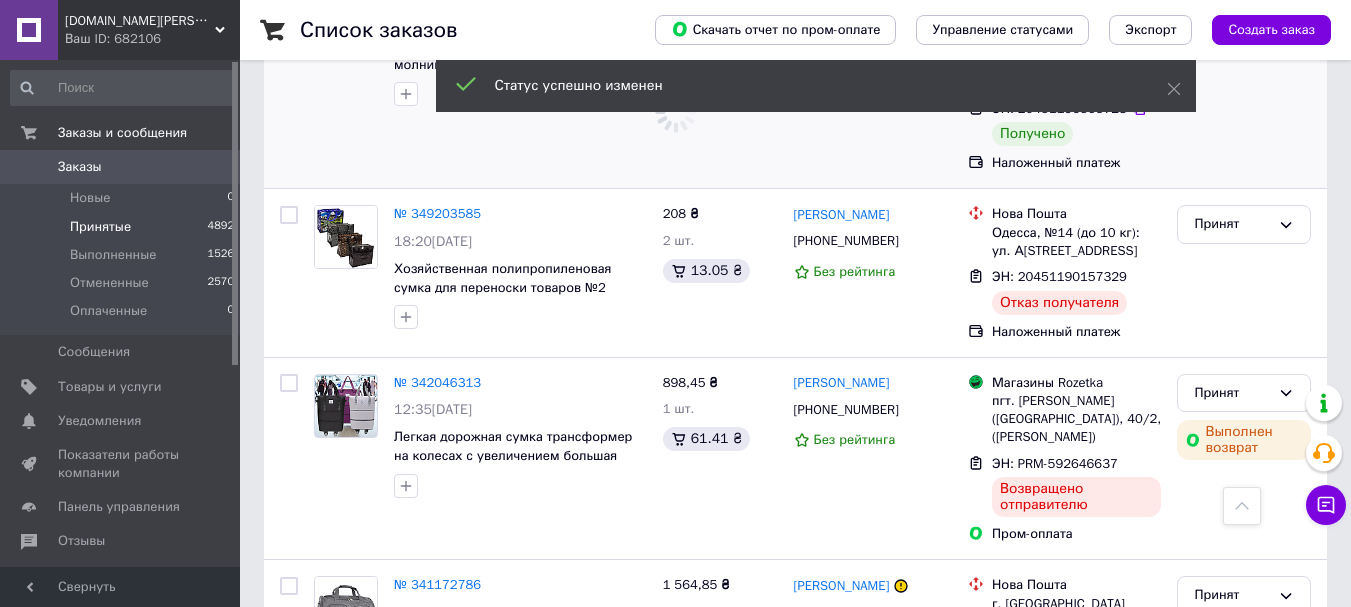 scroll, scrollTop: 2600, scrollLeft: 0, axis: vertical 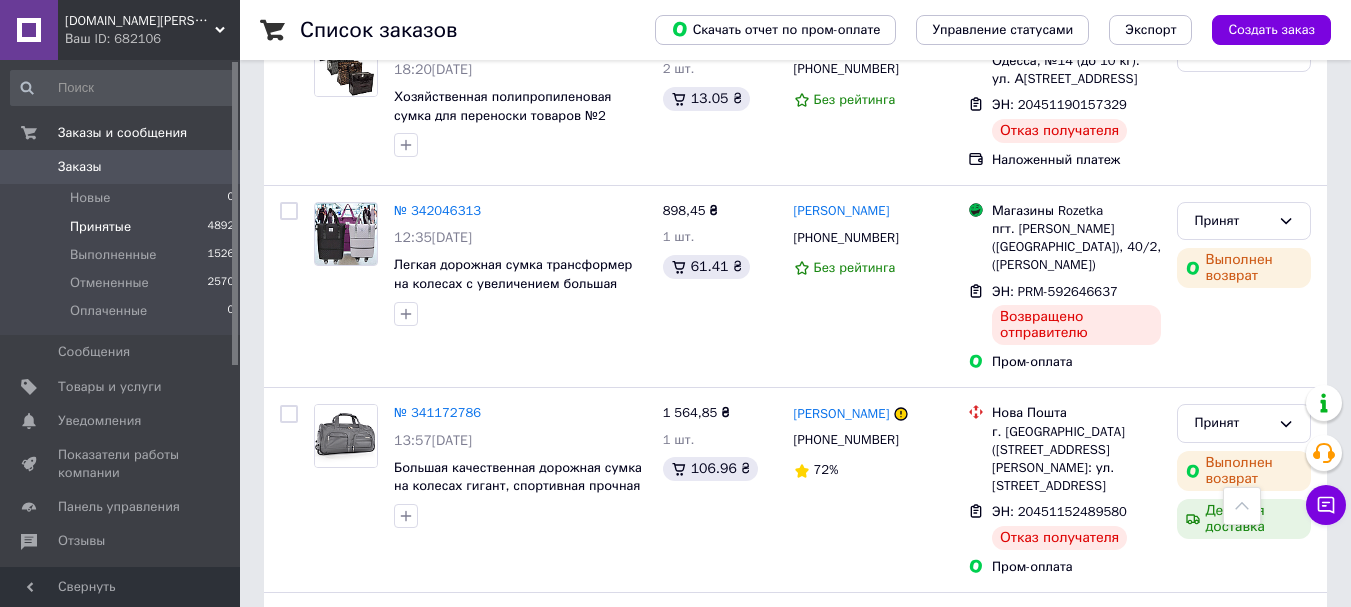 click on "Заказы" at bounding box center (80, 167) 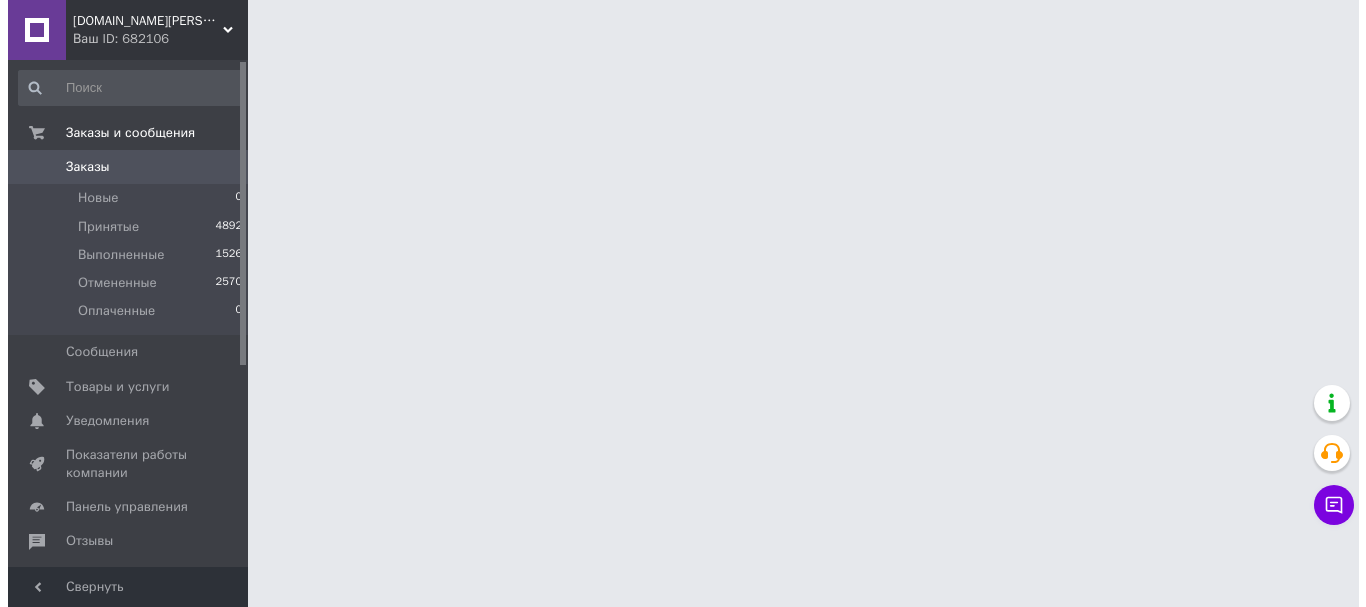 scroll, scrollTop: 0, scrollLeft: 0, axis: both 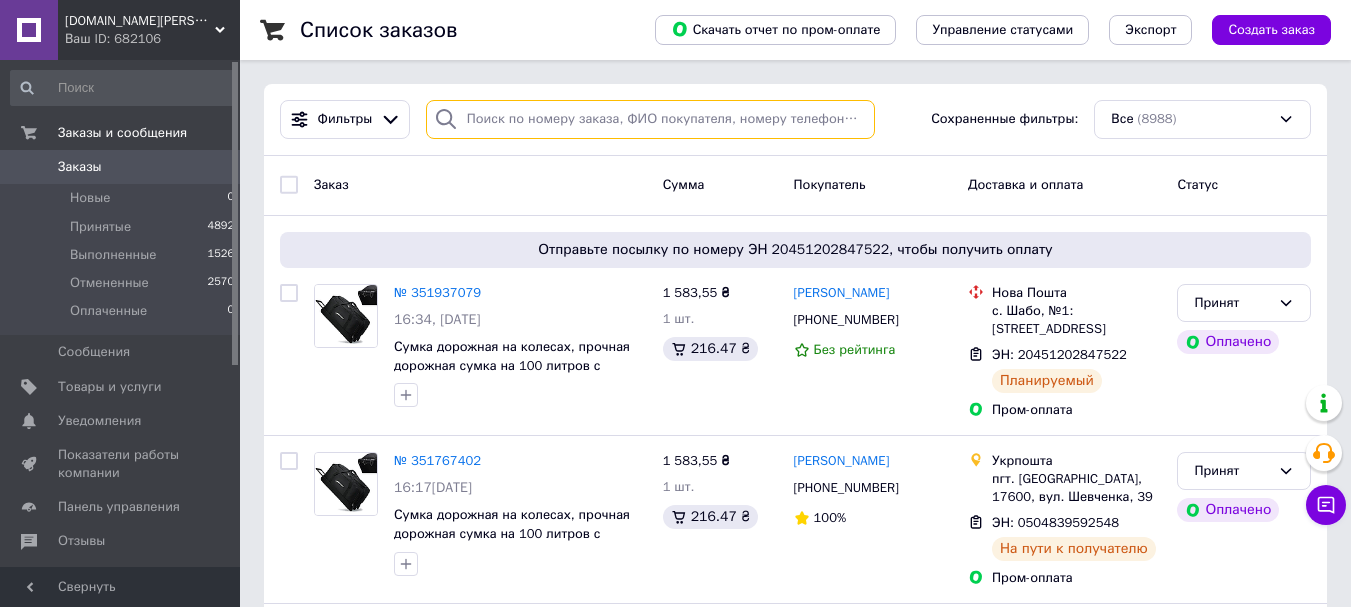 paste on "351696417" 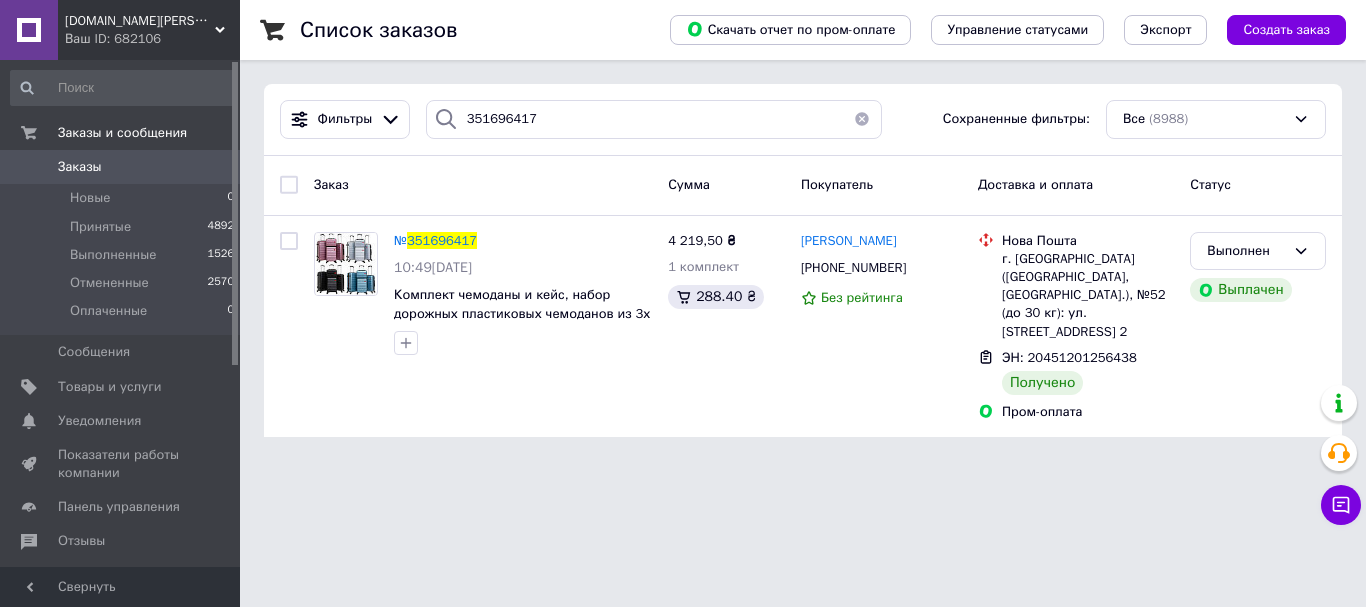 drag, startPoint x: 90, startPoint y: 165, endPoint x: 315, endPoint y: 61, distance: 247.87296 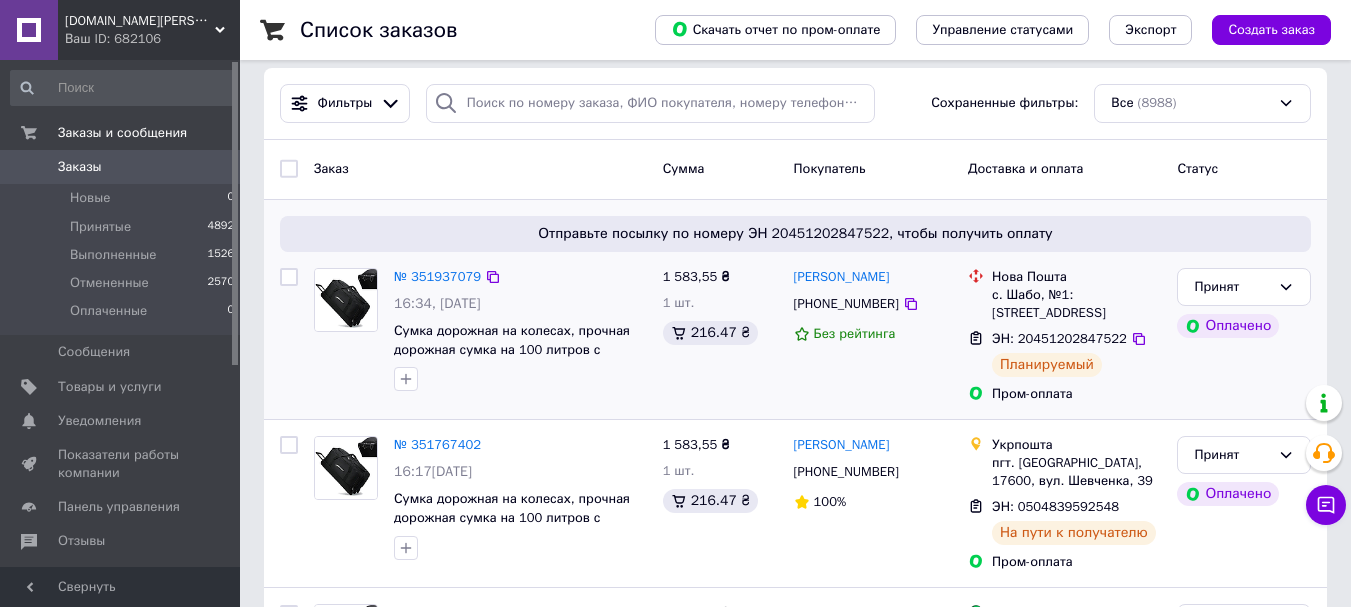 scroll, scrollTop: 0, scrollLeft: 0, axis: both 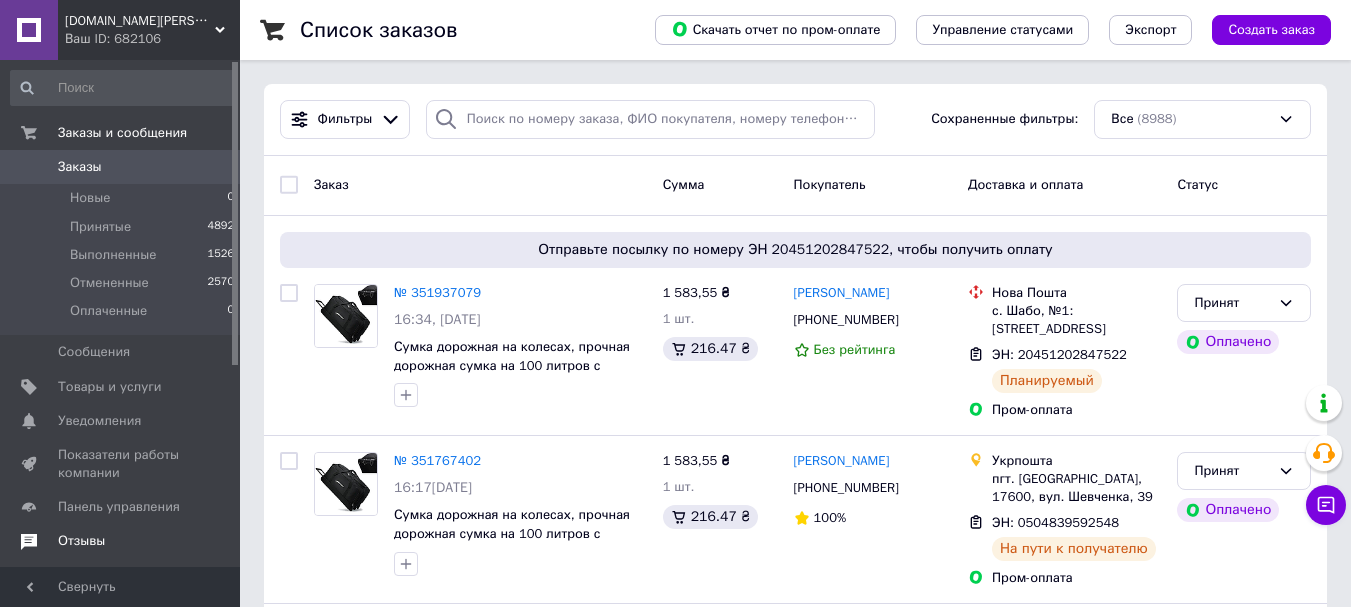 click on "Отзывы" at bounding box center (81, 541) 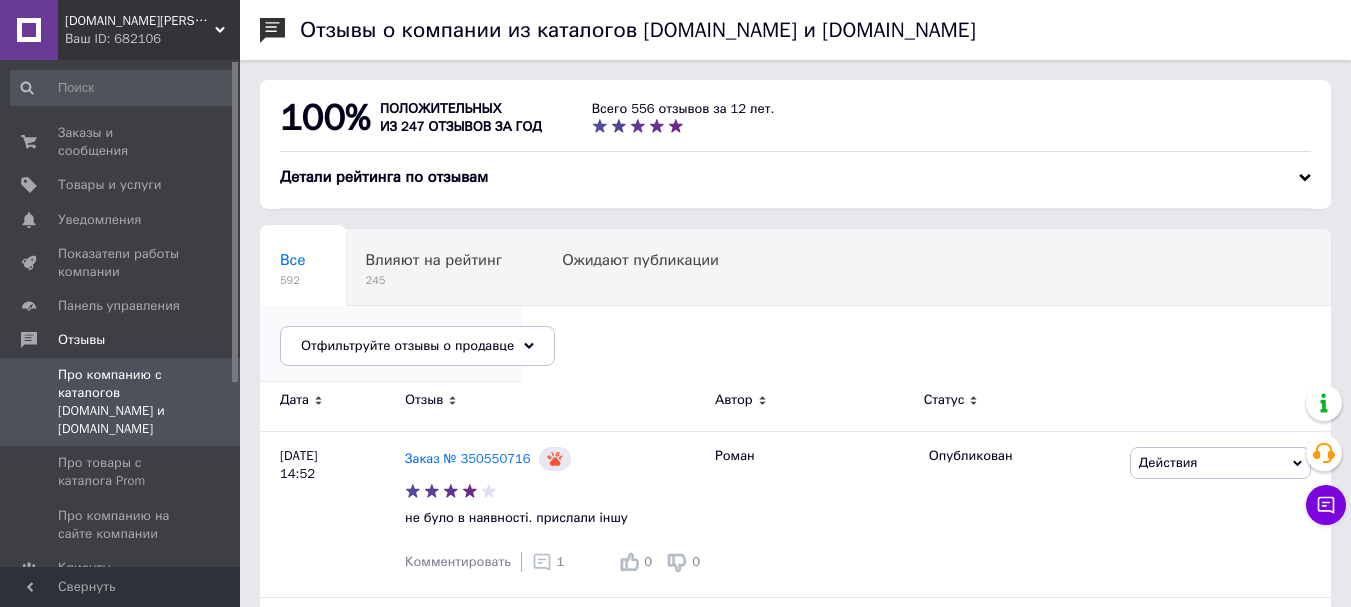 click on "Опубликованы без комме..." at bounding box center [381, 336] 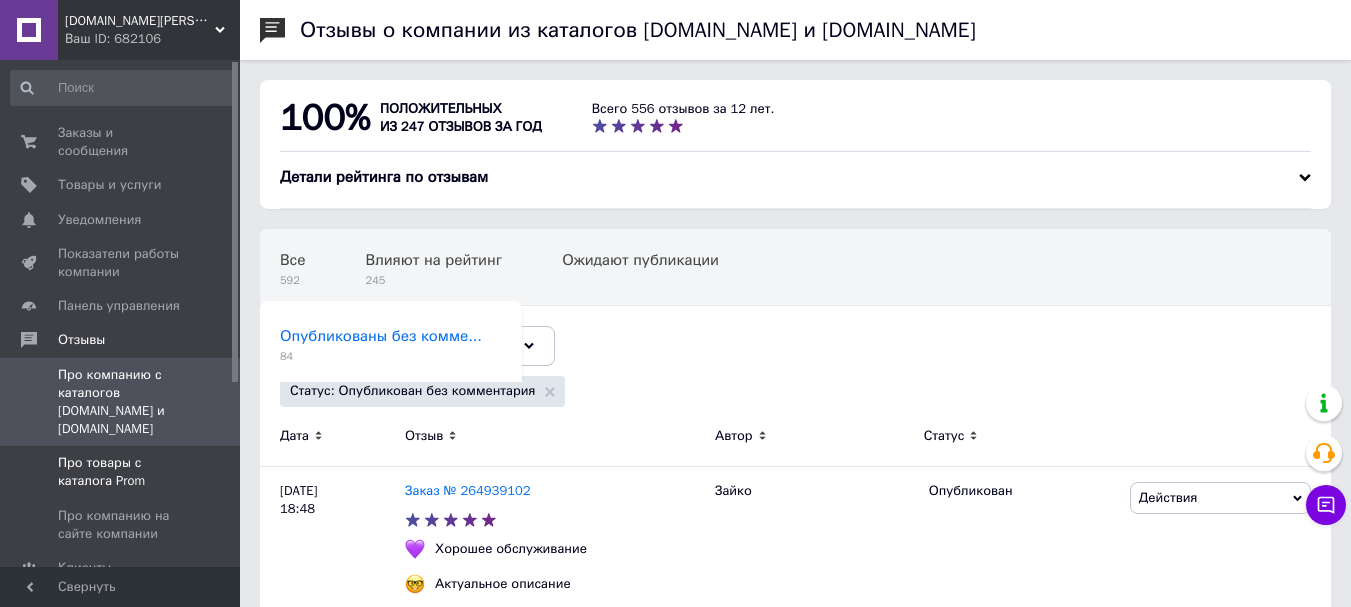 click on "Про товары с каталога Prom" at bounding box center [121, 472] 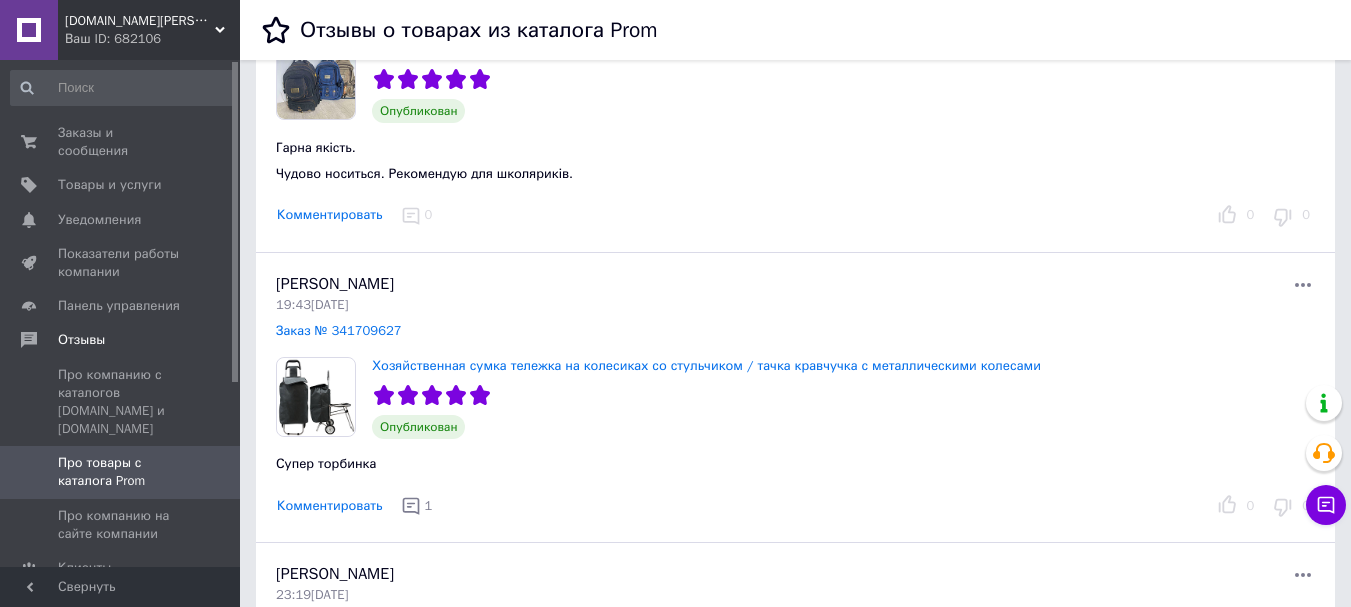 scroll, scrollTop: 67, scrollLeft: 0, axis: vertical 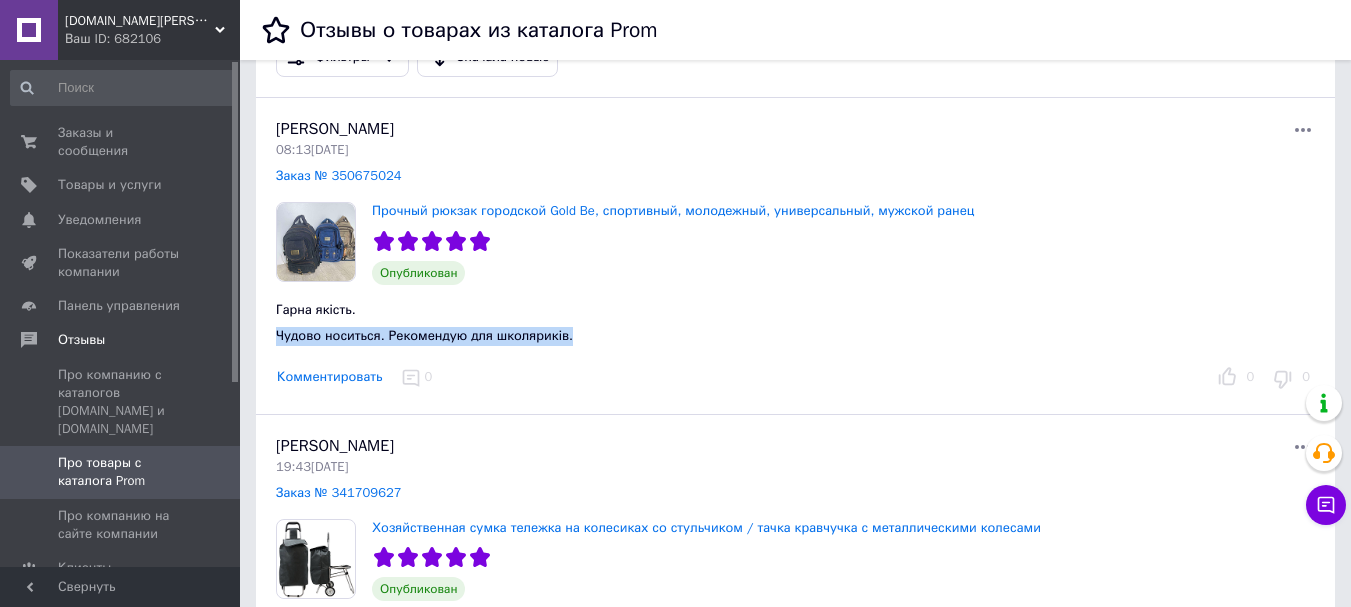 drag, startPoint x: 565, startPoint y: 332, endPoint x: 278, endPoint y: 332, distance: 287 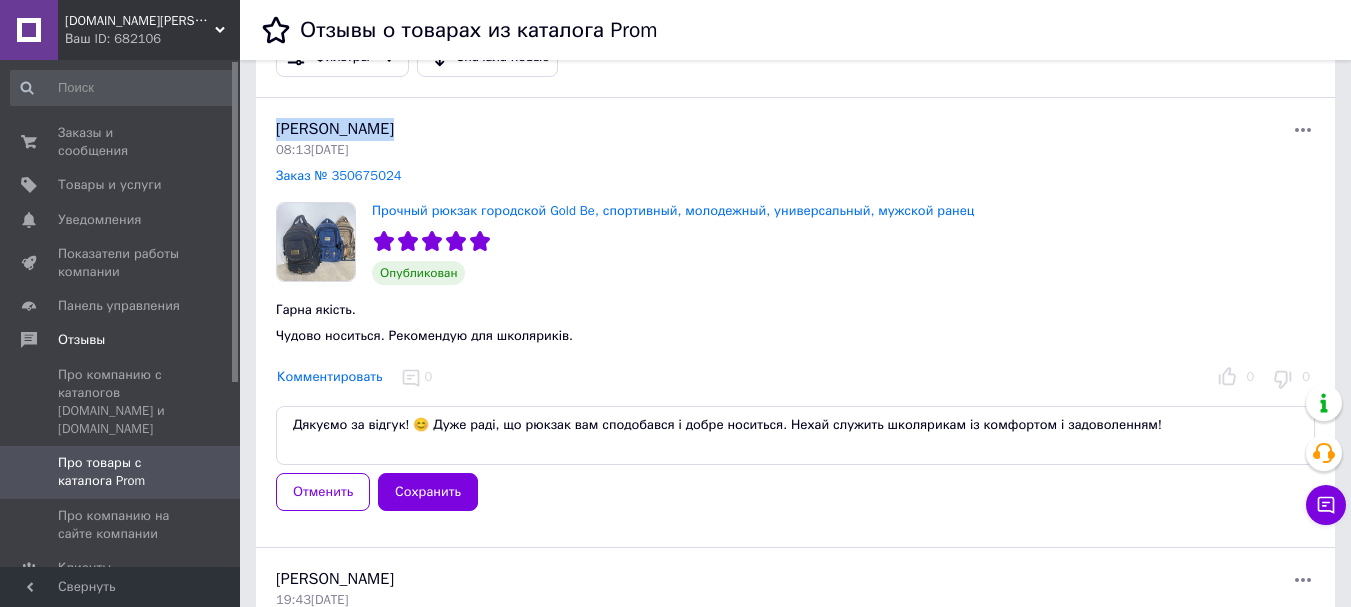 drag, startPoint x: 389, startPoint y: 122, endPoint x: 278, endPoint y: 132, distance: 111.44954 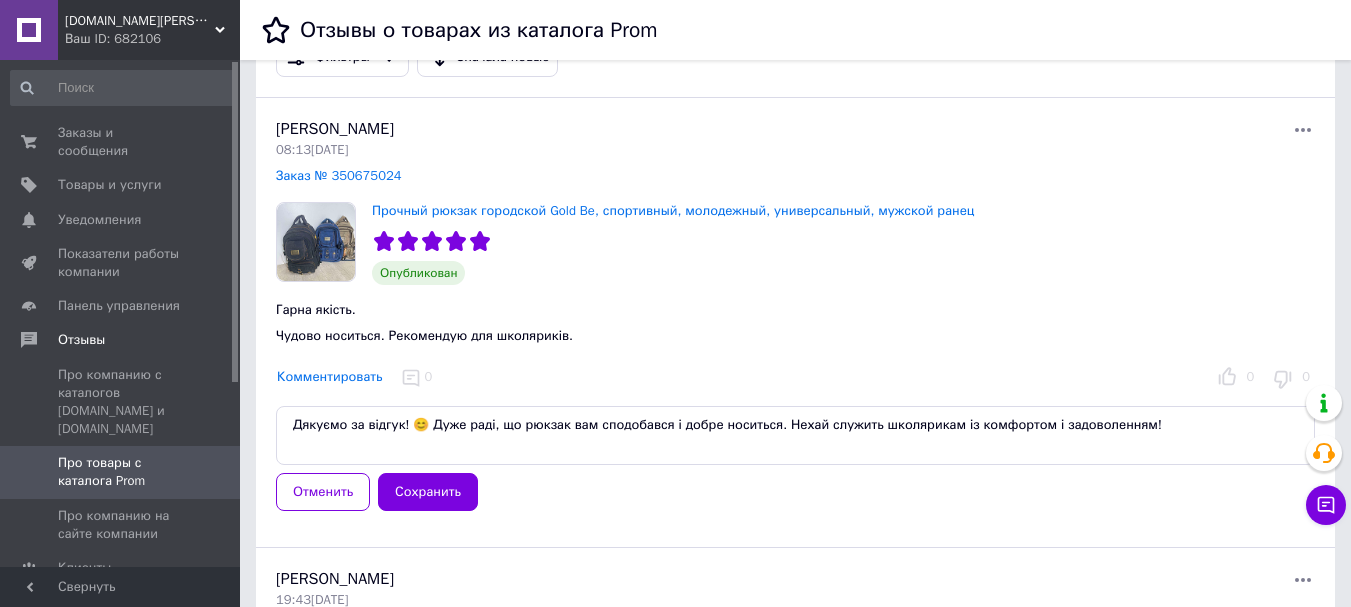 drag, startPoint x: 325, startPoint y: 146, endPoint x: 301, endPoint y: 132, distance: 27.784887 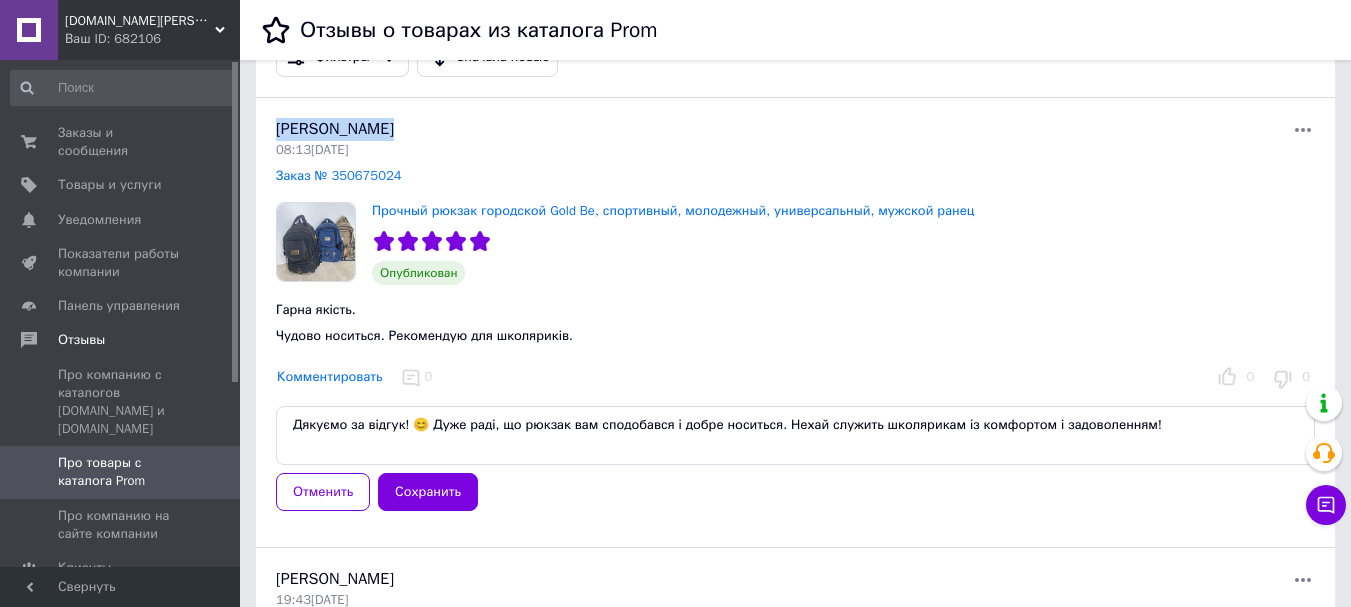 drag, startPoint x: 281, startPoint y: 127, endPoint x: 395, endPoint y: 134, distance: 114.21471 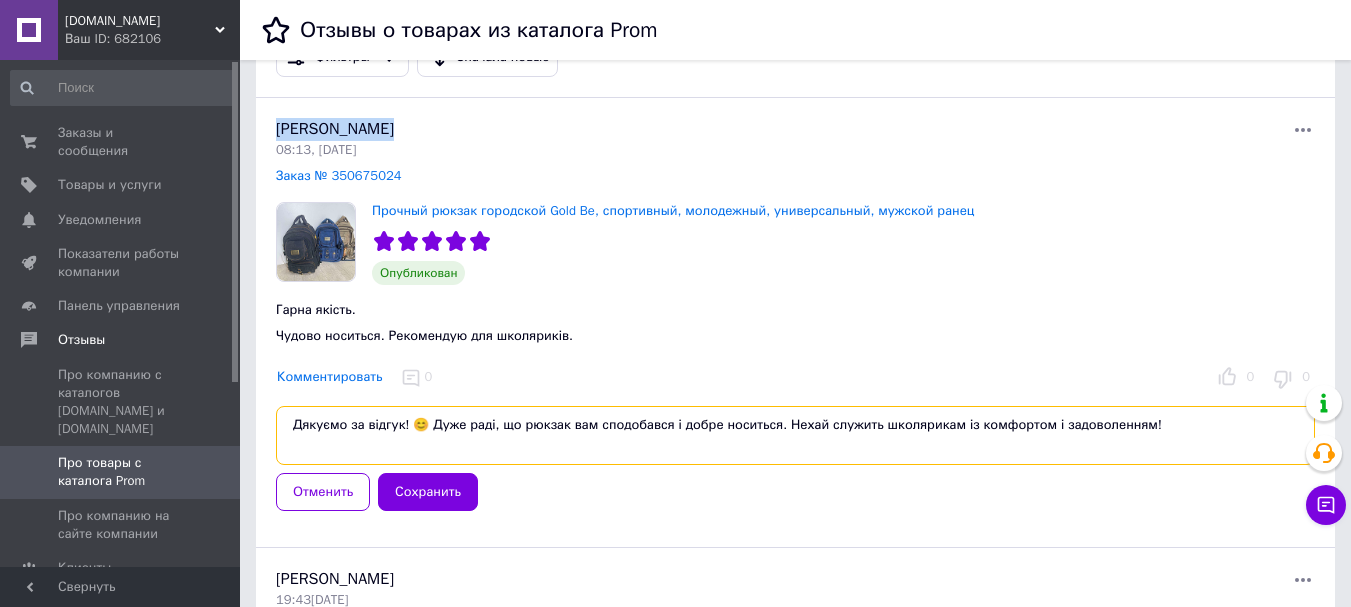 click on "Дякуємо за відгук! 😊 Дуже раді, що рюкзак вам сподобався і добре носиться. Нехай служить школярикам із комфортом і задоволенням!" 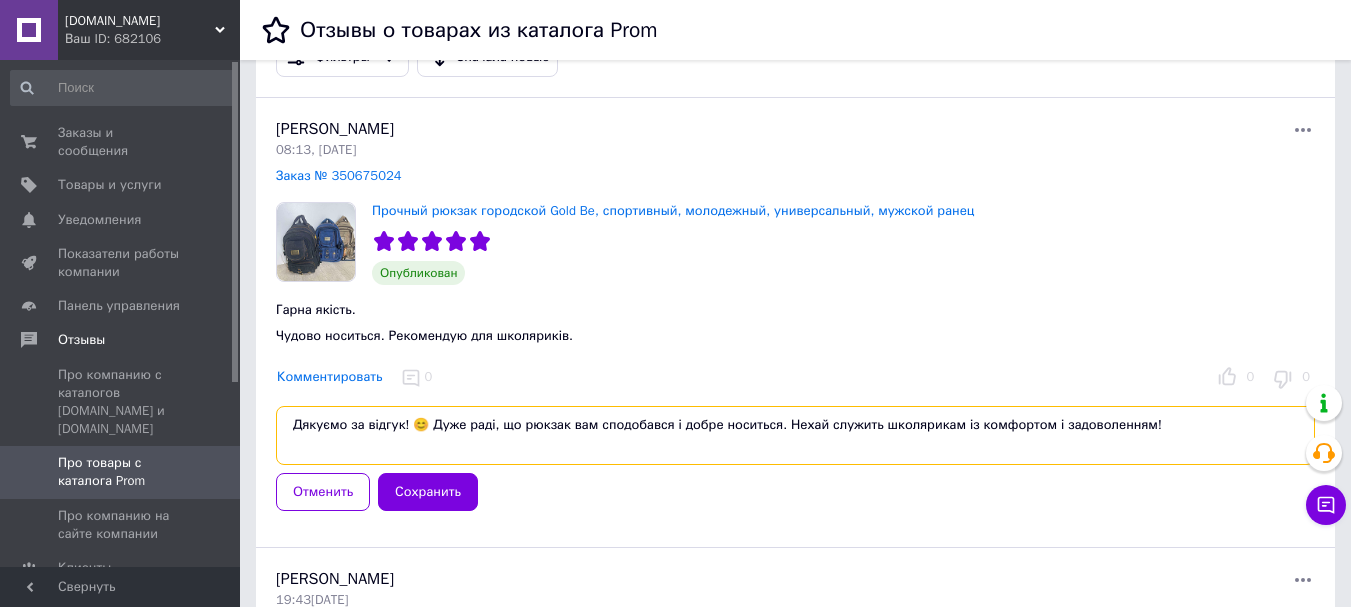 paste on "Олег Пасічник" 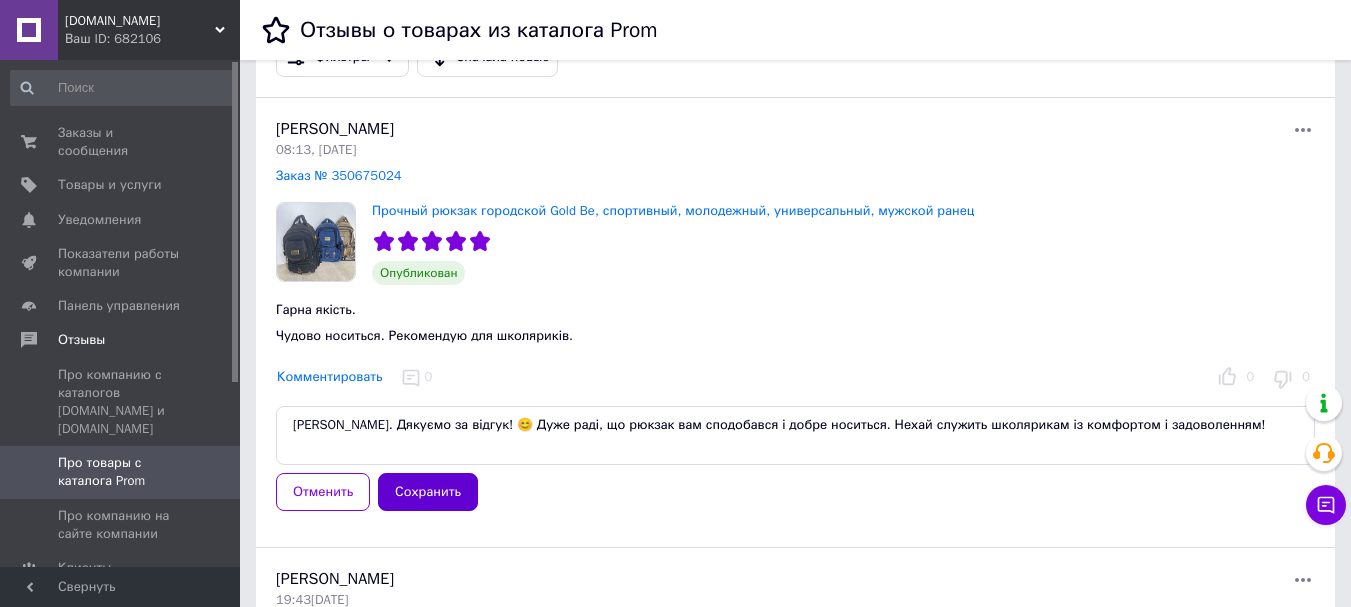 click on "Сохранить" 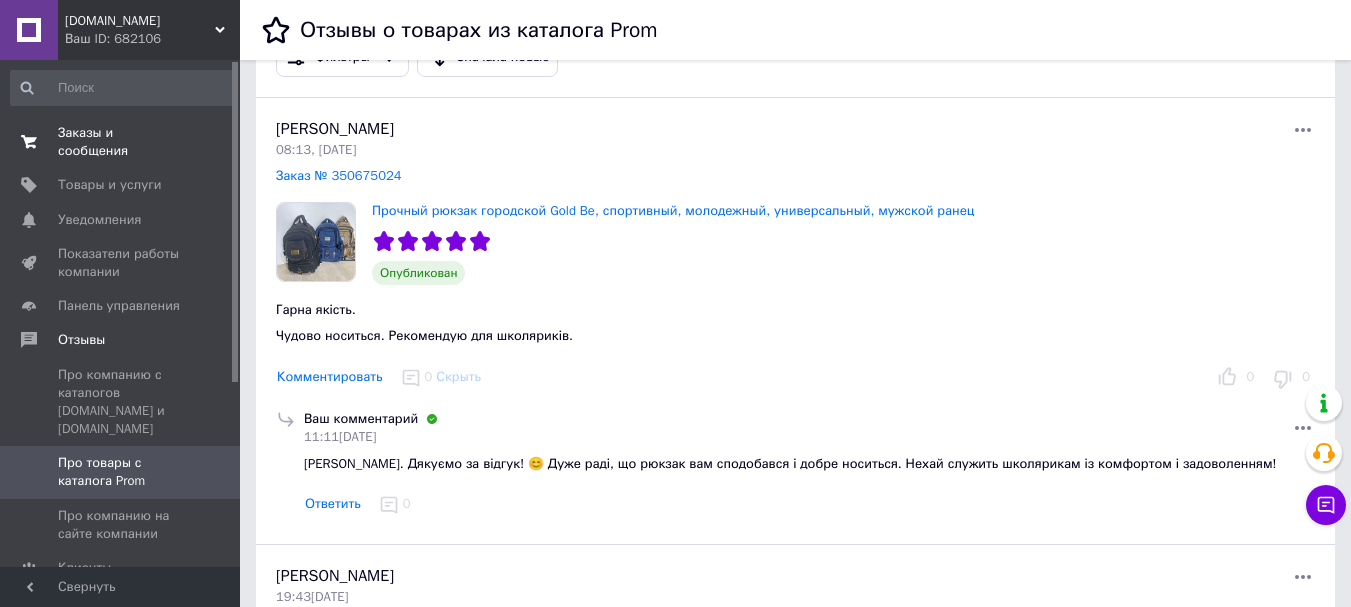 click on "Заказы и сообщения" 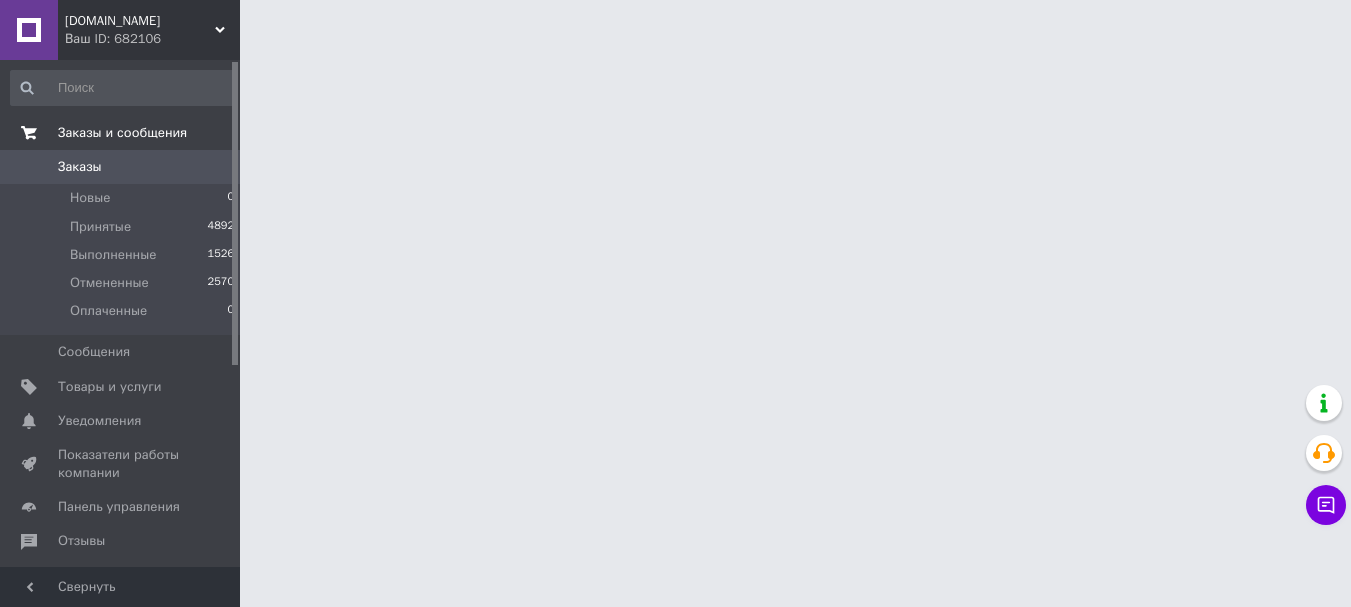scroll, scrollTop: 0, scrollLeft: 0, axis: both 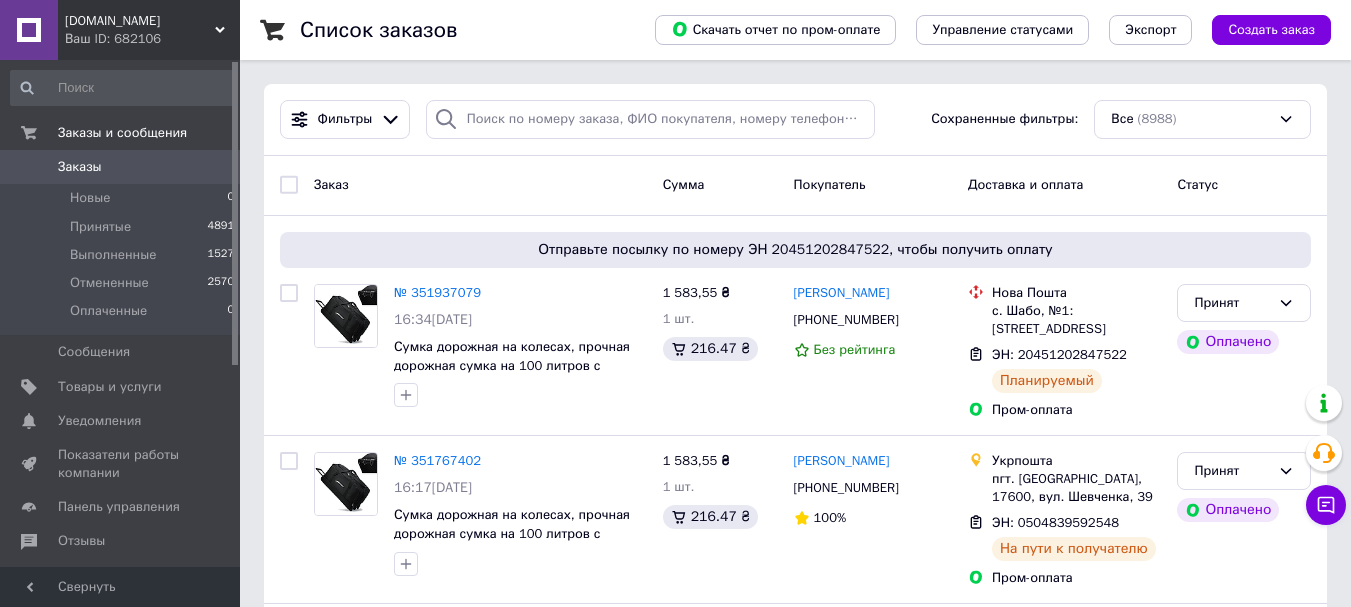 click on "sumki-viktoria.com.ua Ваш ID: 682106" 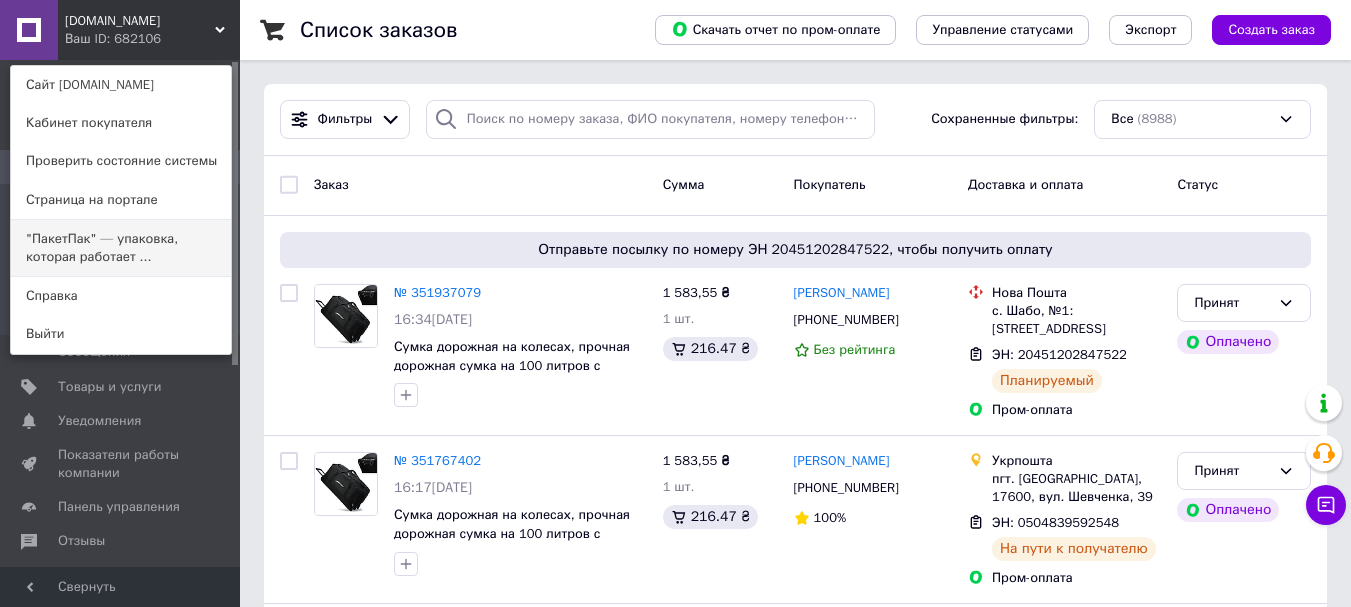 click on ""ПакетПак" — упаковка, которая работает ..." 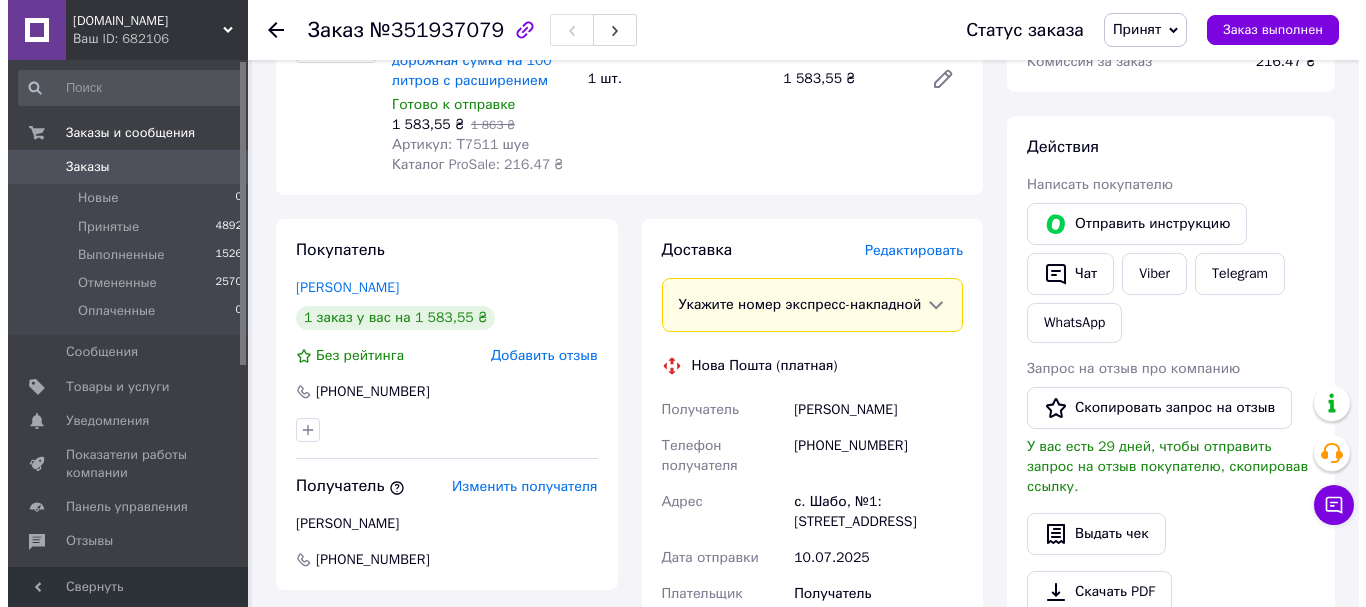 scroll, scrollTop: 333, scrollLeft: 0, axis: vertical 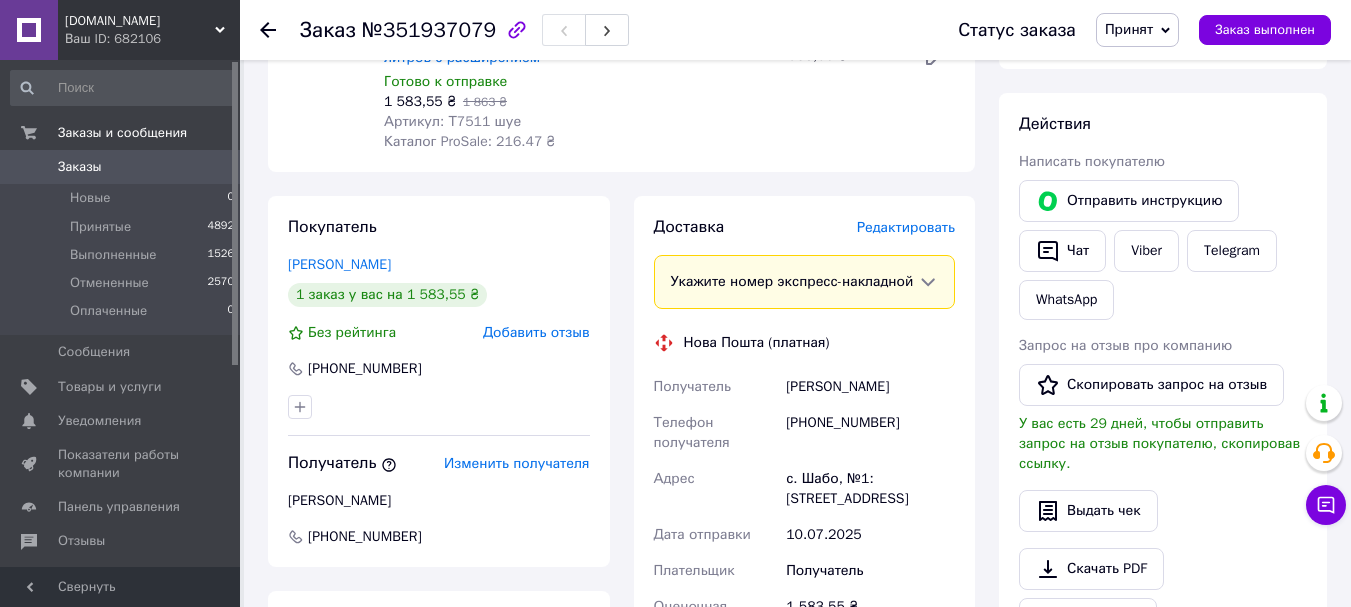 click on "Редактировать" at bounding box center [906, 227] 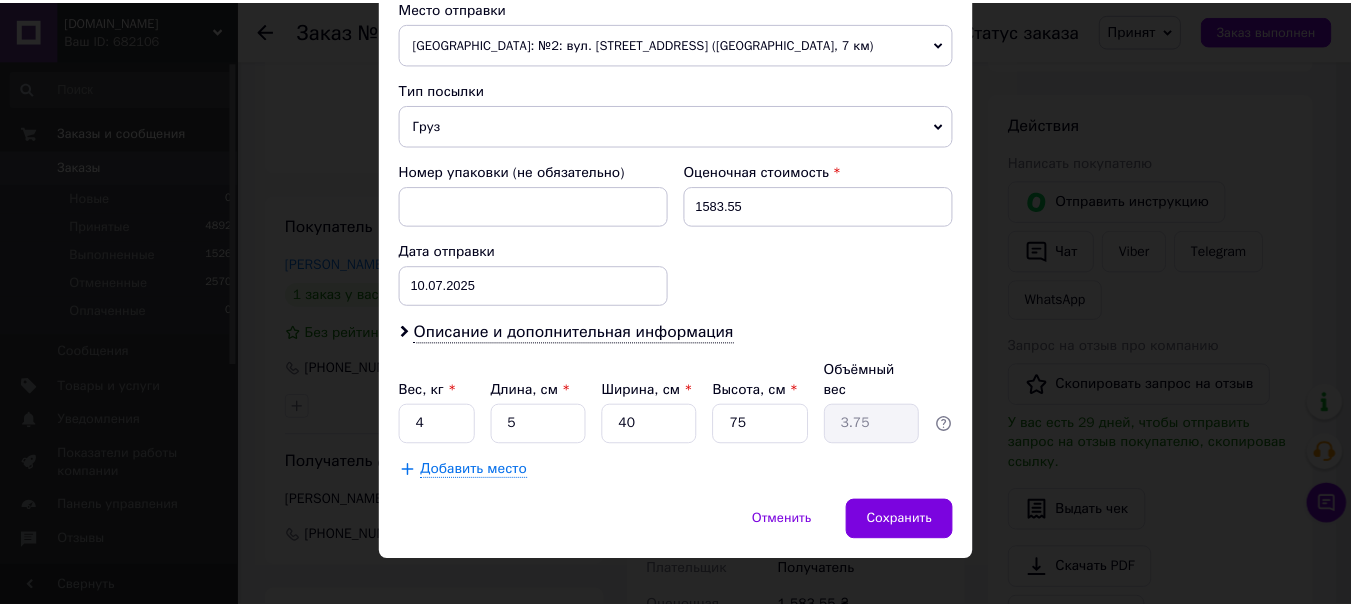 scroll, scrollTop: 721, scrollLeft: 0, axis: vertical 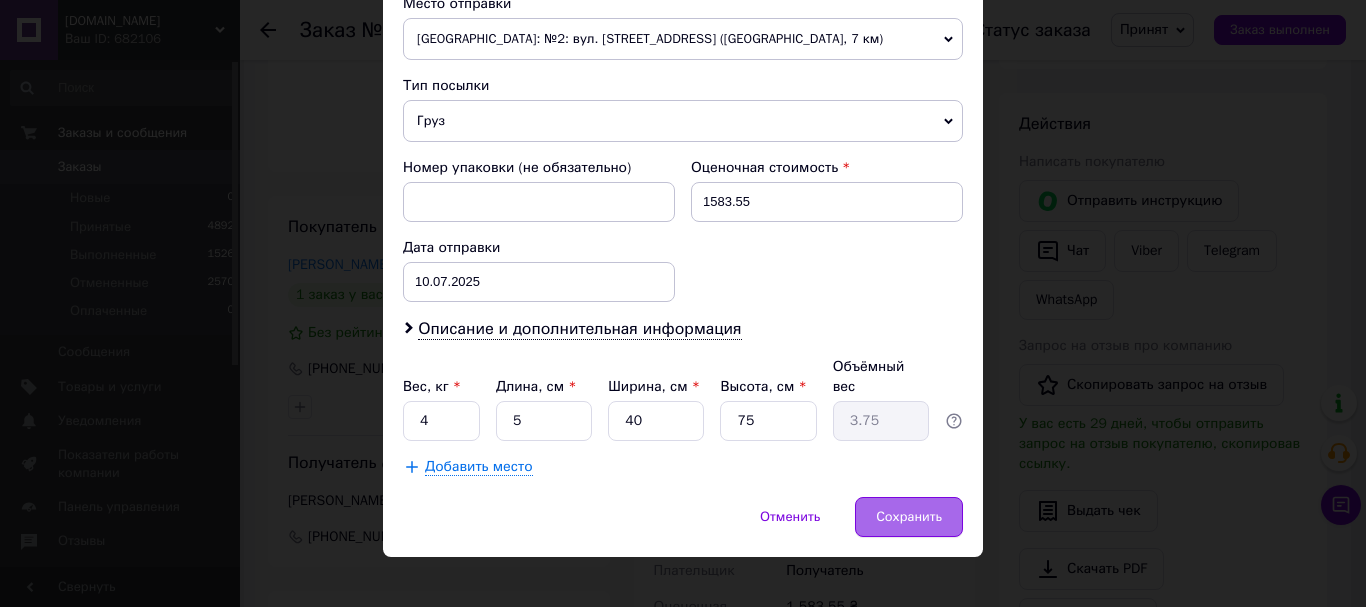 click on "Сохранить" at bounding box center (909, 517) 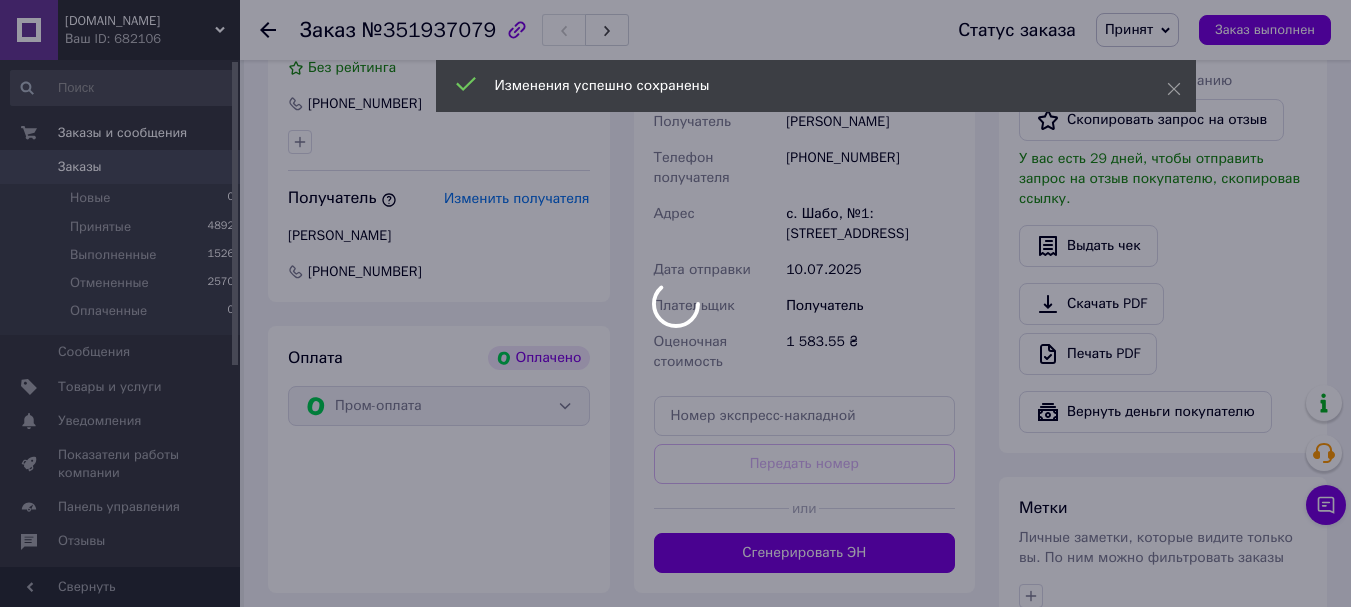 scroll, scrollTop: 667, scrollLeft: 0, axis: vertical 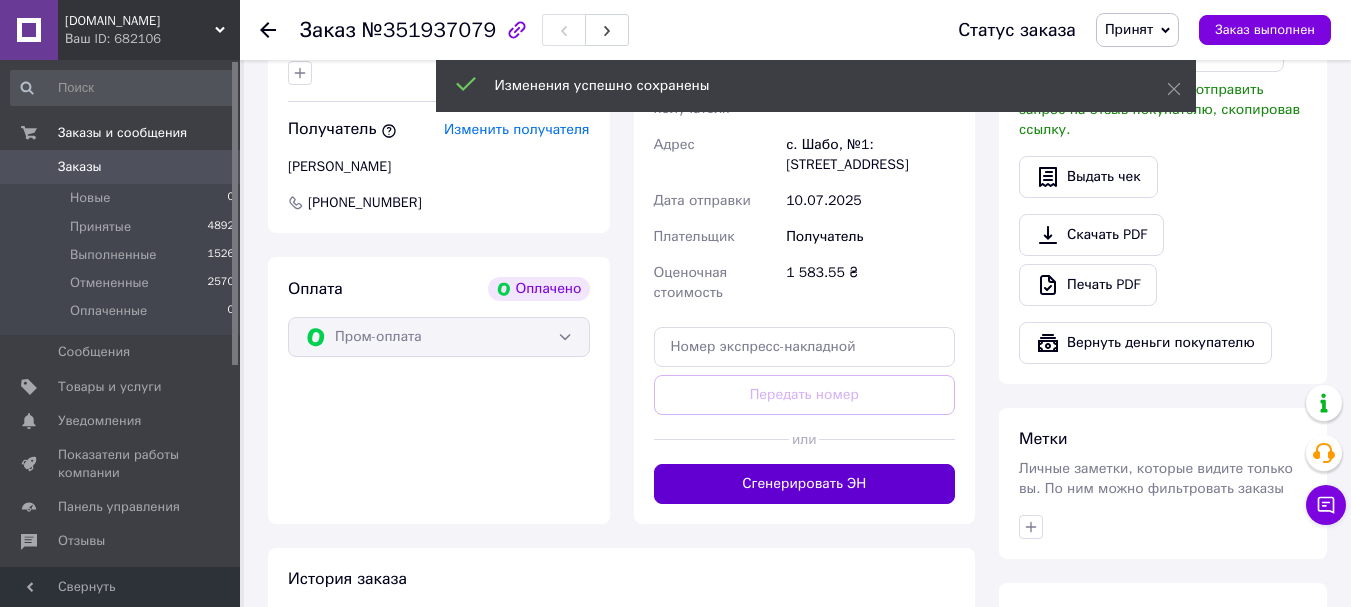 click on "Сгенерировать ЭН" at bounding box center [805, 484] 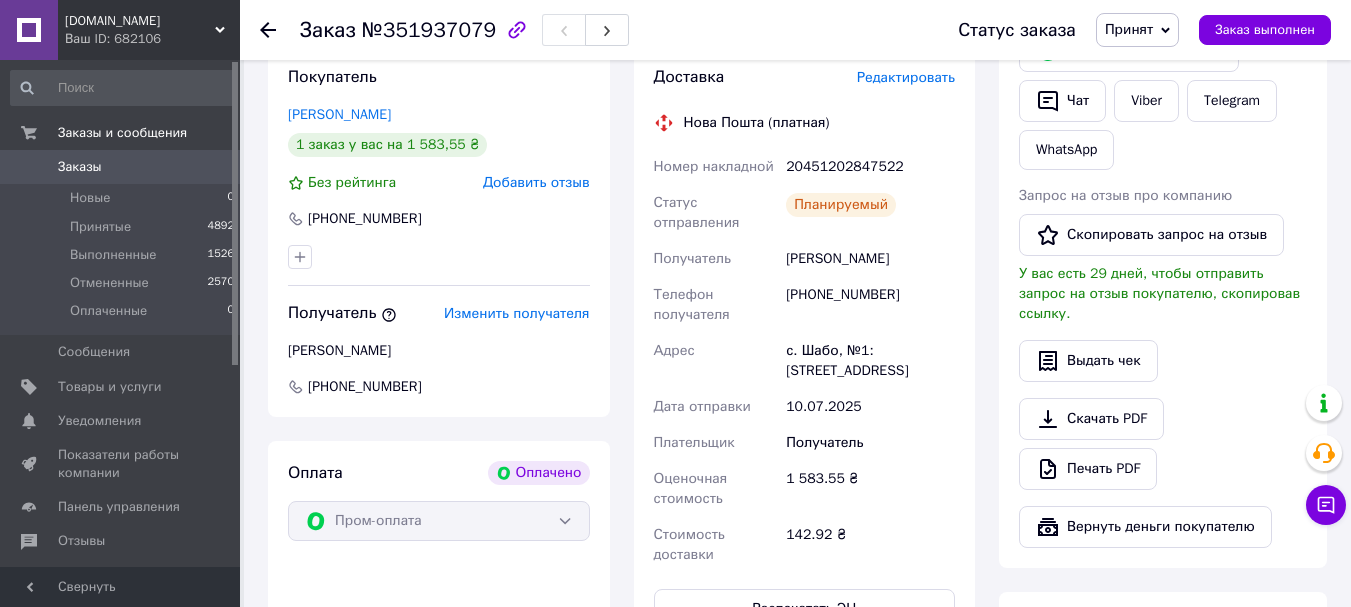 scroll, scrollTop: 467, scrollLeft: 0, axis: vertical 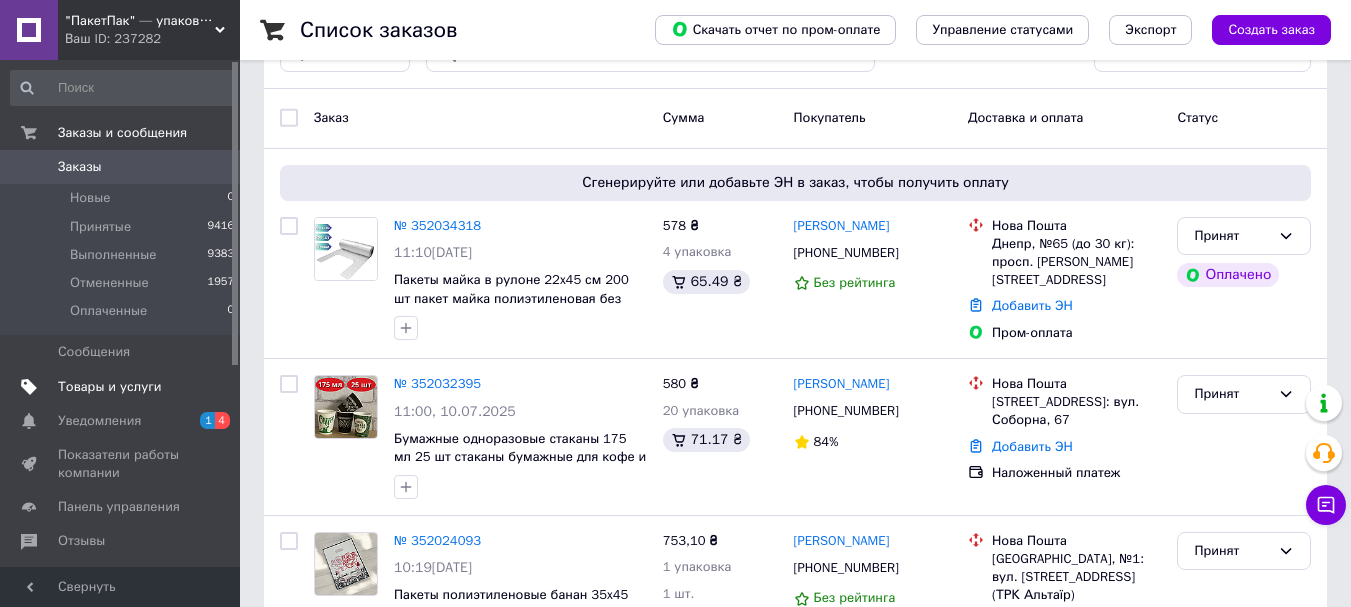 click on "Товары и услуги" at bounding box center (110, 387) 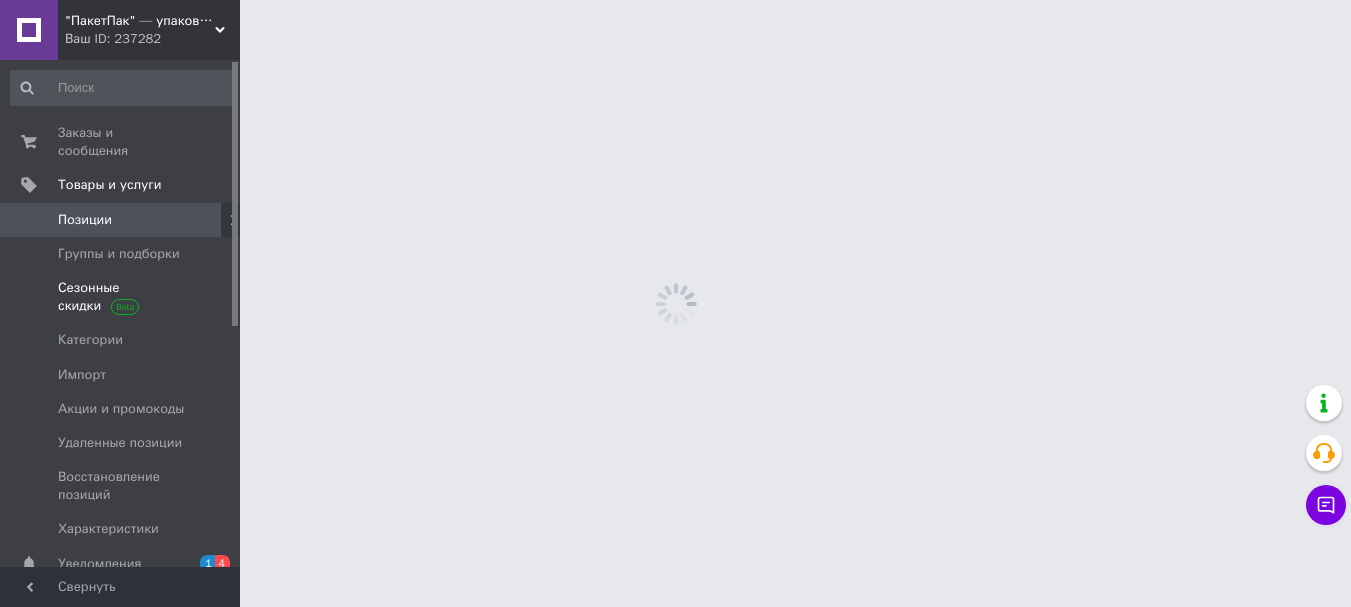 scroll, scrollTop: 0, scrollLeft: 0, axis: both 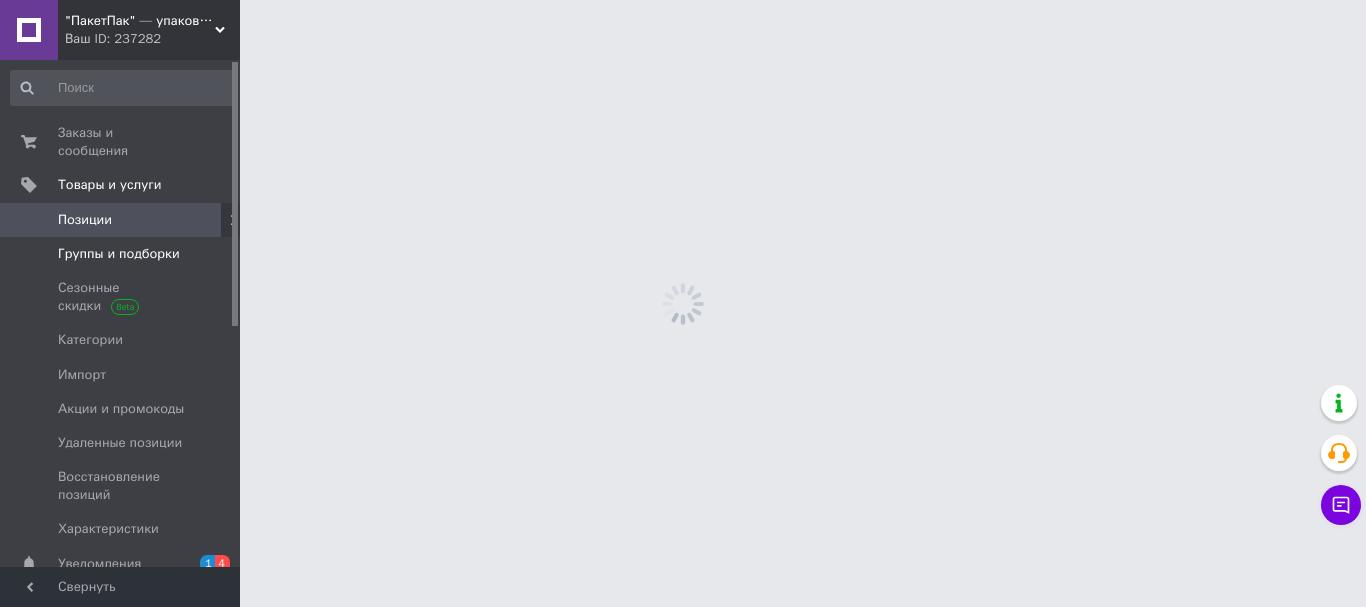 click on "Группы и подборки" at bounding box center (119, 254) 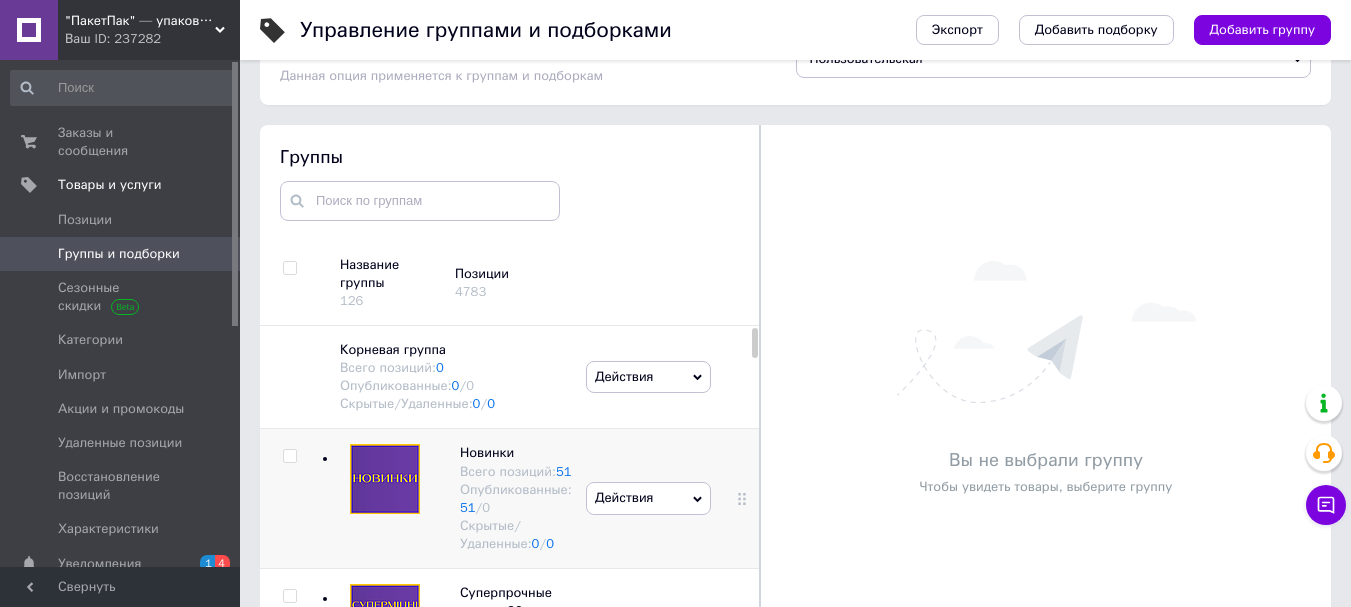 scroll, scrollTop: 113, scrollLeft: 0, axis: vertical 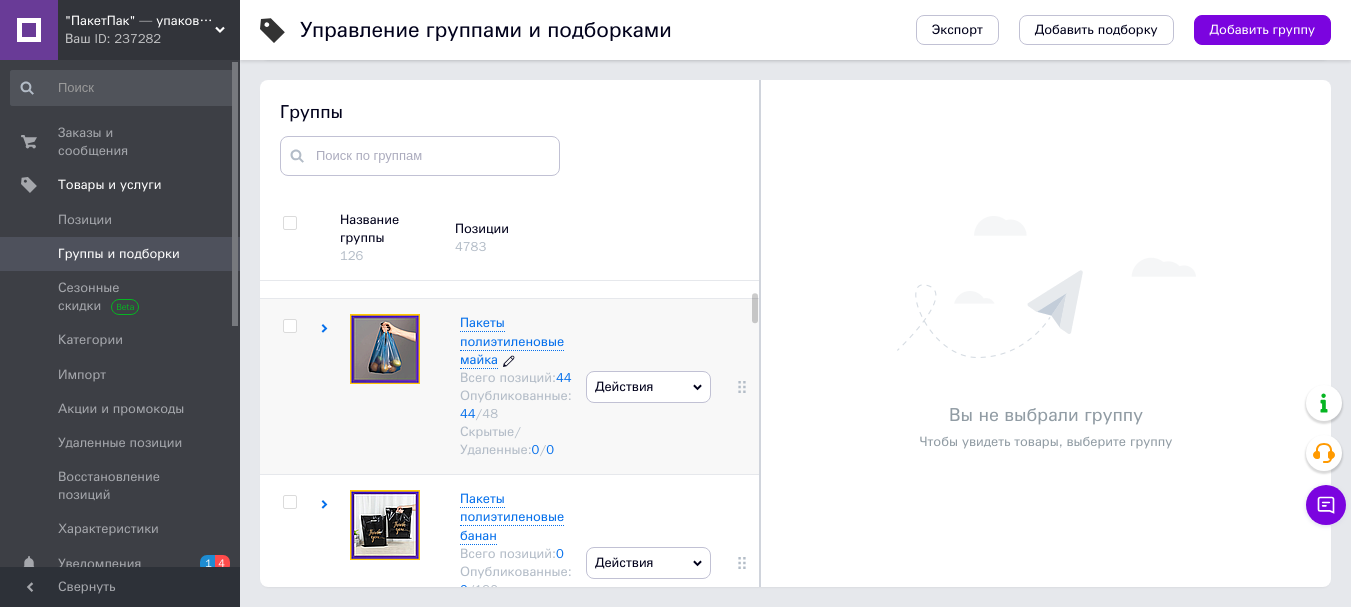 click on "Пакеты полиэтиленовые майка" at bounding box center (512, 340) 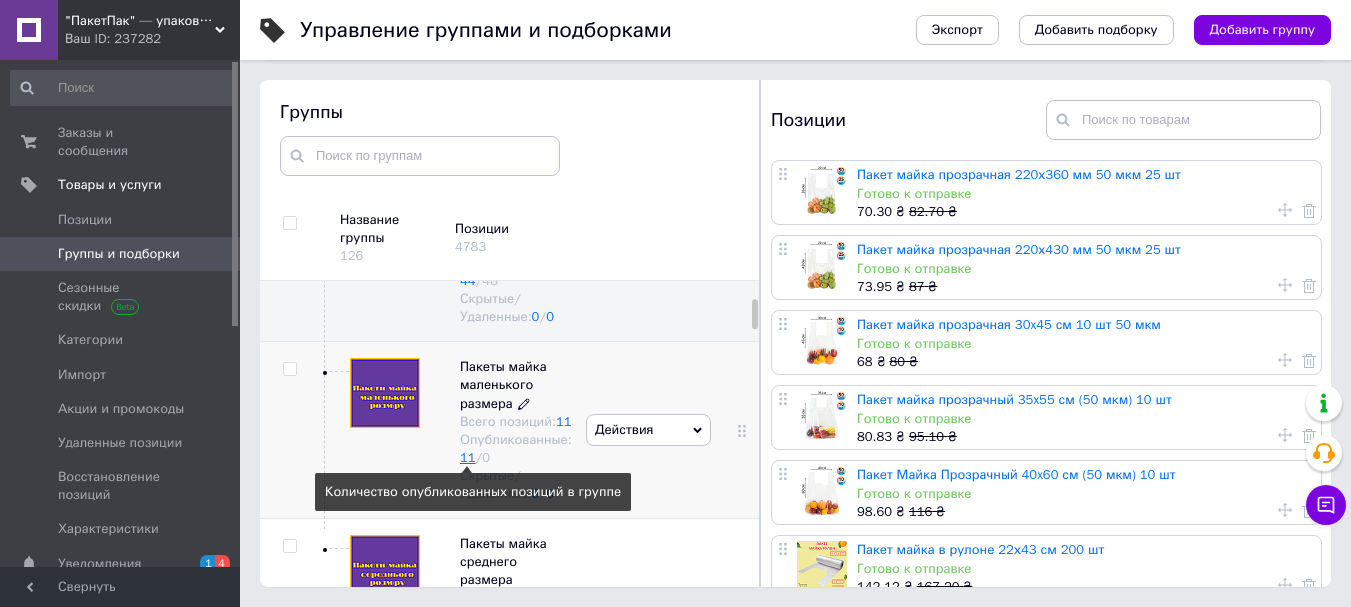 scroll, scrollTop: 667, scrollLeft: 0, axis: vertical 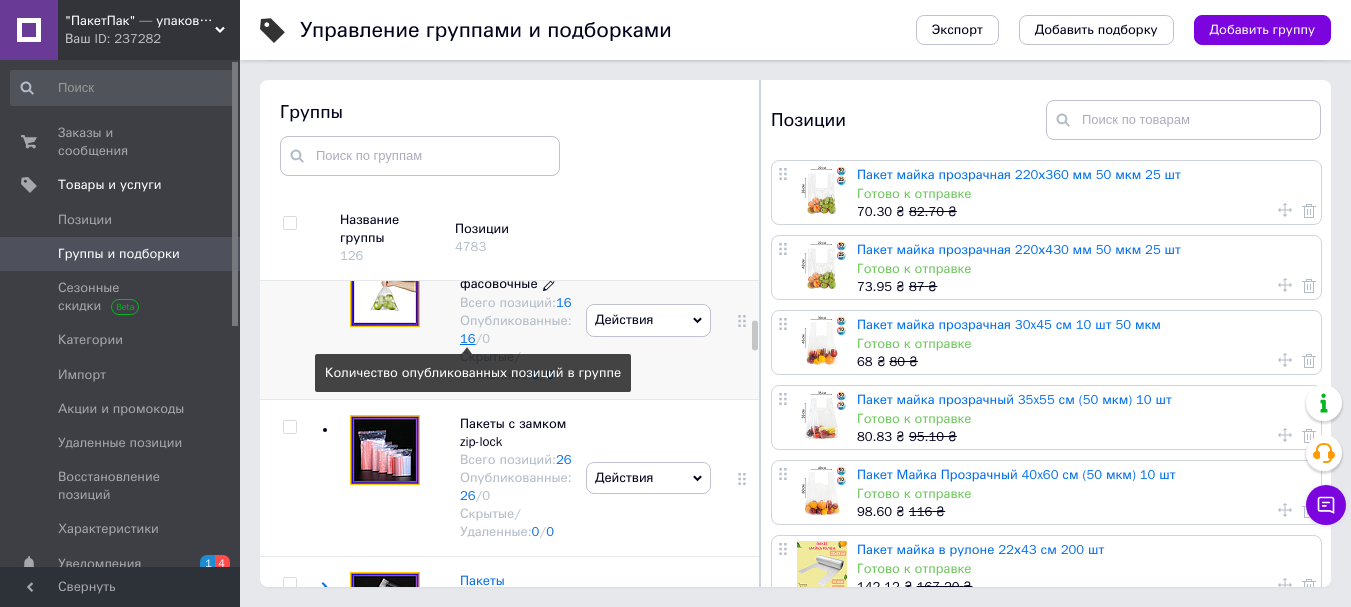 click on "16" at bounding box center (468, 338) 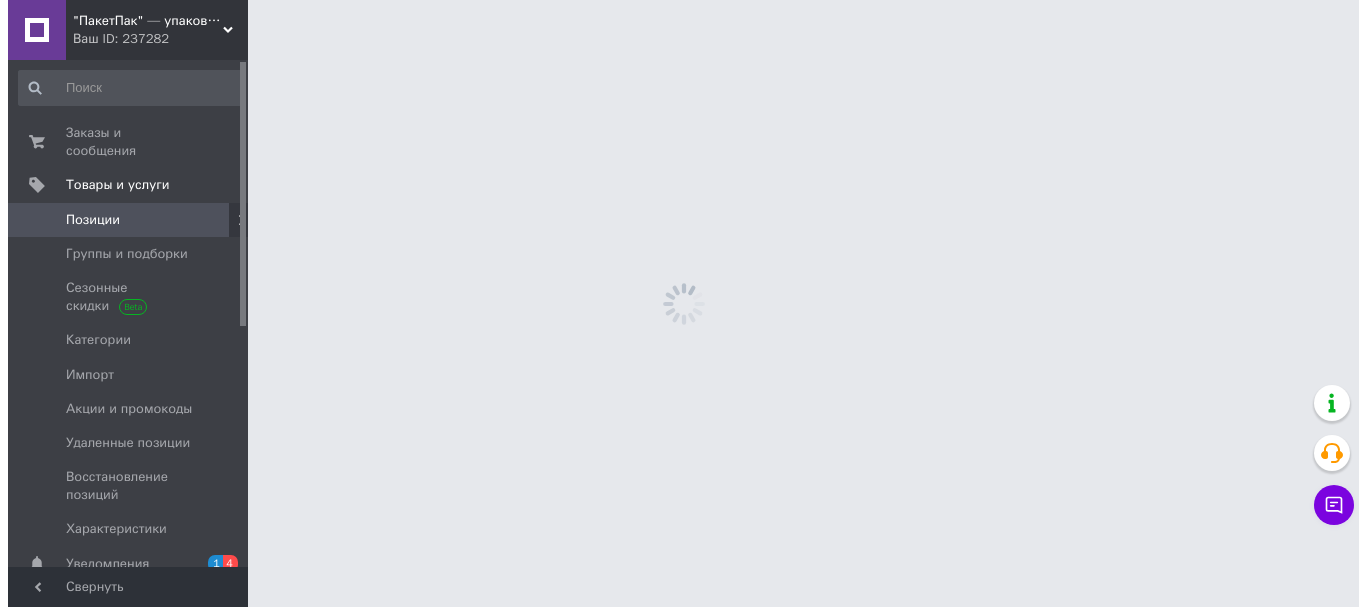 scroll, scrollTop: 0, scrollLeft: 0, axis: both 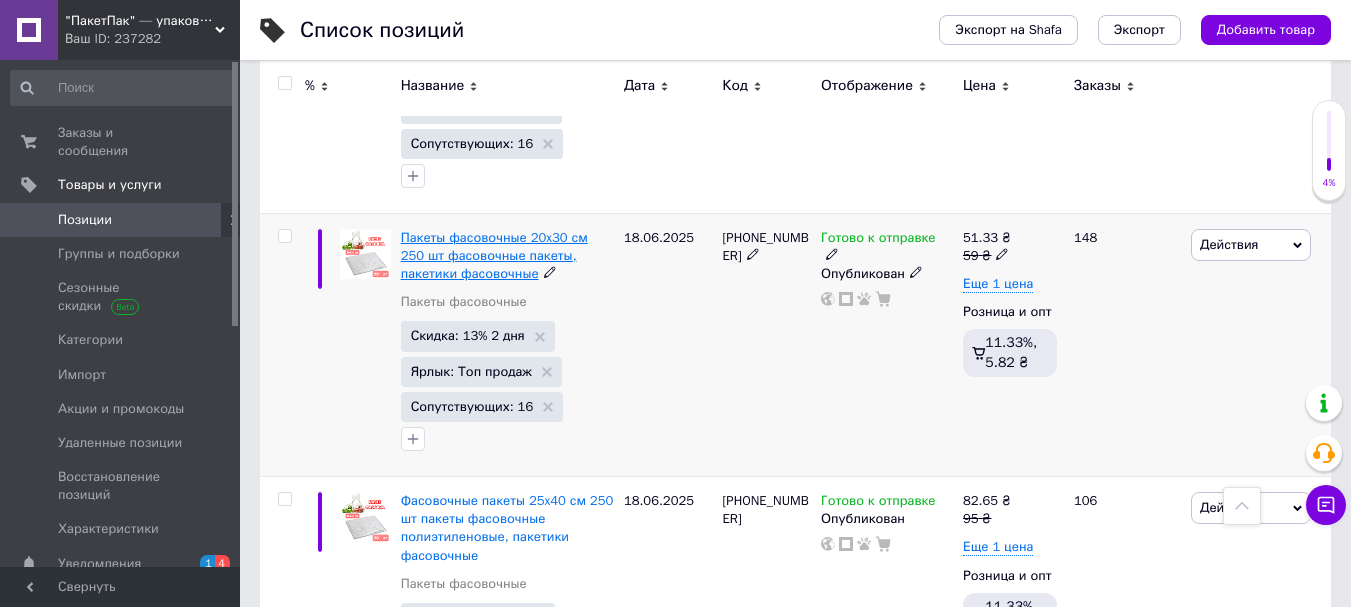 click on "Пакеты фасовочные 20x30 см 250 шт фасовочные пакеты, пакетики фасовочные" at bounding box center [494, 255] 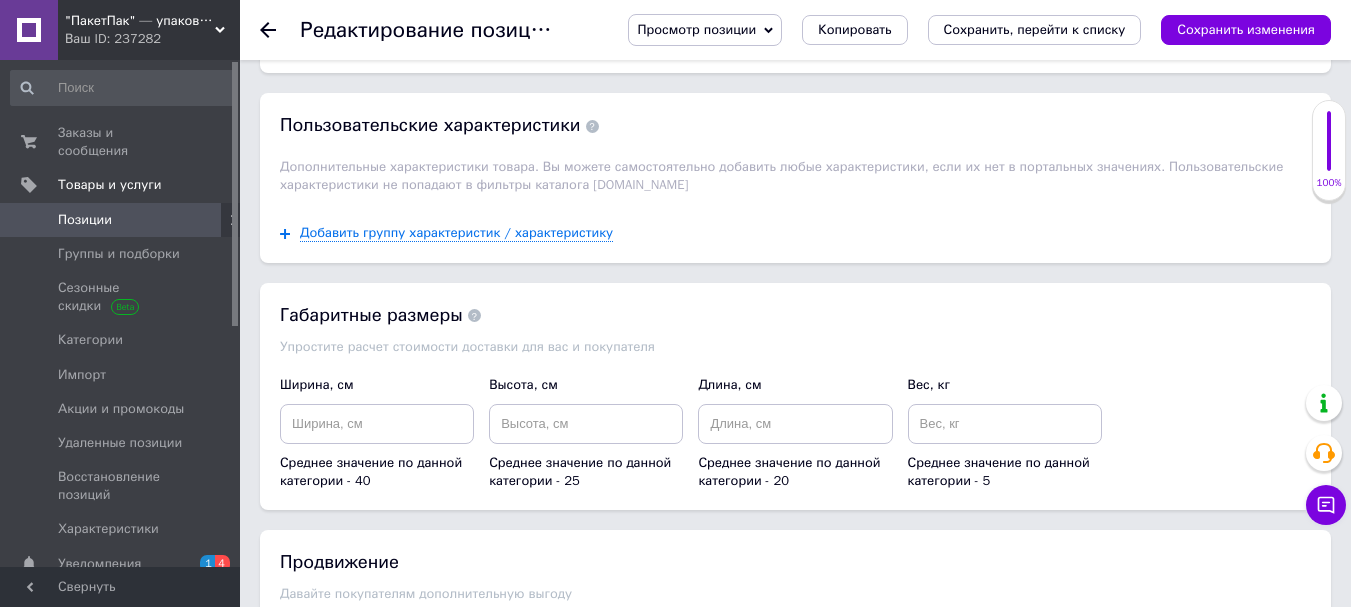 scroll, scrollTop: 2087, scrollLeft: 0, axis: vertical 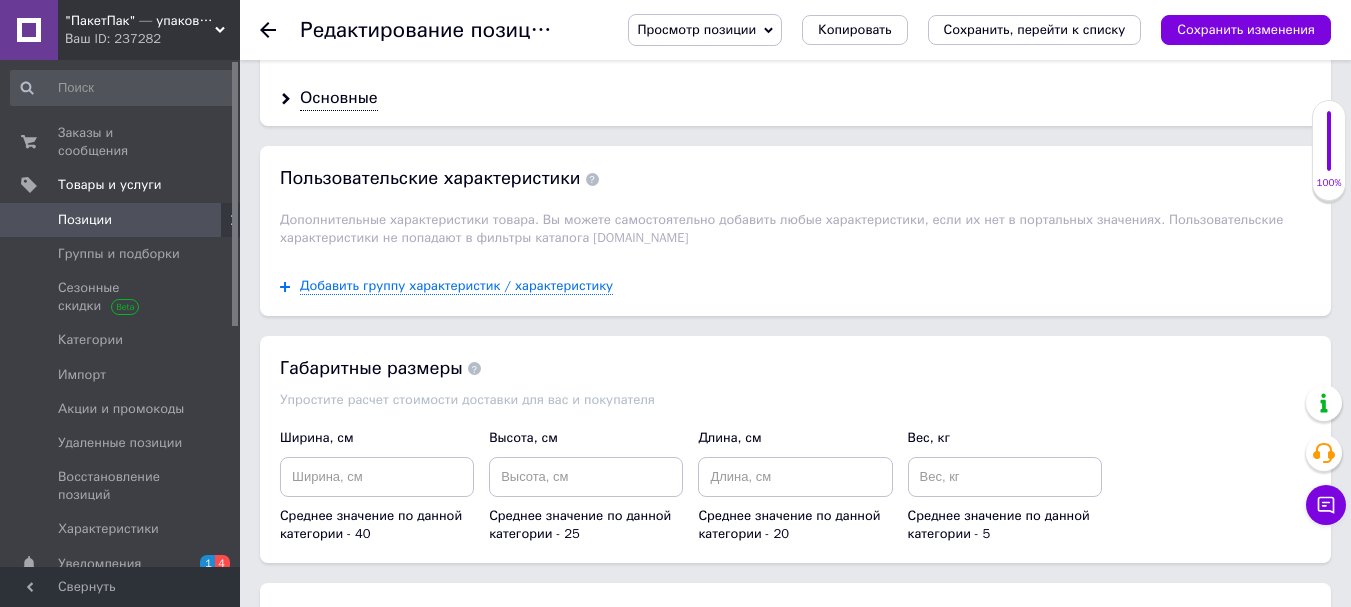 click on "Позиции" at bounding box center [85, 220] 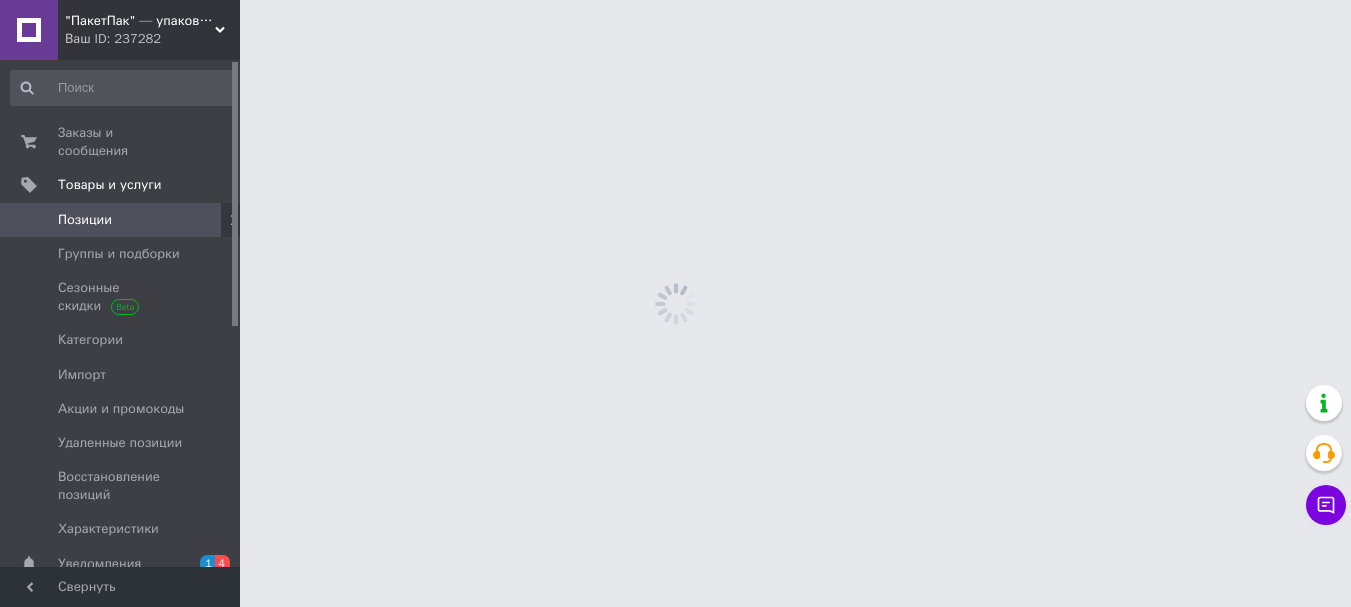 scroll, scrollTop: 0, scrollLeft: 0, axis: both 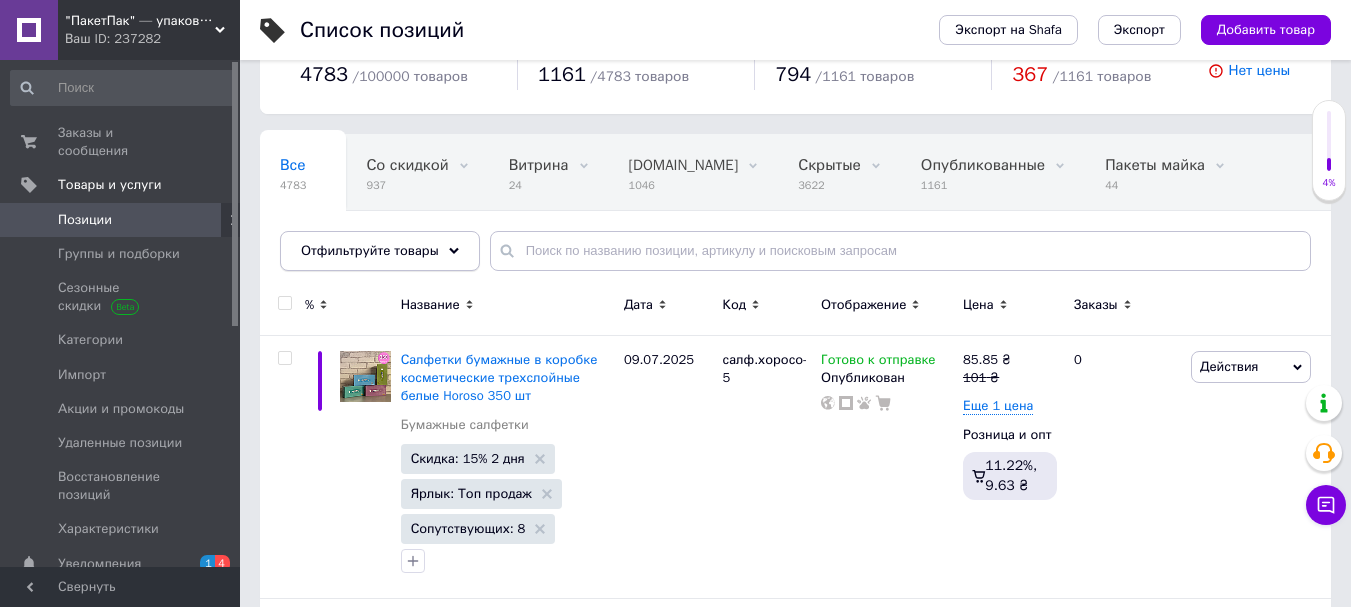 click on "Отфильтруйте товары" at bounding box center [380, 251] 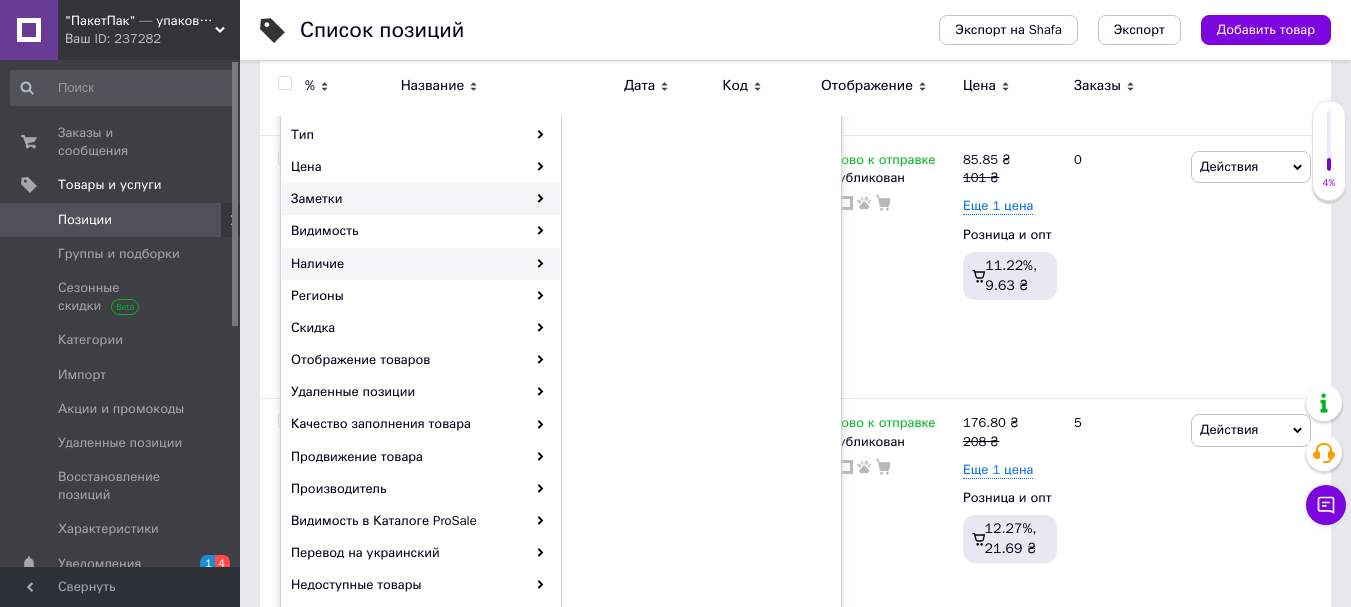 scroll, scrollTop: 333, scrollLeft: 0, axis: vertical 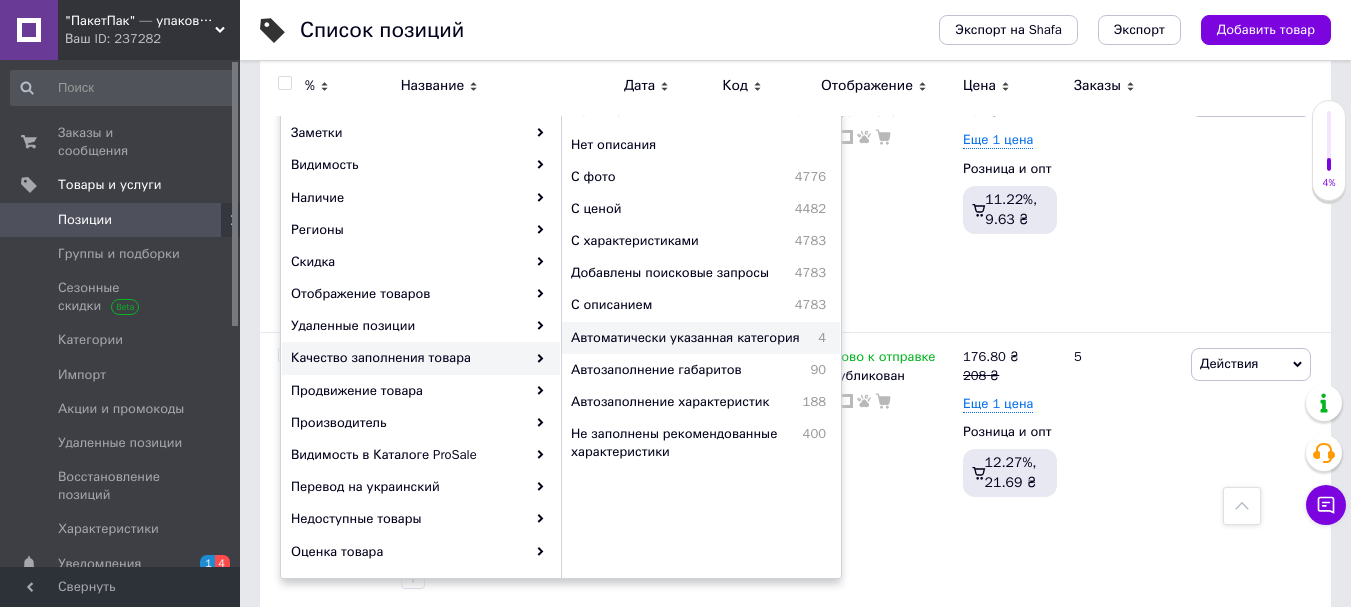 click on "Автоматически указанная категория" at bounding box center (689, 338) 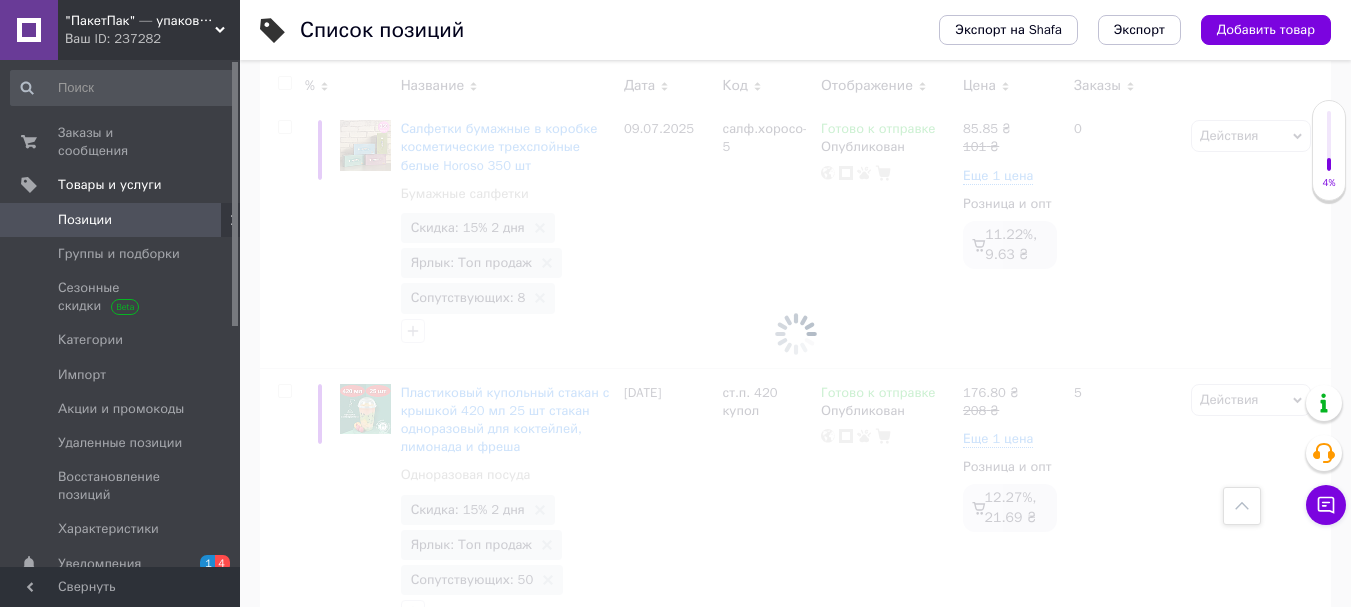 scroll, scrollTop: 0, scrollLeft: 442, axis: horizontal 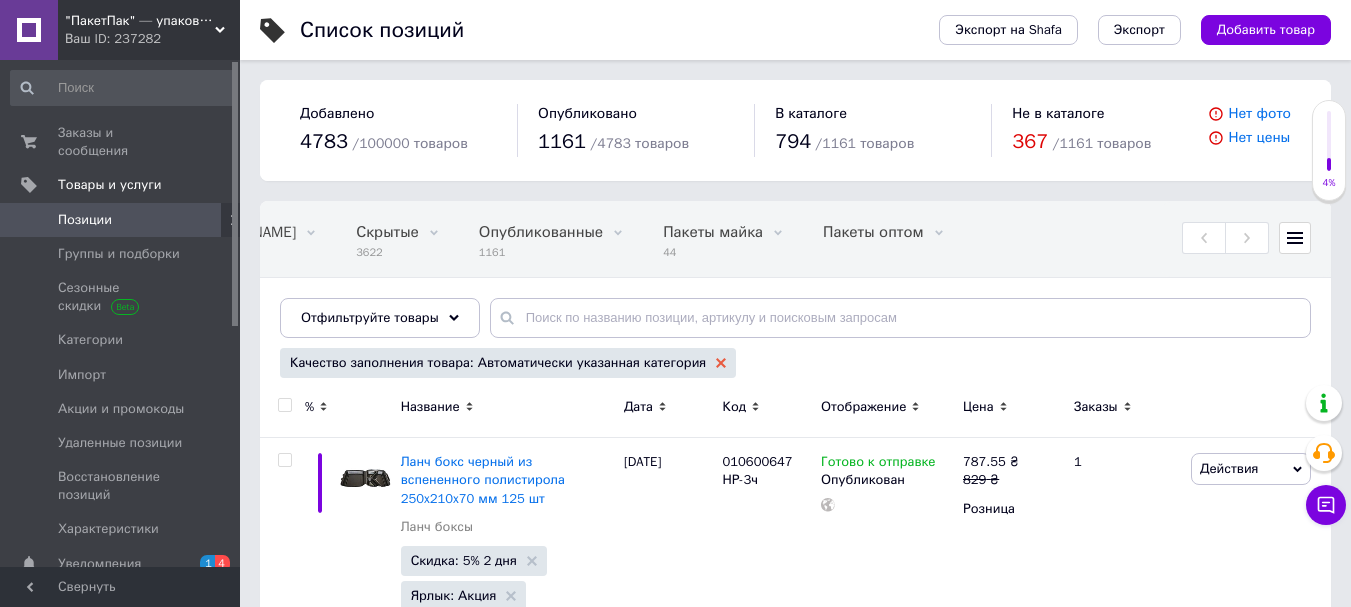 click 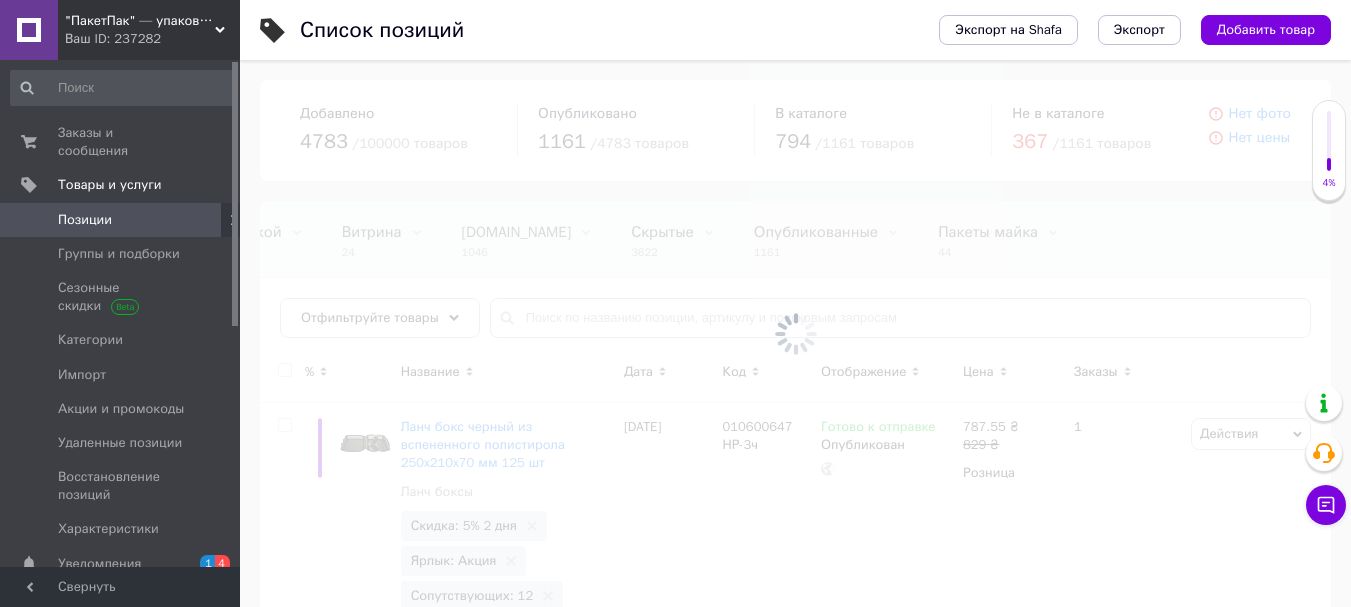 scroll, scrollTop: 0, scrollLeft: 0, axis: both 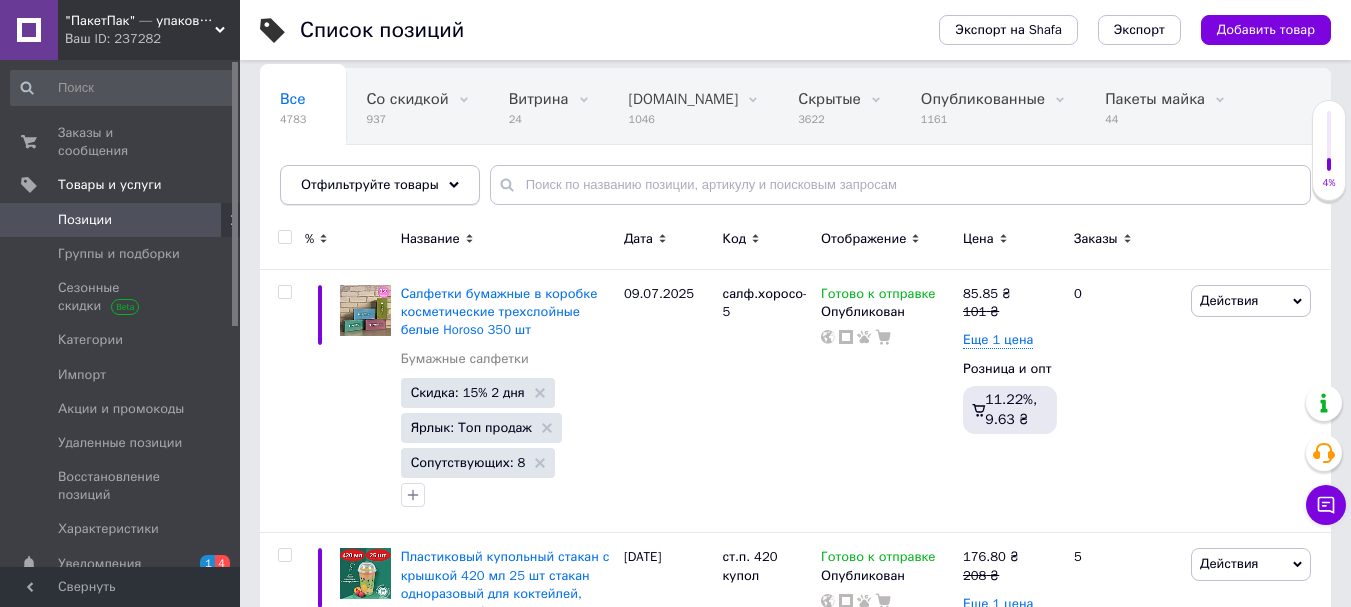 click on "Отфильтруйте товары" 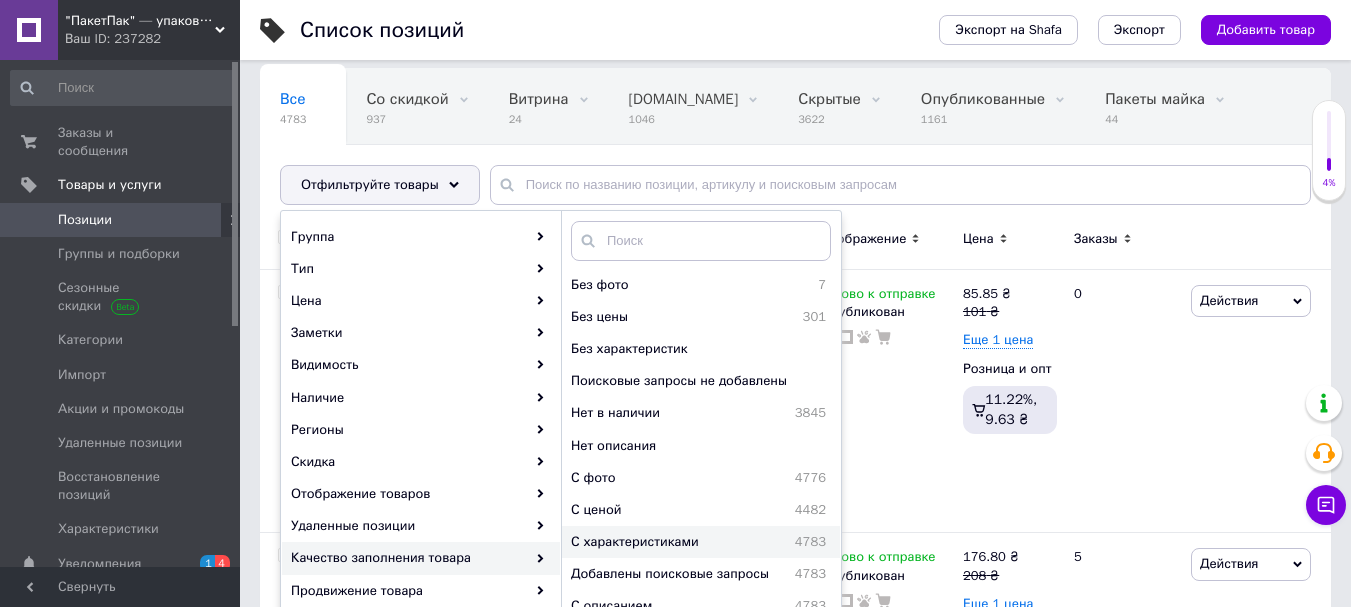 scroll, scrollTop: 101, scrollLeft: 0, axis: vertical 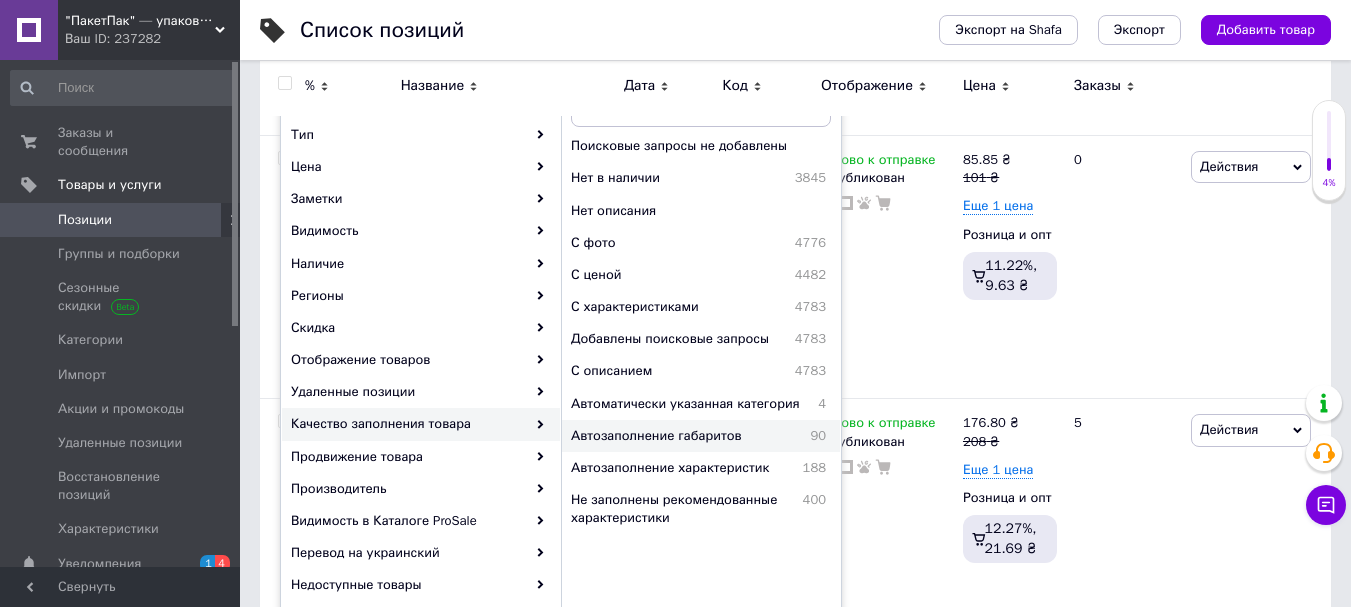 click on "Автозаполнение габаритов" 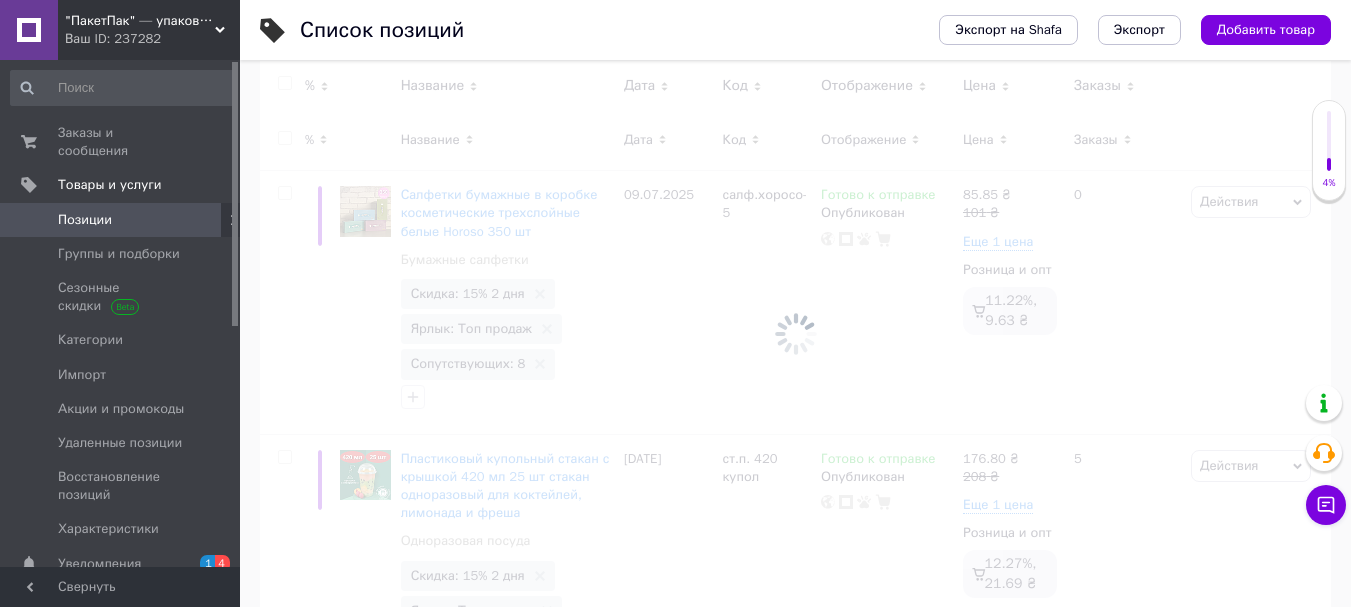 scroll, scrollTop: 0, scrollLeft: 442, axis: horizontal 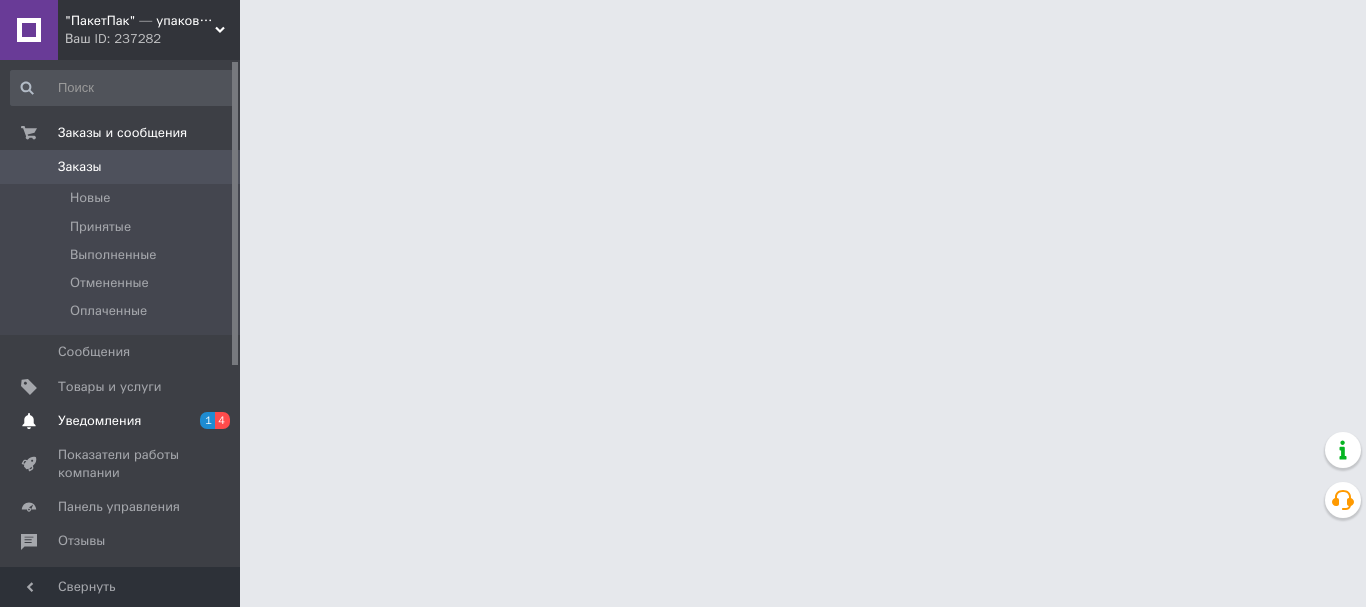 click on "1 4" at bounding box center [212, 421] 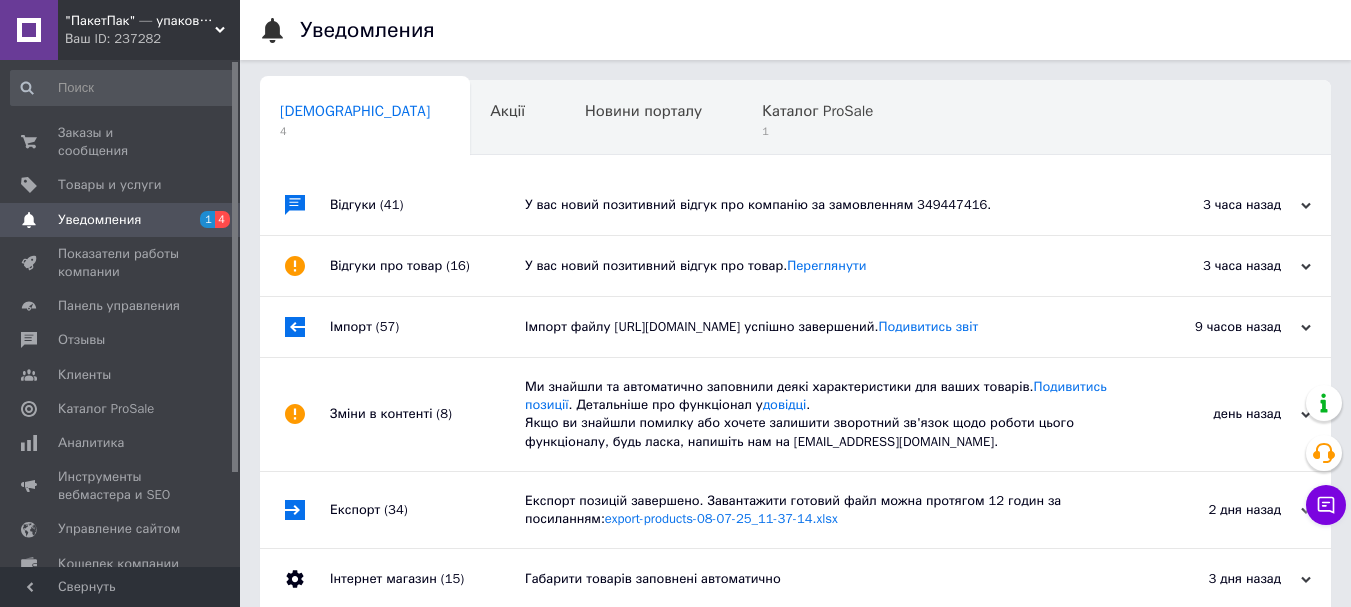 click on "Імпорт файлу [URL][DOMAIN_NAME] успішно завершений.  Подивитись звіт" at bounding box center [818, 327] 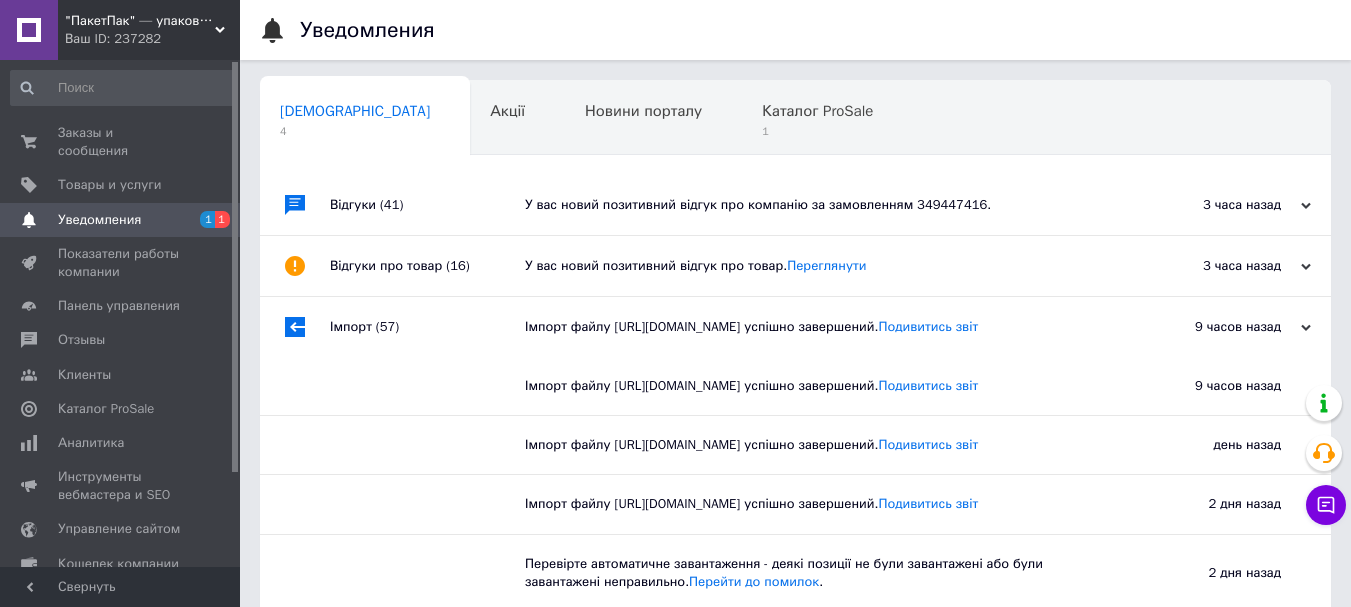 click on "У вас новий позитивний відгук про товар.  [GEOGRAPHIC_DATA]" at bounding box center [818, 266] 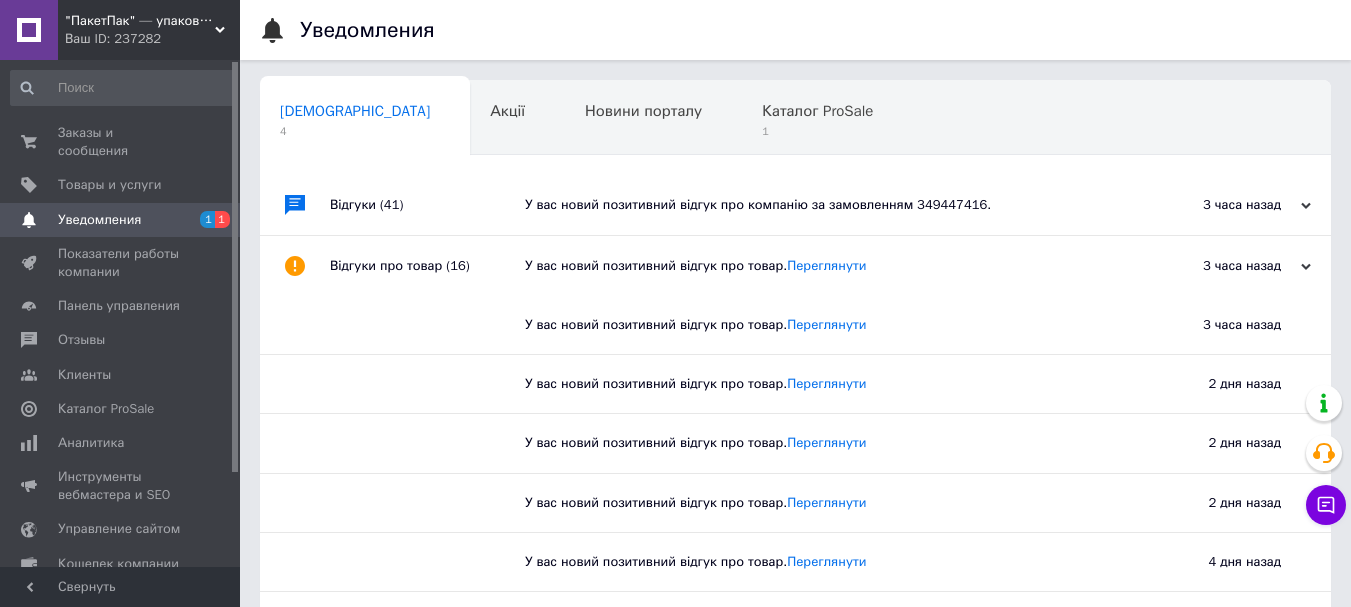 click on "У вас новий позитивний відгук про компанію за замовленням 349447416." at bounding box center (818, 205) 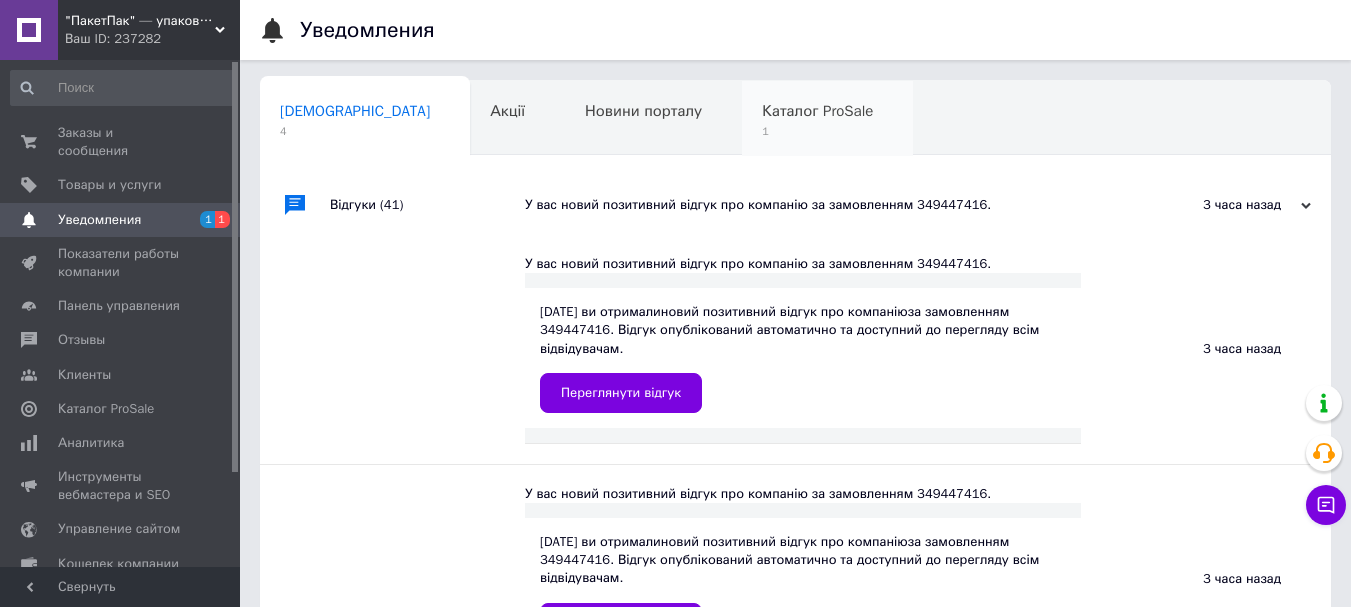 click on "Каталог ProSale" at bounding box center [817, 111] 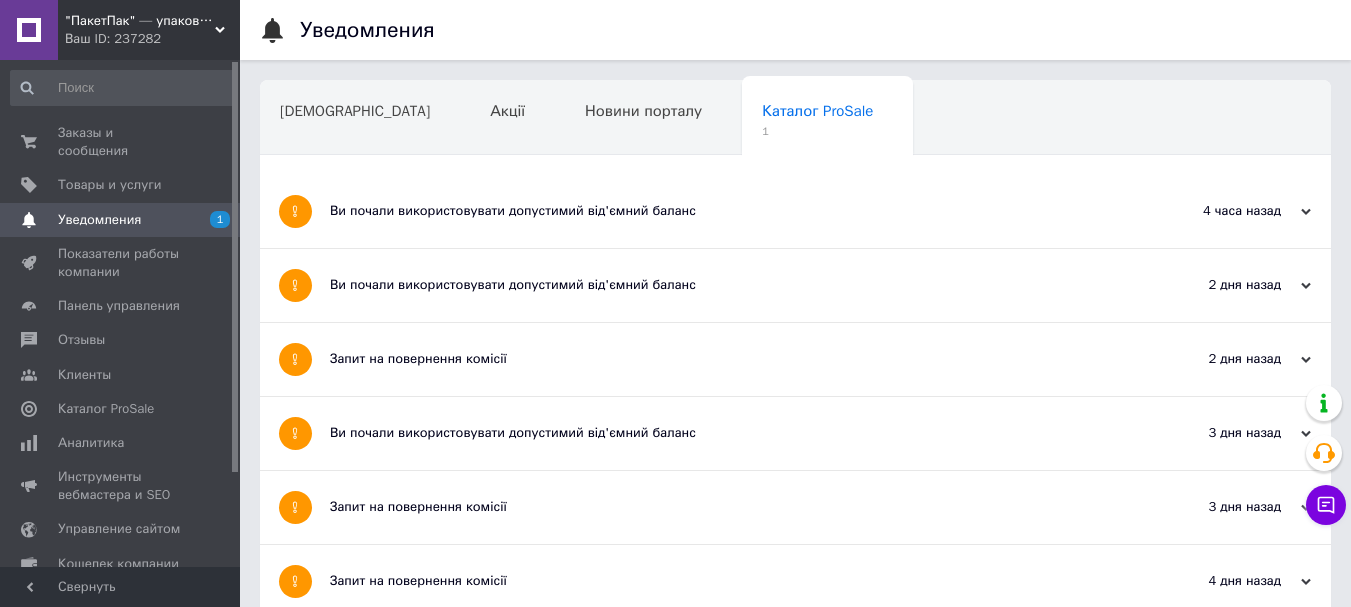 click on "Ви почали використовувати допустимий від'ємний баланс" at bounding box center (720, 211) 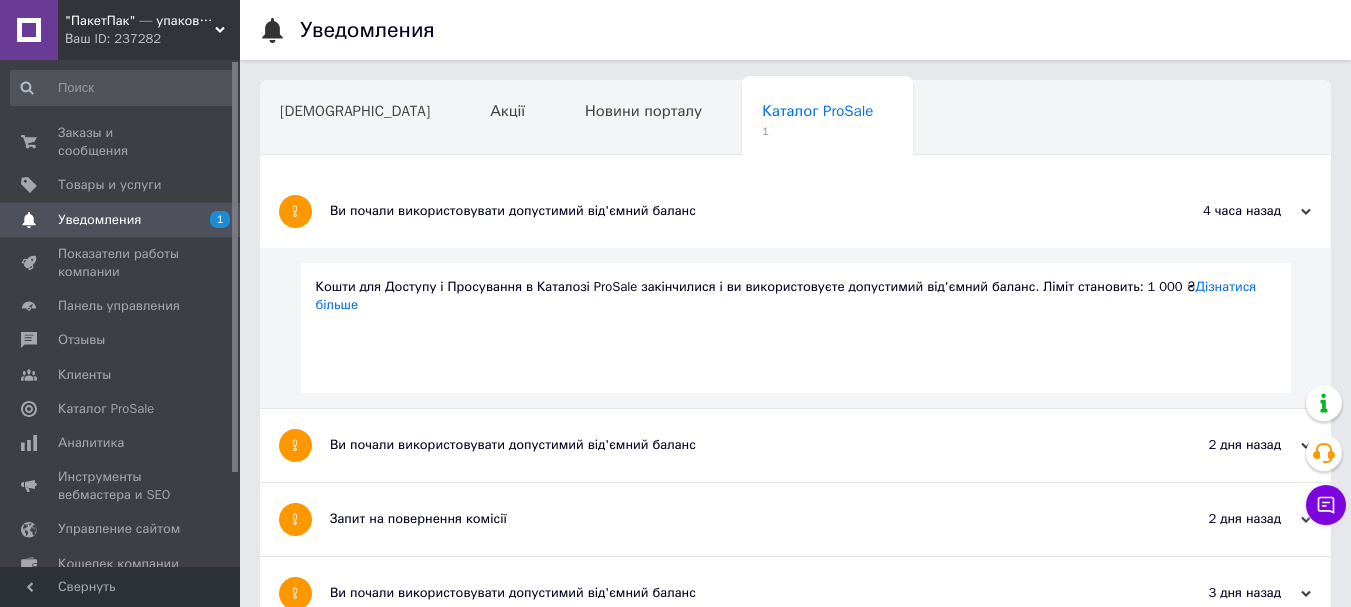 click on "1" at bounding box center [220, 219] 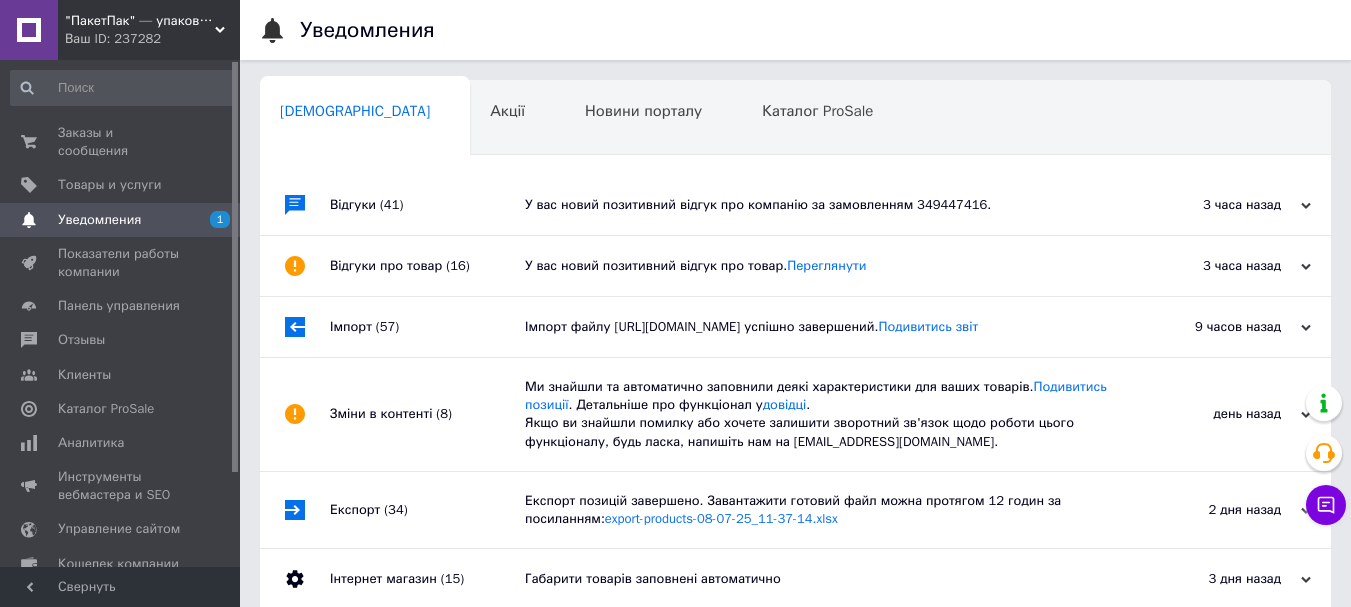 click on "У вас новий позитивний відгук про компанію за замовленням 349447416." at bounding box center [818, 205] 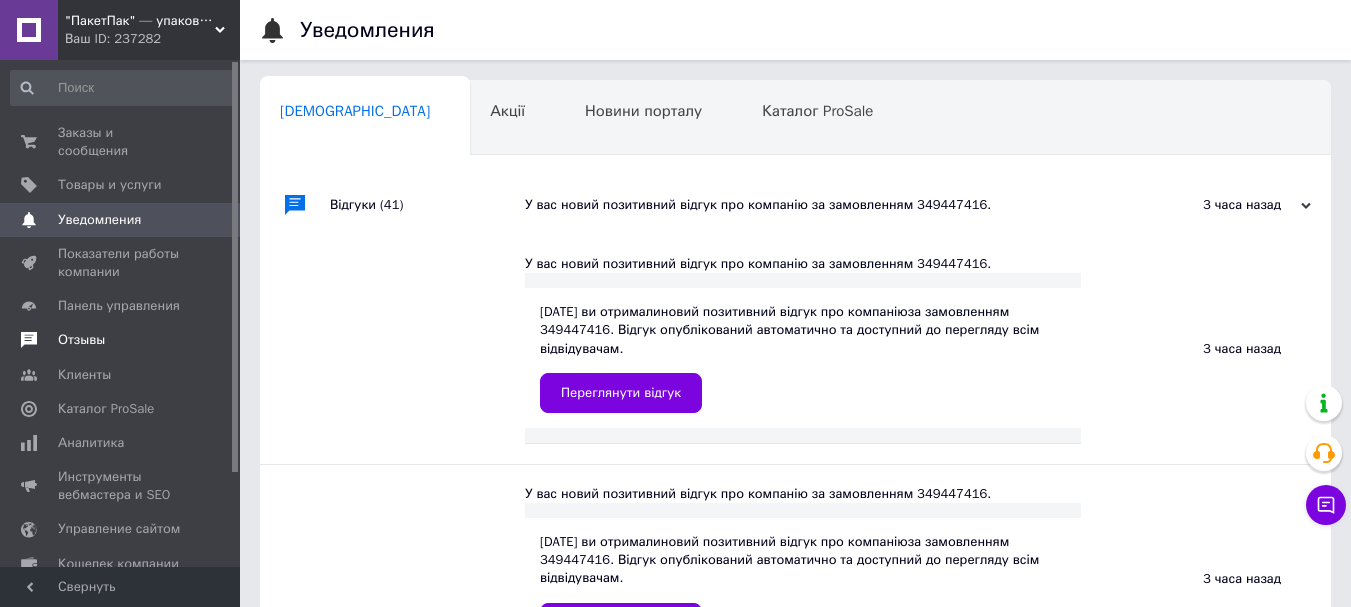 click on "Отзывы" at bounding box center [81, 340] 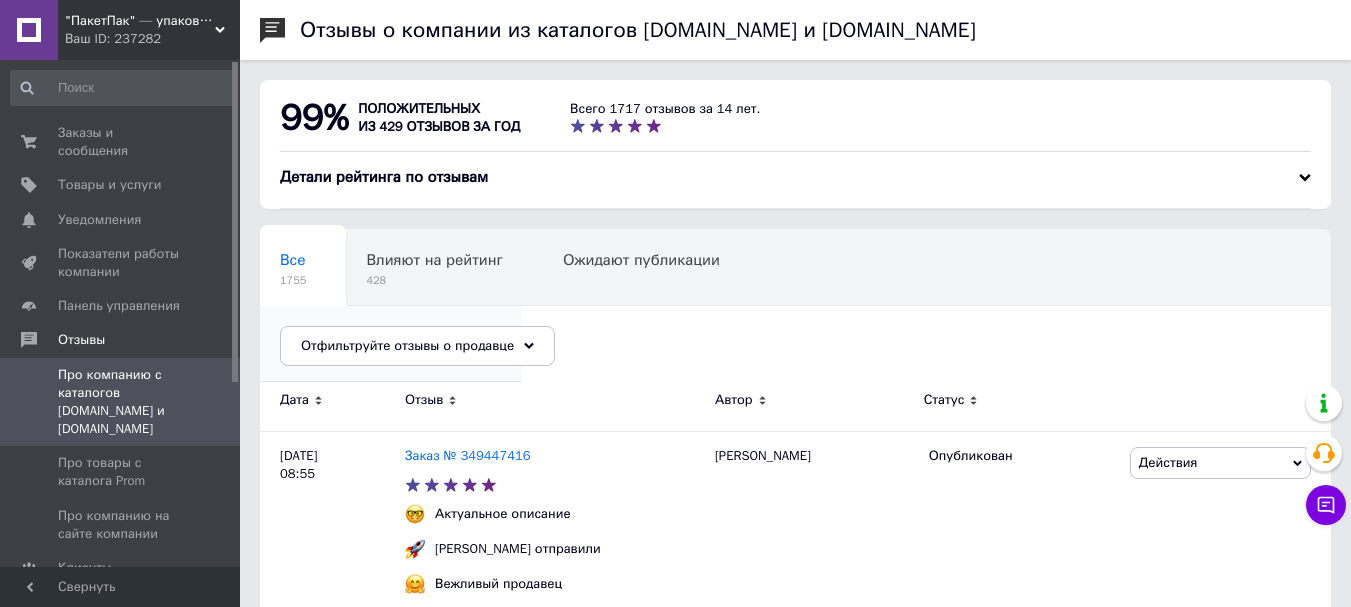 click on "Опубликованы без комме..." at bounding box center (381, 336) 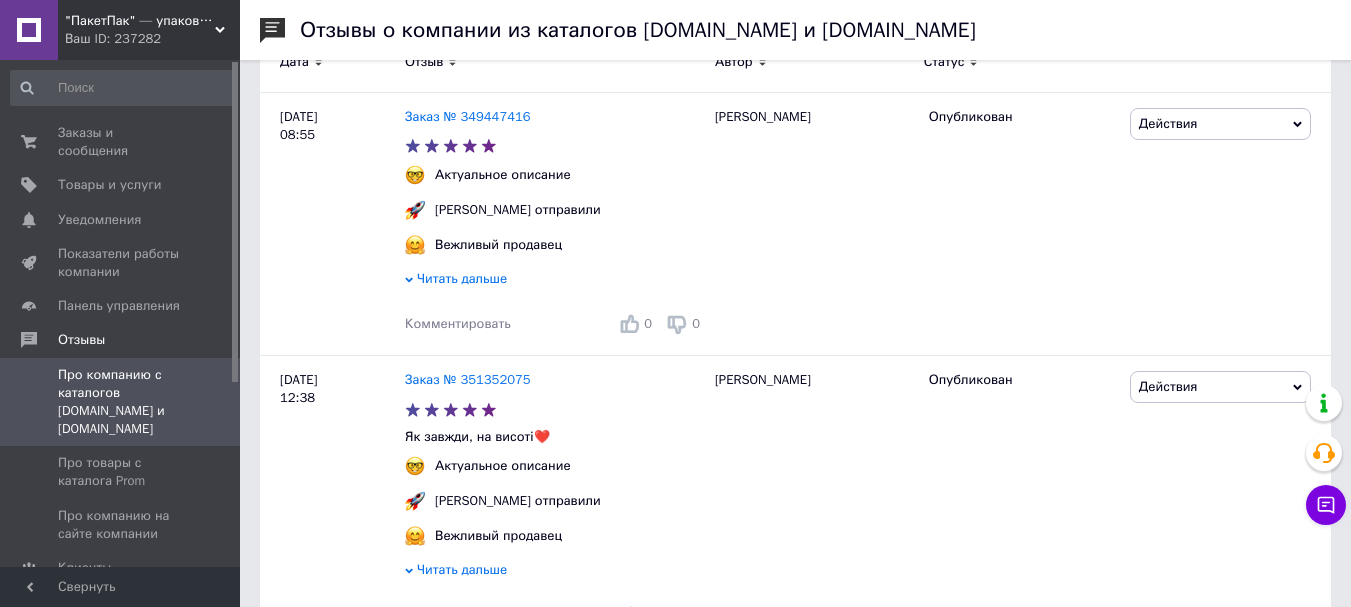 scroll, scrollTop: 533, scrollLeft: 0, axis: vertical 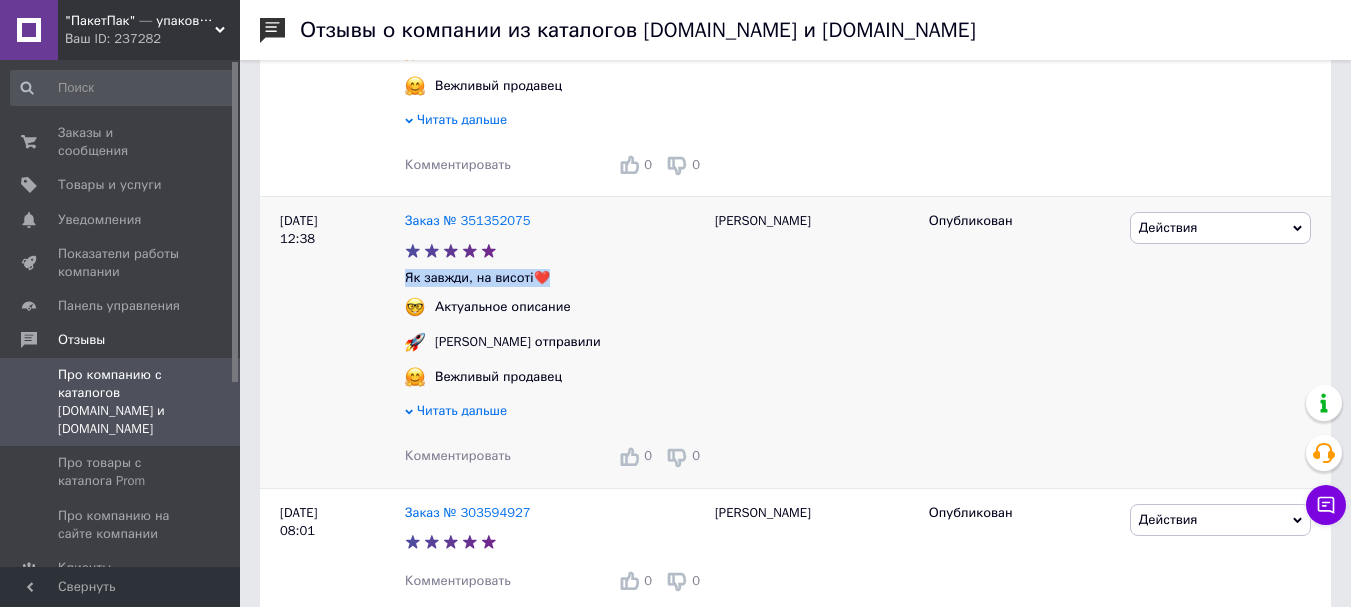 drag, startPoint x: 546, startPoint y: 283, endPoint x: 407, endPoint y: 284, distance: 139.0036 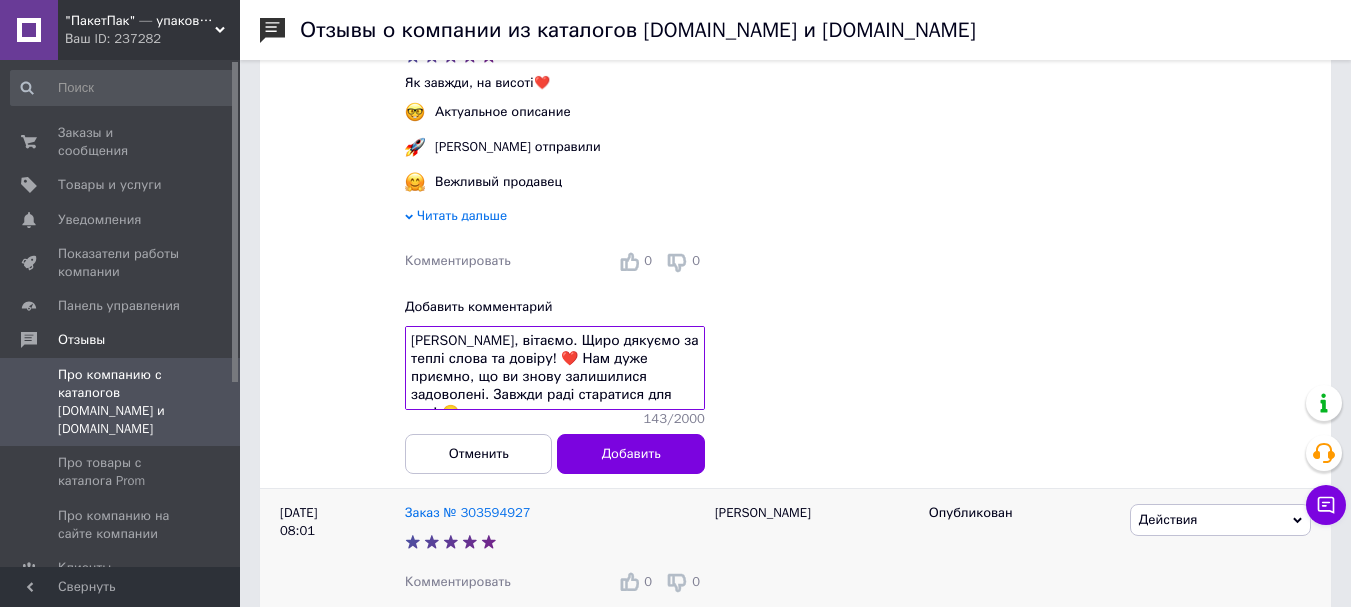 scroll, scrollTop: 736, scrollLeft: 0, axis: vertical 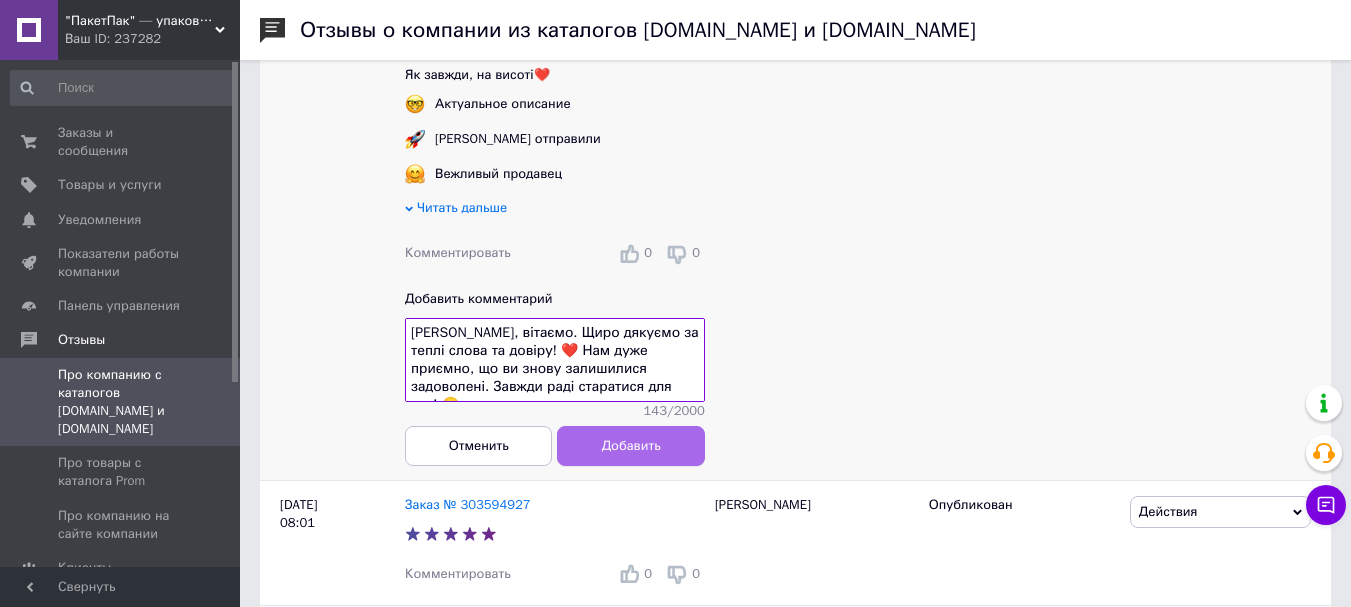 type on "Юлія, вітаємо. Щиро дякуємо за теплі слова та довіру! ❤️ Нам дуже приємно, що ви знову залишилися задоволені. Завжди раді старатися для вас! 😊" 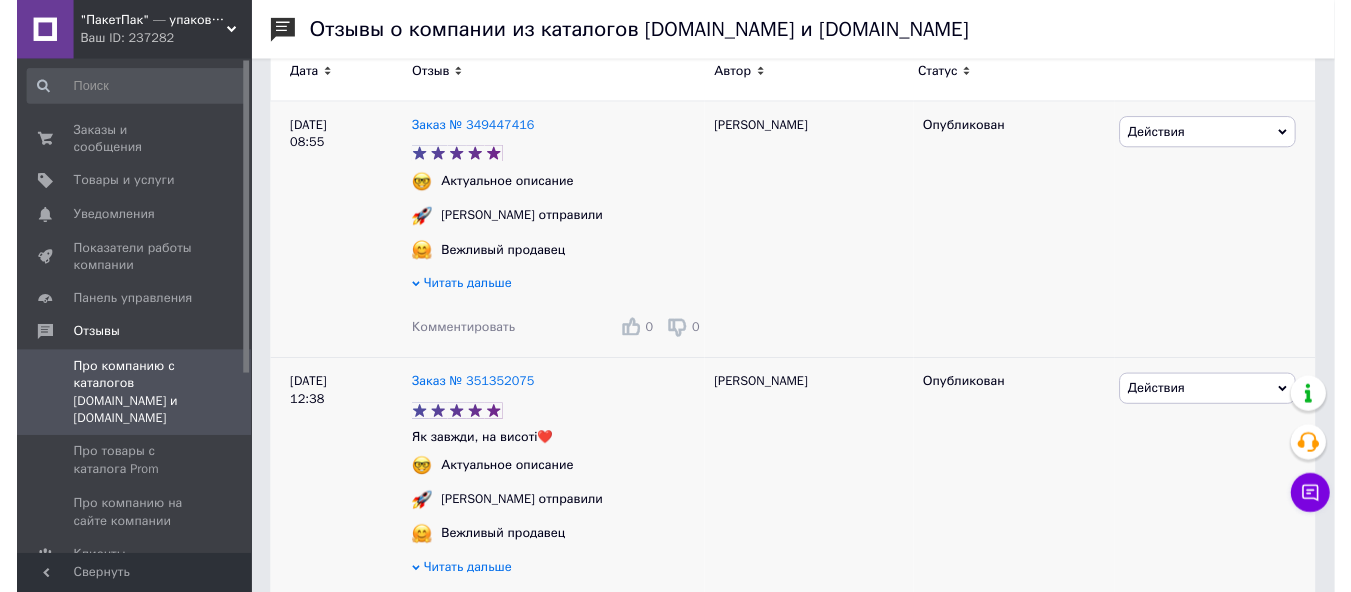 scroll, scrollTop: 270, scrollLeft: 0, axis: vertical 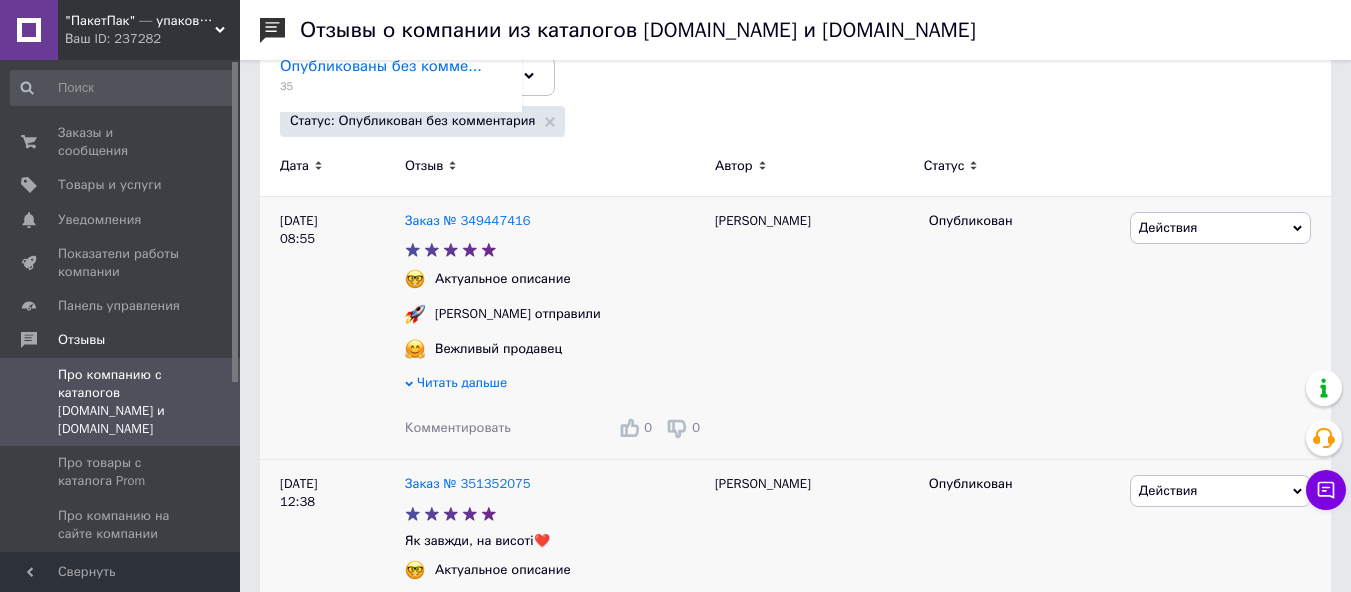click on "Комментировать" at bounding box center (458, 427) 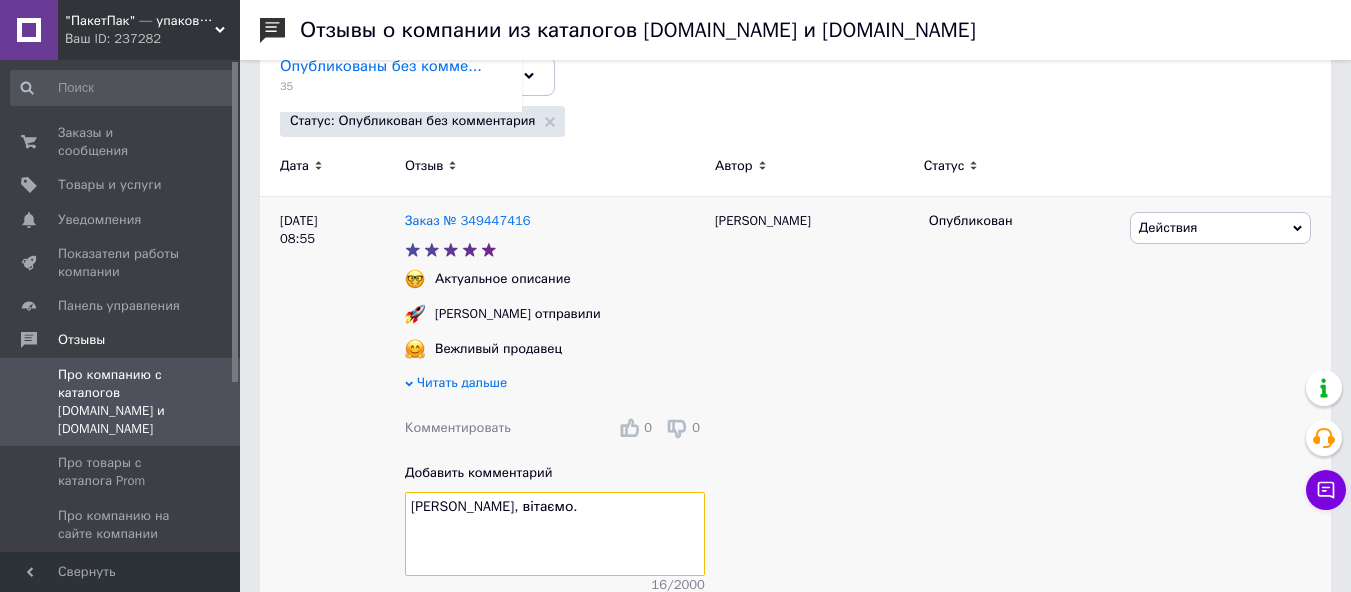 paste on "Раді чути, що Ви залишилися задоволені! Будемо щиро раді бачити Вас знову серед наших покупців." 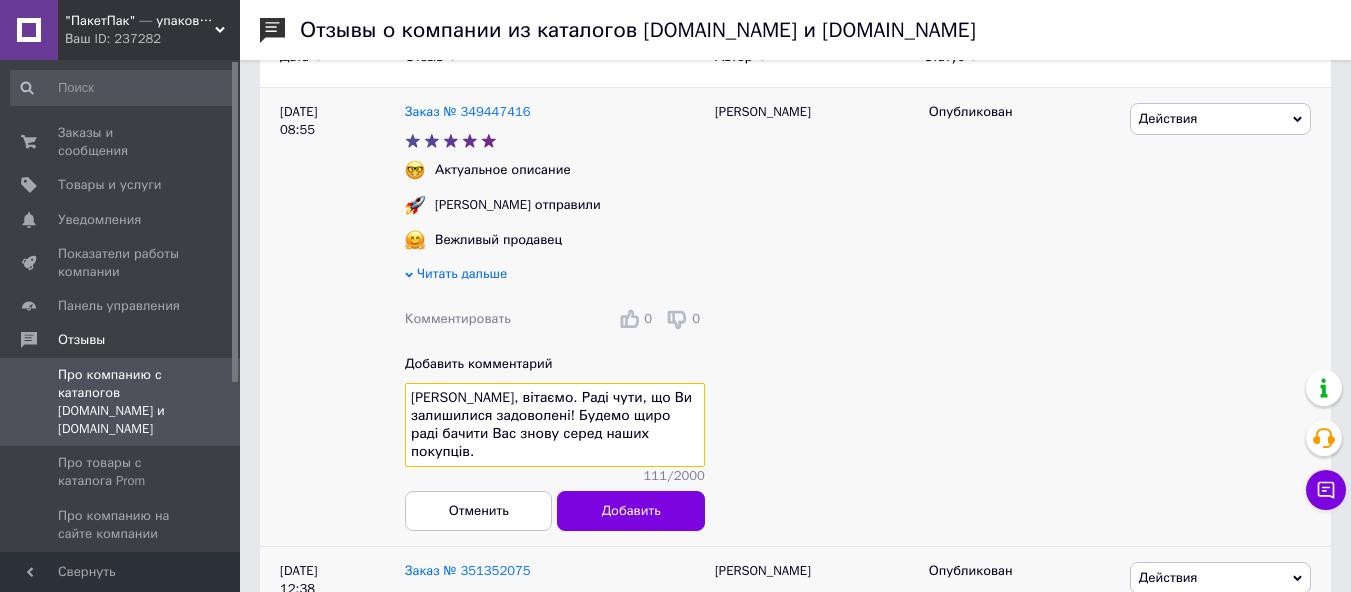 scroll, scrollTop: 536, scrollLeft: 0, axis: vertical 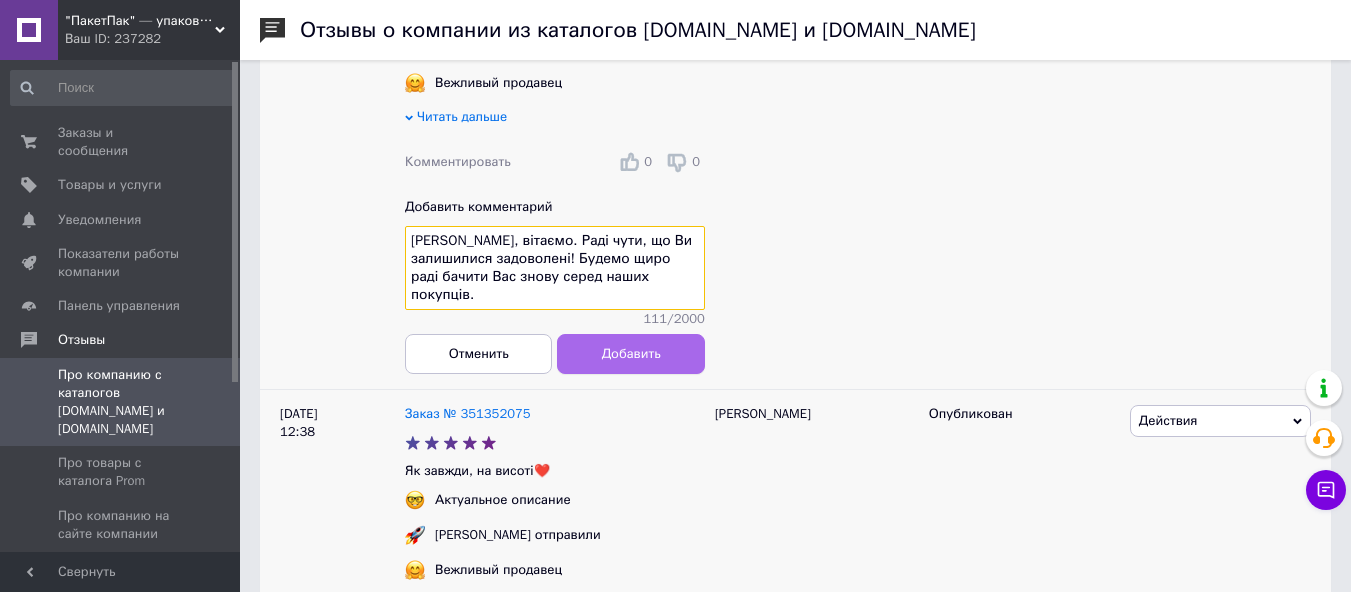 type on "Ірина, вітаємо. Раді чути, що Ви залишилися задоволені! Будемо щиро раді бачити Вас знову серед наших покупців." 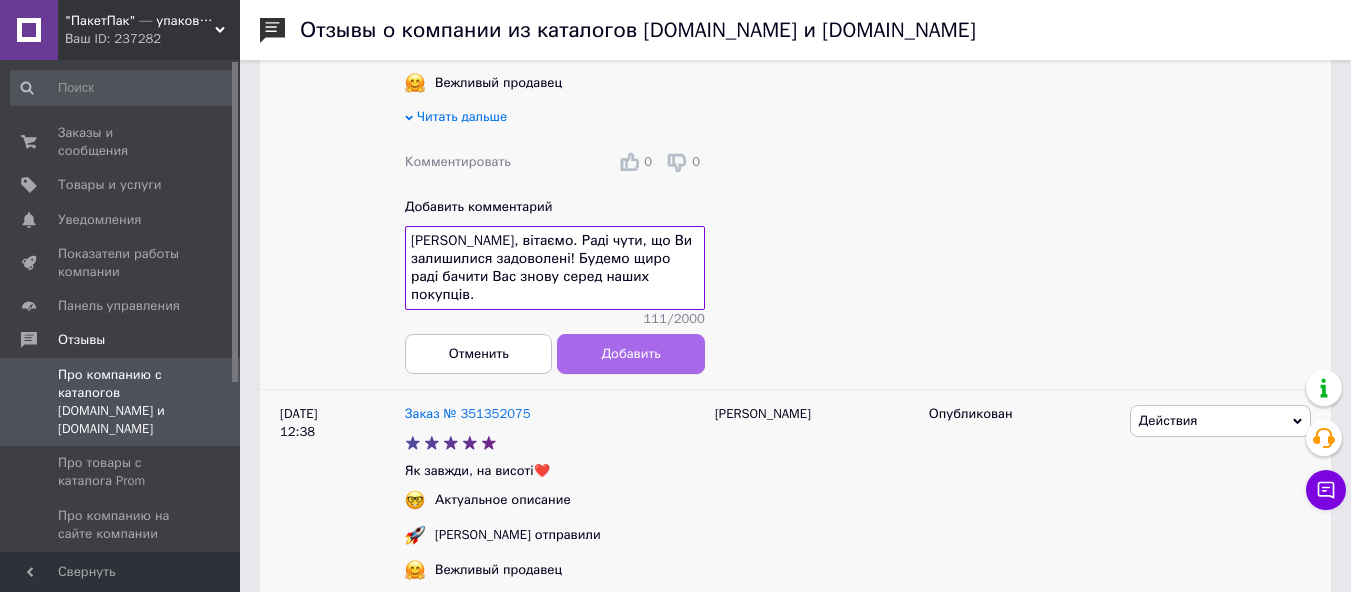click on "Добавить" at bounding box center [631, 354] 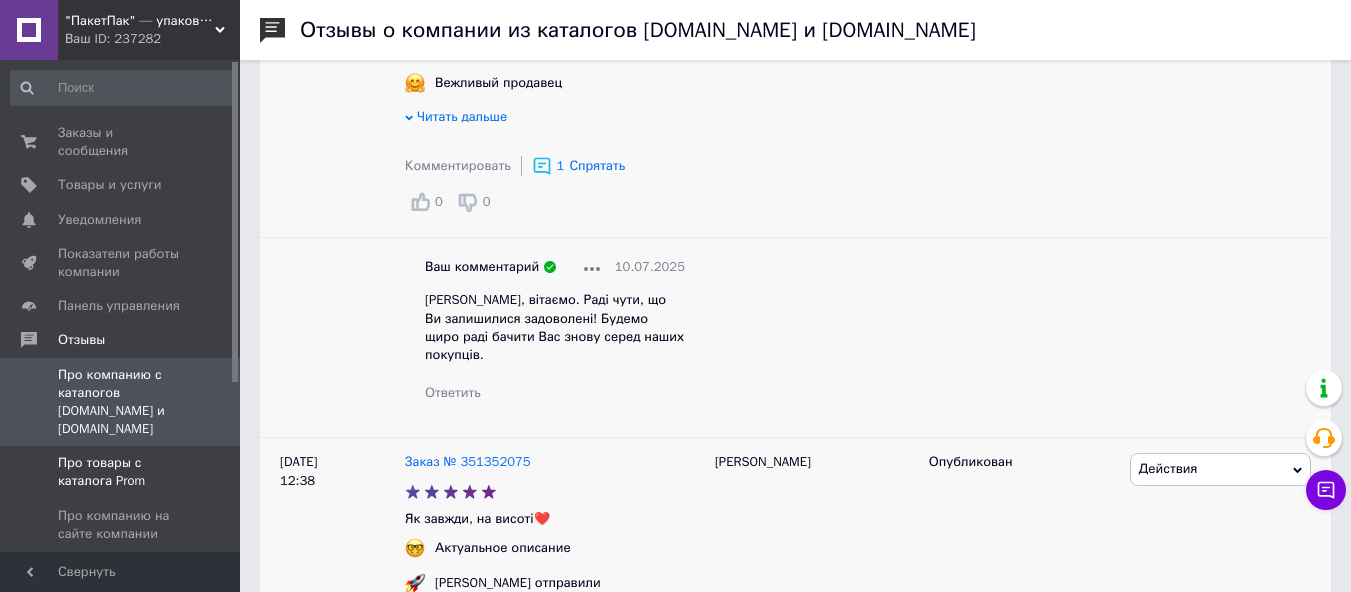 click on "Про товары с каталога Prom" at bounding box center [121, 472] 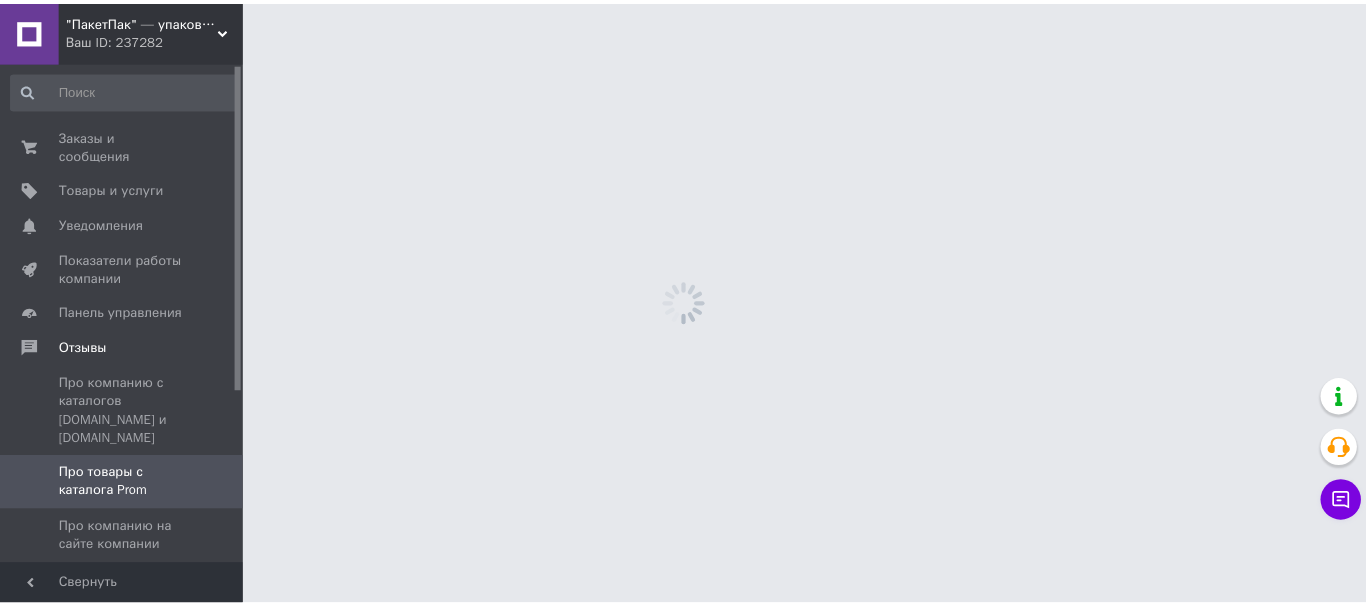 scroll, scrollTop: 0, scrollLeft: 0, axis: both 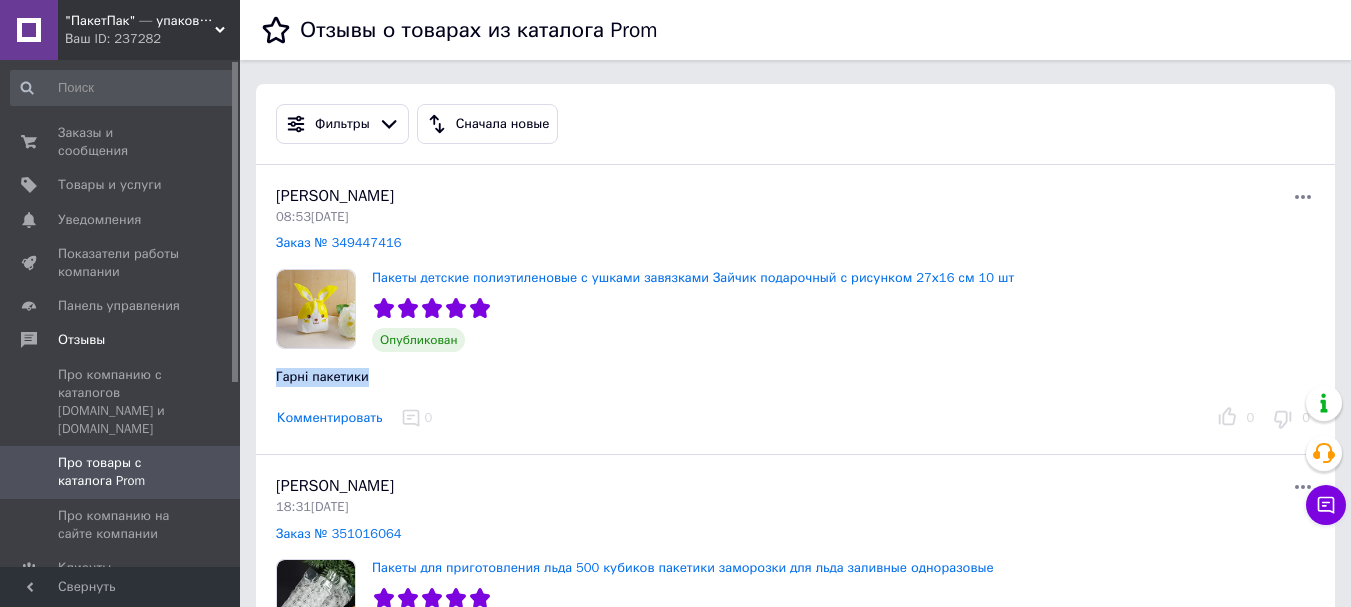 drag, startPoint x: 370, startPoint y: 376, endPoint x: 266, endPoint y: 382, distance: 104.172935 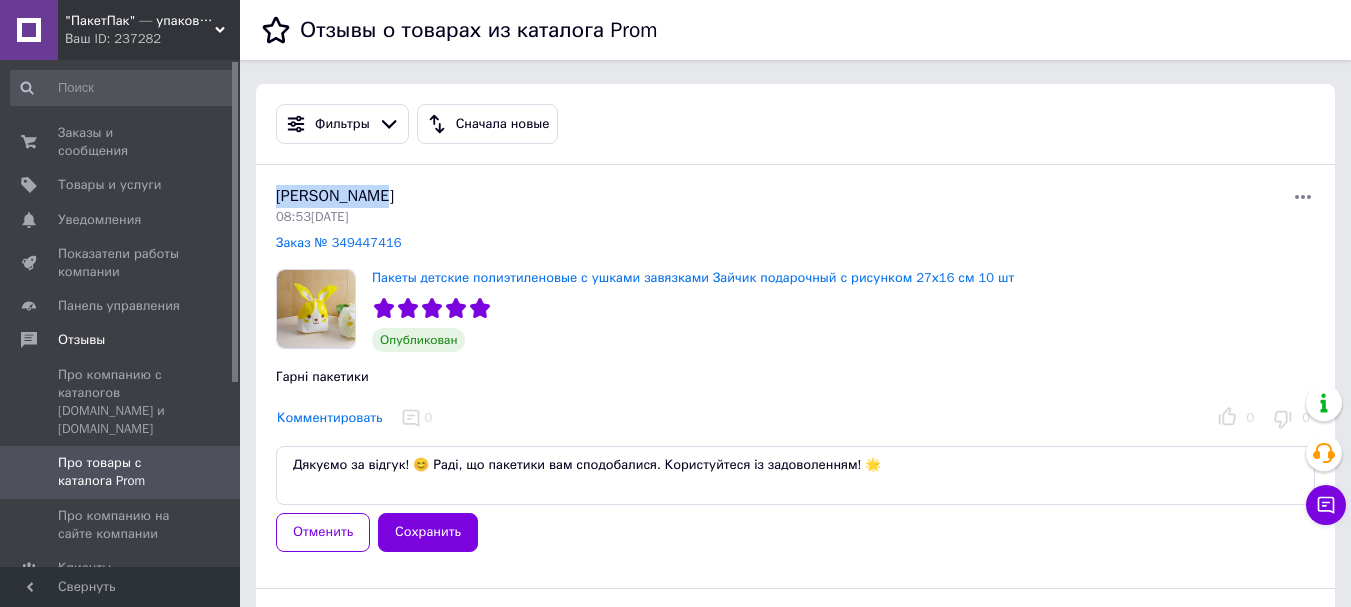 drag, startPoint x: 369, startPoint y: 198, endPoint x: 275, endPoint y: 199, distance: 94.00532 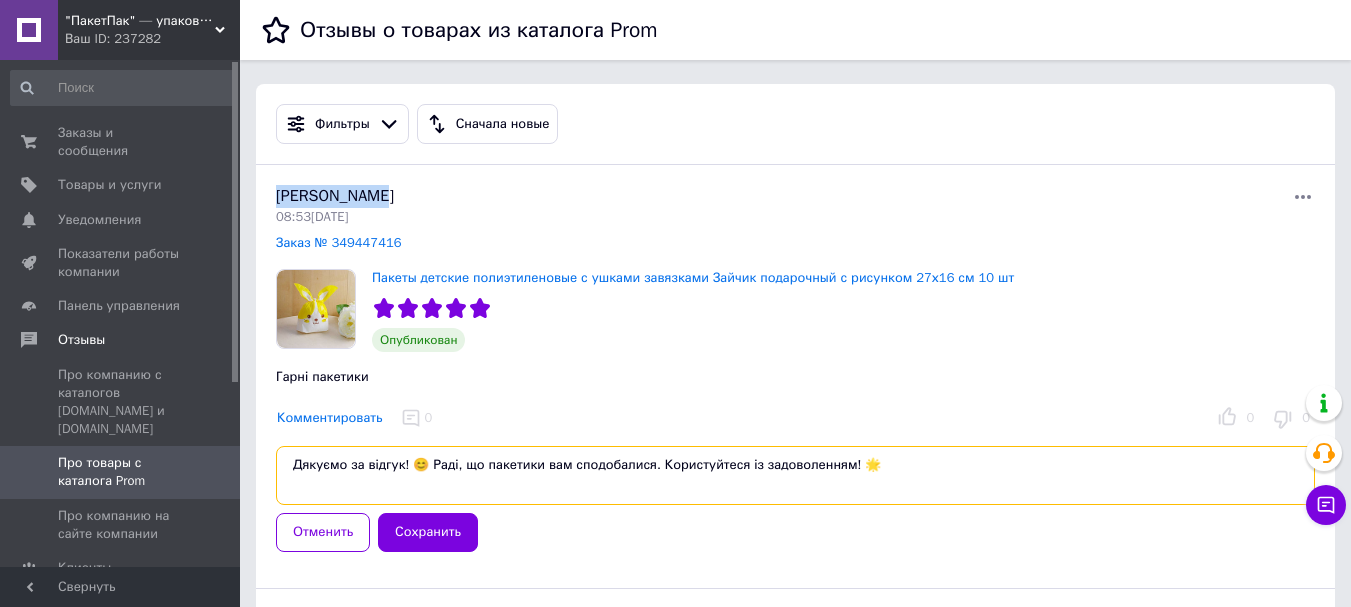 click on "Дякуємо за відгук! 😊 Раді, що пакетики вам сподобалися. Користуйтеся із задоволенням! 🌟" at bounding box center (795, 475) 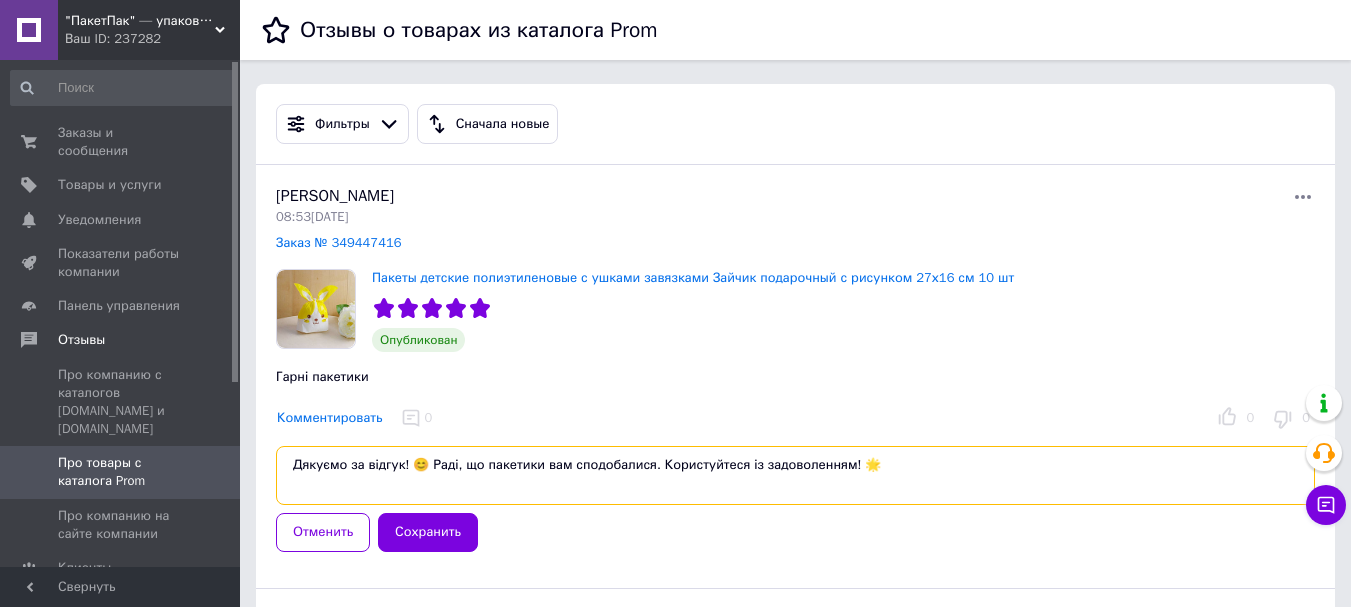 paste on "Ірина Коршун" 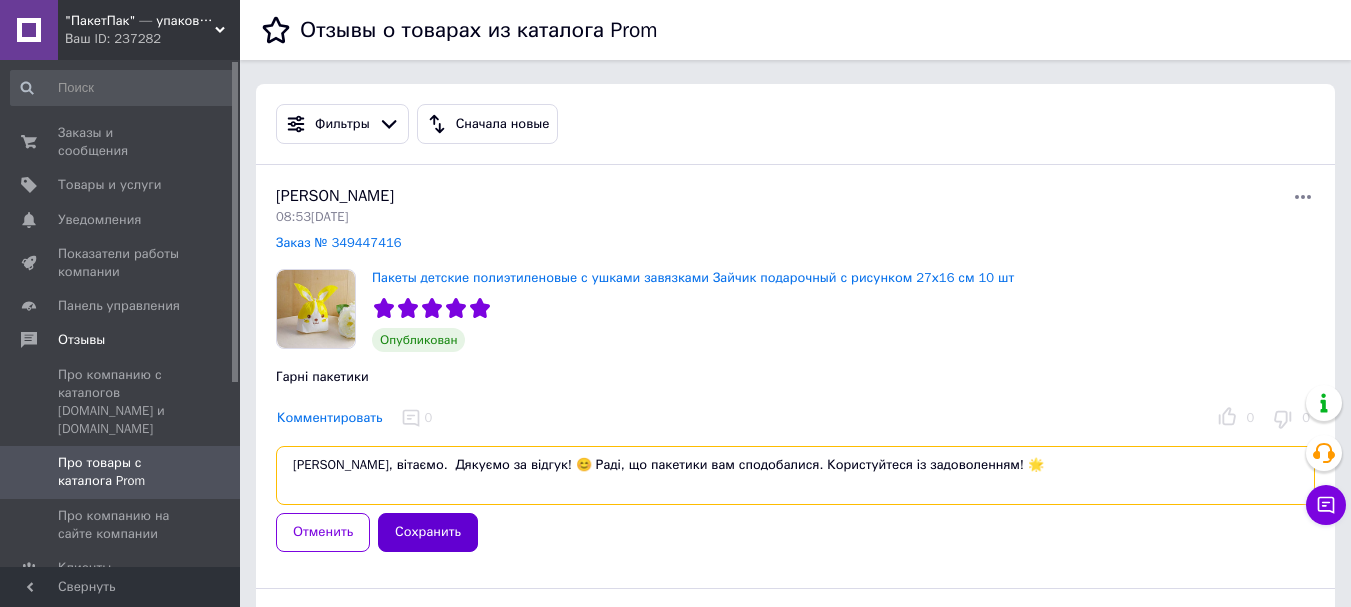 type on "Ірина Коршун, вітаємо.  Дякуємо за відгук! 😊 Раді, що пакетики вам сподобалися. Користуйтеся із задоволенням! 🌟" 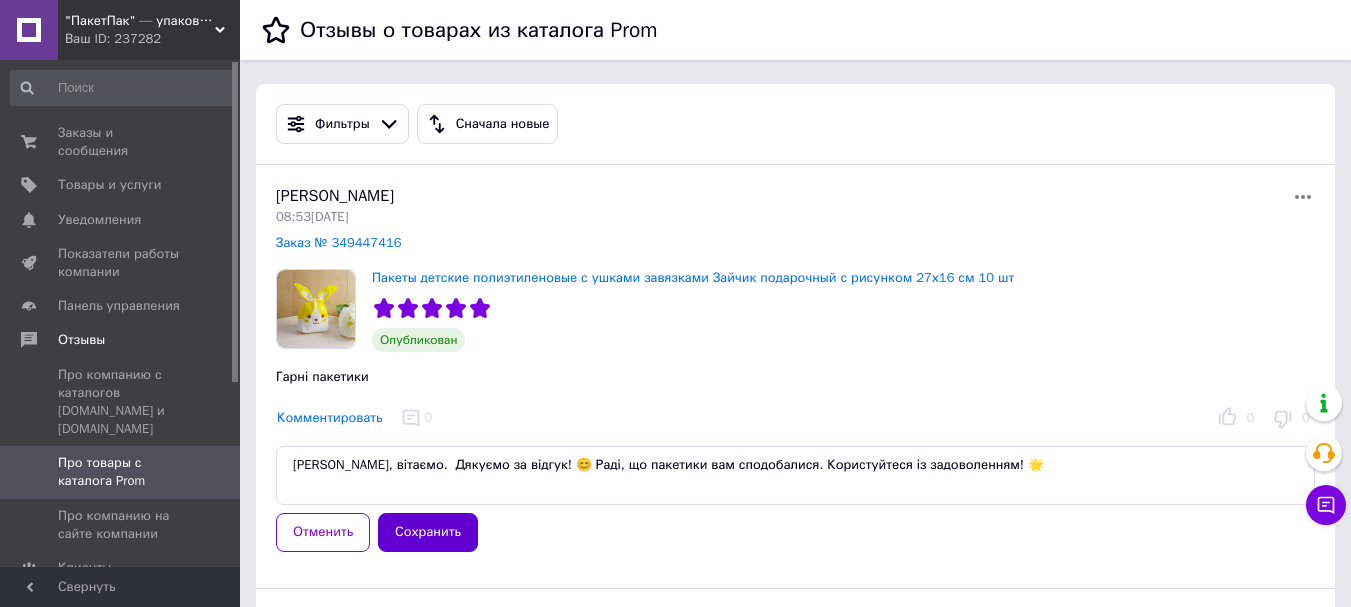 click on "Сохранить" at bounding box center [428, 532] 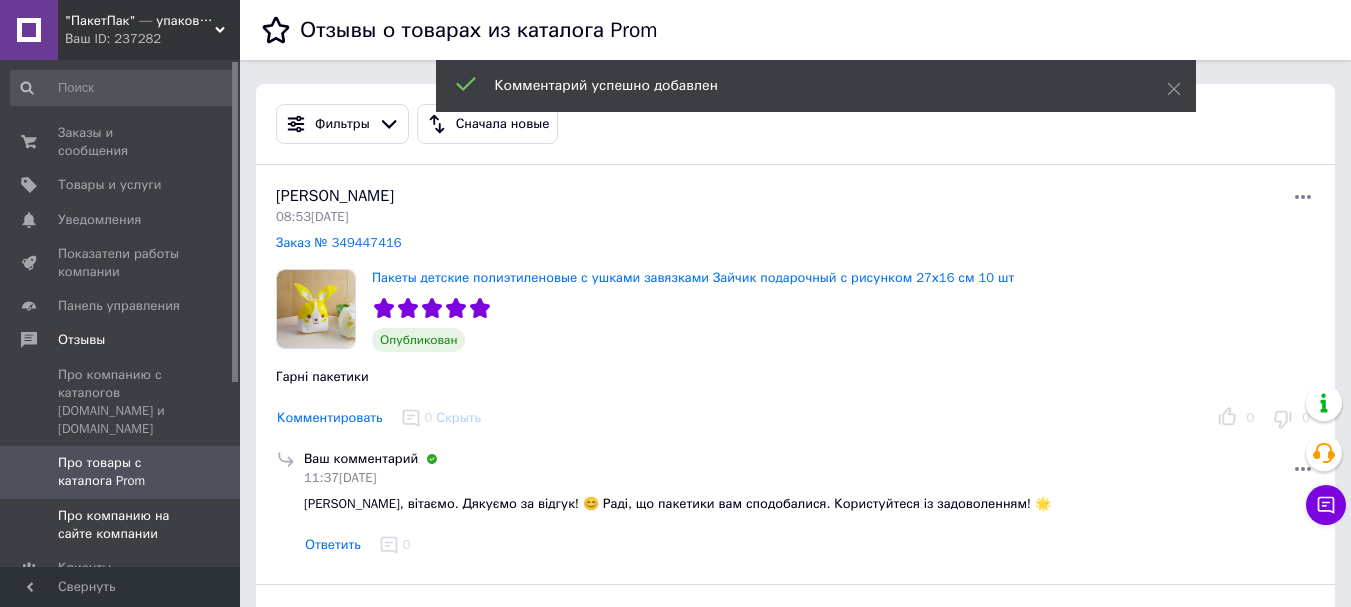click on "Про компанию на сайте компании" at bounding box center (121, 525) 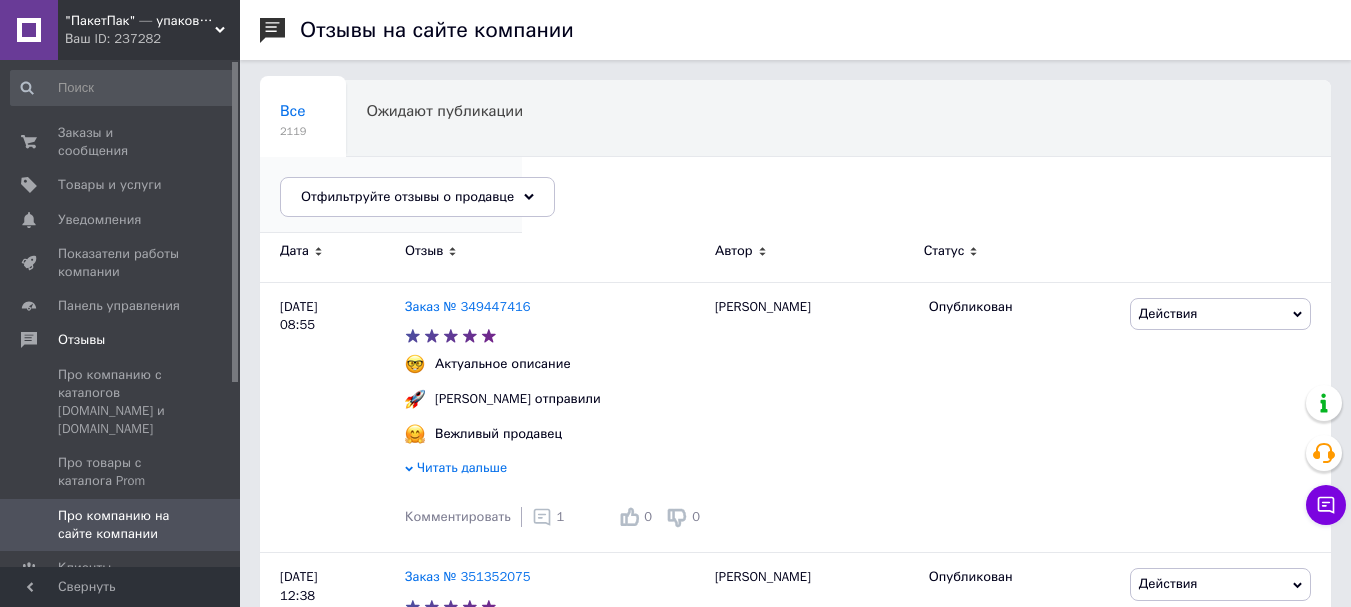 click on "Опубликованы без комме..." at bounding box center (381, 187) 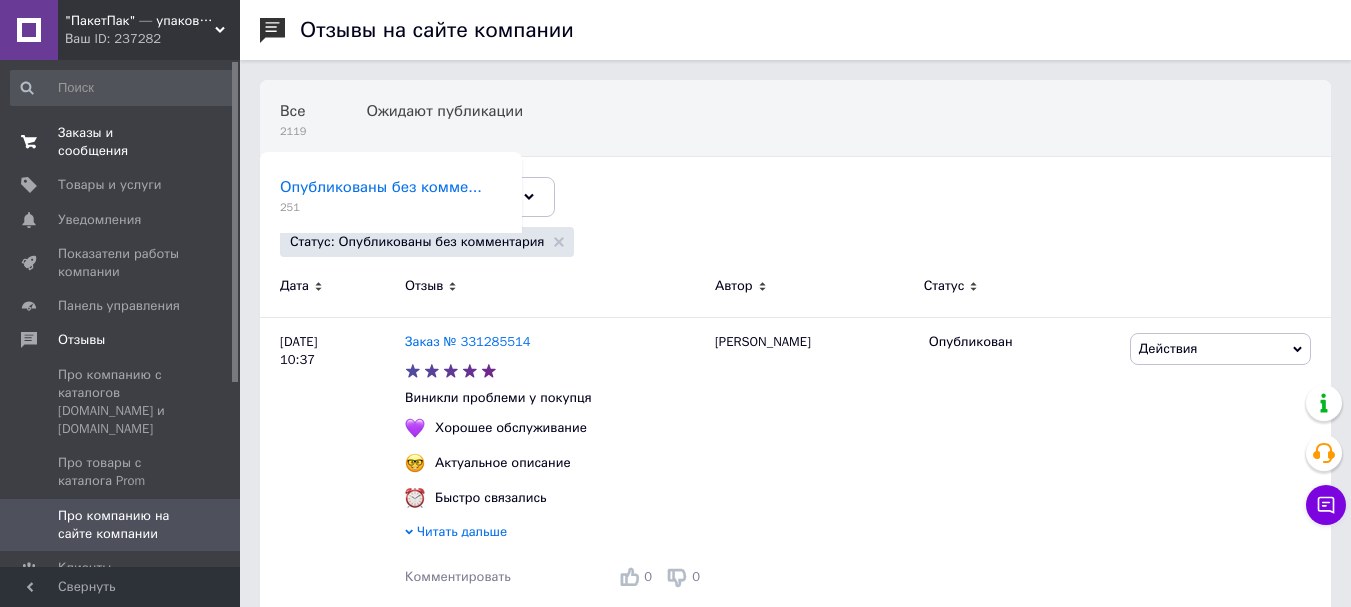 click on "Заказы и сообщения" at bounding box center (121, 142) 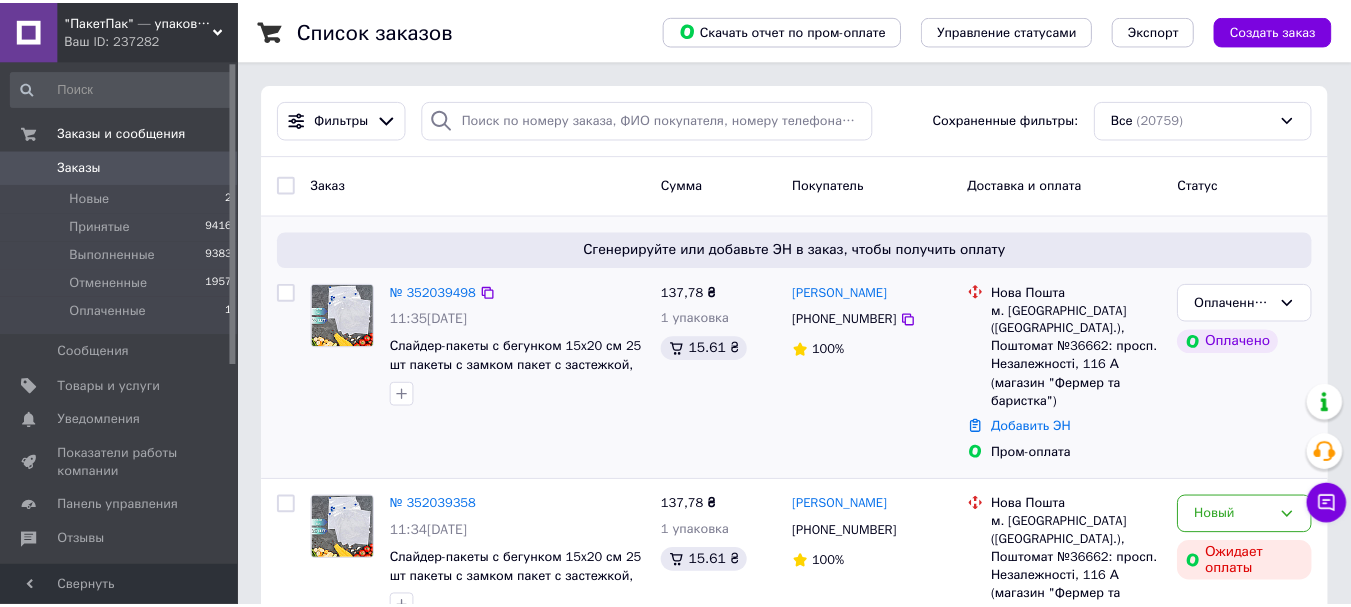 scroll, scrollTop: 67, scrollLeft: 0, axis: vertical 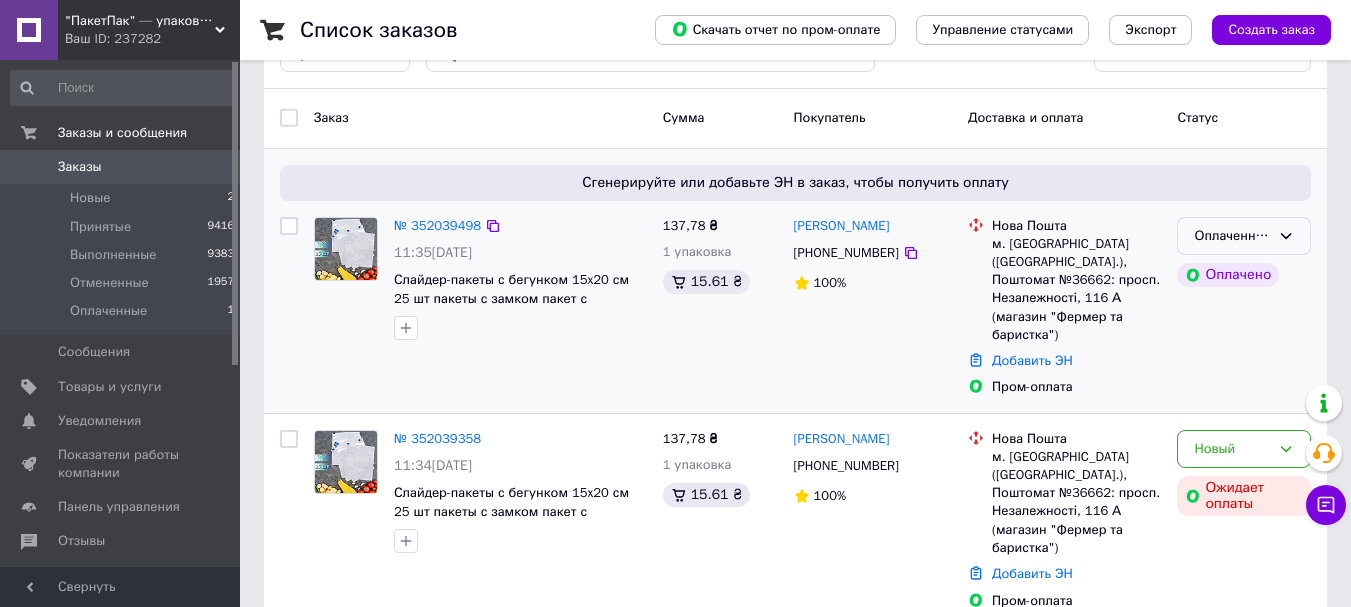 click on "Оплаченный" at bounding box center [1232, 236] 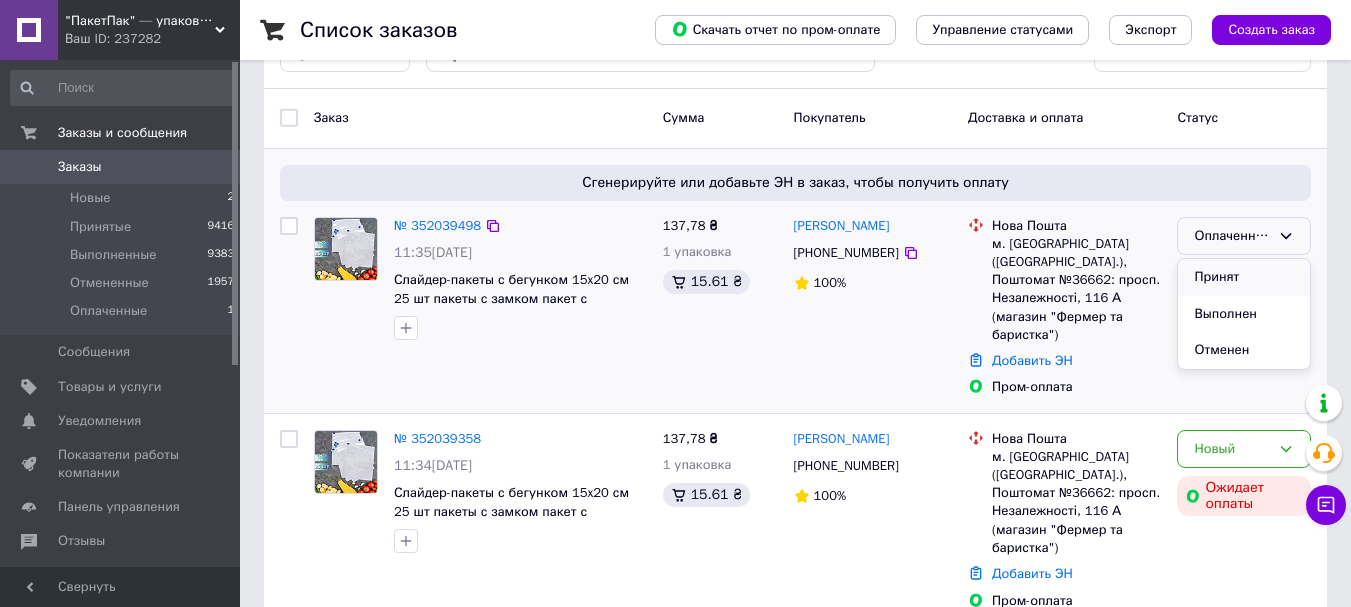 click on "Принят" at bounding box center [1244, 277] 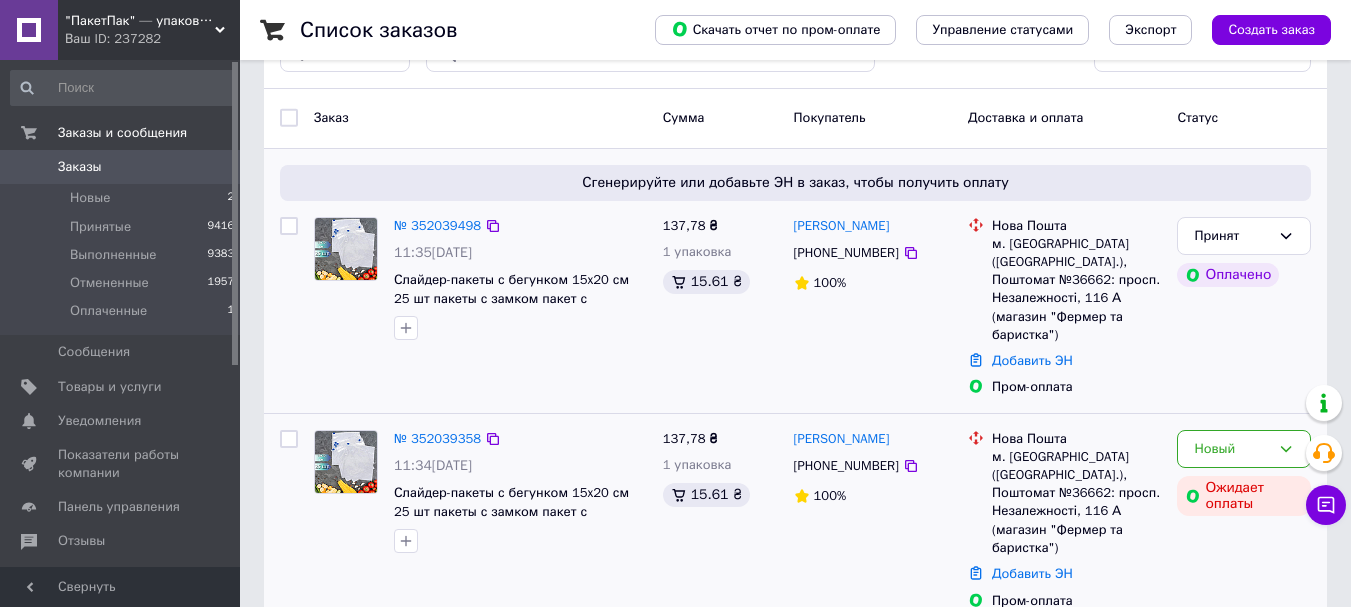 scroll, scrollTop: 267, scrollLeft: 0, axis: vertical 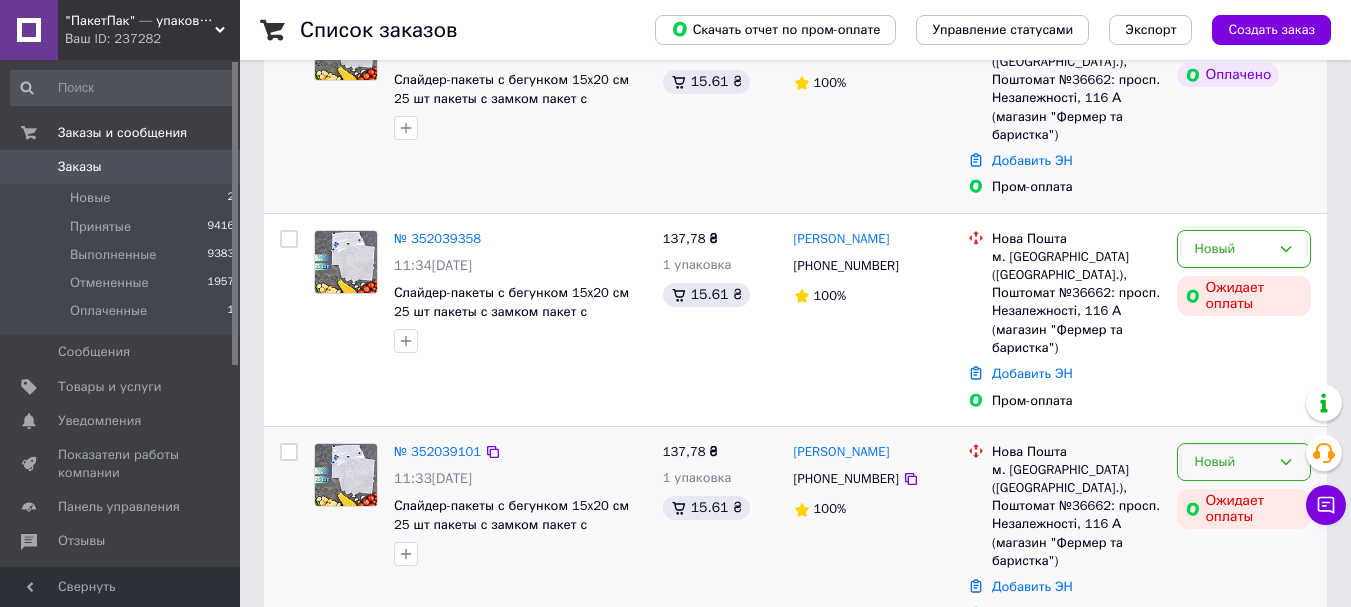 click on "Новый" at bounding box center [1232, 462] 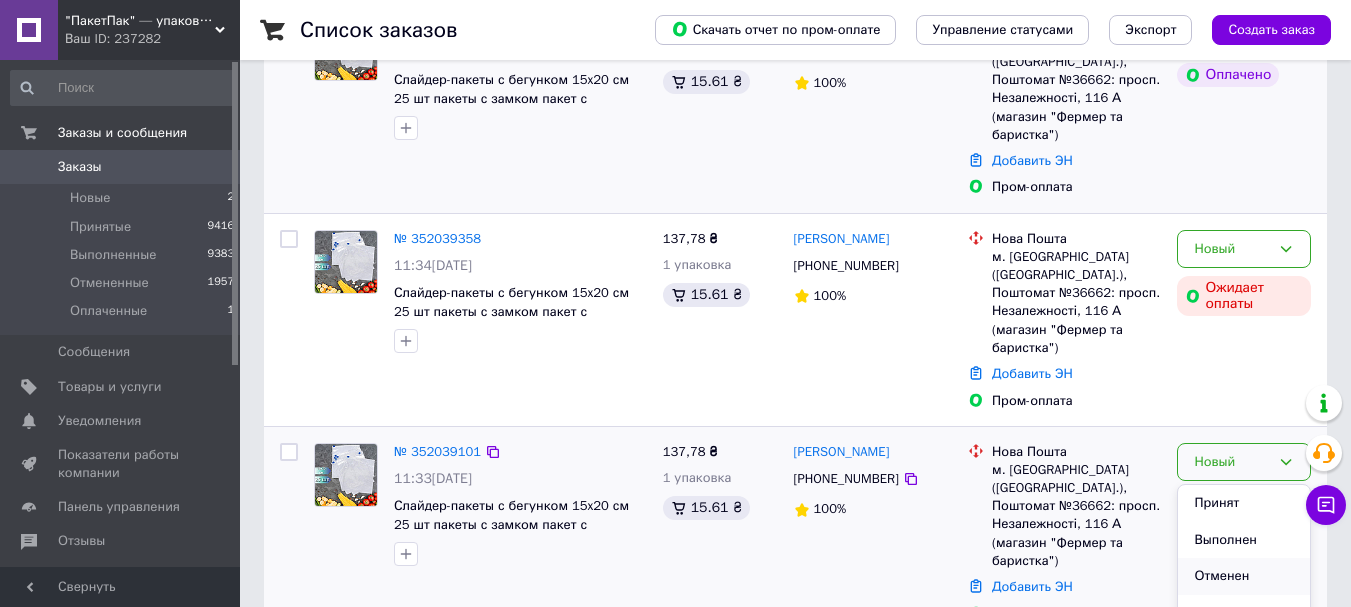 click on "Отменен" at bounding box center [1244, 576] 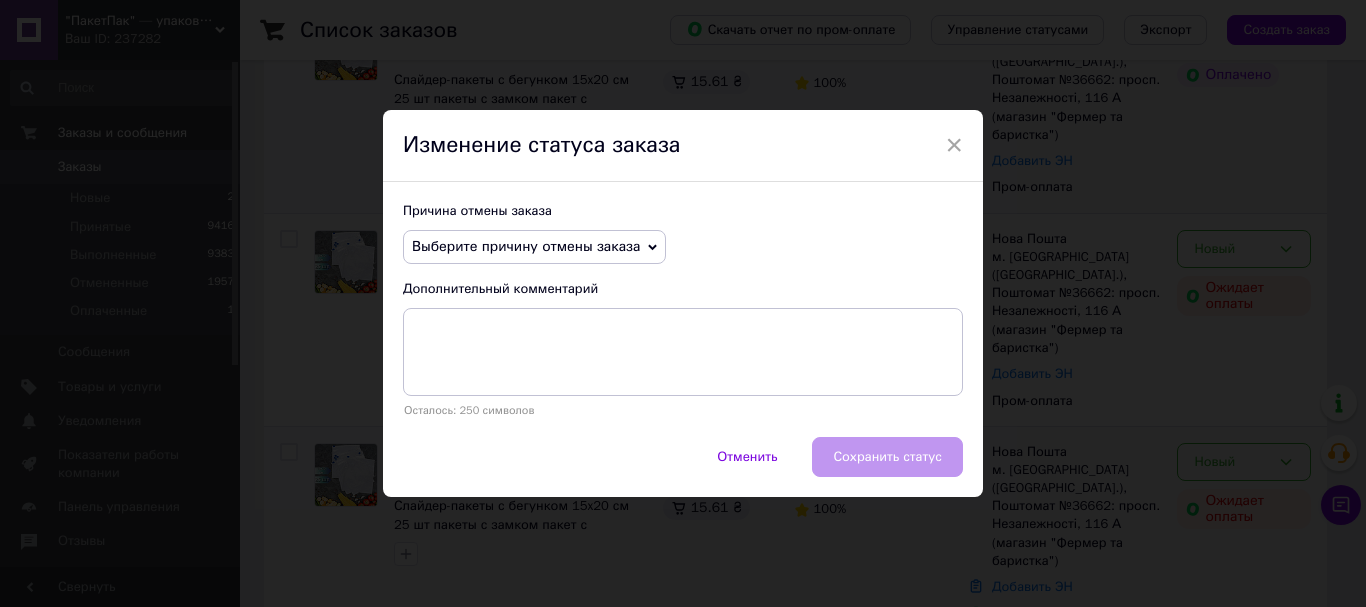 click on "Выберите причину отмены заказа" at bounding box center [526, 246] 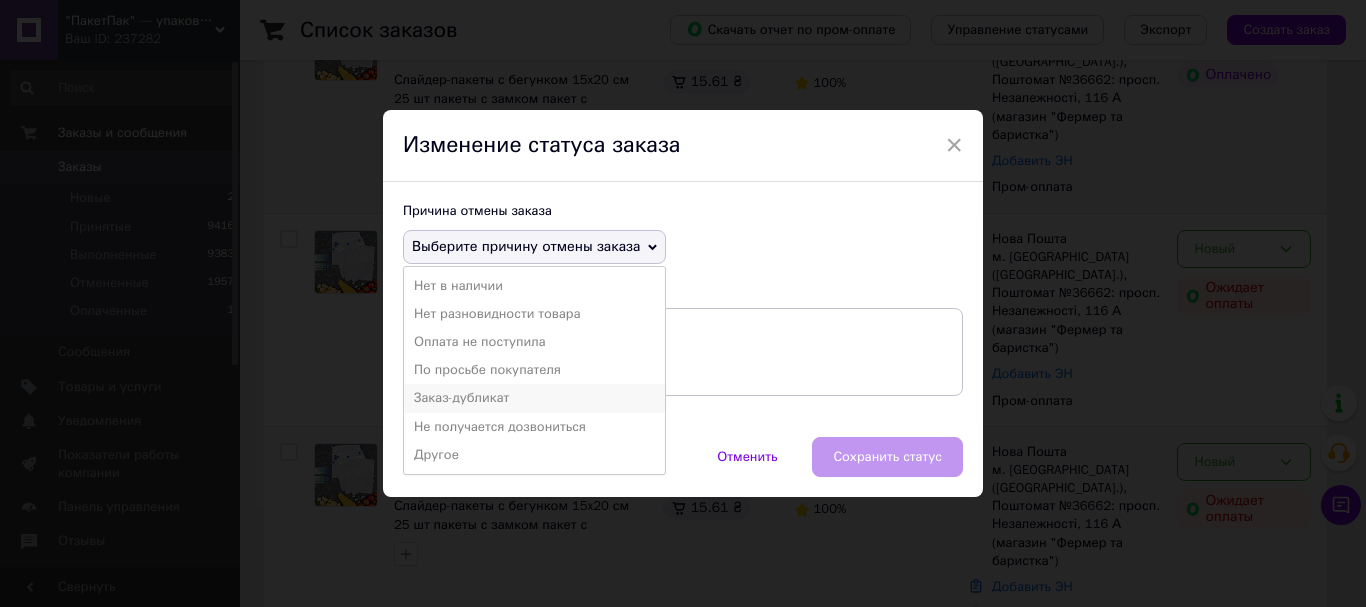 click on "Заказ-дубликат" at bounding box center [534, 398] 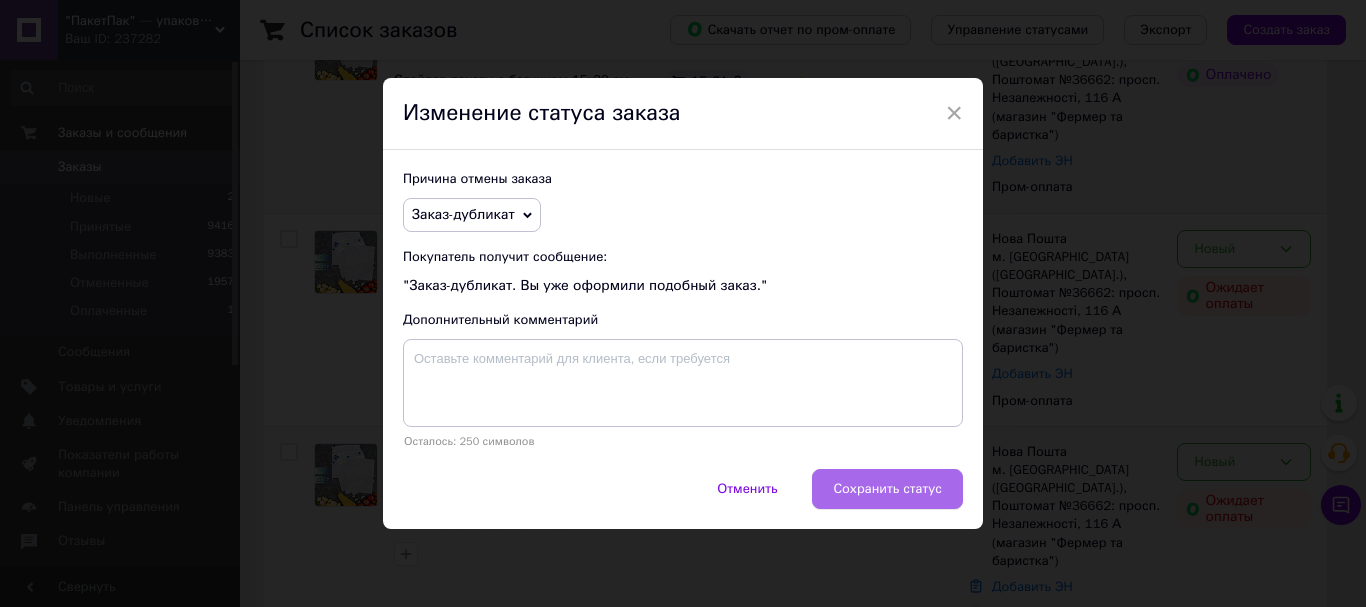 click on "Сохранить статус" at bounding box center [887, 489] 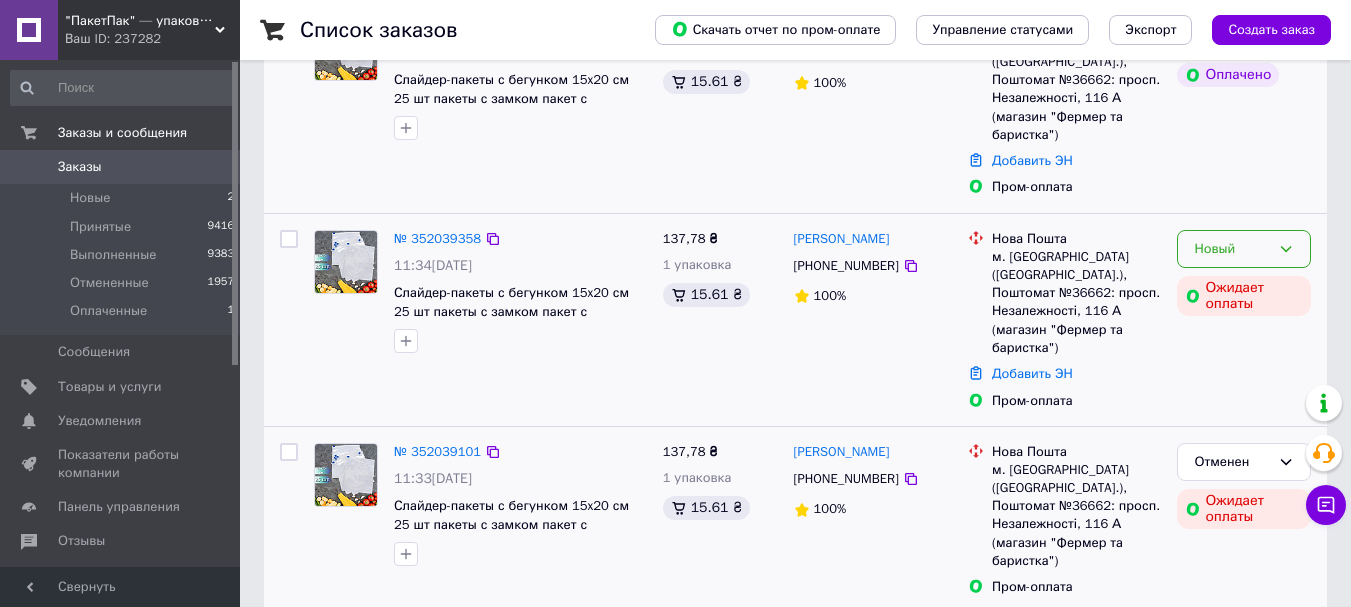 click on "Новый" at bounding box center [1232, 249] 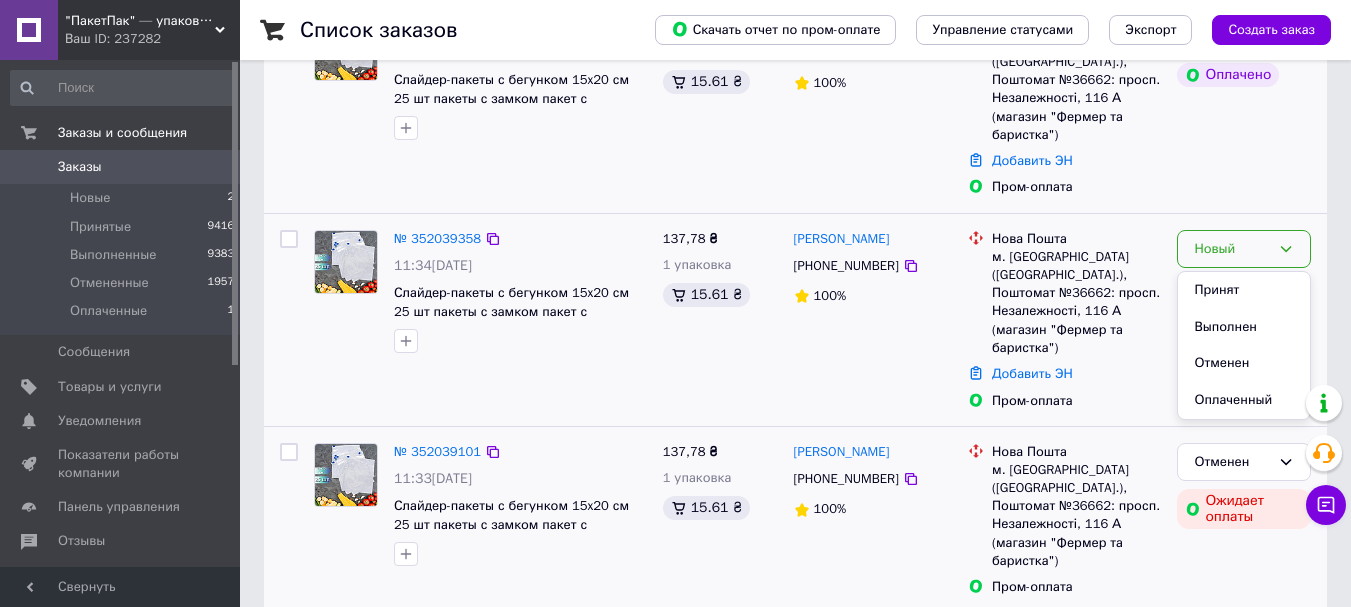 click on "Отменен" at bounding box center (1244, 363) 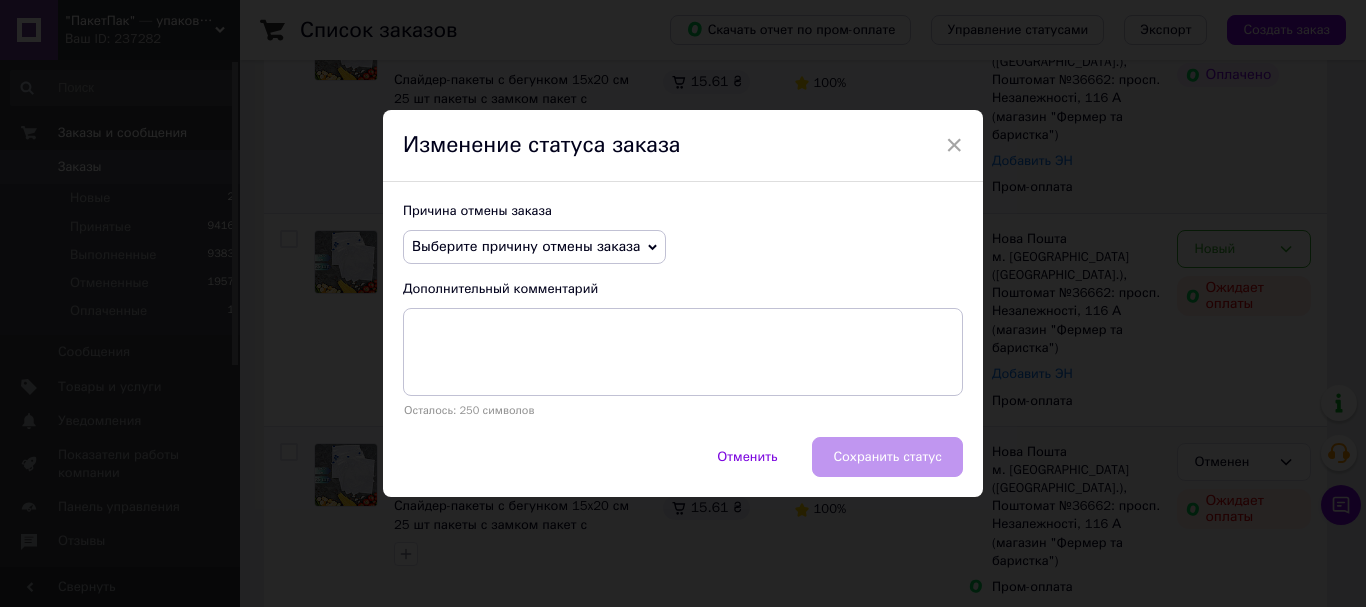 click on "Выберите причину отмены заказа" at bounding box center [526, 246] 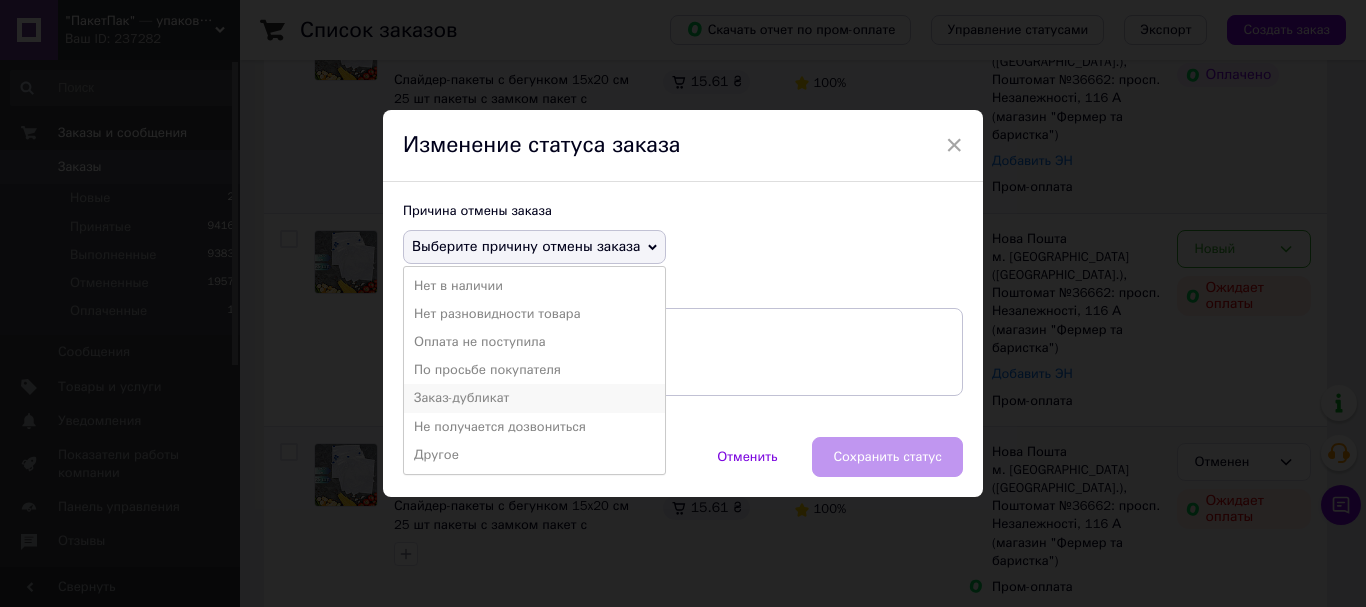 click on "Заказ-дубликат" at bounding box center (534, 398) 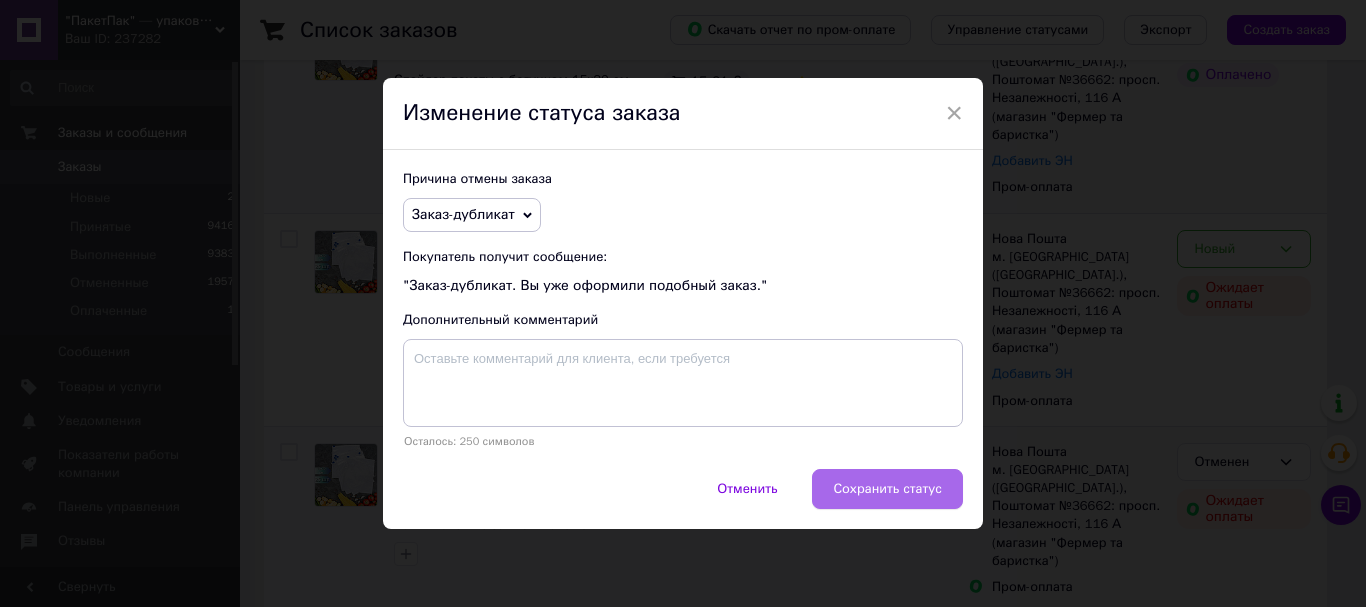 click on "Сохранить статус" at bounding box center [887, 489] 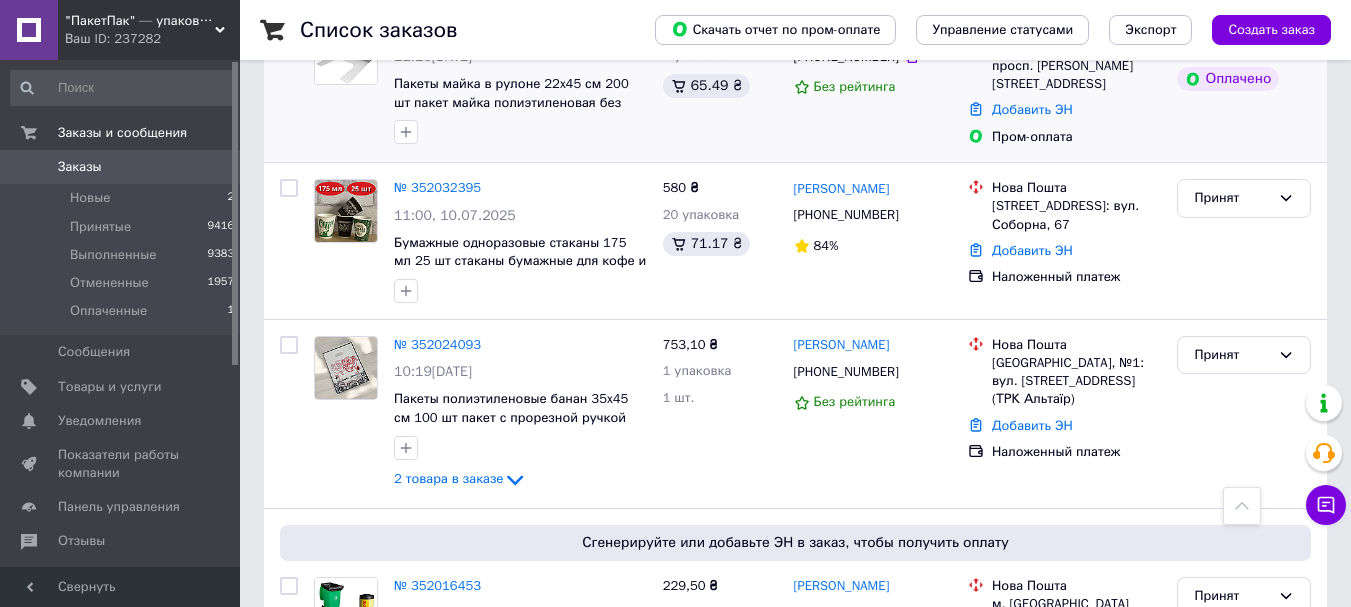 scroll, scrollTop: 933, scrollLeft: 0, axis: vertical 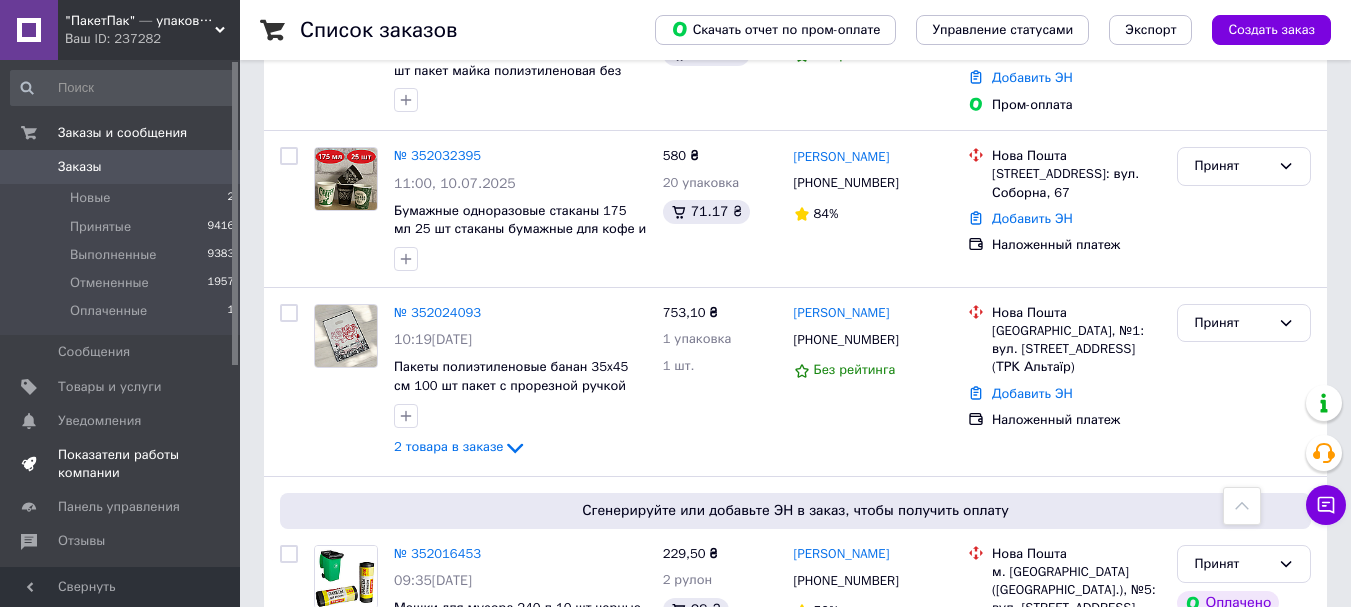 click on "Показатели работы компании" at bounding box center [121, 464] 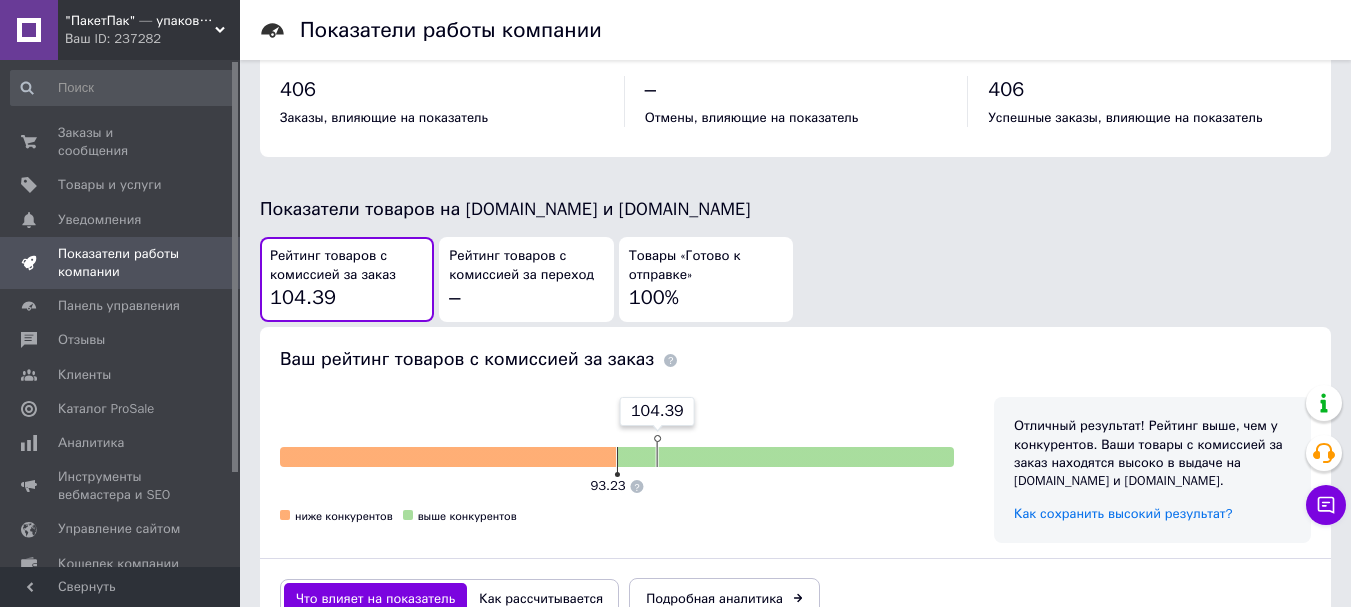 scroll, scrollTop: 1000, scrollLeft: 0, axis: vertical 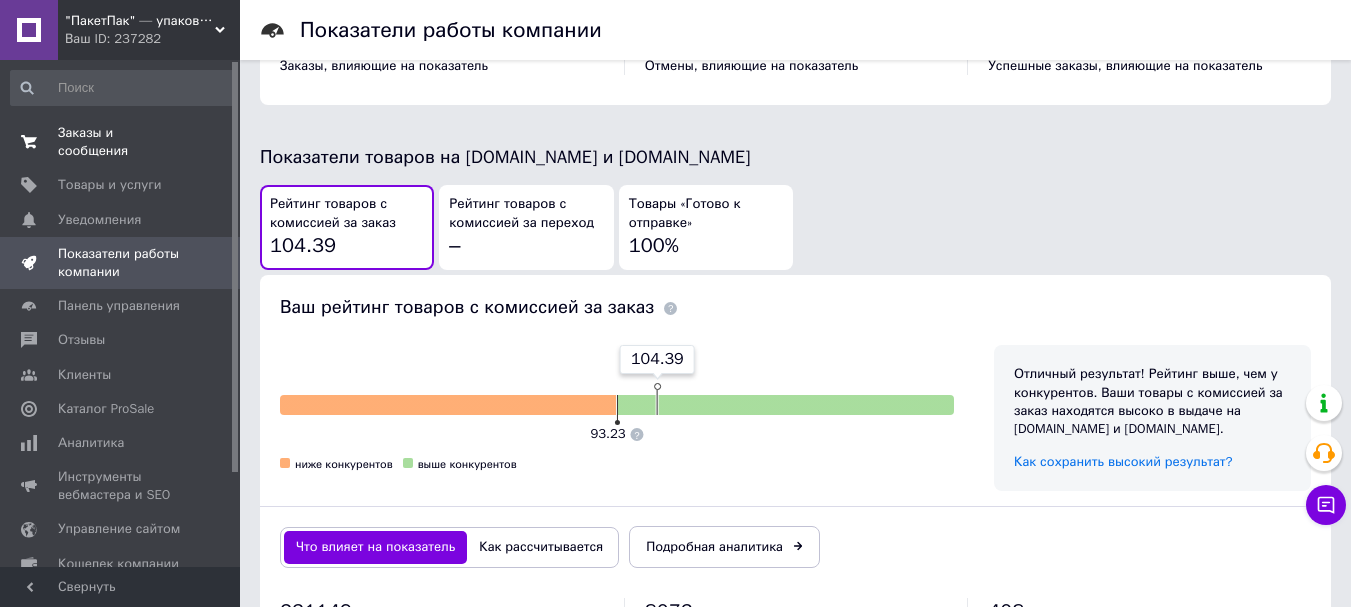 click on "Заказы и сообщения" at bounding box center [121, 142] 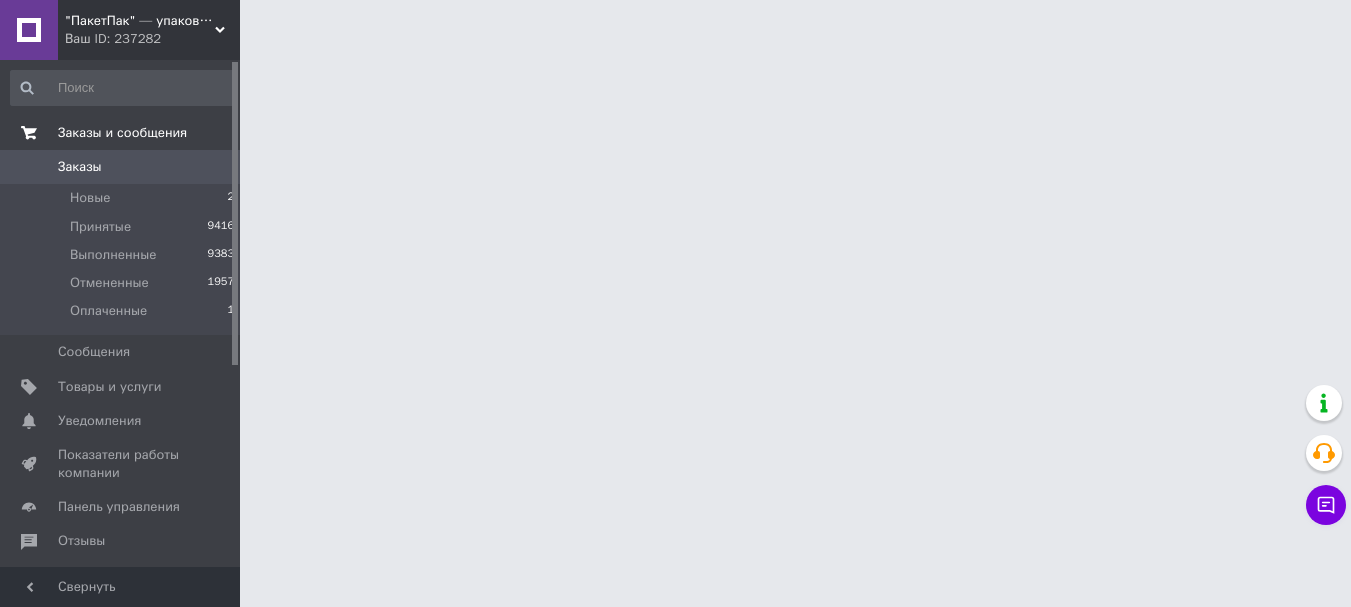 scroll, scrollTop: 0, scrollLeft: 0, axis: both 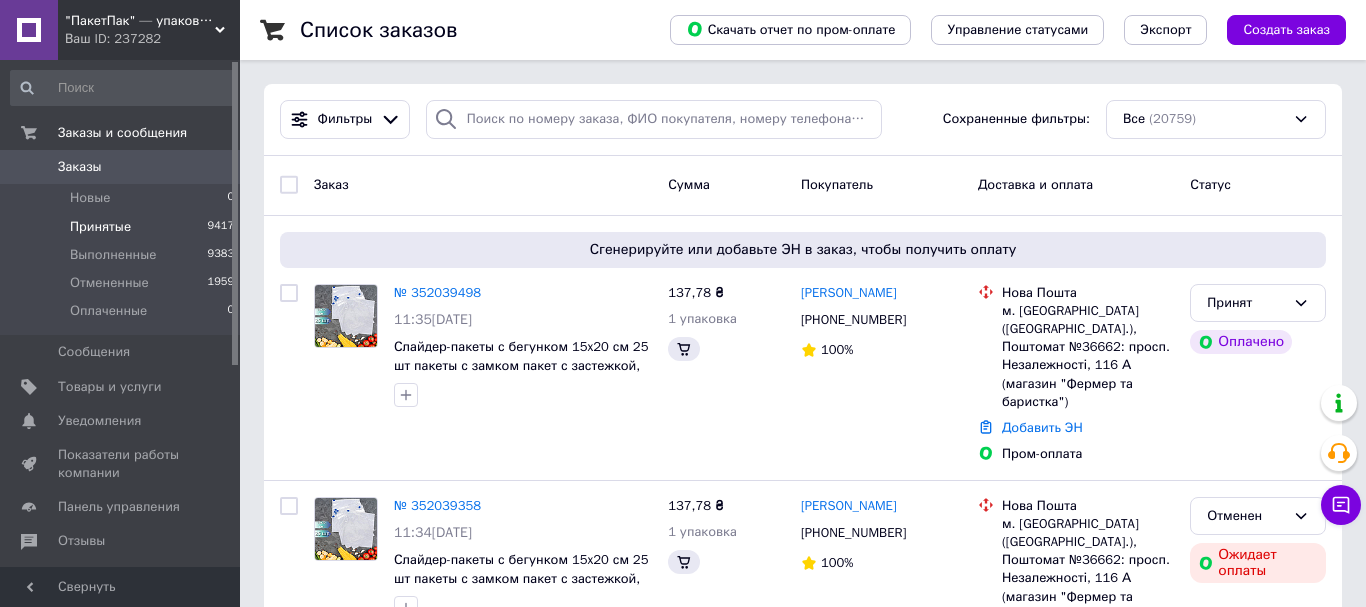 click on "Принятые" at bounding box center (100, 227) 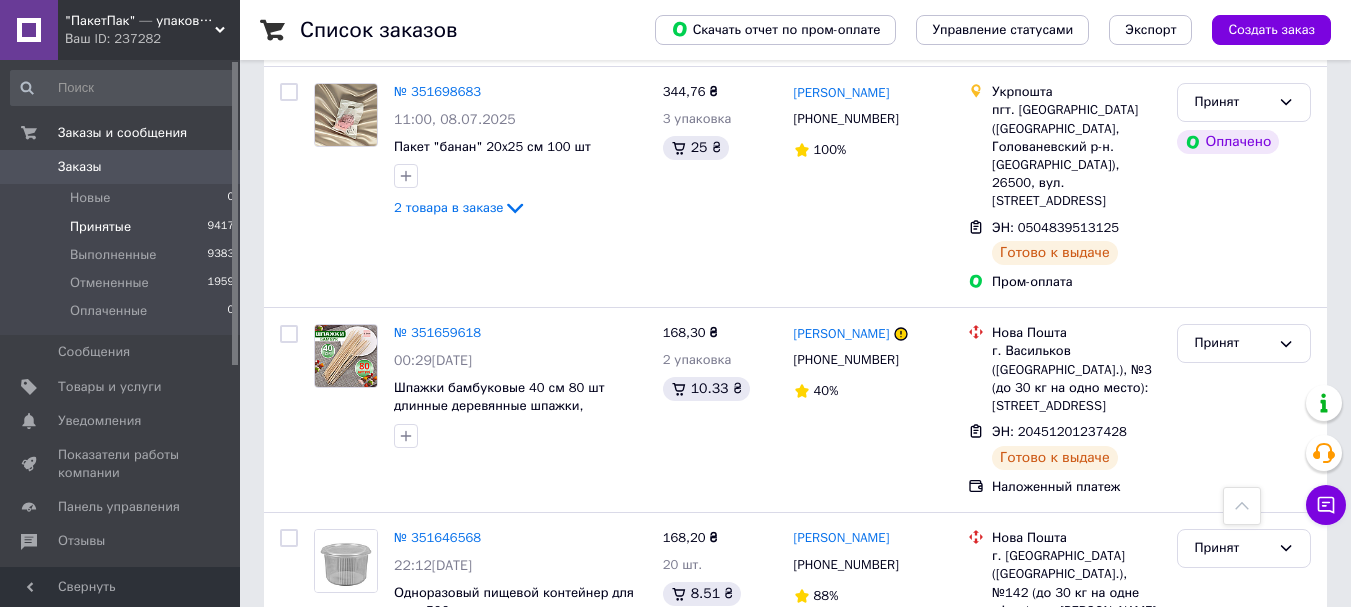 scroll, scrollTop: 5400, scrollLeft: 0, axis: vertical 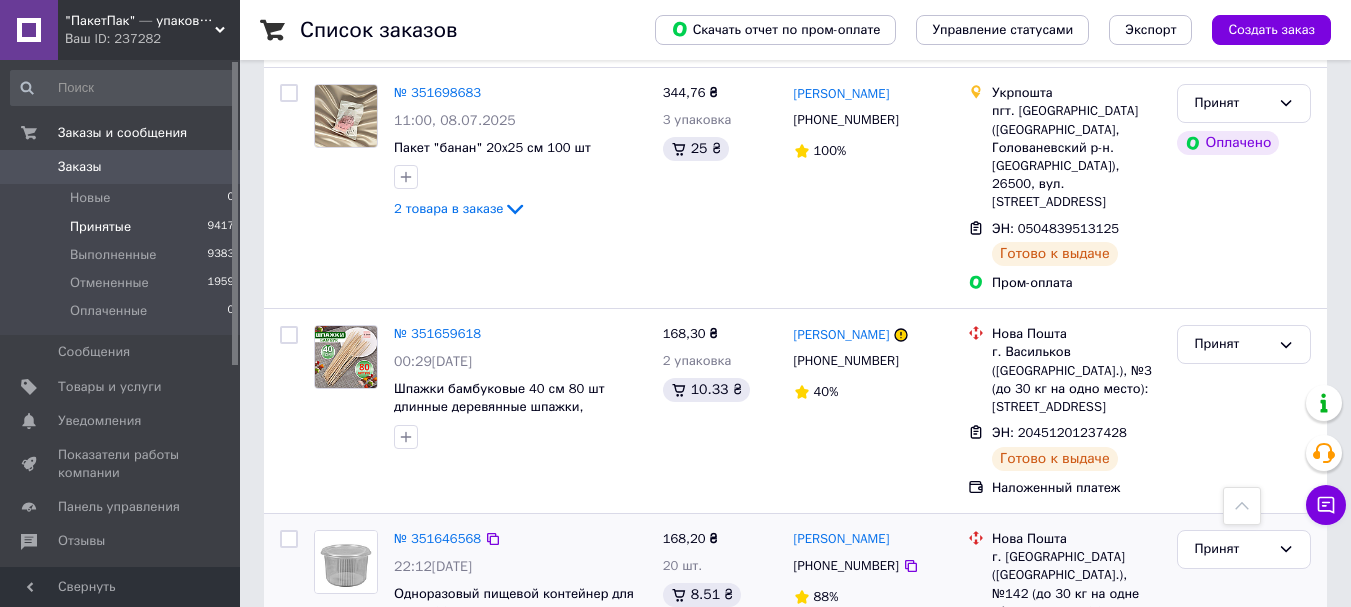 click at bounding box center (289, 539) 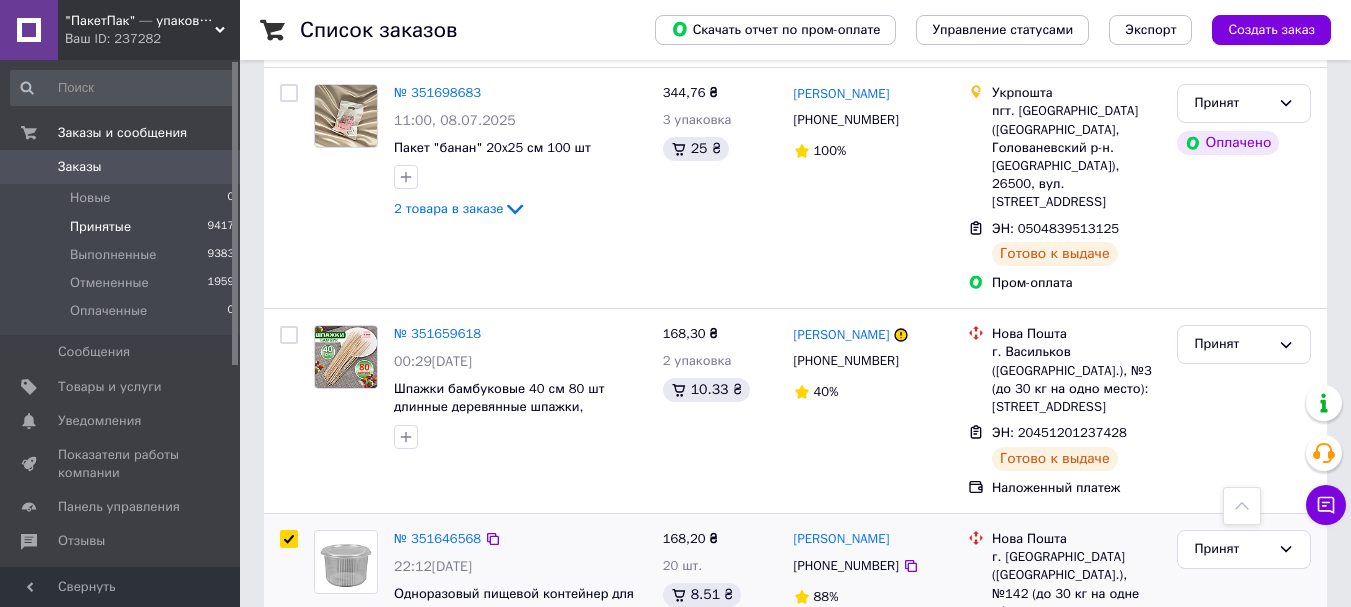 checkbox on "true" 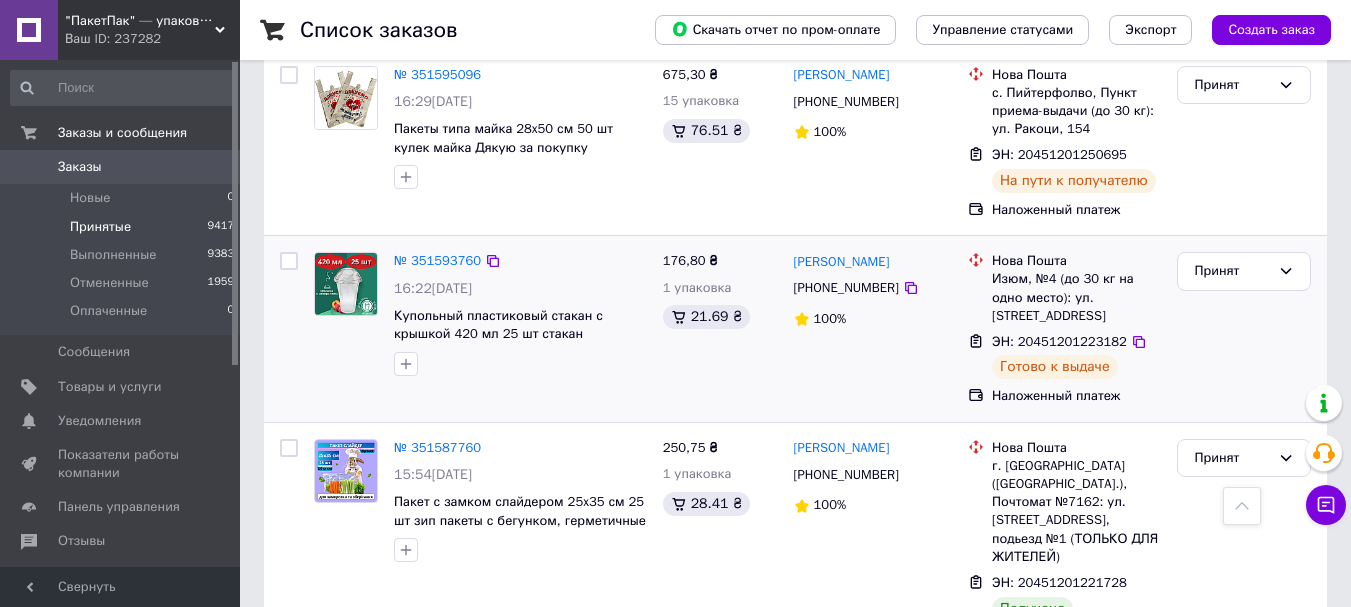 scroll, scrollTop: 6400, scrollLeft: 0, axis: vertical 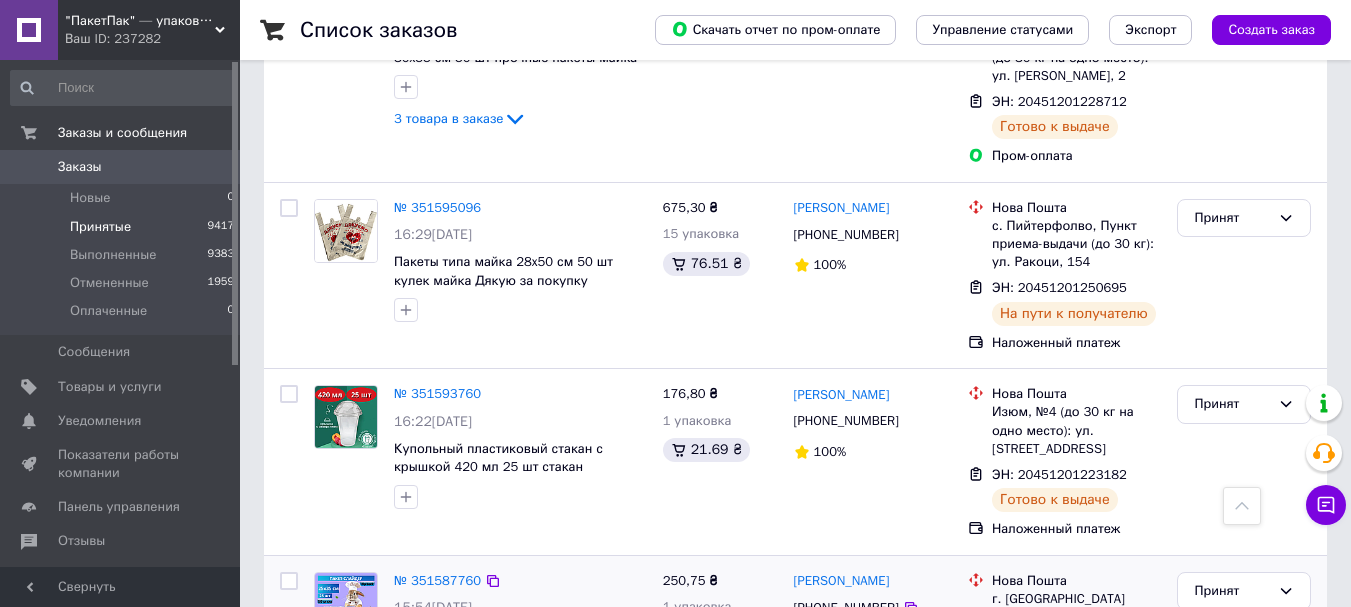 click at bounding box center [289, 581] 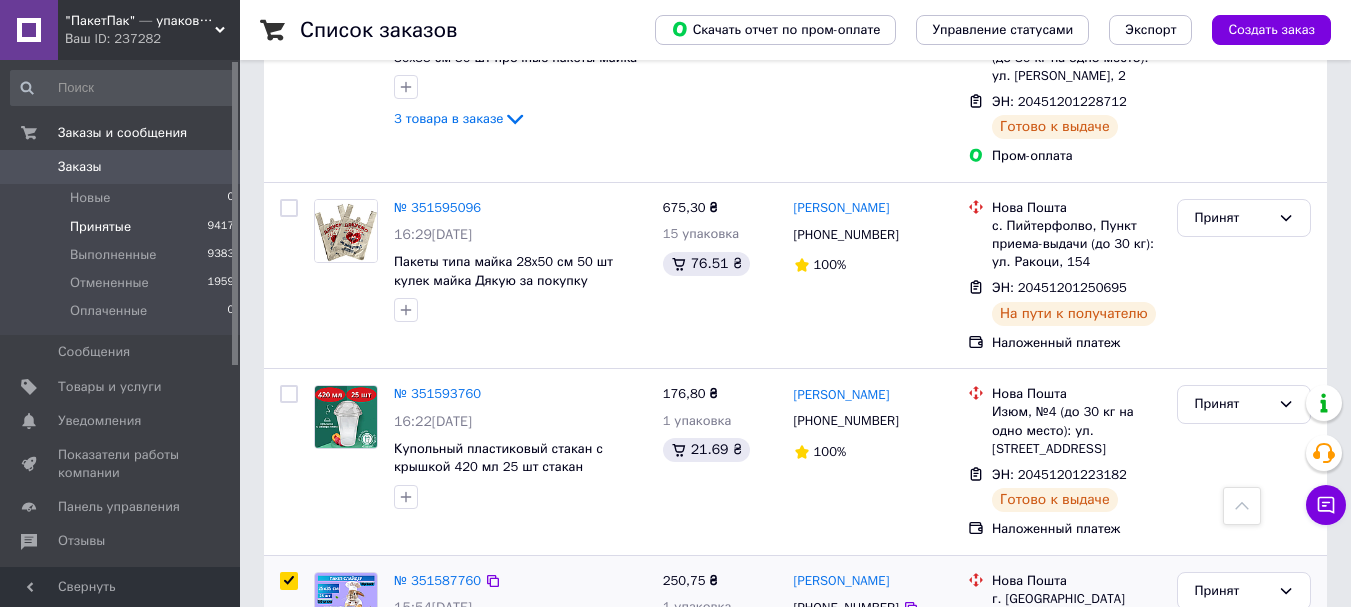 checkbox on "true" 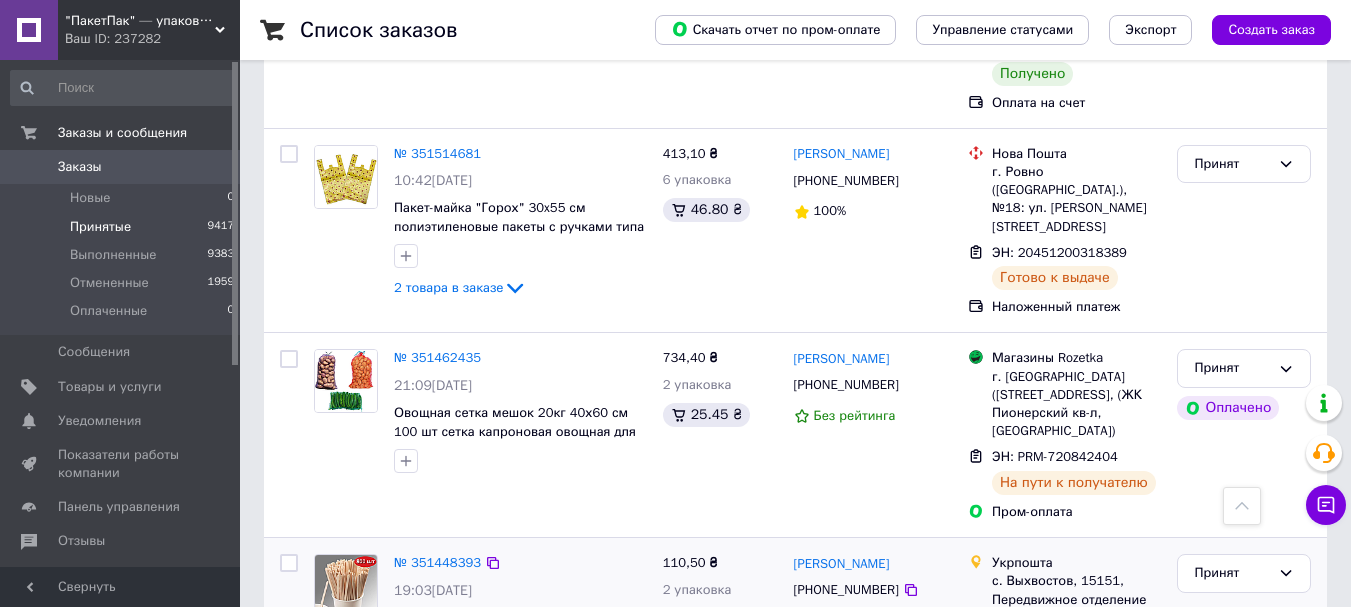 scroll, scrollTop: 7133, scrollLeft: 0, axis: vertical 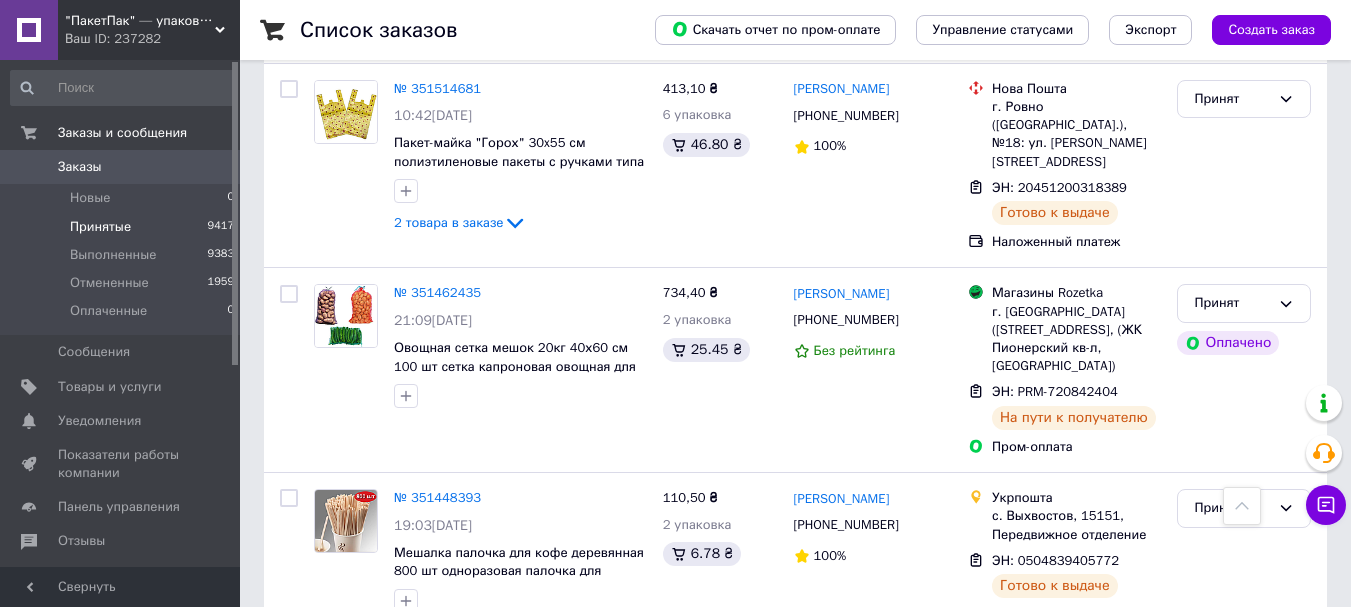 click at bounding box center [289, 667] 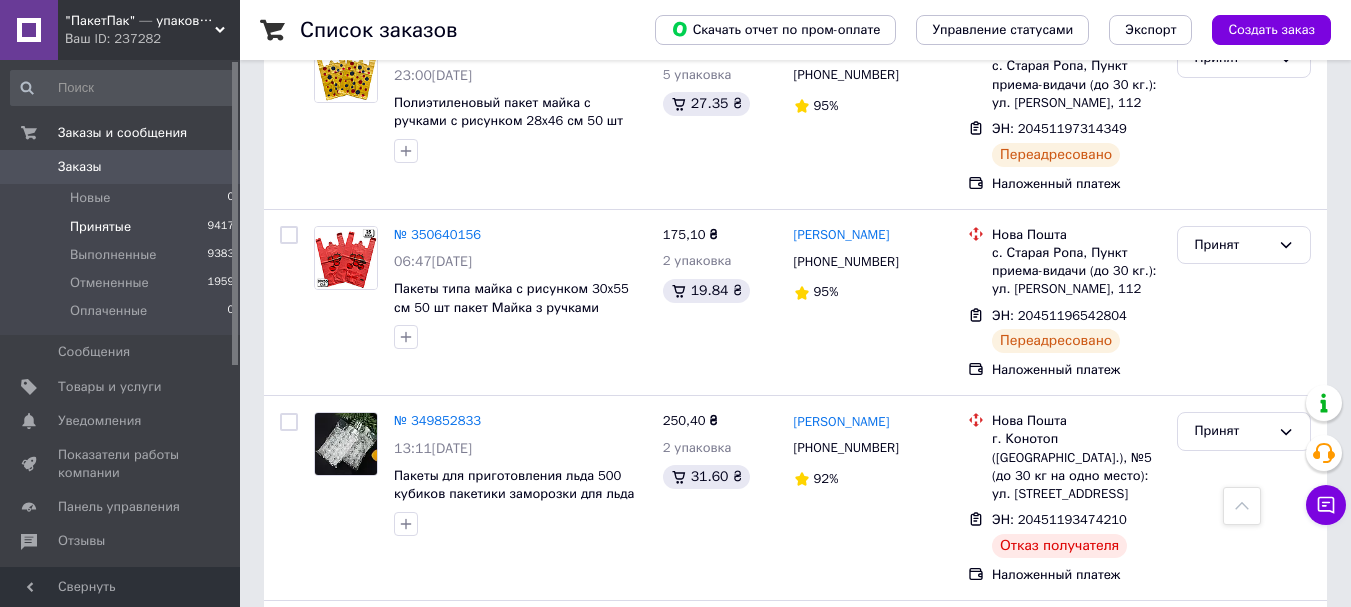 scroll, scrollTop: 9200, scrollLeft: 0, axis: vertical 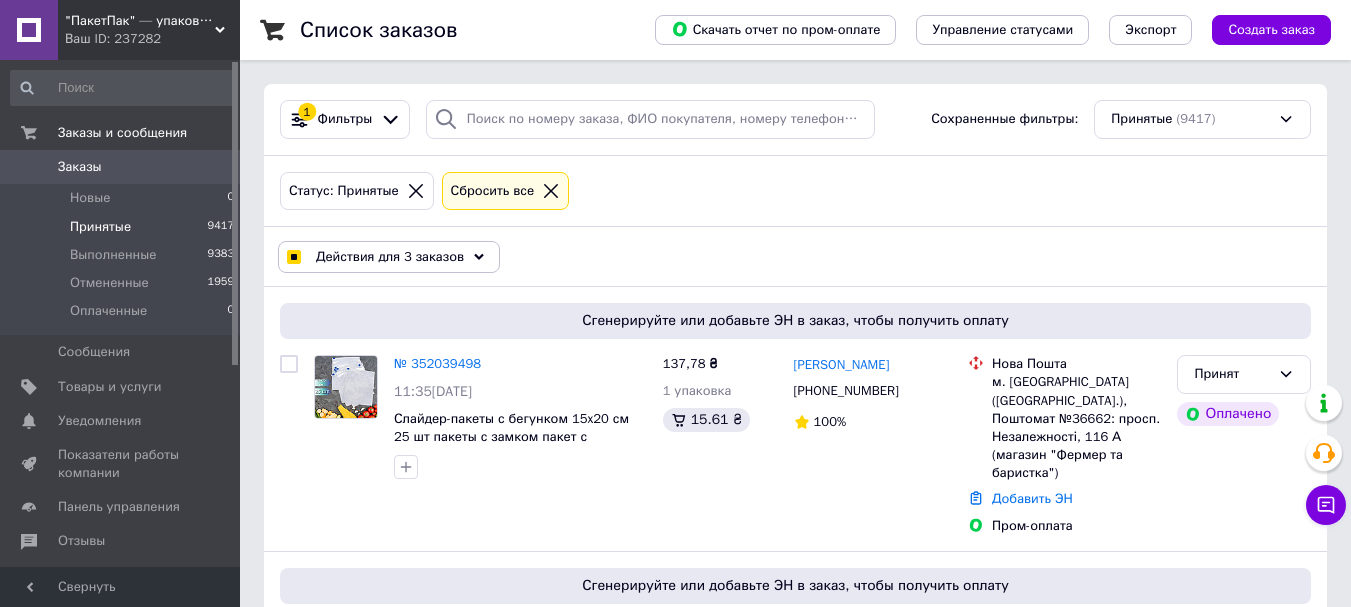 click on "Действия для 3 заказов" at bounding box center [389, 257] 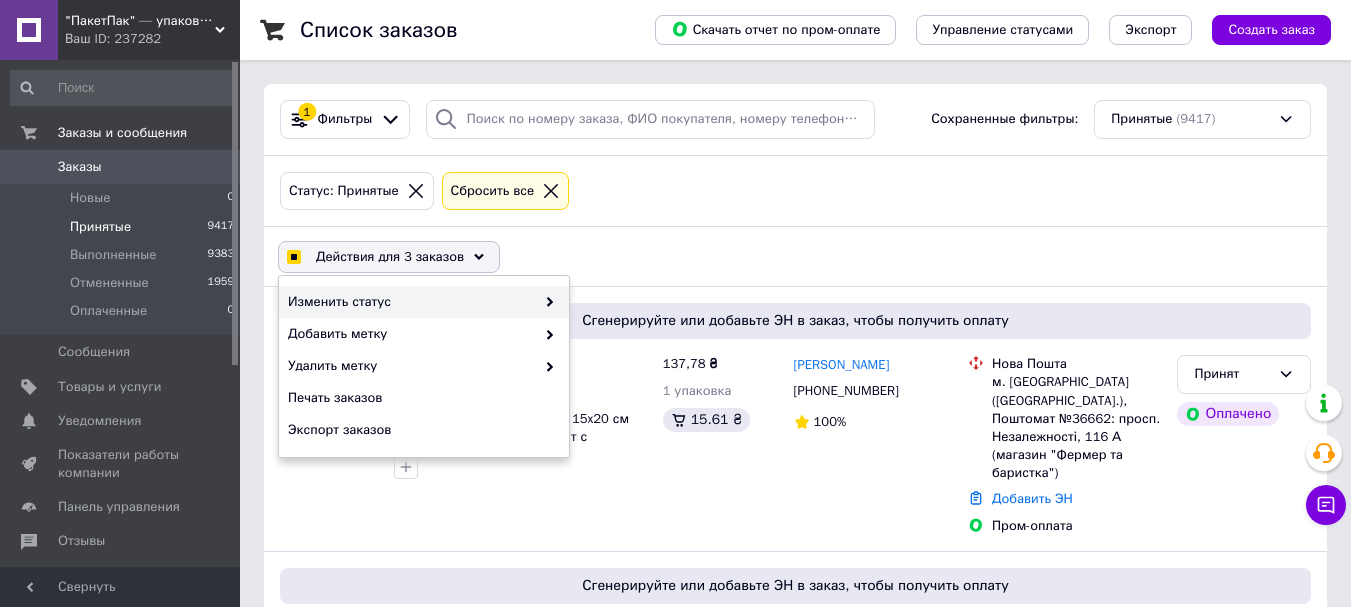 checkbox on "true" 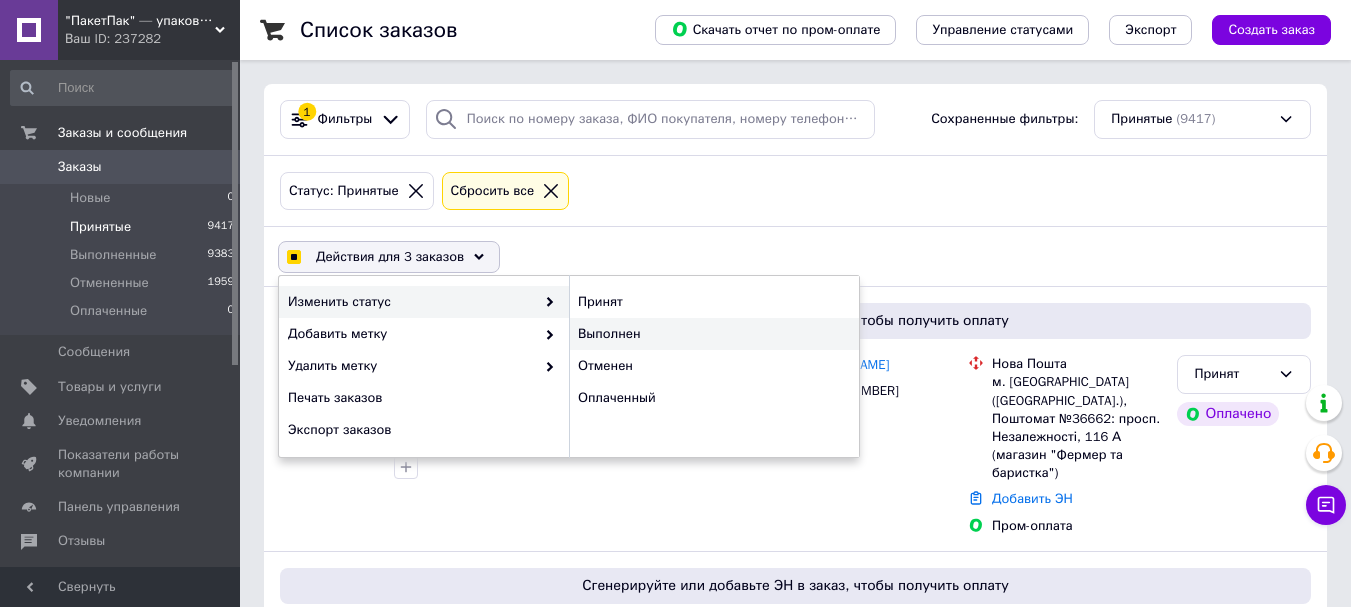 click on "Выполнен" at bounding box center (714, 334) 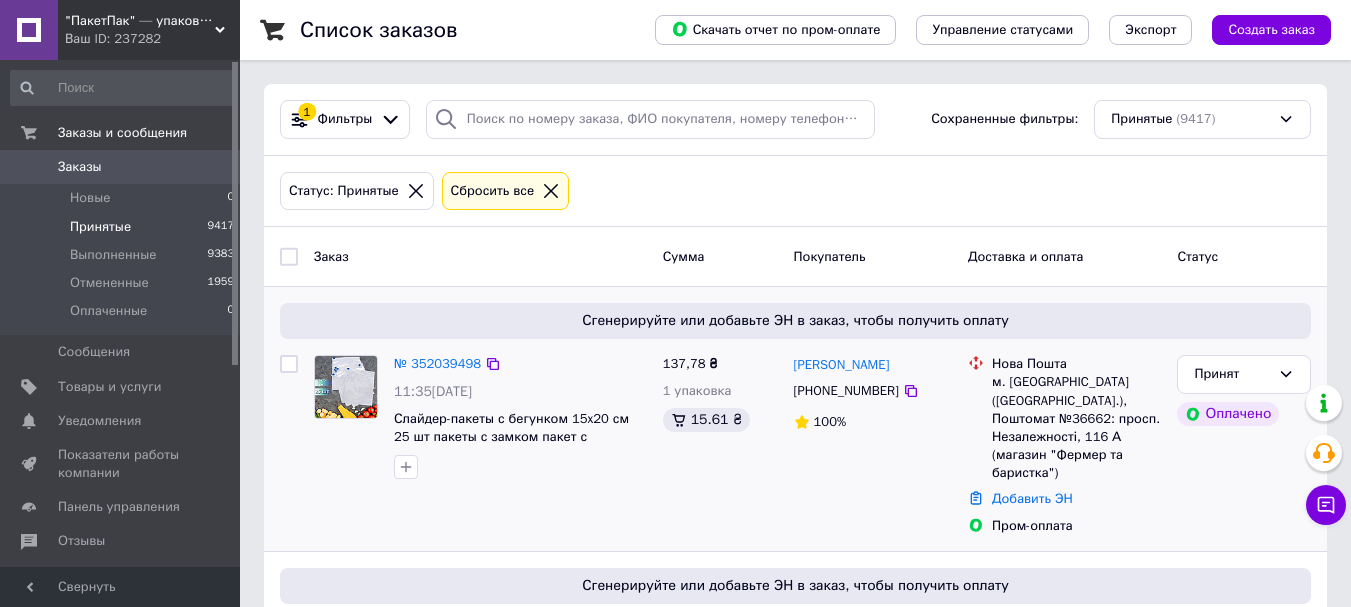 checkbox on "false" 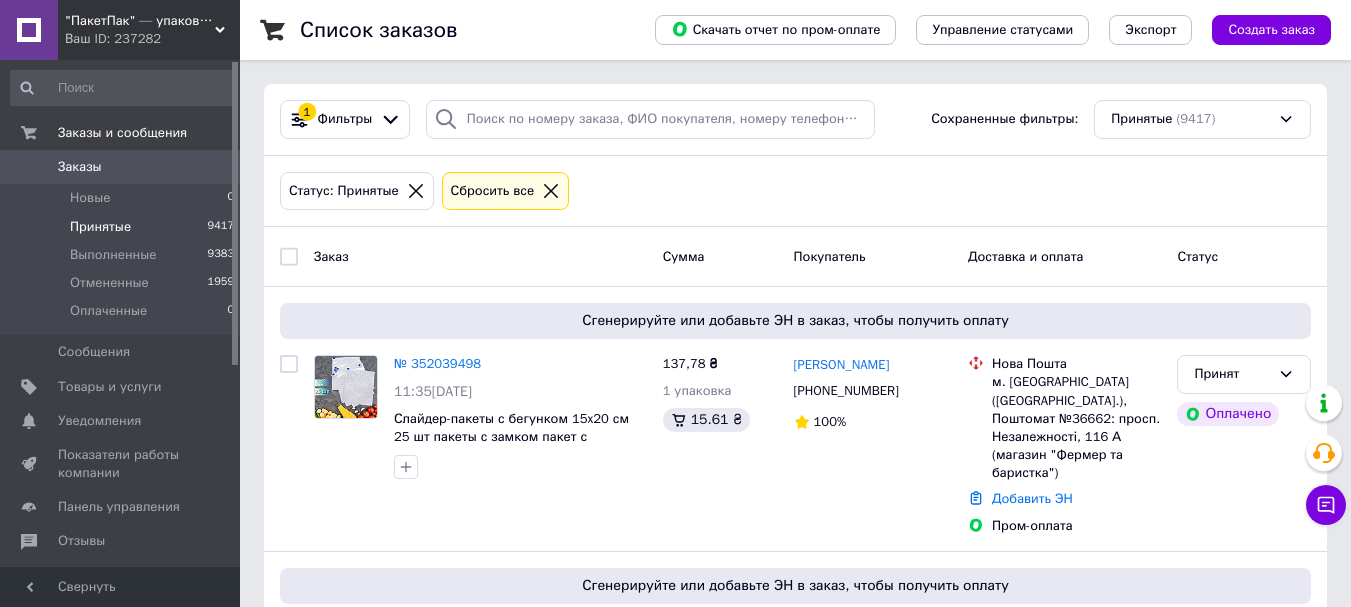 click on "Заказы" at bounding box center [80, 167] 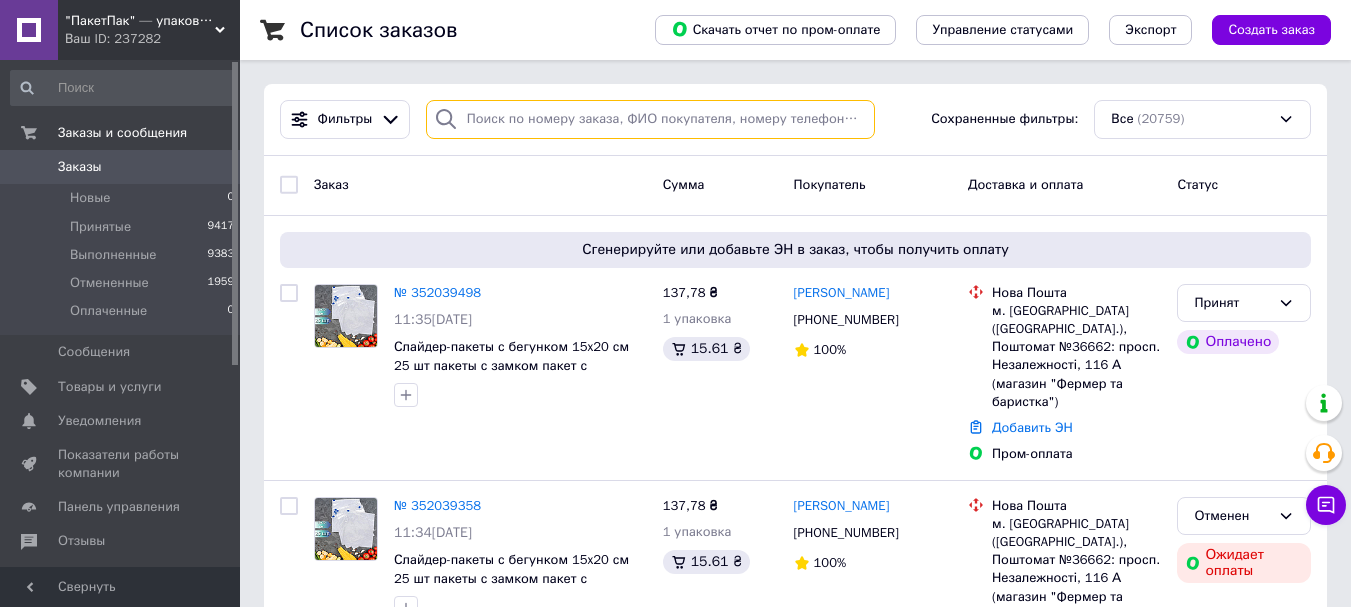 paste on "20451200300303" 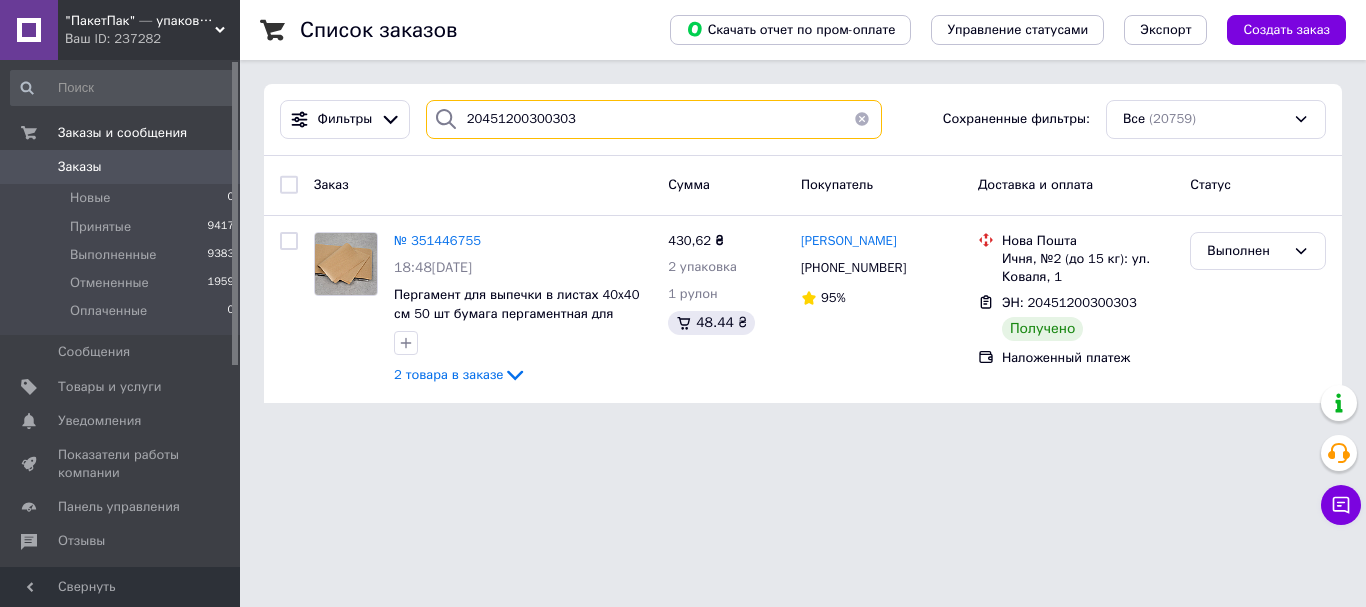drag, startPoint x: 590, startPoint y: 115, endPoint x: 452, endPoint y: 129, distance: 138.70833 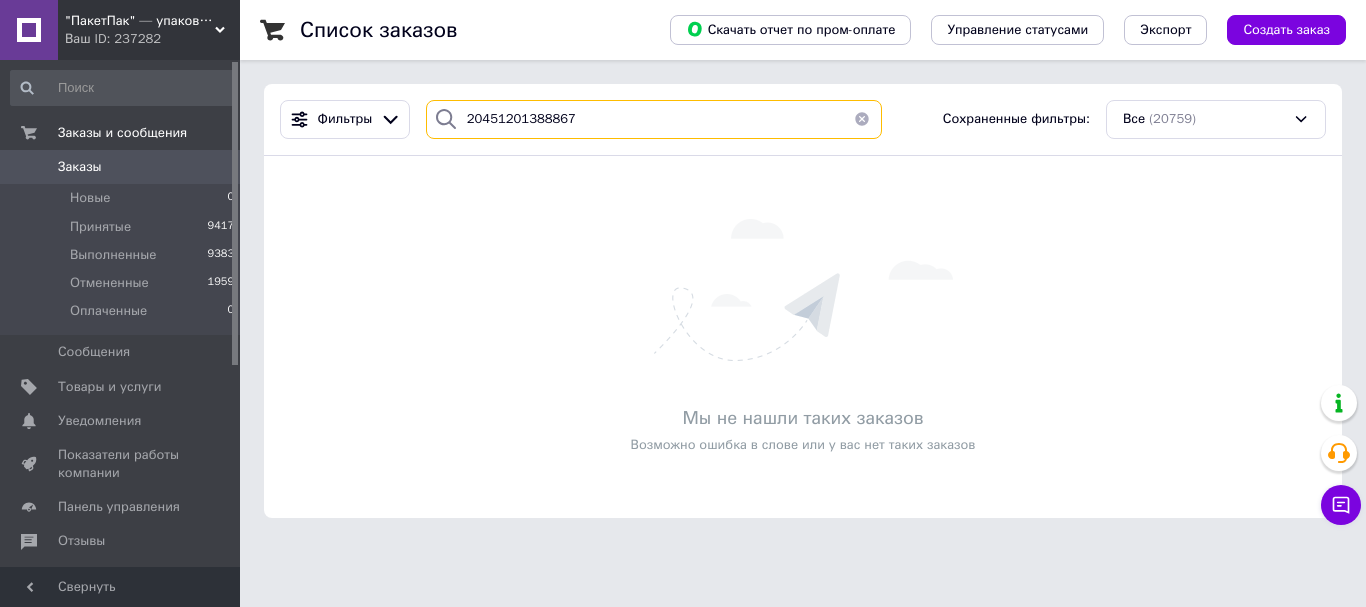 drag, startPoint x: 570, startPoint y: 115, endPoint x: 447, endPoint y: 126, distance: 123.49089 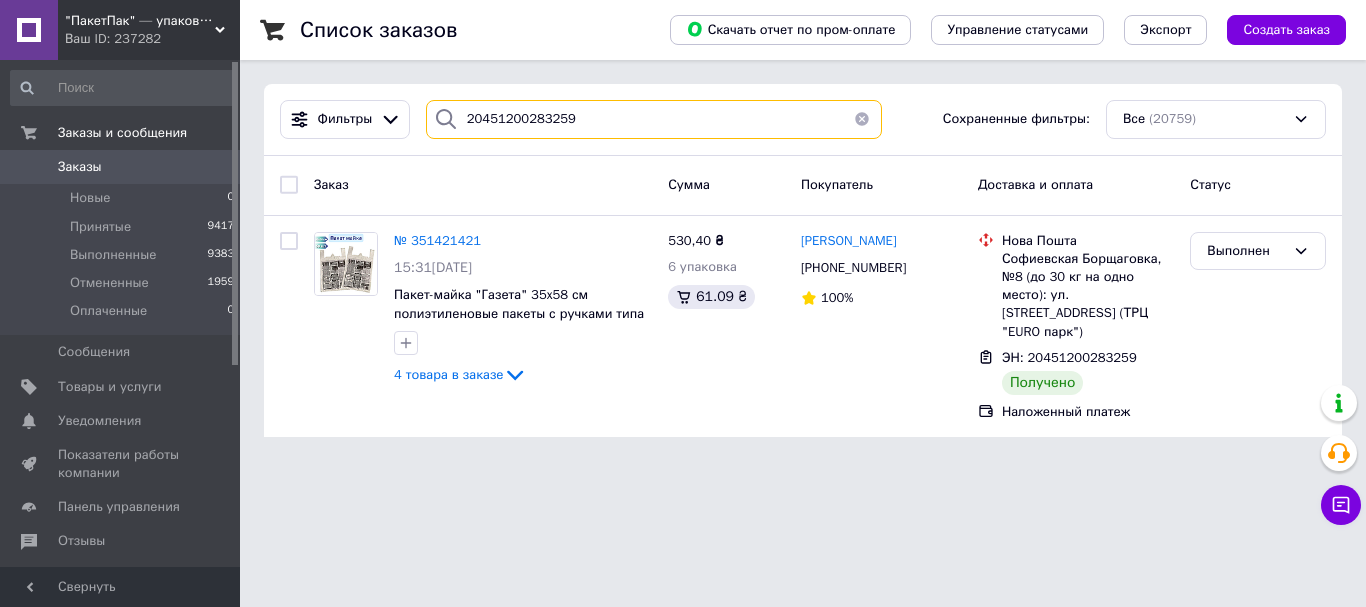 drag, startPoint x: 621, startPoint y: 112, endPoint x: 461, endPoint y: 125, distance: 160.52725 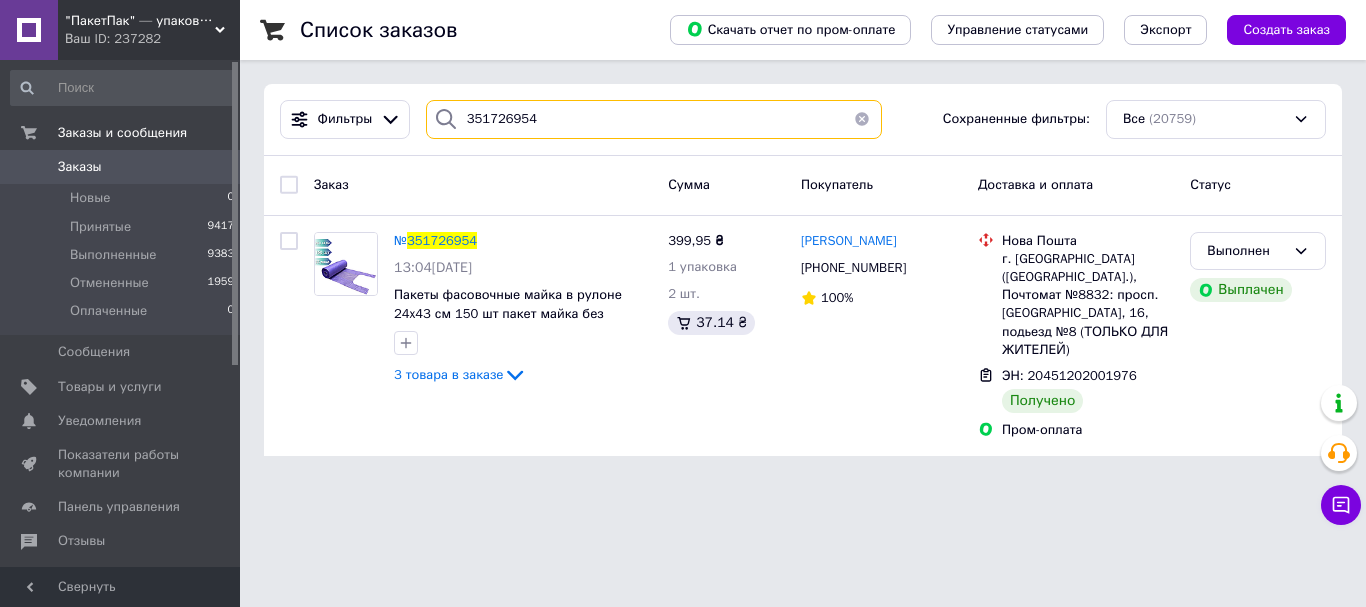 drag, startPoint x: 576, startPoint y: 118, endPoint x: 457, endPoint y: 119, distance: 119.0042 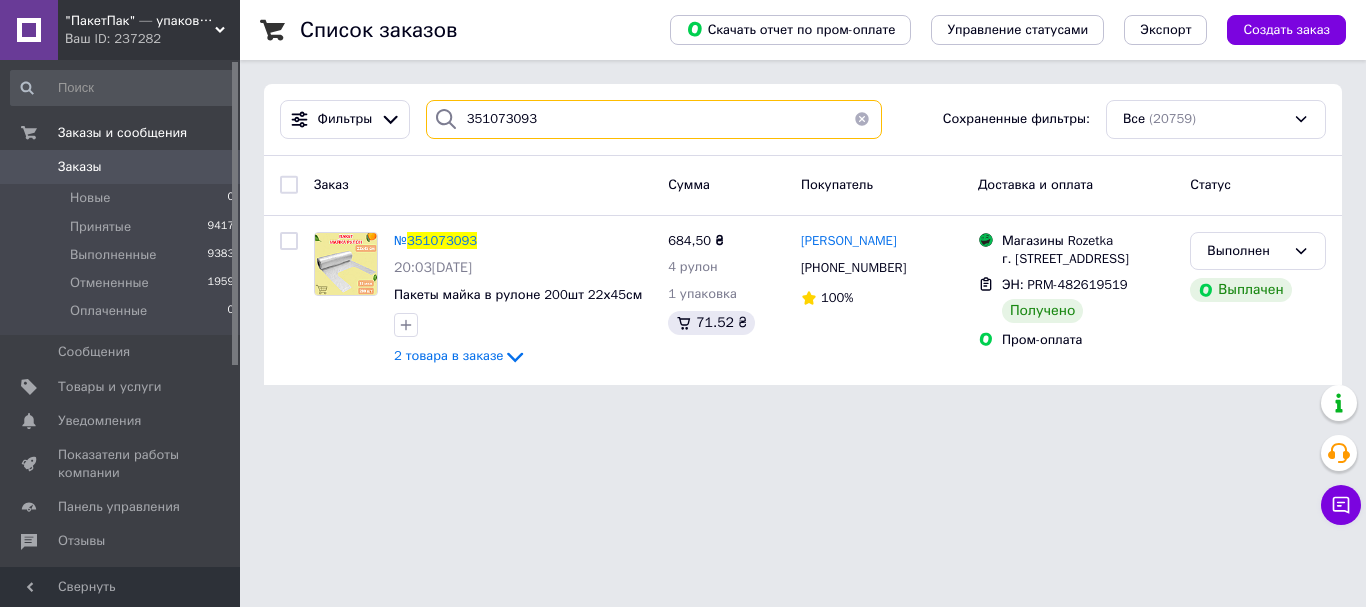 drag, startPoint x: 553, startPoint y: 108, endPoint x: 459, endPoint y: 127, distance: 95.90099 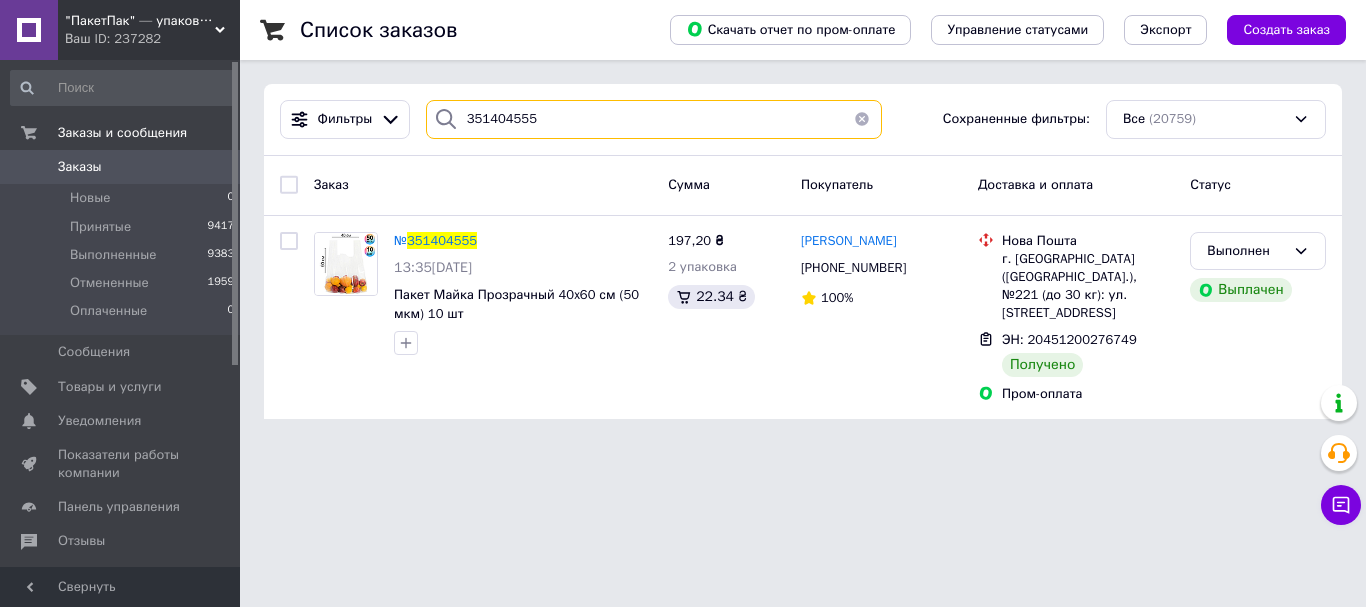 drag, startPoint x: 560, startPoint y: 126, endPoint x: 485, endPoint y: 123, distance: 75.059975 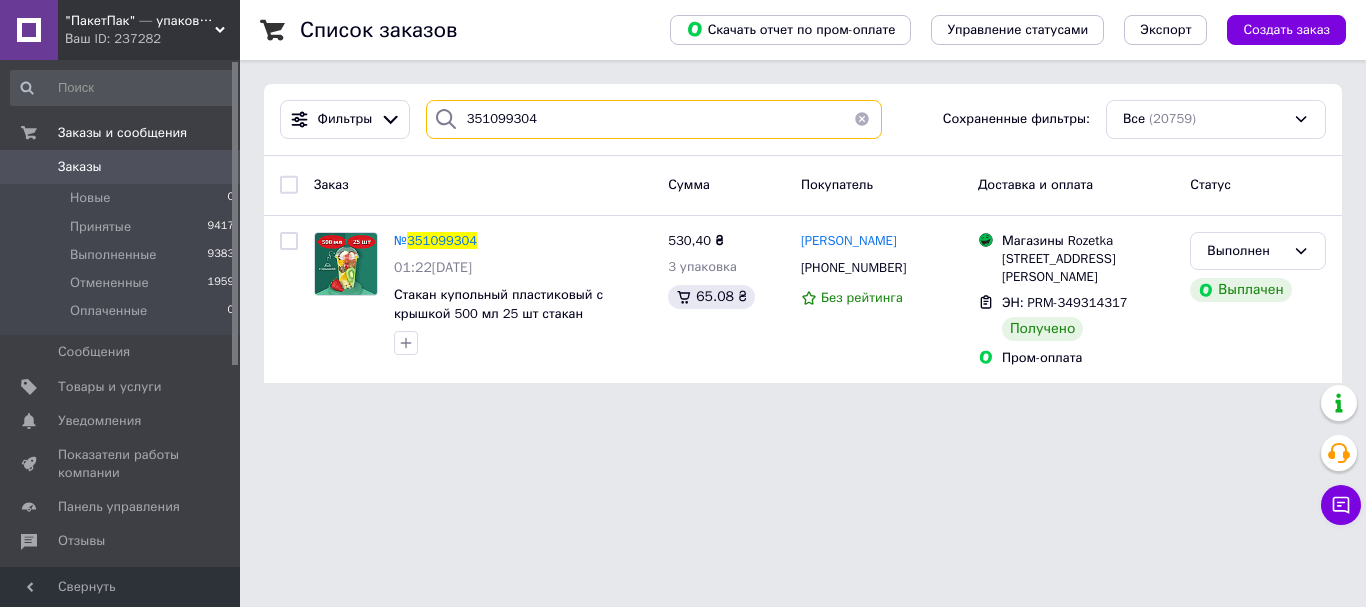 drag, startPoint x: 573, startPoint y: 124, endPoint x: 447, endPoint y: 125, distance: 126.00397 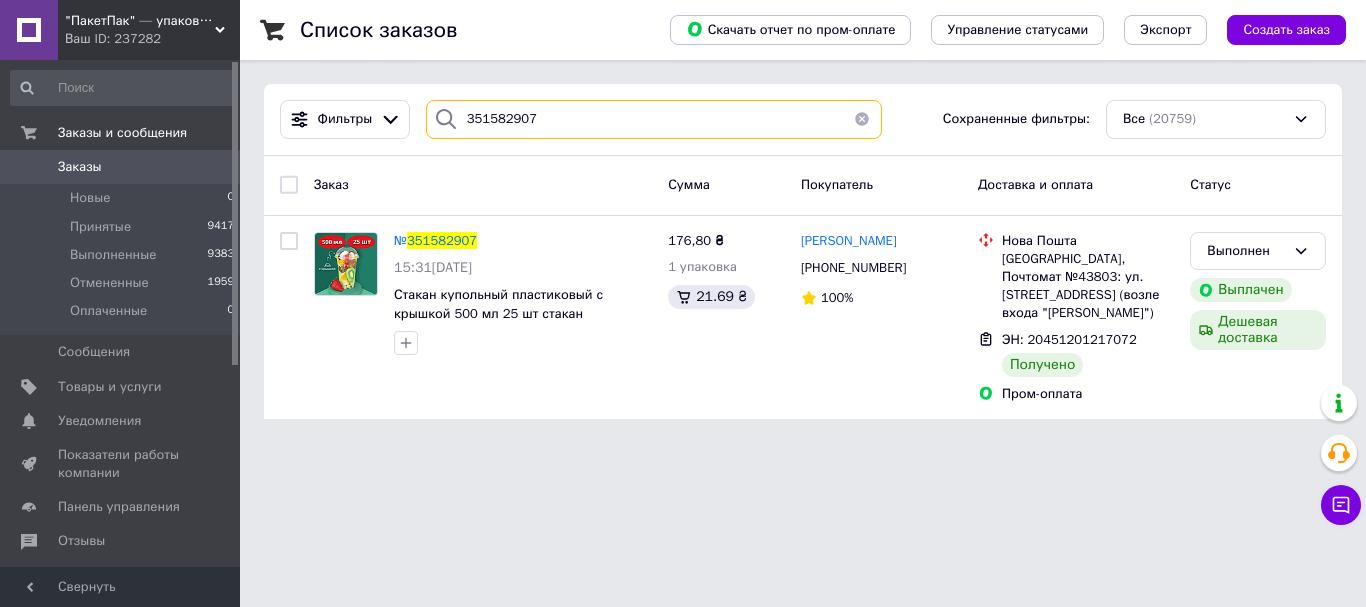 drag, startPoint x: 555, startPoint y: 115, endPoint x: 498, endPoint y: 122, distance: 57.428215 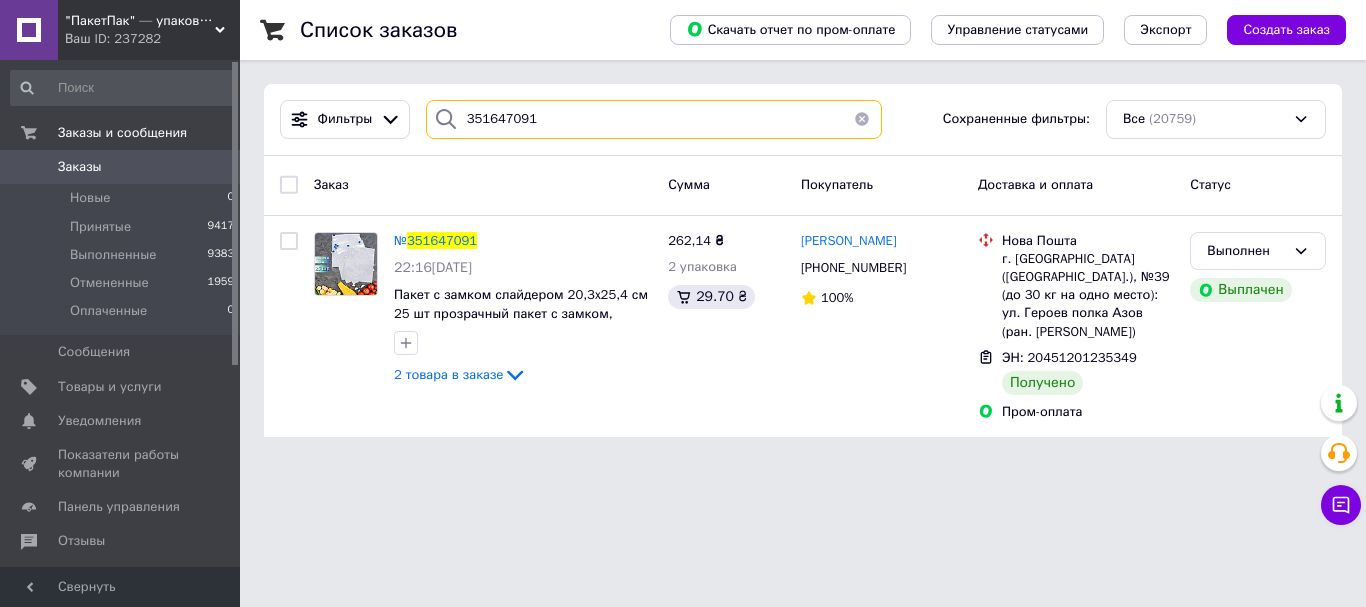drag, startPoint x: 567, startPoint y: 116, endPoint x: 457, endPoint y: 125, distance: 110.36757 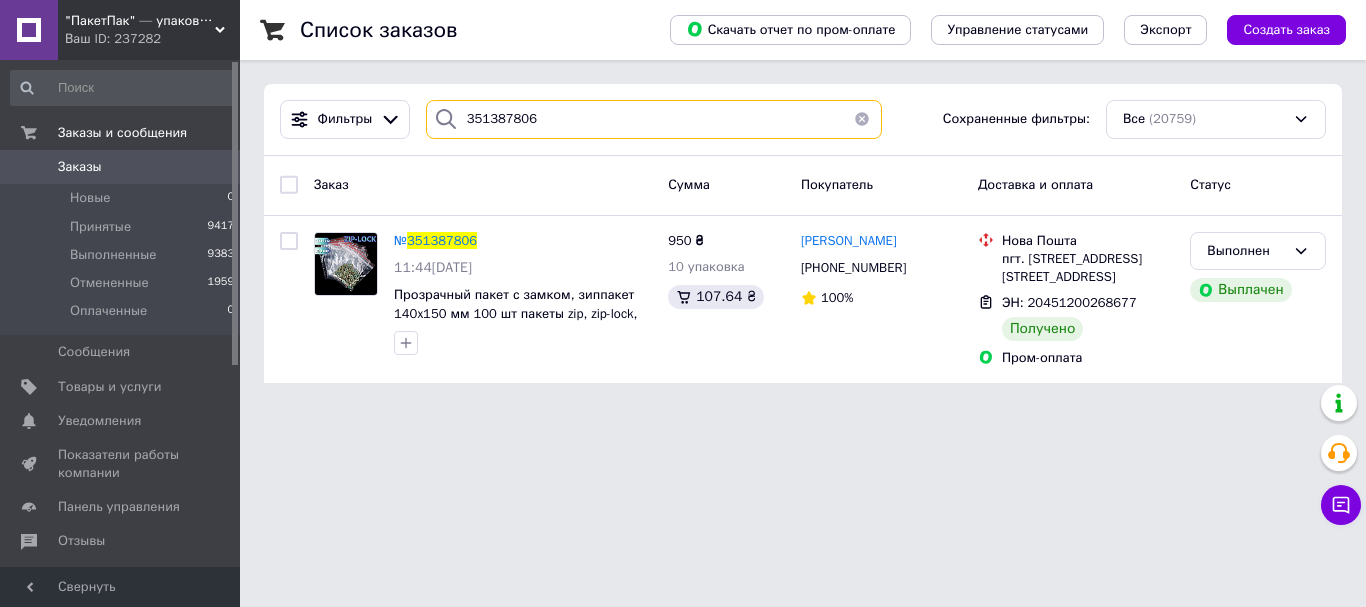 drag, startPoint x: 572, startPoint y: 115, endPoint x: 494, endPoint y: 121, distance: 78.23043 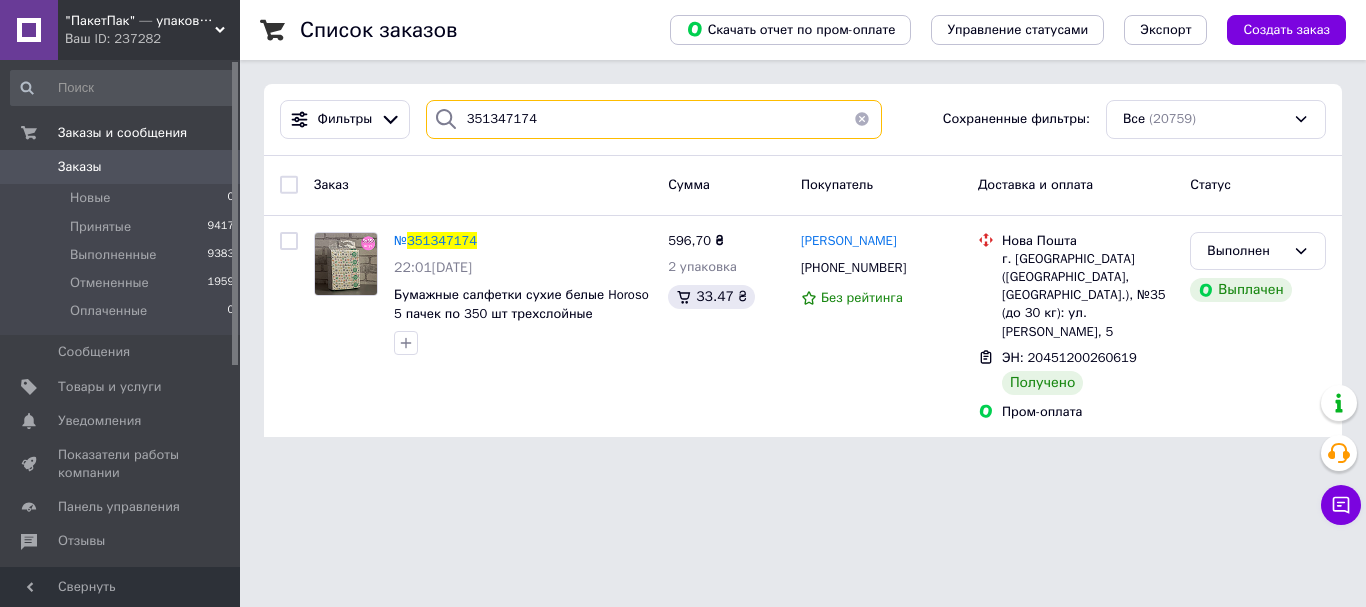 drag, startPoint x: 565, startPoint y: 123, endPoint x: 464, endPoint y: 130, distance: 101.24229 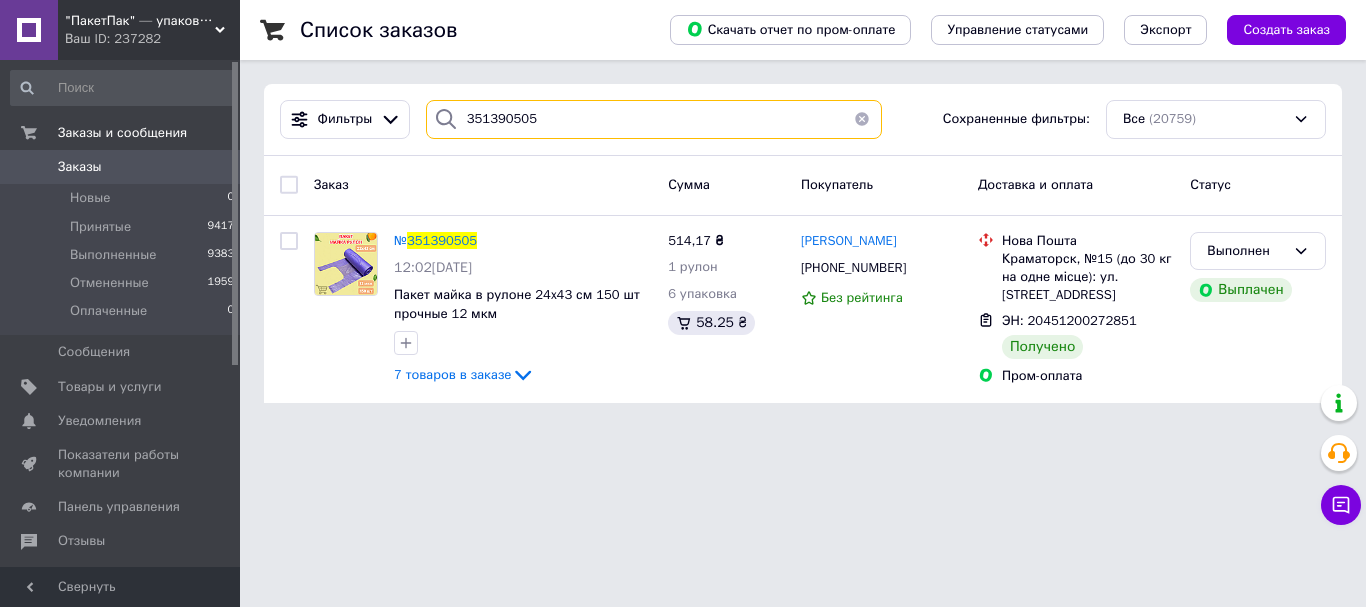 type on "351390505" 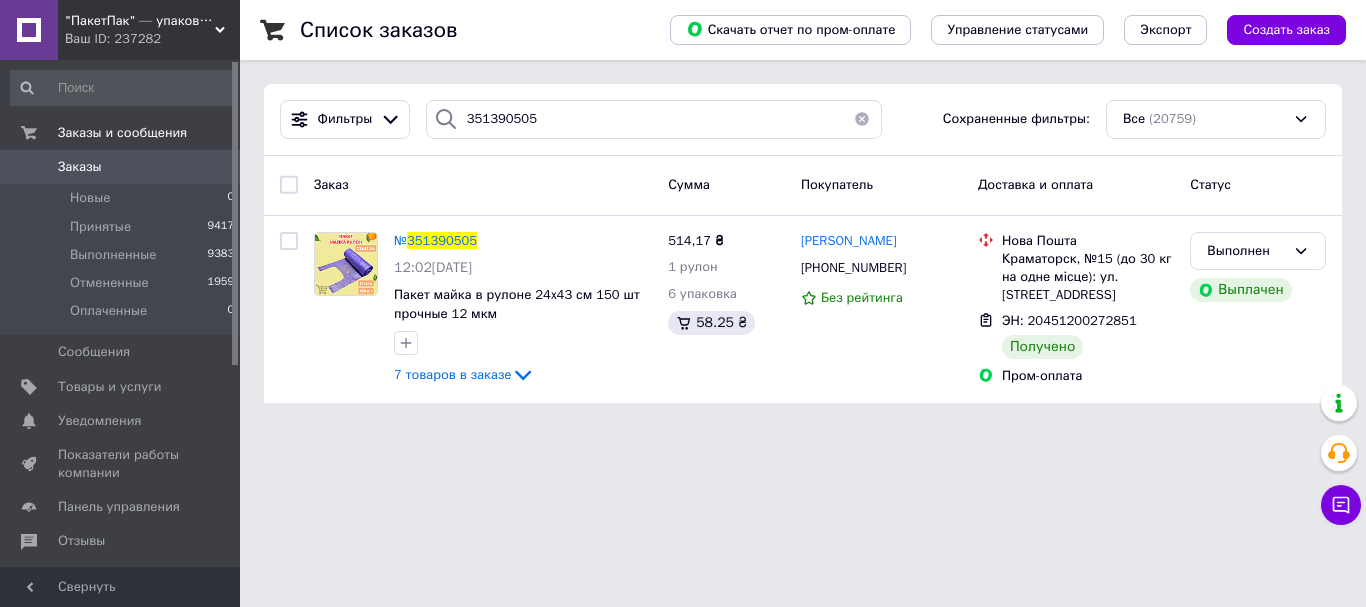 click on "Заказы" at bounding box center [80, 167] 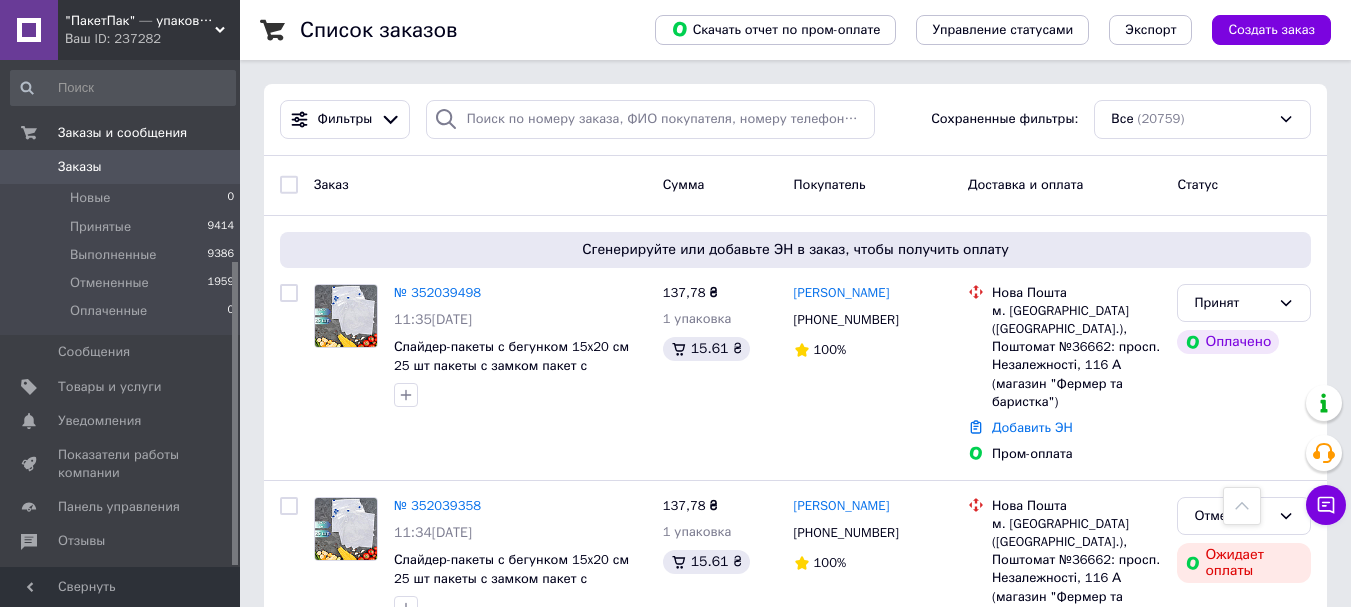 scroll, scrollTop: 1029, scrollLeft: 0, axis: vertical 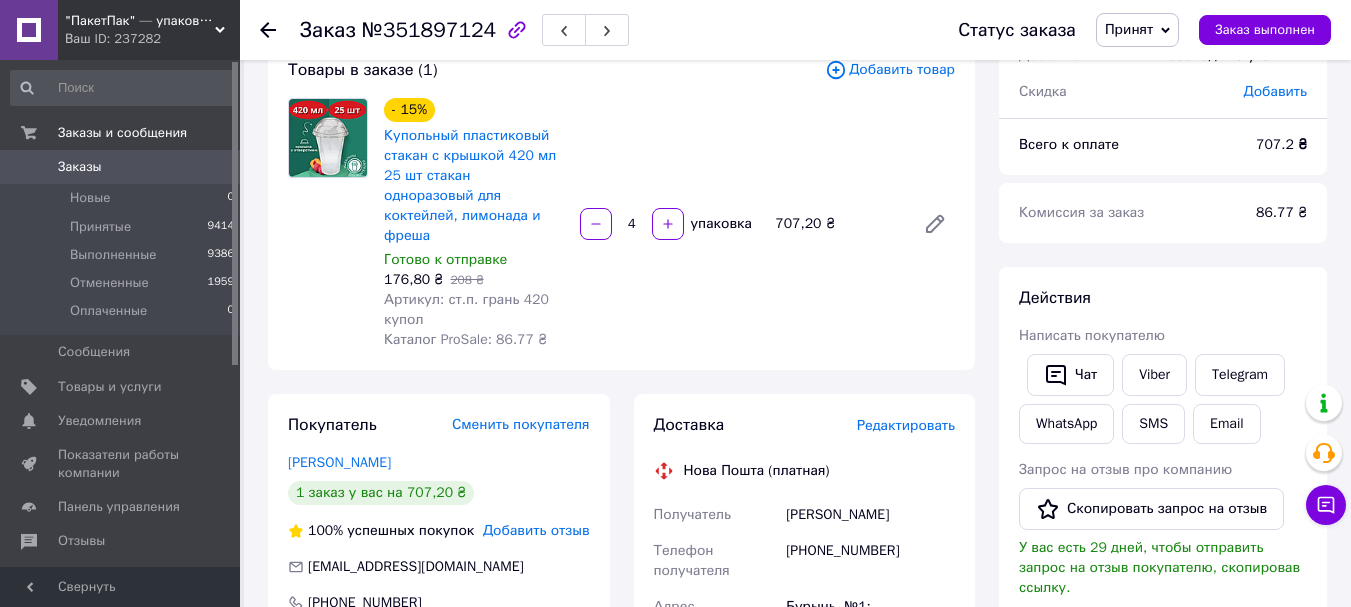 click on "Редактировать" at bounding box center (906, 425) 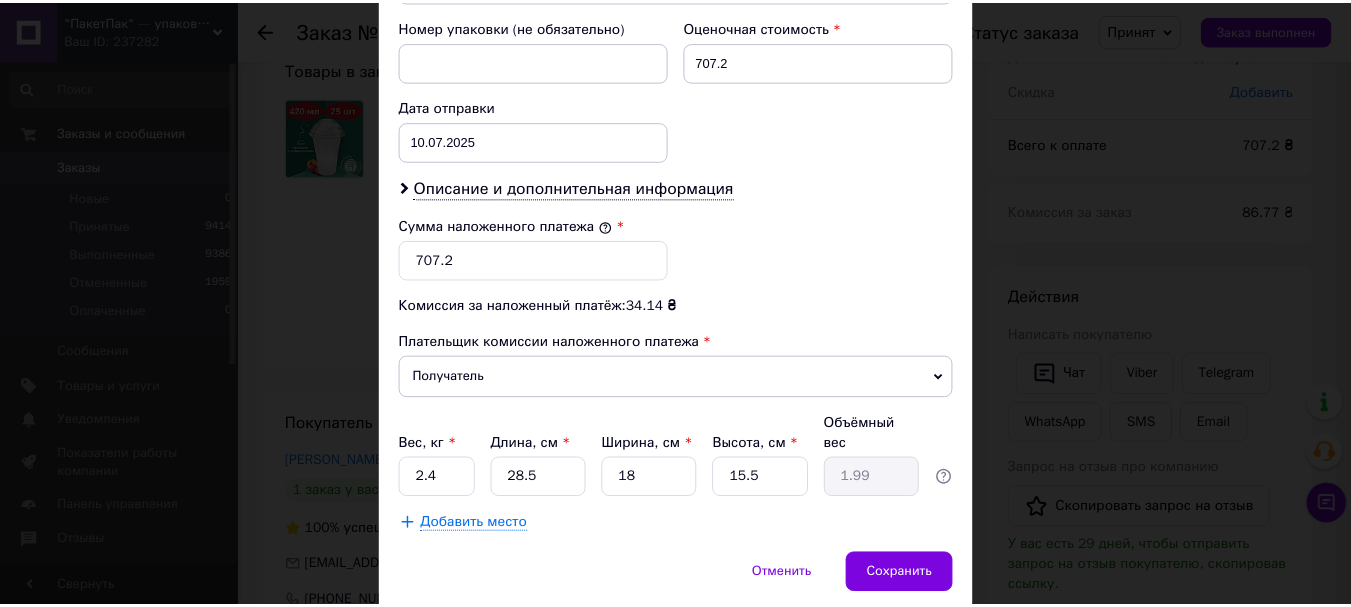 scroll, scrollTop: 919, scrollLeft: 0, axis: vertical 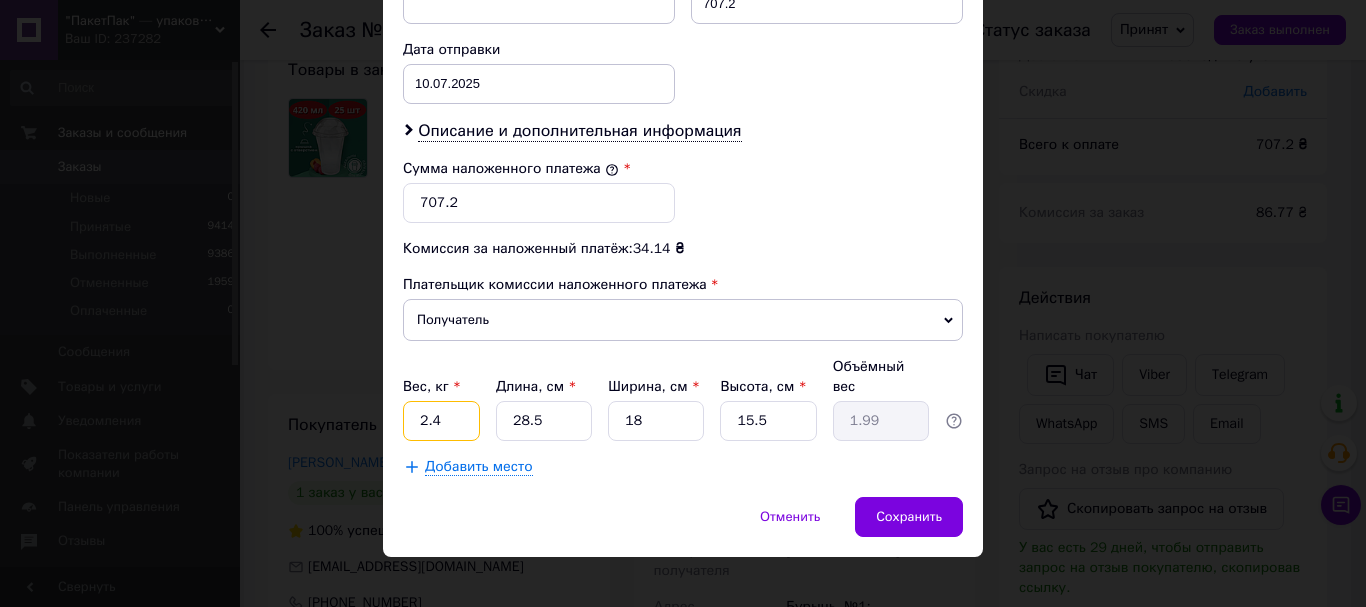 drag, startPoint x: 445, startPoint y: 399, endPoint x: 409, endPoint y: 402, distance: 36.124783 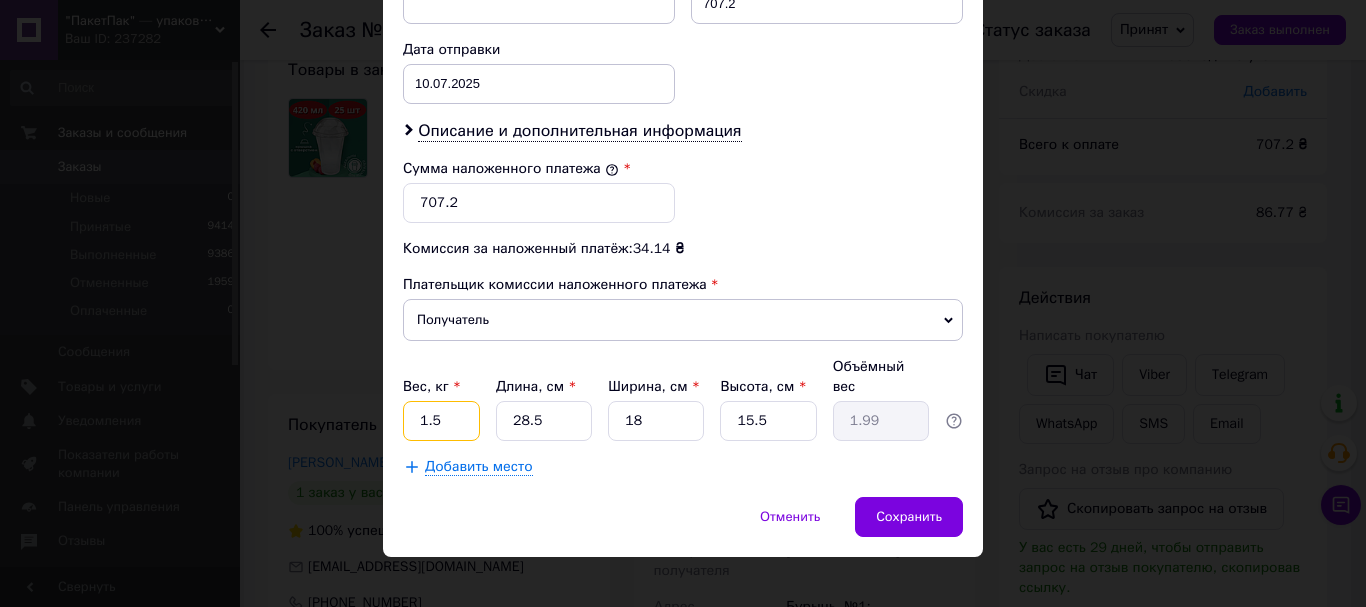 type on "1.5" 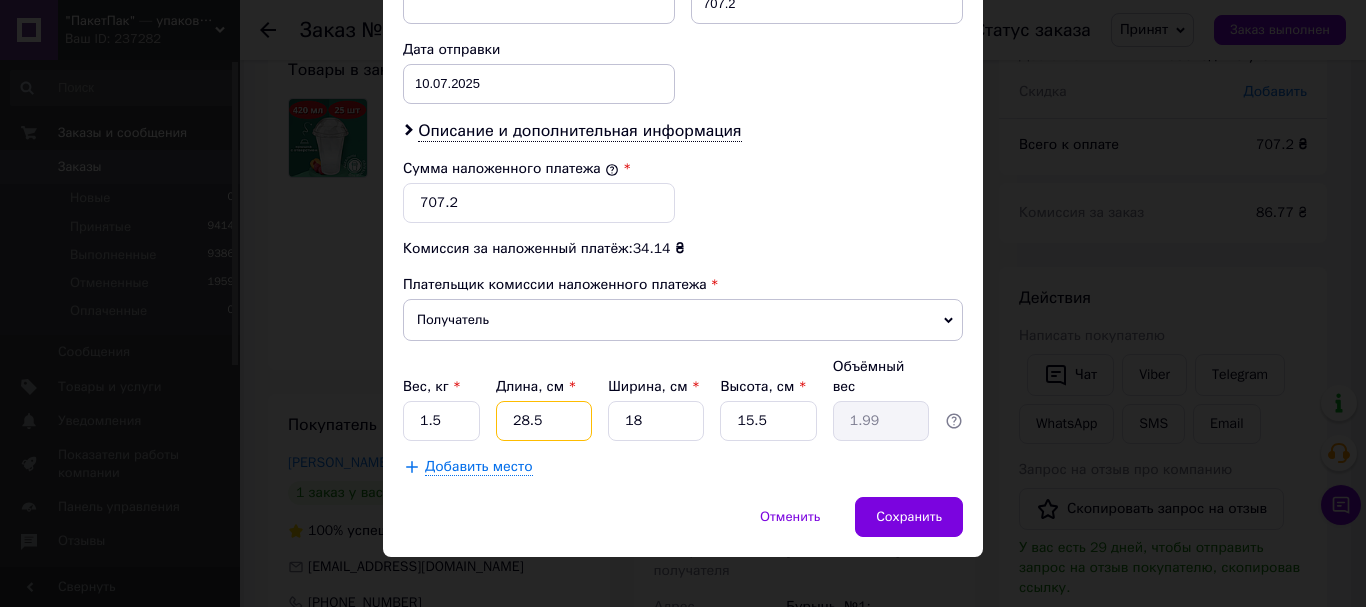 drag, startPoint x: 521, startPoint y: 401, endPoint x: 501, endPoint y: 402, distance: 20.024984 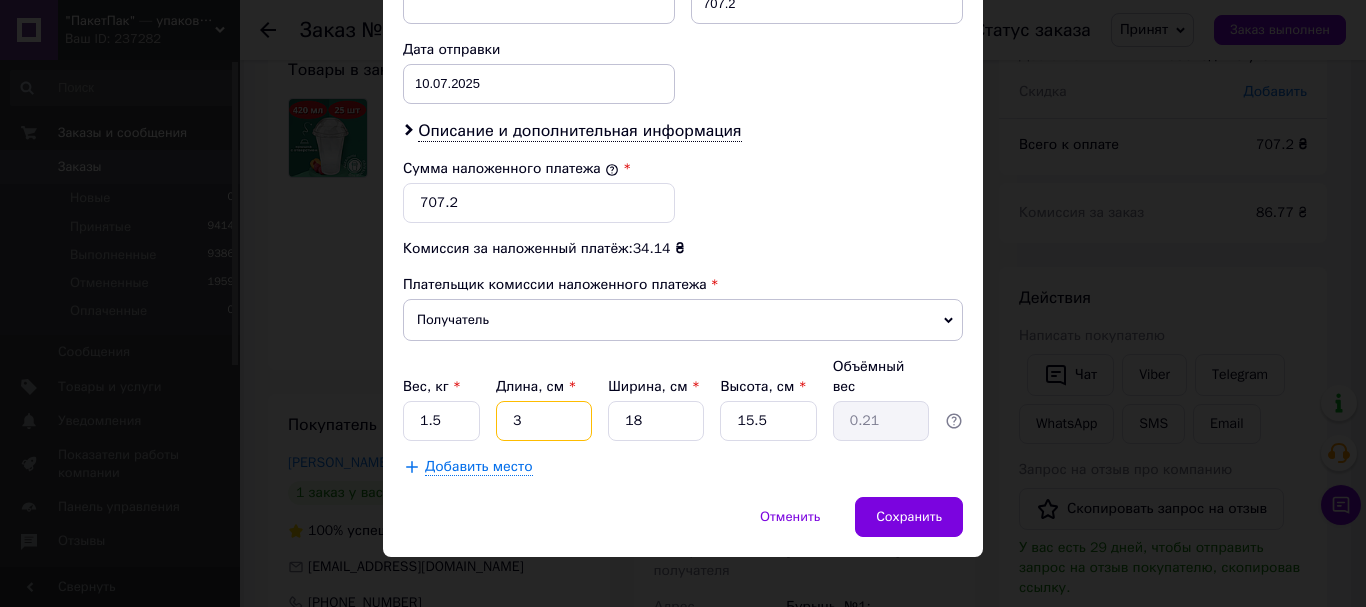 type on "30" 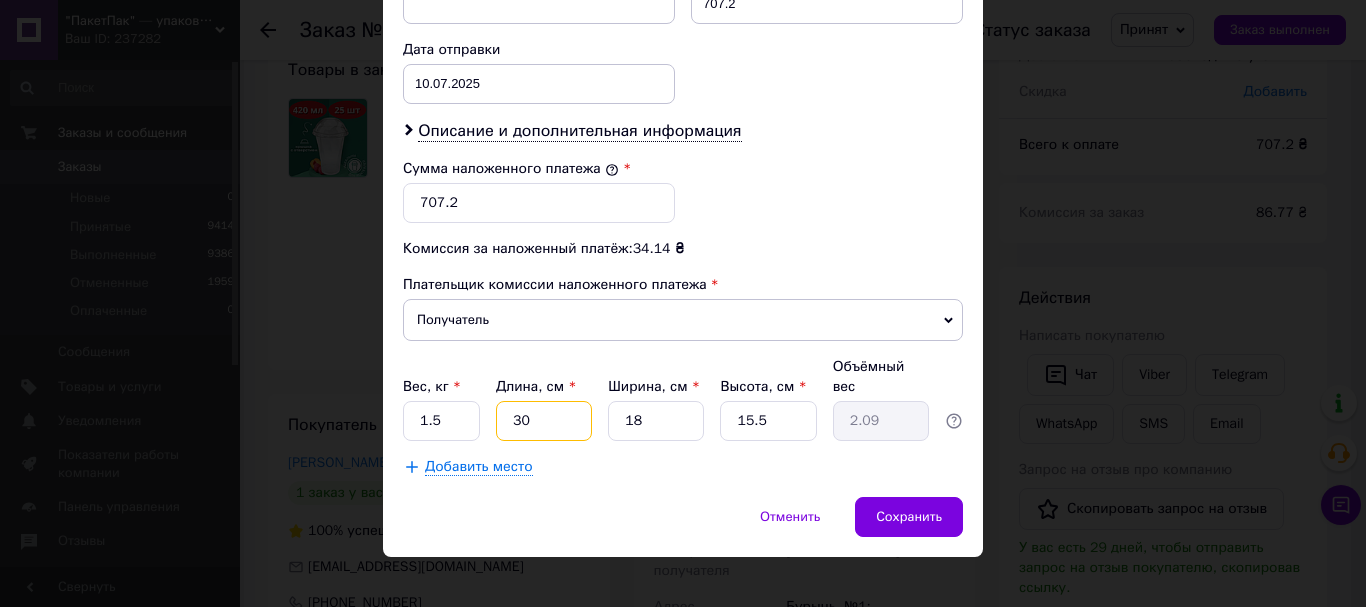 type on "30" 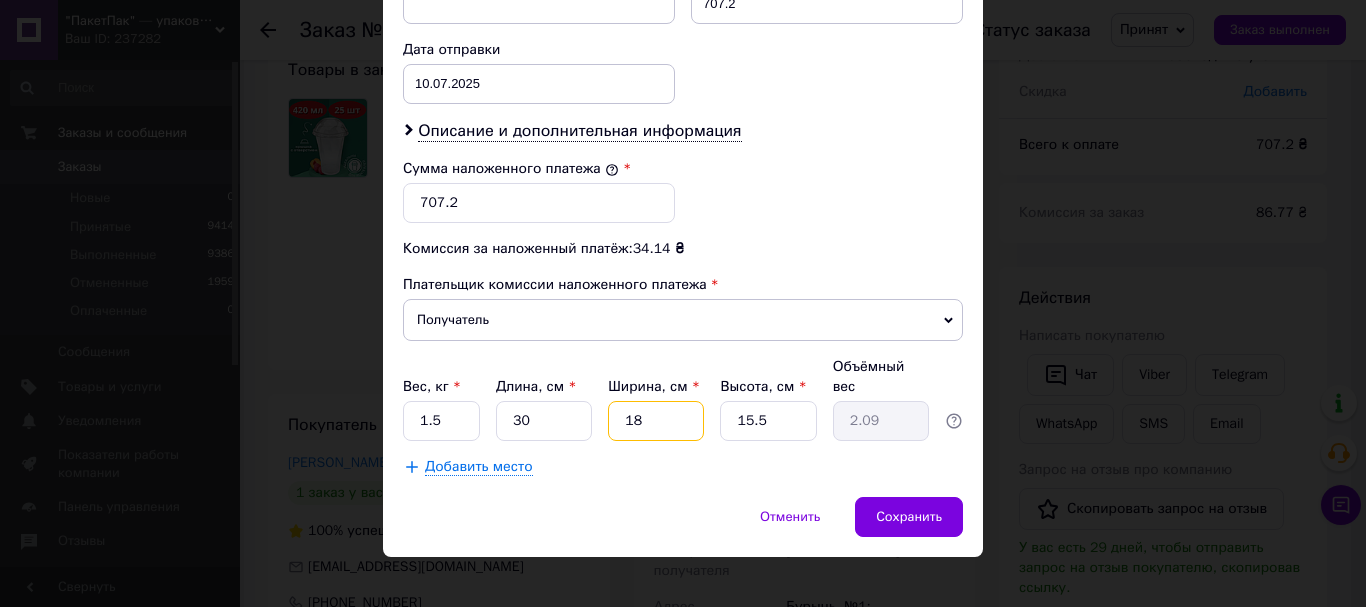 drag, startPoint x: 666, startPoint y: 394, endPoint x: 594, endPoint y: 407, distance: 73.1642 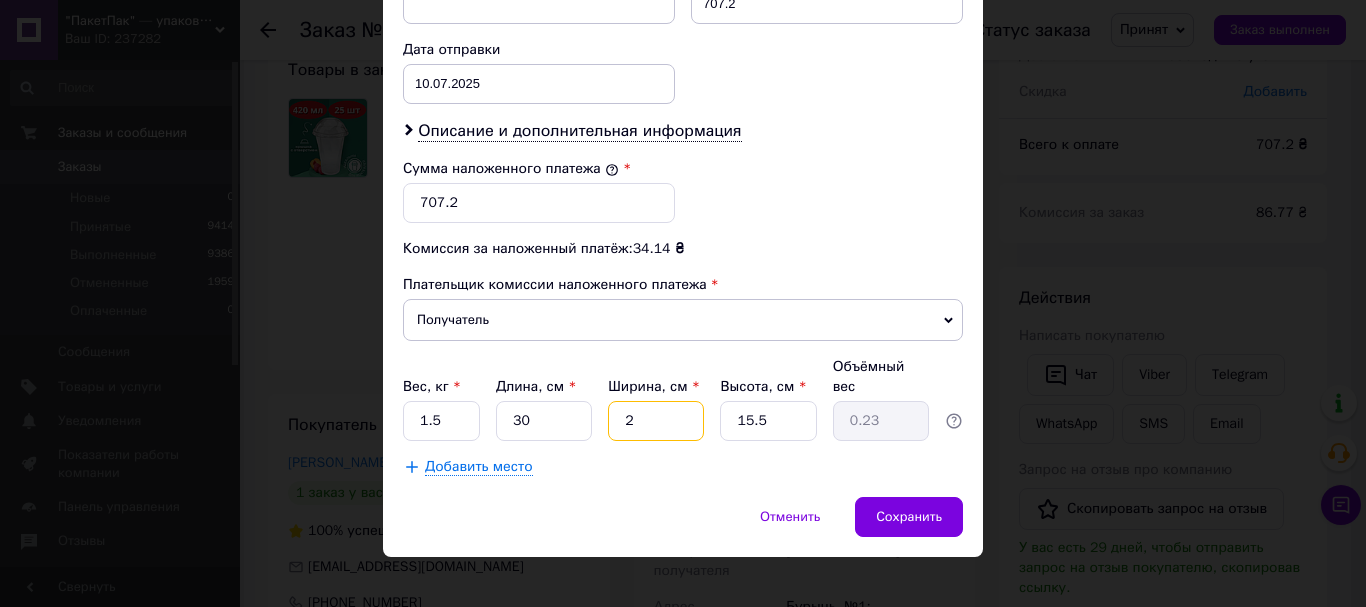 type on "25" 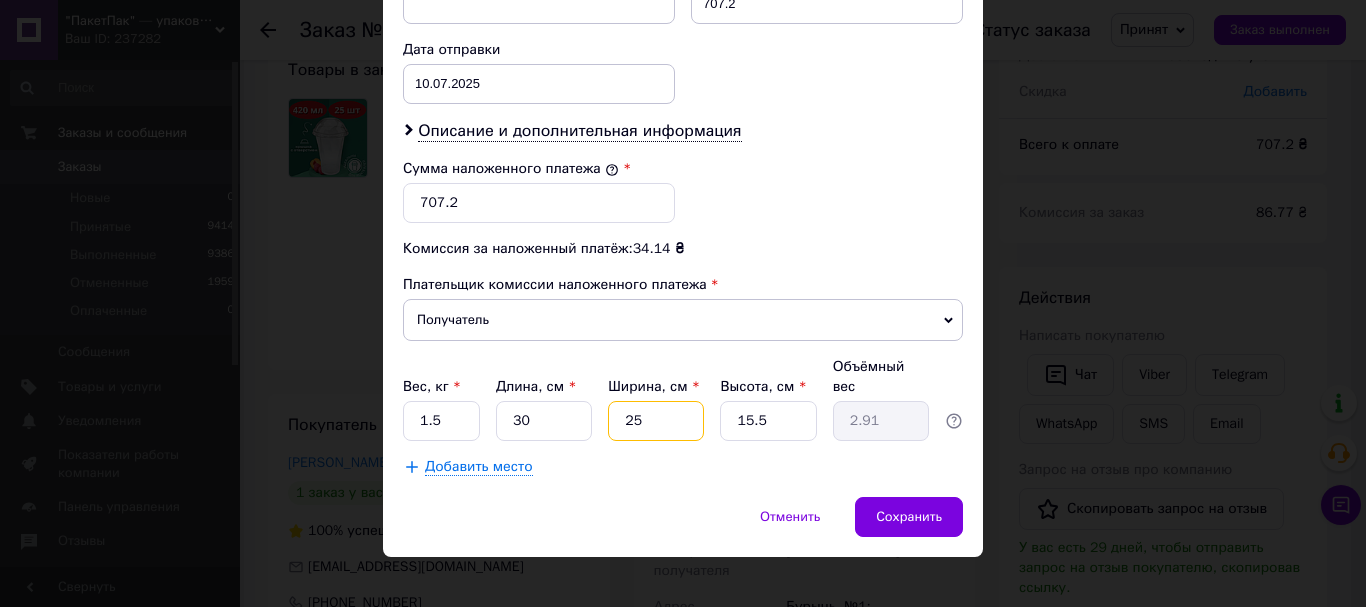 type on "25" 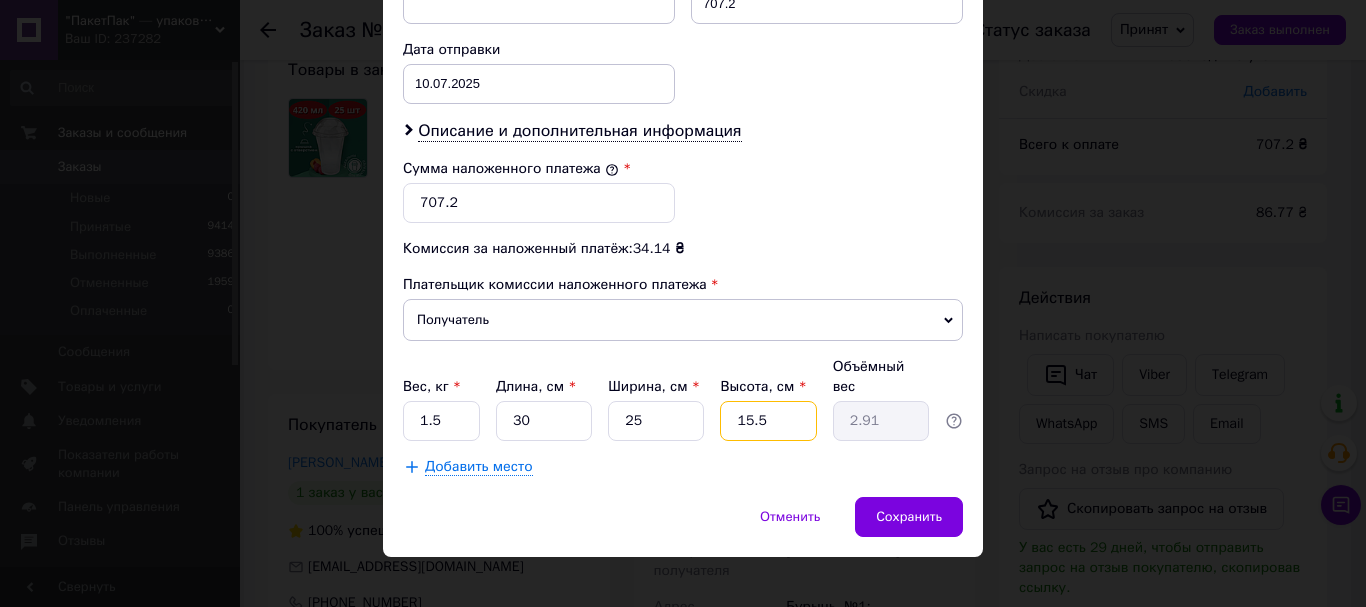 drag, startPoint x: 764, startPoint y: 403, endPoint x: 714, endPoint y: 402, distance: 50.01 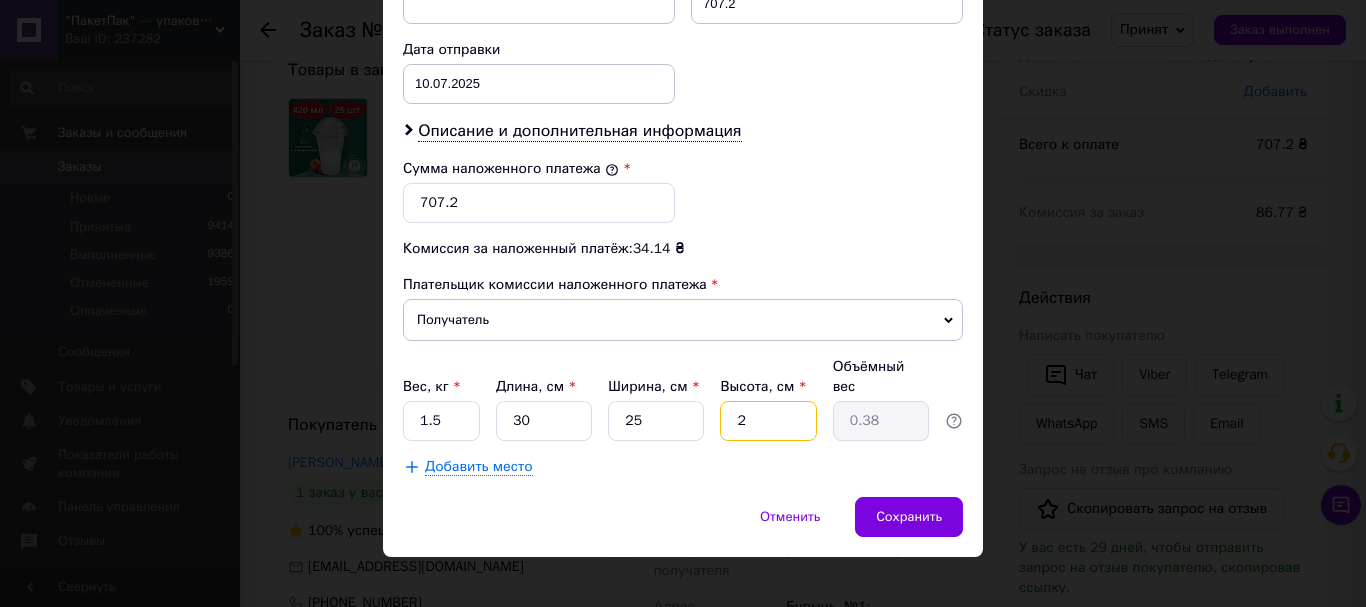 type on "20" 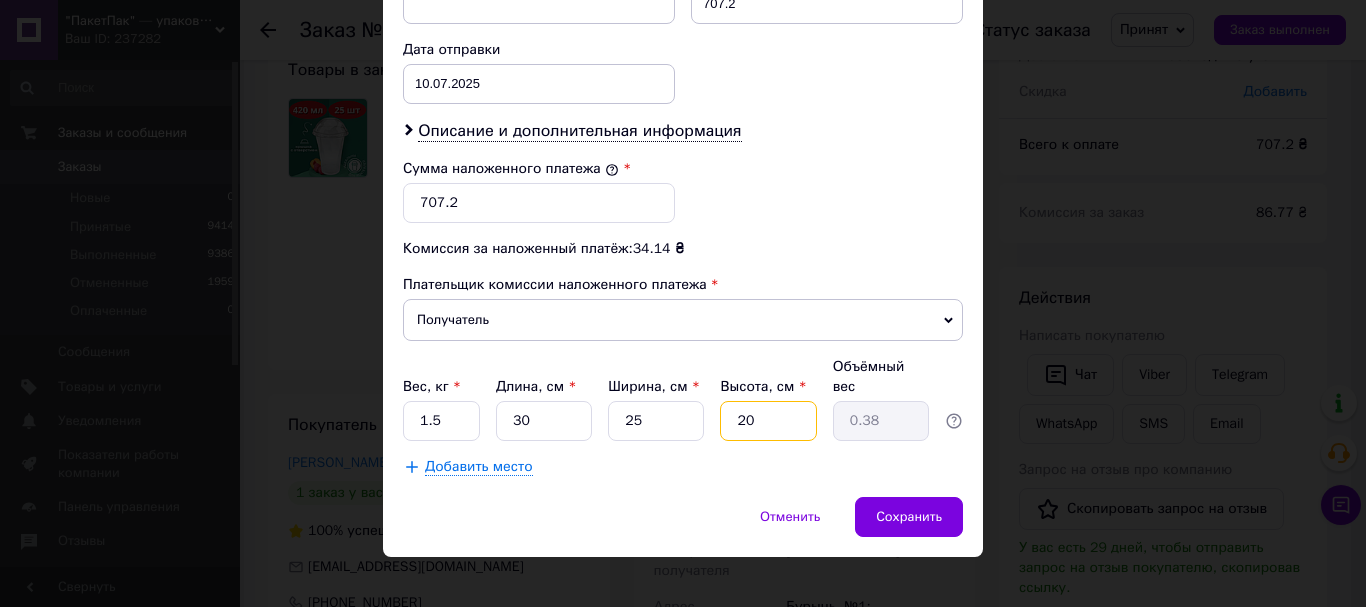 type on "3.75" 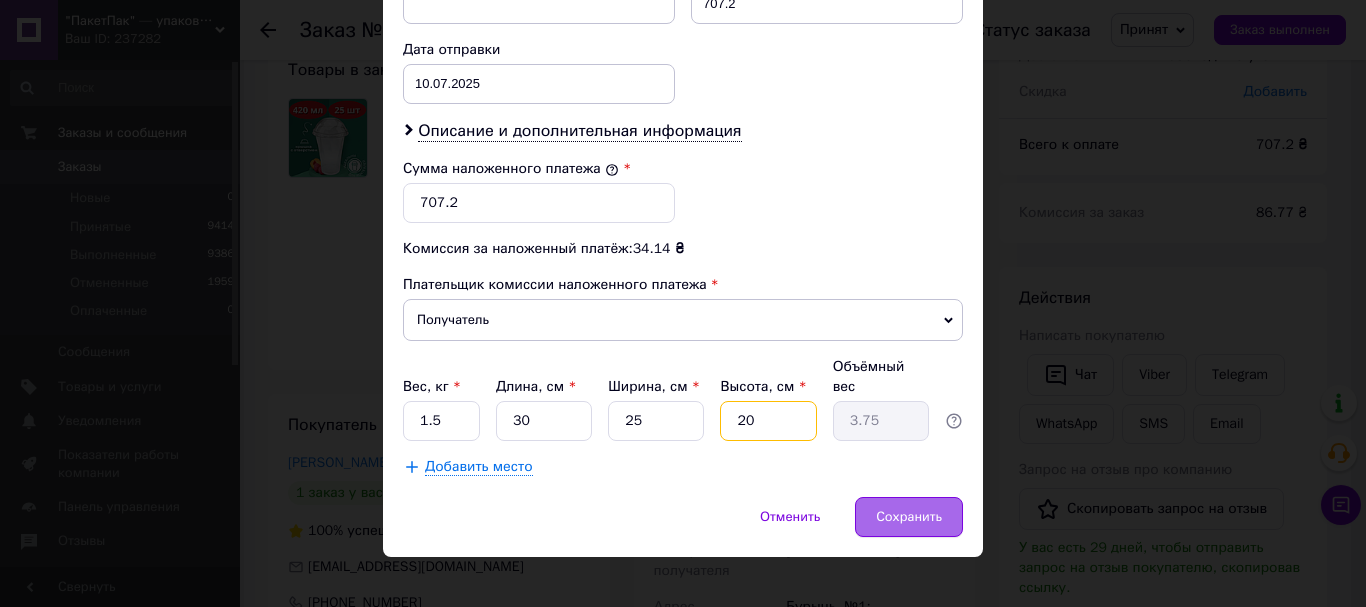 type on "20" 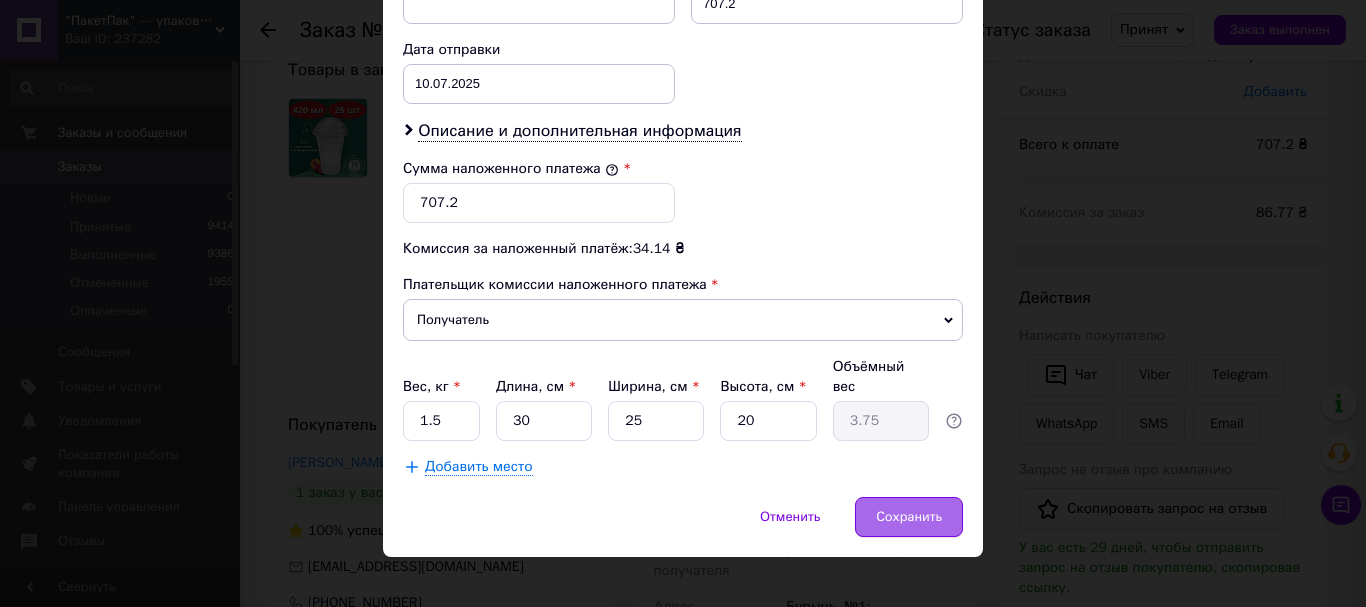 click on "Сохранить" at bounding box center (909, 517) 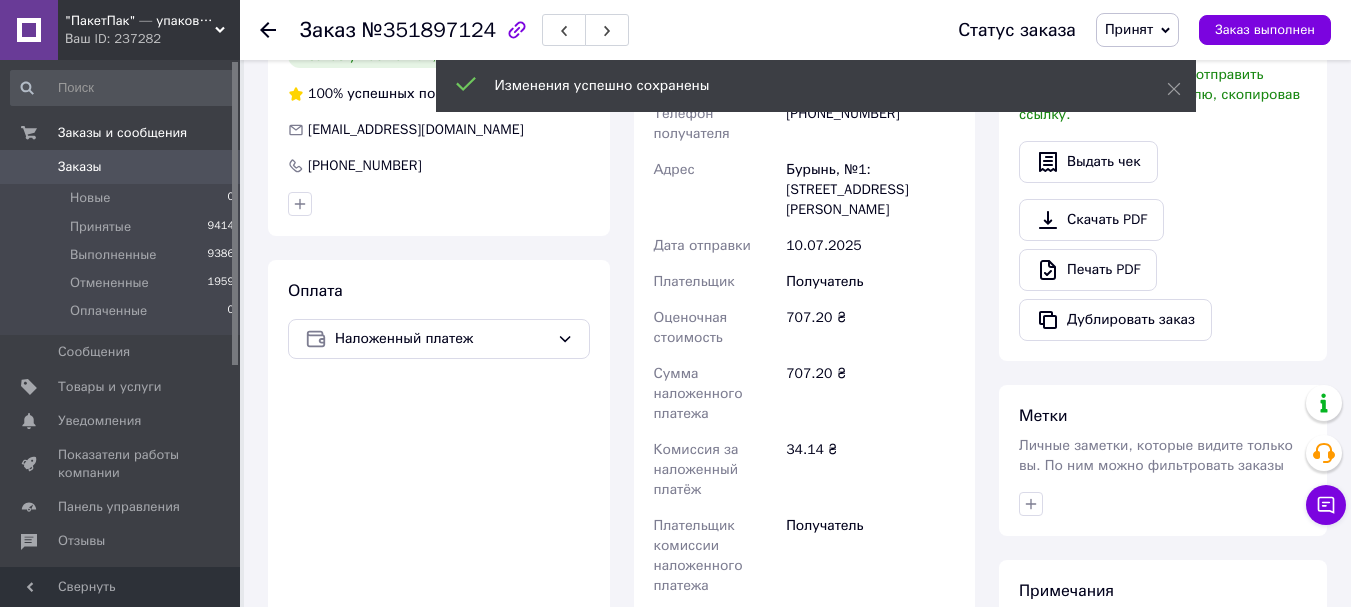 scroll, scrollTop: 733, scrollLeft: 0, axis: vertical 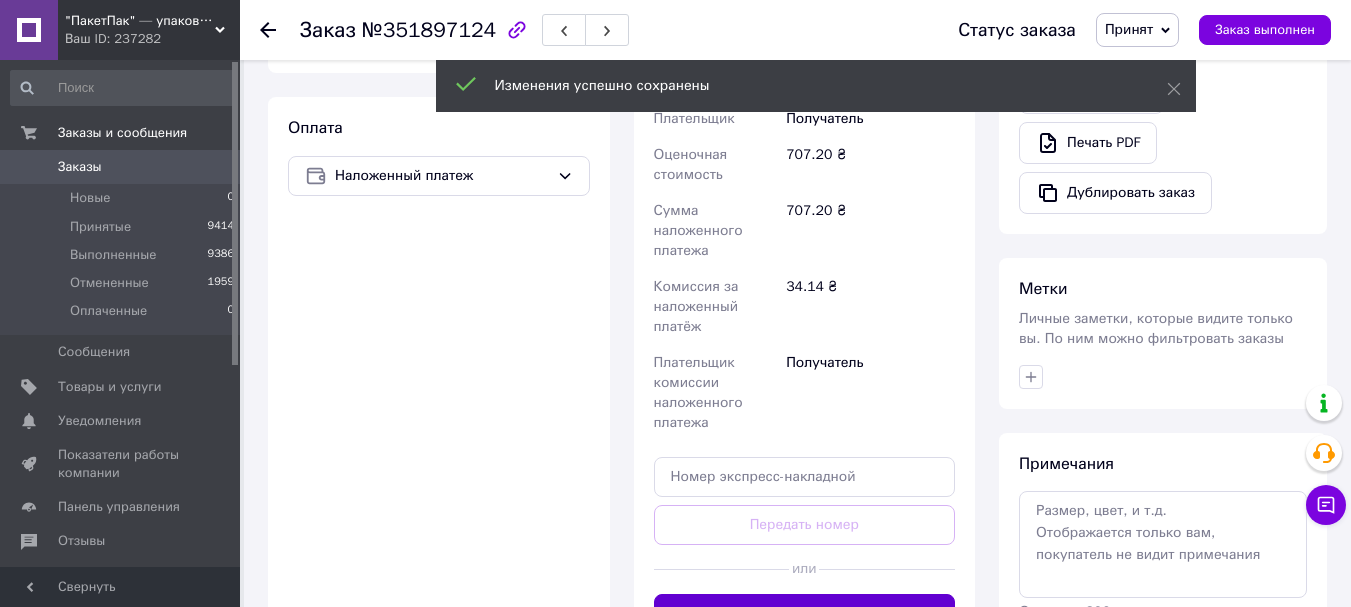 click on "Сгенерировать ЭН" at bounding box center [805, 614] 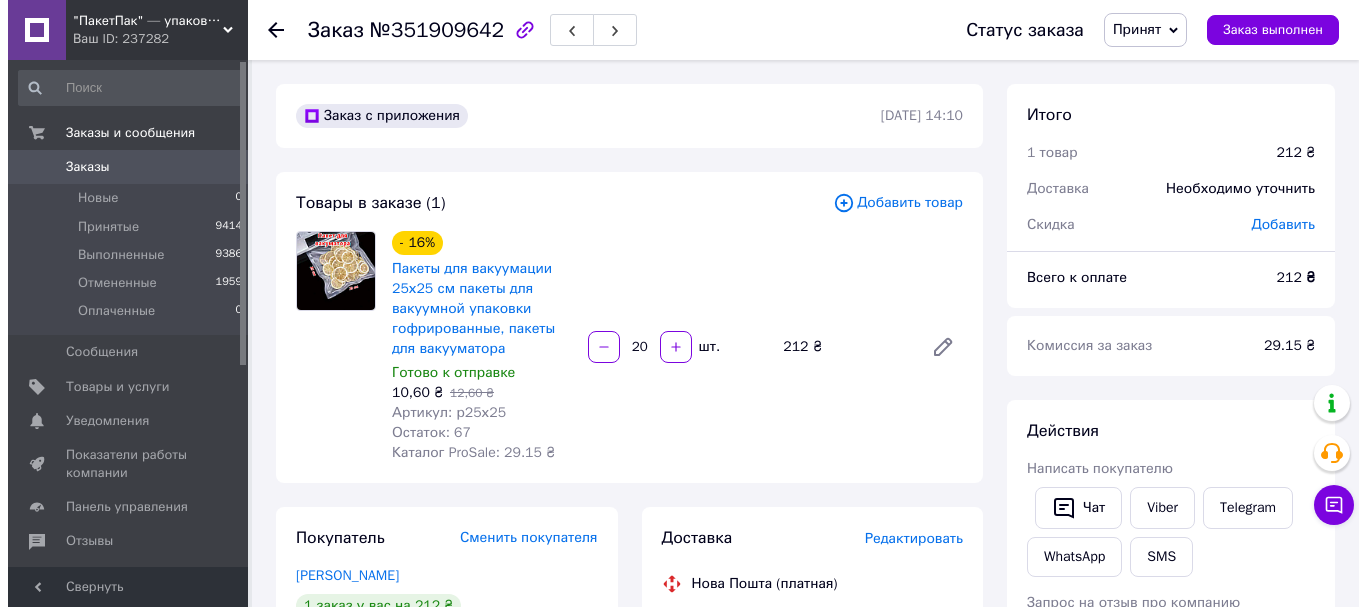 scroll, scrollTop: 200, scrollLeft: 0, axis: vertical 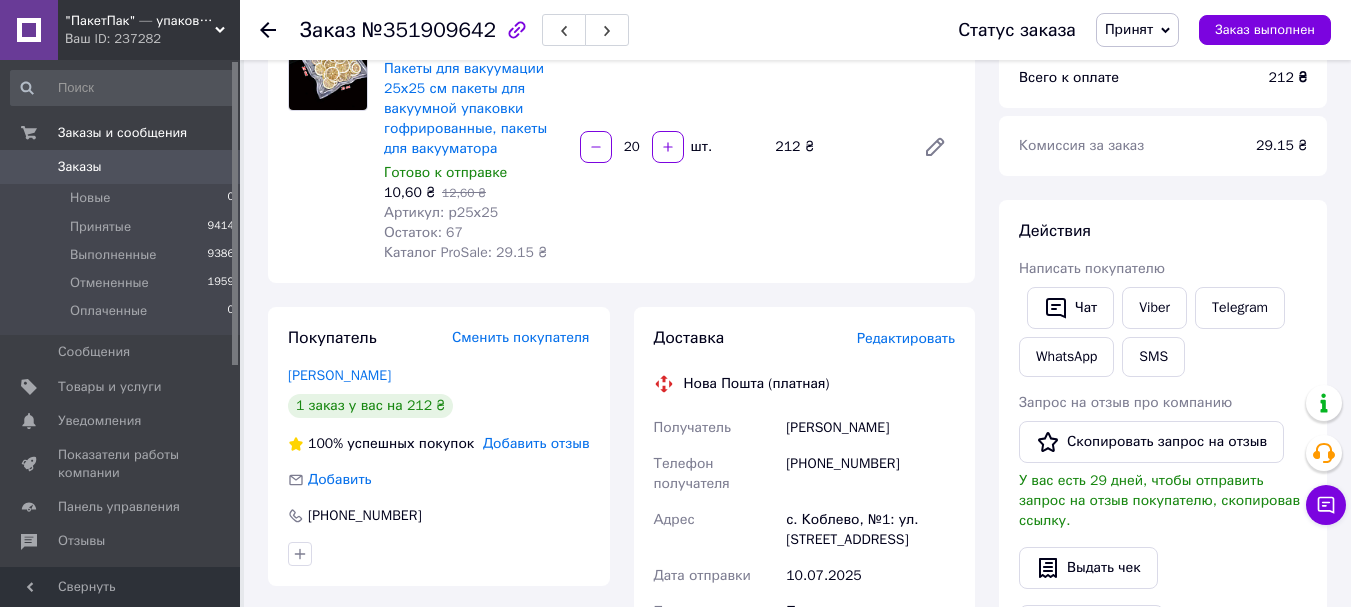 click on "Редактировать" at bounding box center (906, 338) 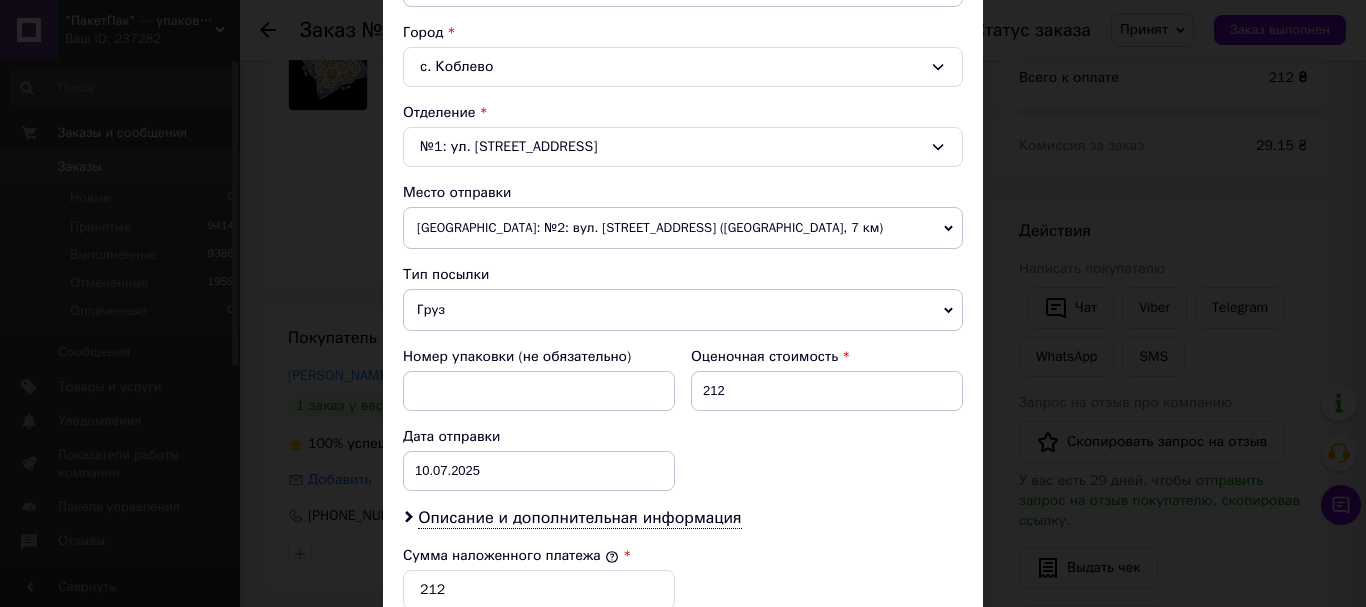 scroll, scrollTop: 533, scrollLeft: 0, axis: vertical 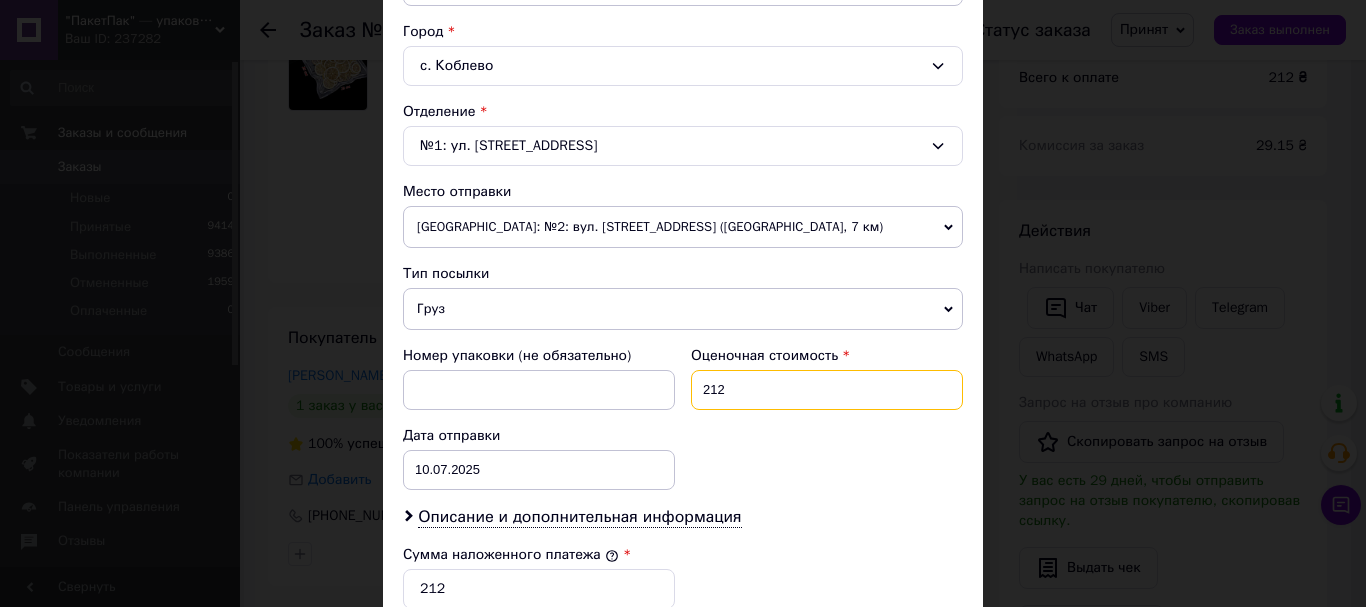 drag, startPoint x: 747, startPoint y: 375, endPoint x: 696, endPoint y: 383, distance: 51.62364 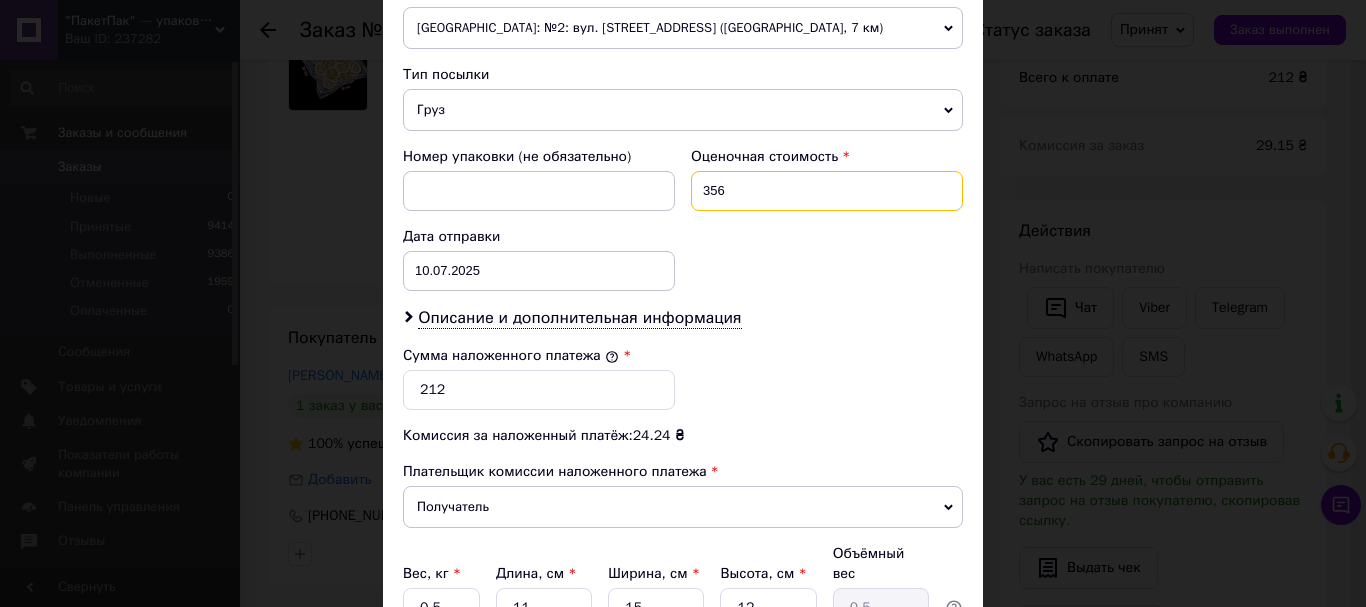 scroll, scrollTop: 733, scrollLeft: 0, axis: vertical 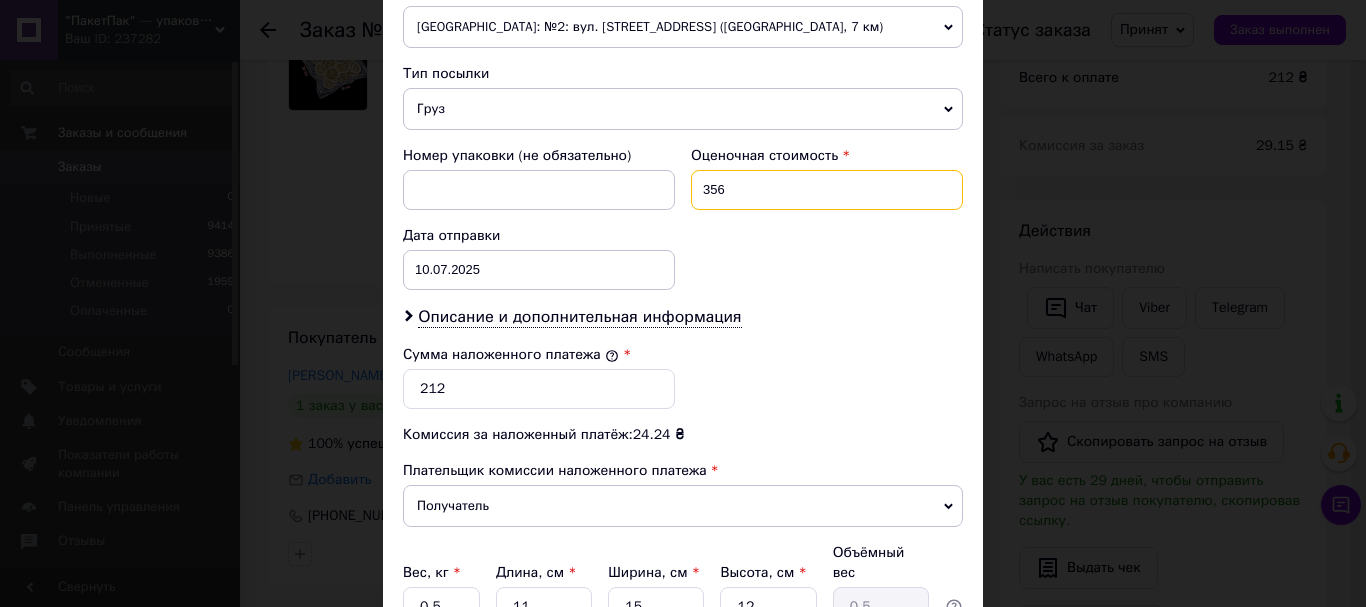 type on "356" 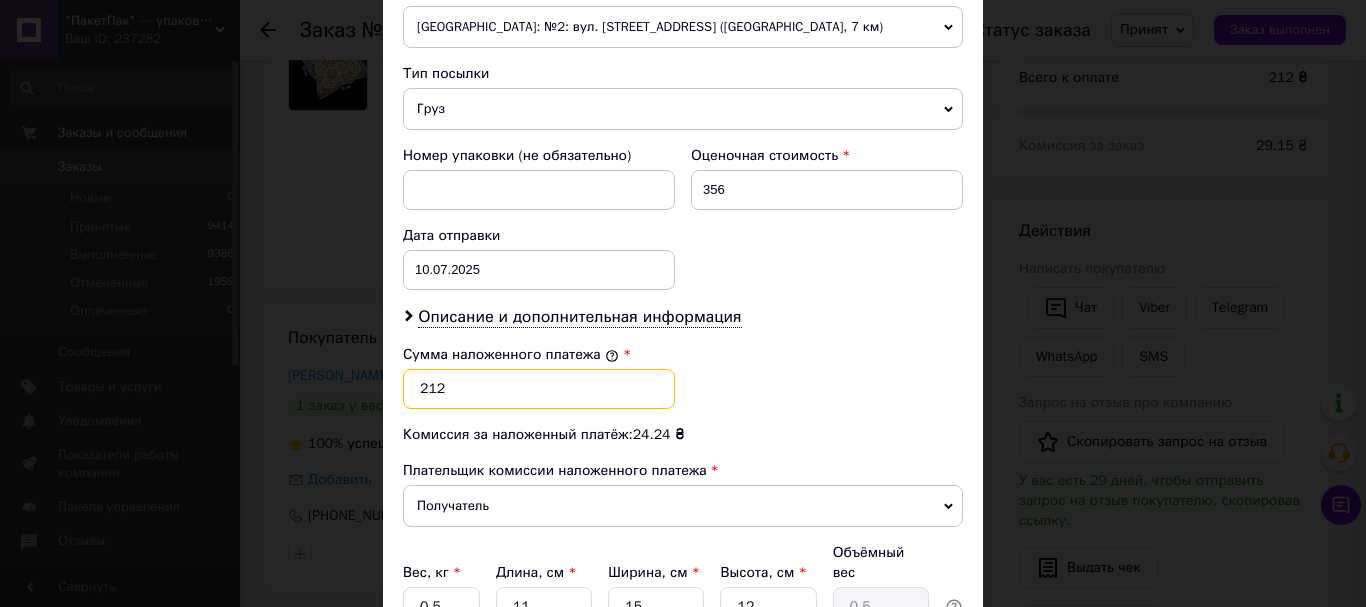 drag, startPoint x: 465, startPoint y: 388, endPoint x: 415, endPoint y: 387, distance: 50.01 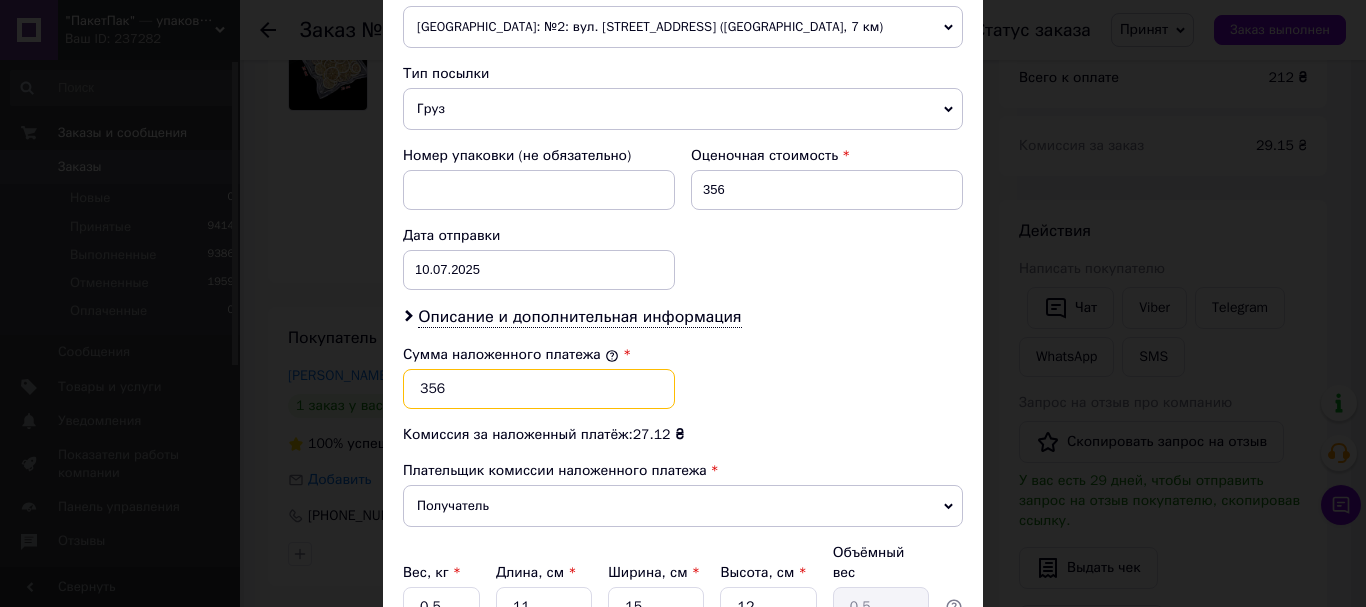 type on "356" 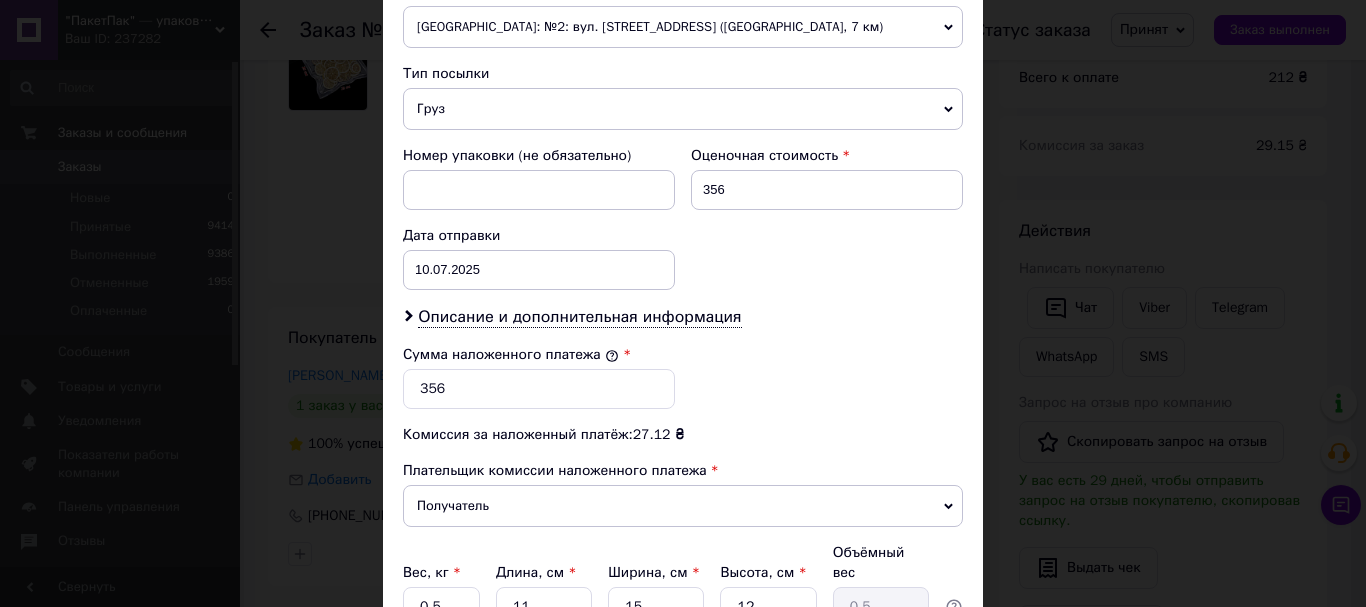 click on "Груз" at bounding box center [683, 109] 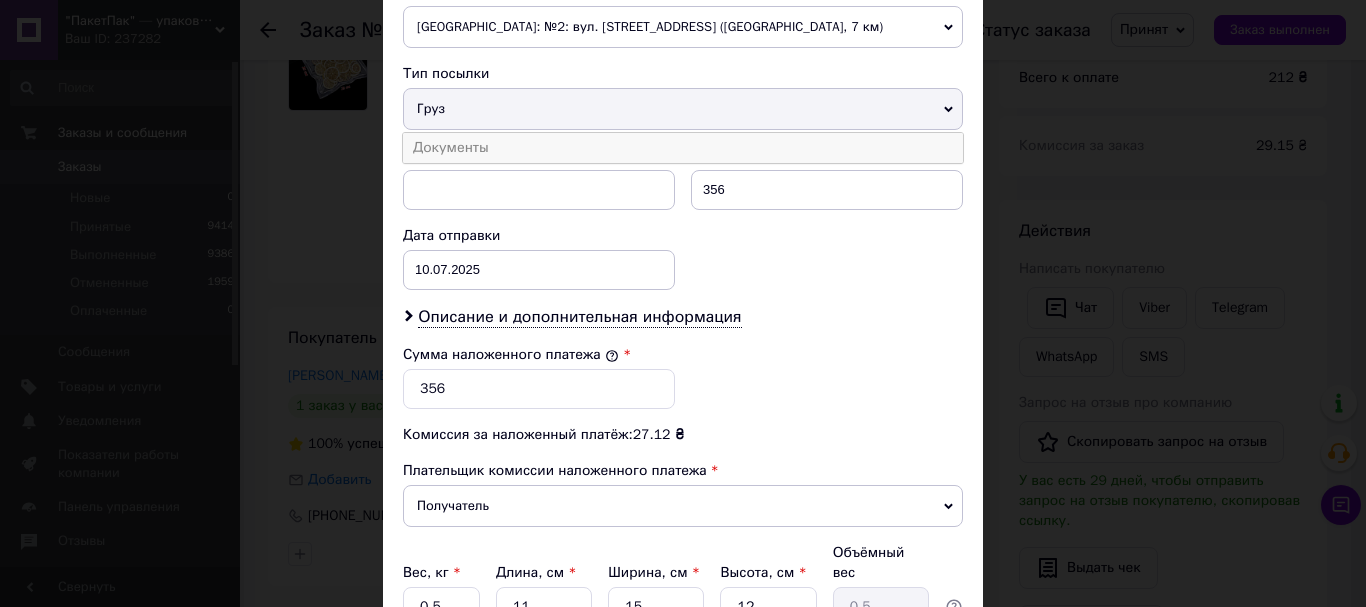 click on "Документы" at bounding box center [683, 148] 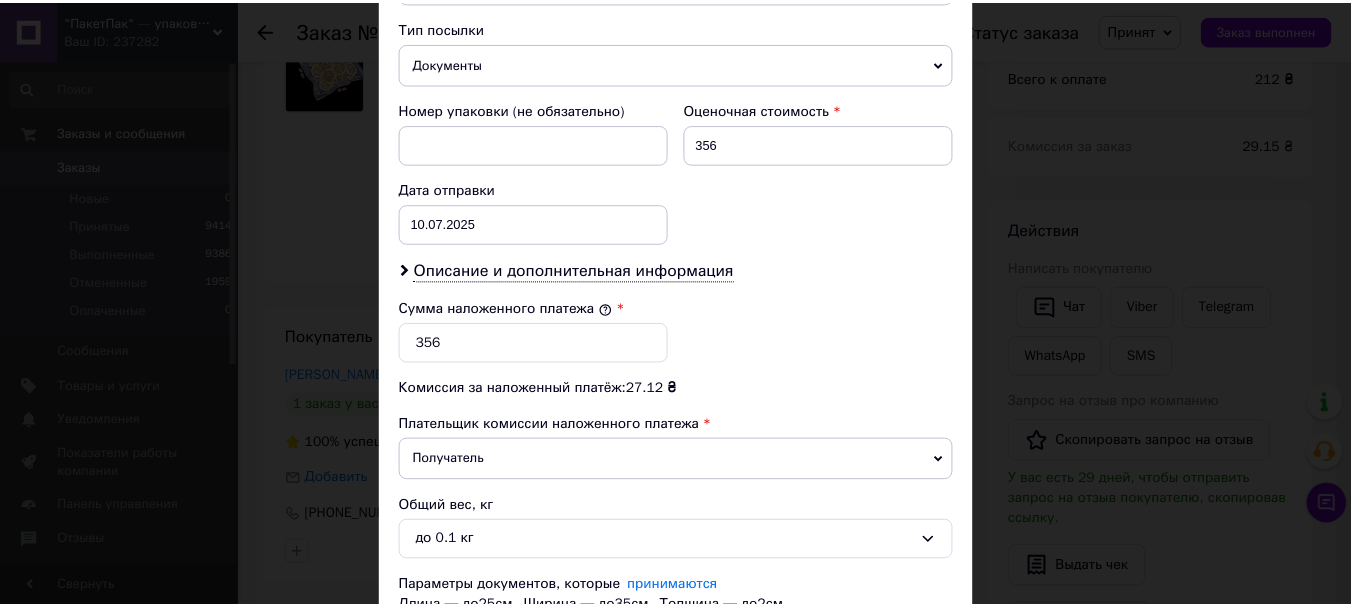 scroll, scrollTop: 933, scrollLeft: 0, axis: vertical 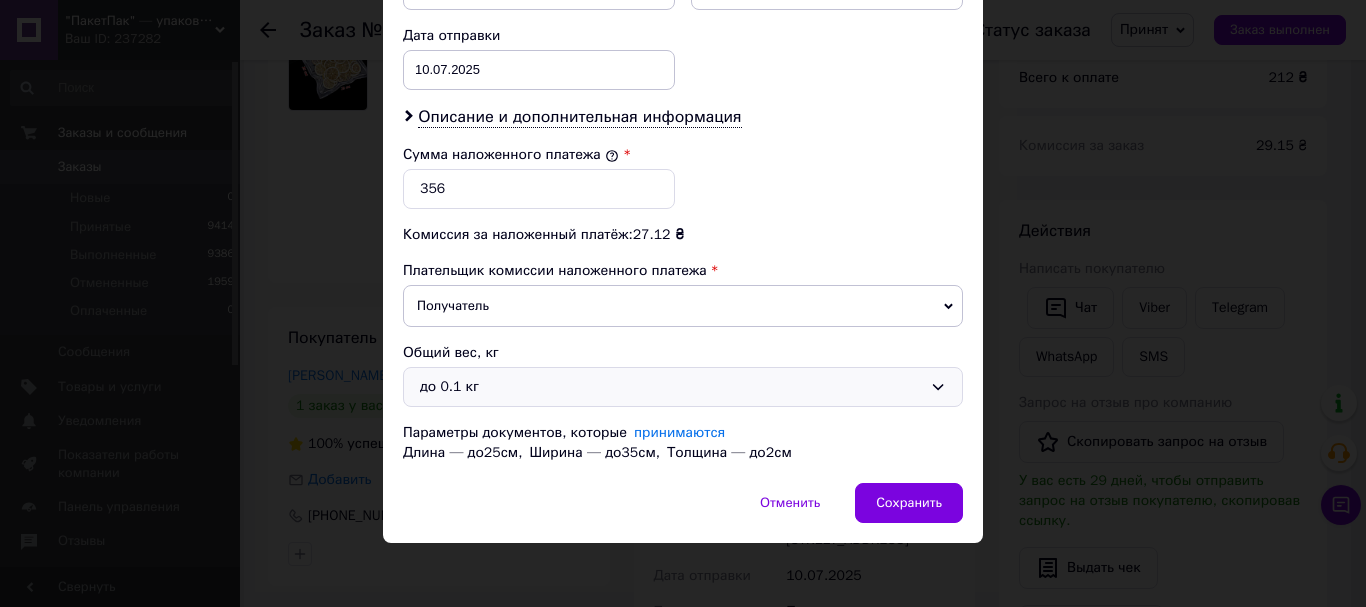 click on "до 0.1 кг" at bounding box center [671, 387] 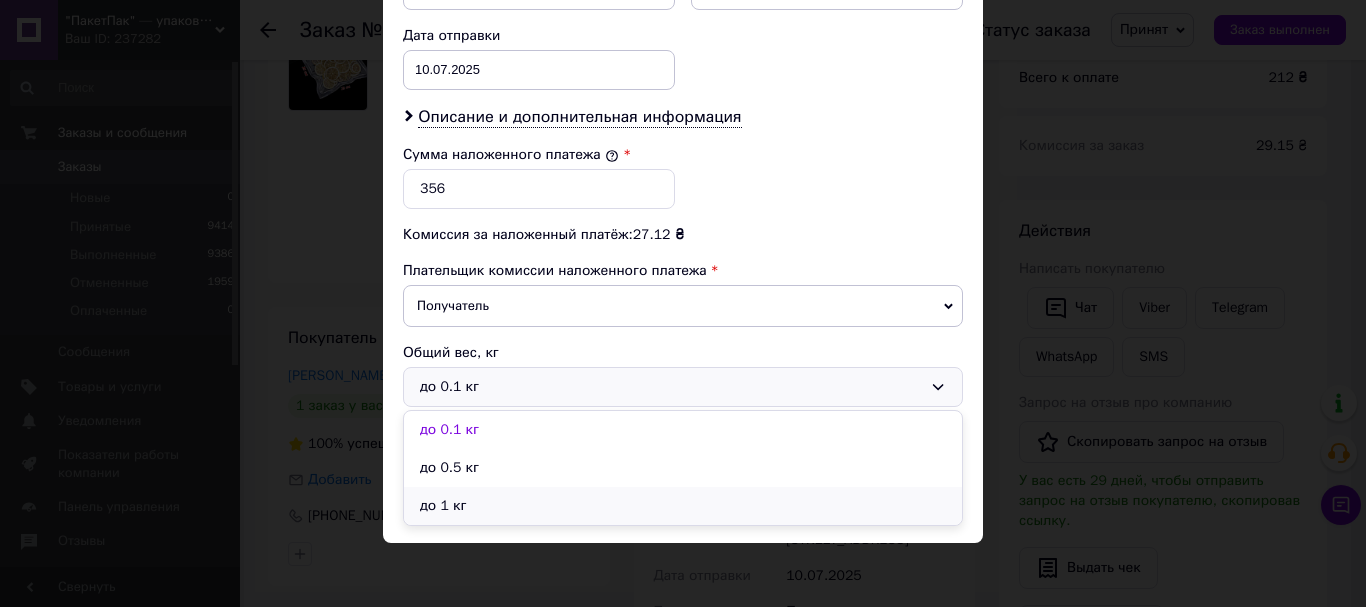 click on "до 1 кг" at bounding box center (683, 506) 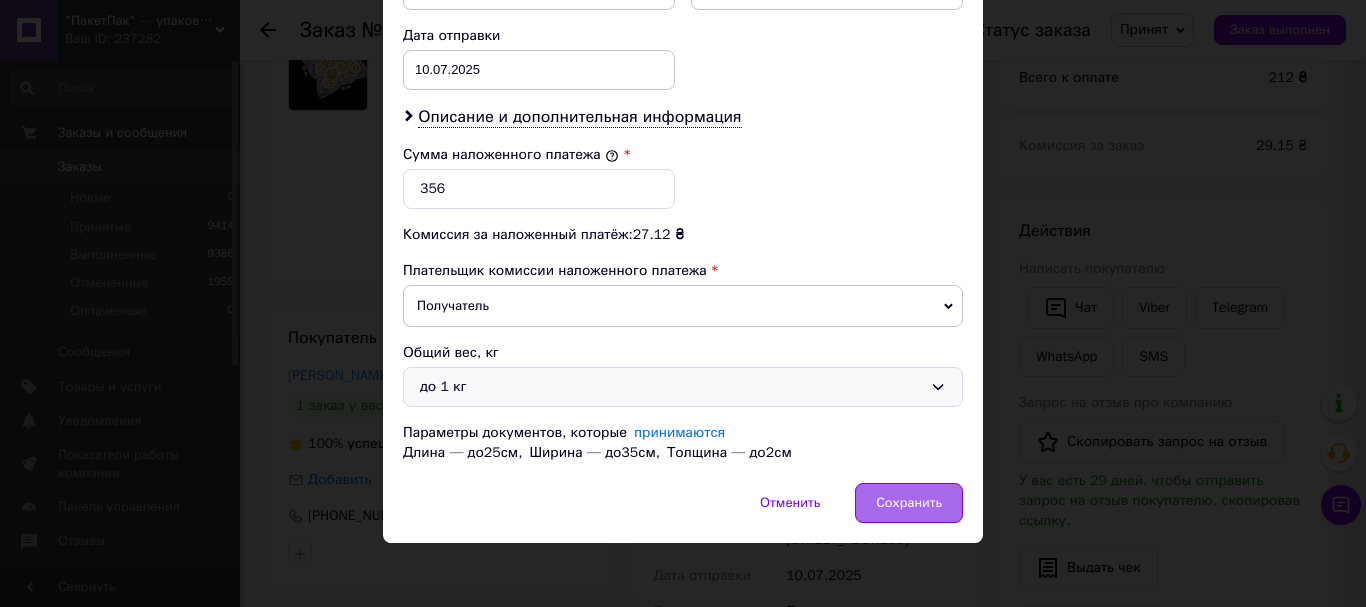 click on "Сохранить" at bounding box center [909, 503] 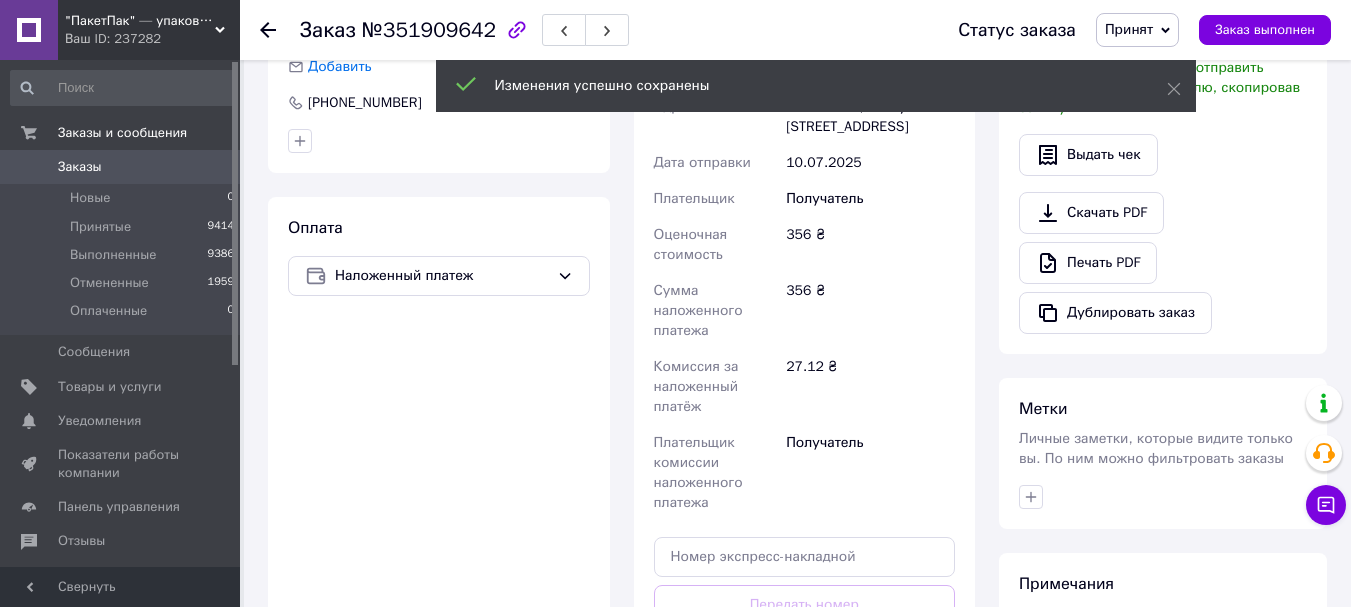 scroll, scrollTop: 800, scrollLeft: 0, axis: vertical 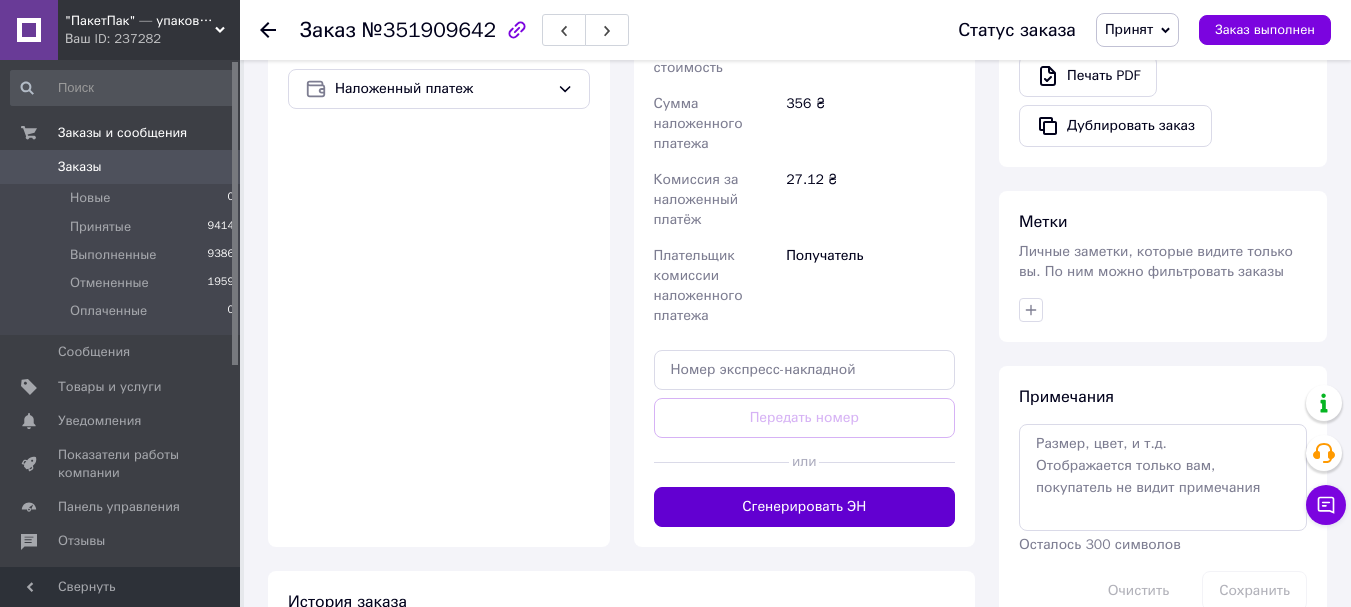 click on "Сгенерировать ЭН" at bounding box center (805, 507) 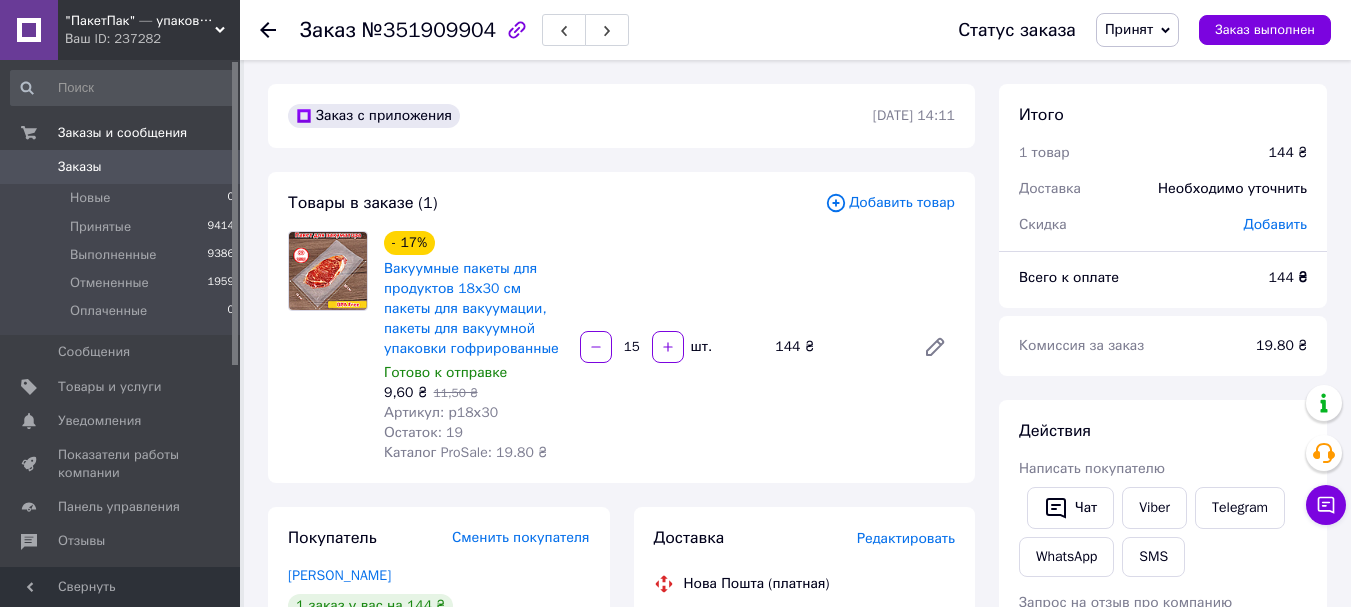 scroll, scrollTop: 0, scrollLeft: 0, axis: both 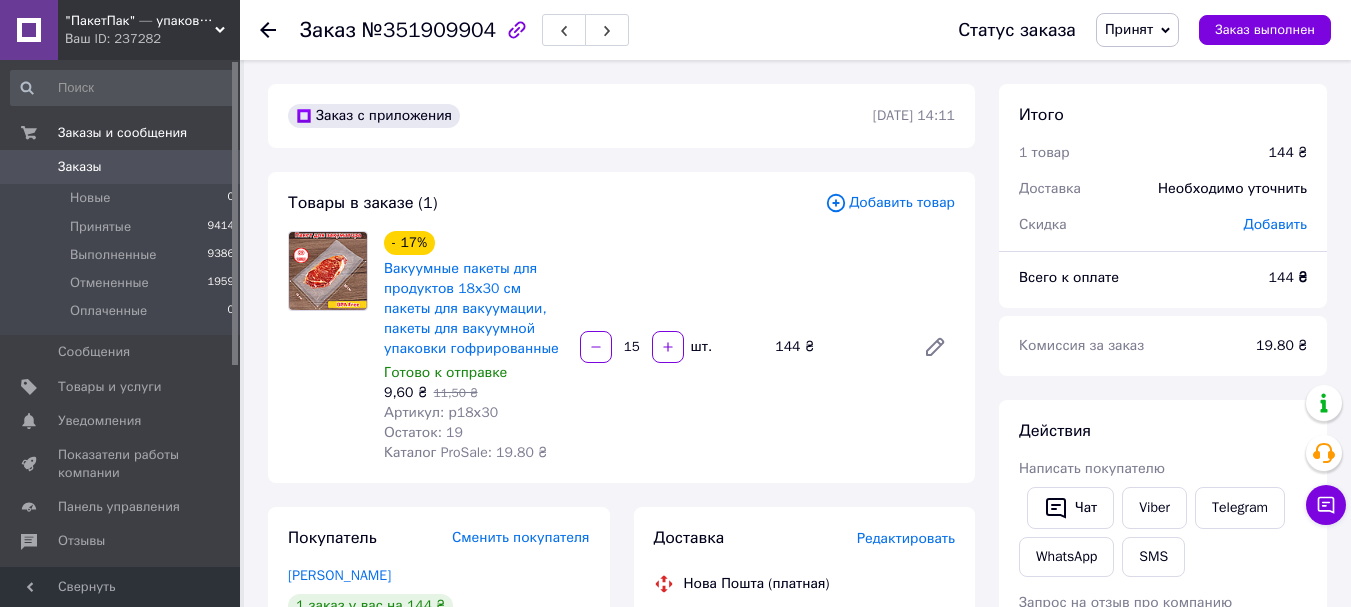 click on "Принят" at bounding box center [1129, 29] 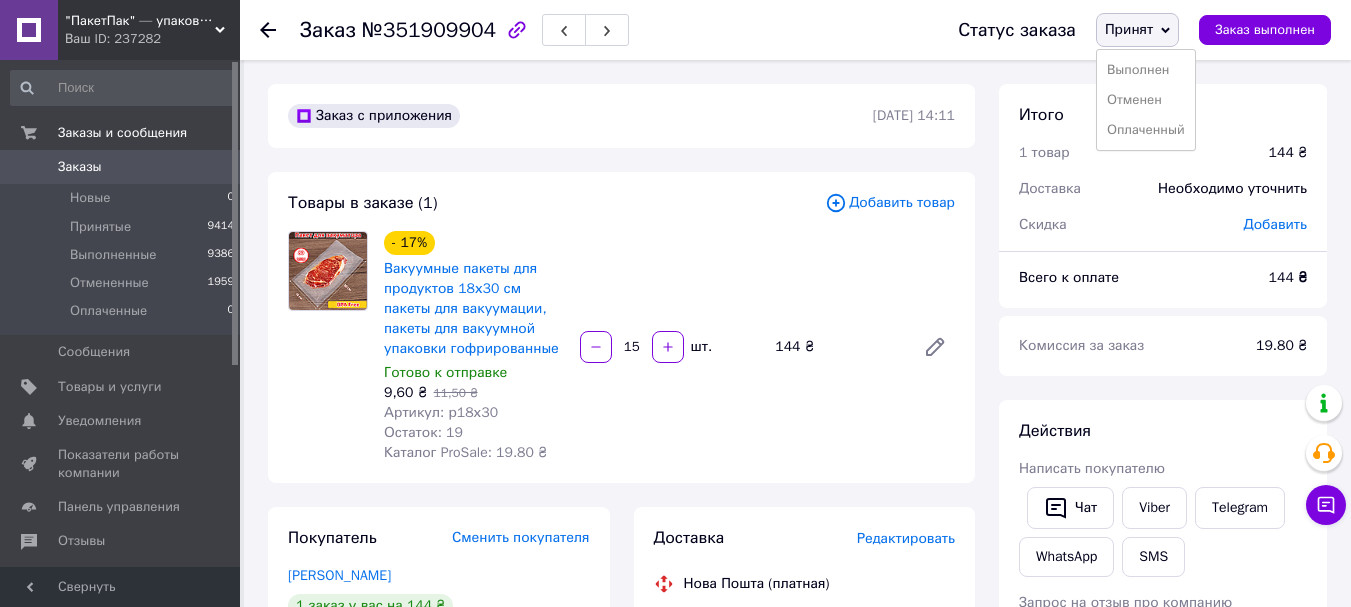 click on "Выполнен" at bounding box center [1146, 70] 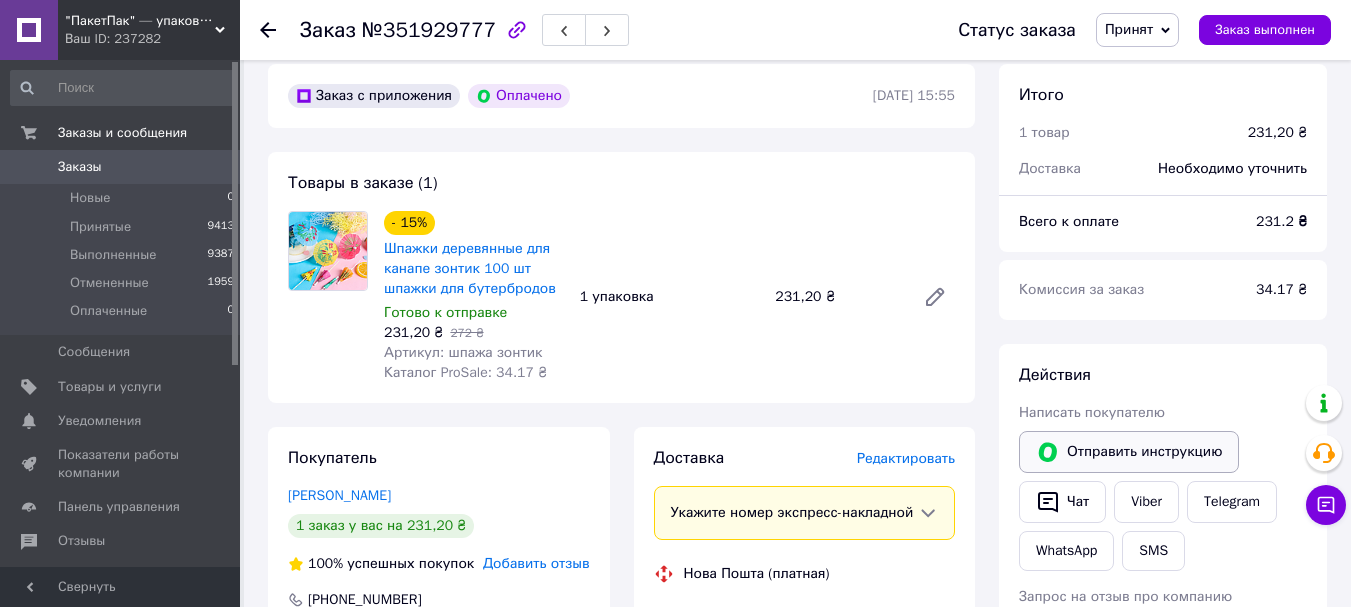 scroll, scrollTop: 133, scrollLeft: 0, axis: vertical 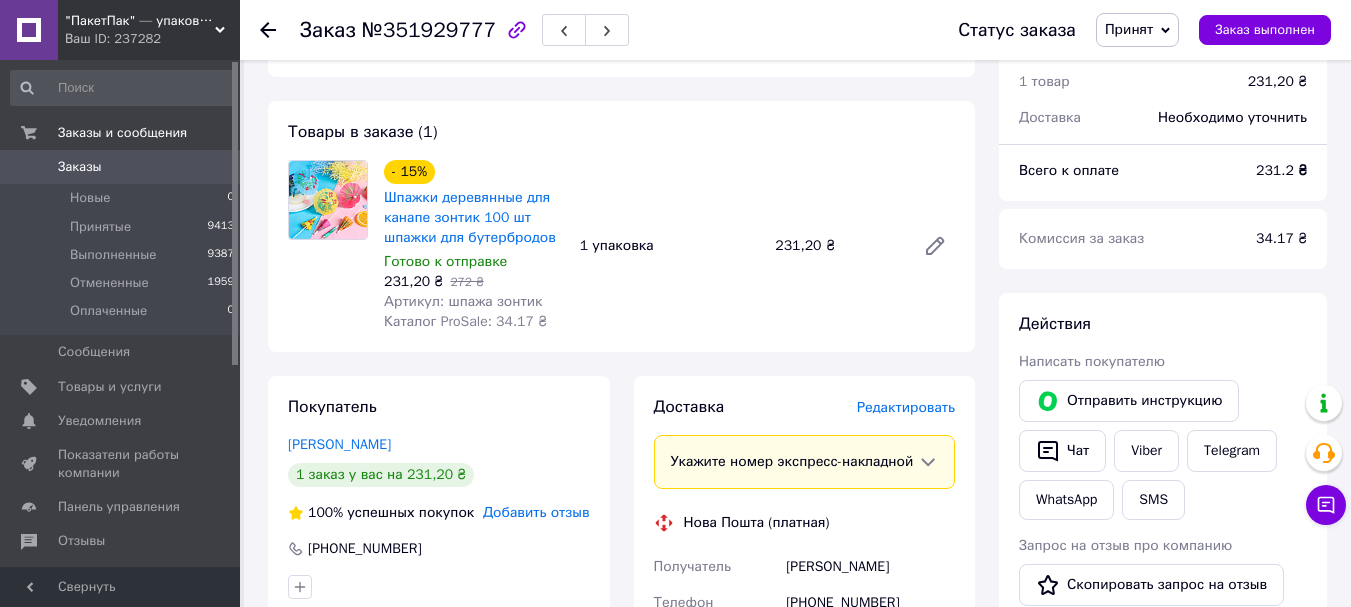 click on "Редактировать" at bounding box center [906, 407] 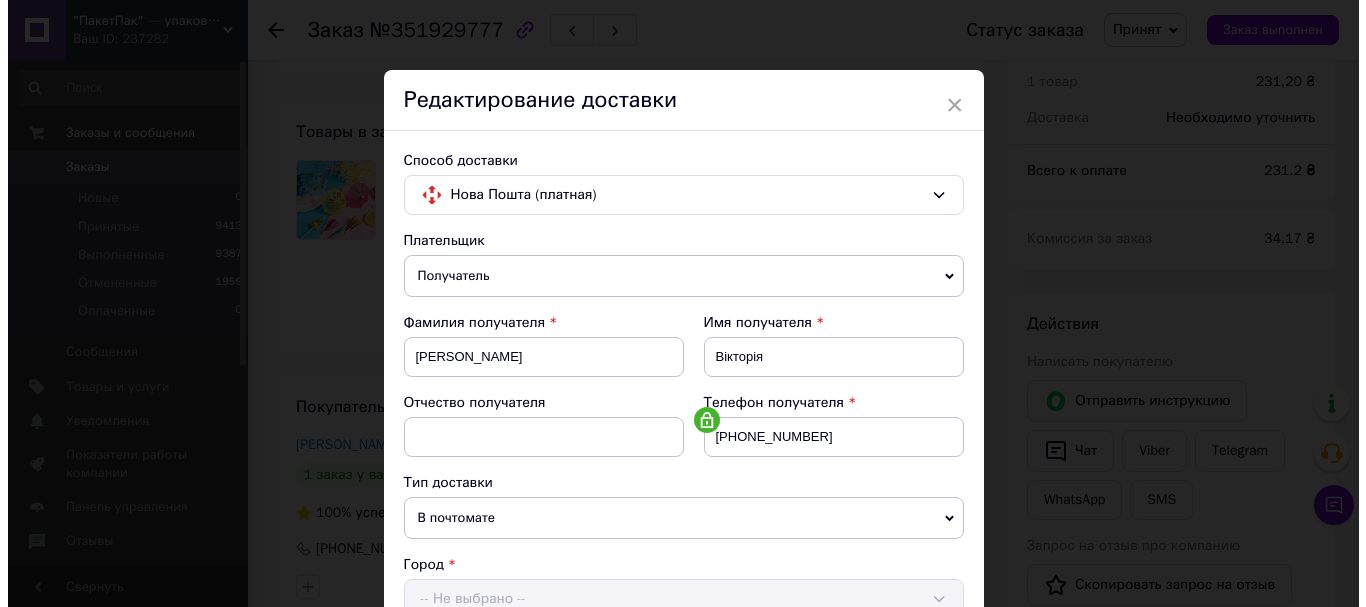 scroll, scrollTop: 200, scrollLeft: 0, axis: vertical 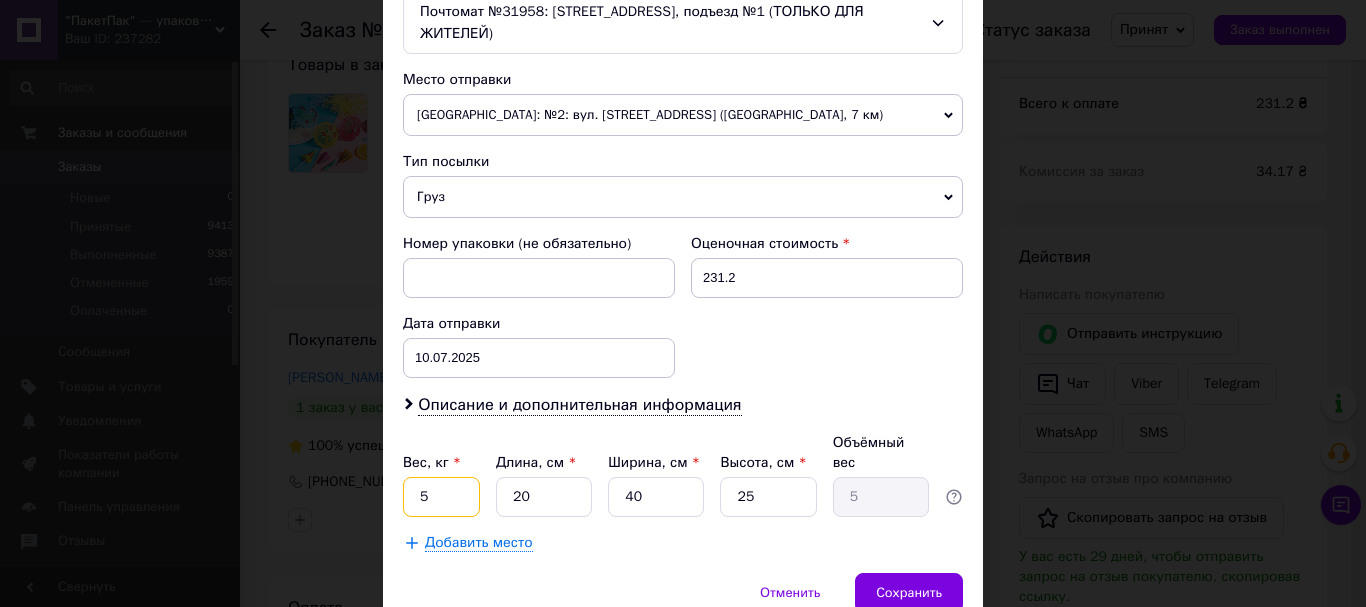 drag, startPoint x: 433, startPoint y: 481, endPoint x: 459, endPoint y: 474, distance: 26.925823 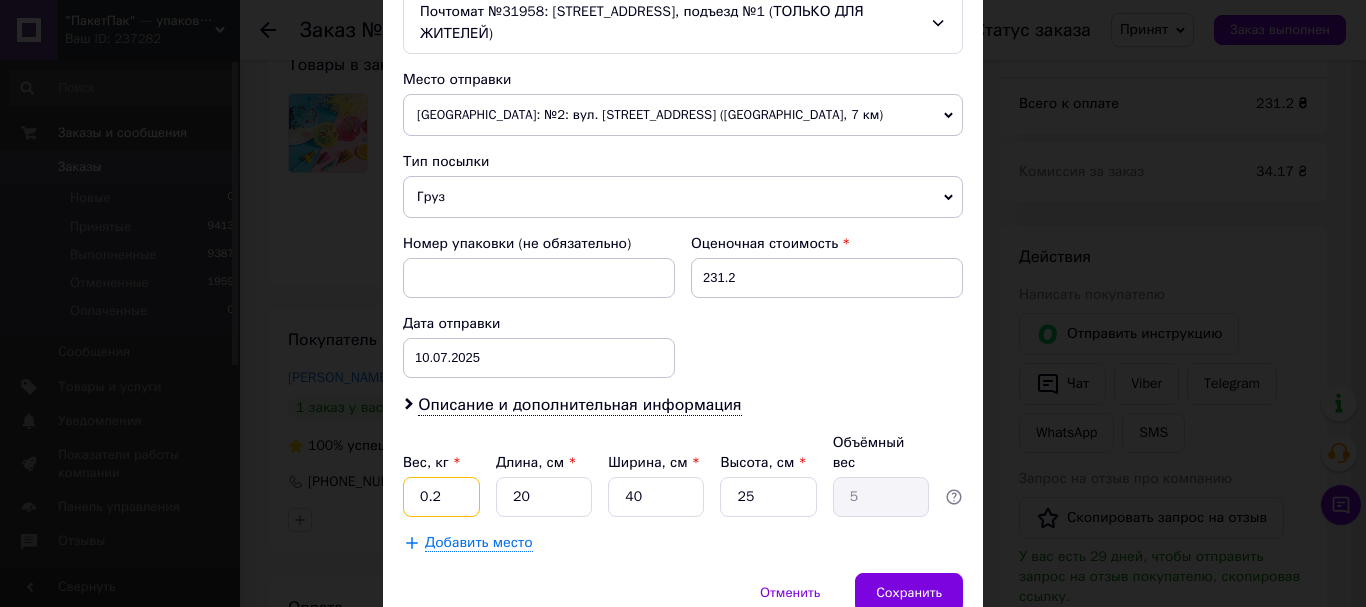 type on "0.2" 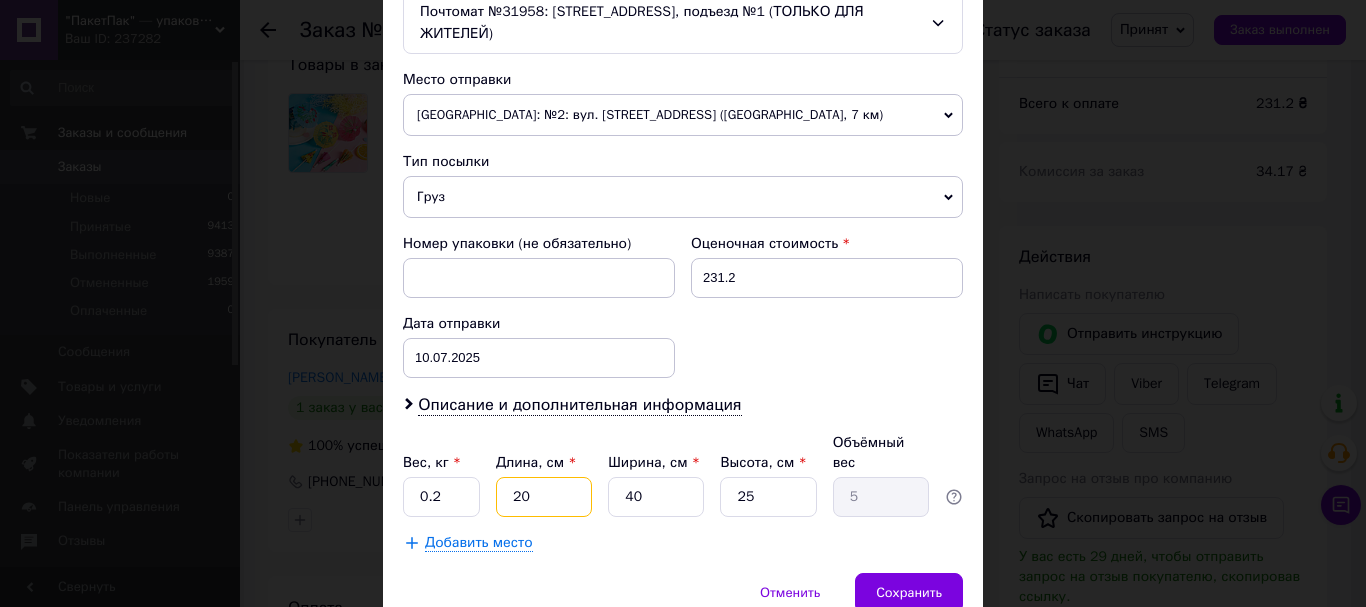 drag, startPoint x: 530, startPoint y: 477, endPoint x: 501, endPoint y: 477, distance: 29 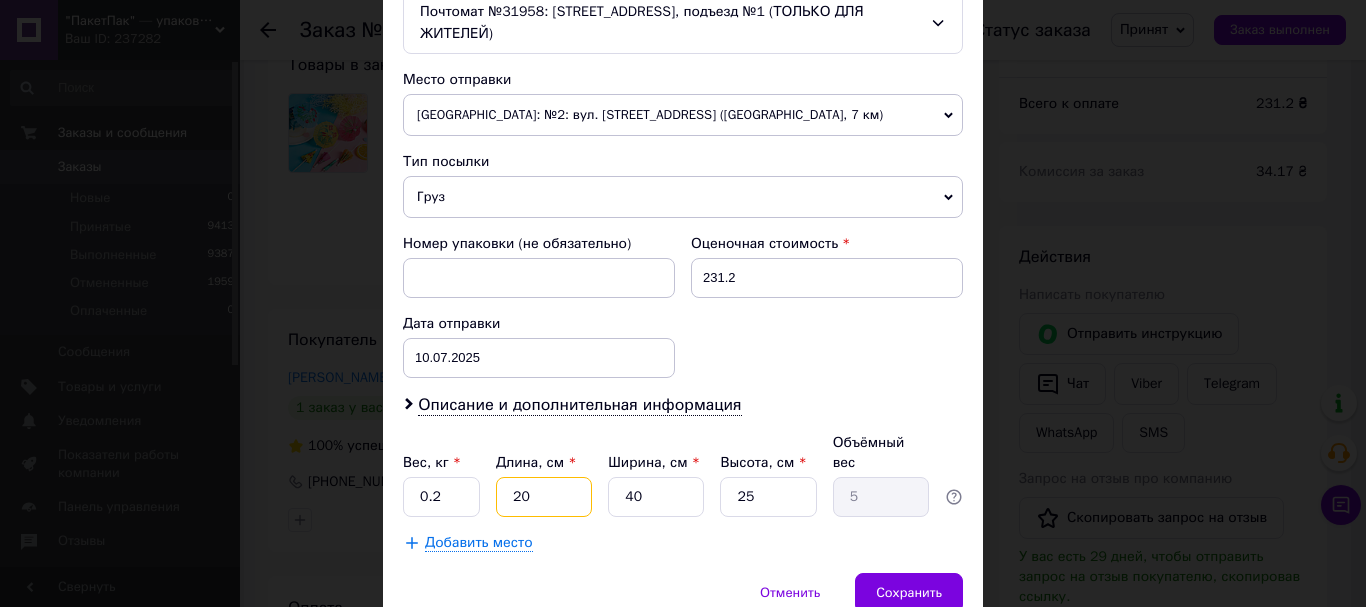 type on "2" 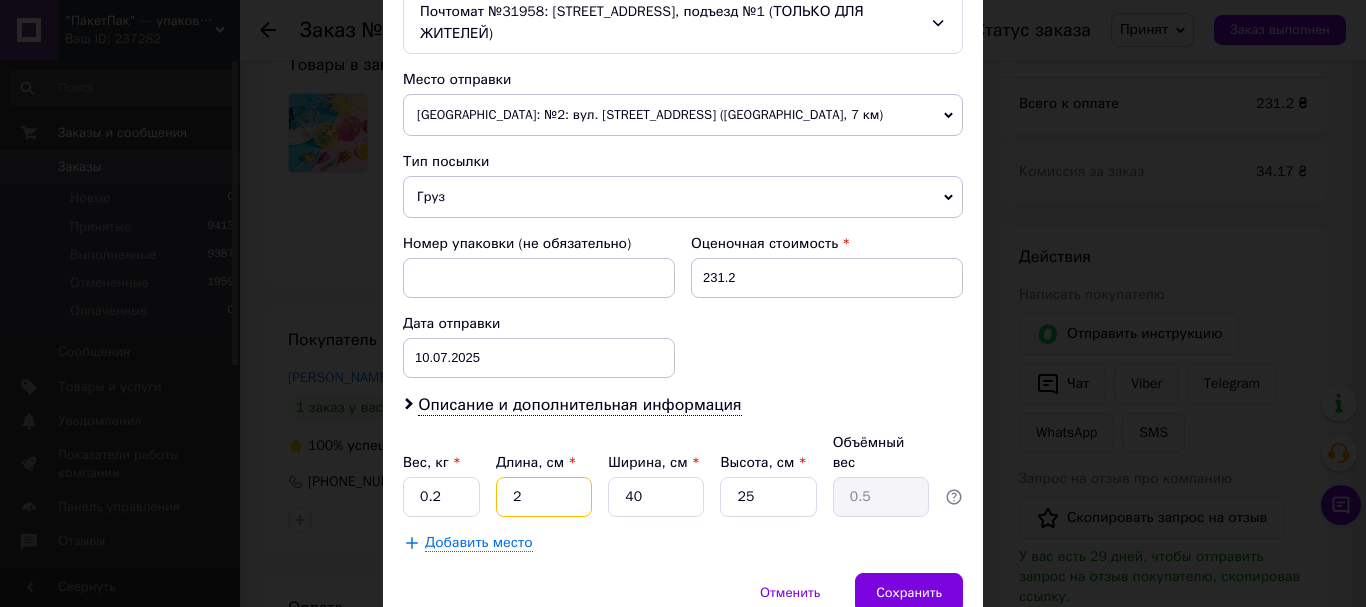 type on "20" 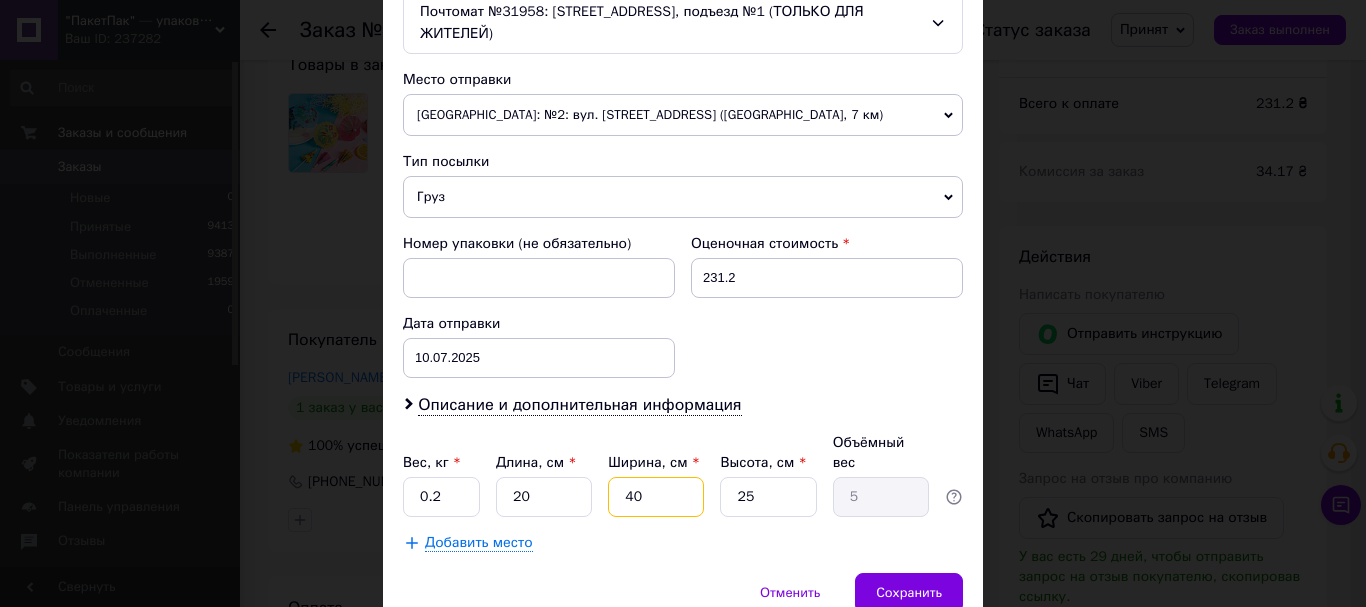 drag, startPoint x: 661, startPoint y: 473, endPoint x: 611, endPoint y: 473, distance: 50 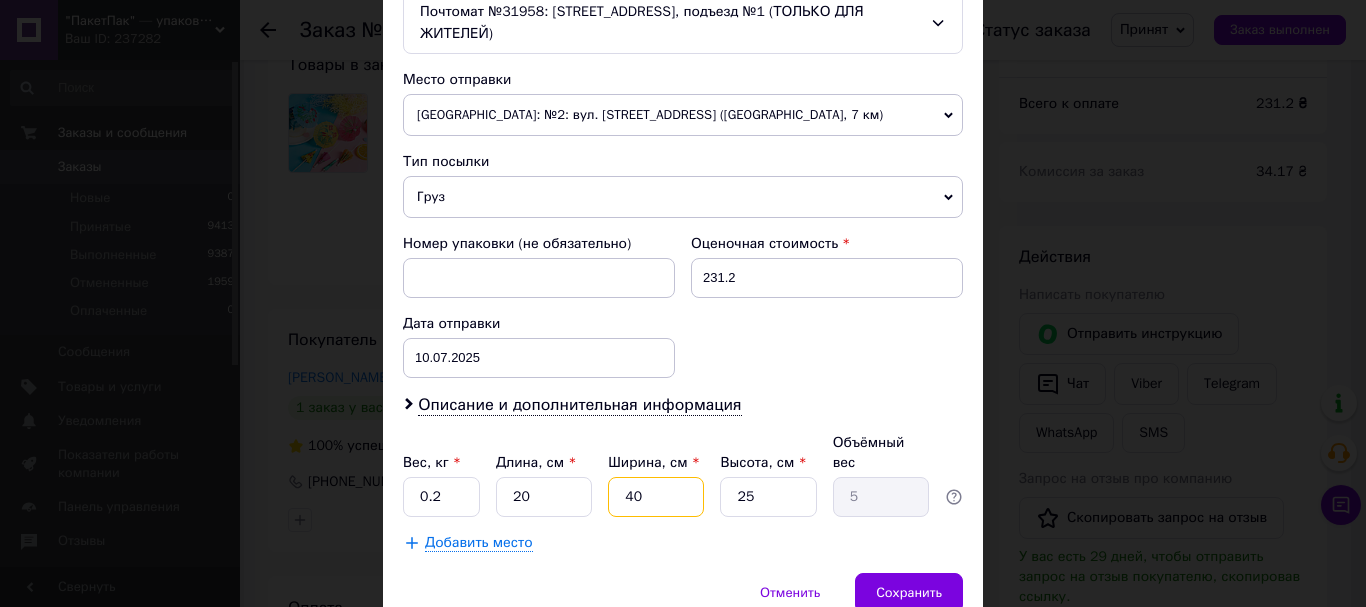 type on "1" 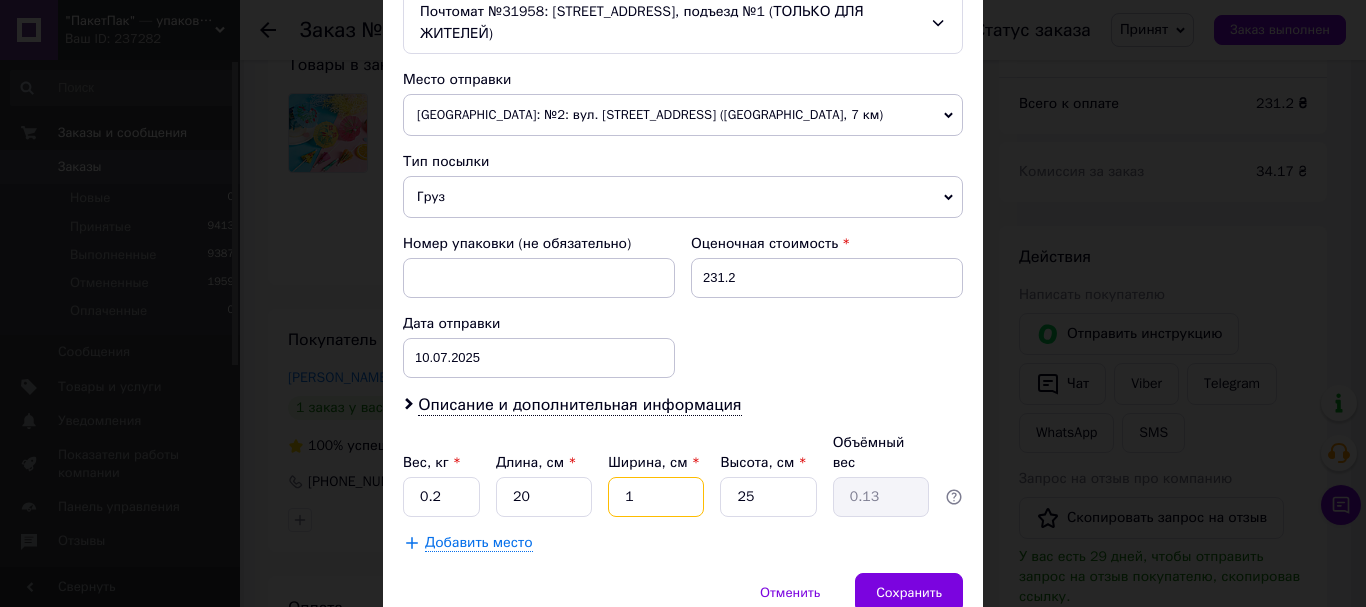 type on "12" 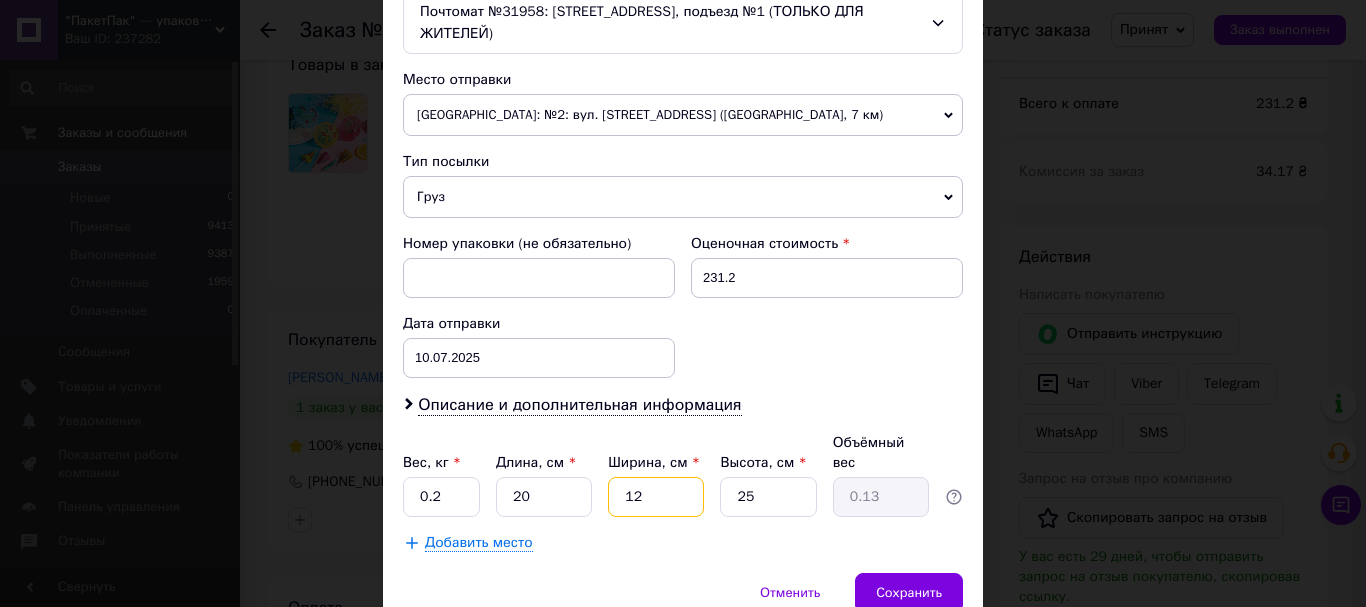 type on "1.5" 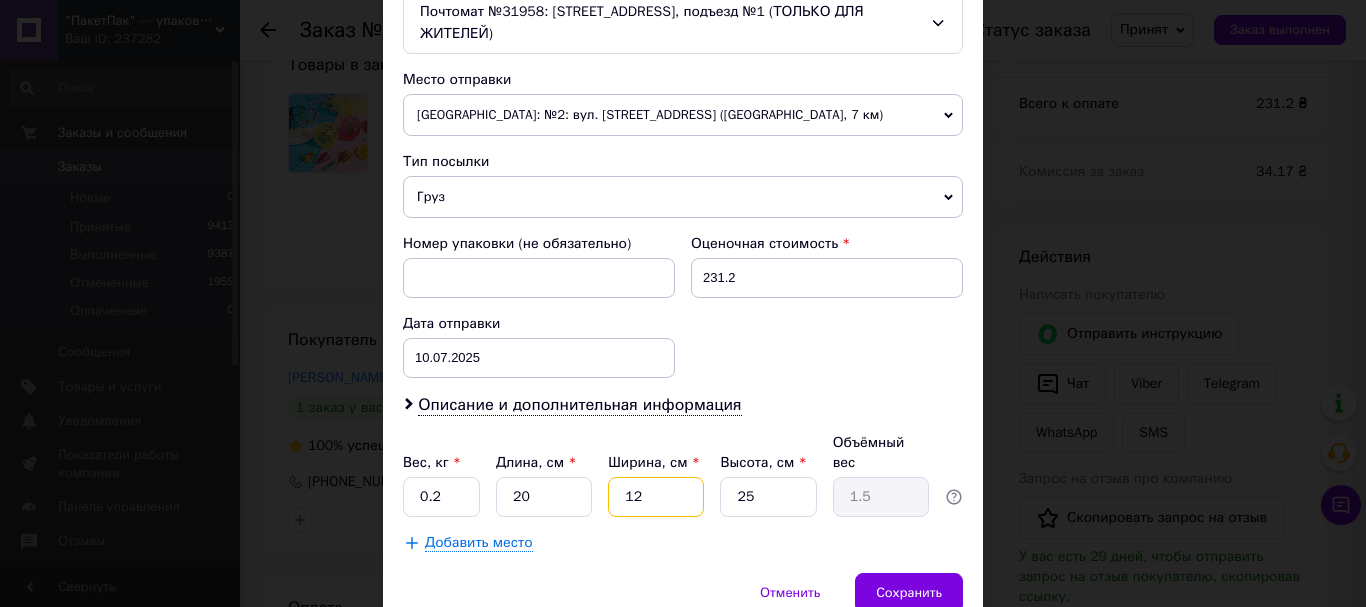 type on "12" 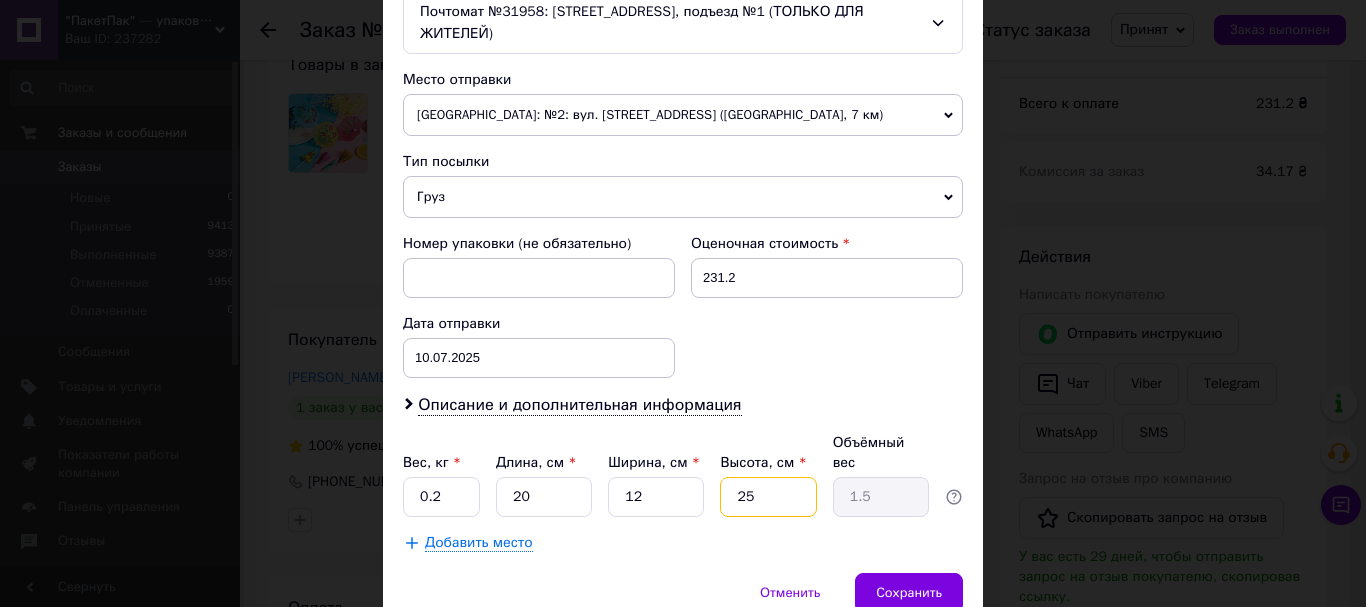 drag, startPoint x: 751, startPoint y: 475, endPoint x: 722, endPoint y: 474, distance: 29.017237 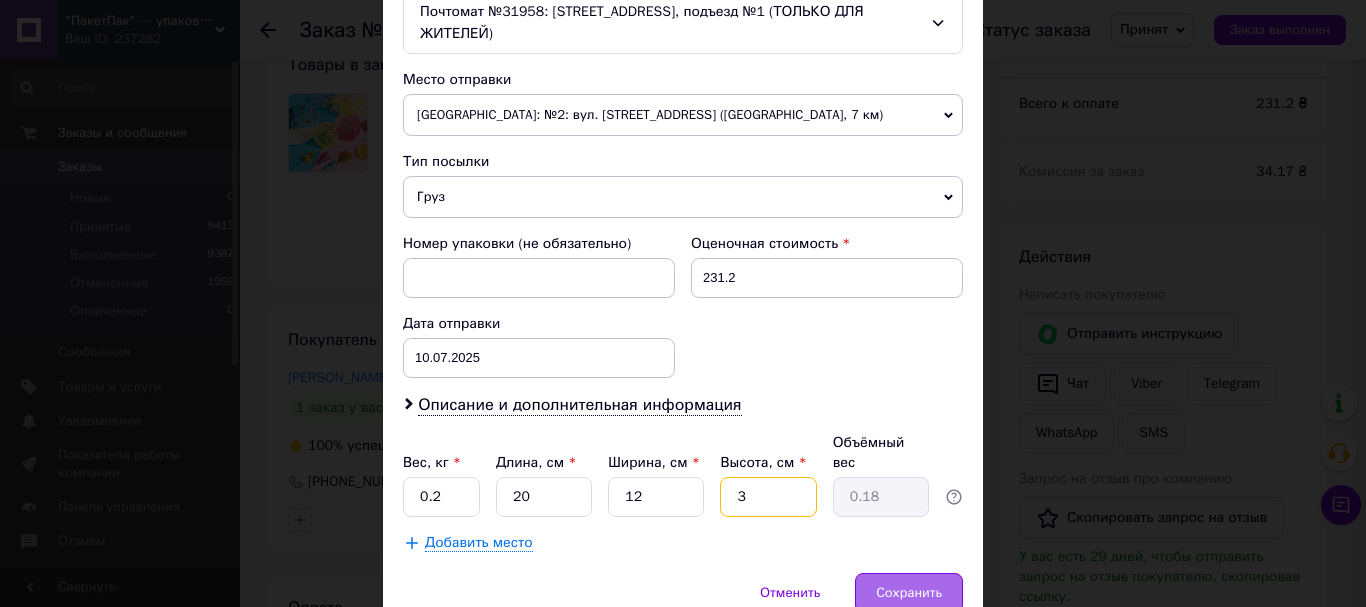type on "3" 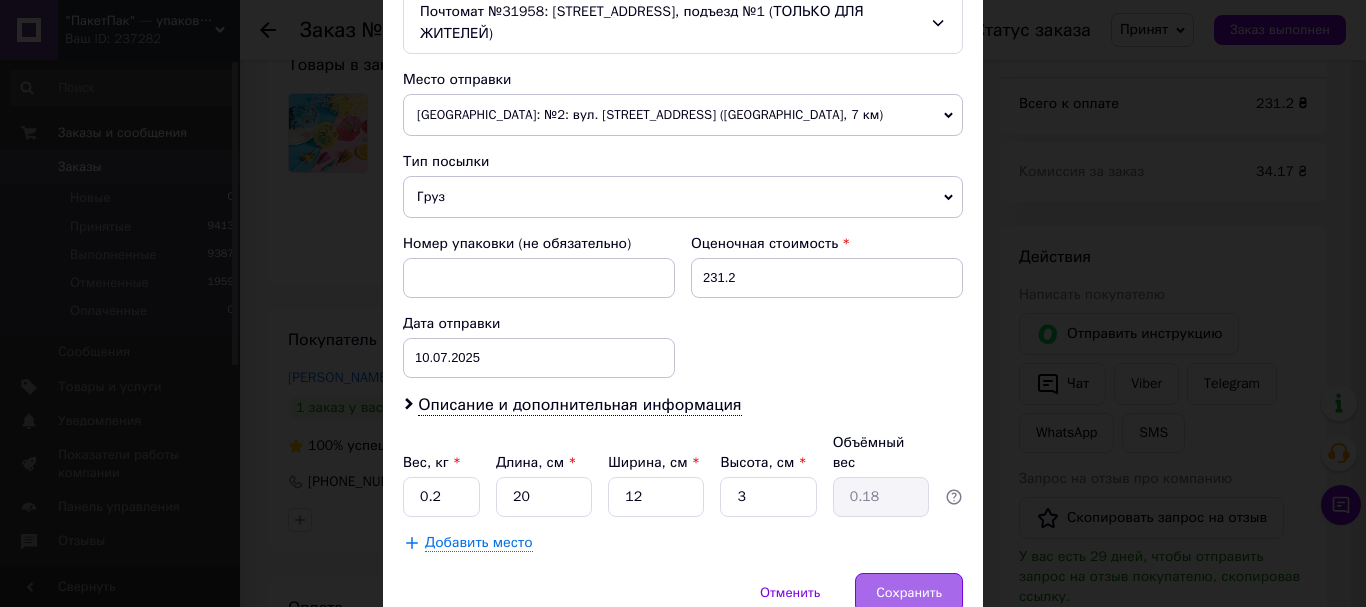 click on "Сохранить" at bounding box center (909, 593) 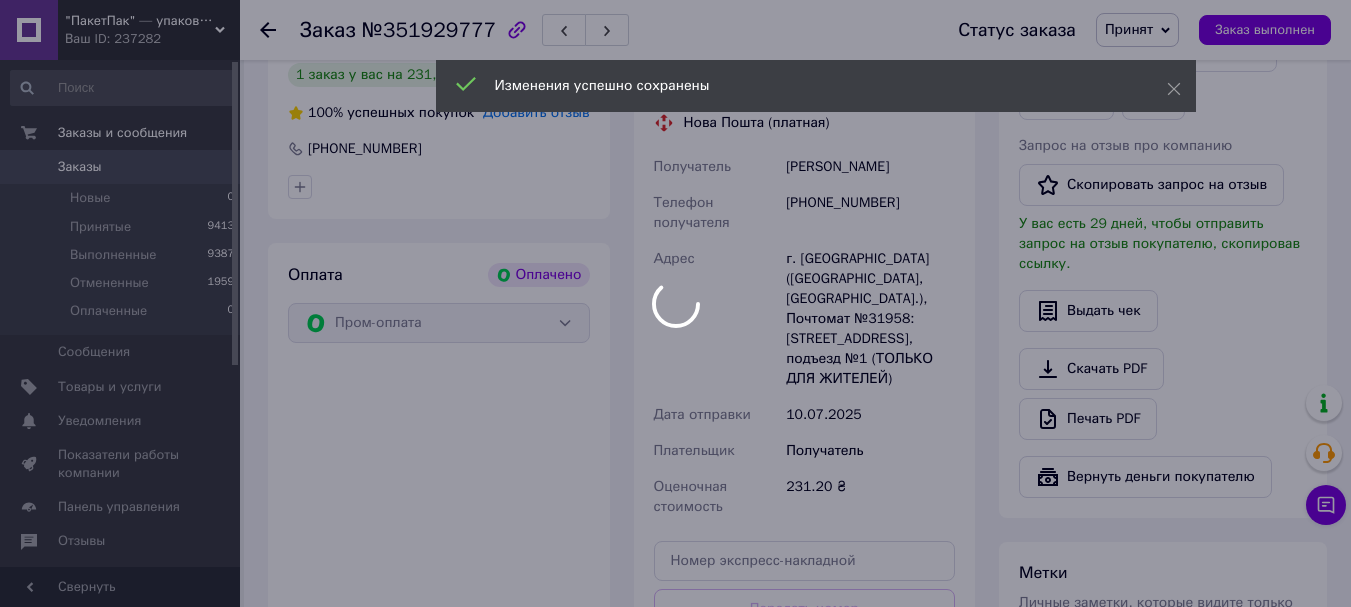 scroll, scrollTop: 800, scrollLeft: 0, axis: vertical 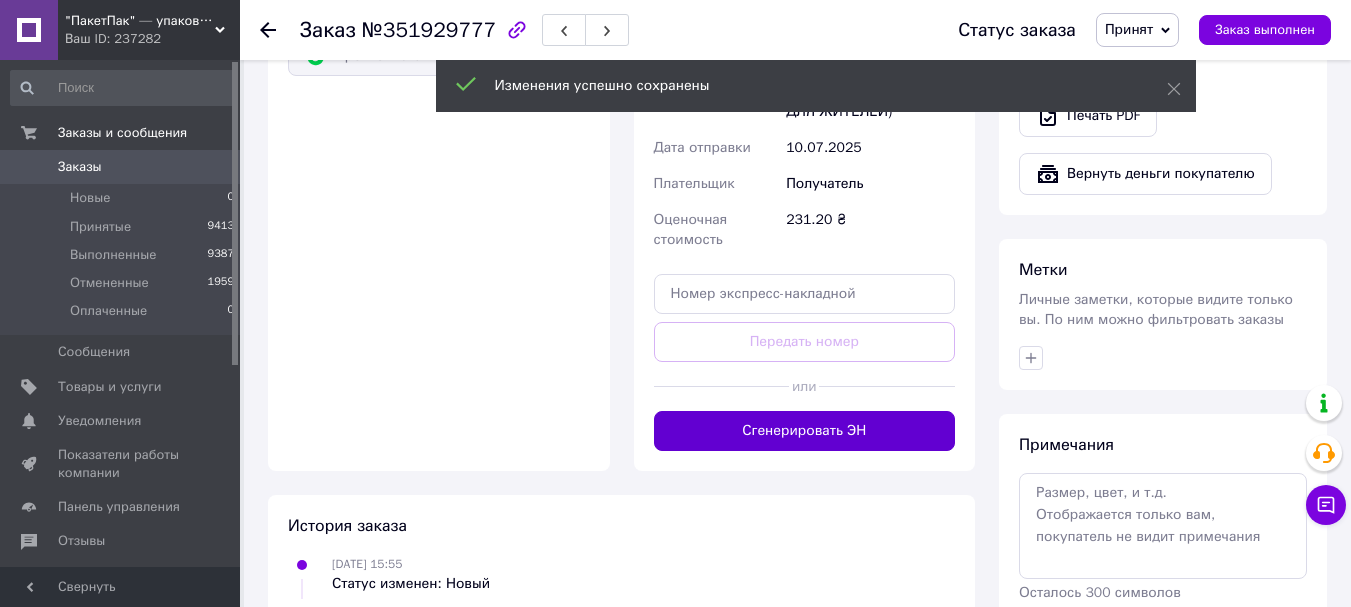 click on "Сгенерировать ЭН" at bounding box center (805, 431) 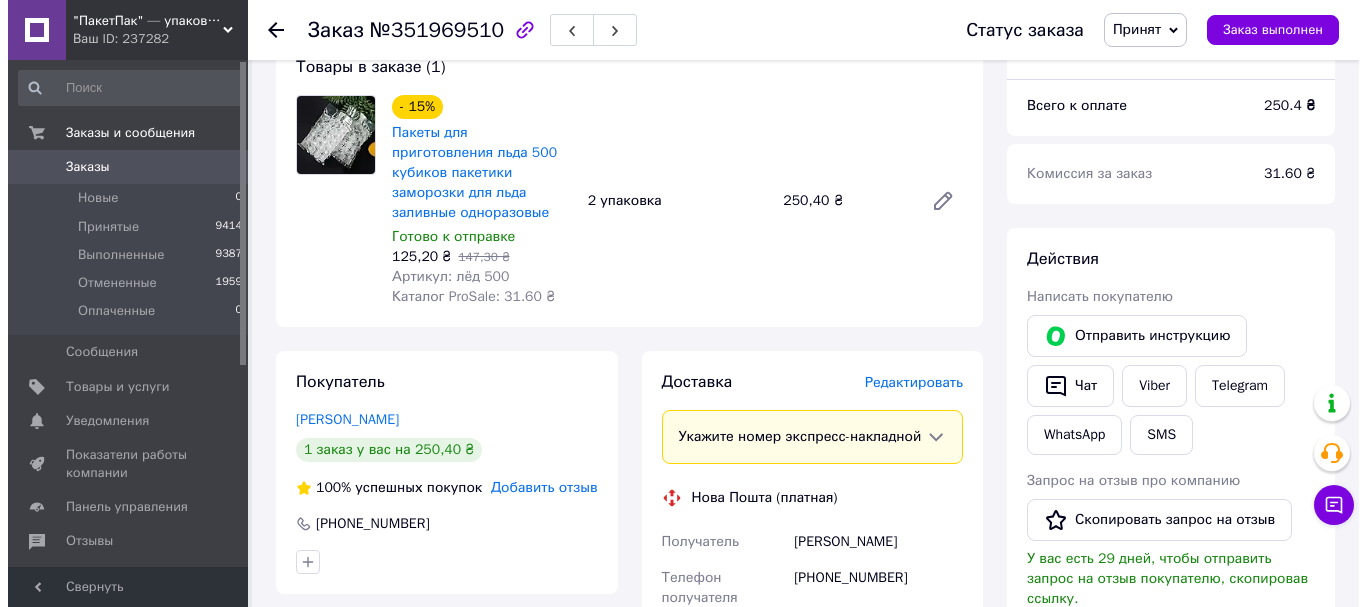scroll, scrollTop: 200, scrollLeft: 0, axis: vertical 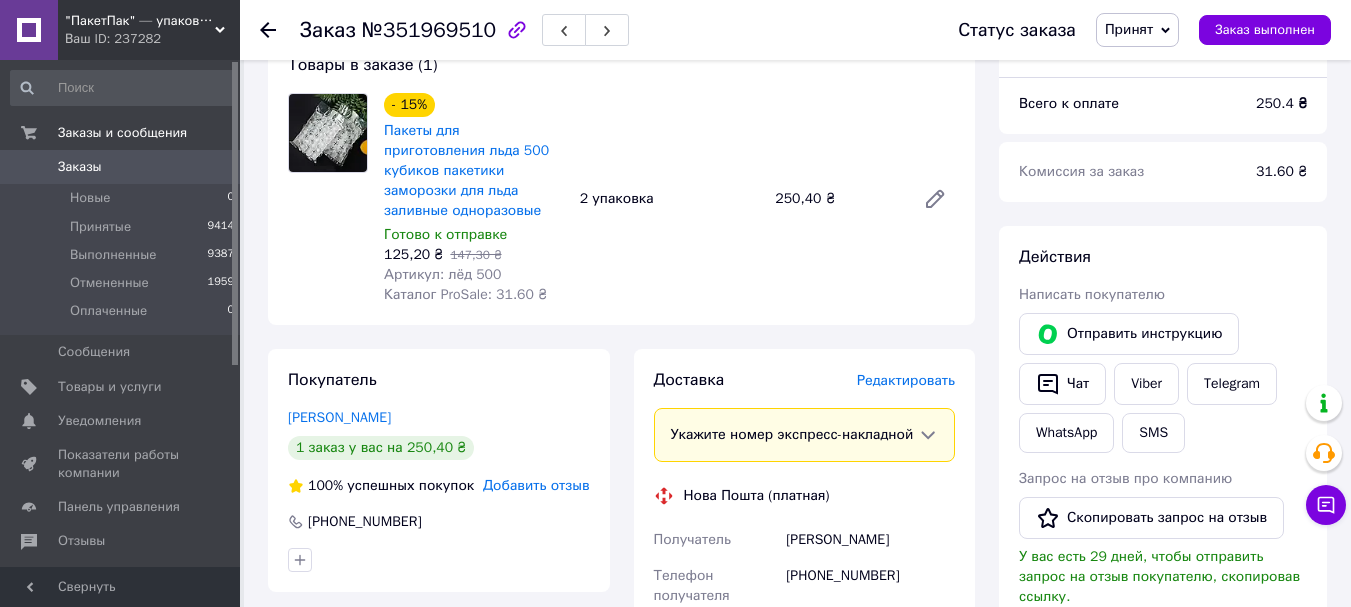 click on "Редактировать" at bounding box center (906, 380) 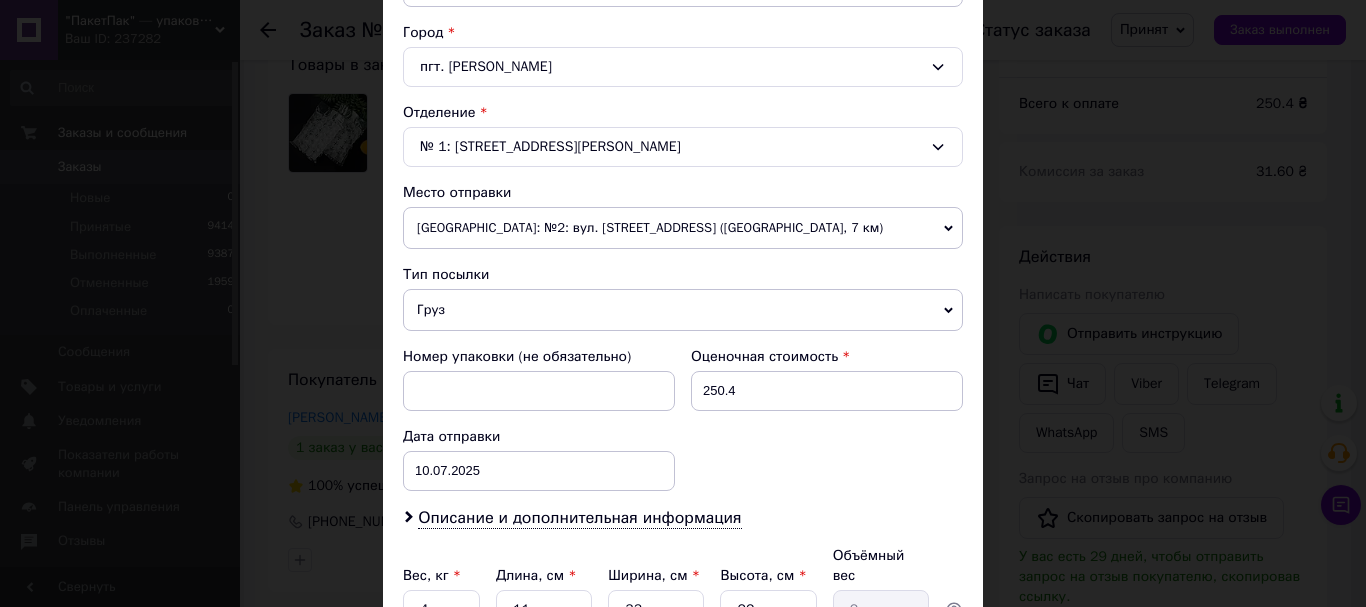 scroll, scrollTop: 533, scrollLeft: 0, axis: vertical 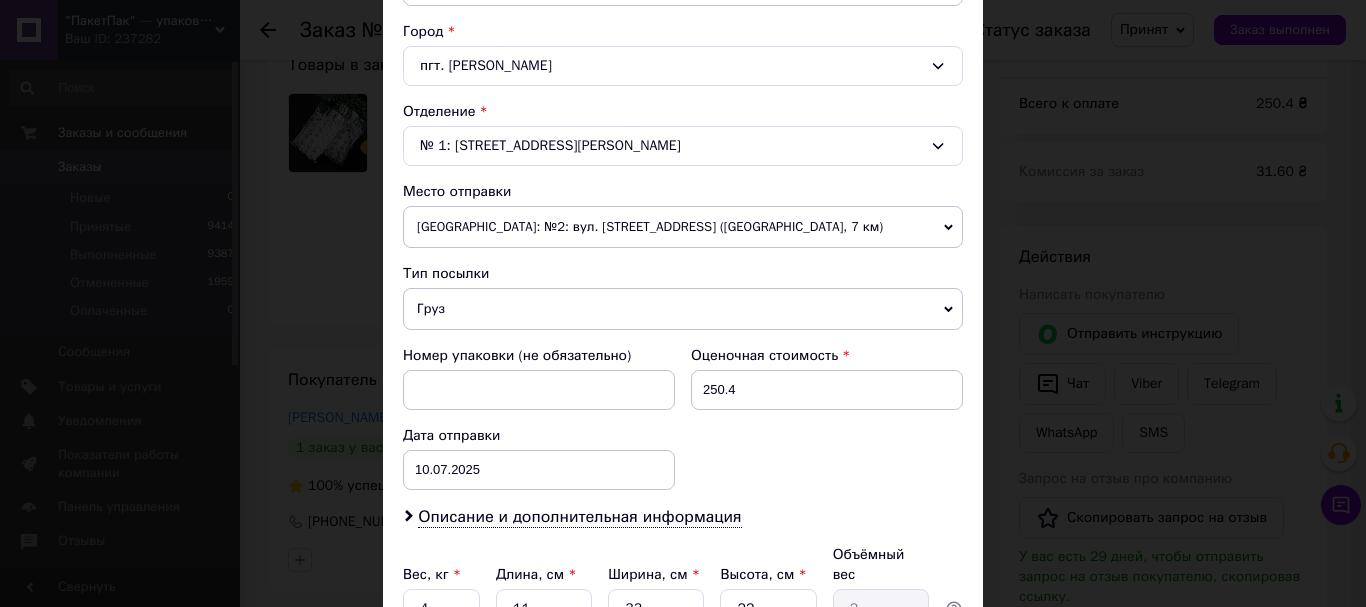 click on "Груз" at bounding box center (683, 309) 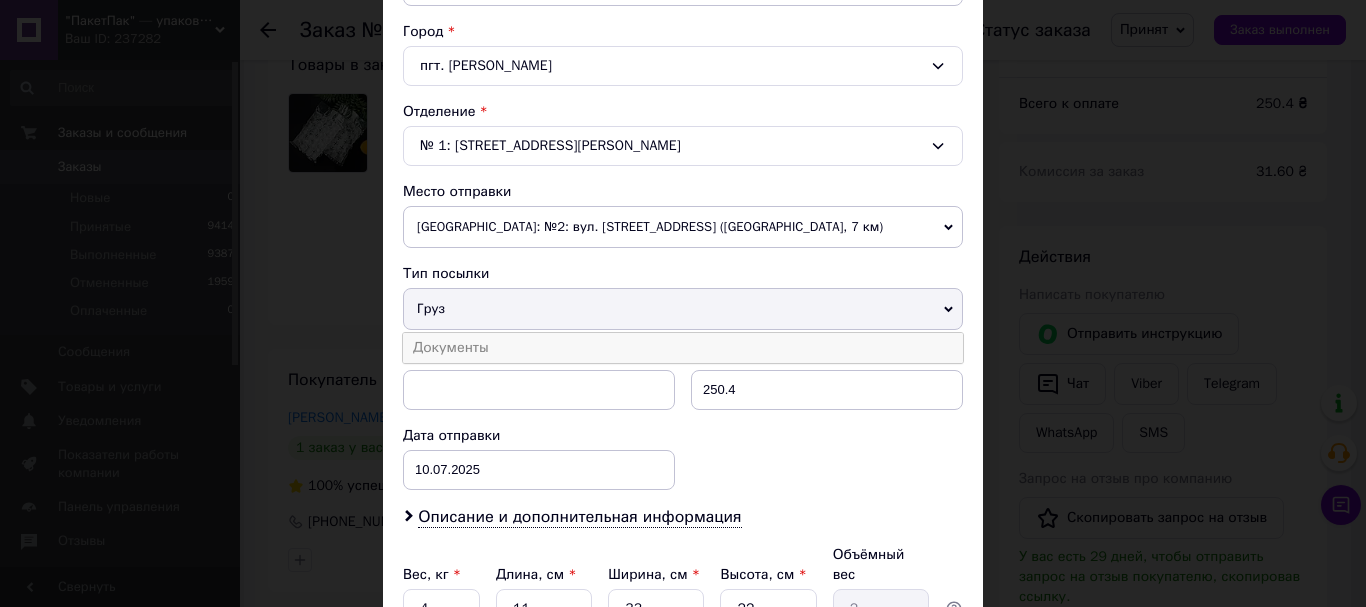 click on "Документы" at bounding box center (683, 348) 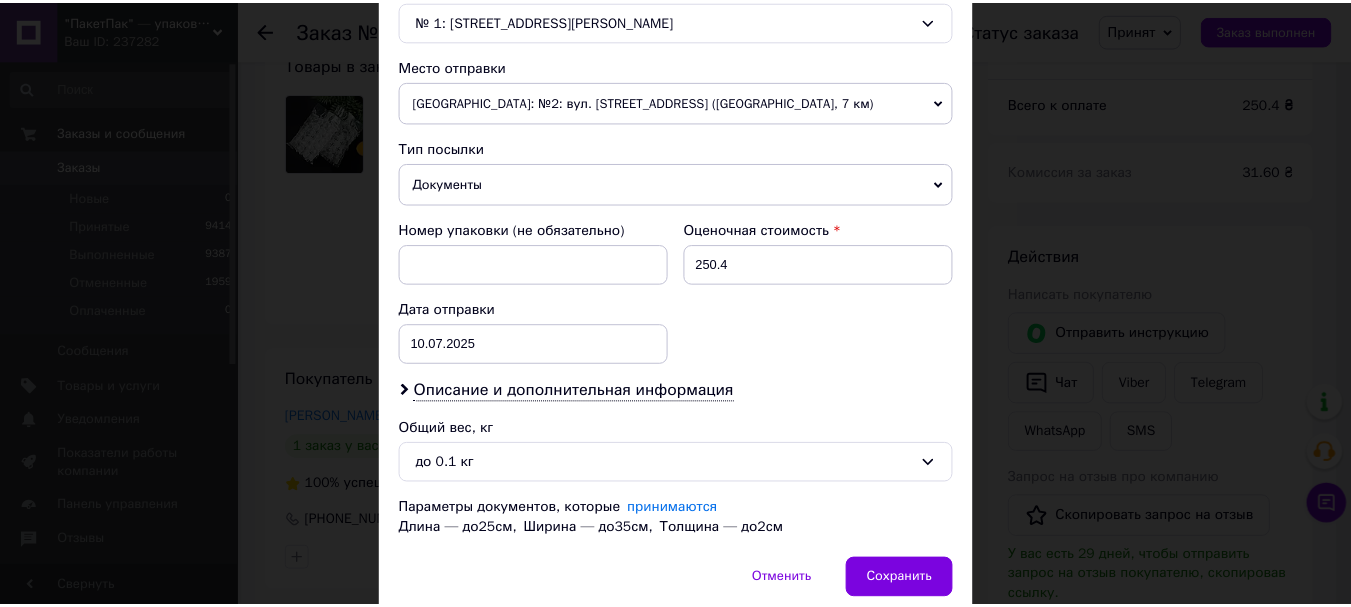 scroll, scrollTop: 741, scrollLeft: 0, axis: vertical 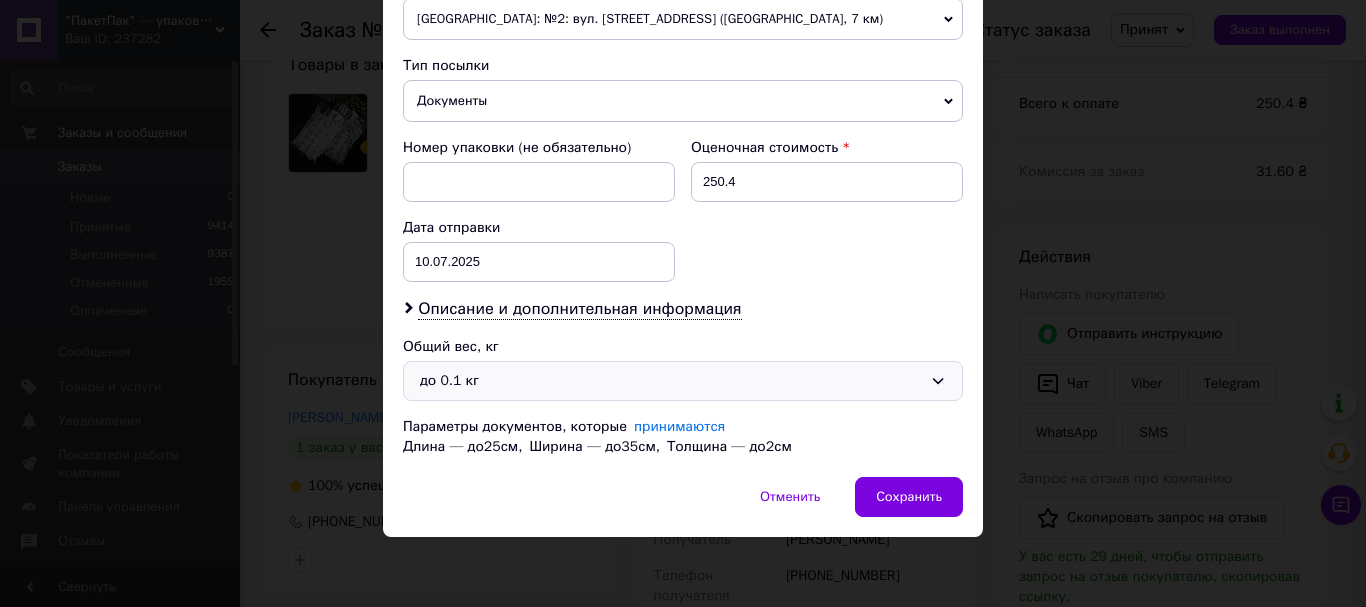 click on "до 0.1 кг" at bounding box center (683, 381) 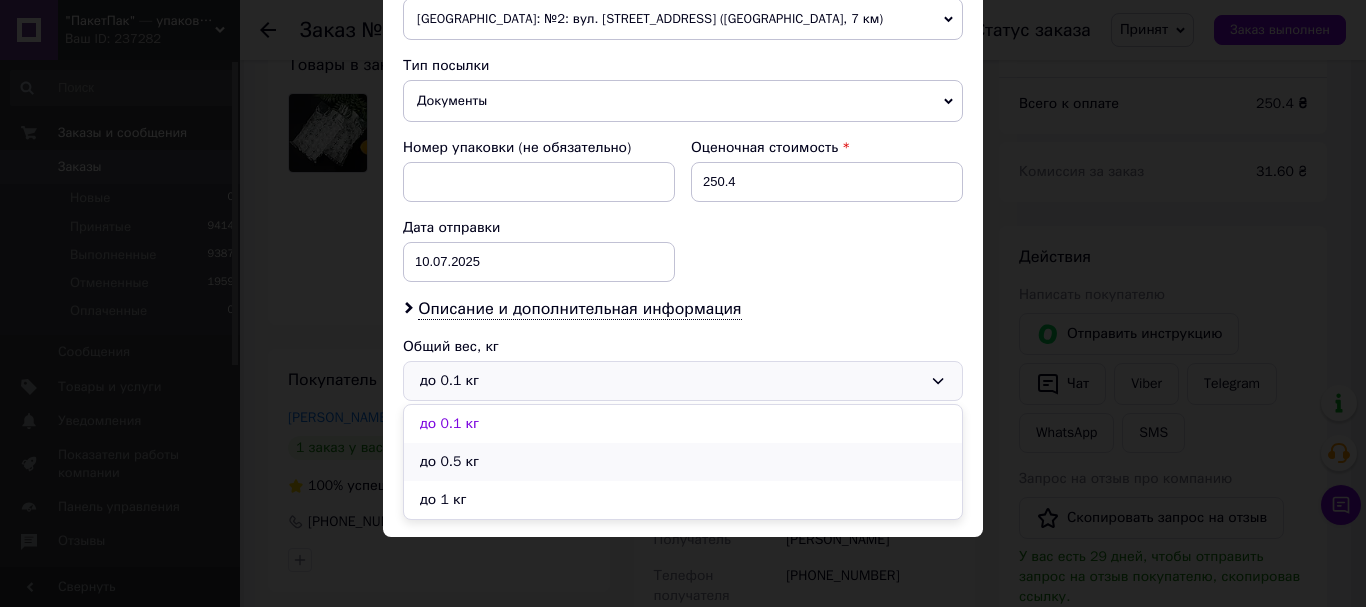 click on "до 0.5 кг" at bounding box center [683, 462] 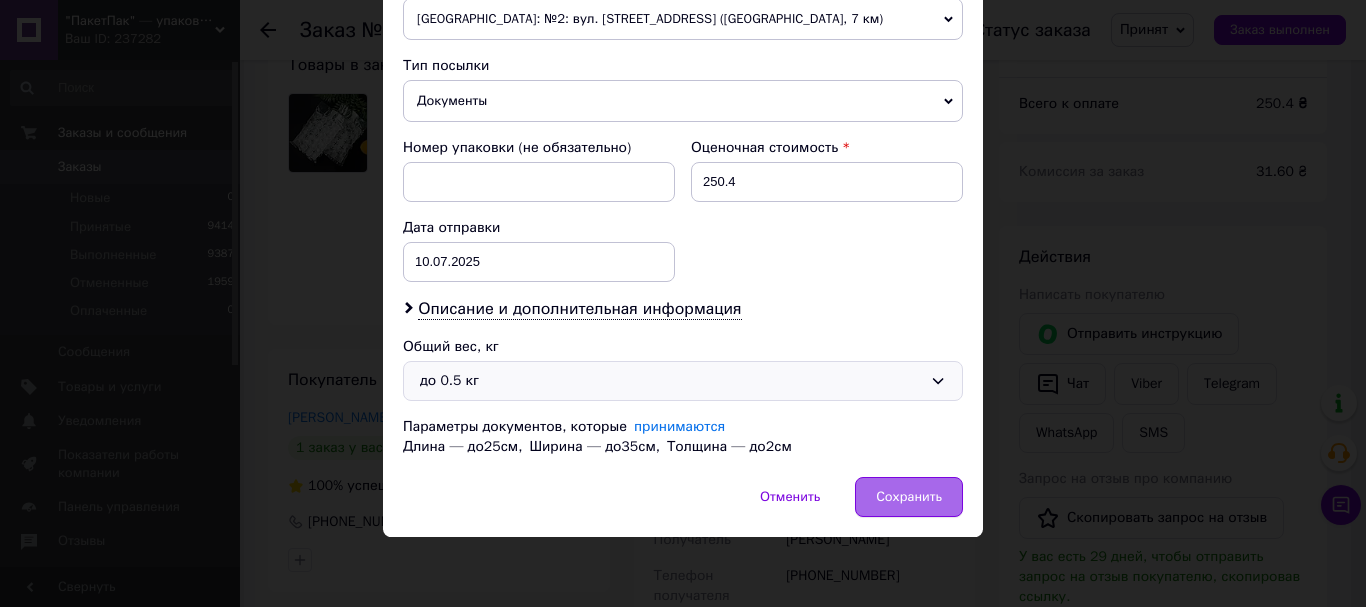 click on "Сохранить" at bounding box center [909, 497] 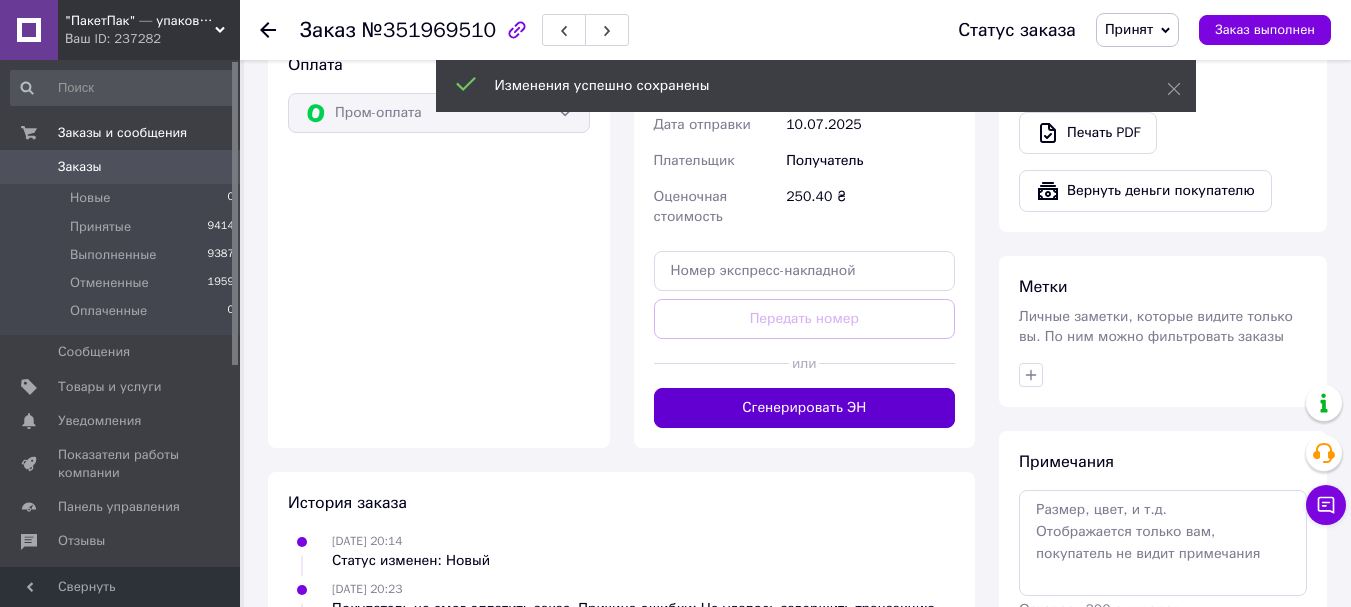 scroll, scrollTop: 800, scrollLeft: 0, axis: vertical 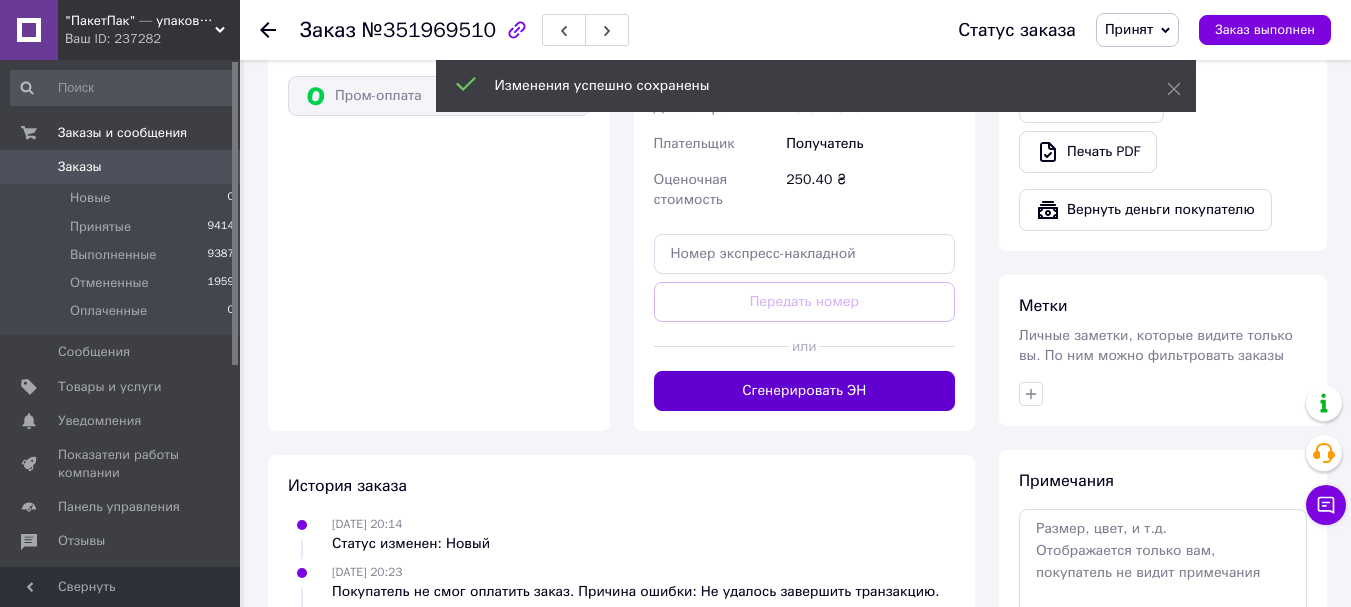 click on "Сгенерировать ЭН" at bounding box center (805, 391) 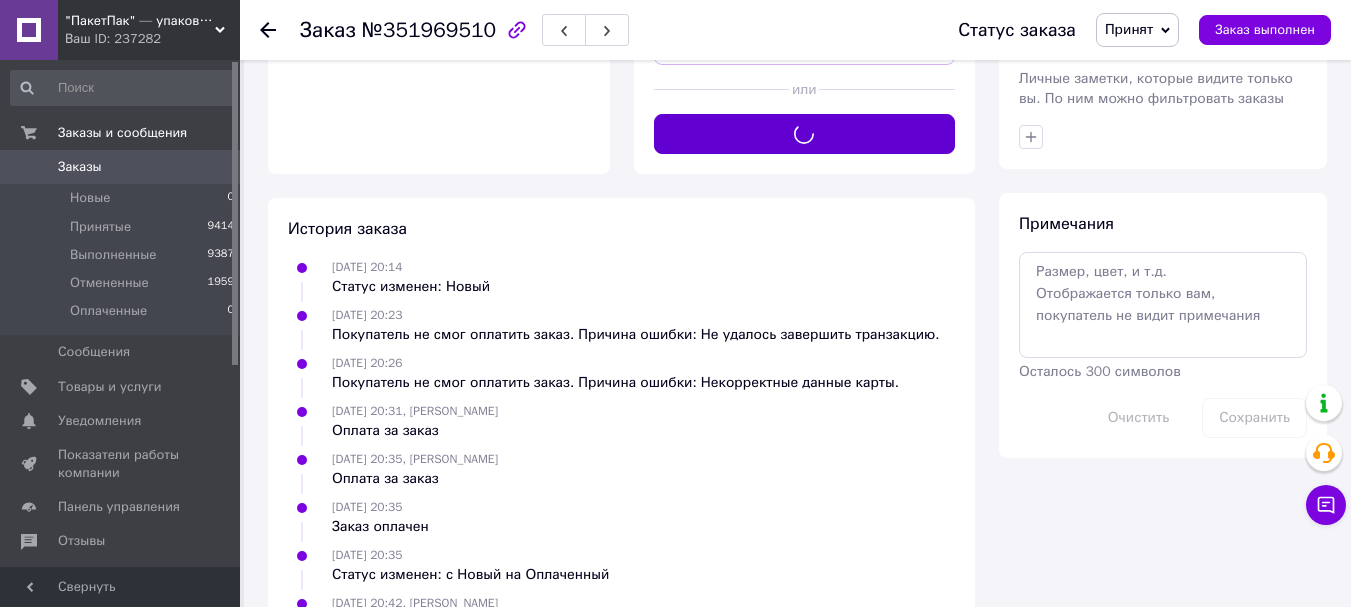 scroll, scrollTop: 1067, scrollLeft: 0, axis: vertical 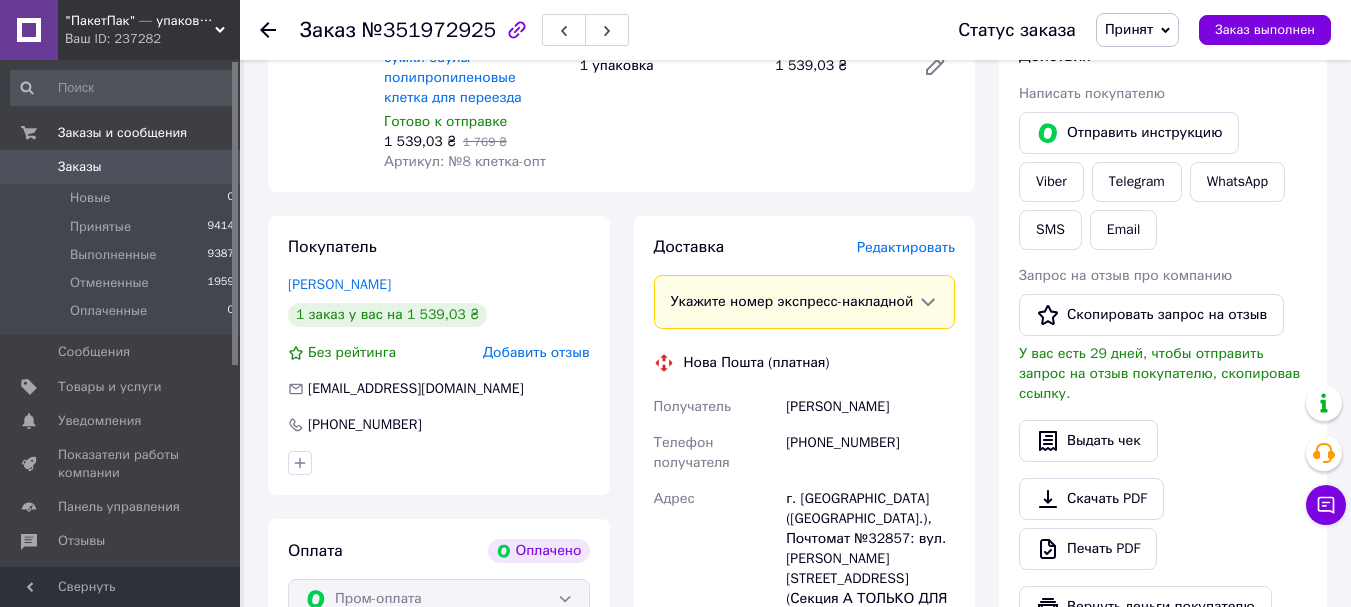 click on "Редактировать" at bounding box center [906, 247] 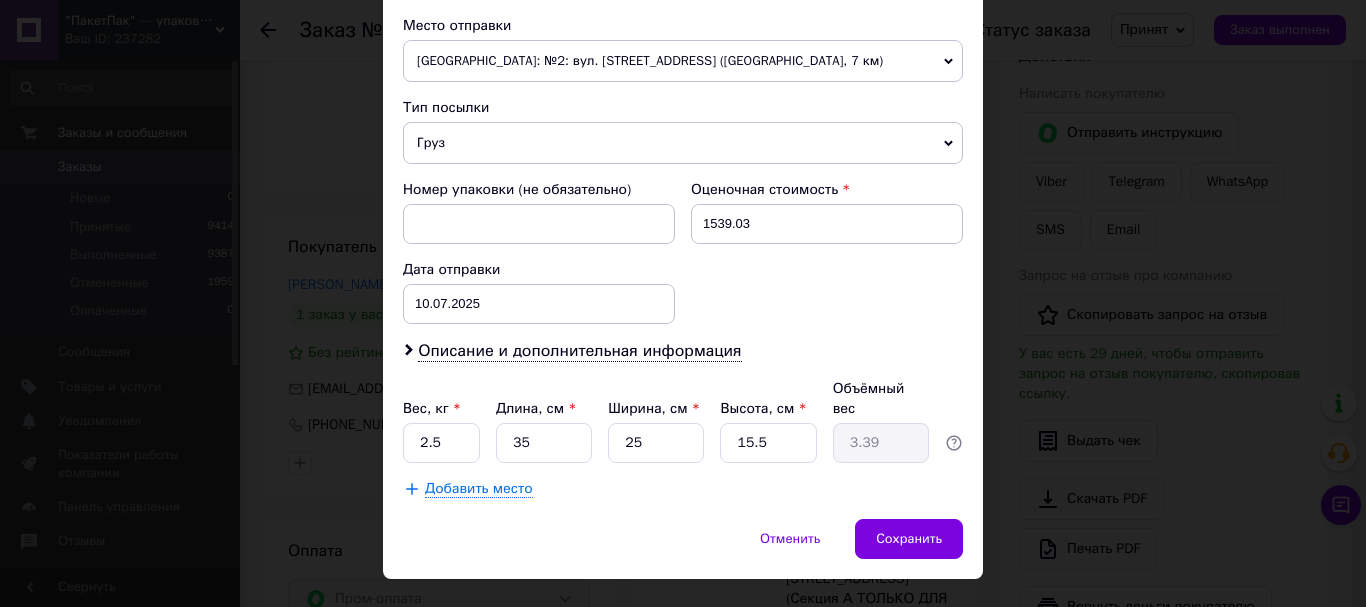 scroll, scrollTop: 743, scrollLeft: 0, axis: vertical 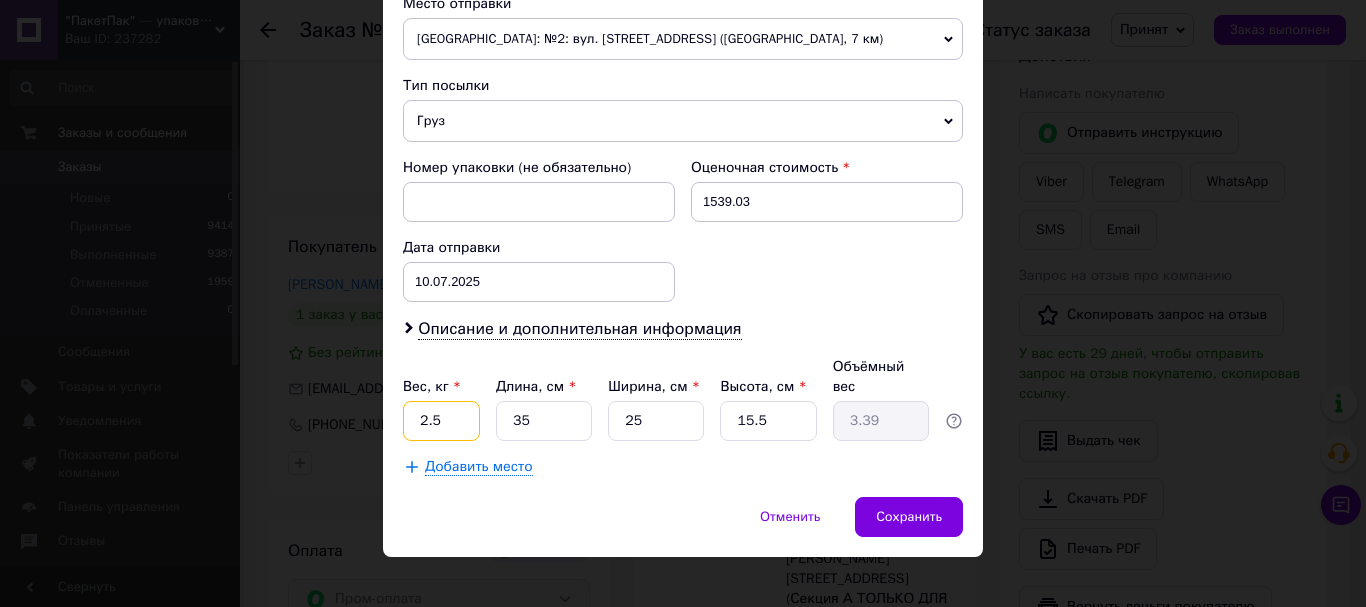 drag, startPoint x: 444, startPoint y: 406, endPoint x: 345, endPoint y: 401, distance: 99.12618 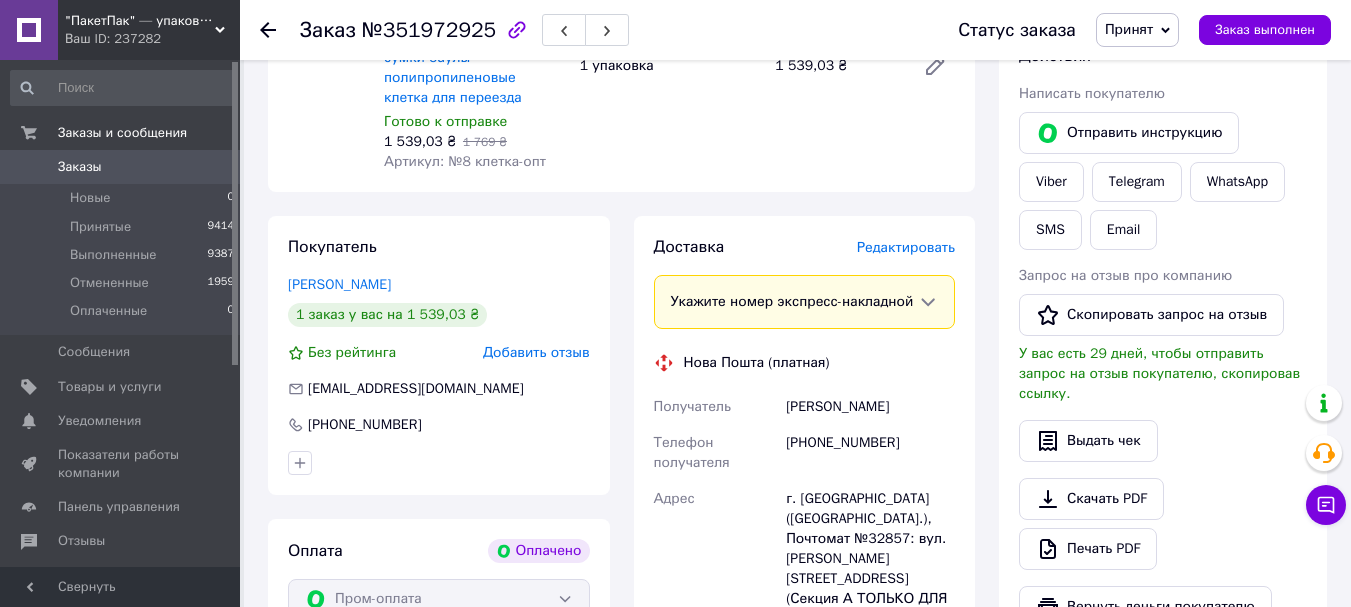 click on "Редактировать" at bounding box center [906, 247] 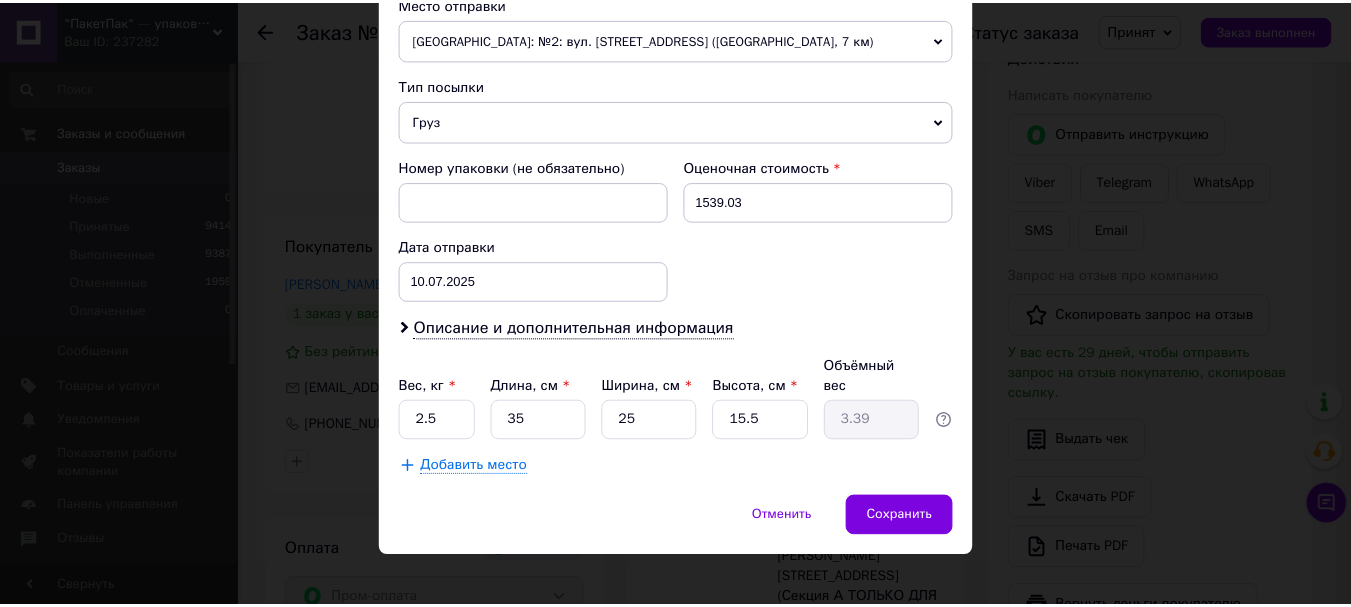 scroll, scrollTop: 743, scrollLeft: 0, axis: vertical 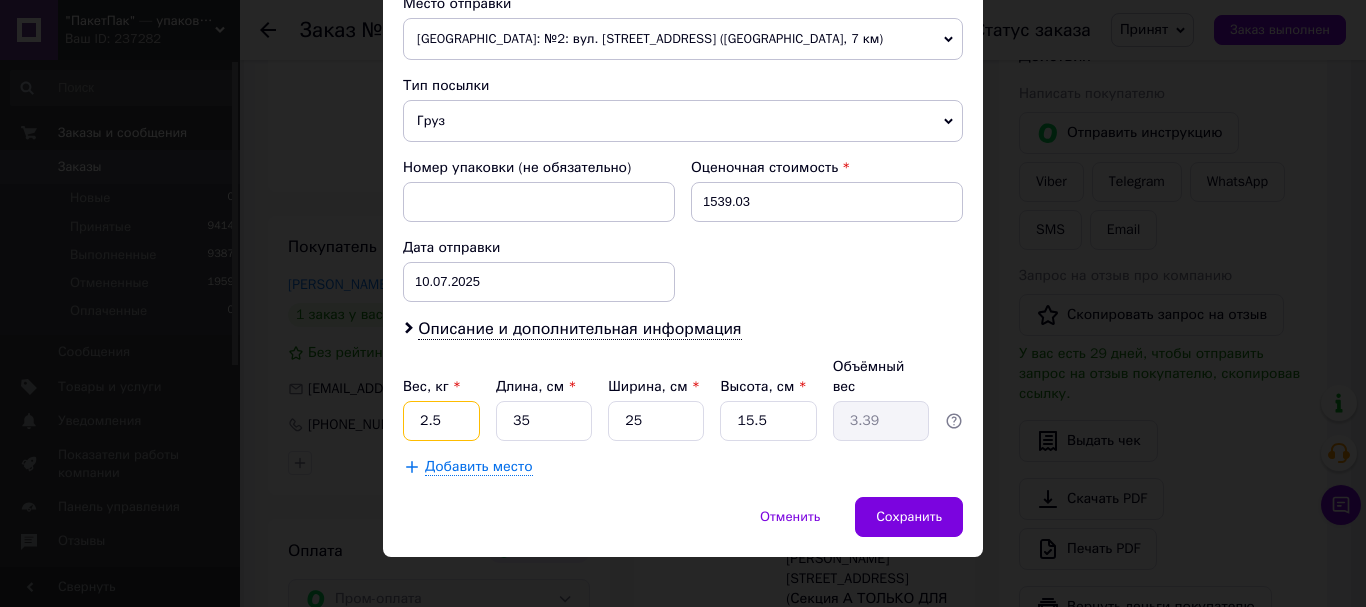 drag, startPoint x: 437, startPoint y: 398, endPoint x: 406, endPoint y: 395, distance: 31.144823 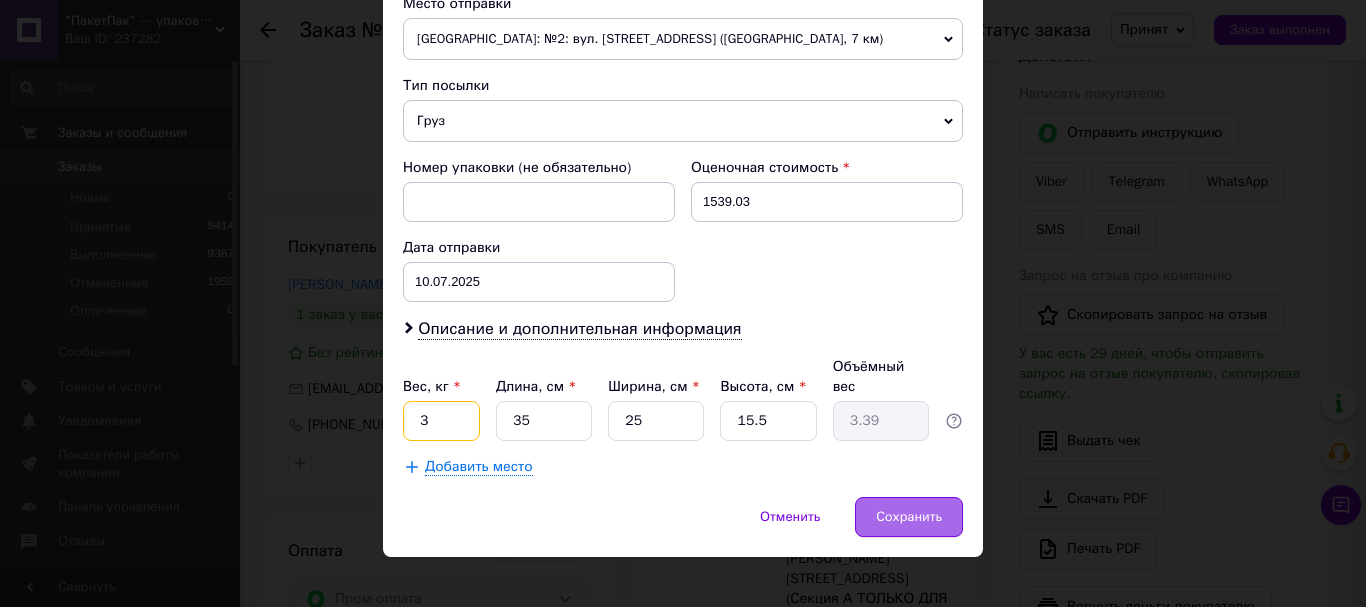 type on "3" 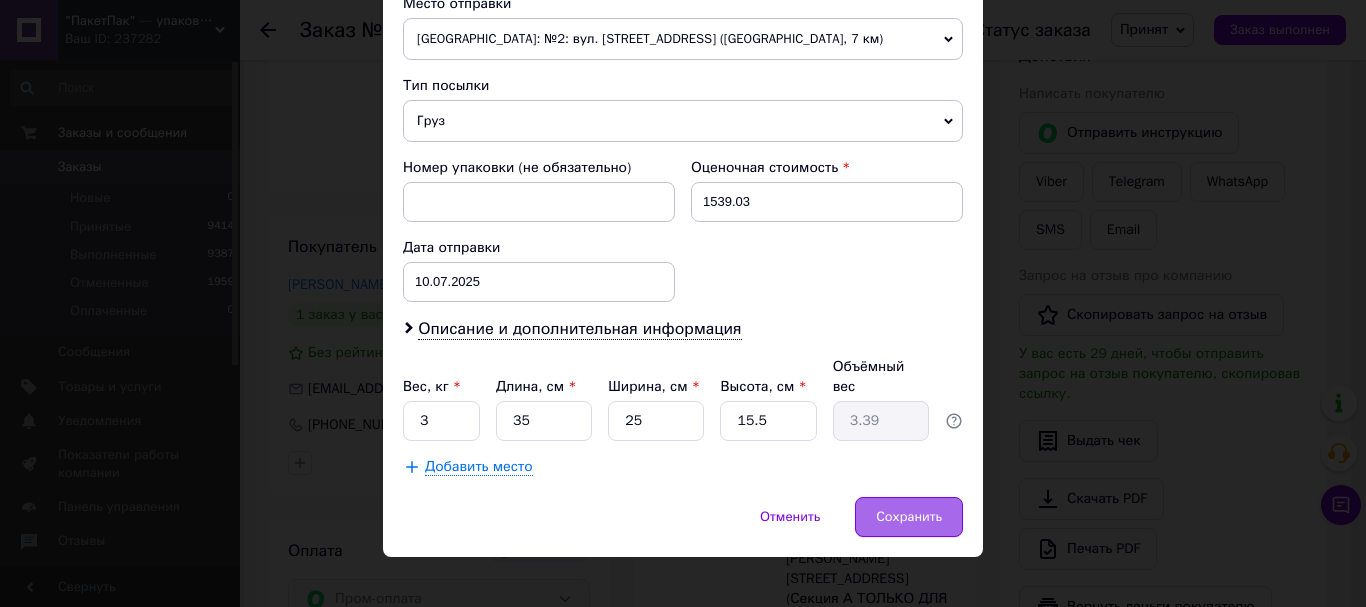 click on "Сохранить" at bounding box center [909, 517] 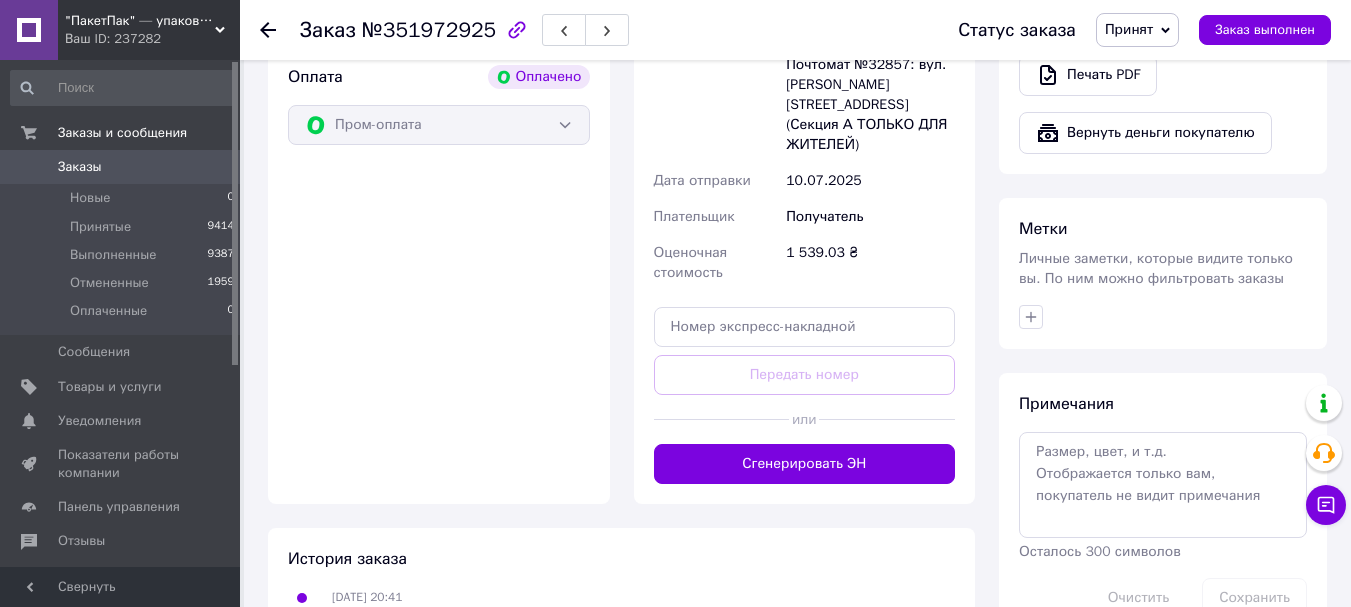 scroll, scrollTop: 867, scrollLeft: 0, axis: vertical 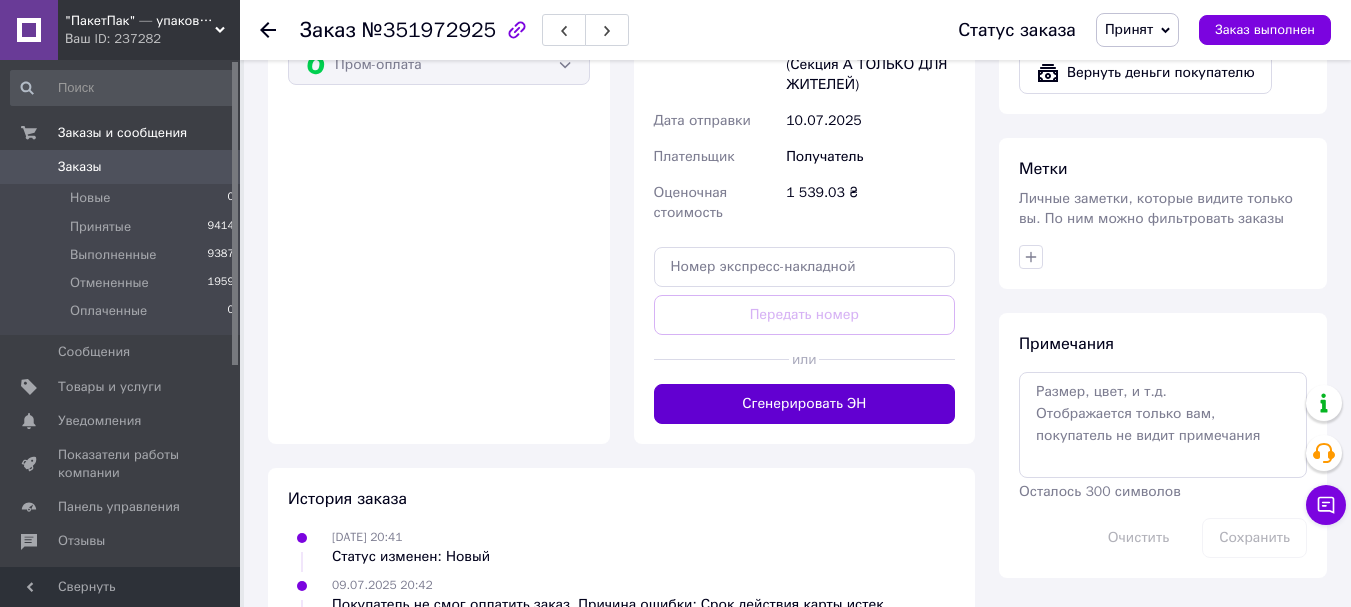 click on "Сгенерировать ЭН" at bounding box center [805, 404] 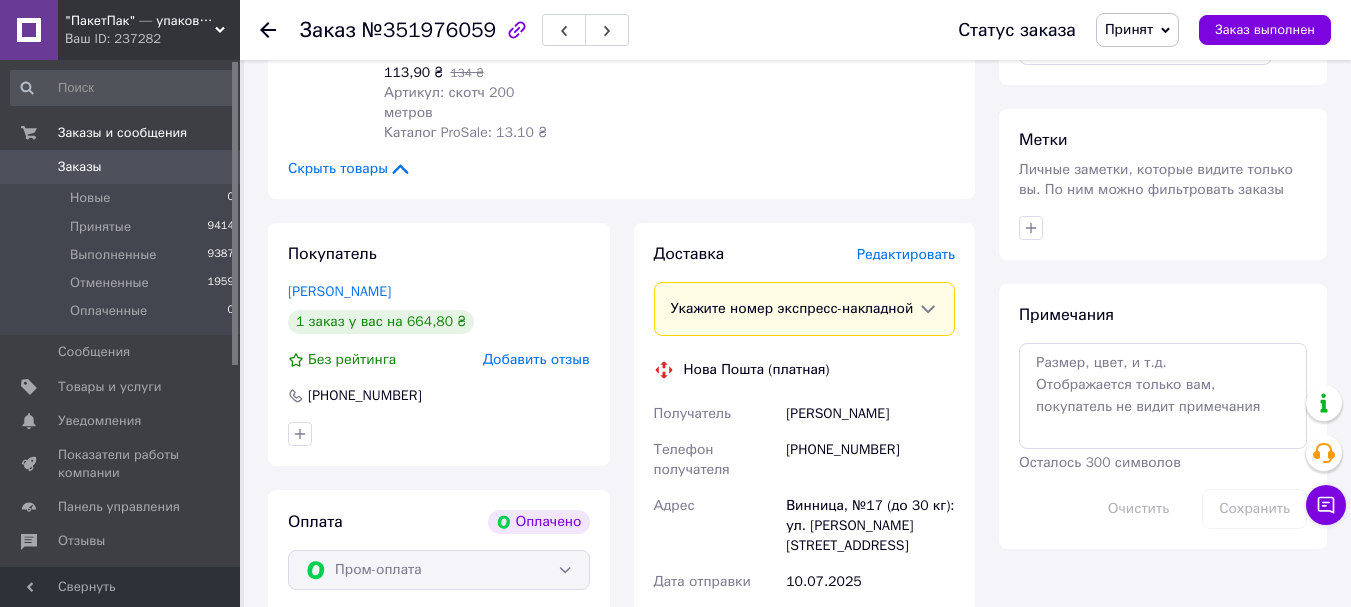 scroll, scrollTop: 1000, scrollLeft: 0, axis: vertical 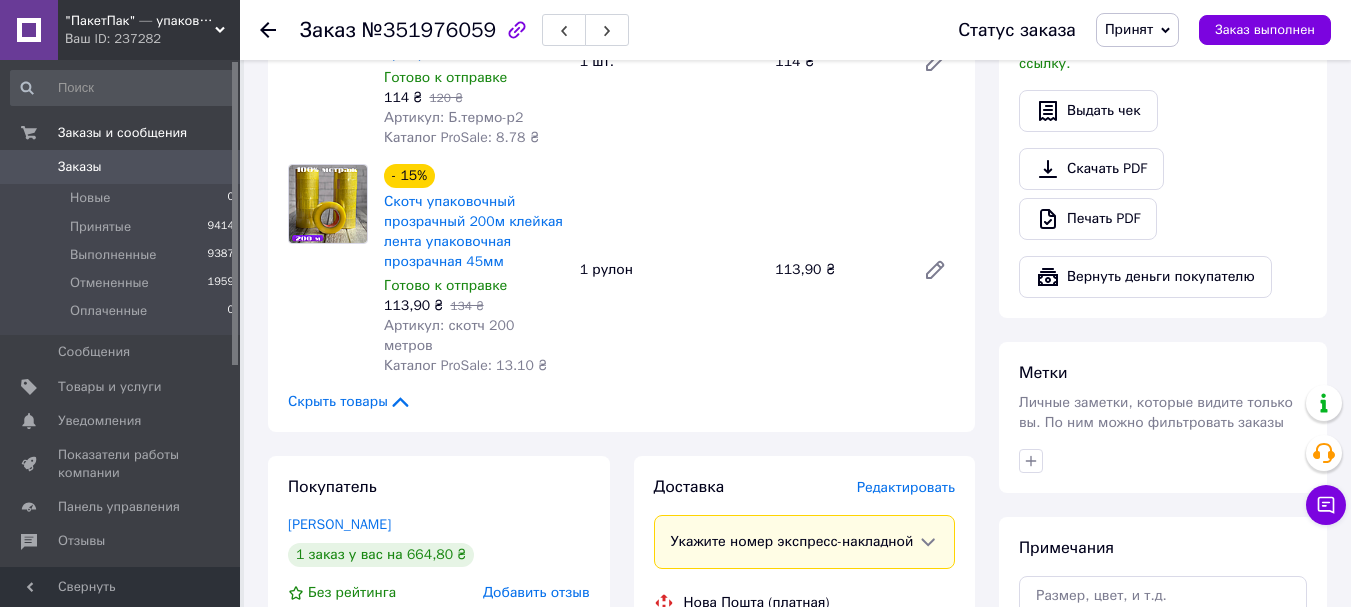 click on "Редактировать" at bounding box center (906, 487) 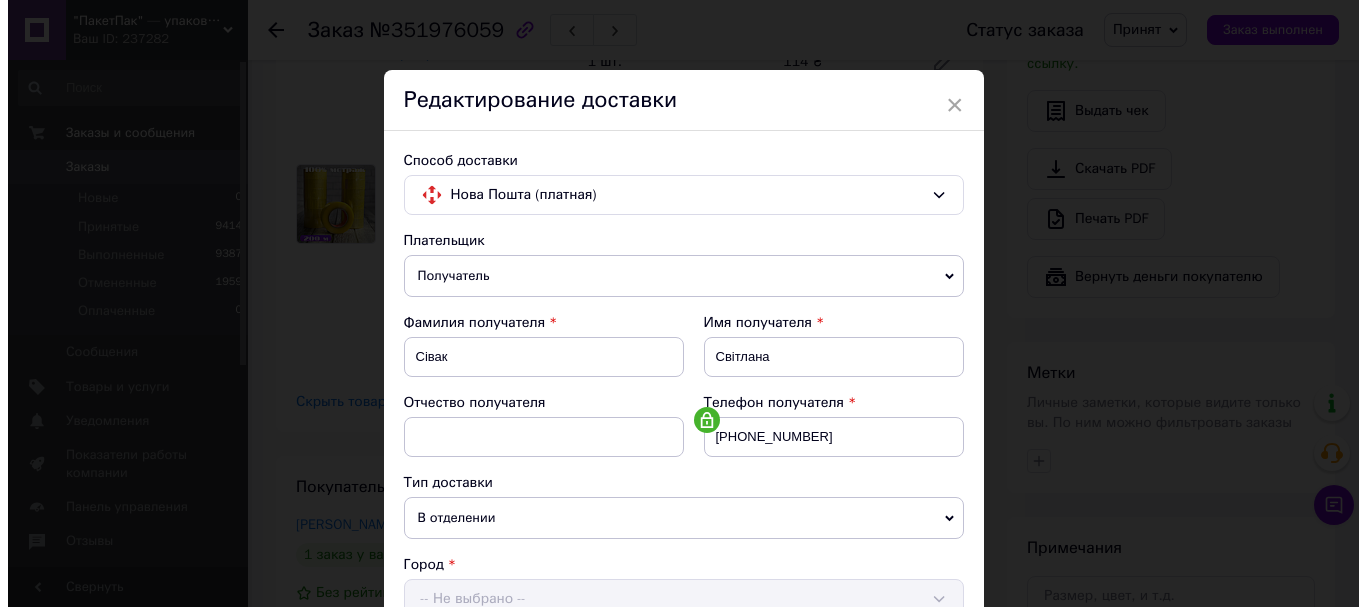 scroll, scrollTop: 867, scrollLeft: 0, axis: vertical 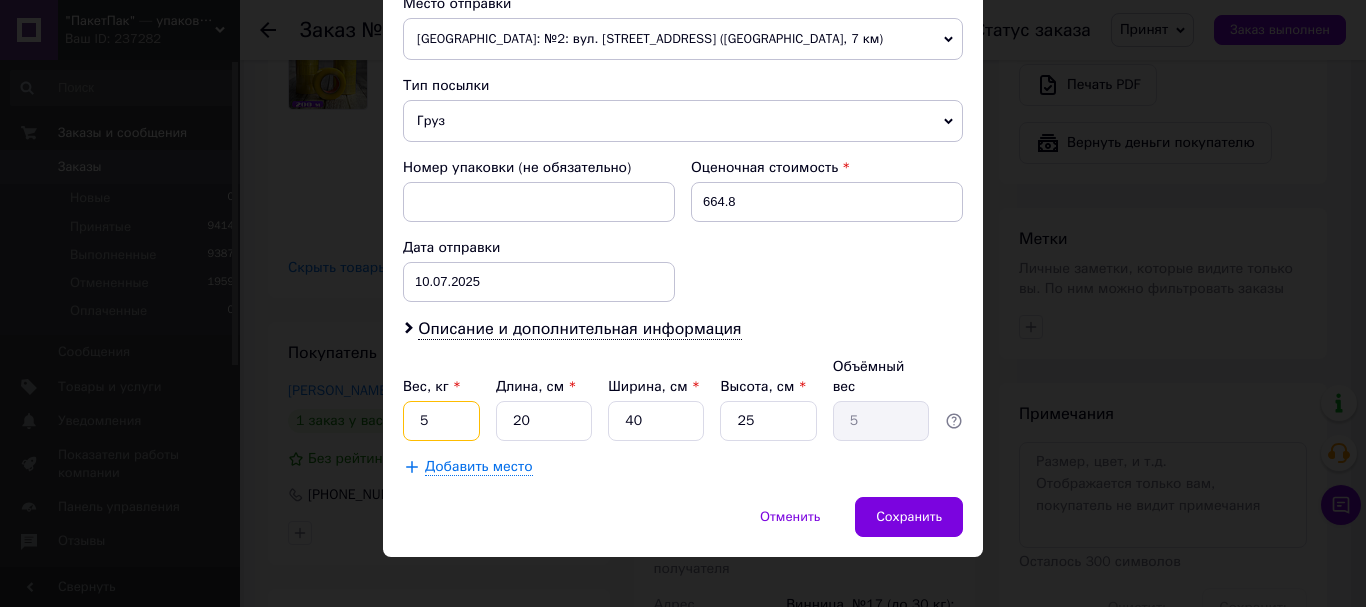 drag, startPoint x: 443, startPoint y: 397, endPoint x: 404, endPoint y: 397, distance: 39 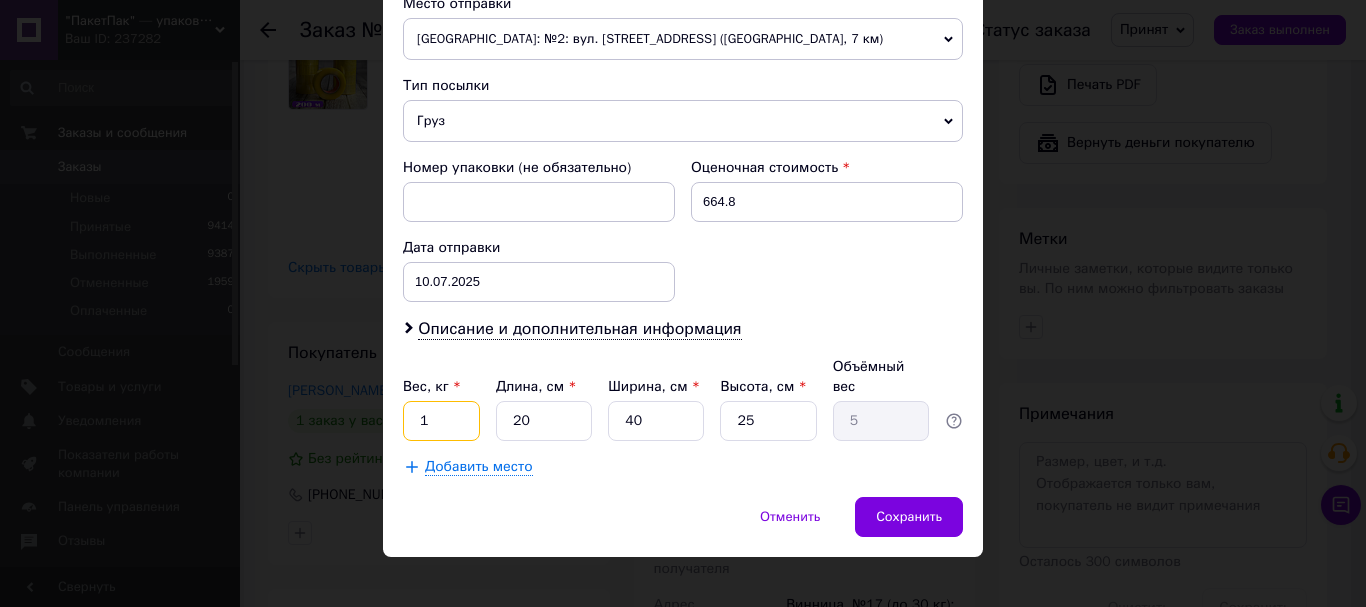 type on "1" 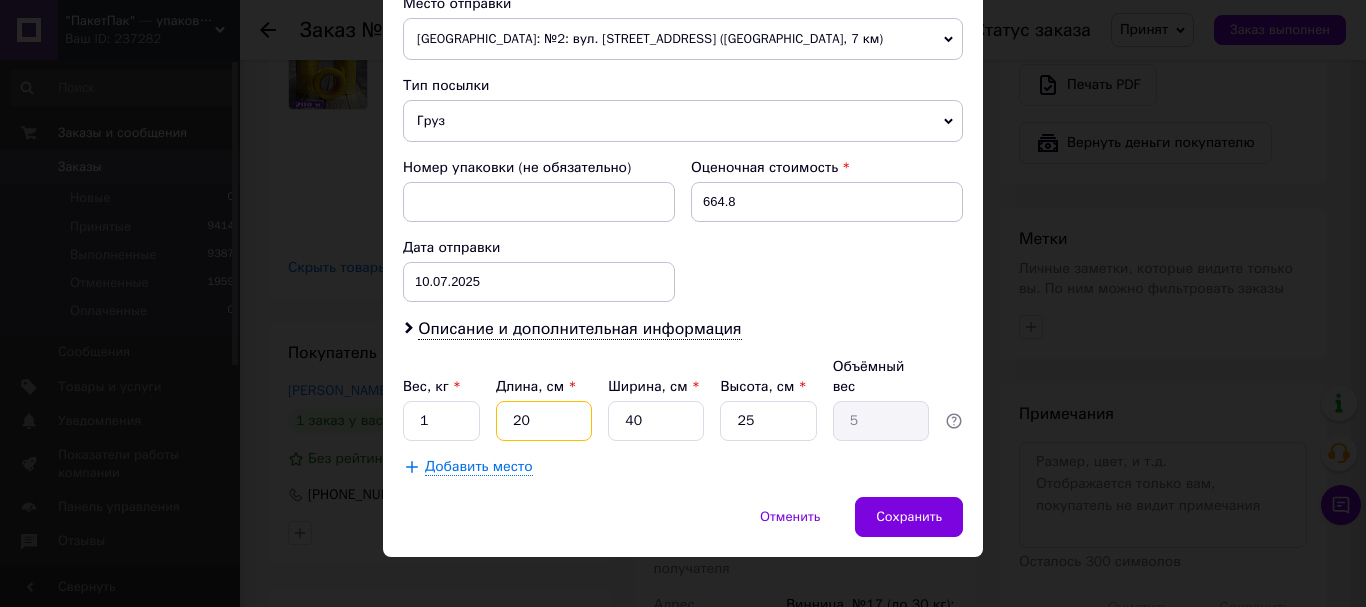 drag, startPoint x: 537, startPoint y: 401, endPoint x: 496, endPoint y: 400, distance: 41.01219 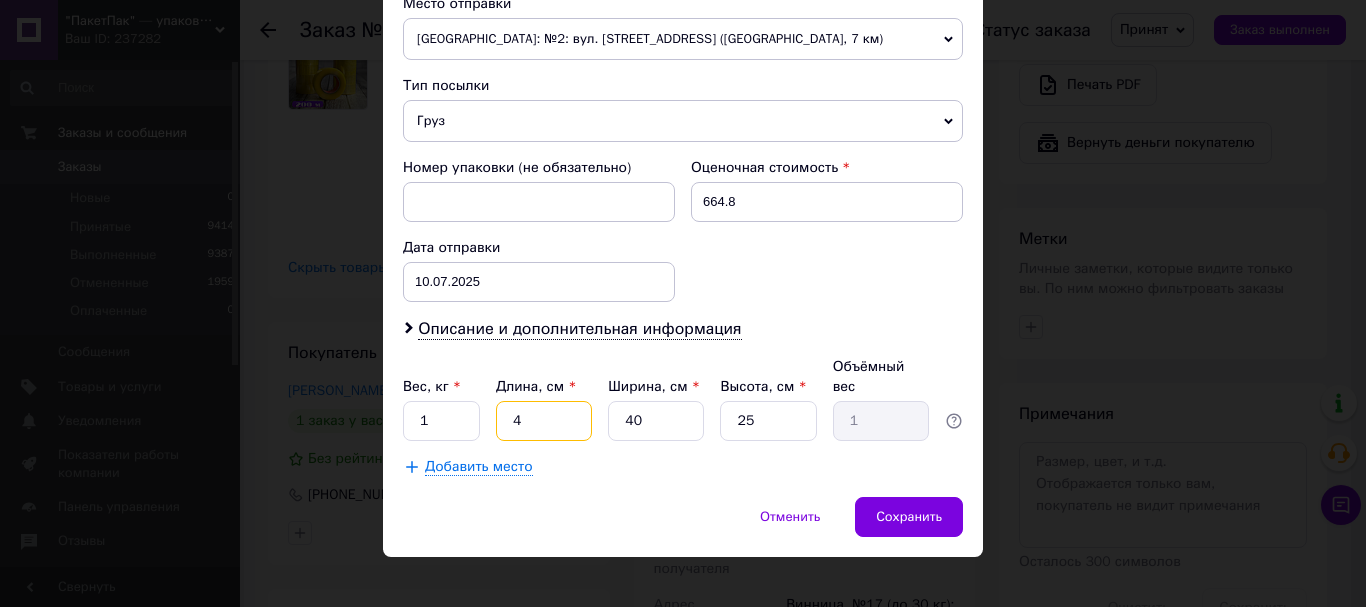 type on "40" 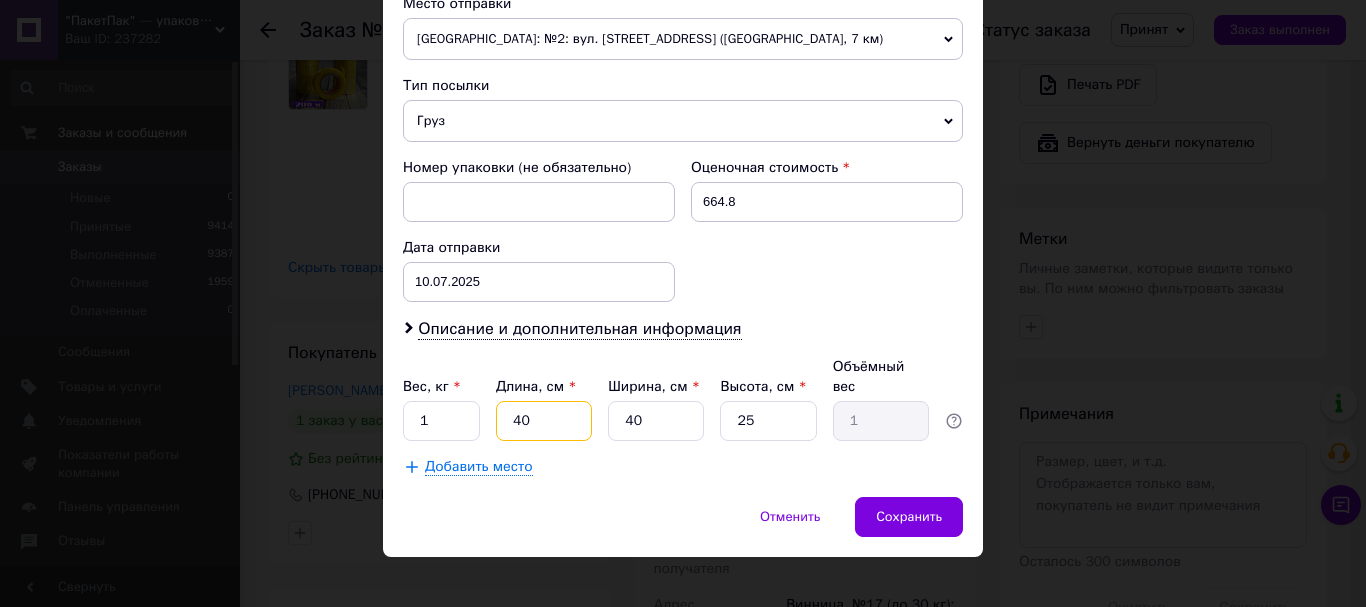 type on "10" 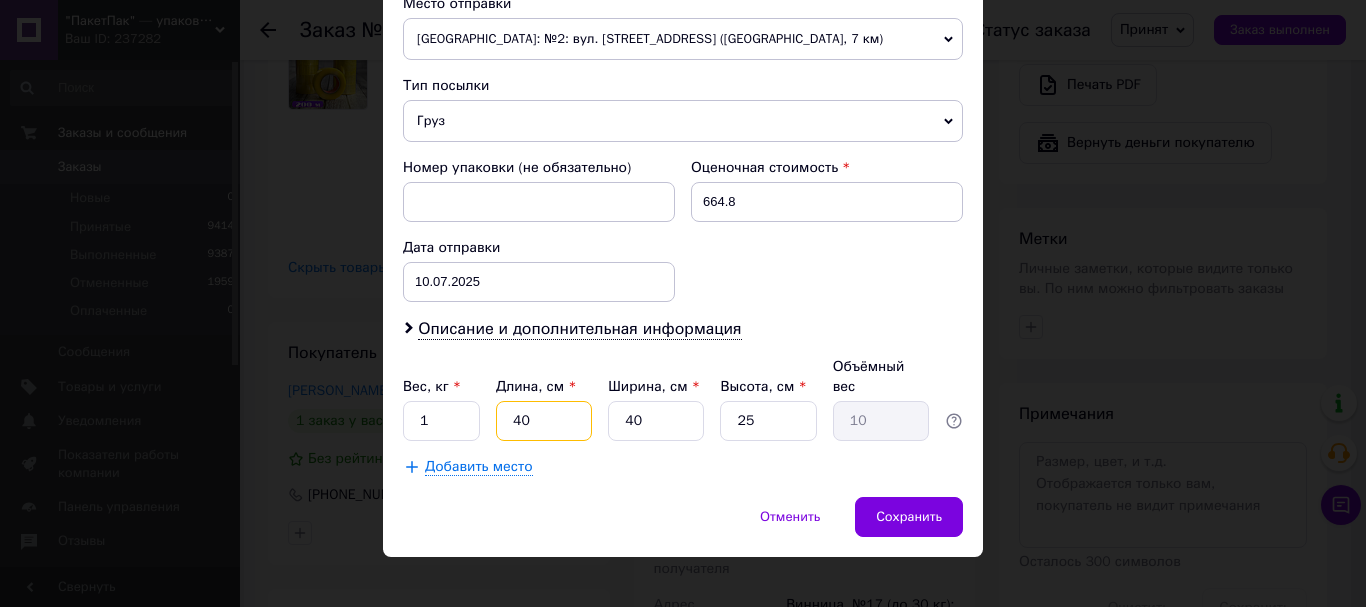 type on "40" 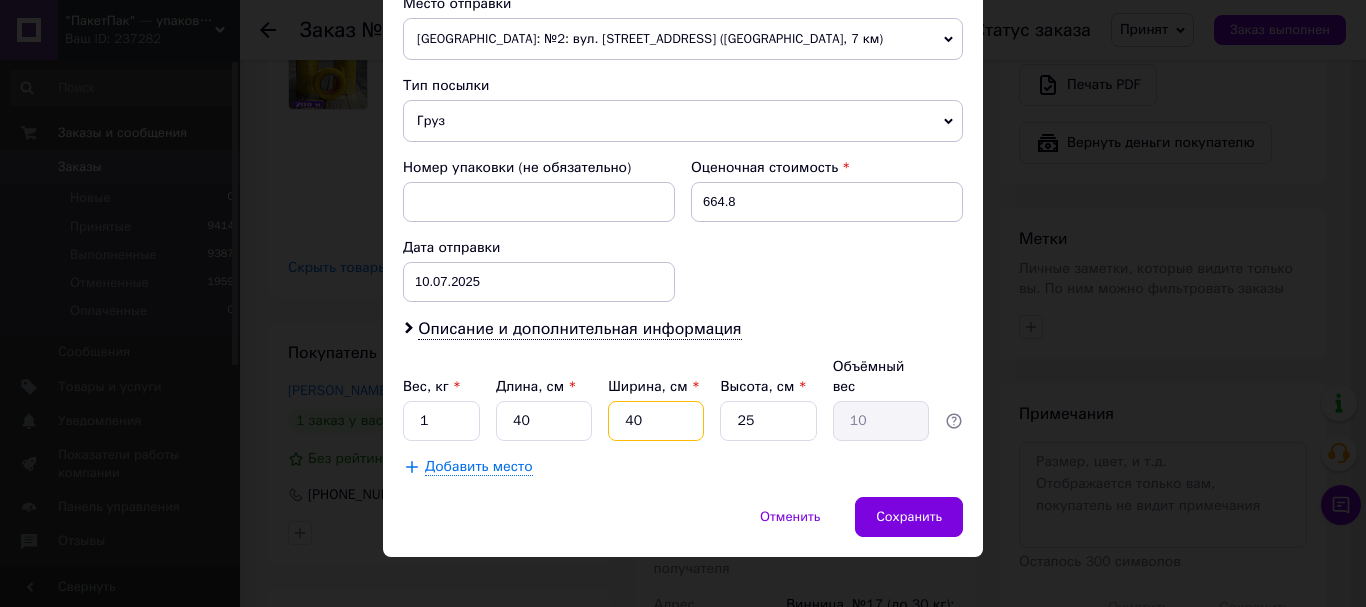 drag, startPoint x: 643, startPoint y: 405, endPoint x: 605, endPoint y: 405, distance: 38 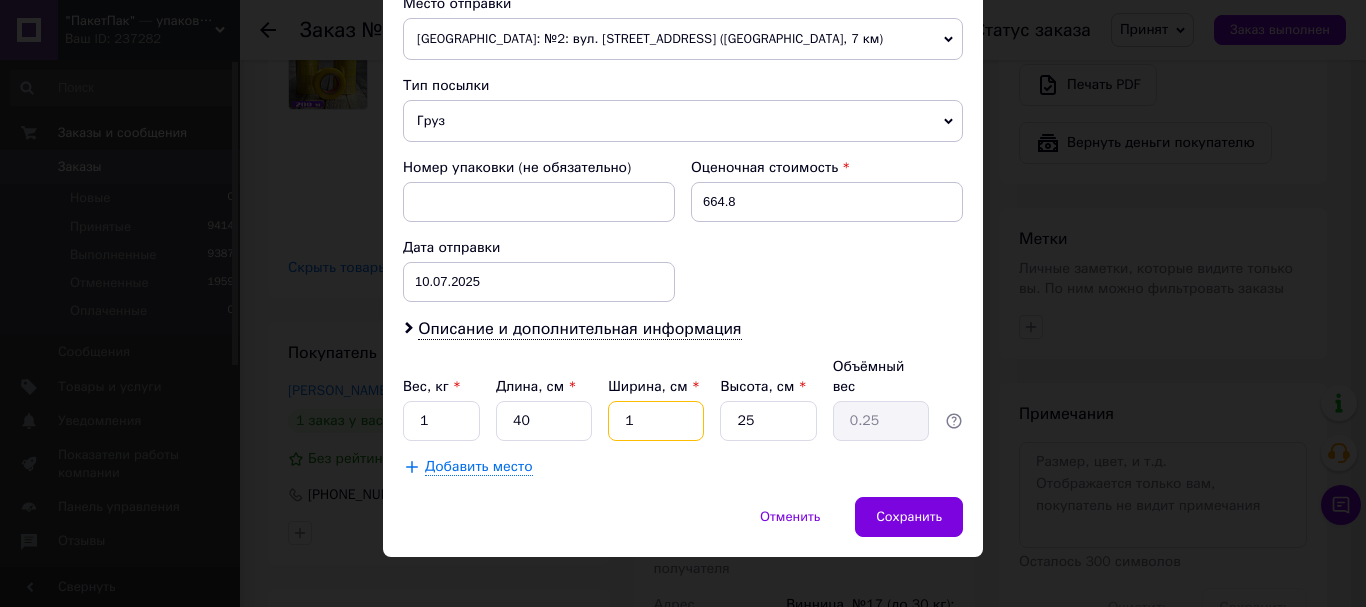 type on "10" 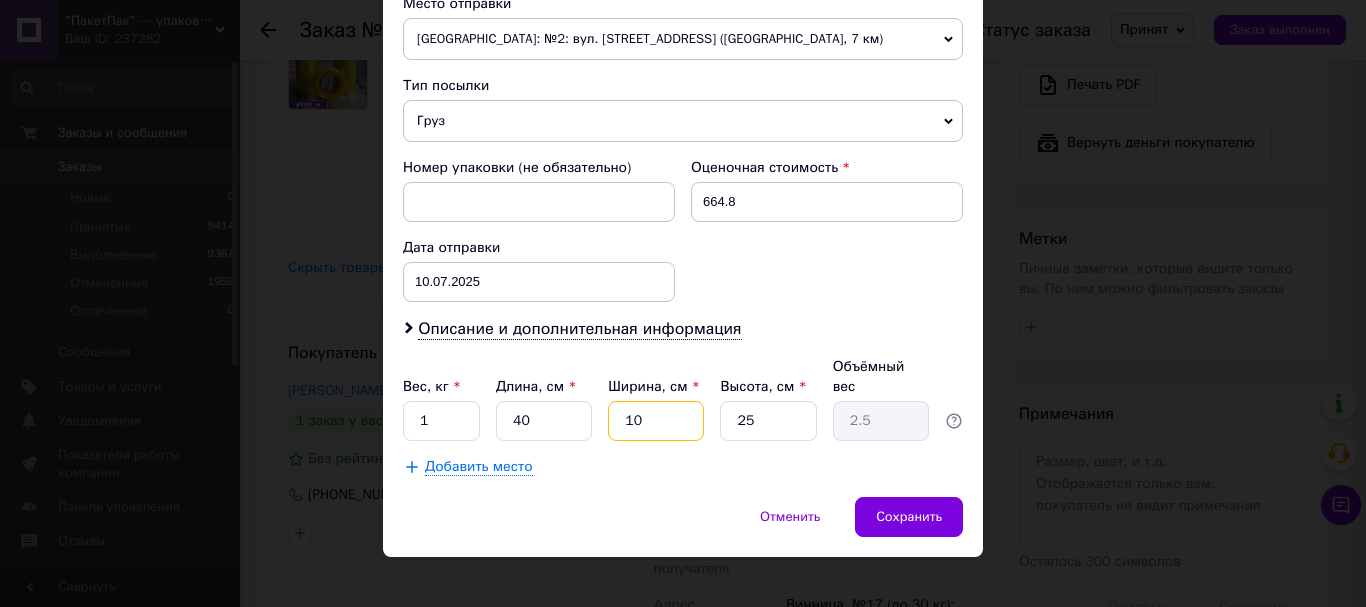 type on "10" 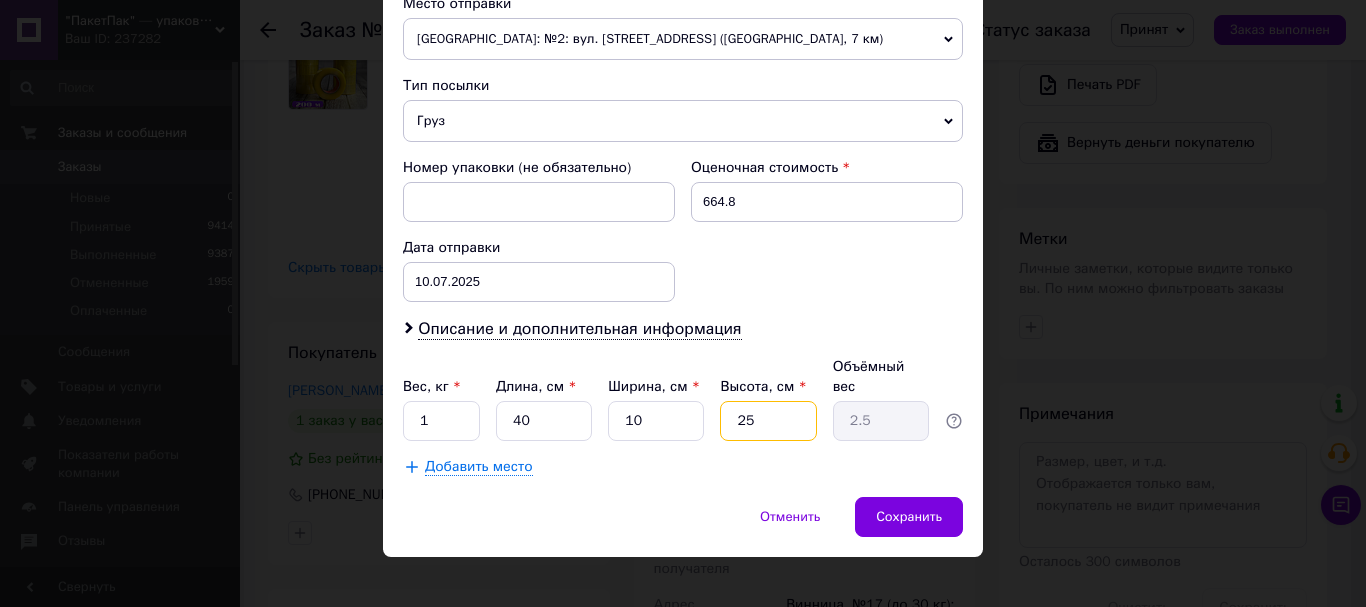 drag, startPoint x: 751, startPoint y: 398, endPoint x: 714, endPoint y: 397, distance: 37.01351 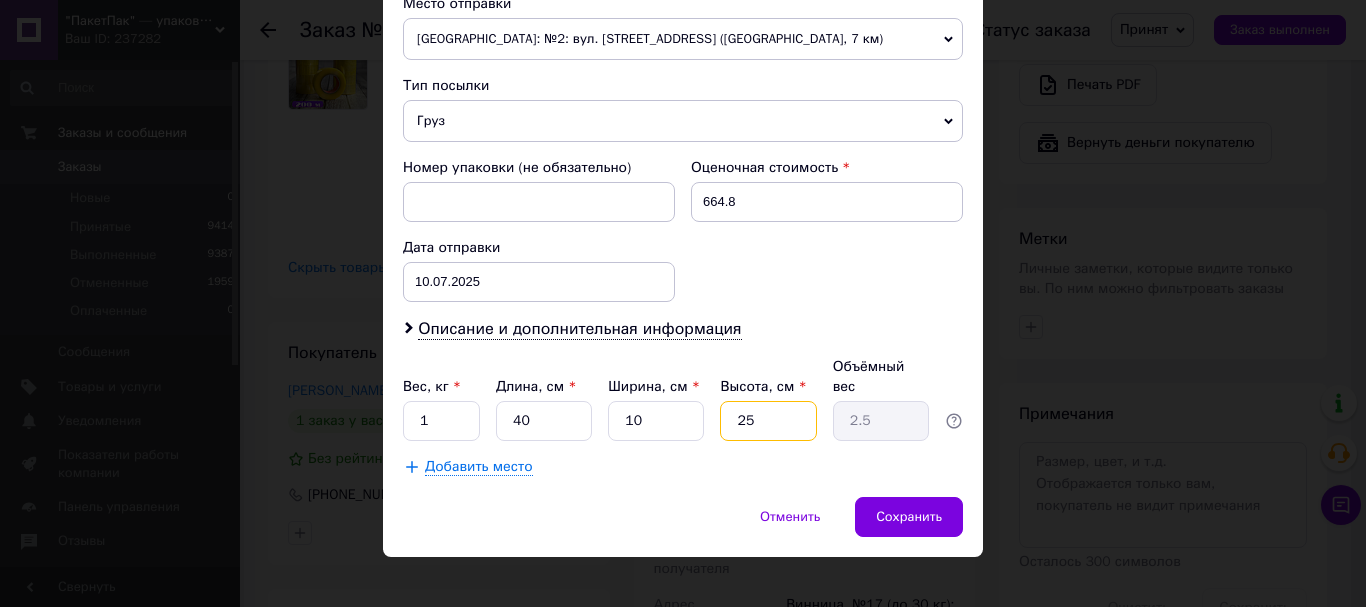type on "5" 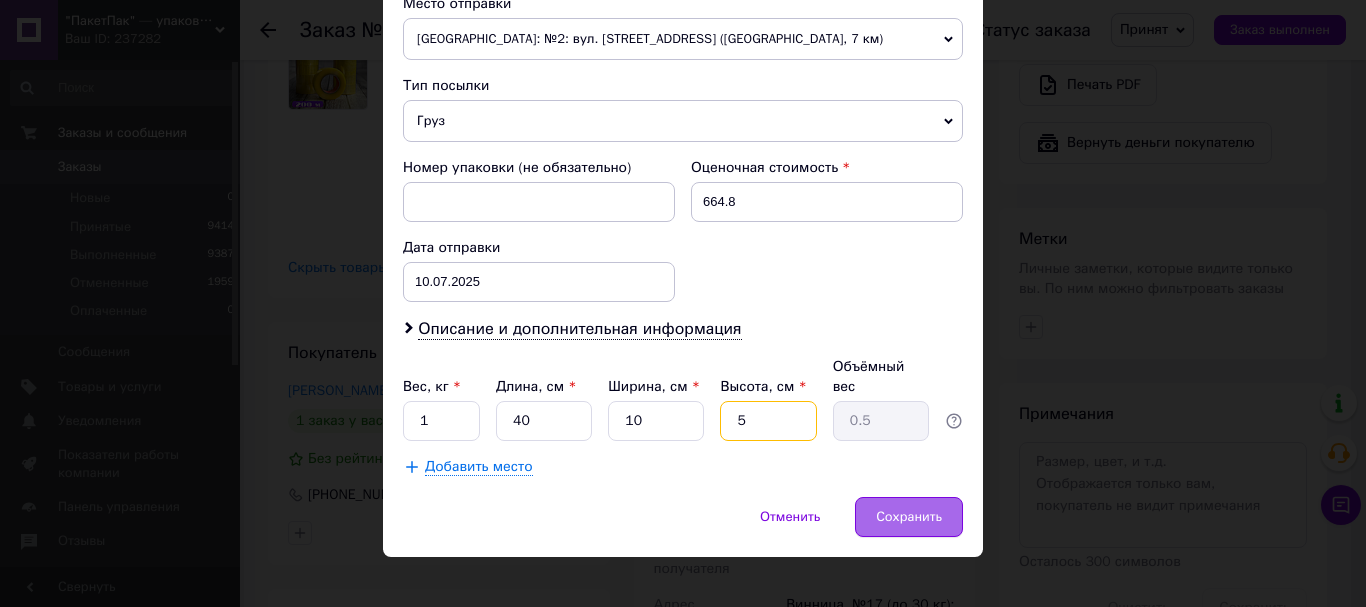 type on "5" 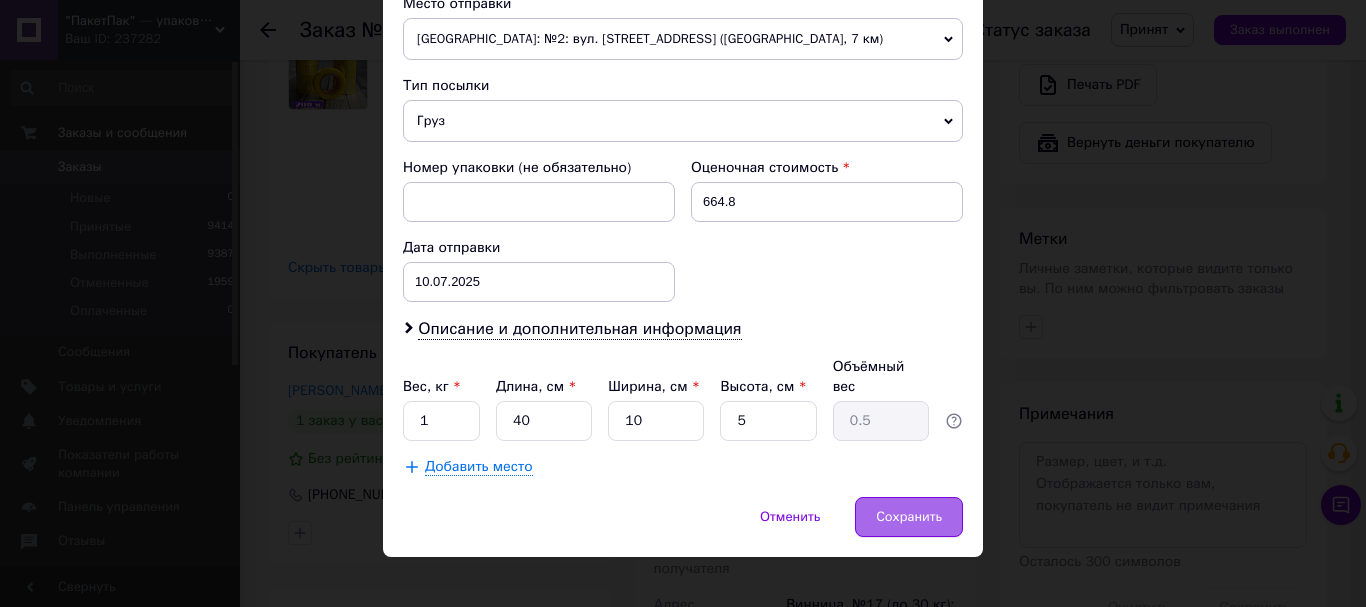 click on "Сохранить" at bounding box center [909, 517] 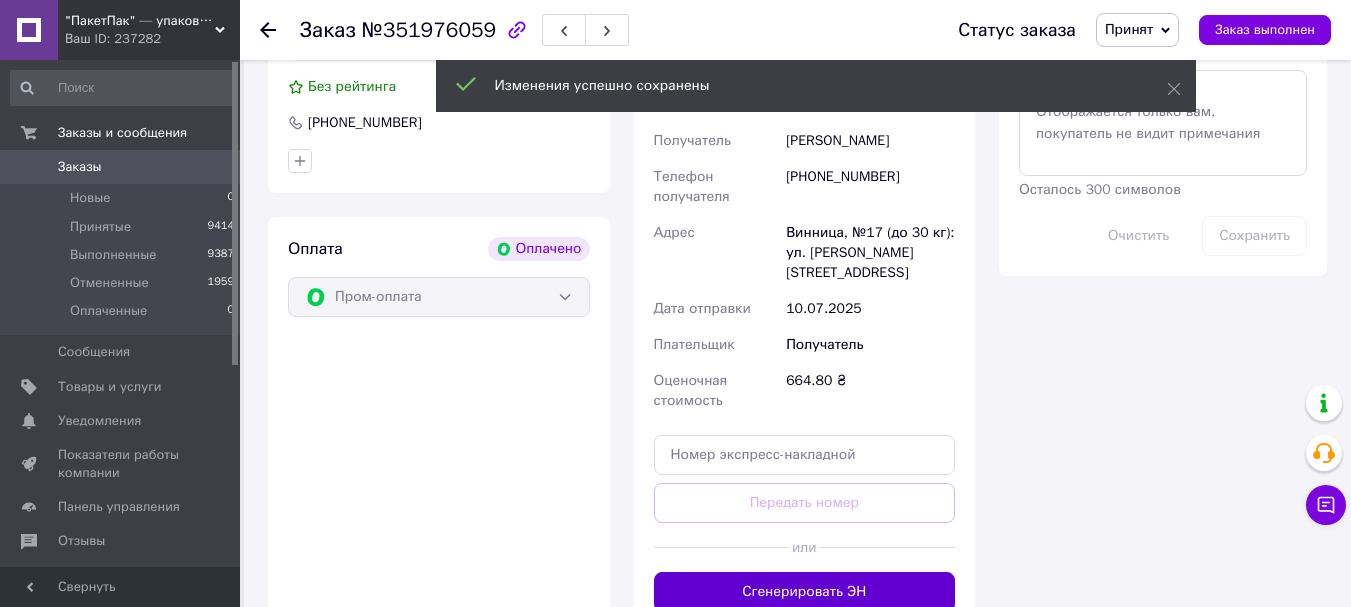 scroll, scrollTop: 1400, scrollLeft: 0, axis: vertical 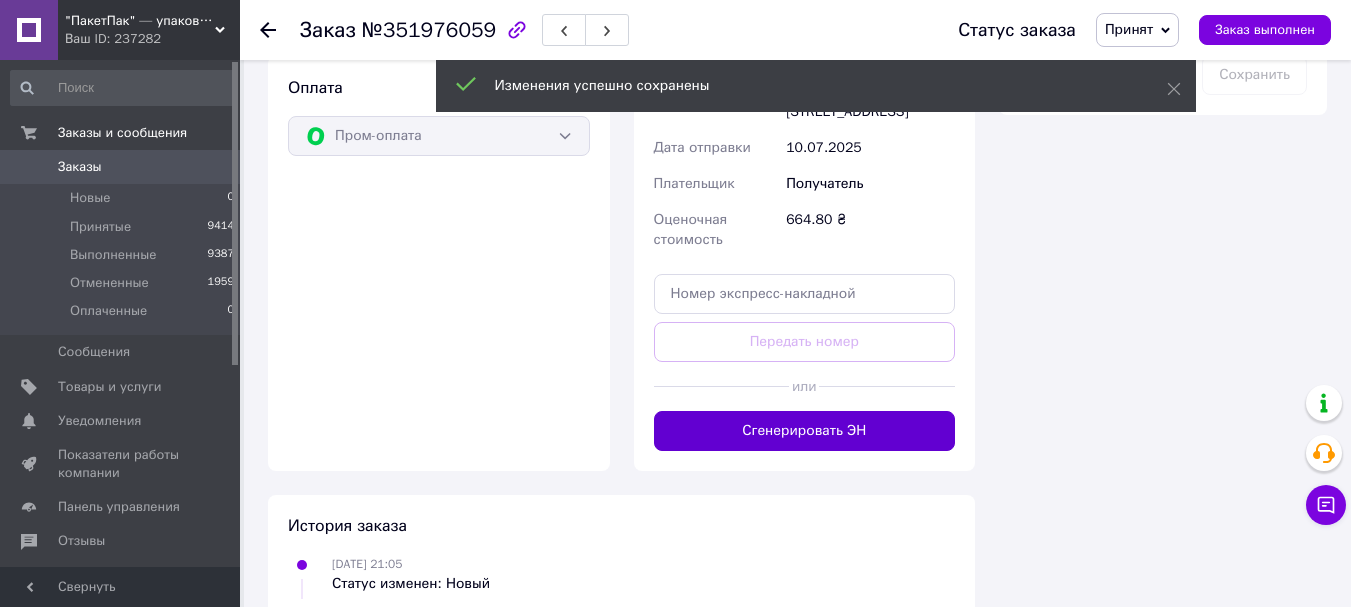 click on "Сгенерировать ЭН" at bounding box center [805, 431] 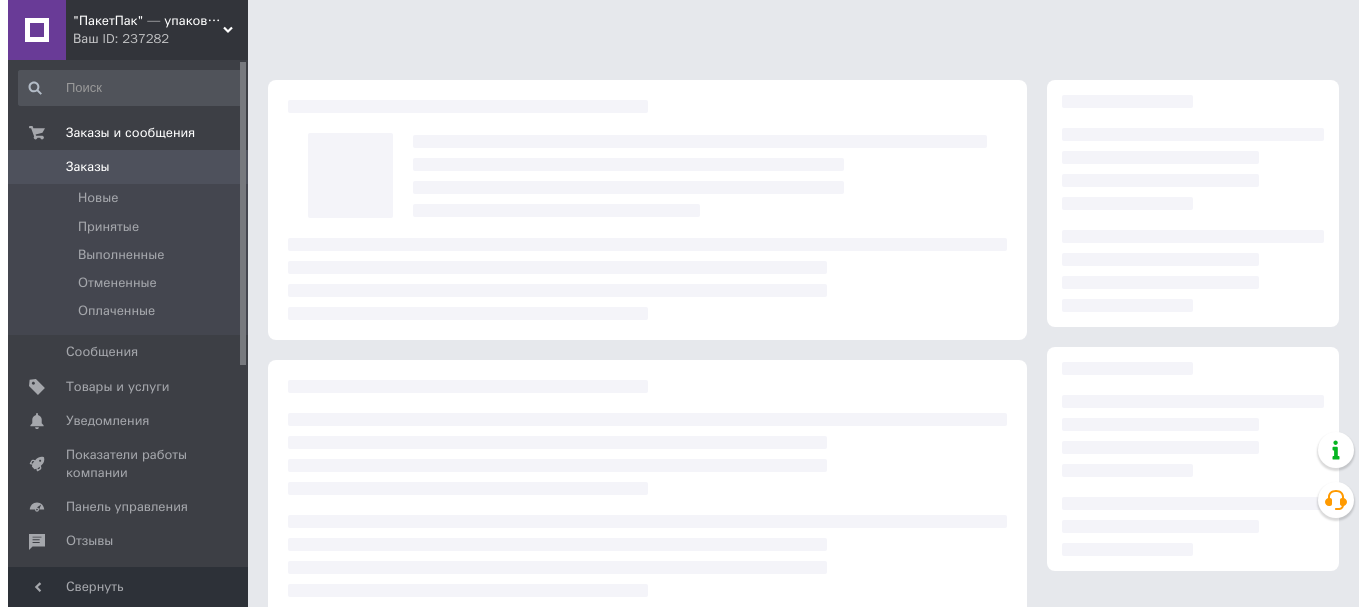 scroll, scrollTop: 0, scrollLeft: 0, axis: both 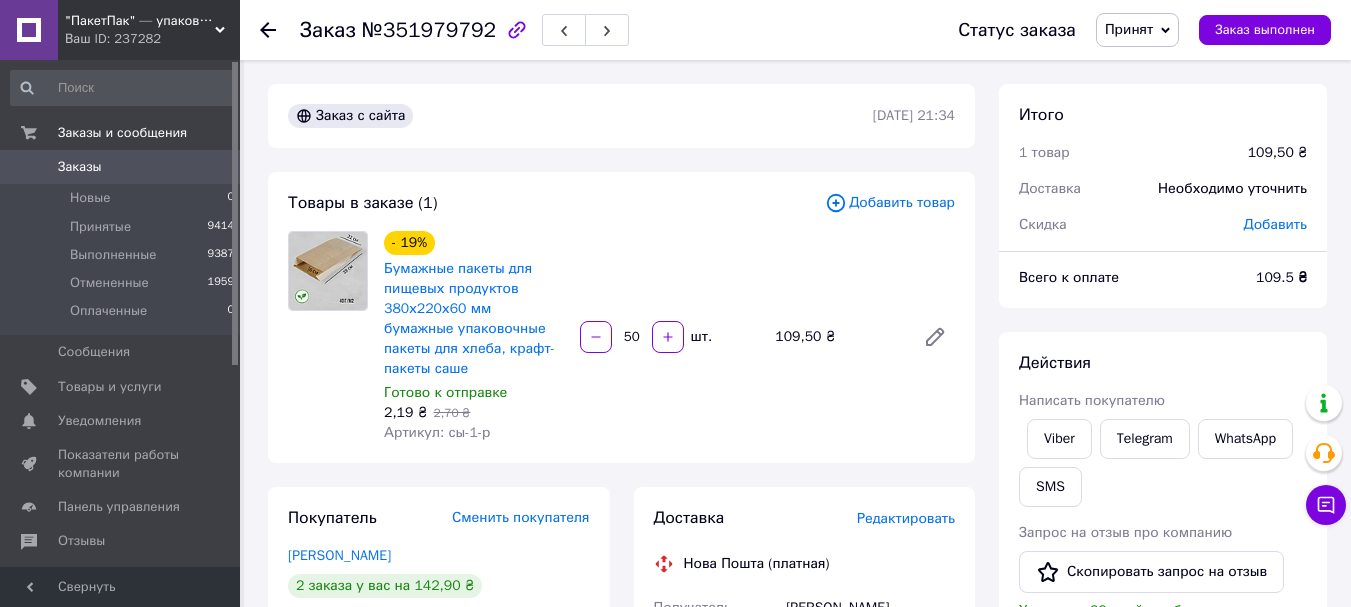 click on "Редактировать" at bounding box center (906, 518) 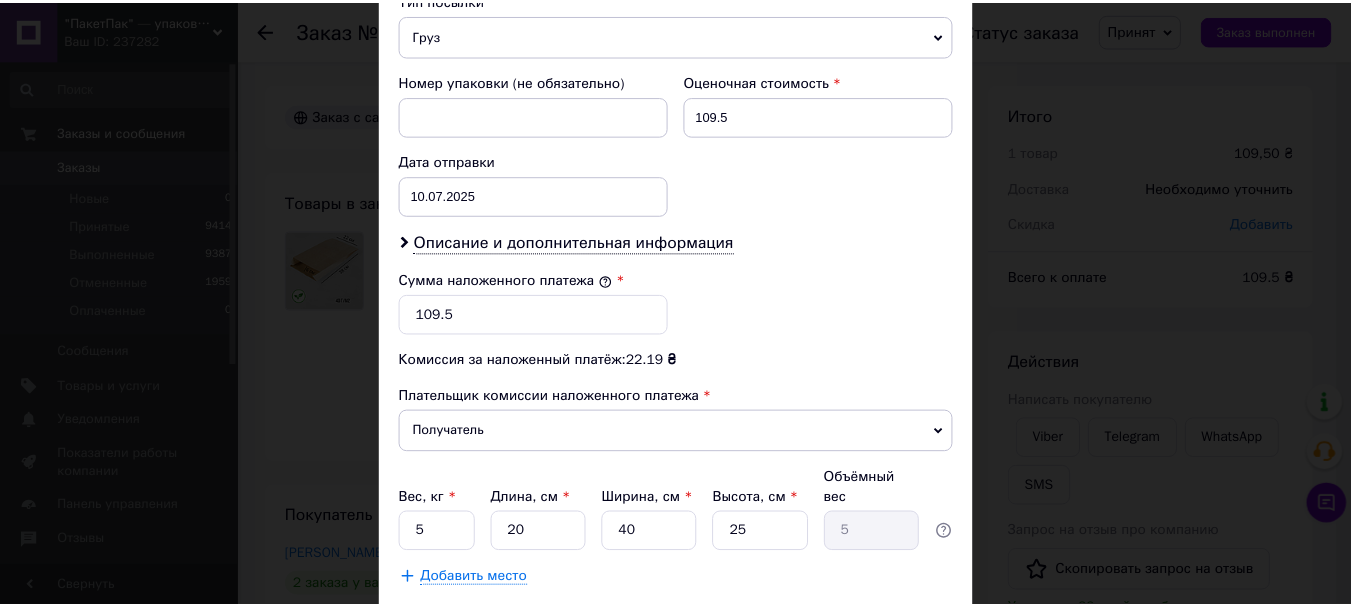 scroll, scrollTop: 919, scrollLeft: 0, axis: vertical 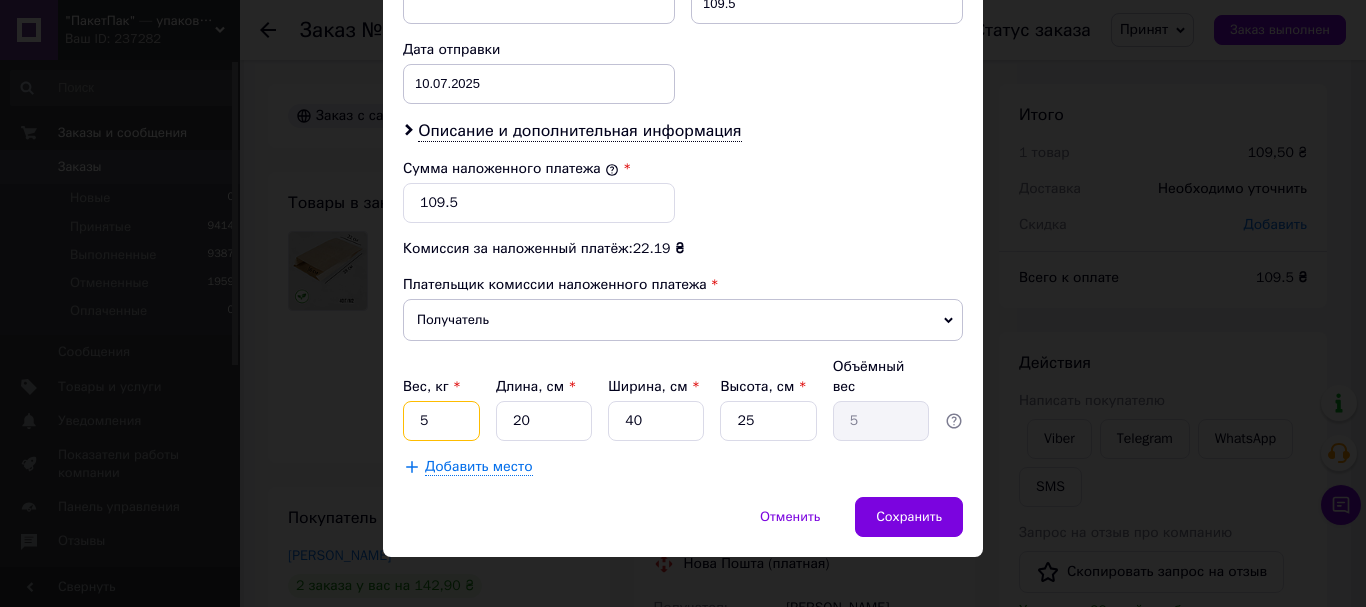 drag, startPoint x: 433, startPoint y: 402, endPoint x: 410, endPoint y: 400, distance: 23.086792 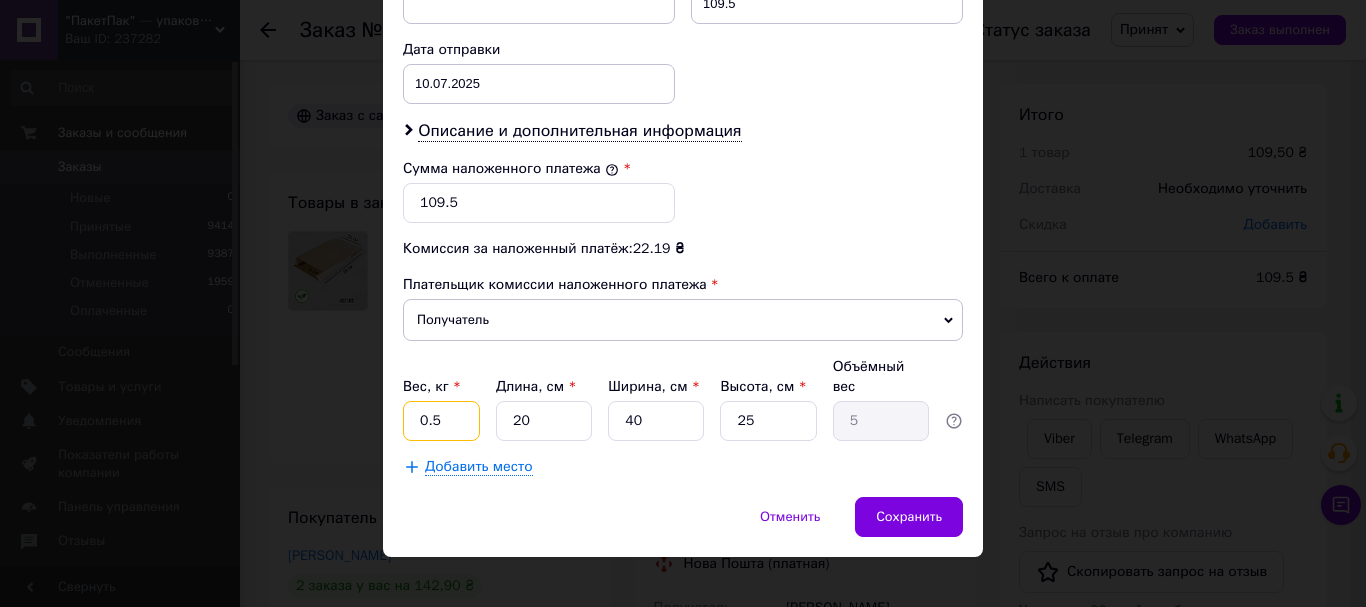 type on "0.5" 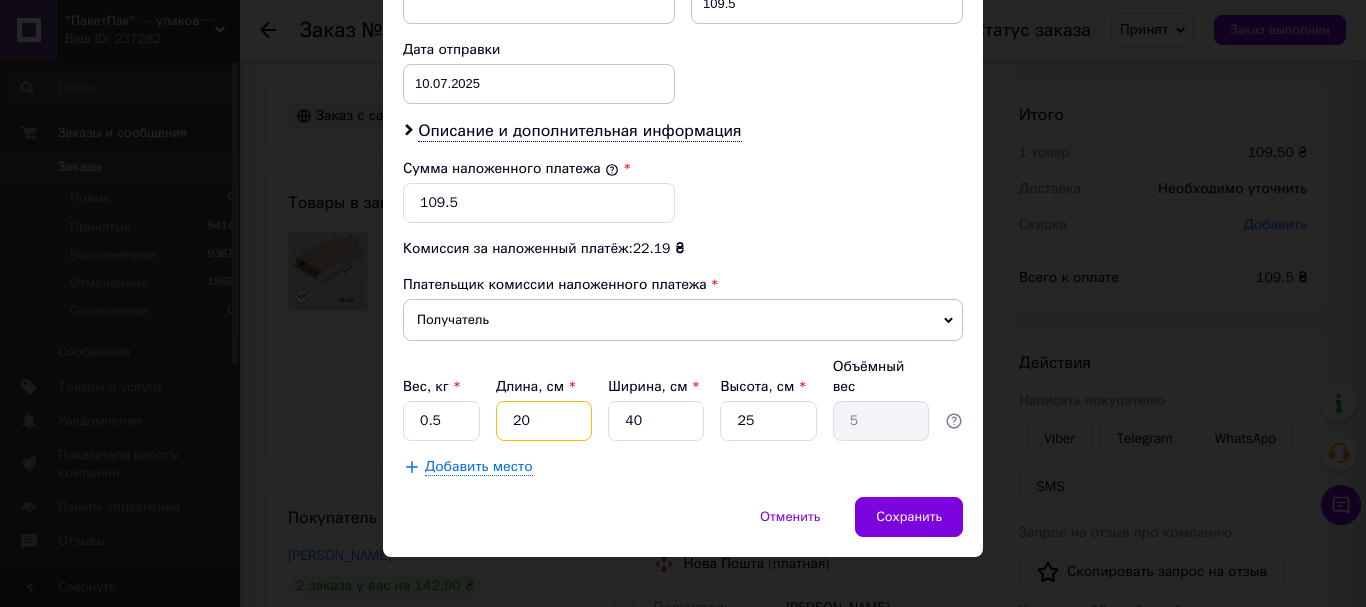 drag, startPoint x: 542, startPoint y: 399, endPoint x: 485, endPoint y: 398, distance: 57.00877 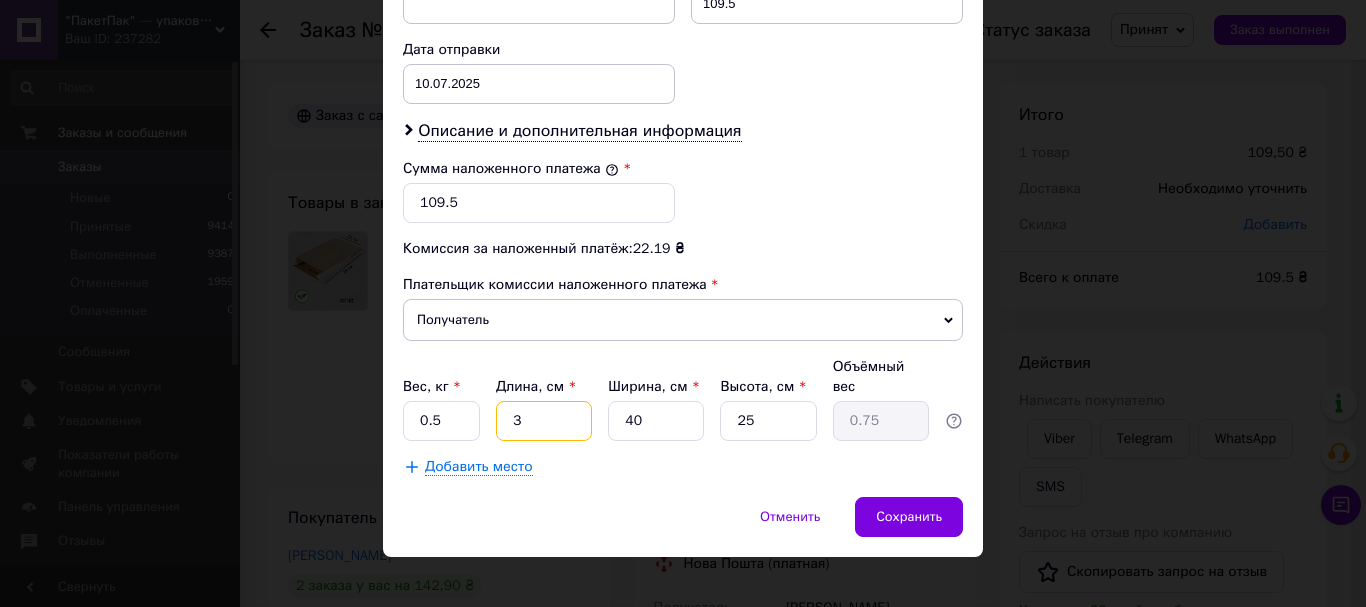 type on "3" 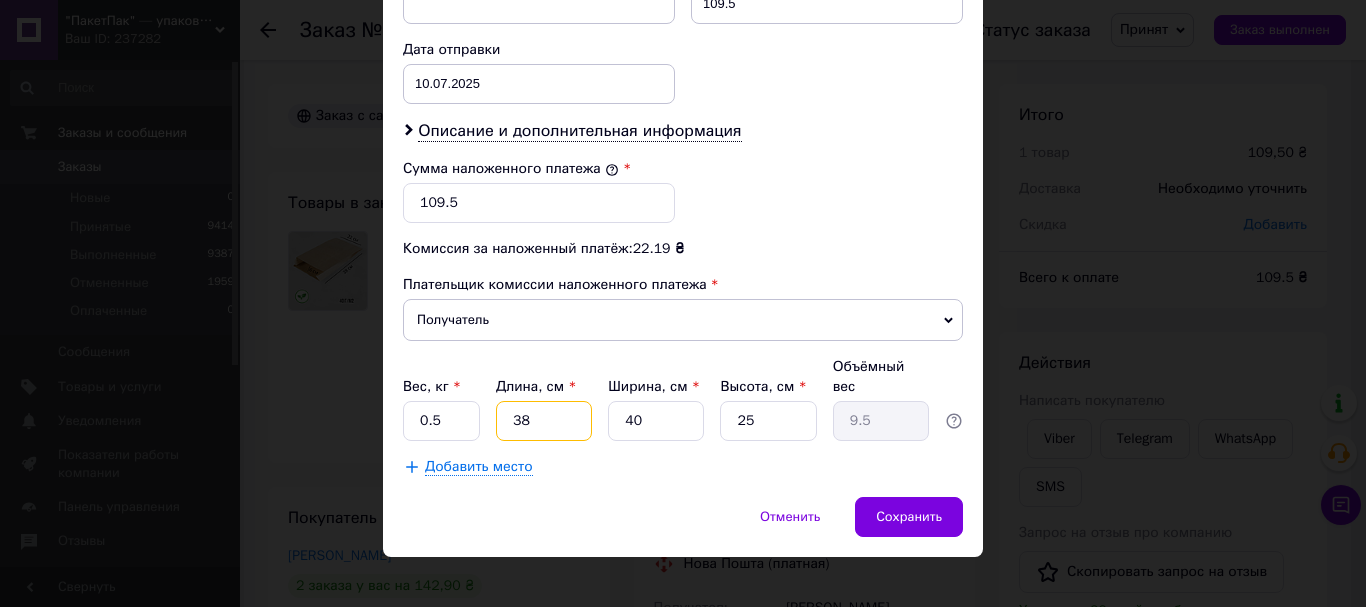 type on "38" 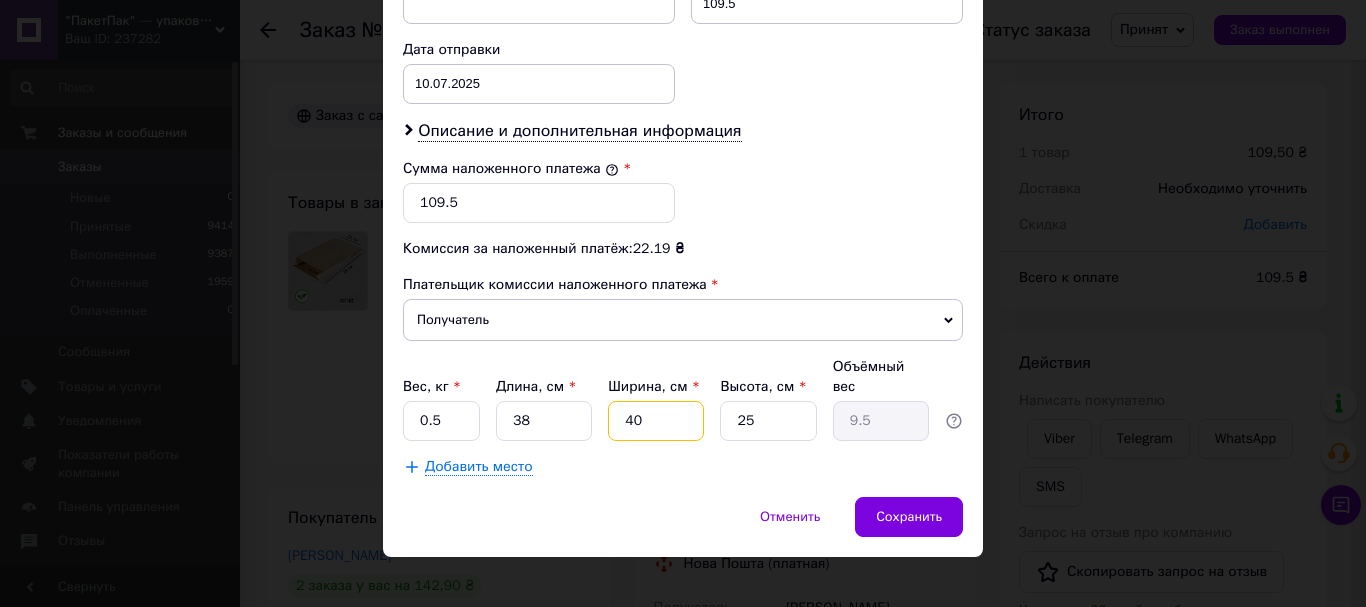 drag, startPoint x: 629, startPoint y: 402, endPoint x: 584, endPoint y: 401, distance: 45.01111 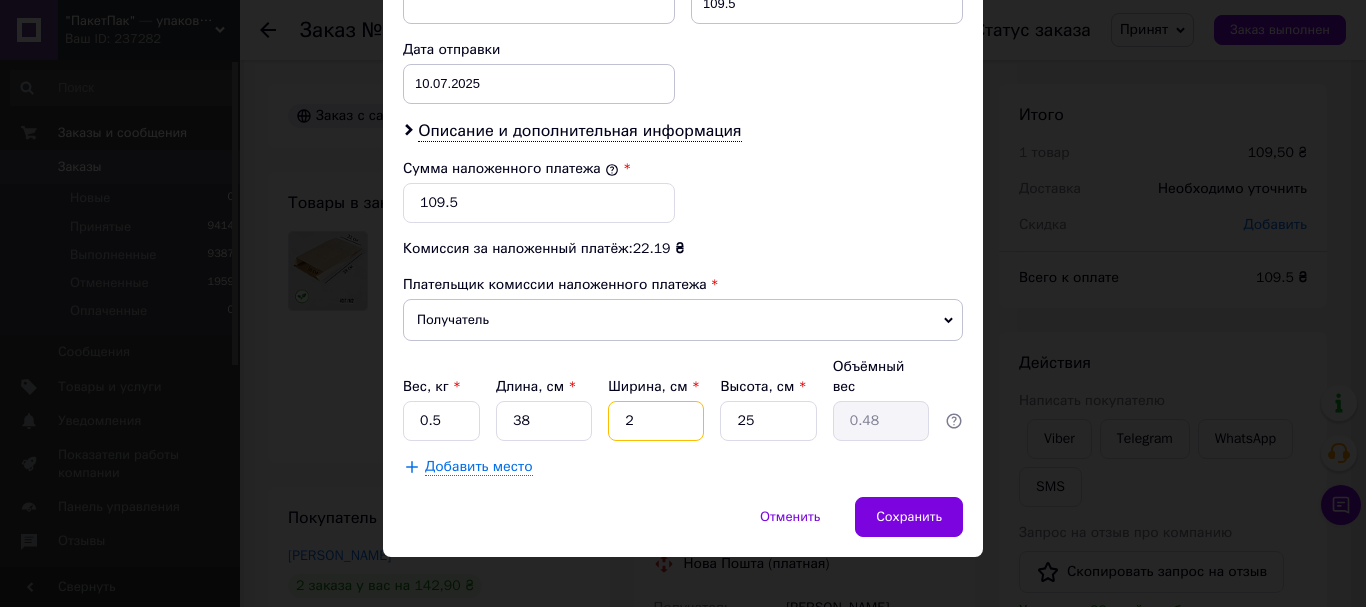 type on "22" 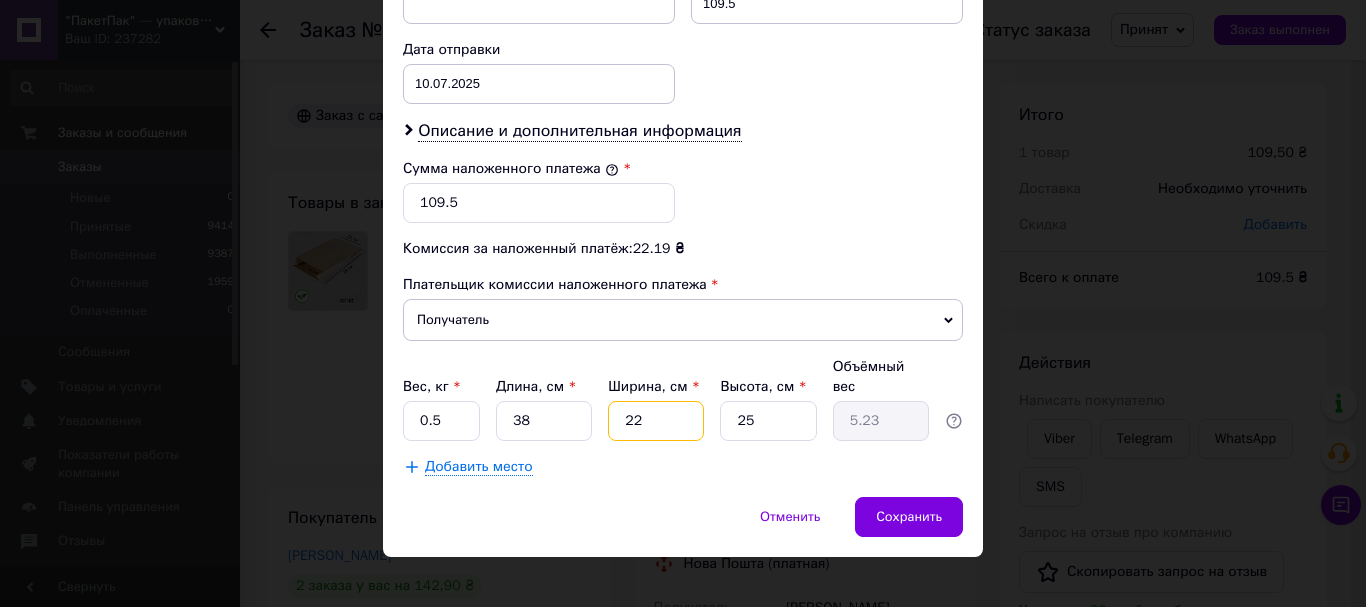 type on "22" 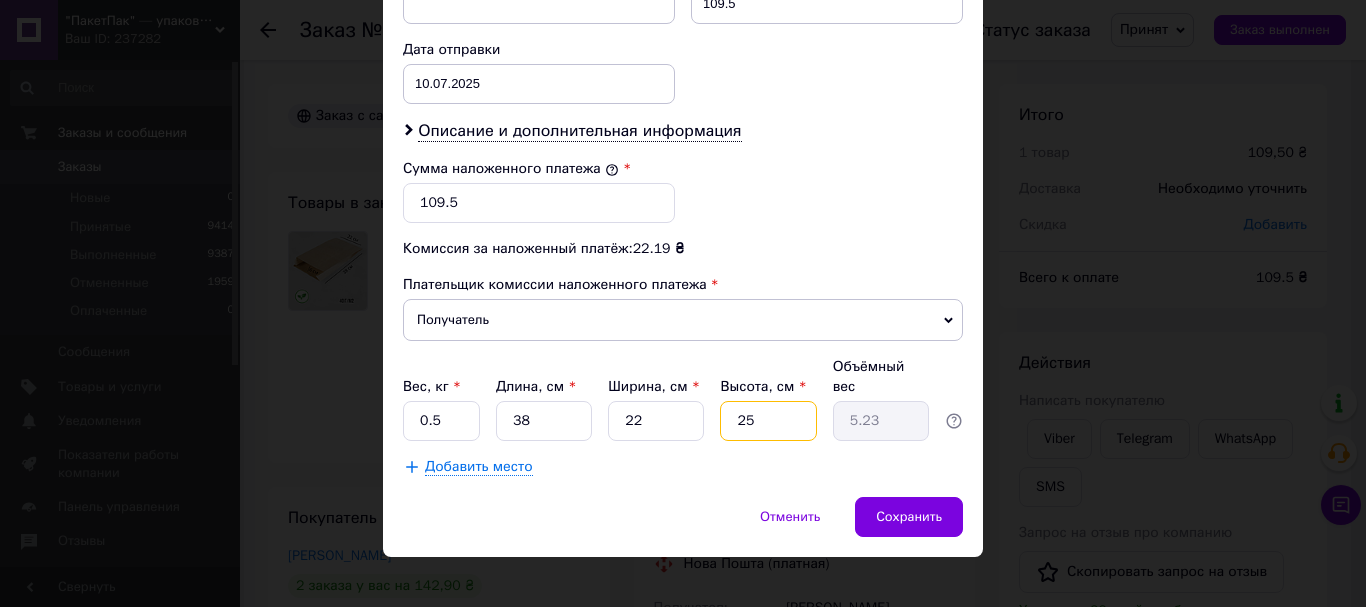 drag, startPoint x: 763, startPoint y: 398, endPoint x: 728, endPoint y: 398, distance: 35 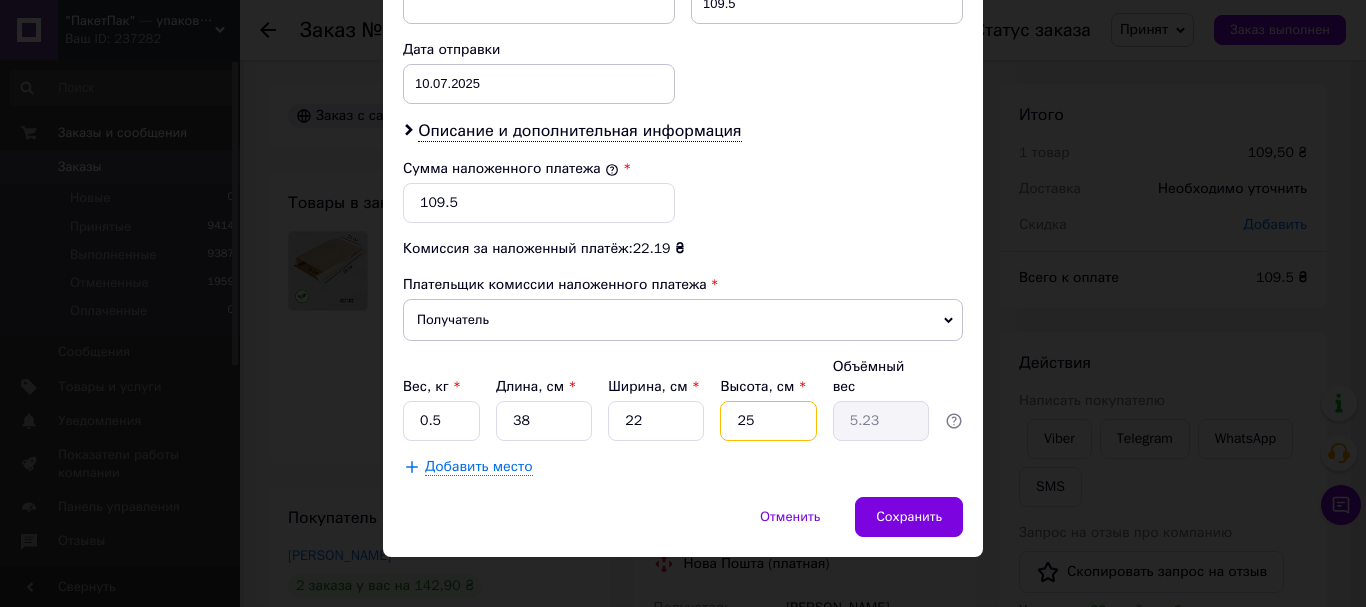 type on "3" 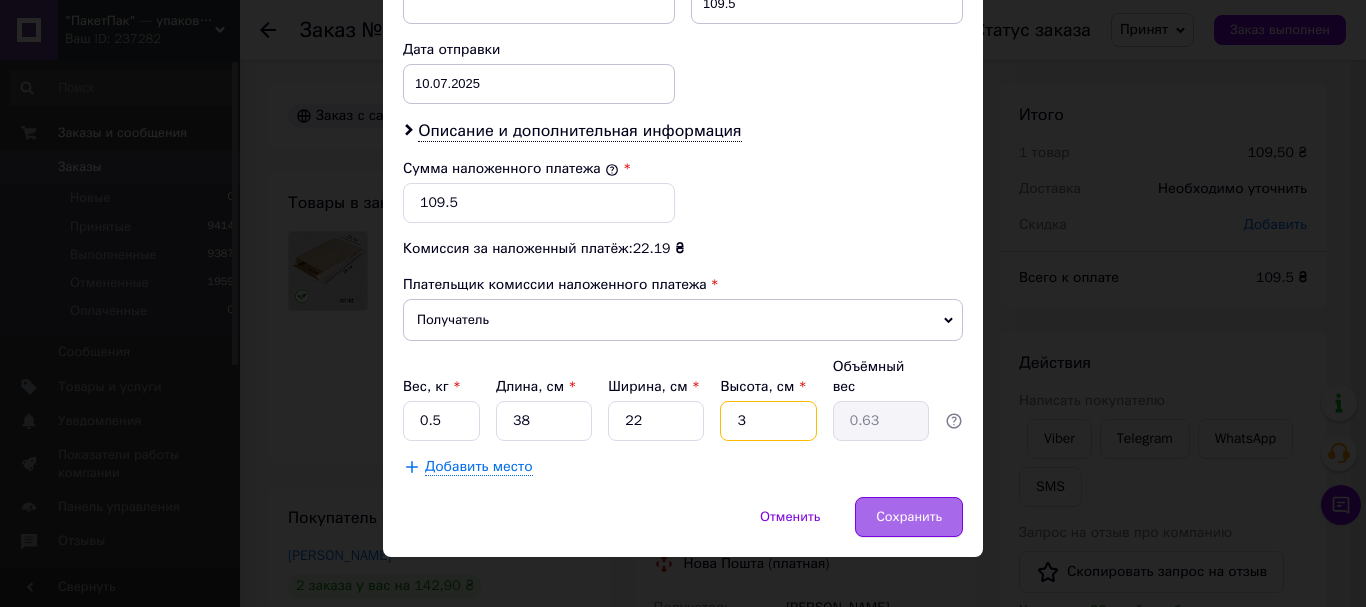 type on "3" 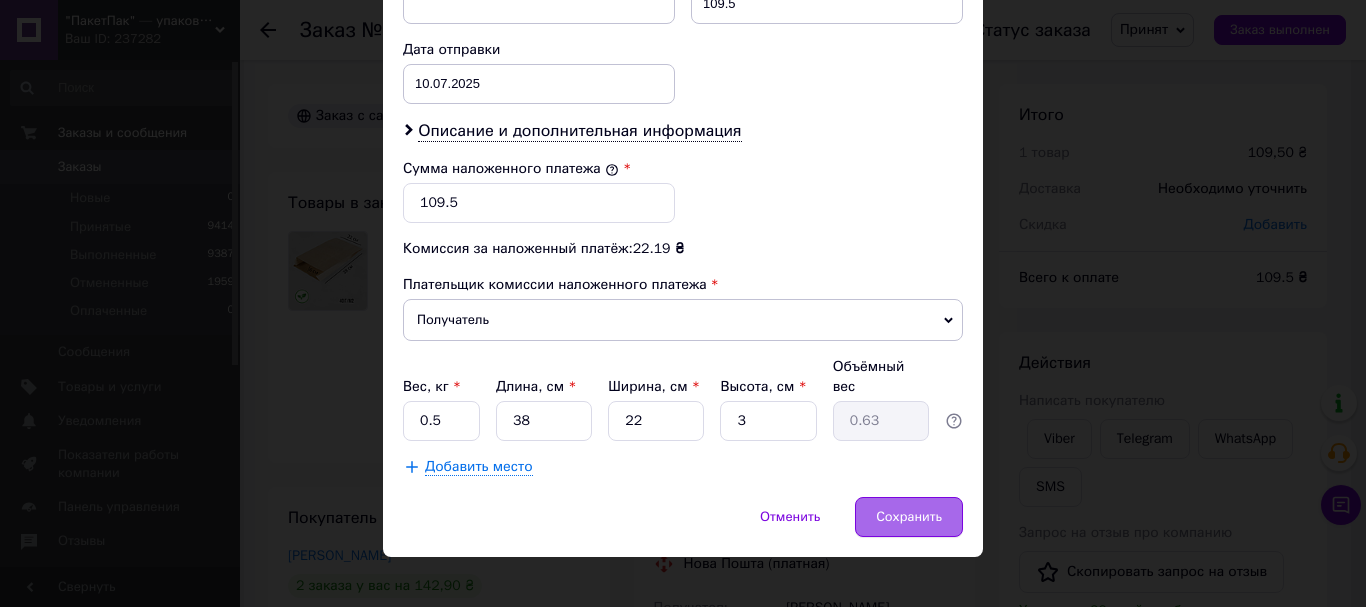 click on "Сохранить" at bounding box center [909, 517] 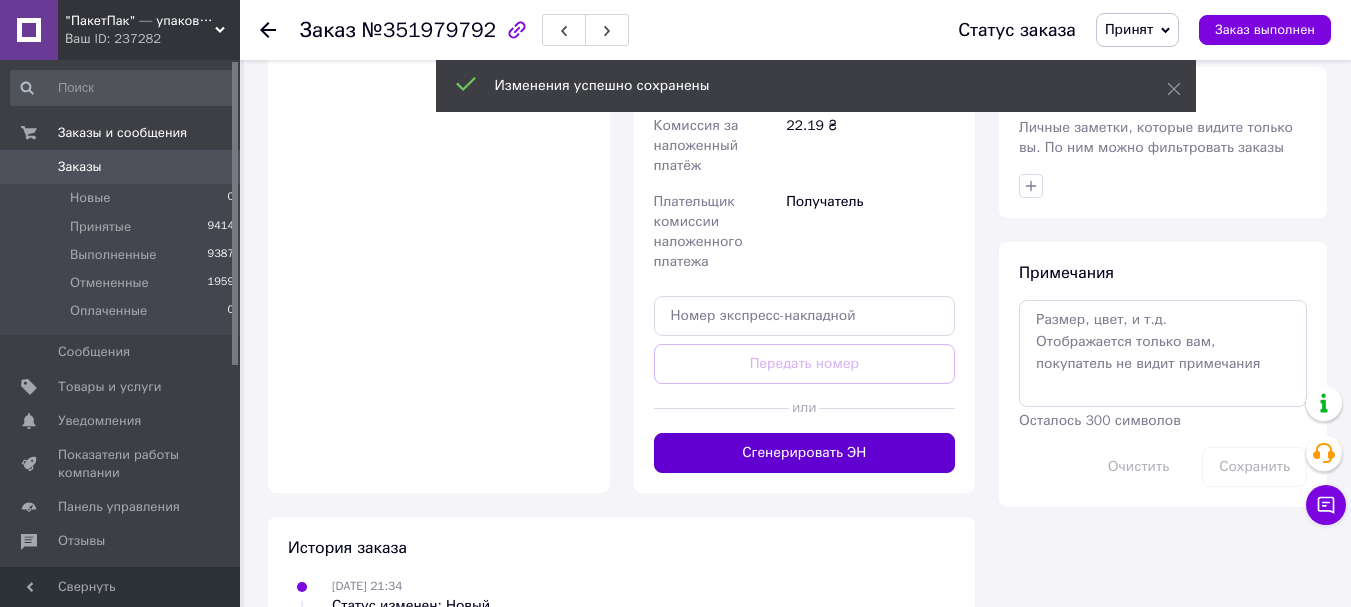 scroll, scrollTop: 867, scrollLeft: 0, axis: vertical 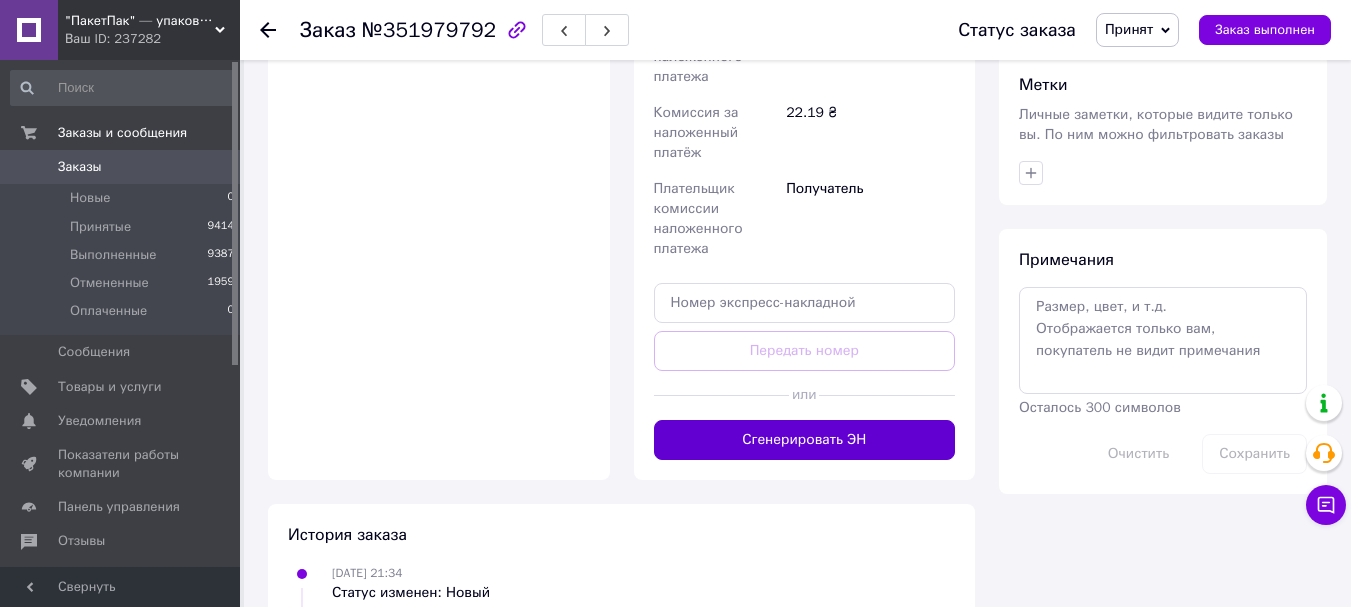 click on "Сгенерировать ЭН" at bounding box center (805, 440) 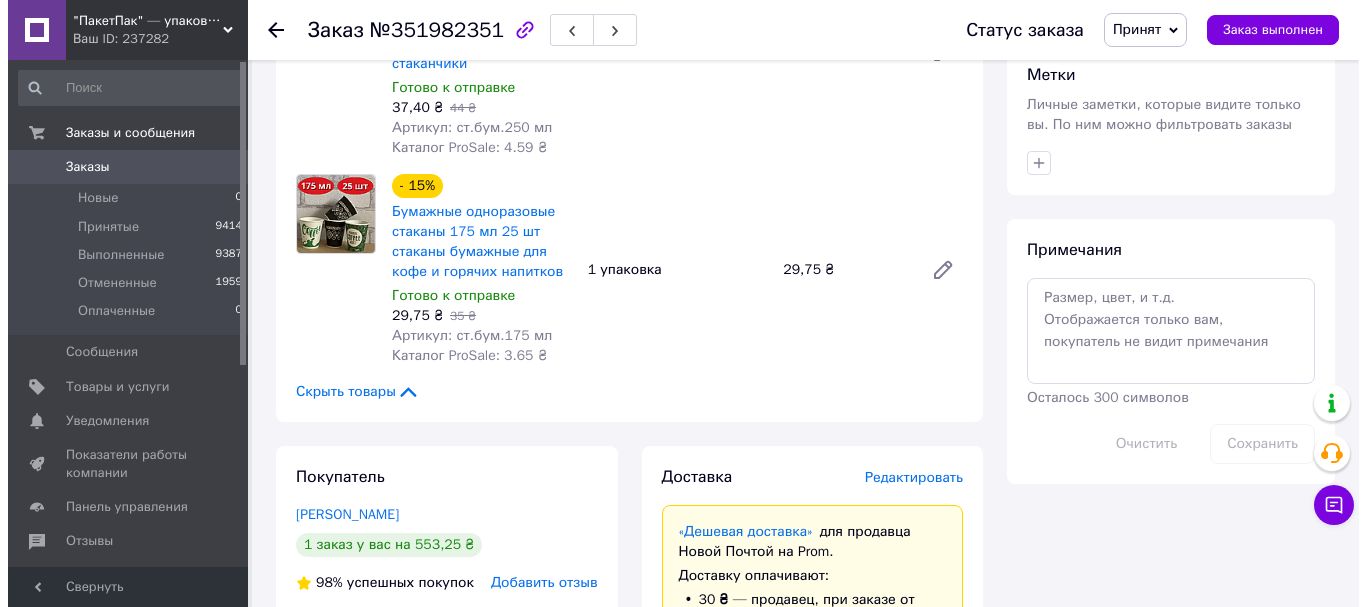scroll, scrollTop: 1200, scrollLeft: 0, axis: vertical 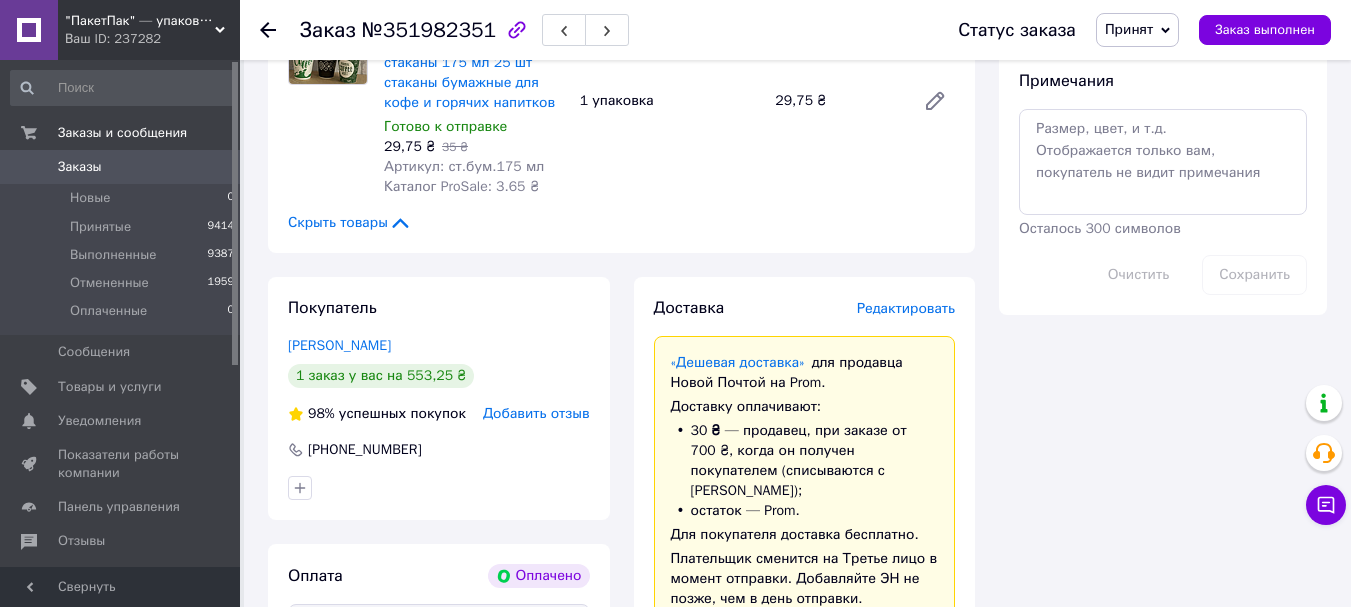 click on "Редактировать" at bounding box center [906, 308] 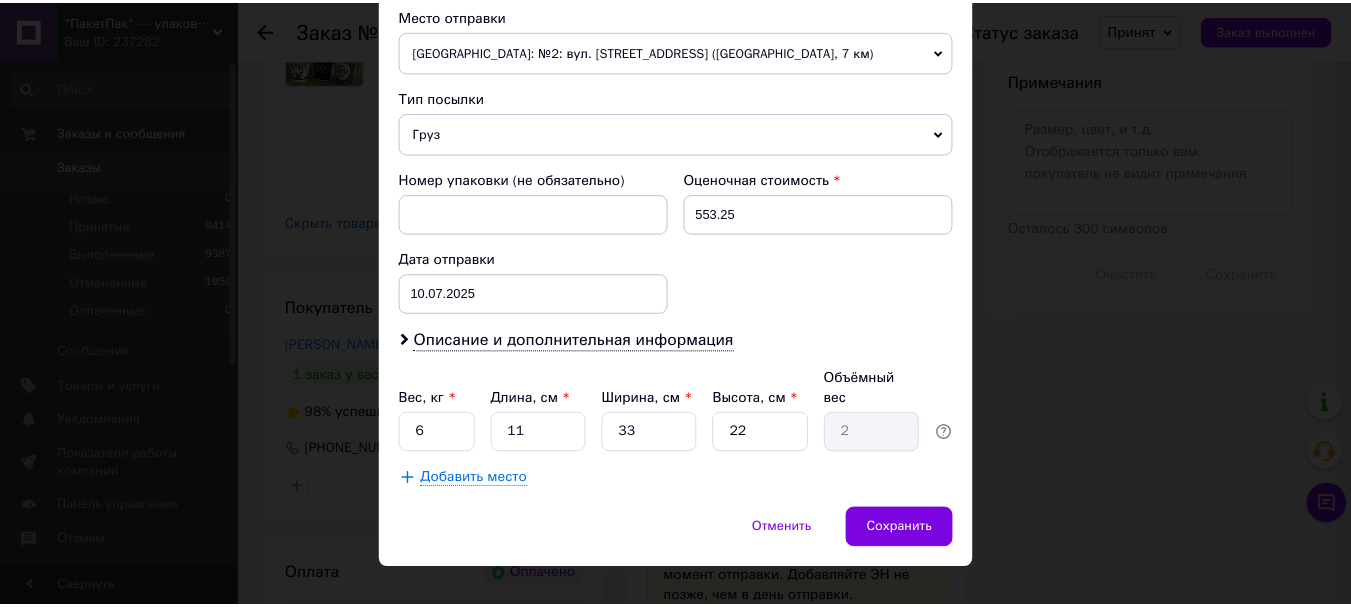scroll, scrollTop: 721, scrollLeft: 0, axis: vertical 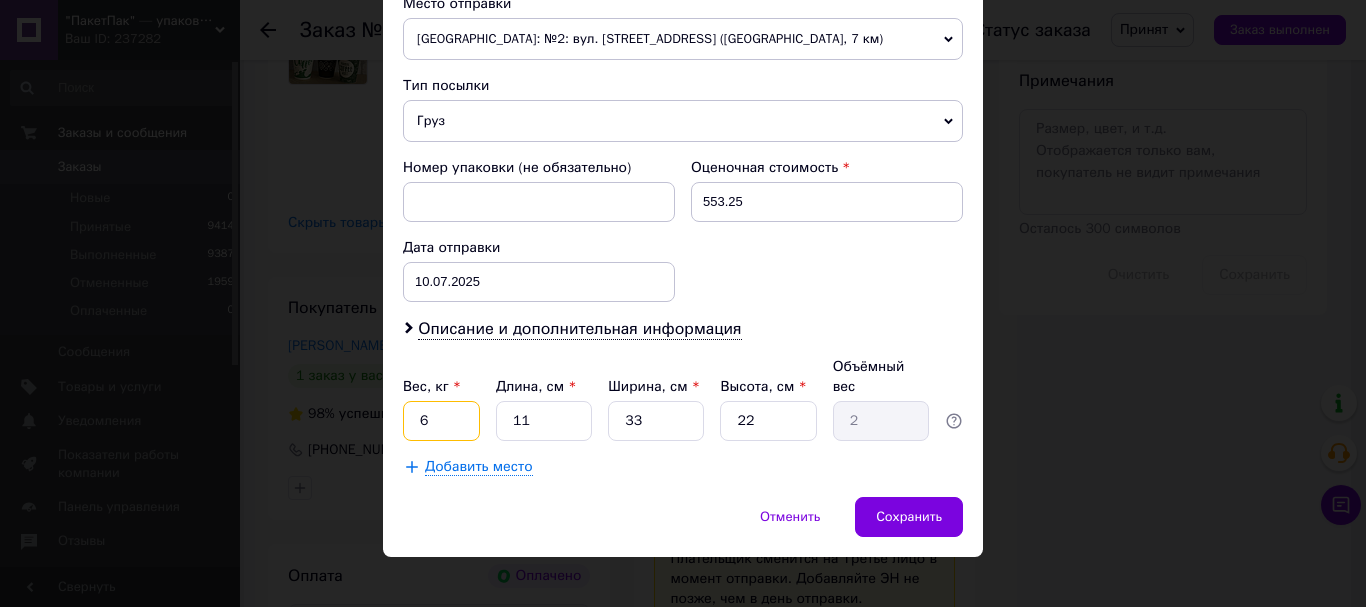 drag, startPoint x: 452, startPoint y: 405, endPoint x: 406, endPoint y: 404, distance: 46.010868 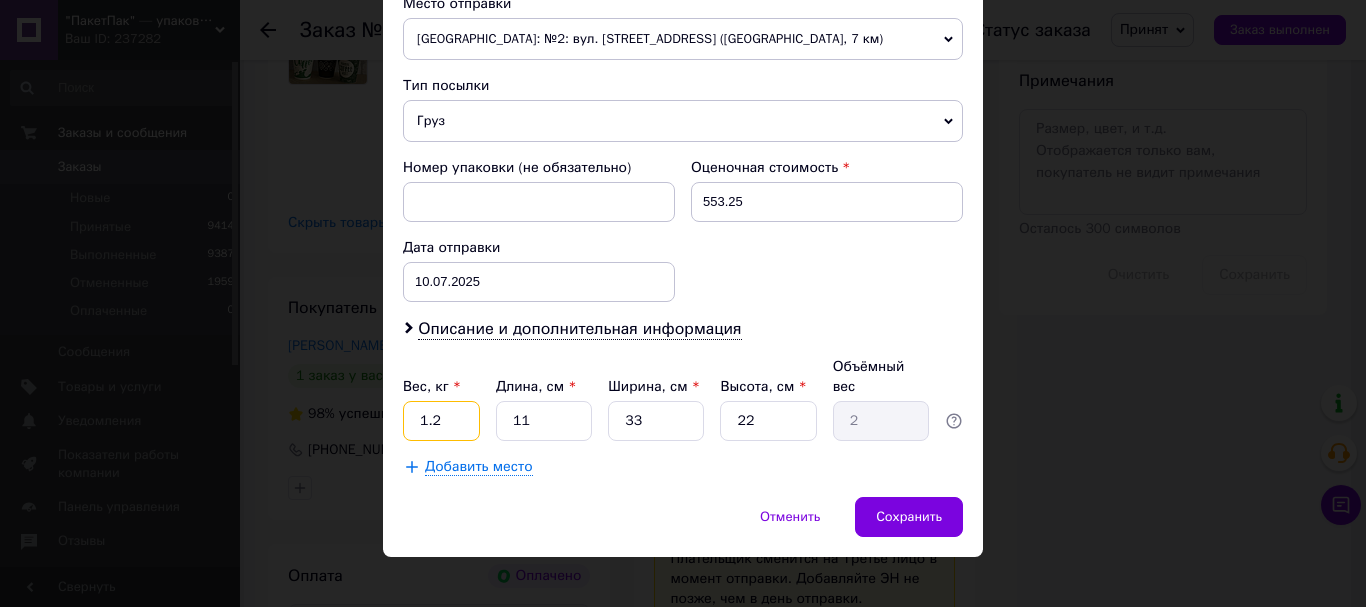 type on "1.2" 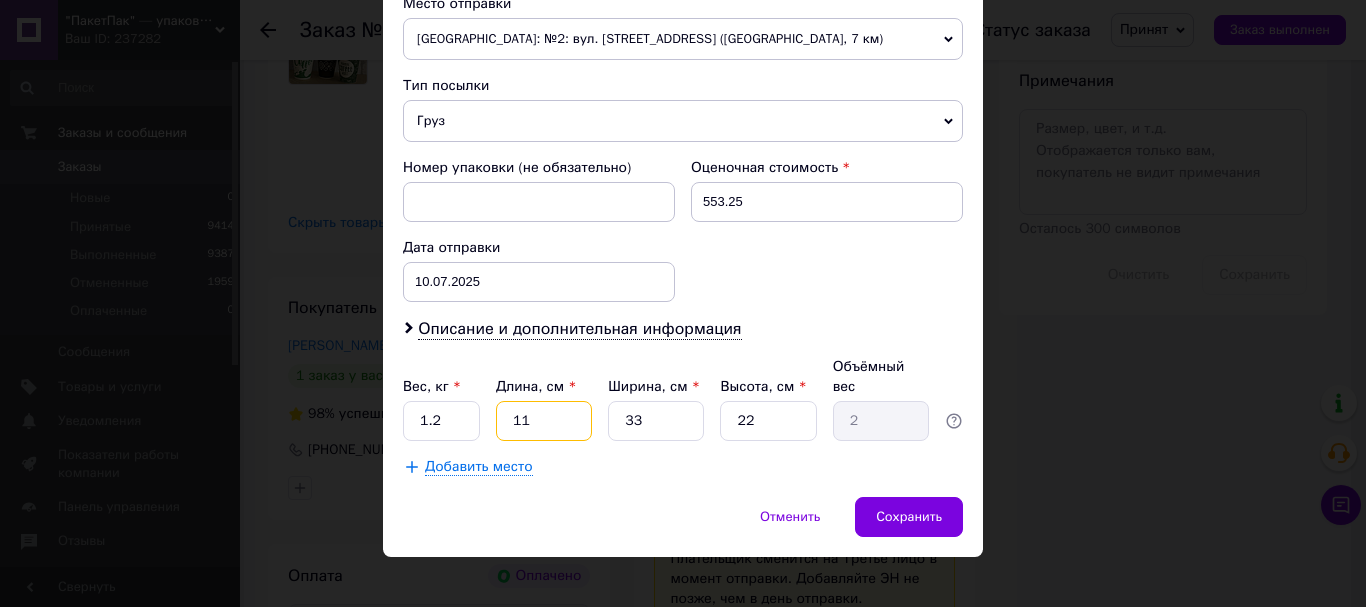 drag, startPoint x: 535, startPoint y: 394, endPoint x: 483, endPoint y: 396, distance: 52.03845 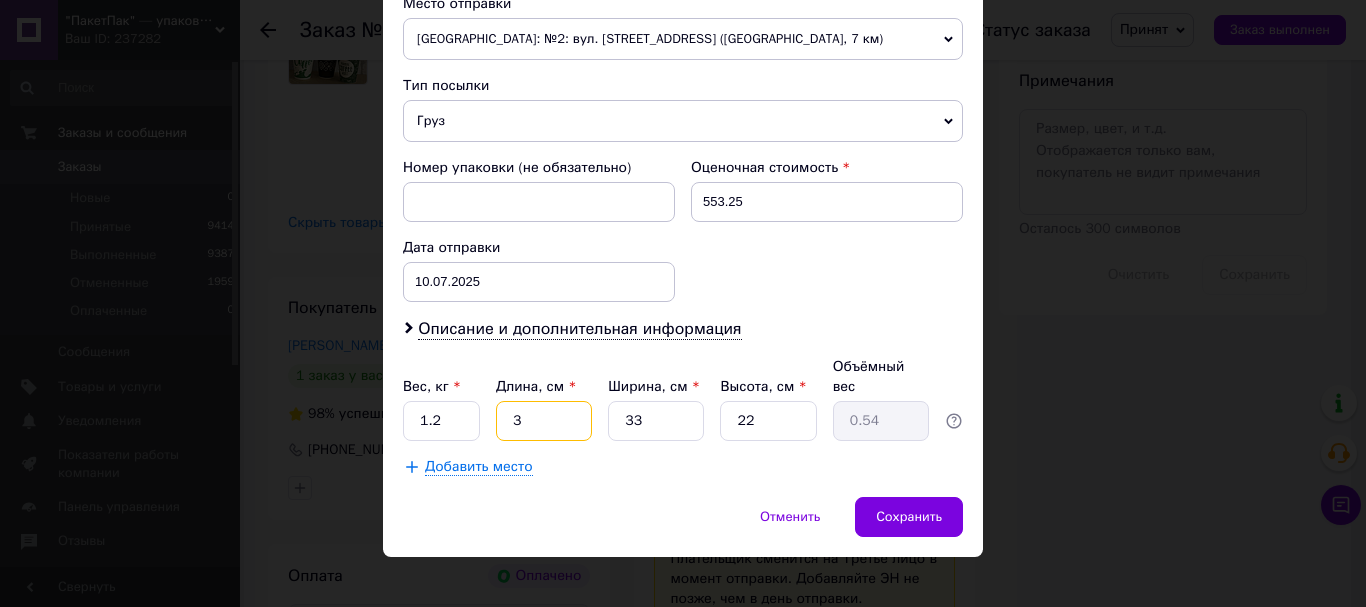 type on "30" 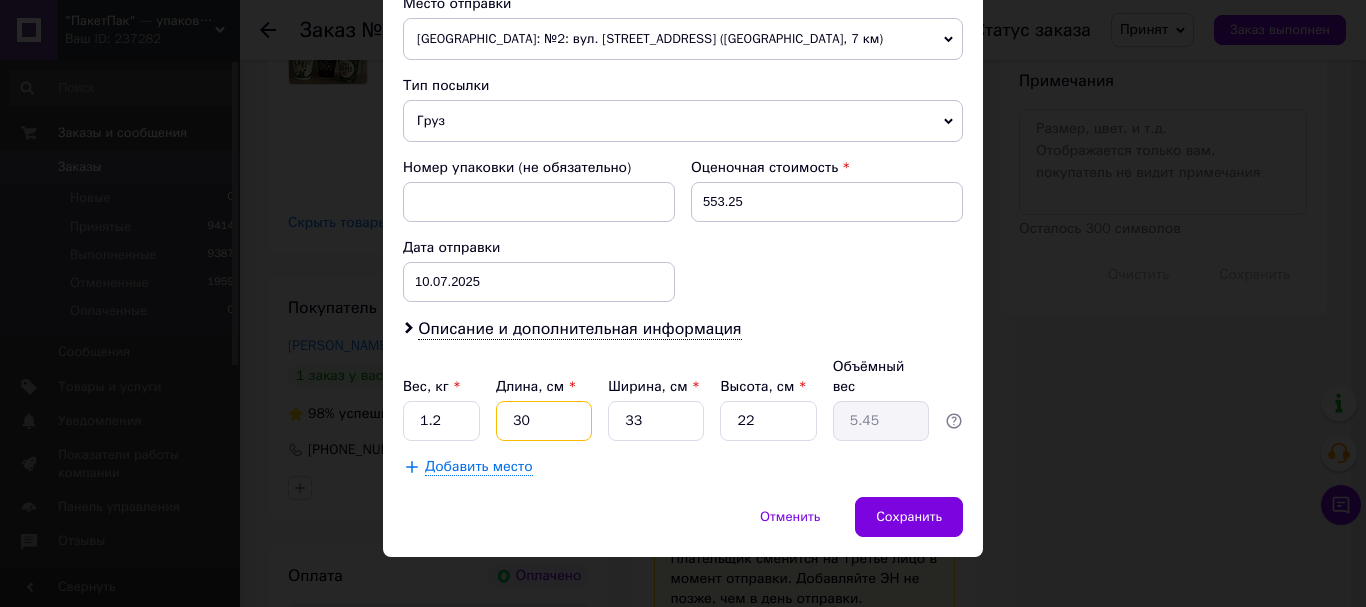 type on "30" 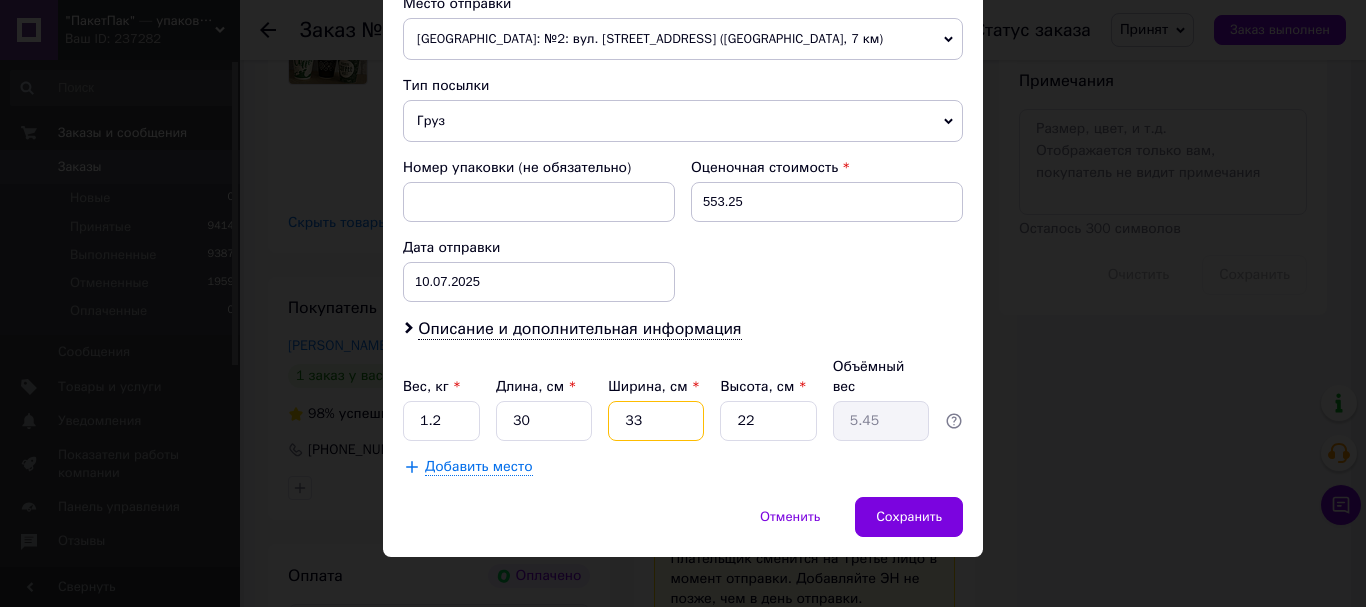 drag, startPoint x: 647, startPoint y: 398, endPoint x: 602, endPoint y: 400, distance: 45.044422 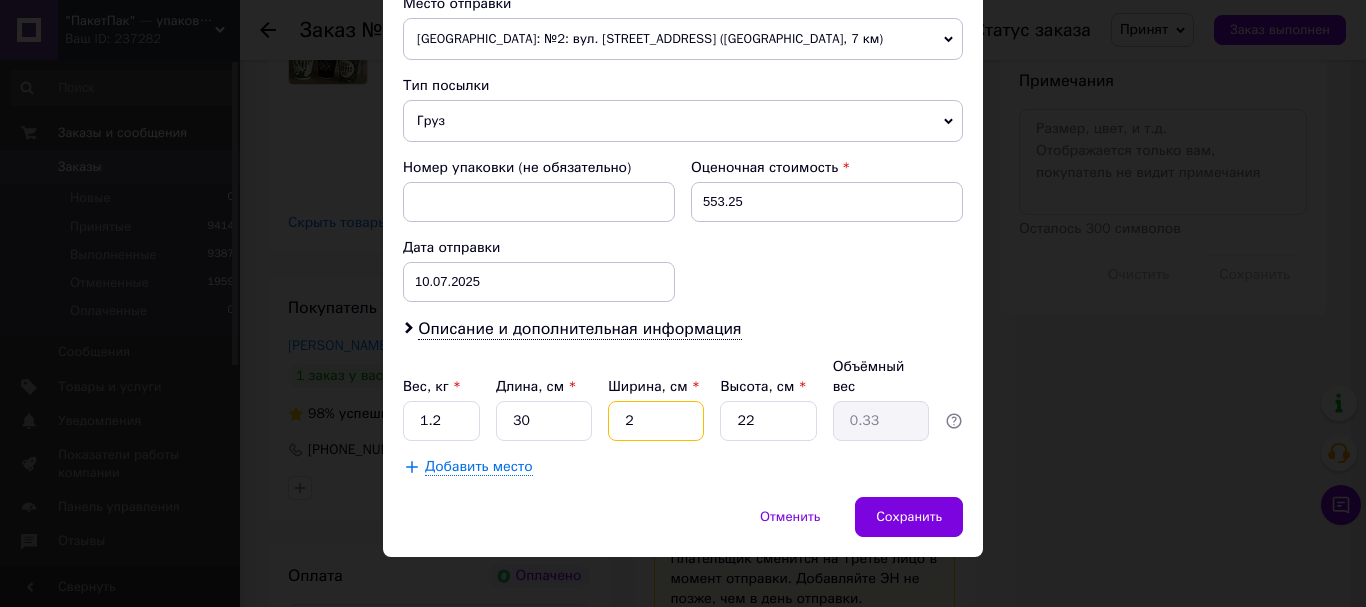 type on "20" 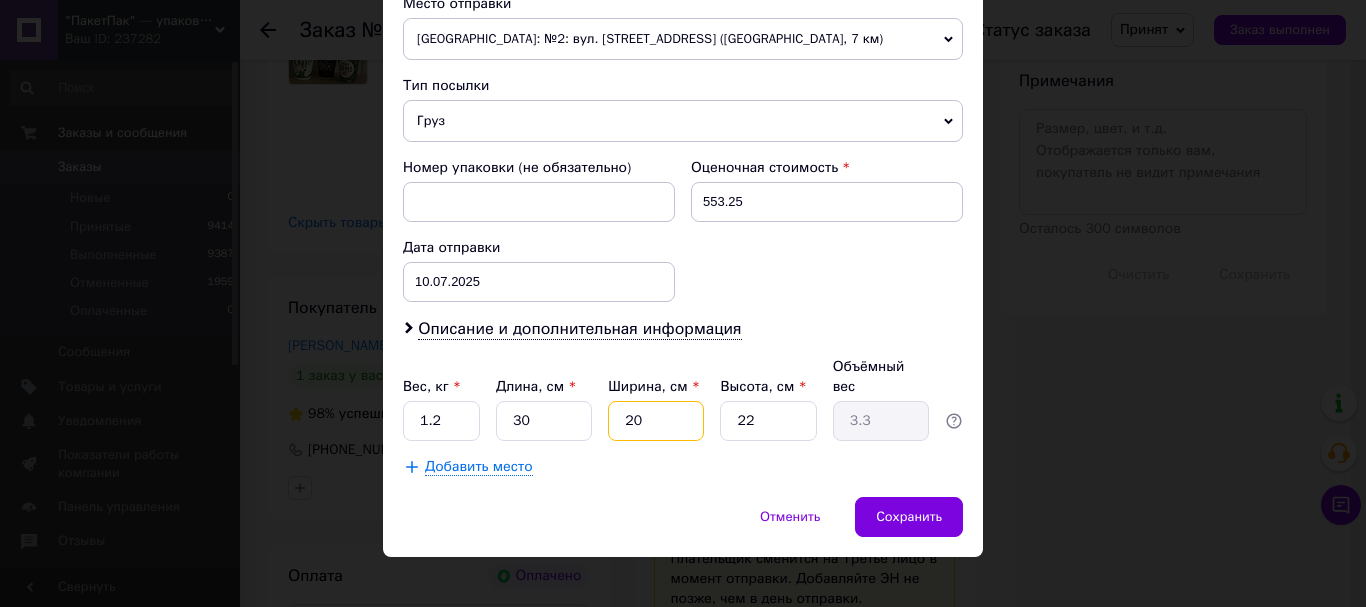 type on "20" 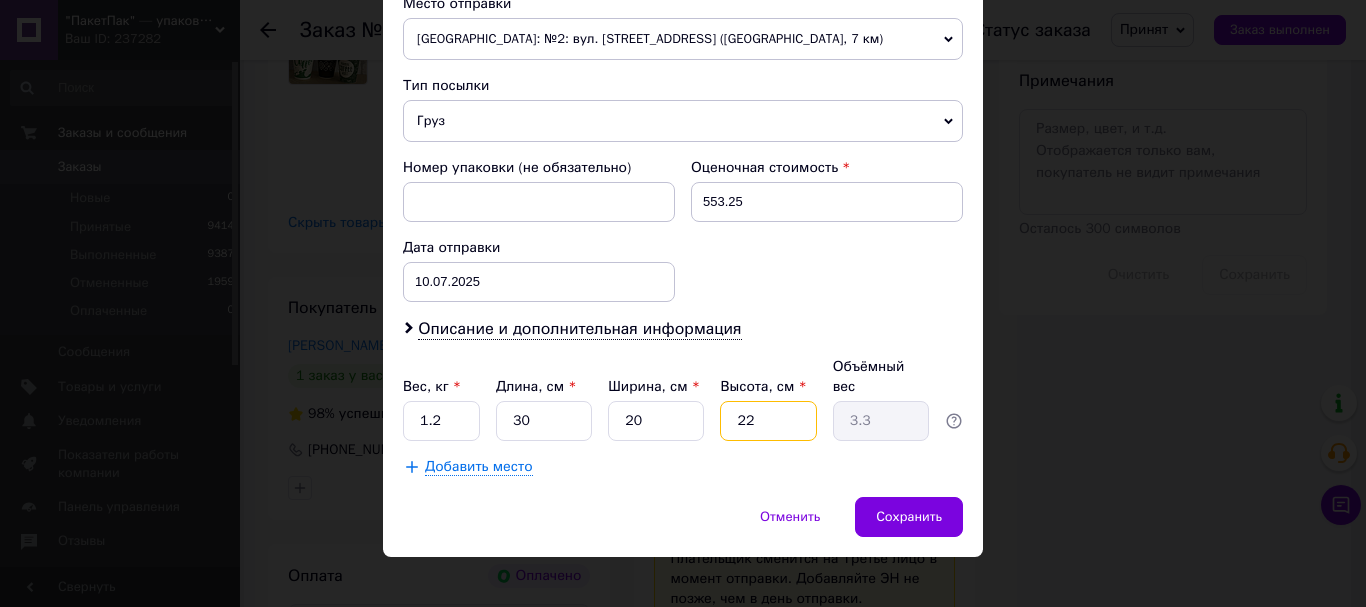 drag, startPoint x: 727, startPoint y: 403, endPoint x: 713, endPoint y: 405, distance: 14.142136 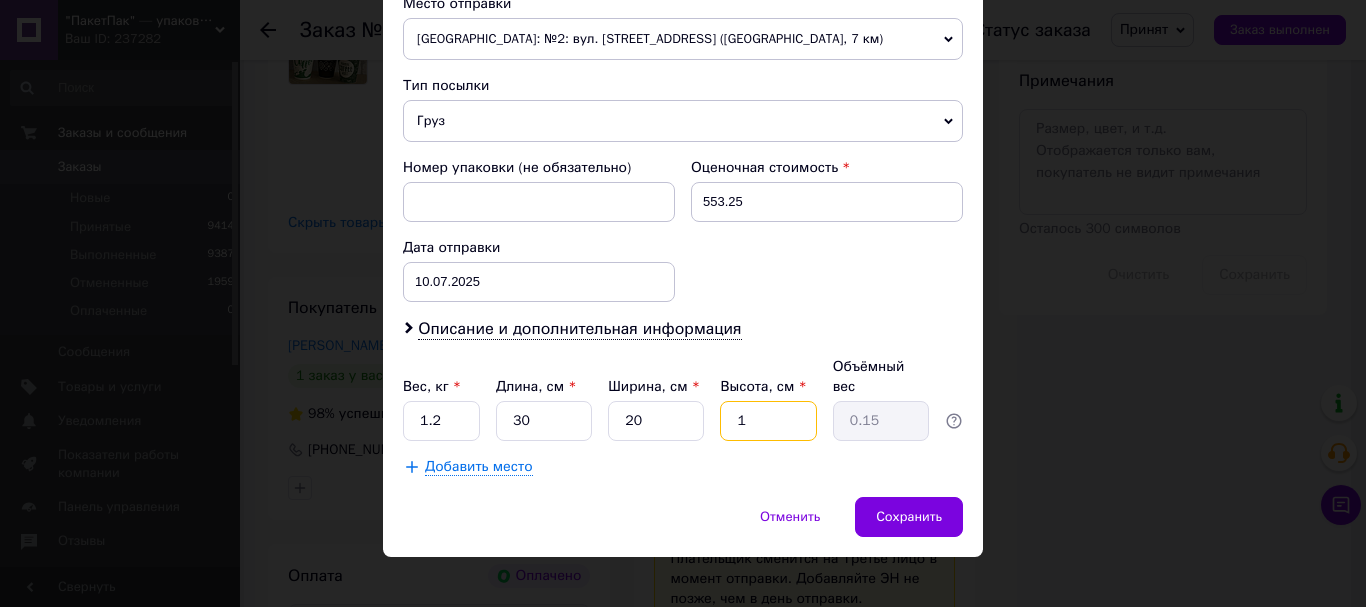 type on "17" 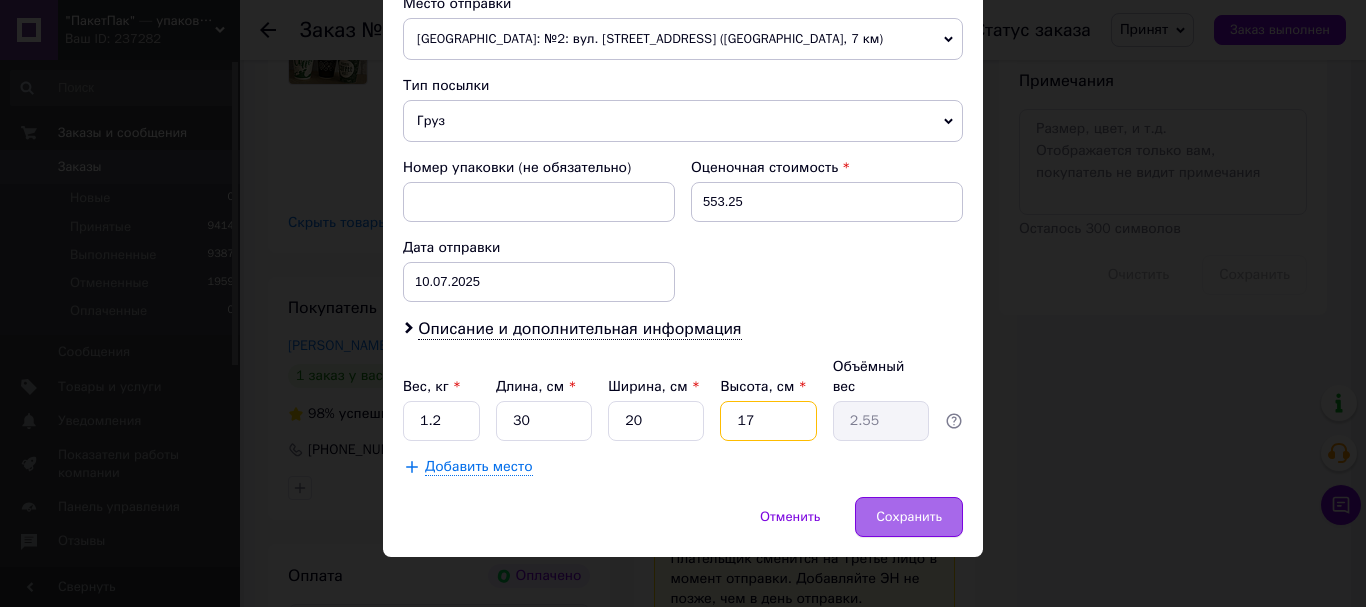 type on "17" 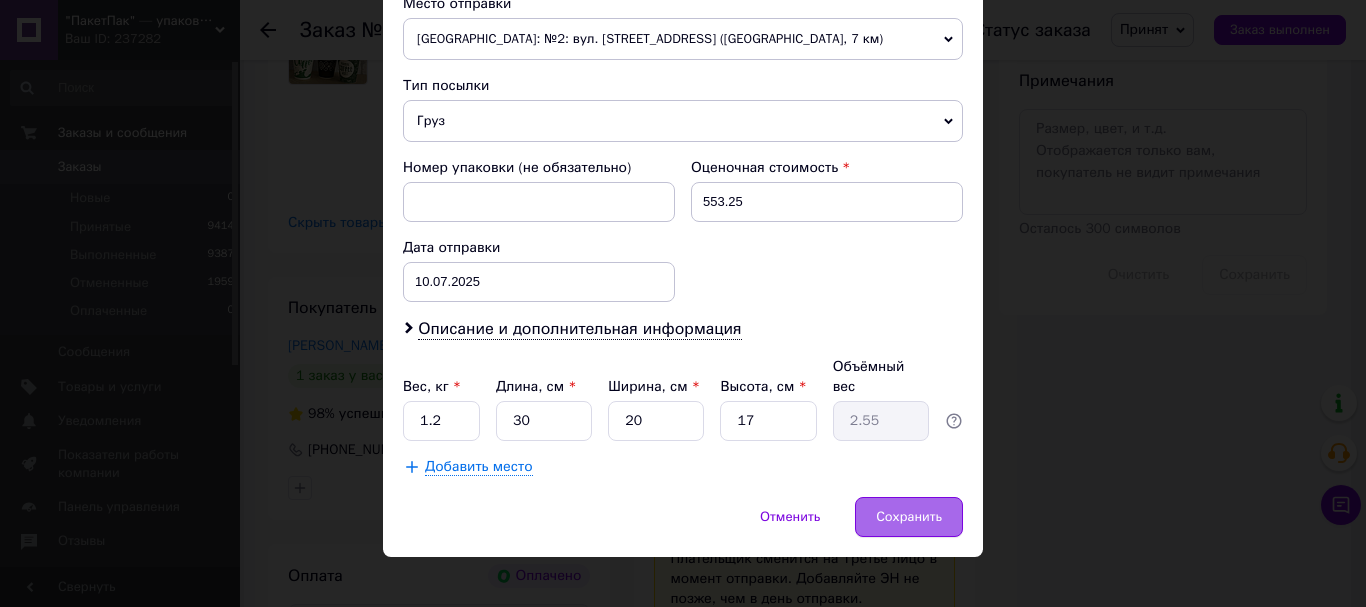 click on "Сохранить" at bounding box center [909, 517] 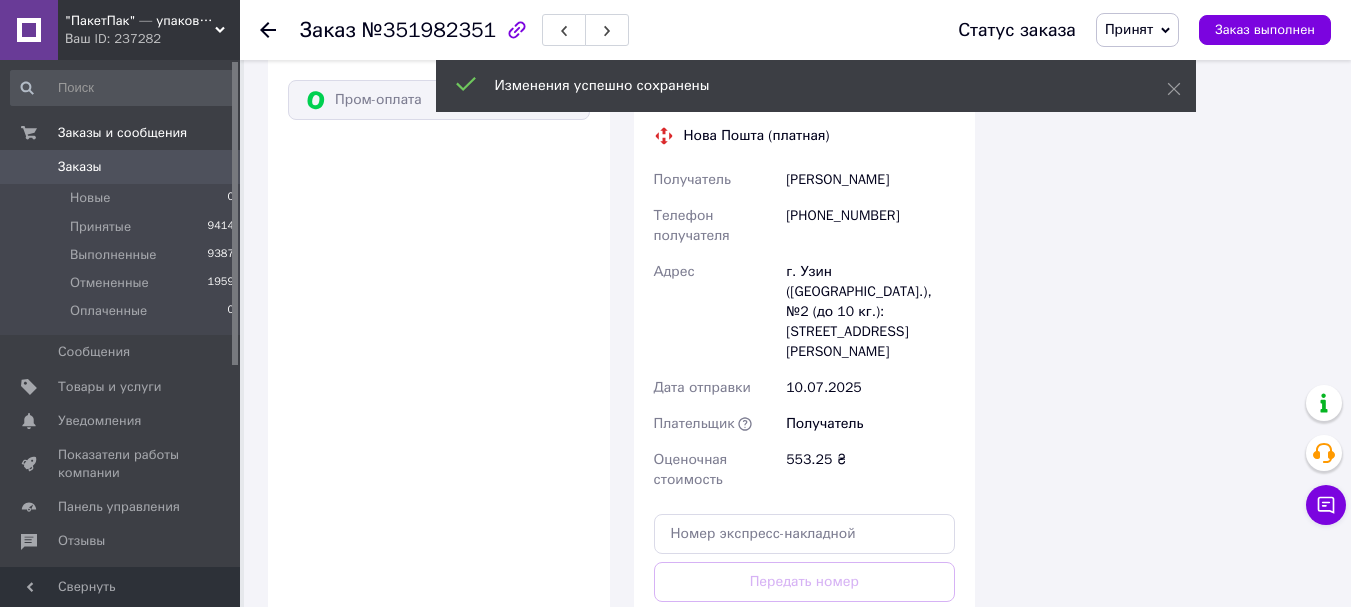 scroll, scrollTop: 1867, scrollLeft: 0, axis: vertical 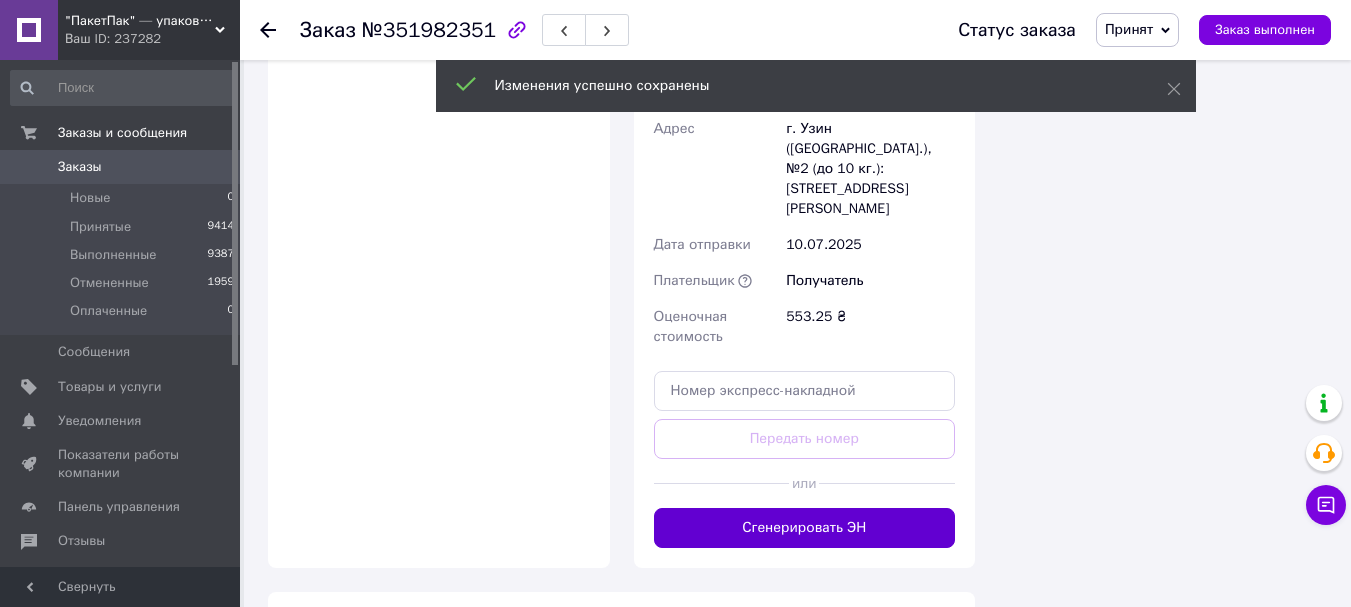 click on "Сгенерировать ЭН" at bounding box center (805, 528) 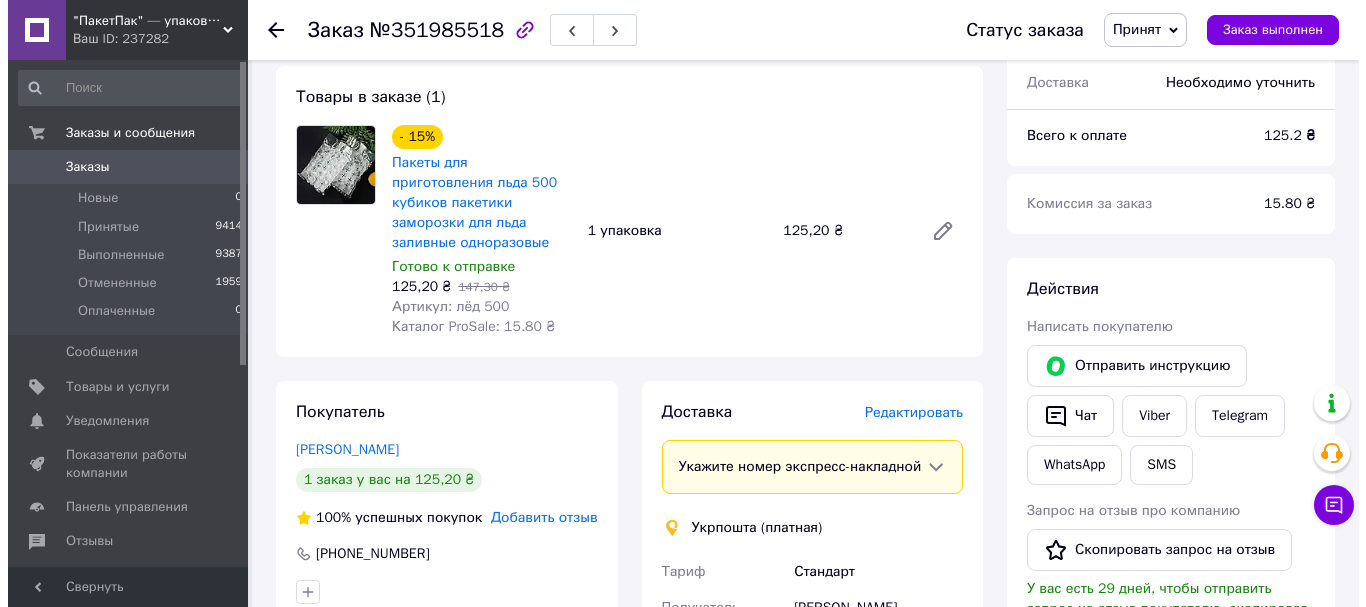 scroll, scrollTop: 200, scrollLeft: 0, axis: vertical 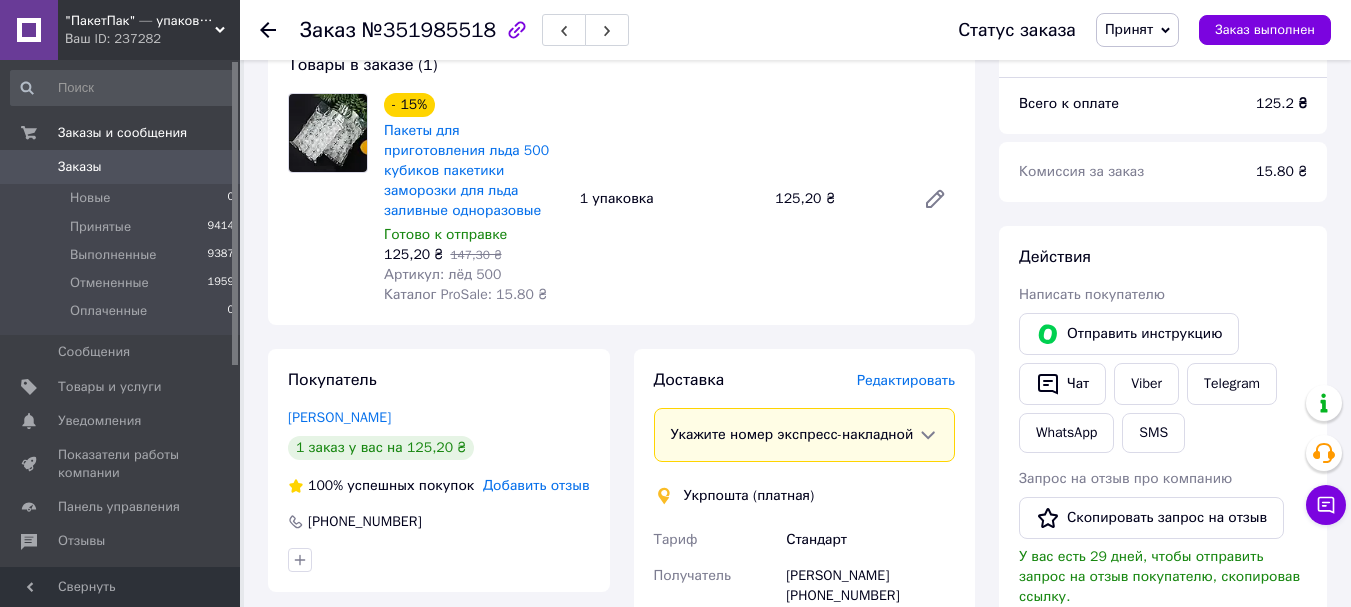 click on "Редактировать" at bounding box center [906, 380] 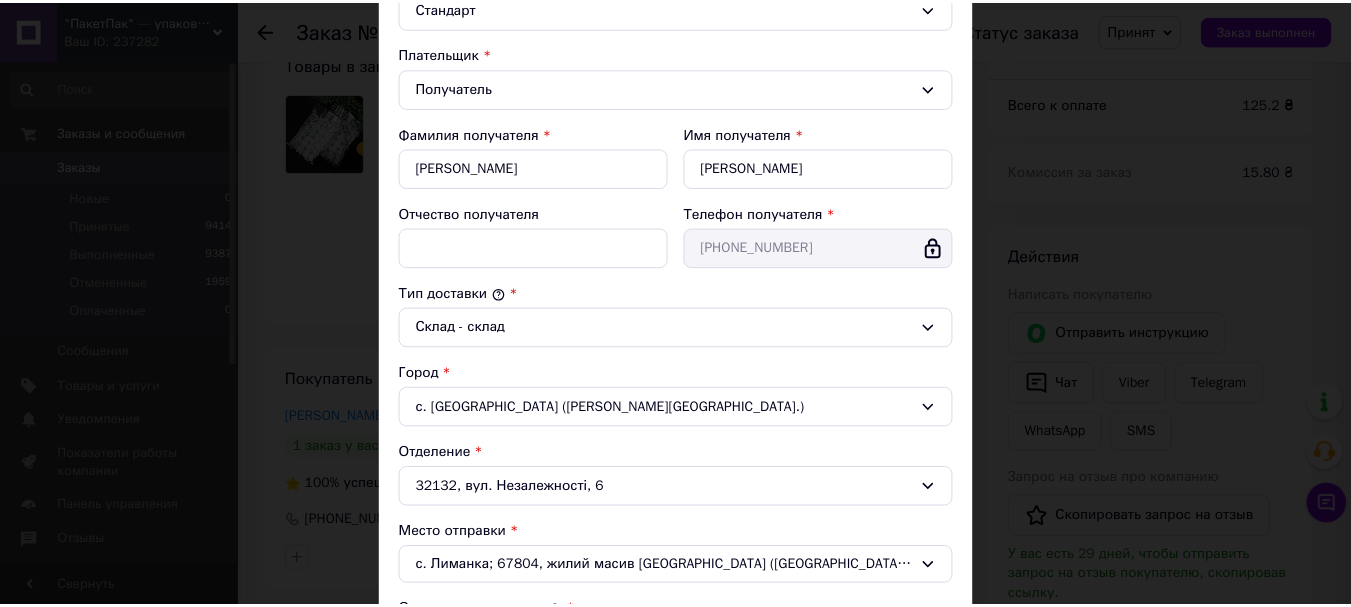 scroll, scrollTop: 600, scrollLeft: 0, axis: vertical 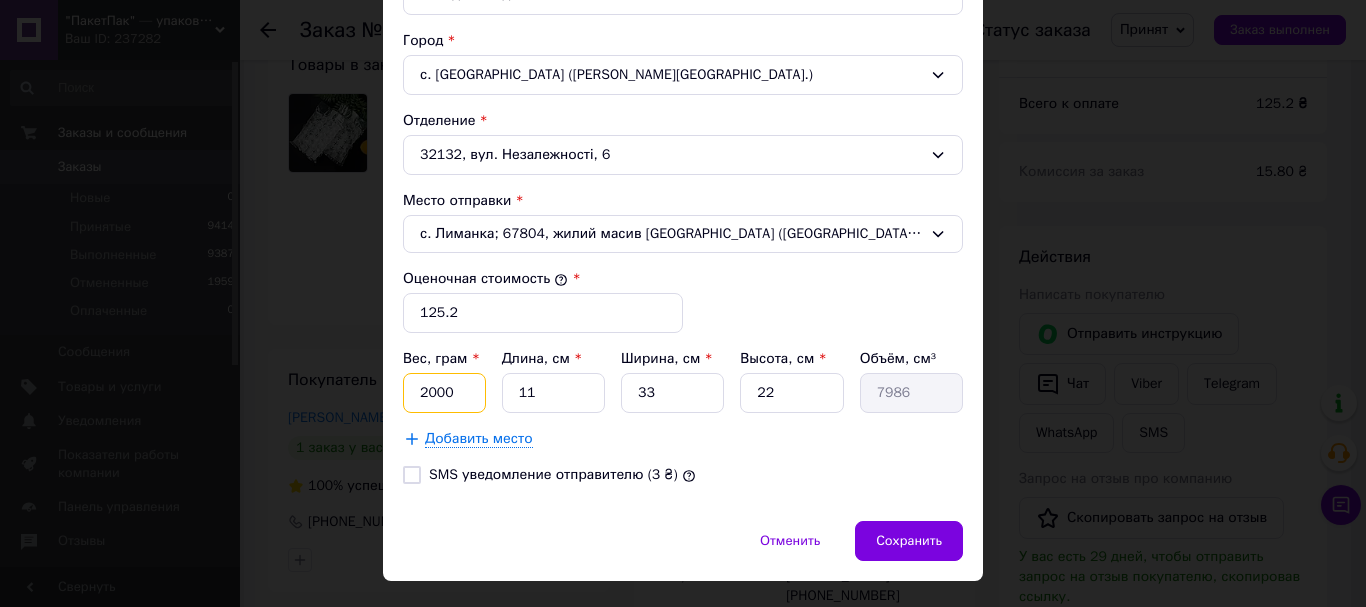 drag, startPoint x: 457, startPoint y: 392, endPoint x: 411, endPoint y: 395, distance: 46.09772 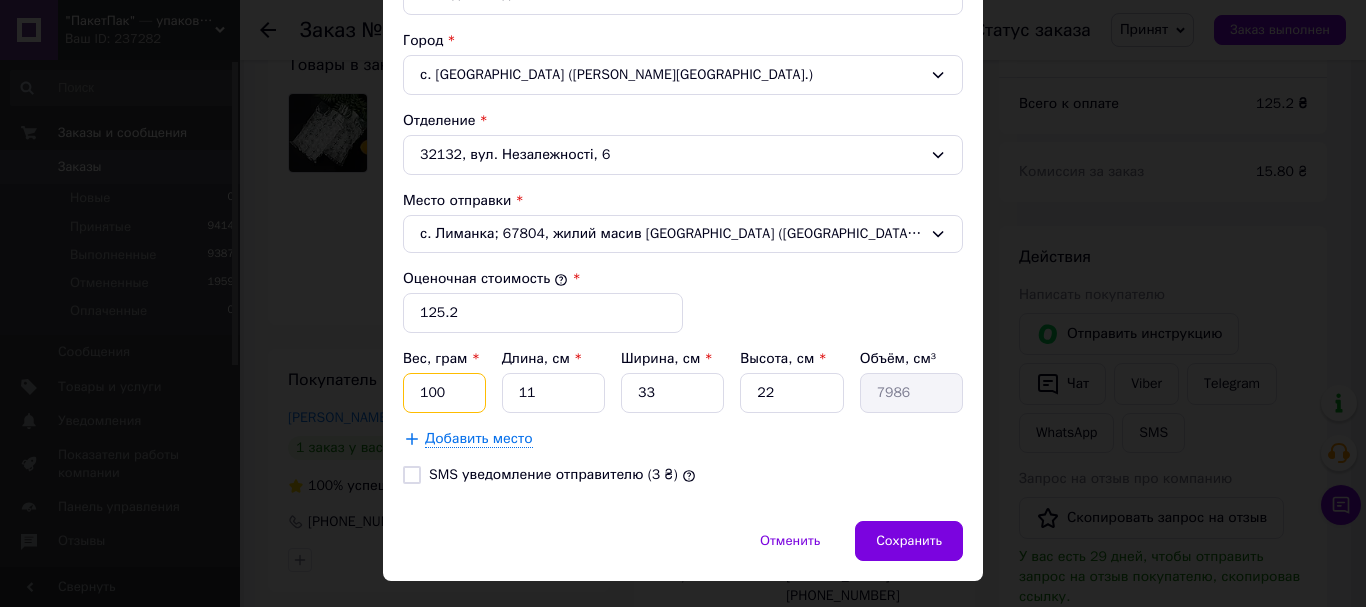 type on "100" 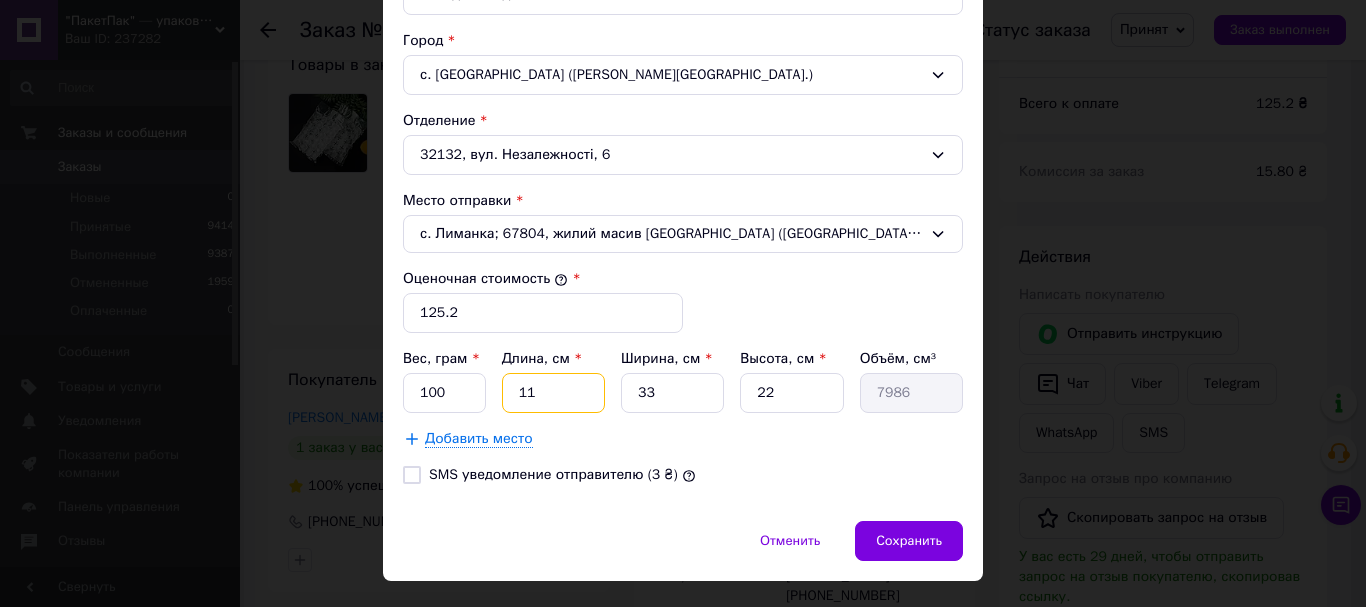 drag, startPoint x: 540, startPoint y: 385, endPoint x: 516, endPoint y: 384, distance: 24.020824 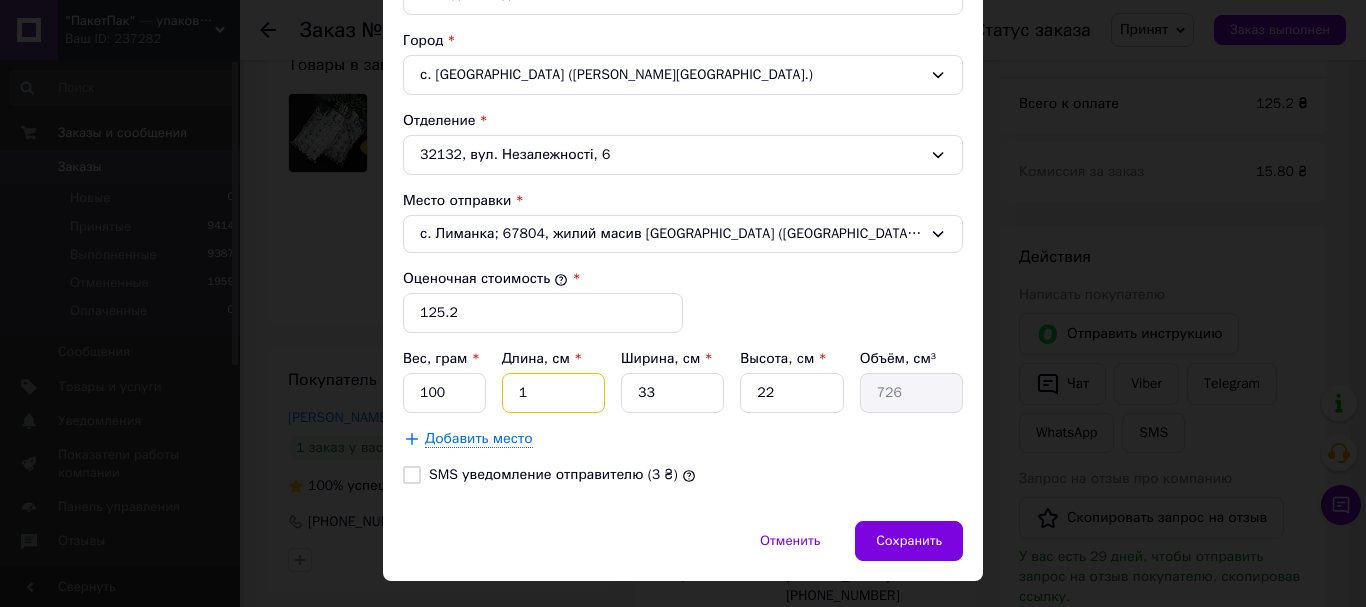 type on "15" 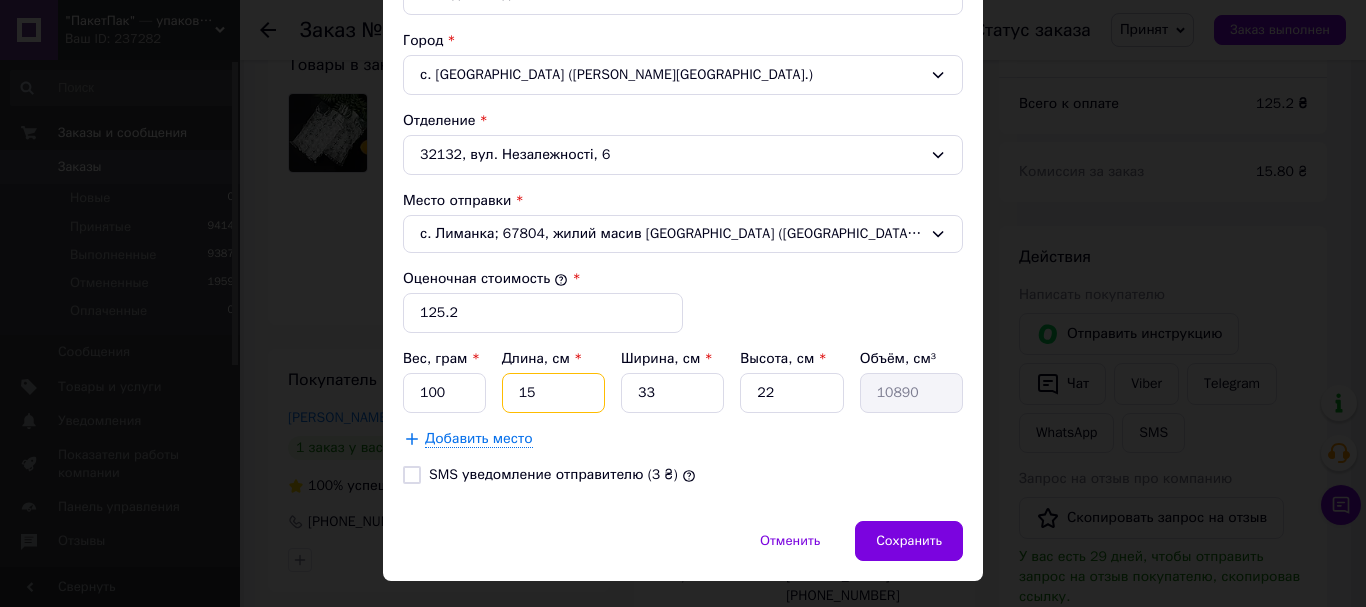 type on "15" 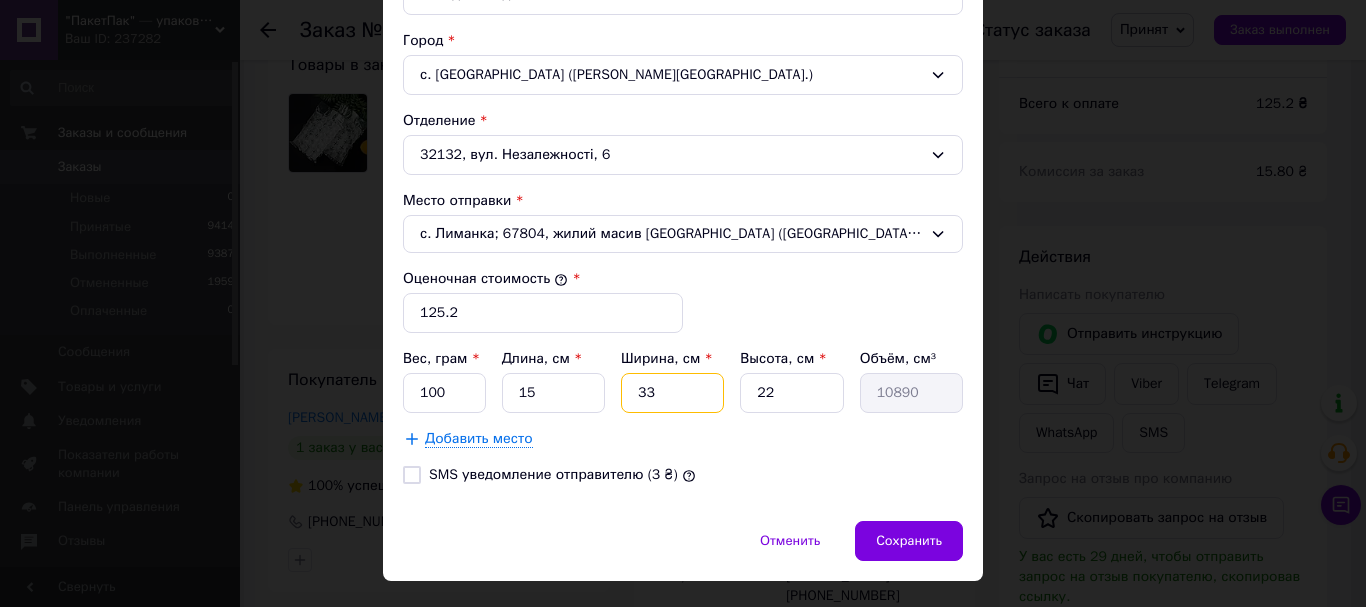 drag, startPoint x: 652, startPoint y: 392, endPoint x: 609, endPoint y: 395, distance: 43.104523 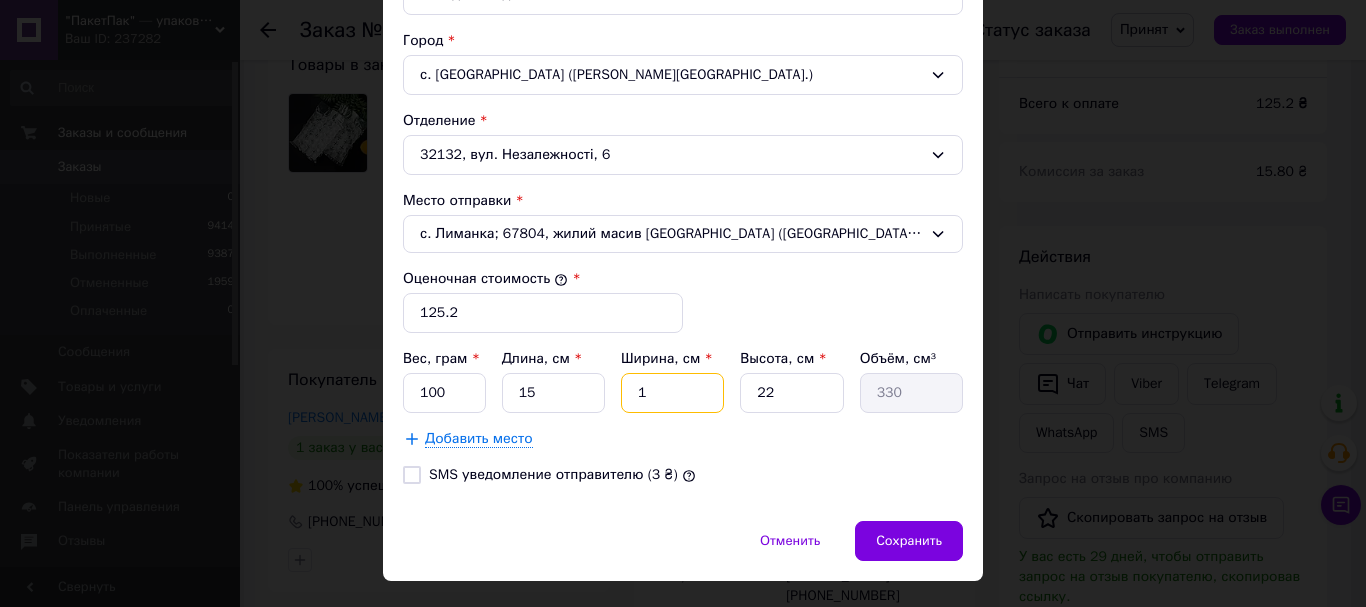 type on "10" 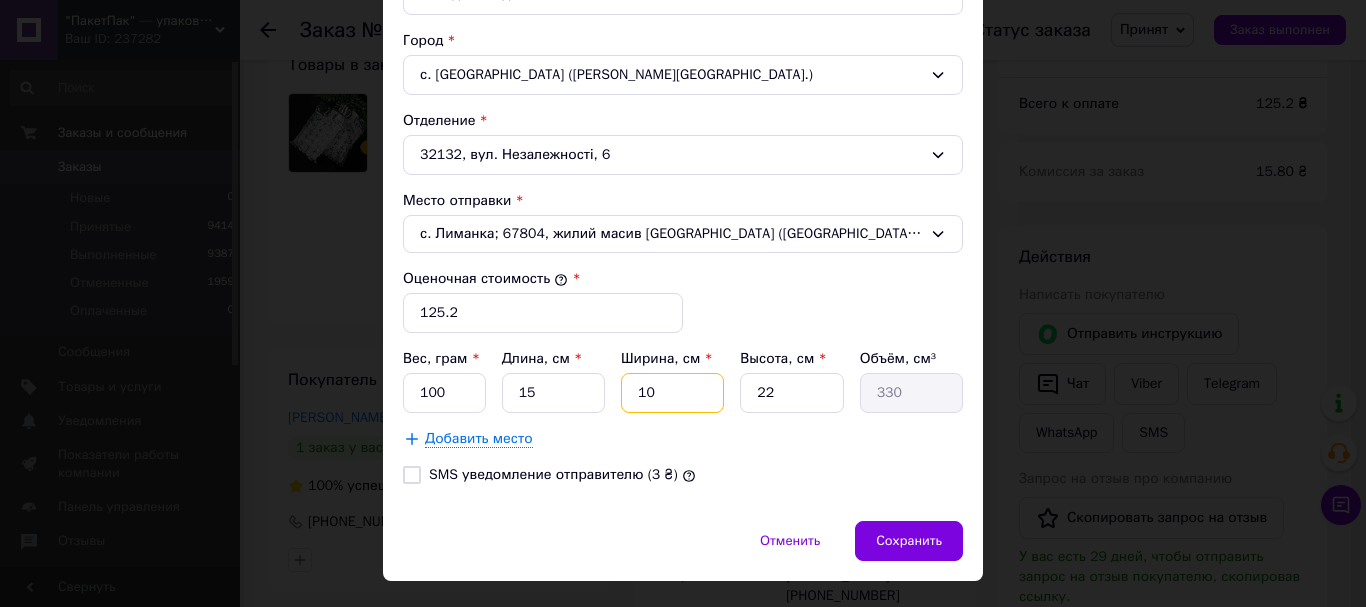 type on "3300" 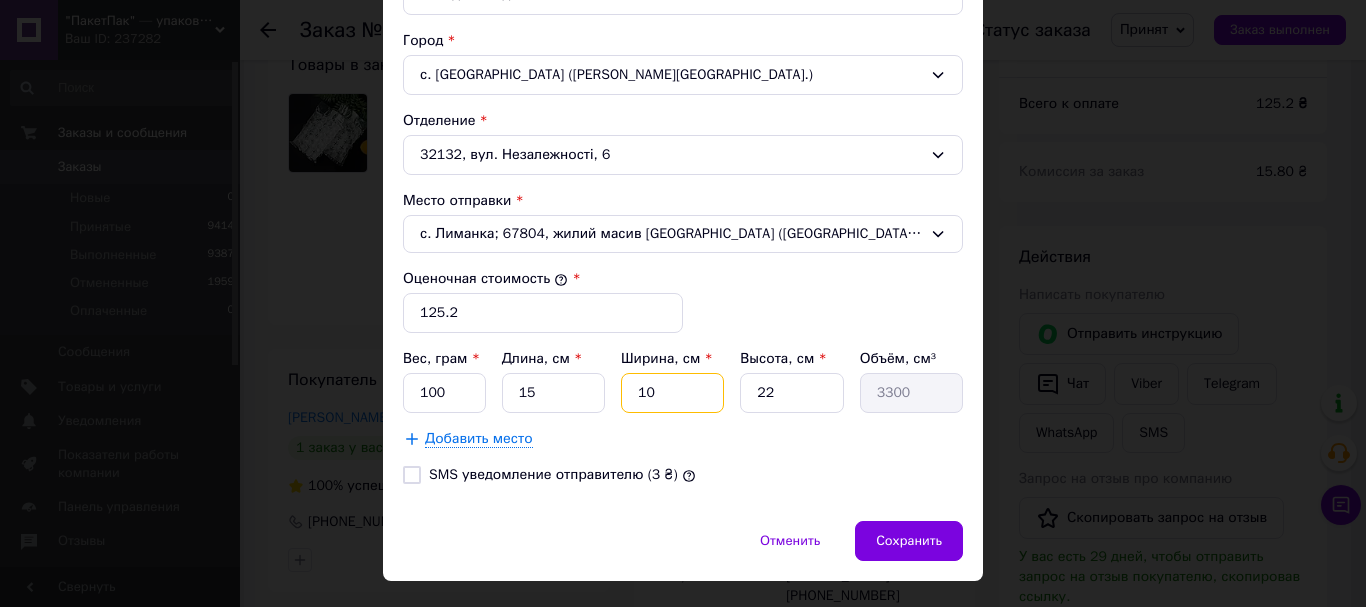 type on "10" 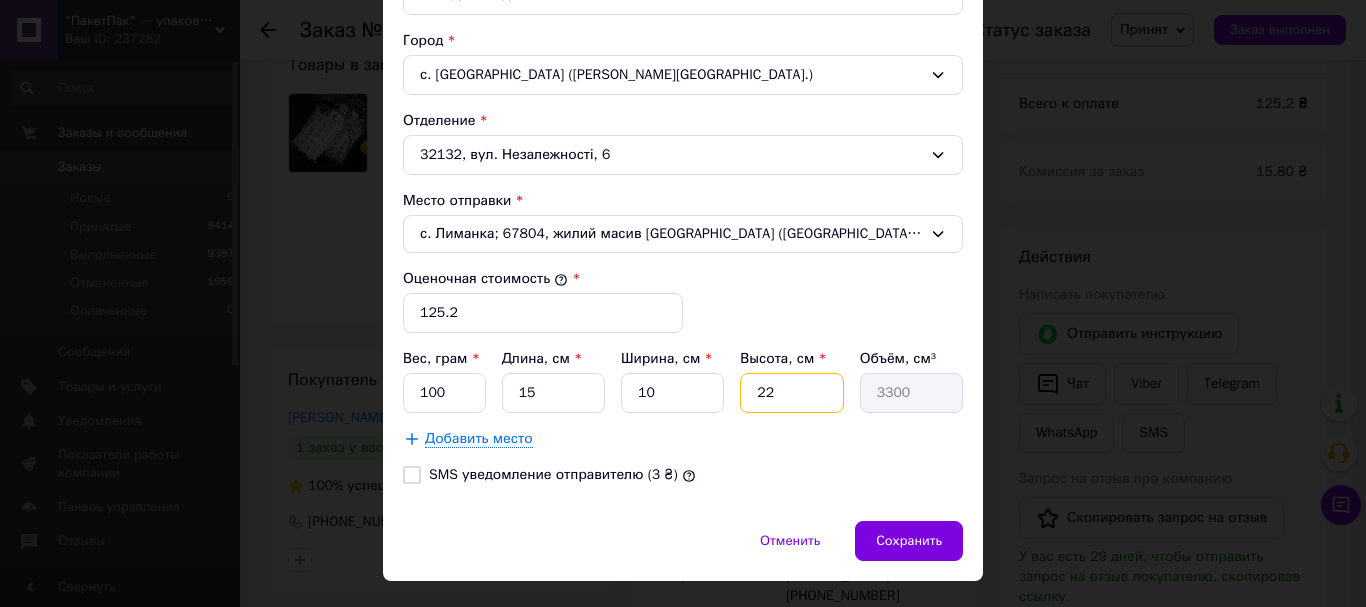 click on "22" at bounding box center [791, 393] 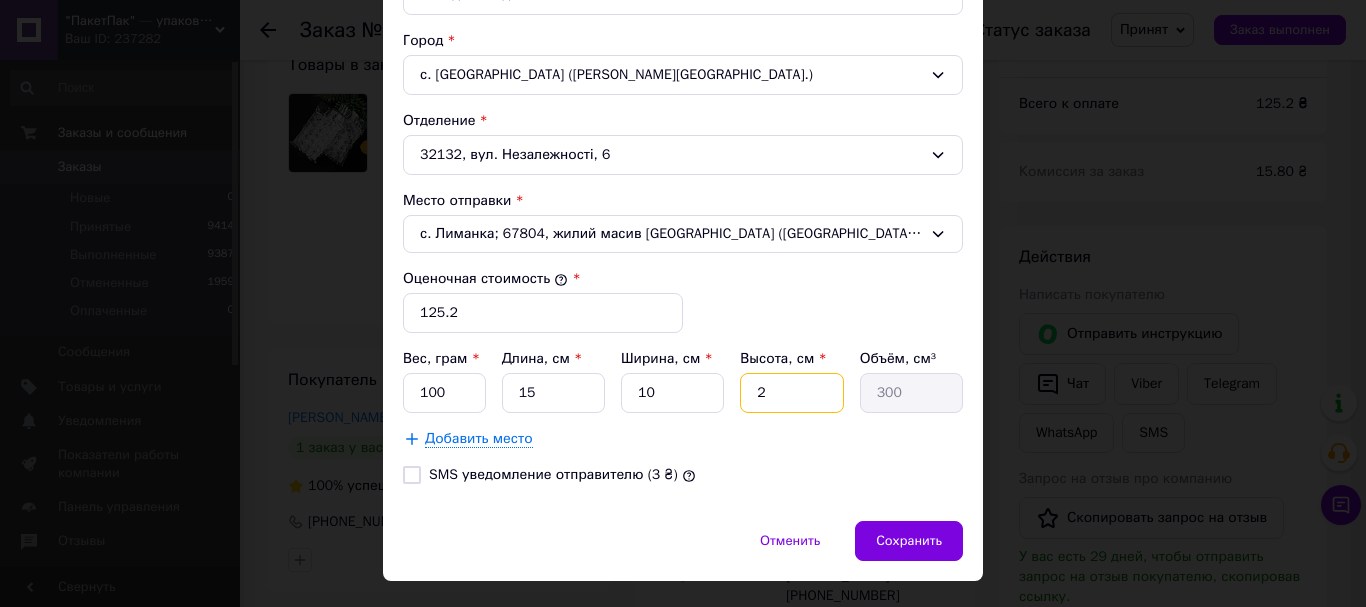 type 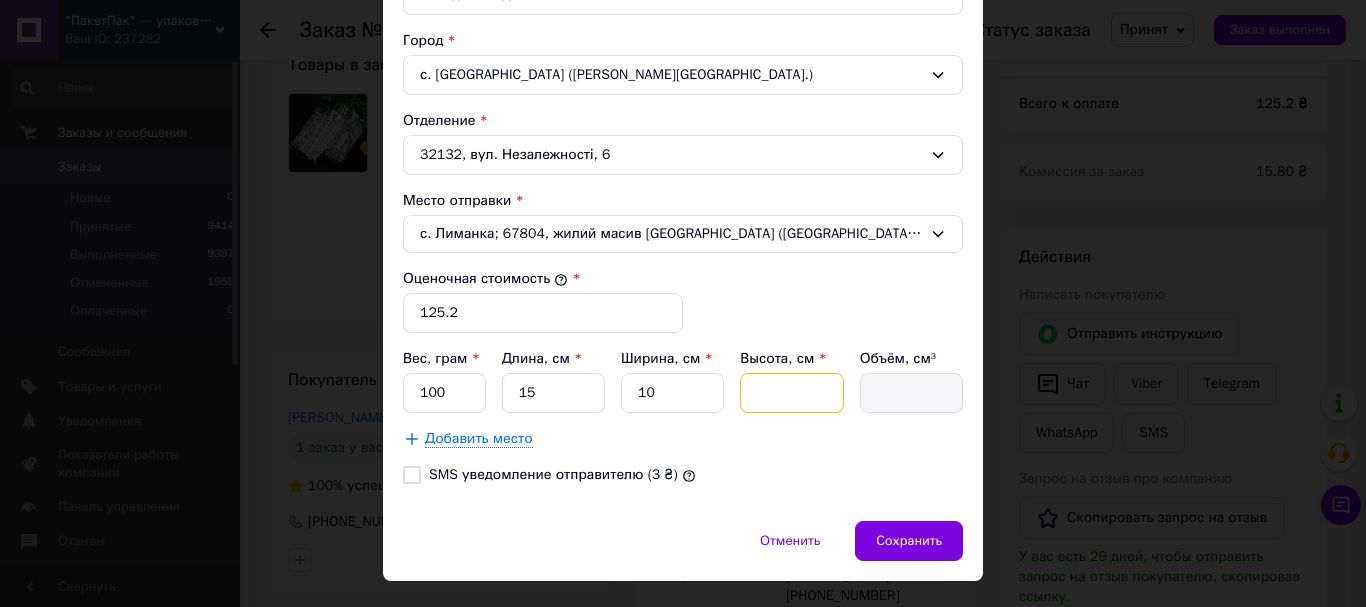 type on "1" 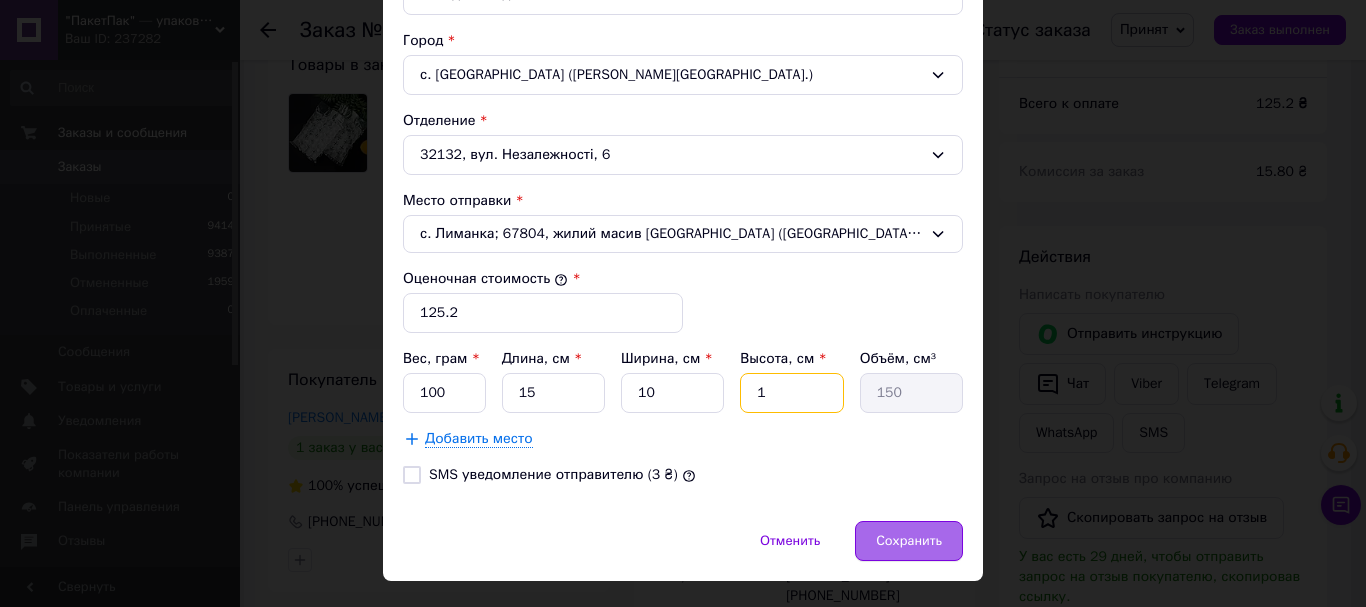 type on "1" 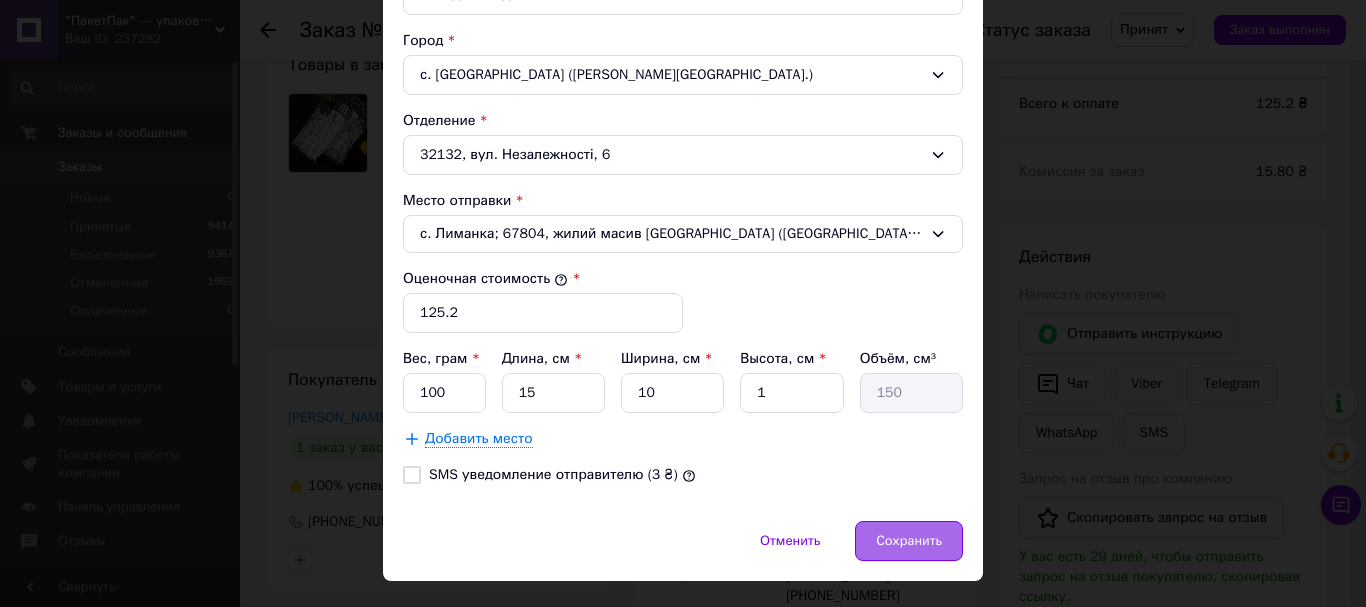 click on "Сохранить" at bounding box center (909, 541) 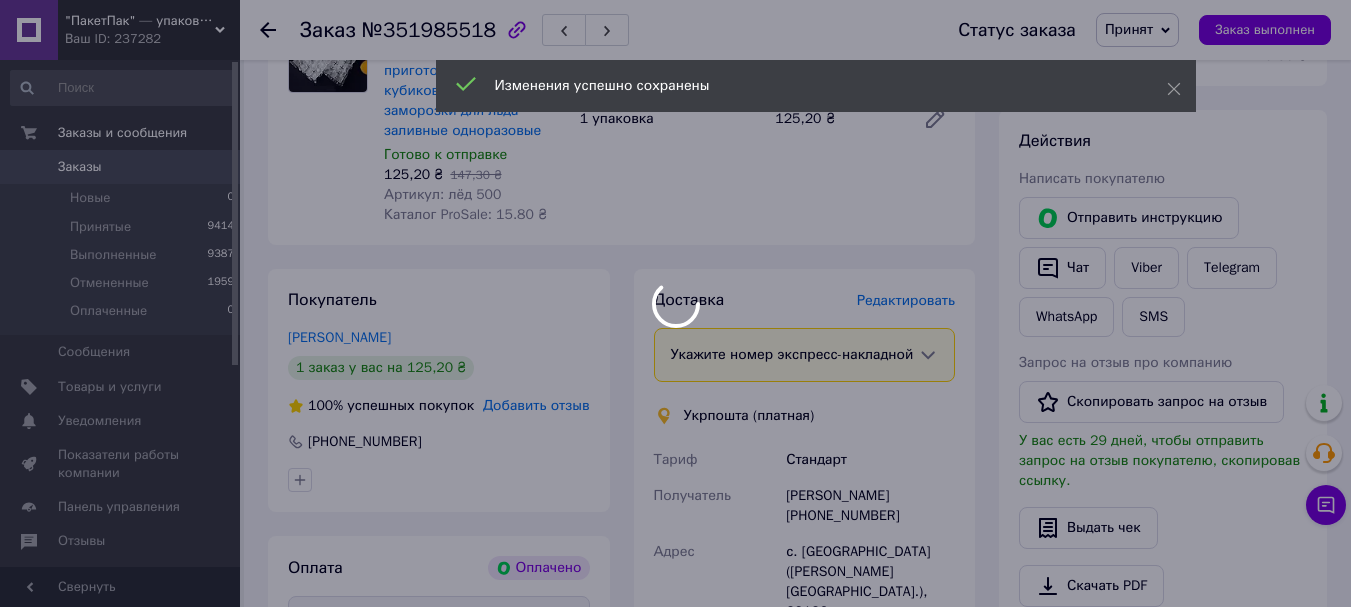 scroll, scrollTop: 600, scrollLeft: 0, axis: vertical 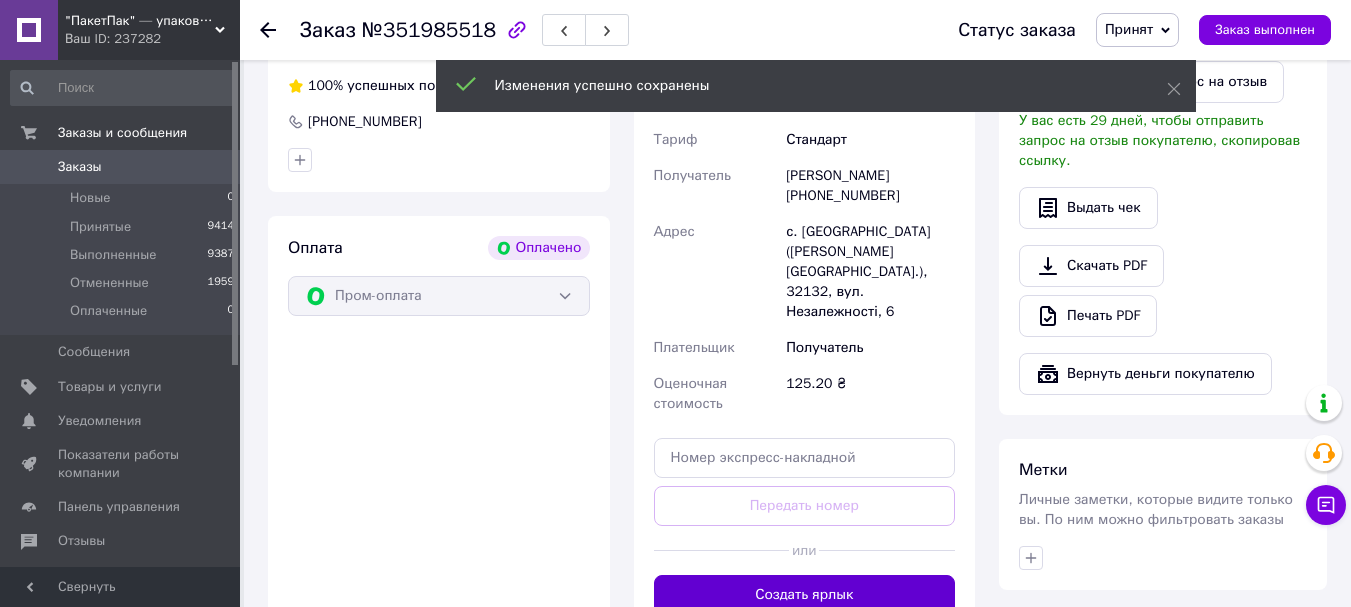 click on "Создать ярлык" at bounding box center (805, 595) 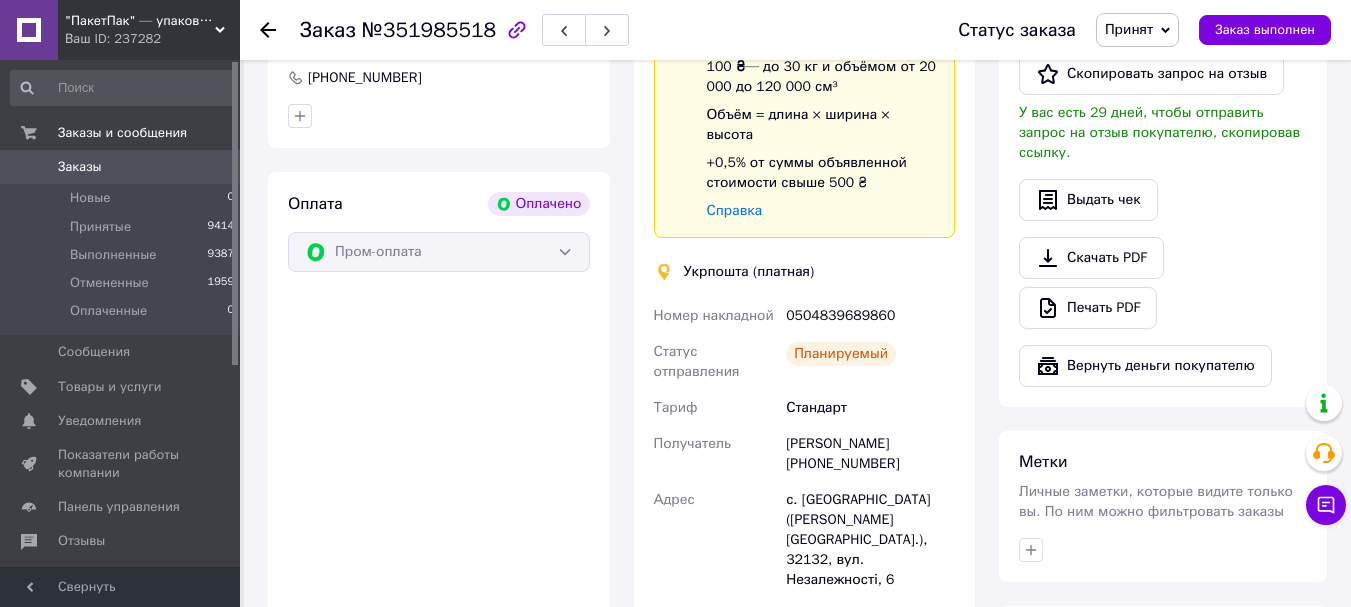 scroll, scrollTop: 800, scrollLeft: 0, axis: vertical 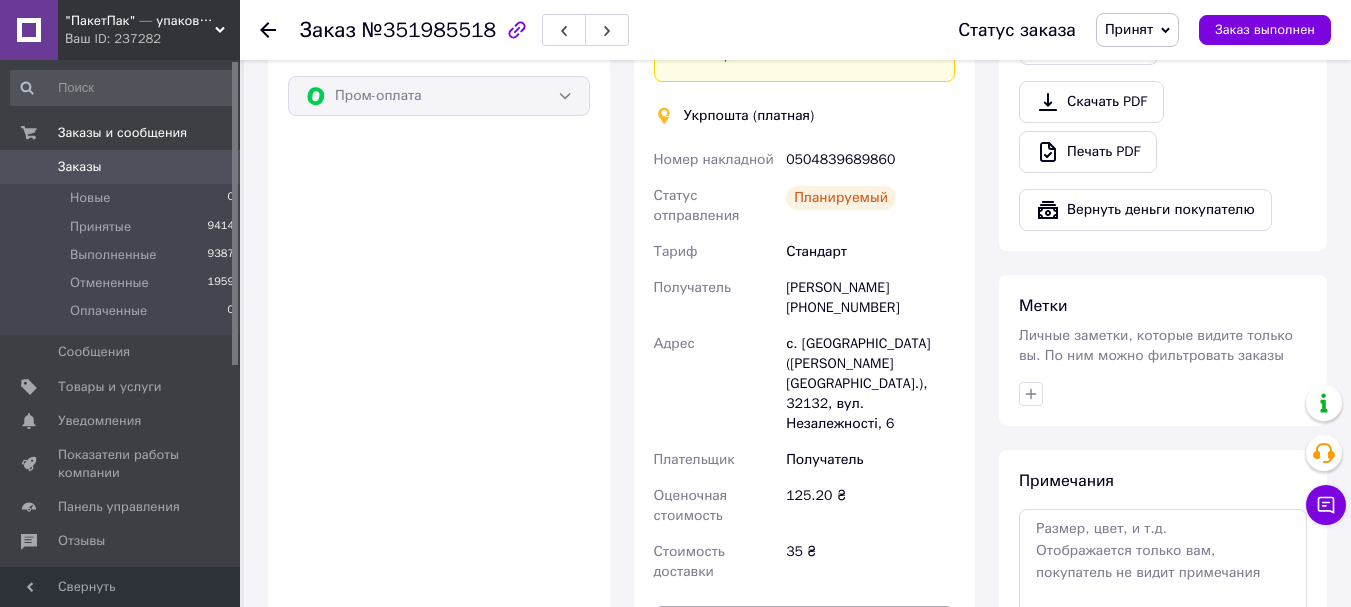 click on "Распечатать ярлык" at bounding box center [805, 626] 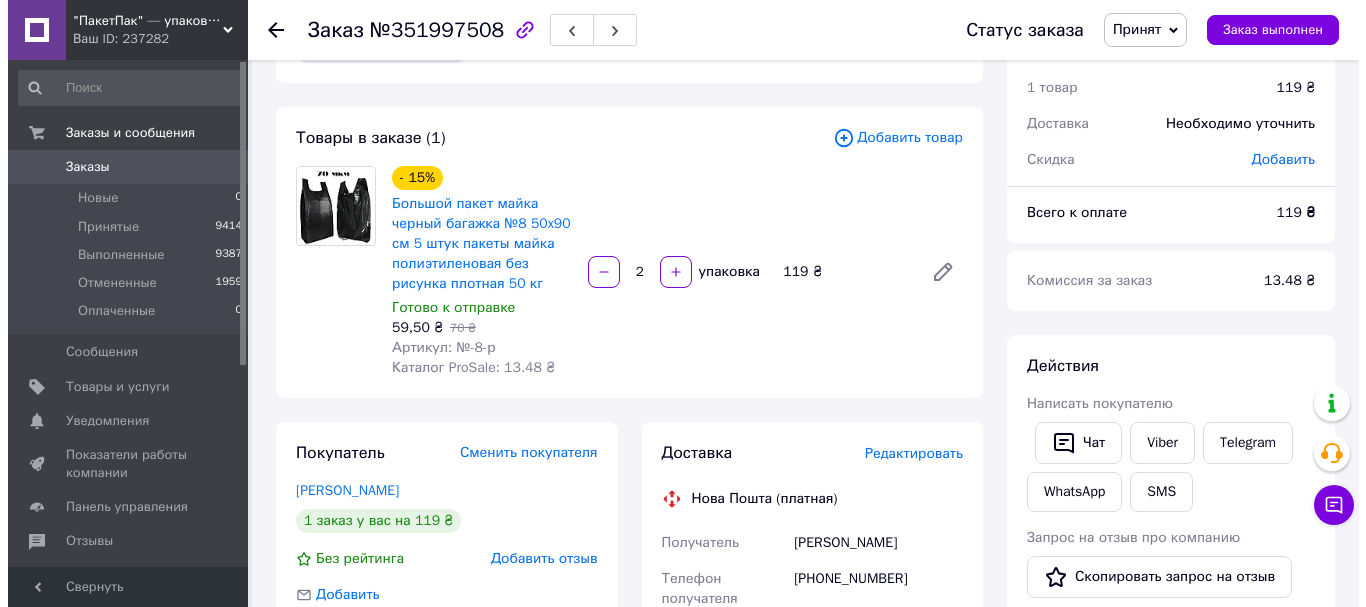 scroll, scrollTop: 133, scrollLeft: 0, axis: vertical 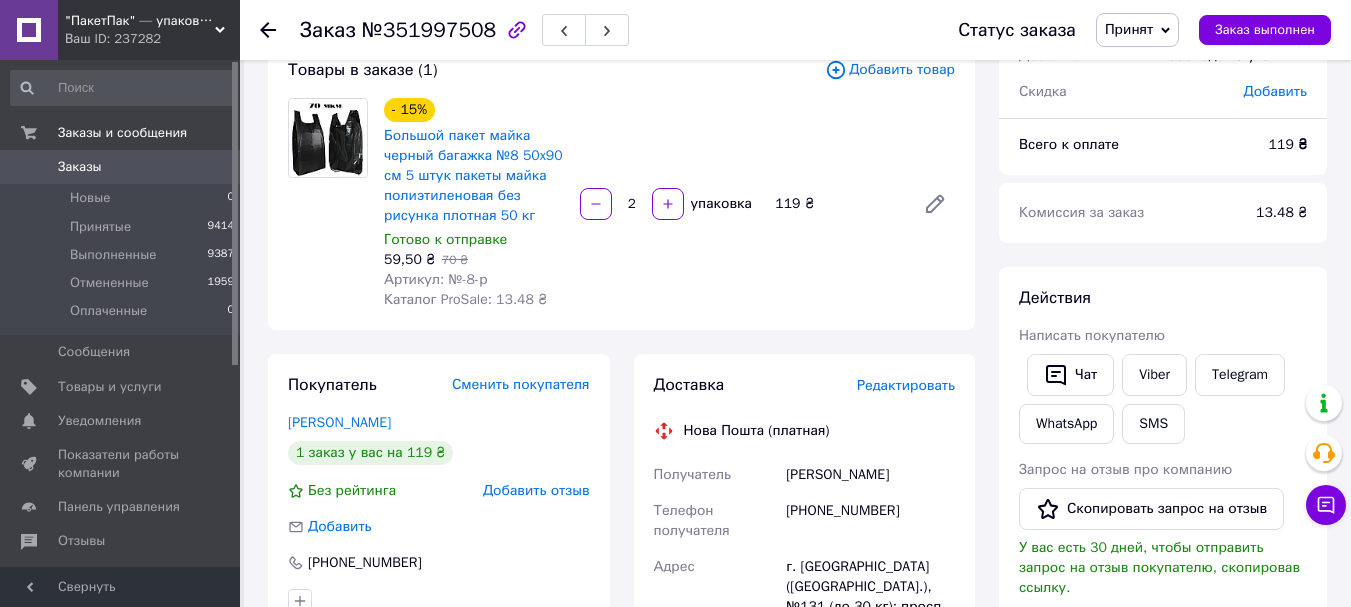 click on "Редактировать" at bounding box center (906, 385) 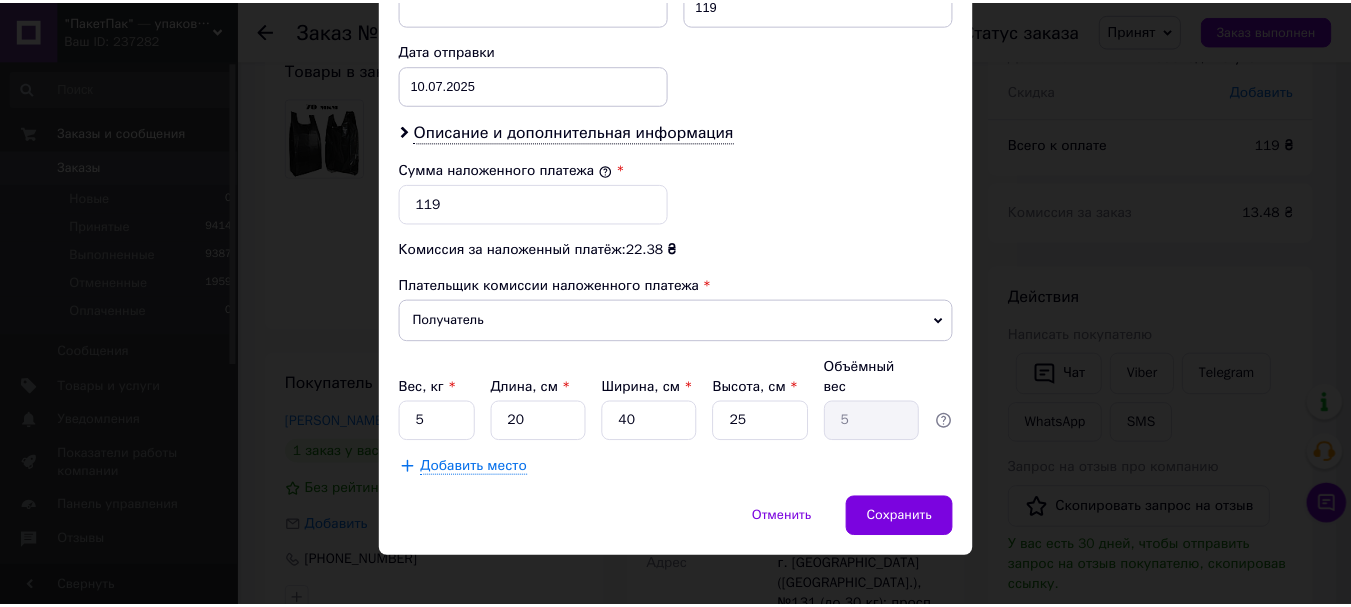 scroll, scrollTop: 919, scrollLeft: 0, axis: vertical 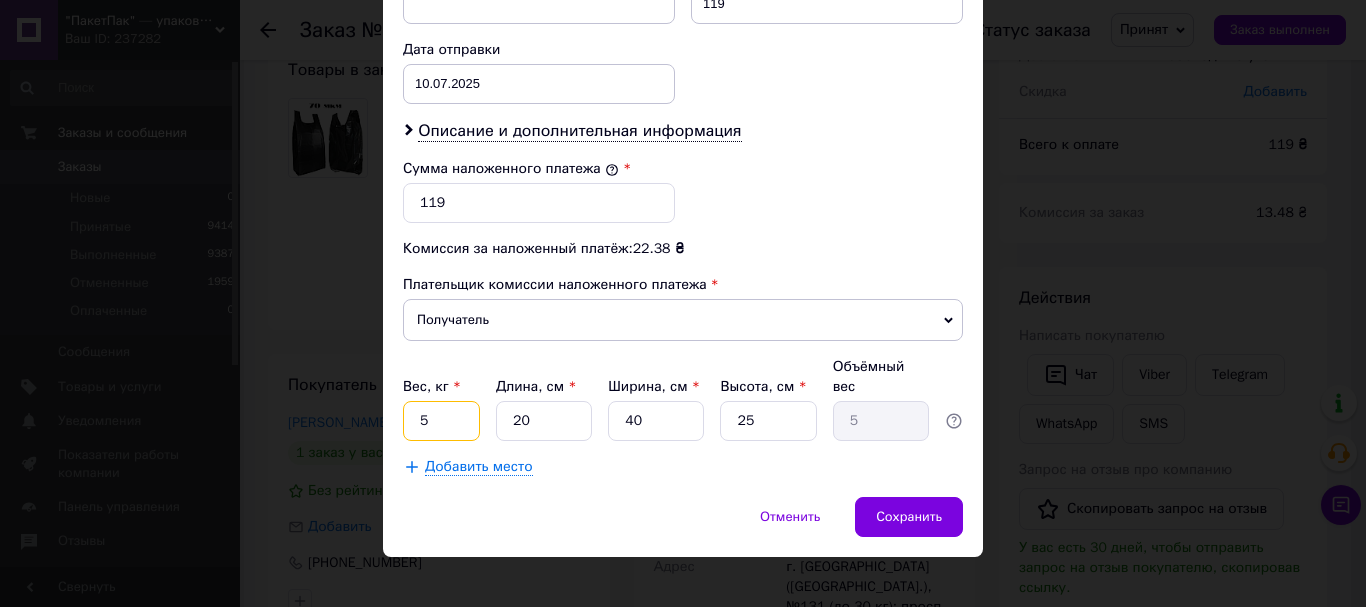 click on "5" at bounding box center [441, 421] 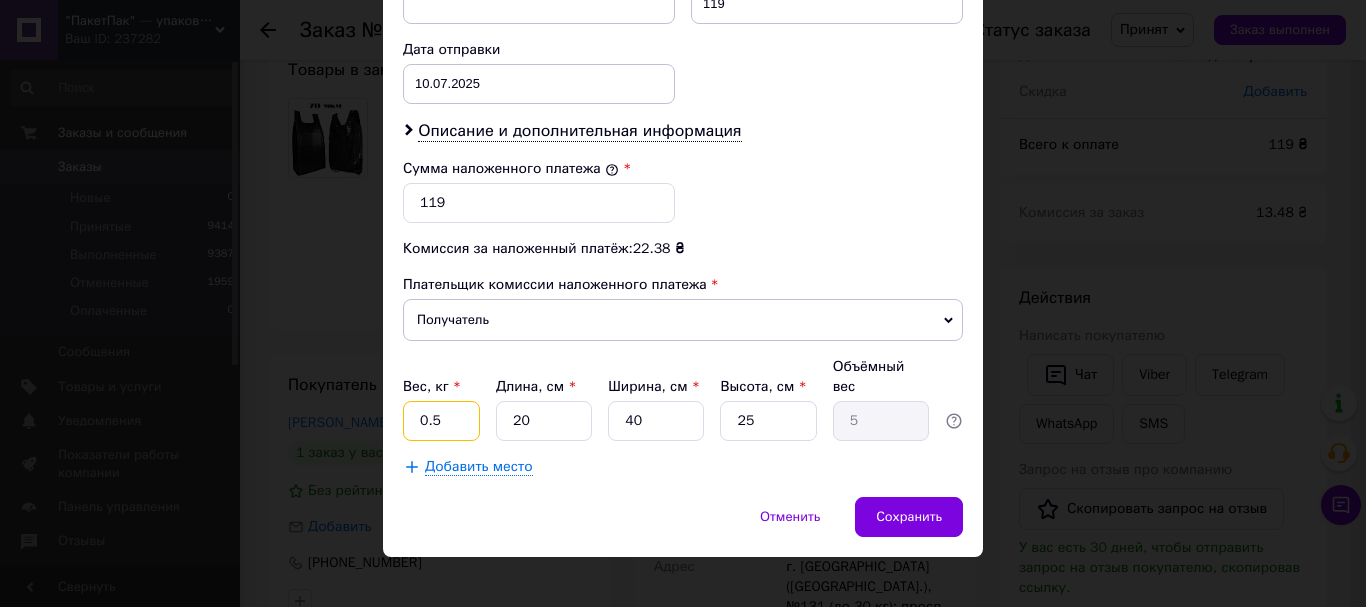 type on "0.5" 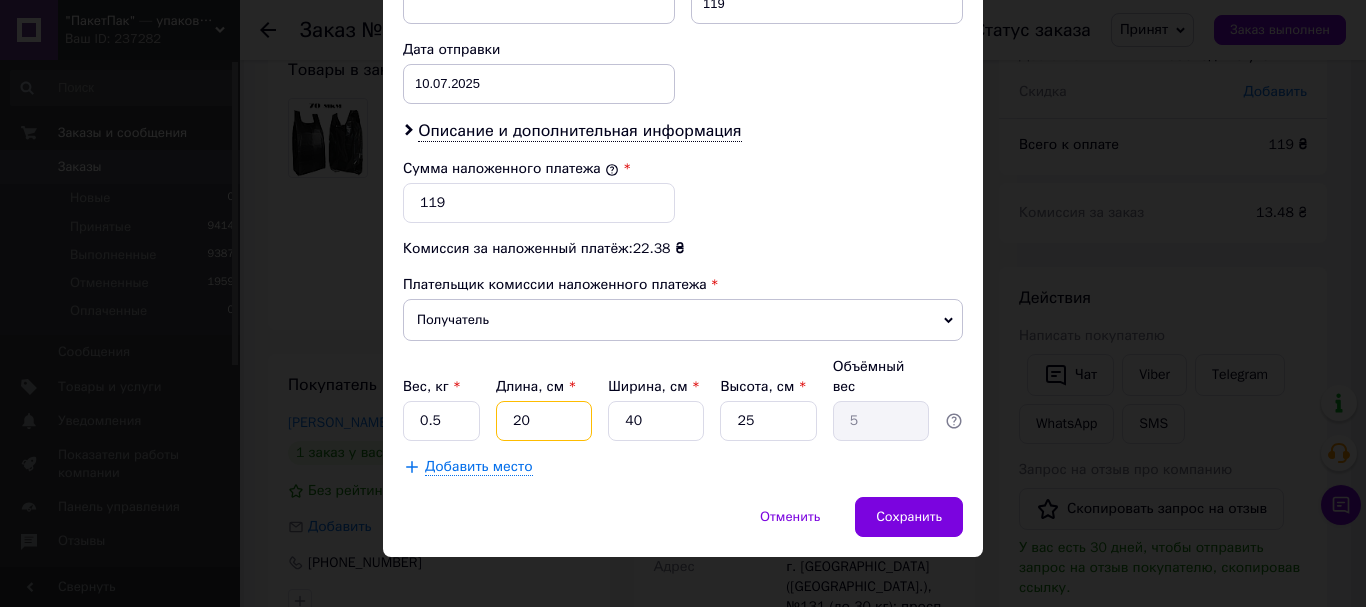 drag, startPoint x: 529, startPoint y: 405, endPoint x: 499, endPoint y: 404, distance: 30.016663 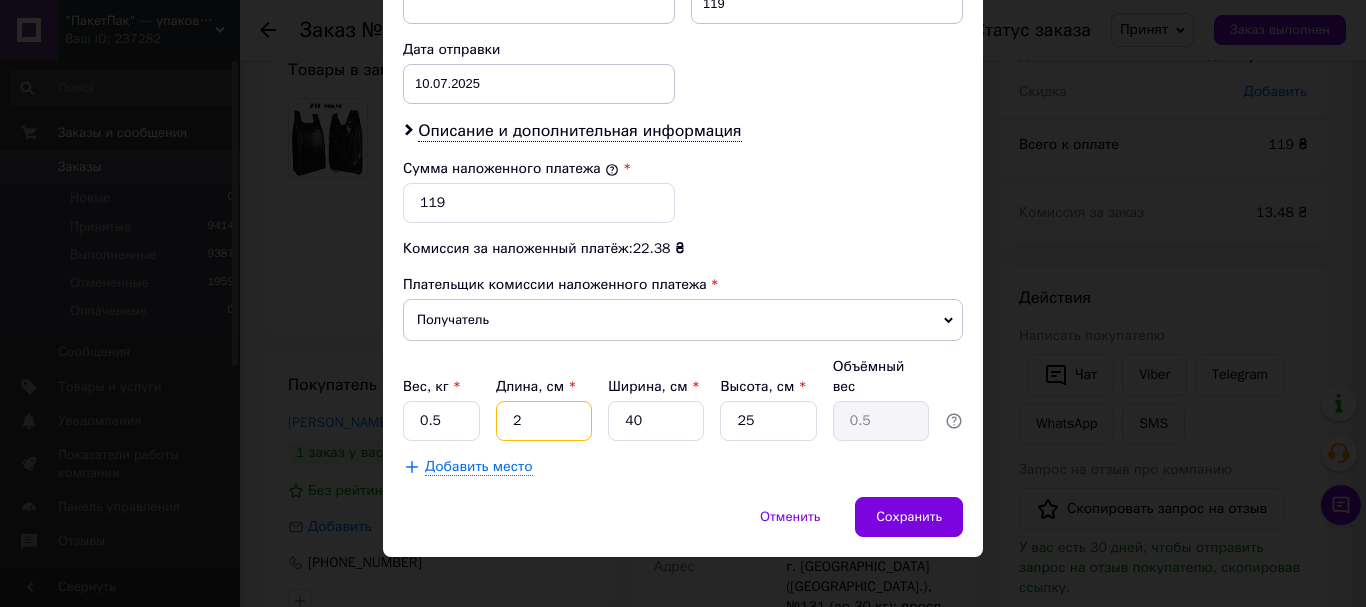 type on "25" 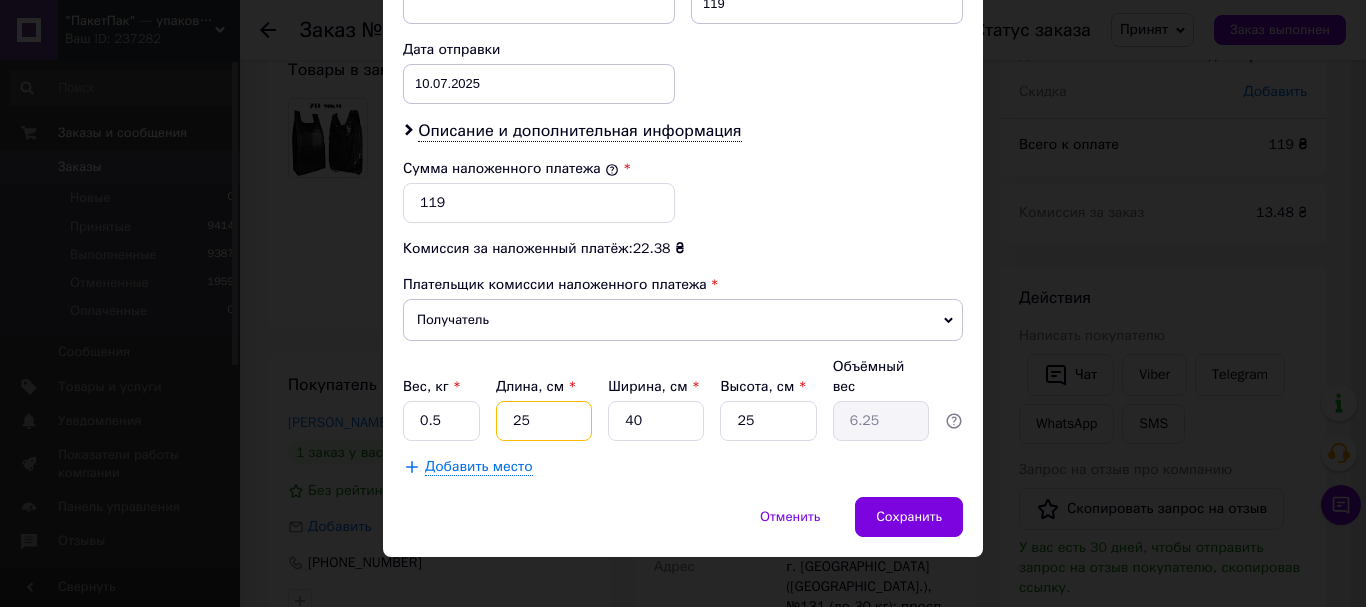 type on "25" 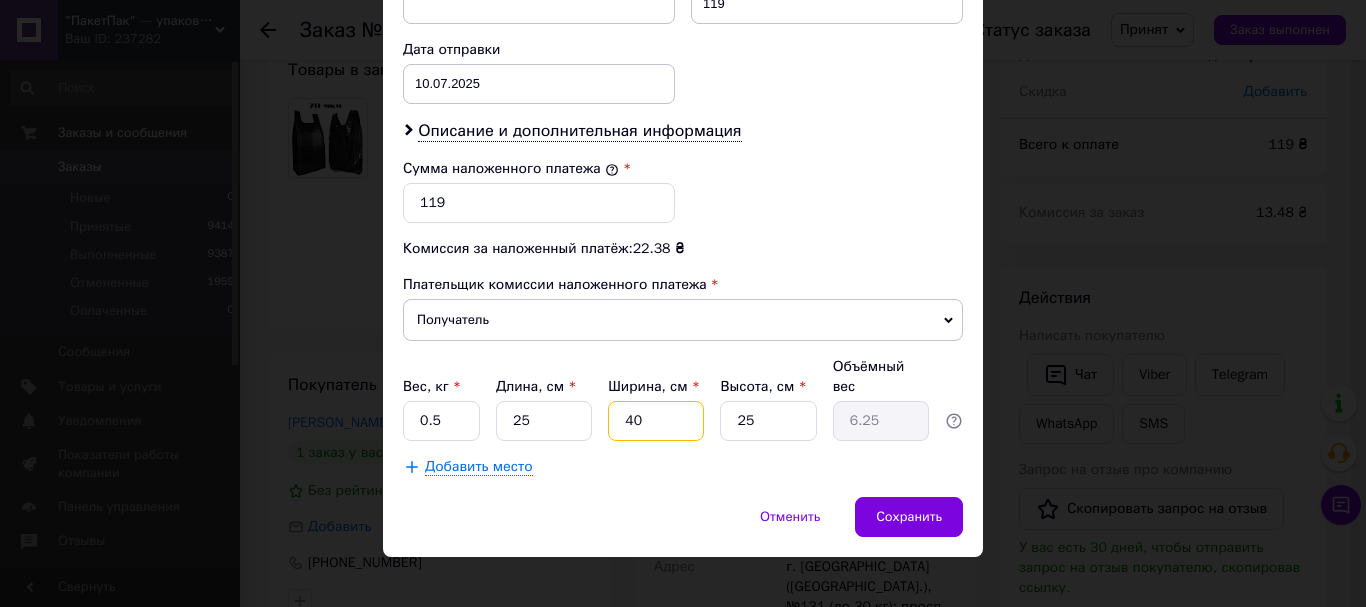 drag, startPoint x: 645, startPoint y: 398, endPoint x: 608, endPoint y: 400, distance: 37.054016 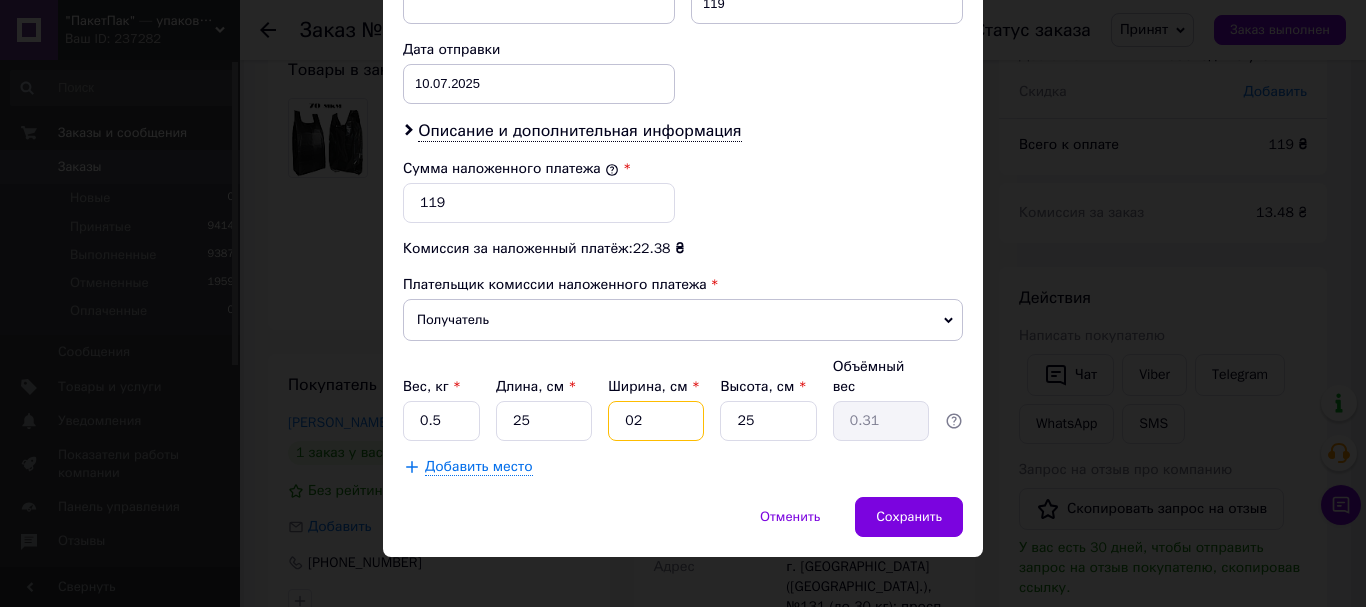 drag, startPoint x: 636, startPoint y: 406, endPoint x: 590, endPoint y: 413, distance: 46.52956 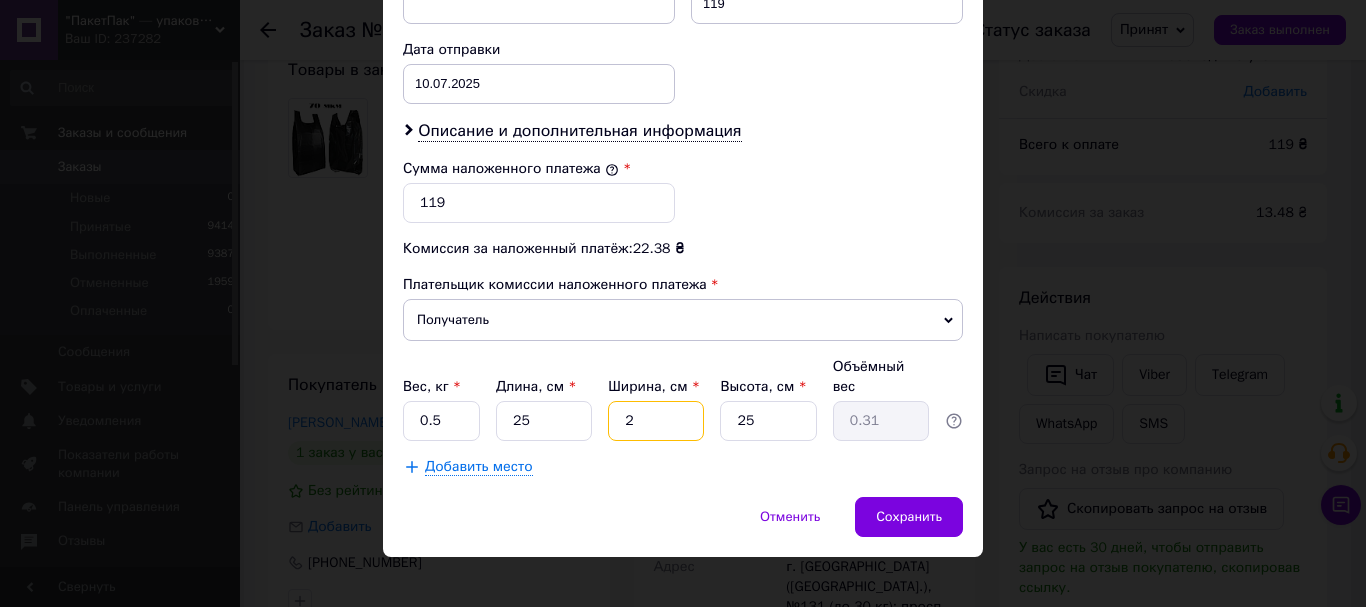 type on "20" 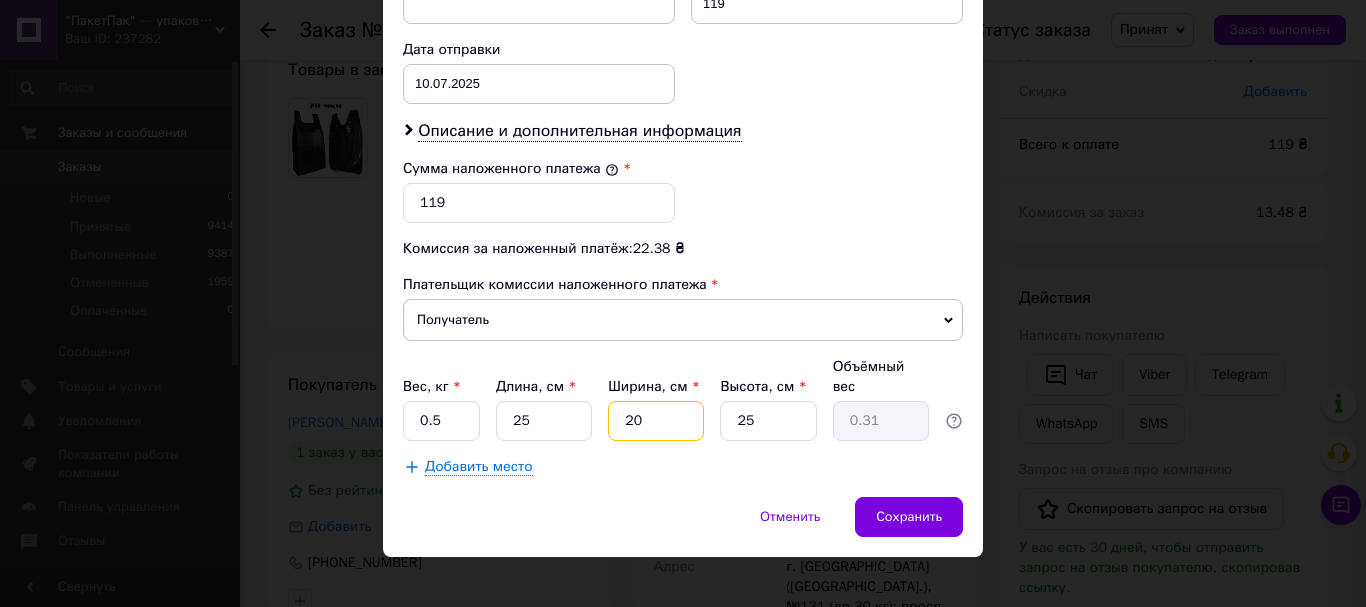 type on "3.13" 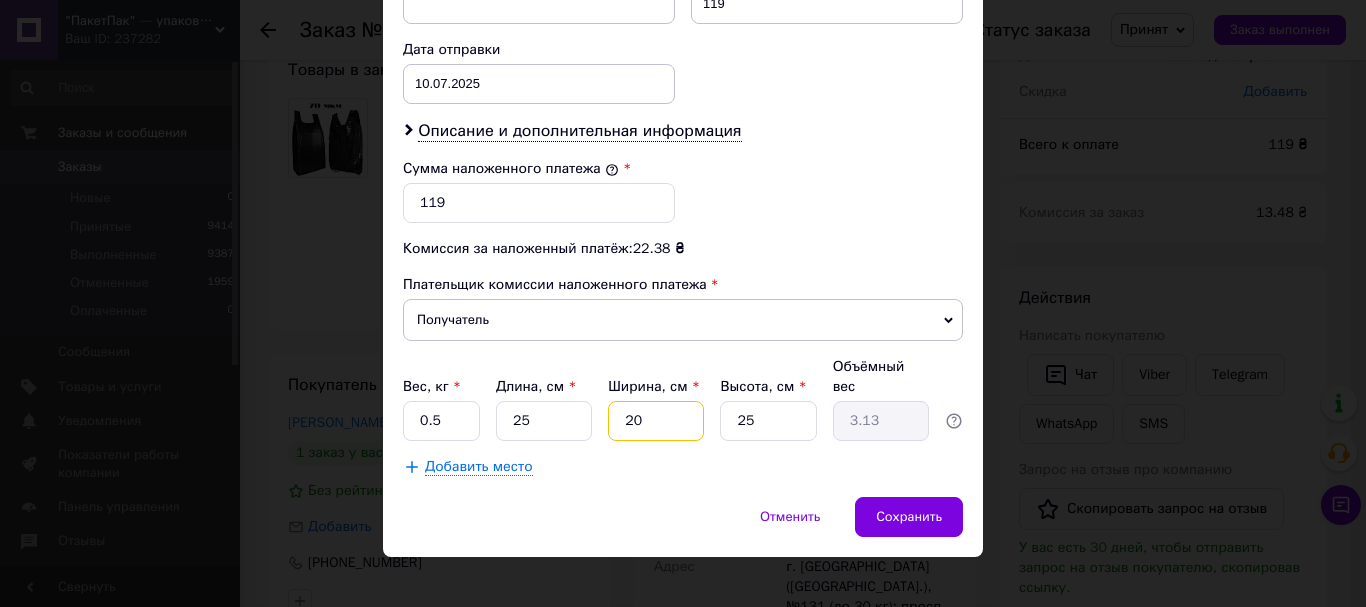 type on "20" 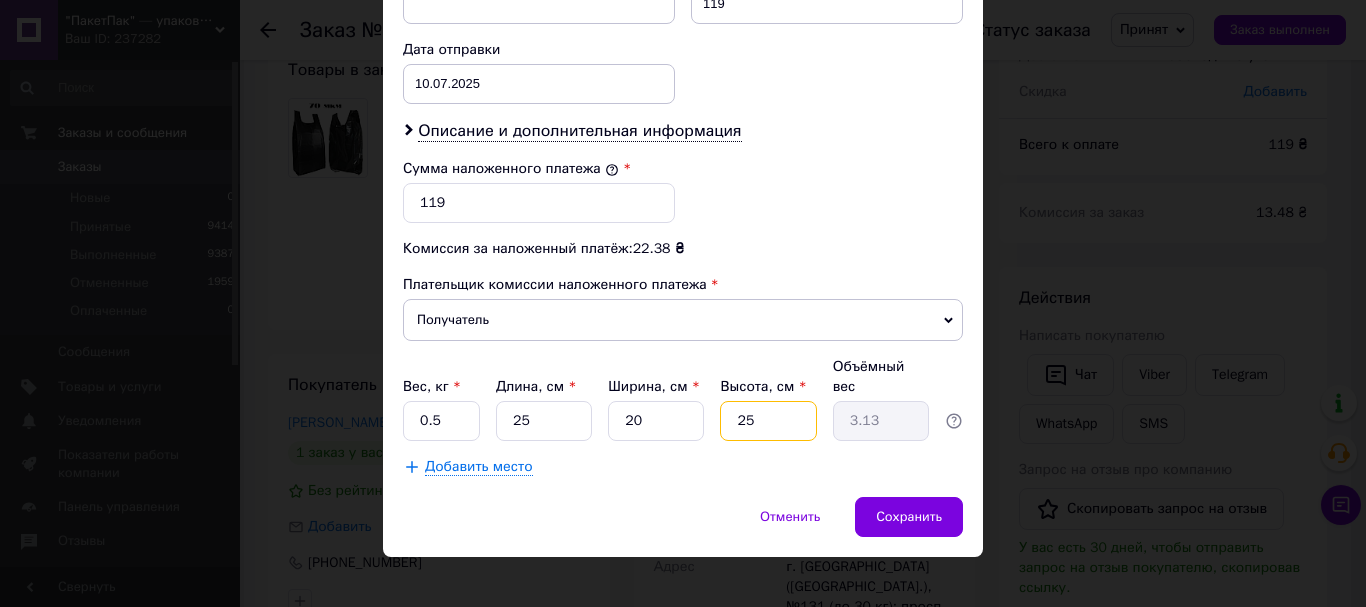 drag, startPoint x: 784, startPoint y: 396, endPoint x: 731, endPoint y: 400, distance: 53.15073 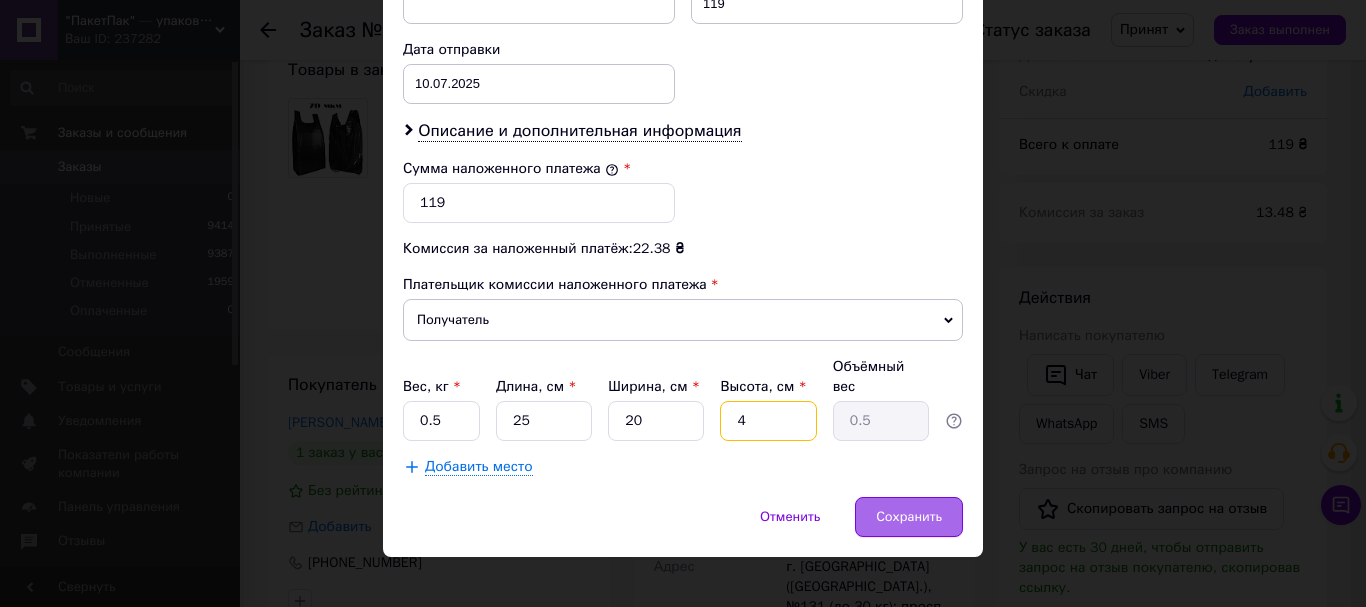 type on "4" 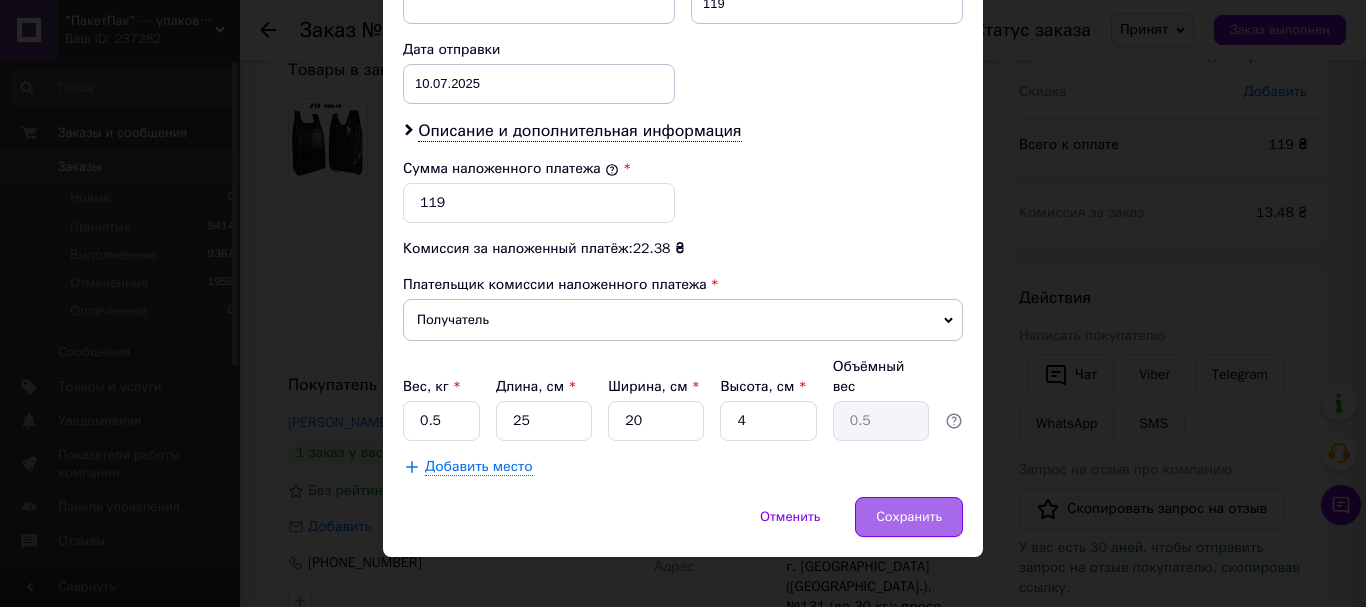 click on "Сохранить" at bounding box center (909, 517) 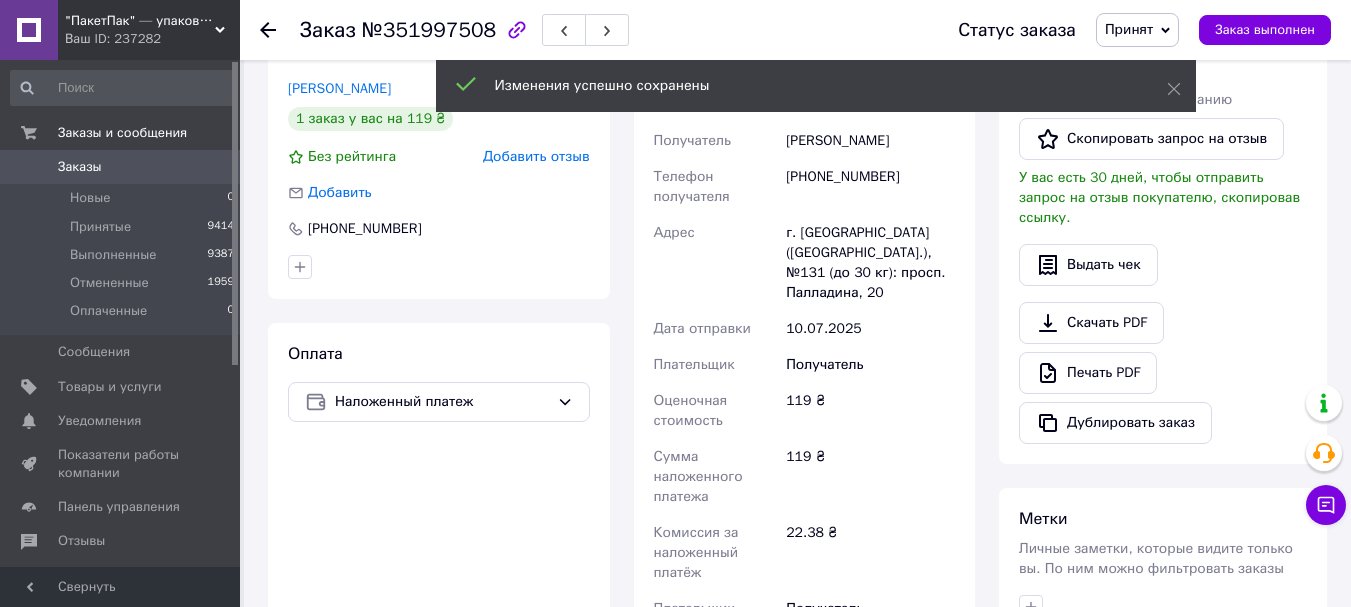 scroll, scrollTop: 733, scrollLeft: 0, axis: vertical 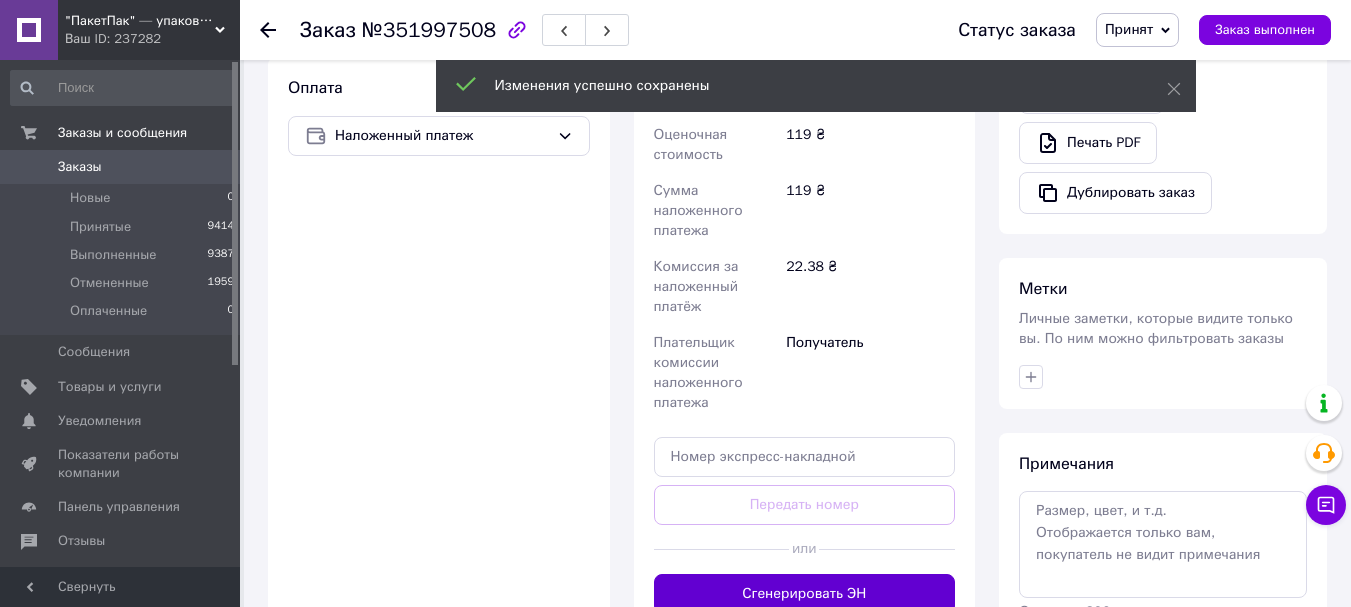 click on "Сгенерировать ЭН" at bounding box center (805, 594) 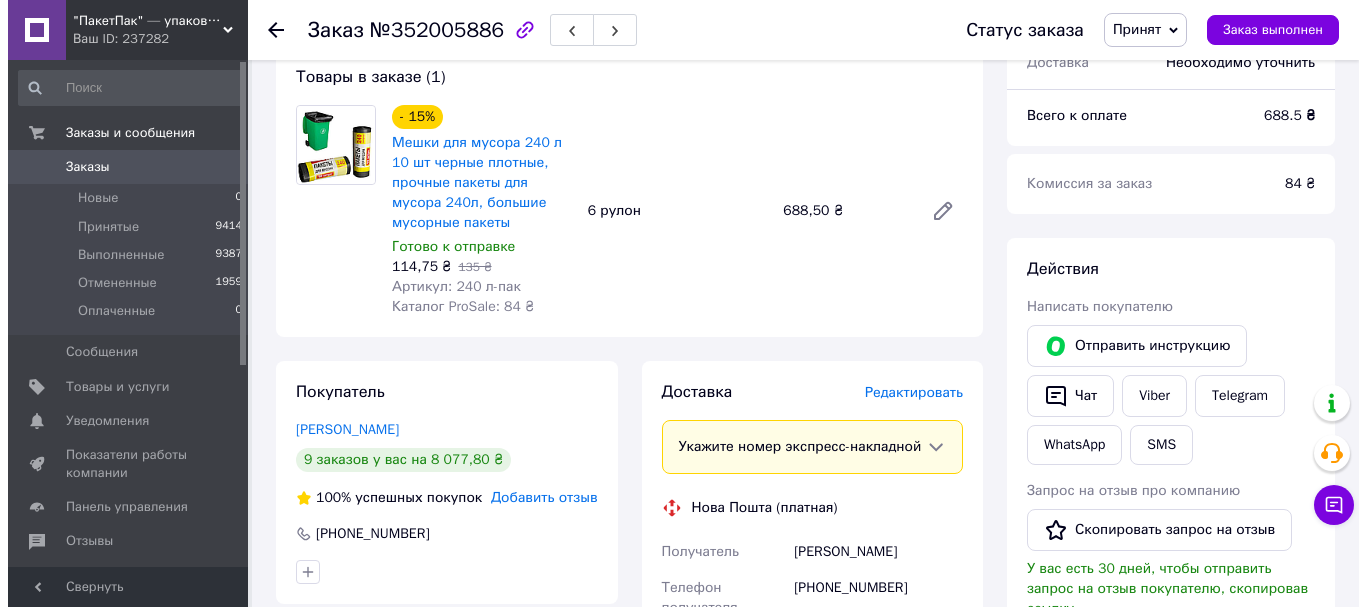 scroll, scrollTop: 267, scrollLeft: 0, axis: vertical 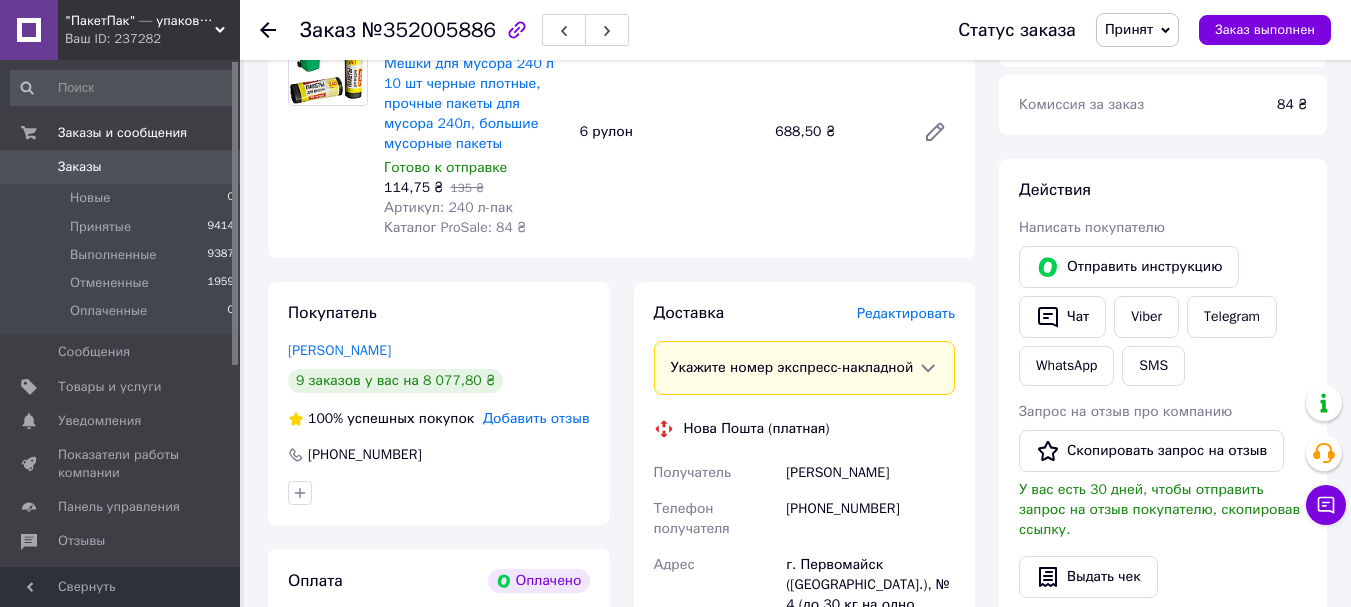 click on "Редактировать" at bounding box center (906, 313) 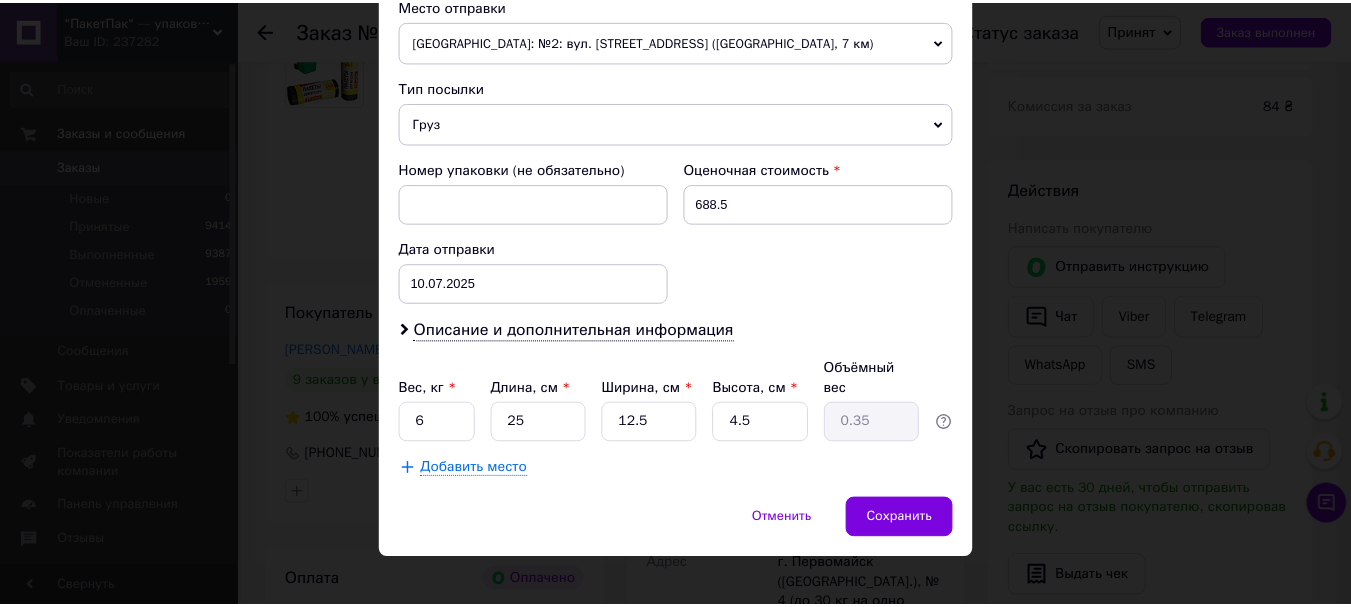 scroll, scrollTop: 721, scrollLeft: 0, axis: vertical 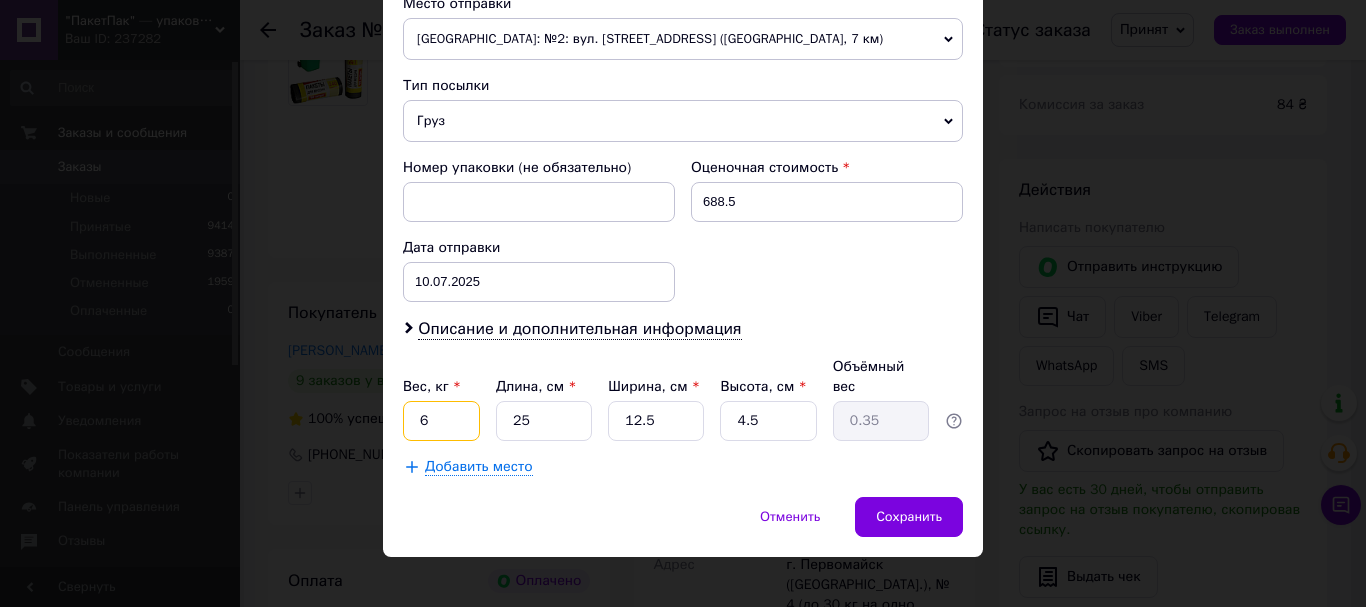 drag, startPoint x: 435, startPoint y: 397, endPoint x: 404, endPoint y: 397, distance: 31 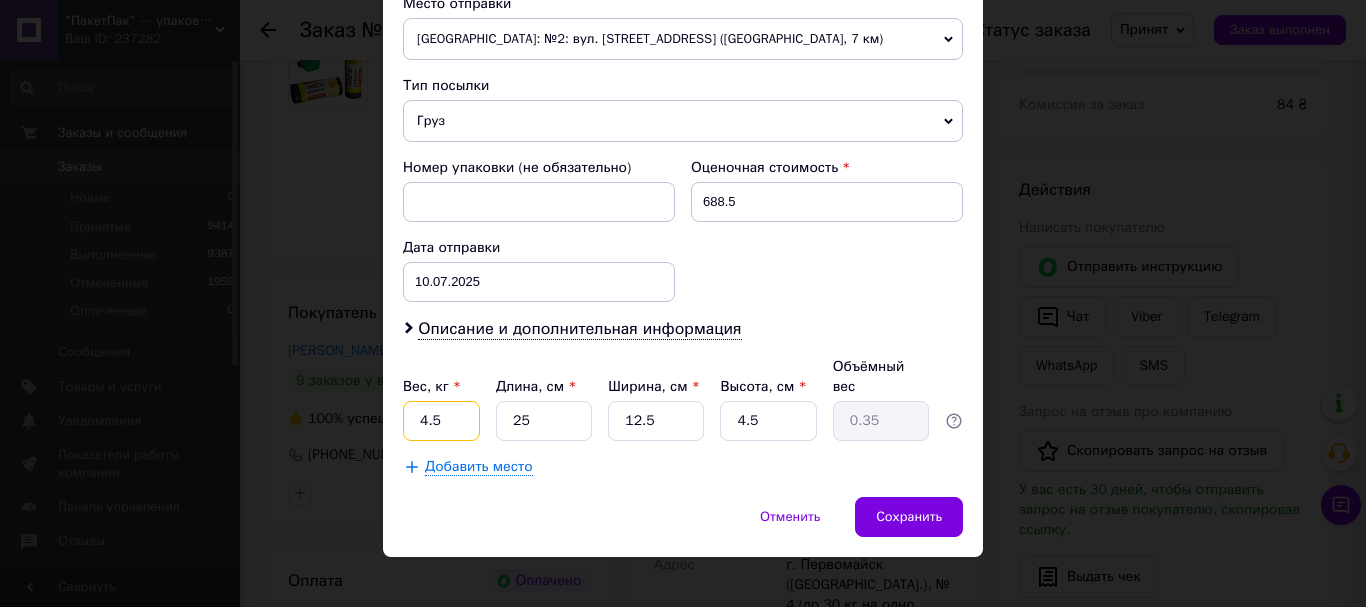 type on "4.5" 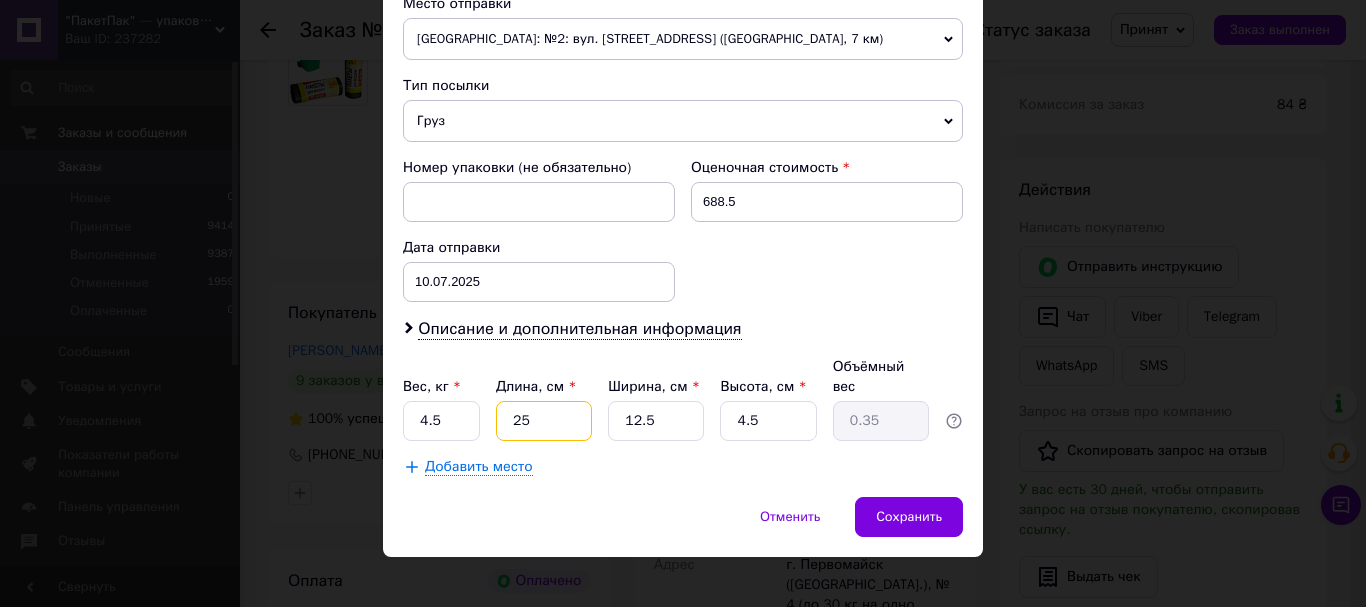 drag, startPoint x: 541, startPoint y: 400, endPoint x: 506, endPoint y: 400, distance: 35 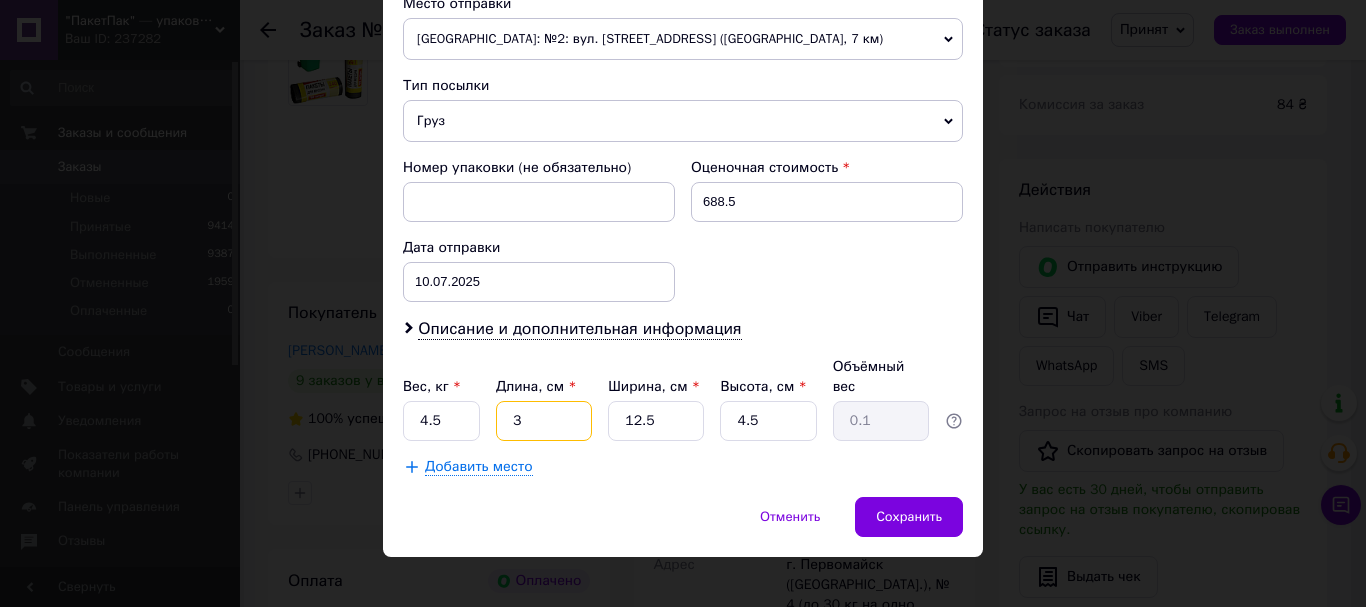 type on "30" 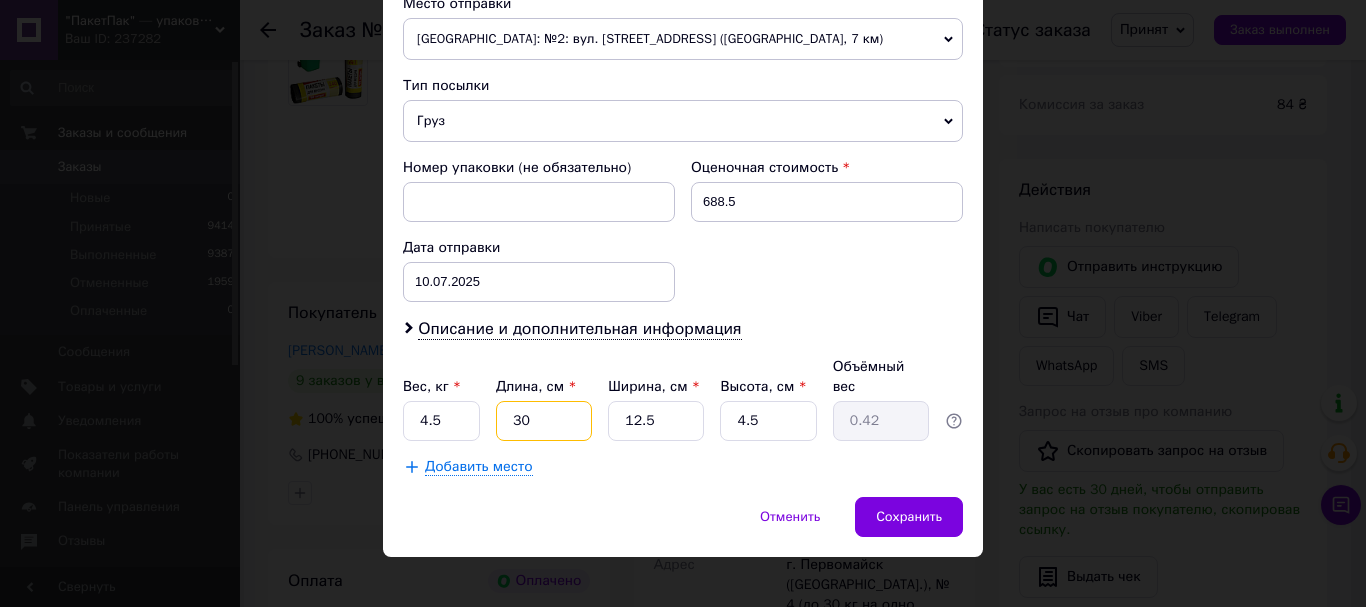 type on "30" 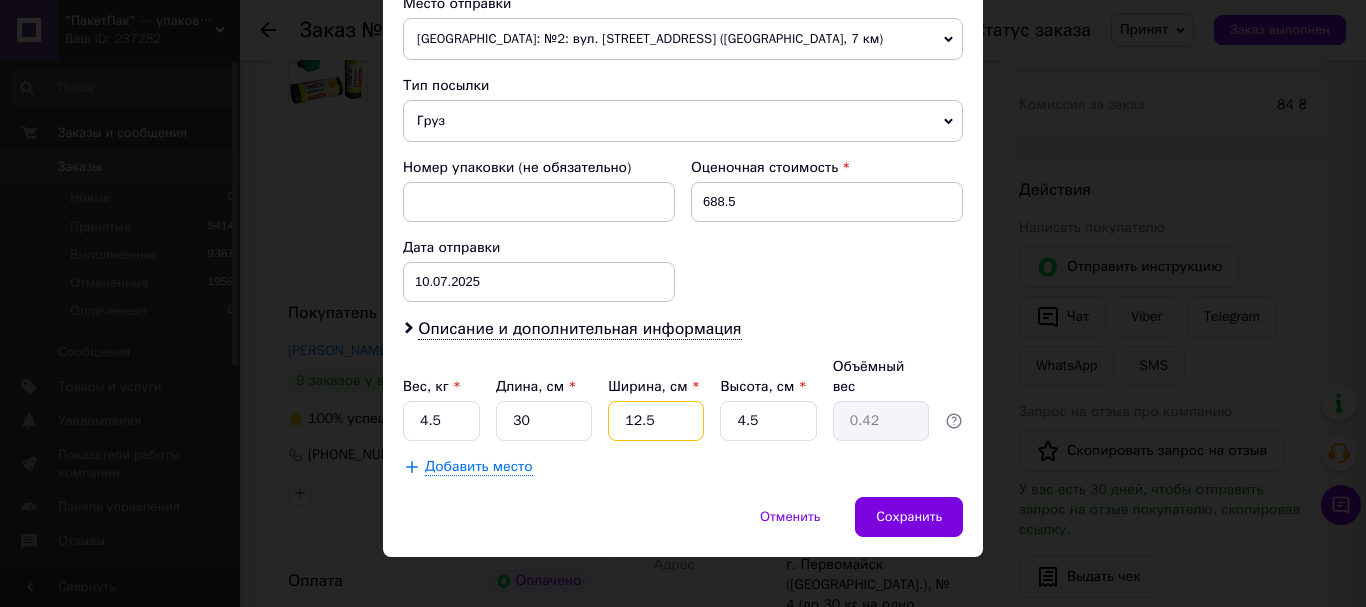 drag, startPoint x: 651, startPoint y: 397, endPoint x: 611, endPoint y: 407, distance: 41.231056 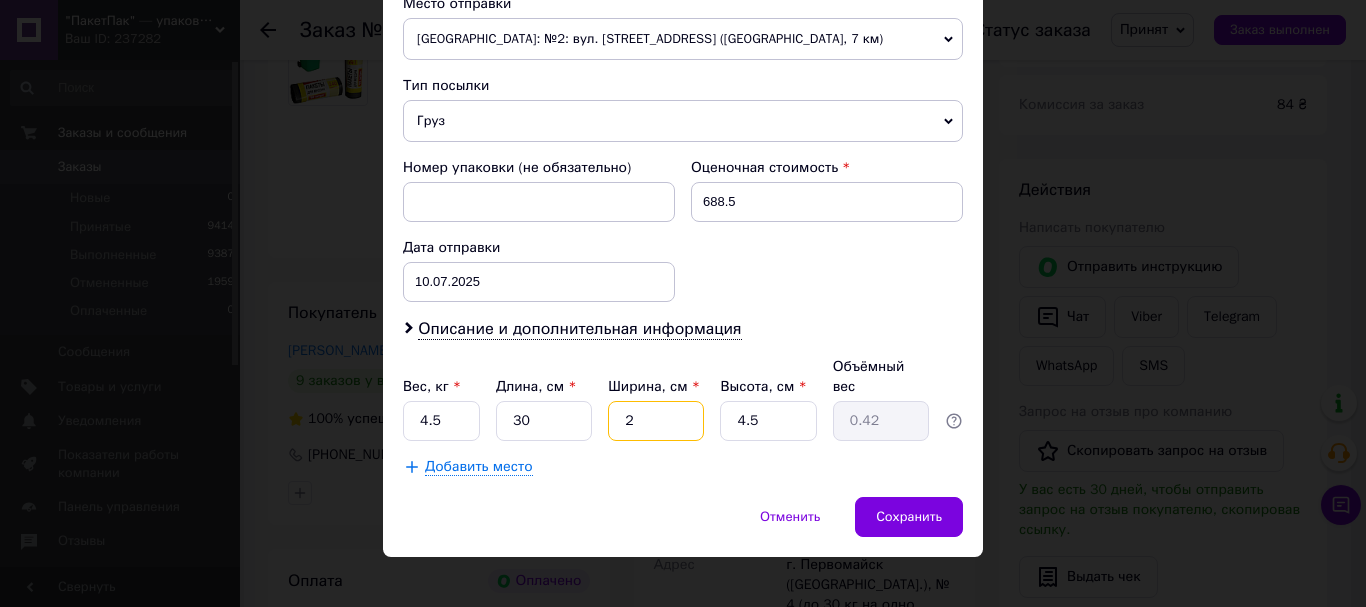 type on "0.1" 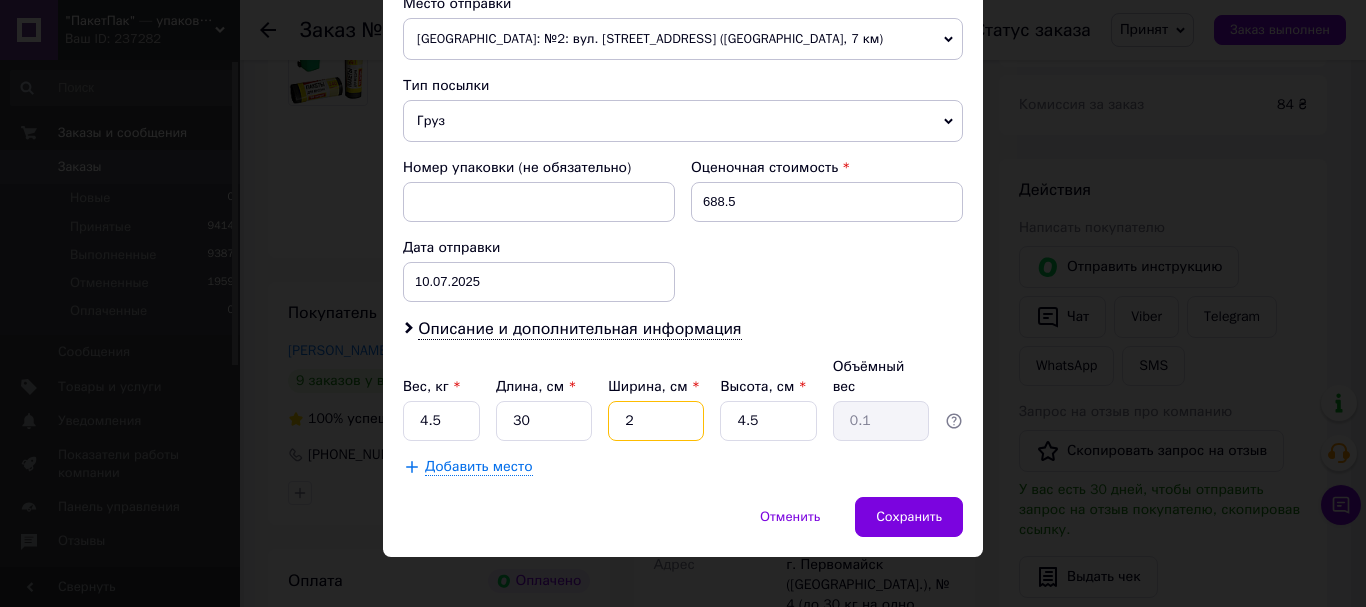 type on "20" 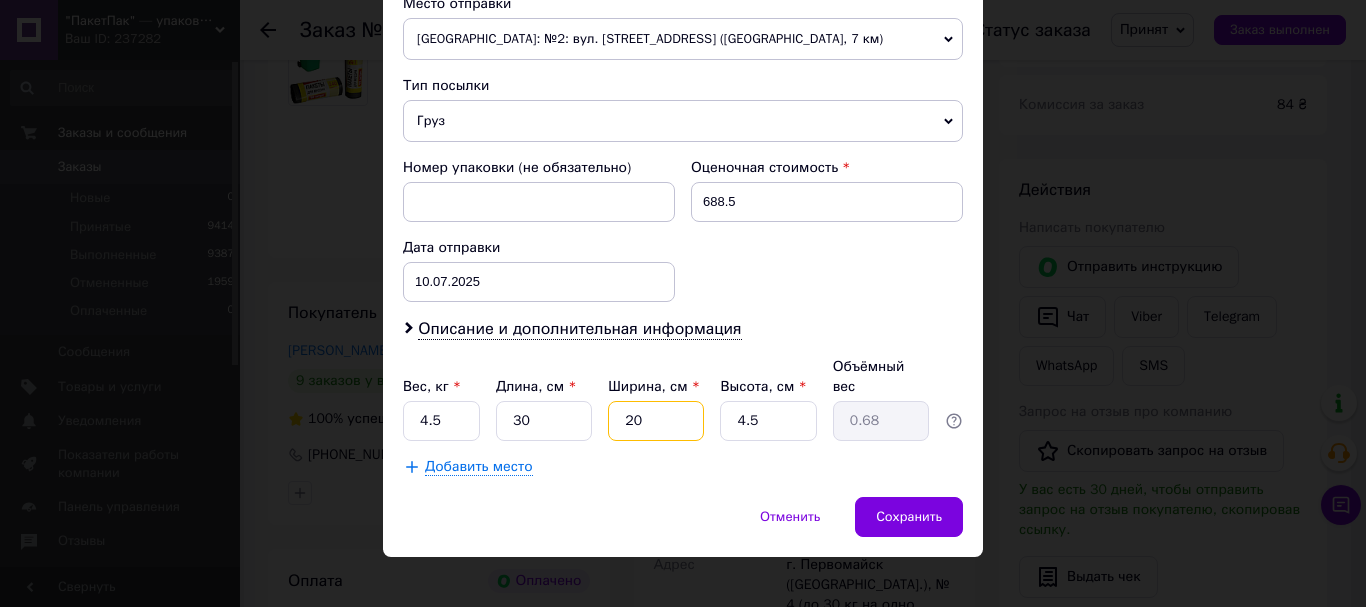type on "20" 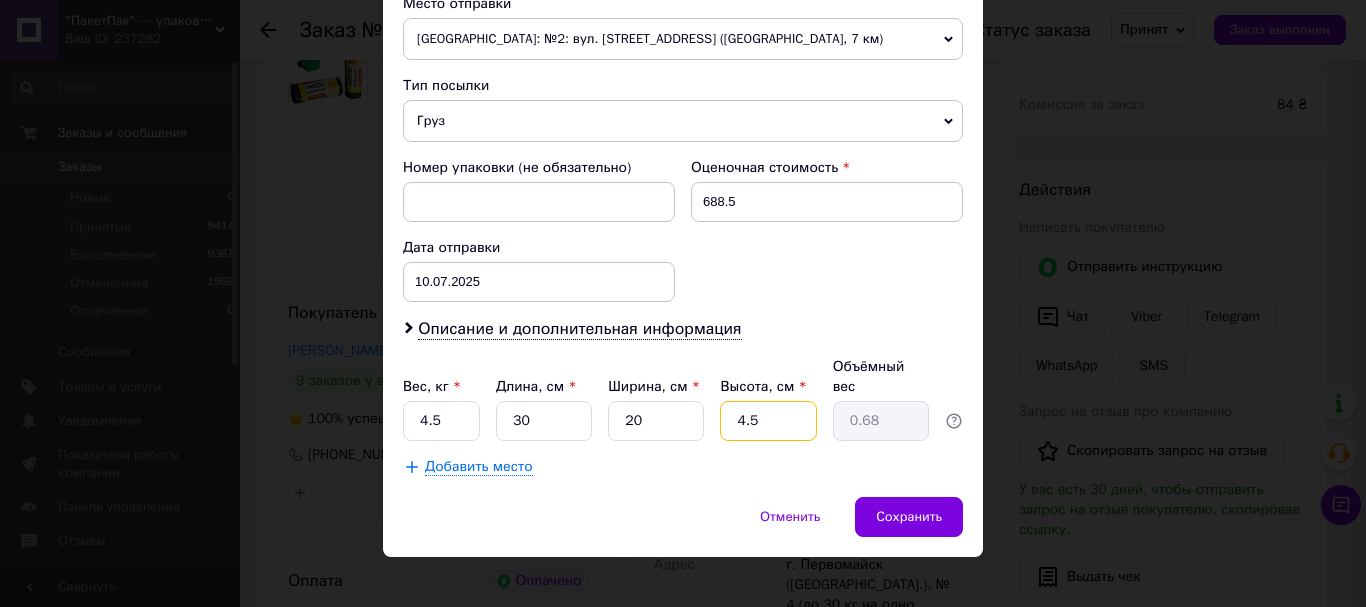 drag, startPoint x: 777, startPoint y: 401, endPoint x: 734, endPoint y: 403, distance: 43.046486 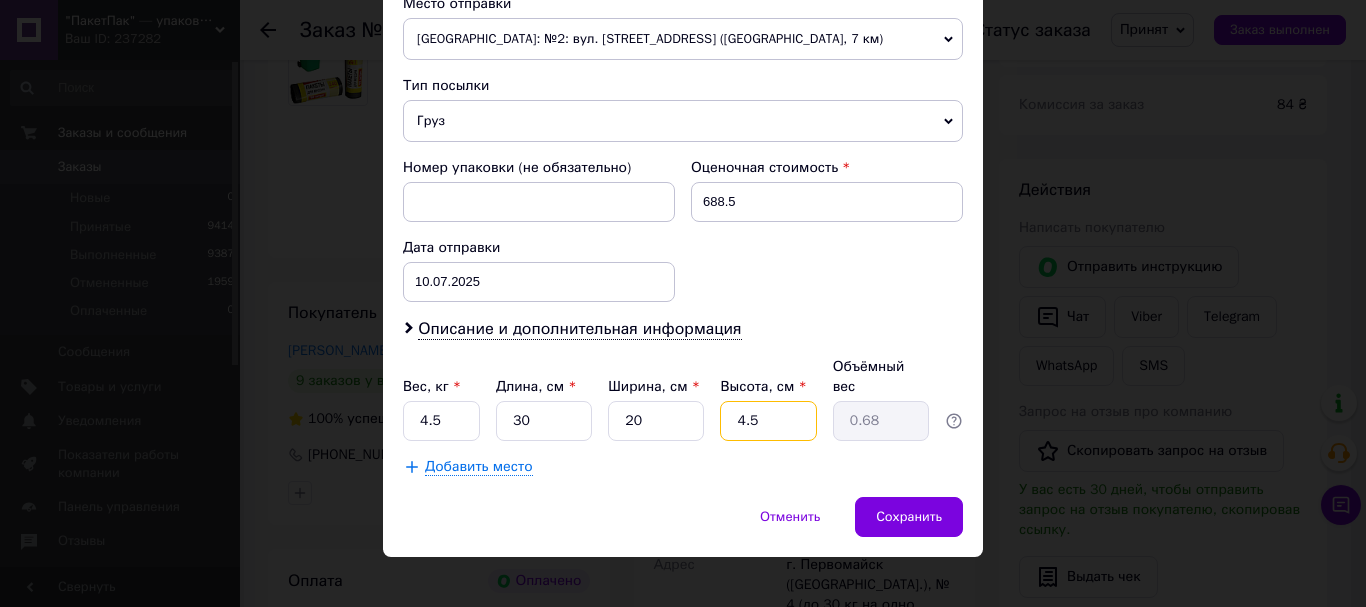 type on "7" 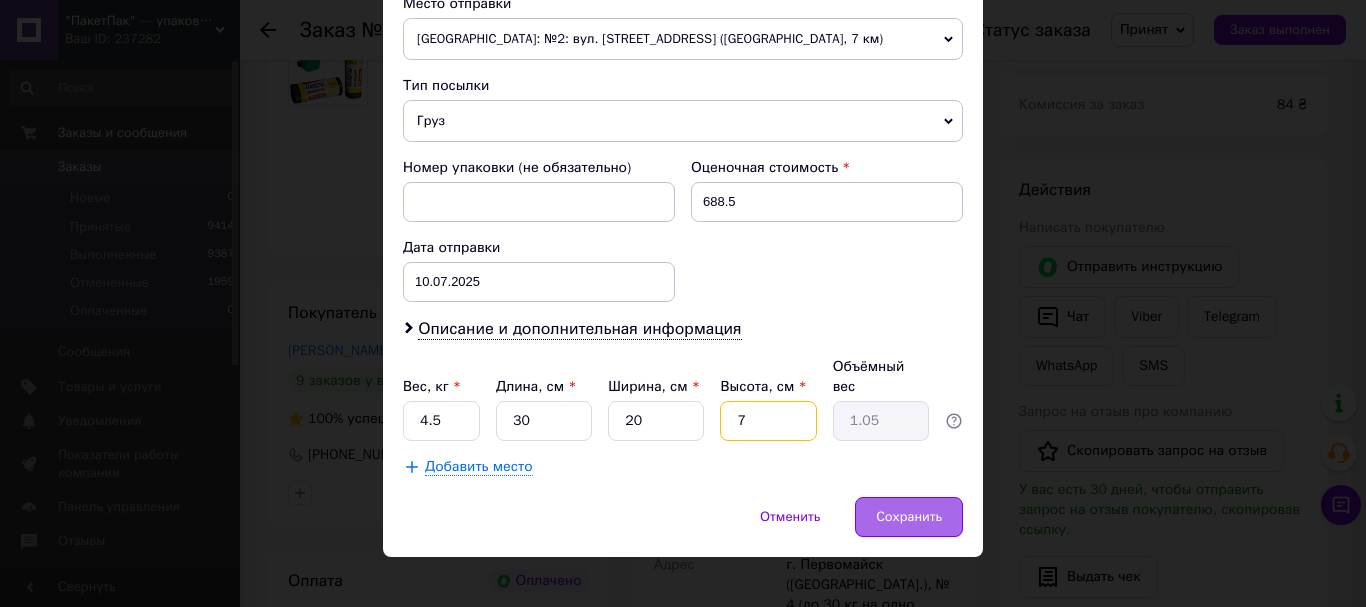 type on "7" 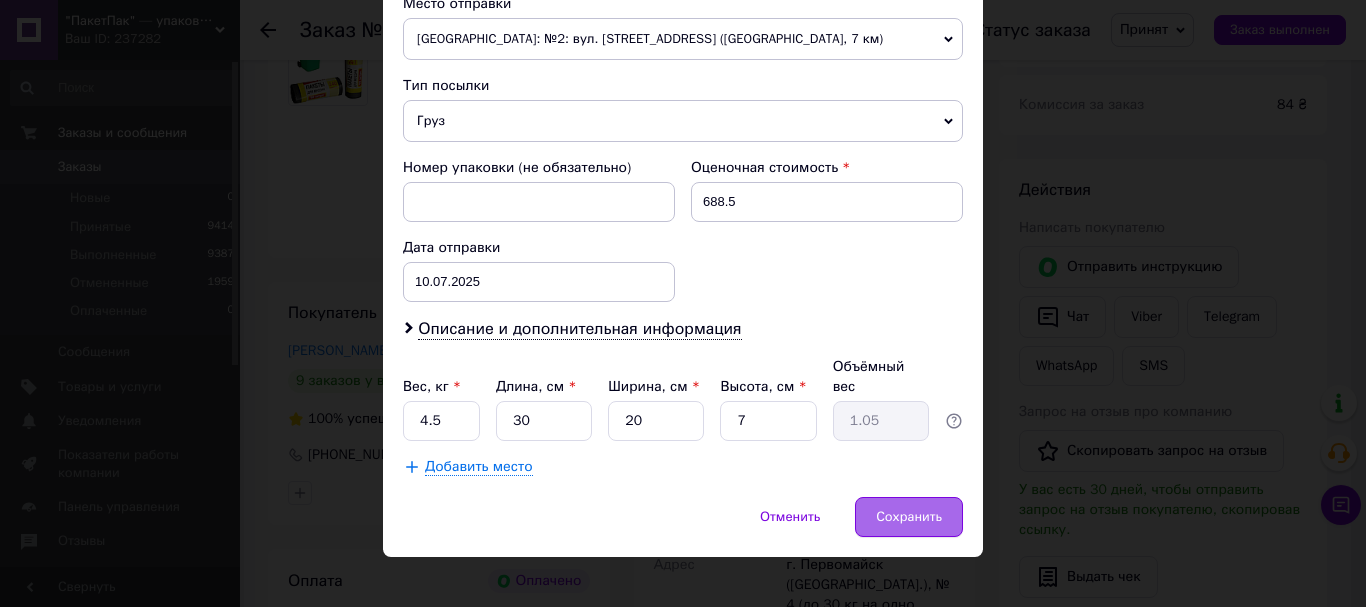 click on "Сохранить" at bounding box center (909, 517) 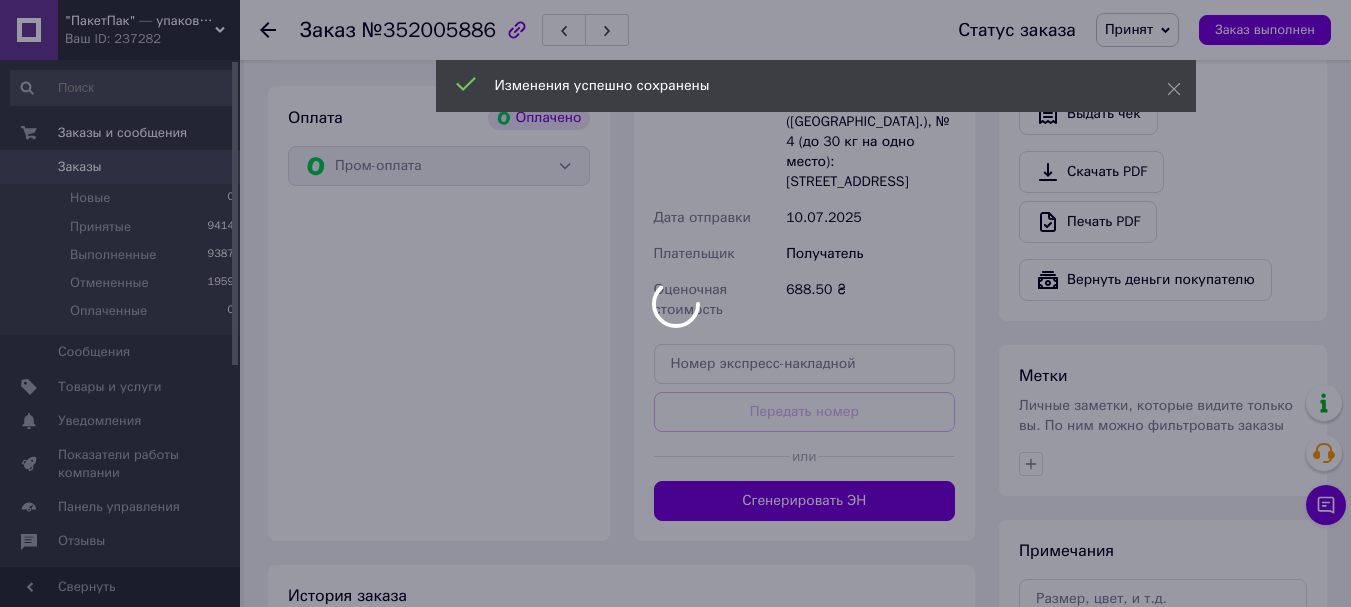 scroll, scrollTop: 733, scrollLeft: 0, axis: vertical 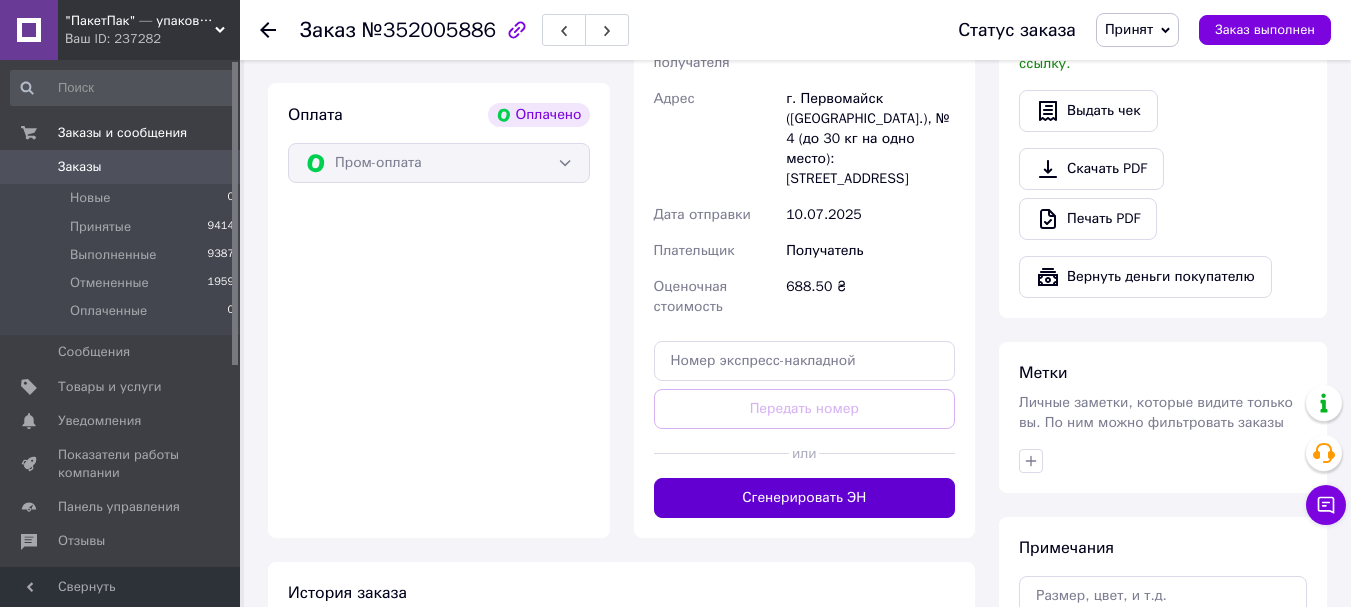 click on "Сгенерировать ЭН" at bounding box center [805, 498] 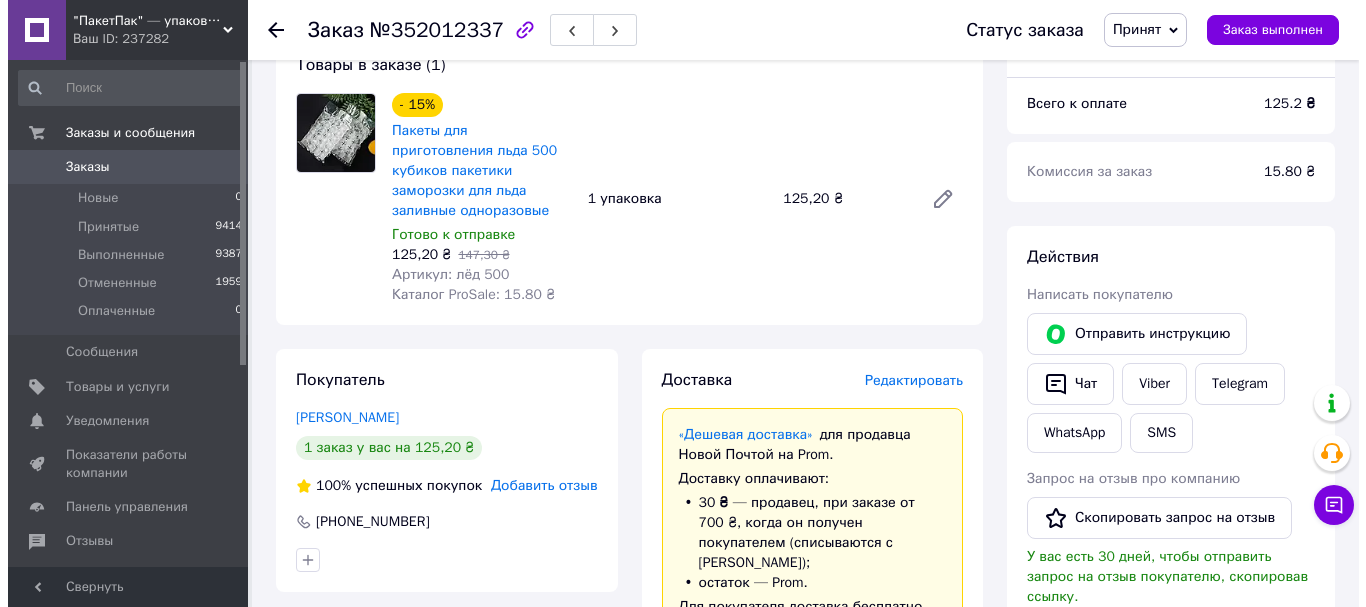 scroll, scrollTop: 333, scrollLeft: 0, axis: vertical 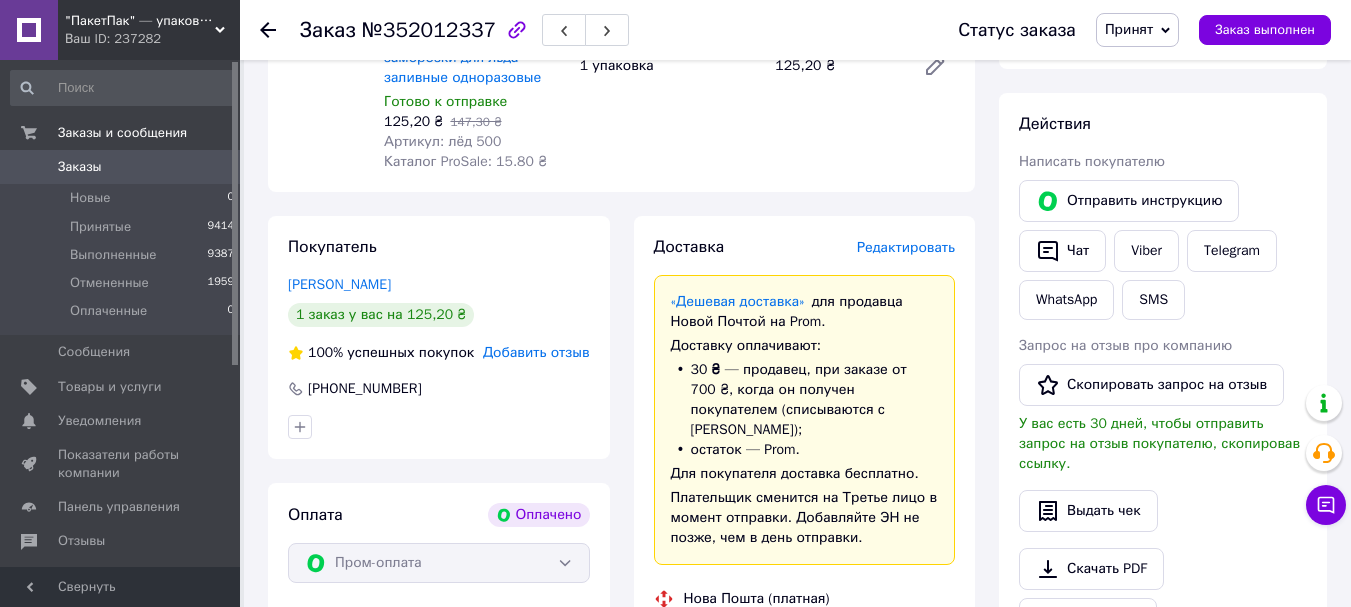 click on "Редактировать" at bounding box center (906, 247) 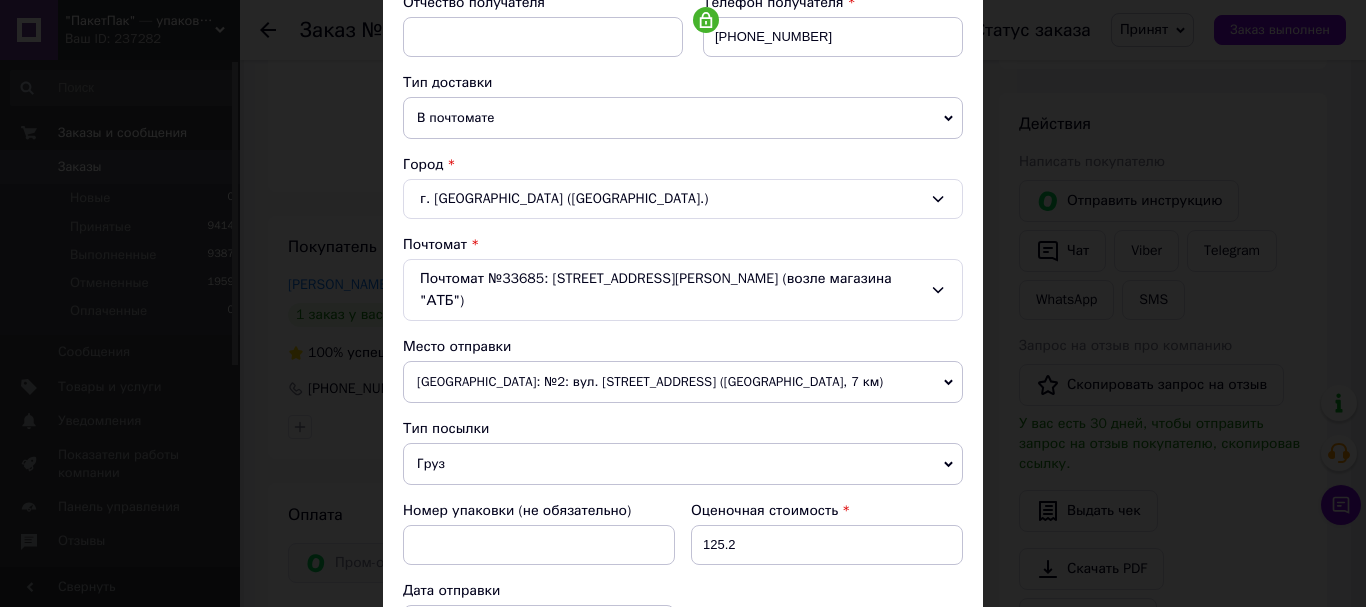 scroll, scrollTop: 667, scrollLeft: 0, axis: vertical 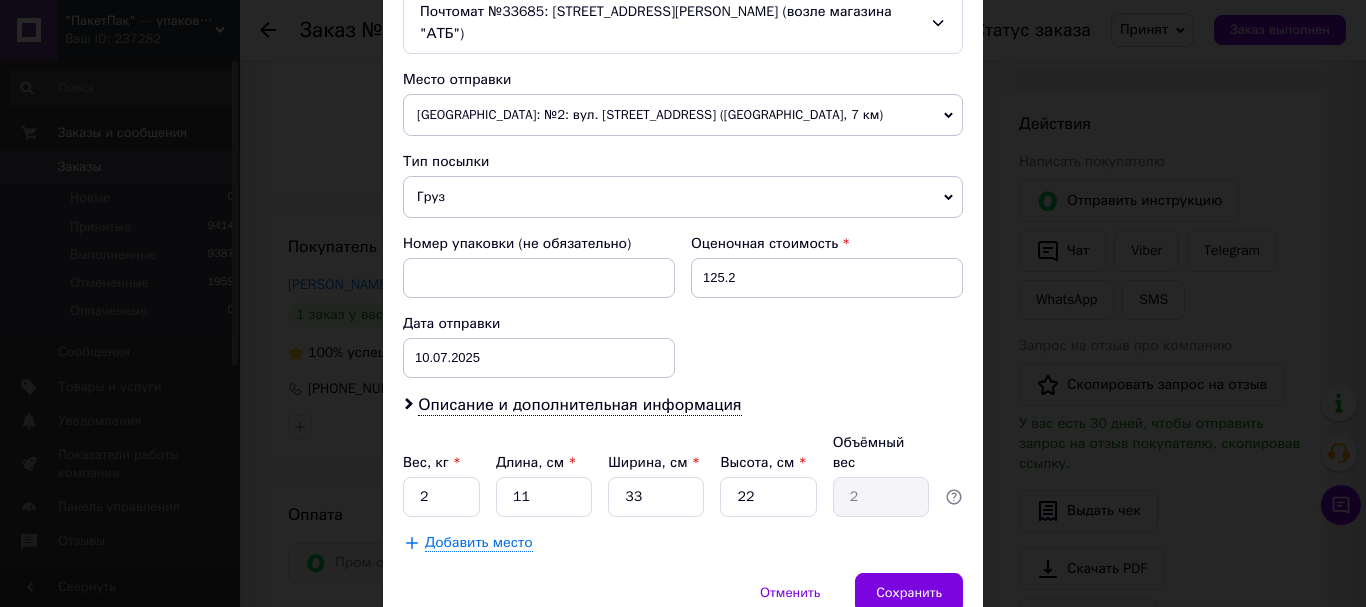 click on "Груз" at bounding box center [683, 197] 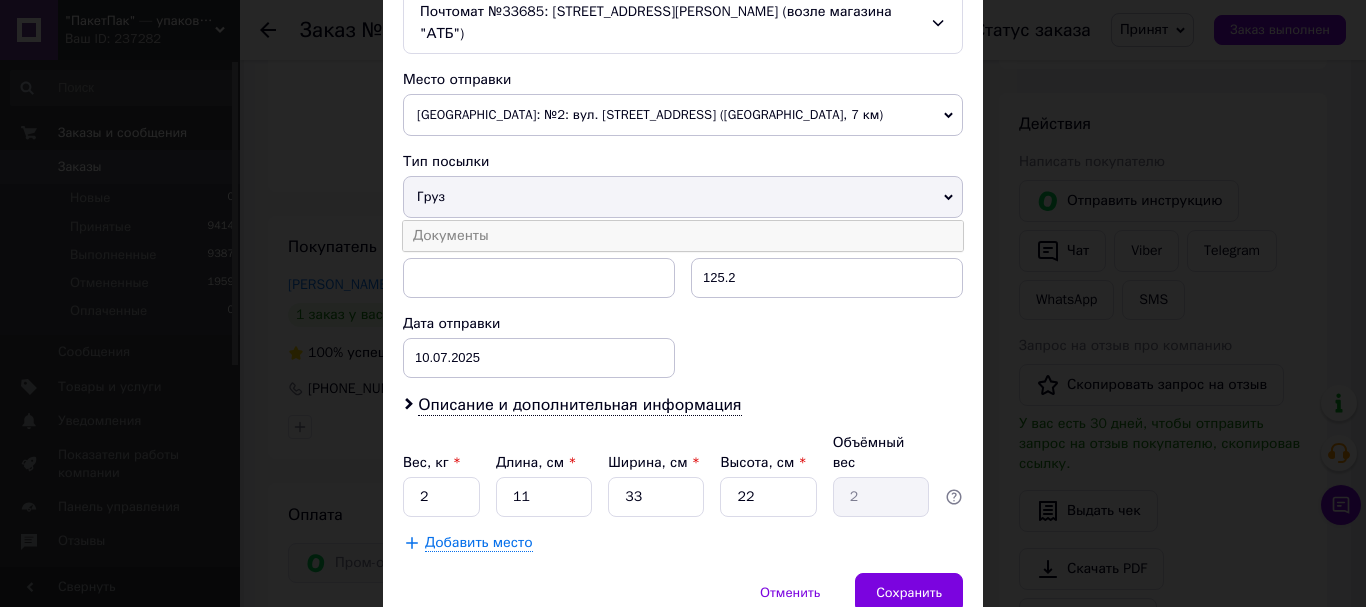 click on "Документы" at bounding box center (683, 236) 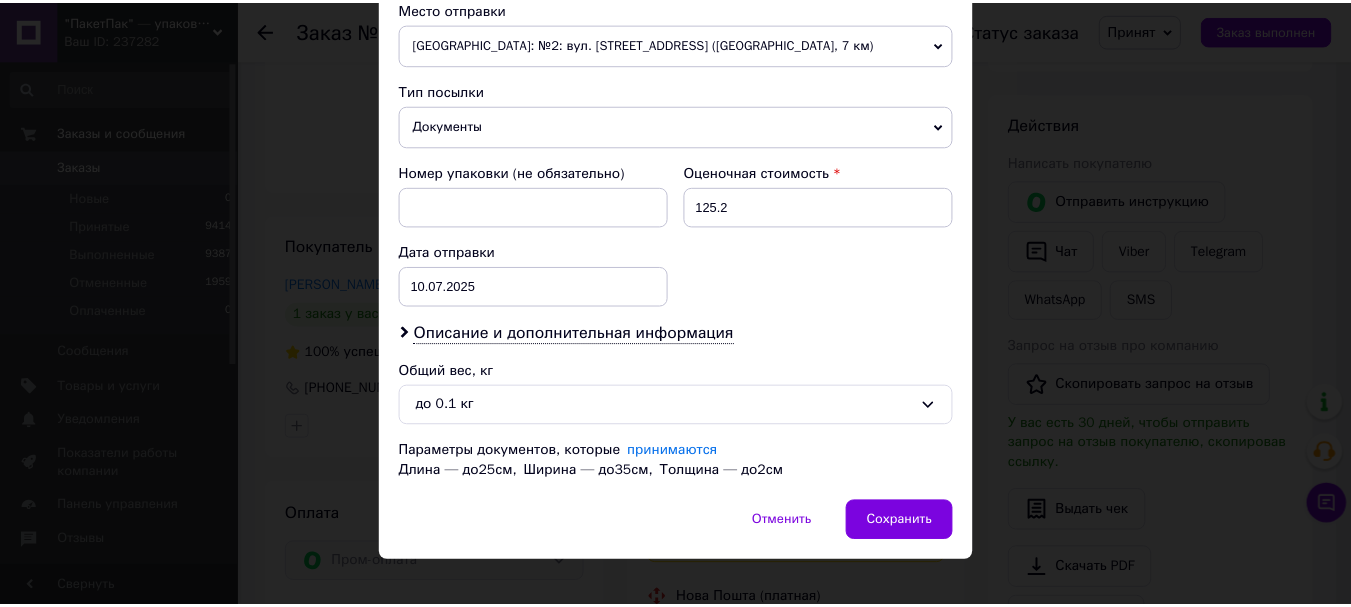 scroll, scrollTop: 741, scrollLeft: 0, axis: vertical 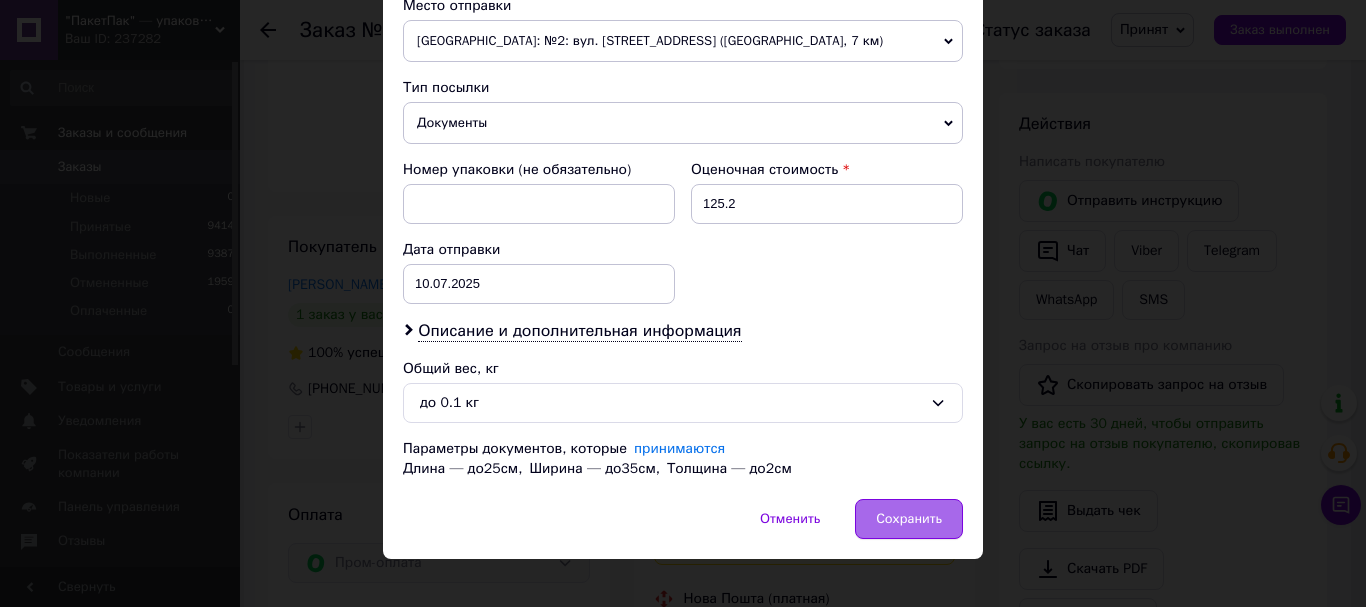 click on "Сохранить" at bounding box center [909, 519] 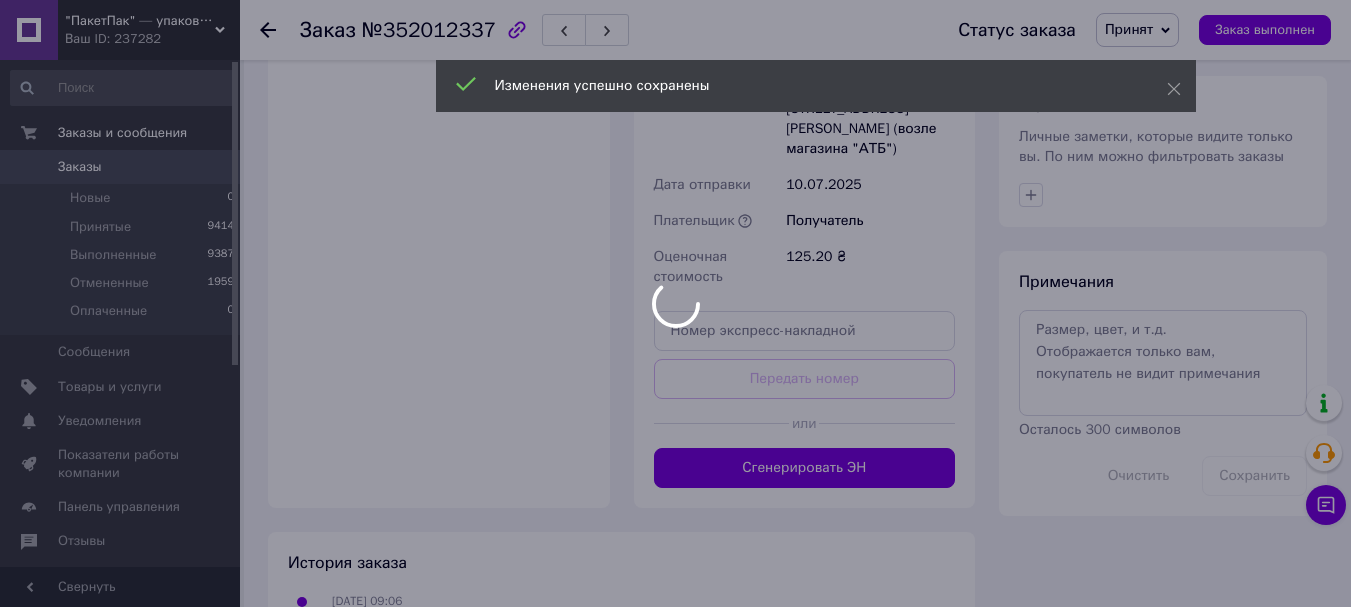 scroll, scrollTop: 1000, scrollLeft: 0, axis: vertical 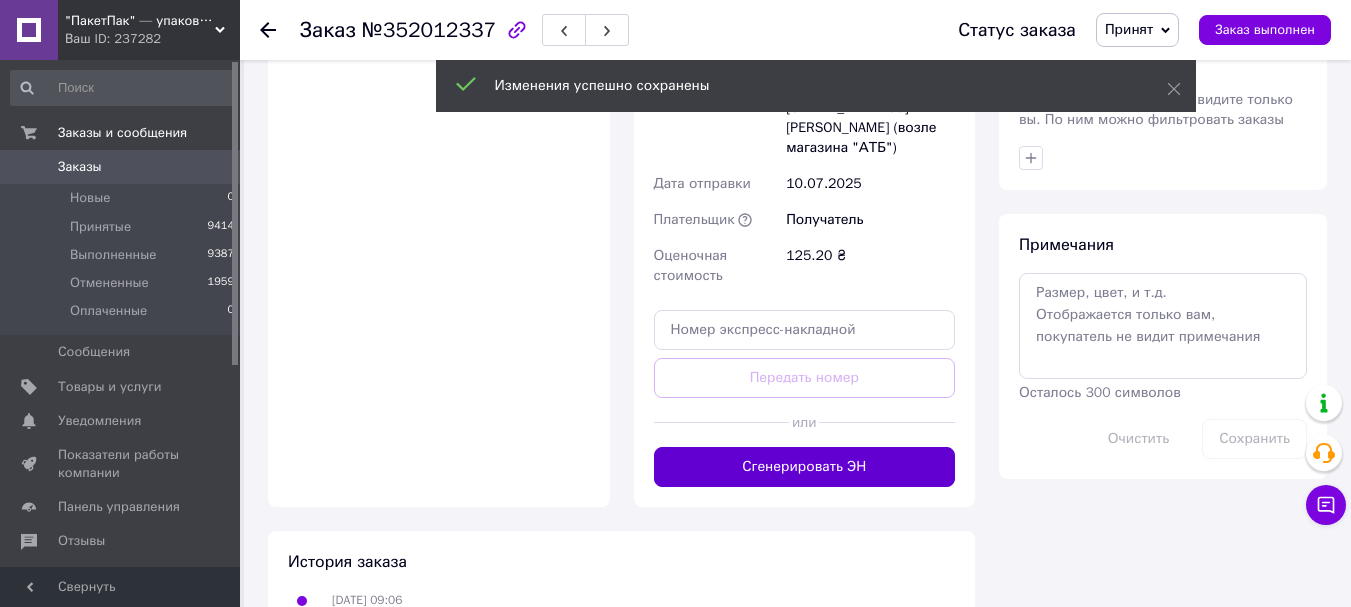 click on "Сгенерировать ЭН" at bounding box center [805, 467] 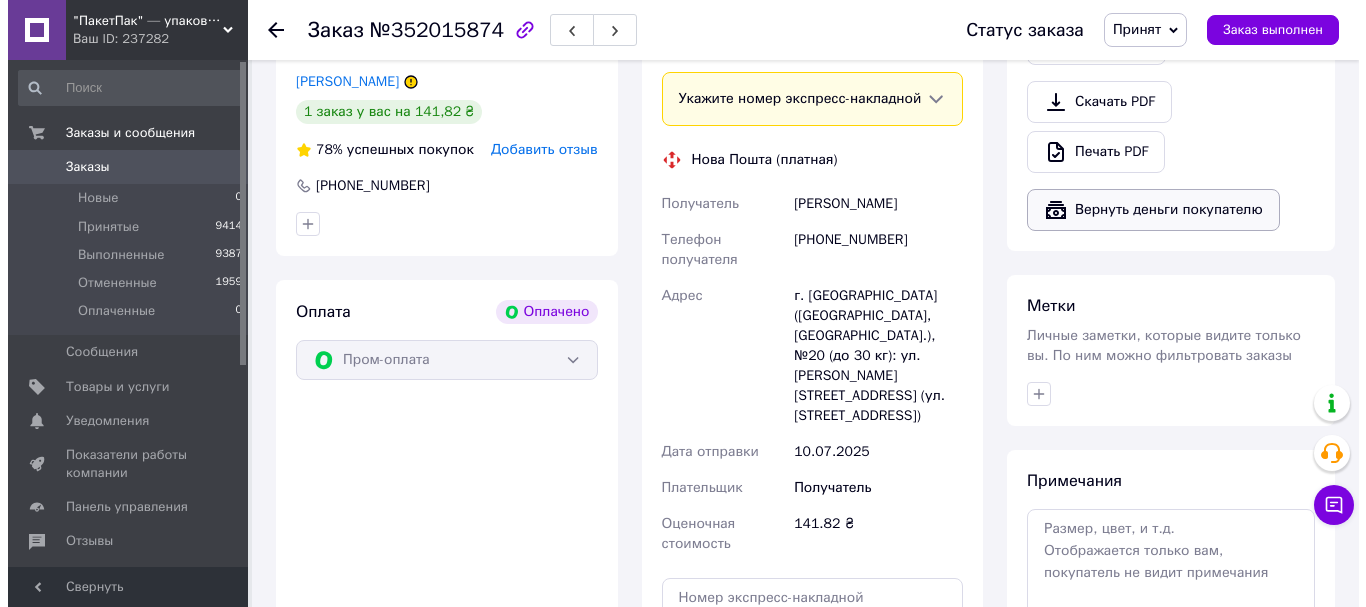 scroll, scrollTop: 600, scrollLeft: 0, axis: vertical 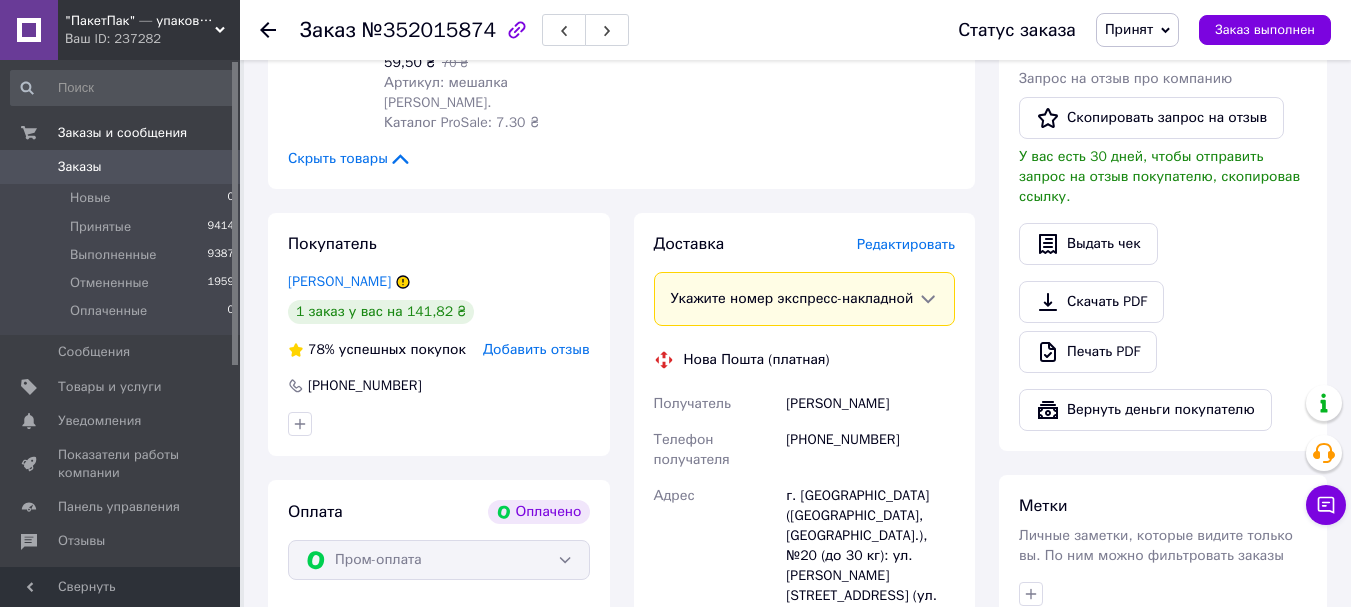 click on "Редактировать" at bounding box center (906, 244) 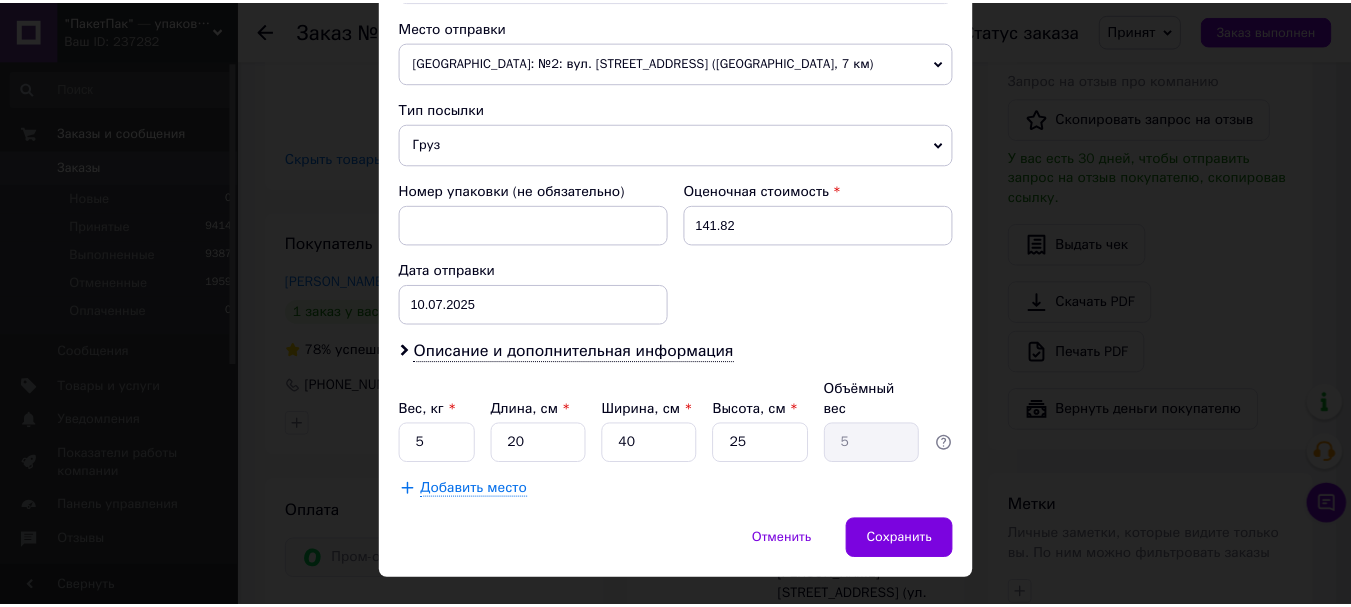 scroll, scrollTop: 721, scrollLeft: 0, axis: vertical 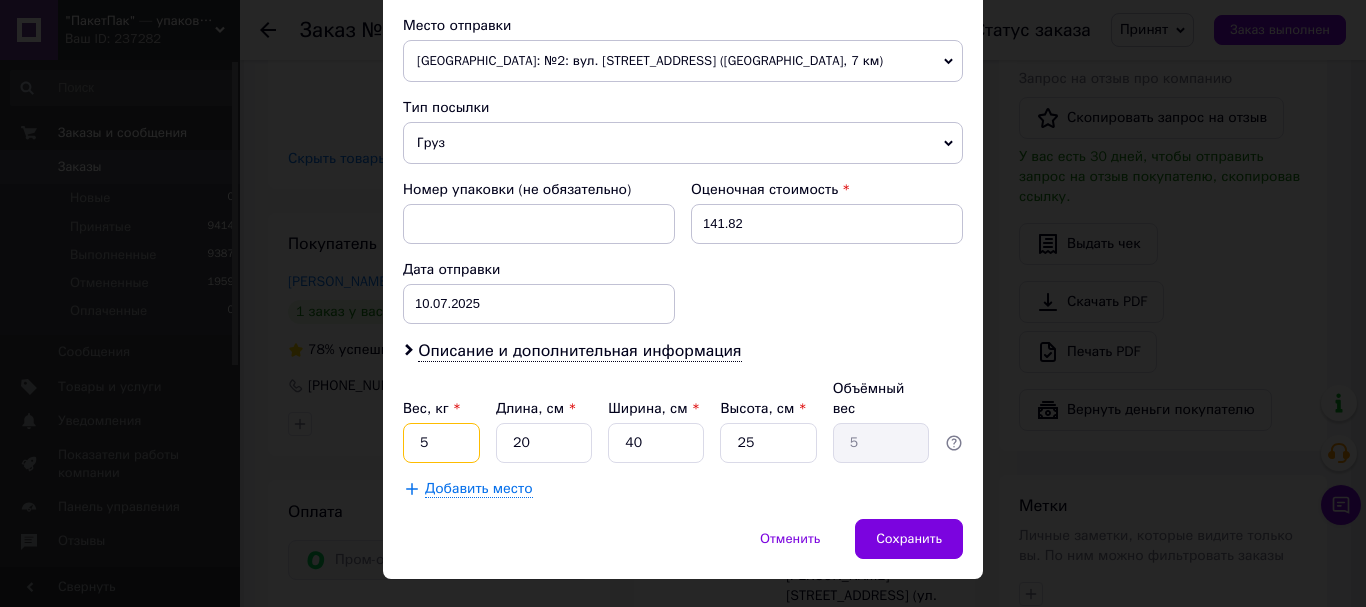 click on "5" at bounding box center [441, 443] 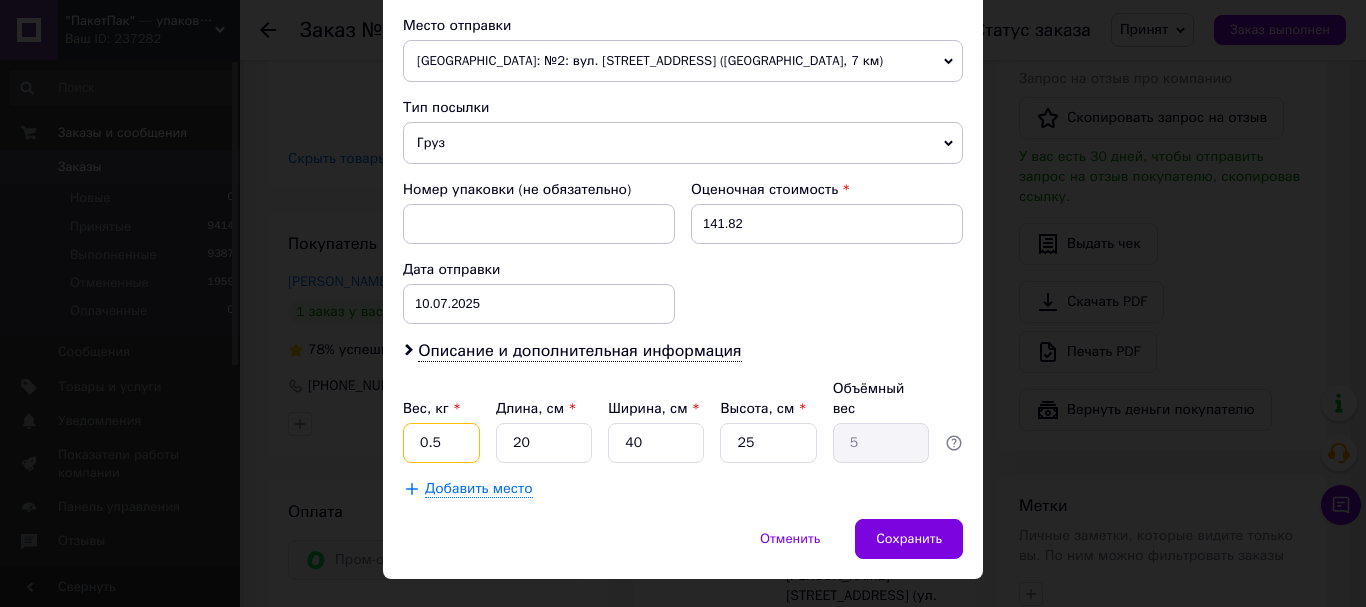 type on "0.5" 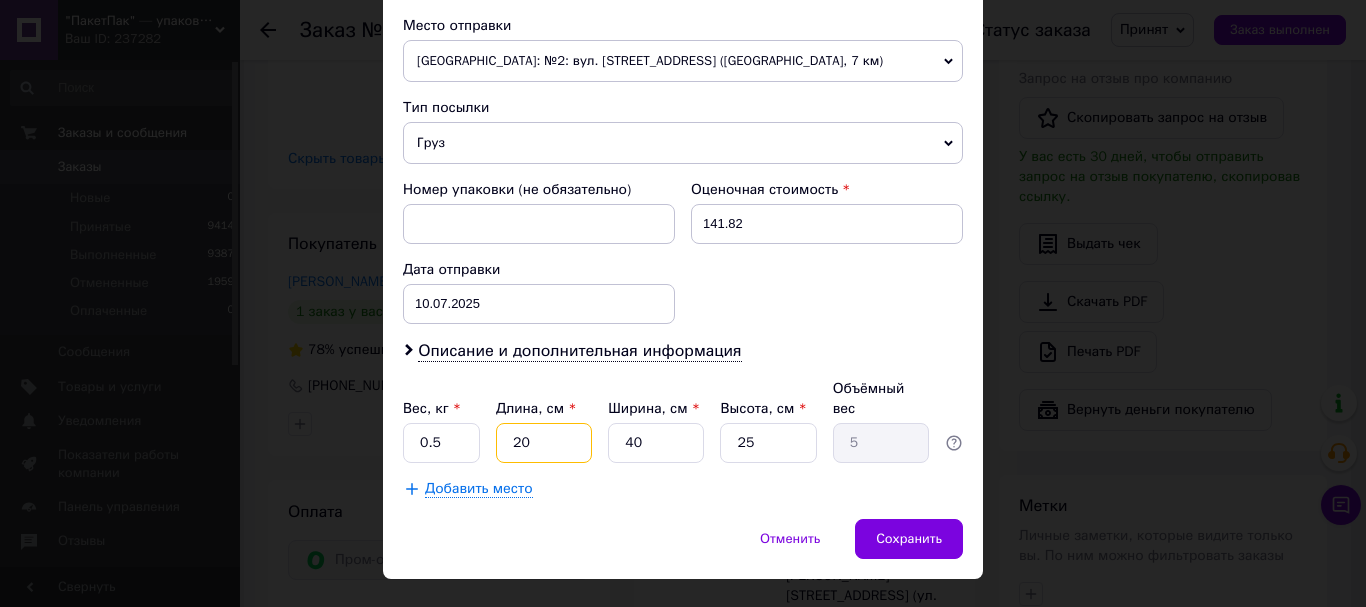 drag, startPoint x: 538, startPoint y: 401, endPoint x: 499, endPoint y: 401, distance: 39 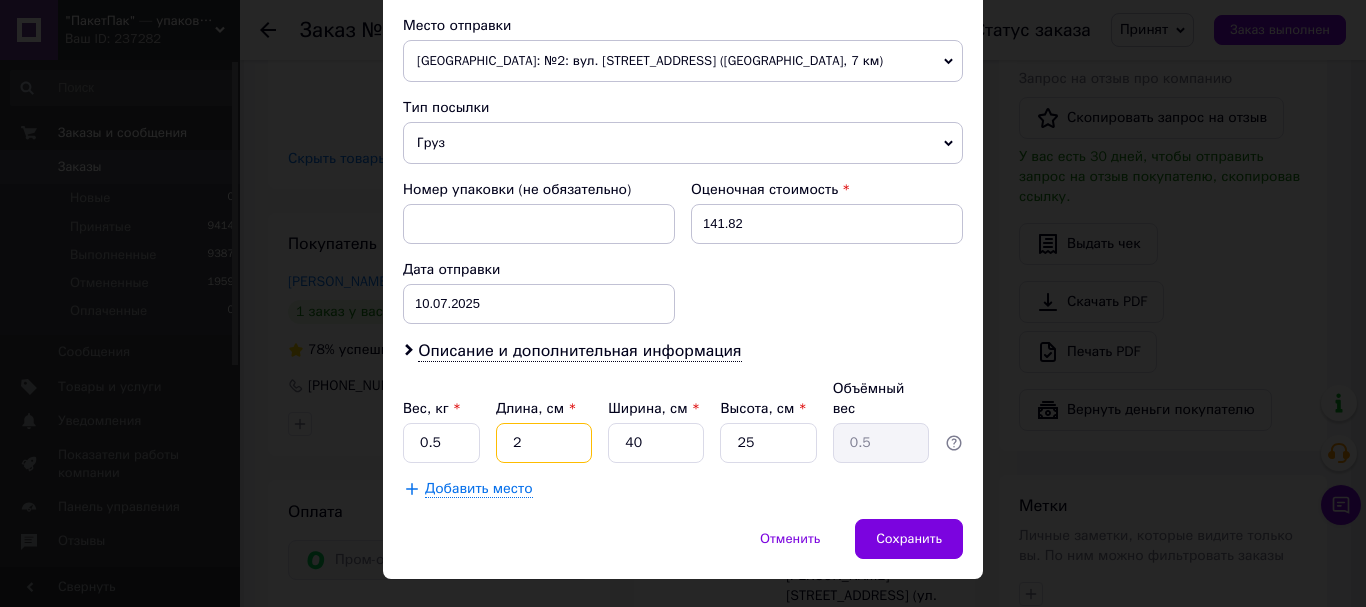 type on "25" 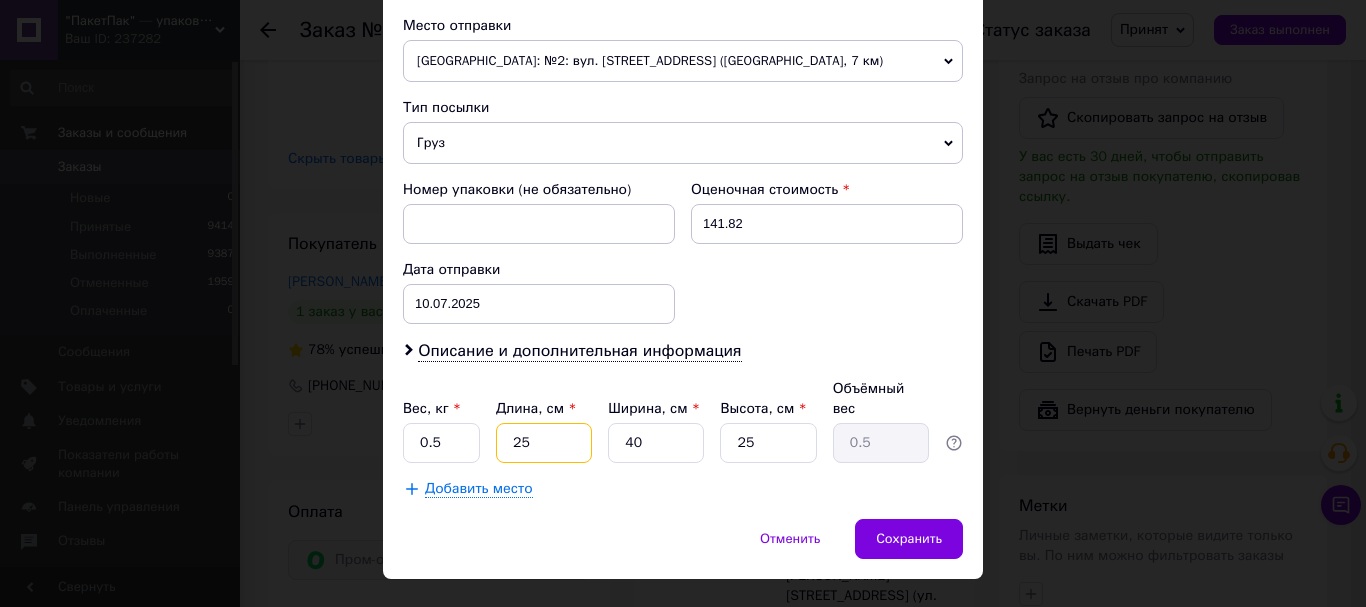 type on "6.25" 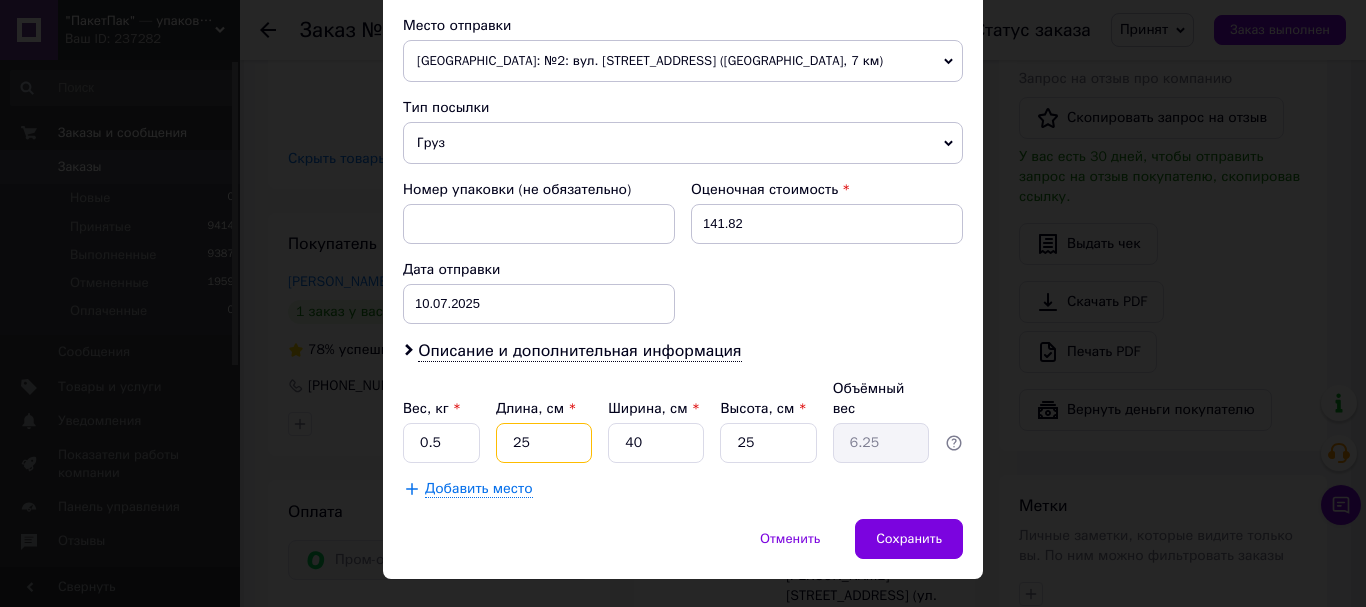 type on "25" 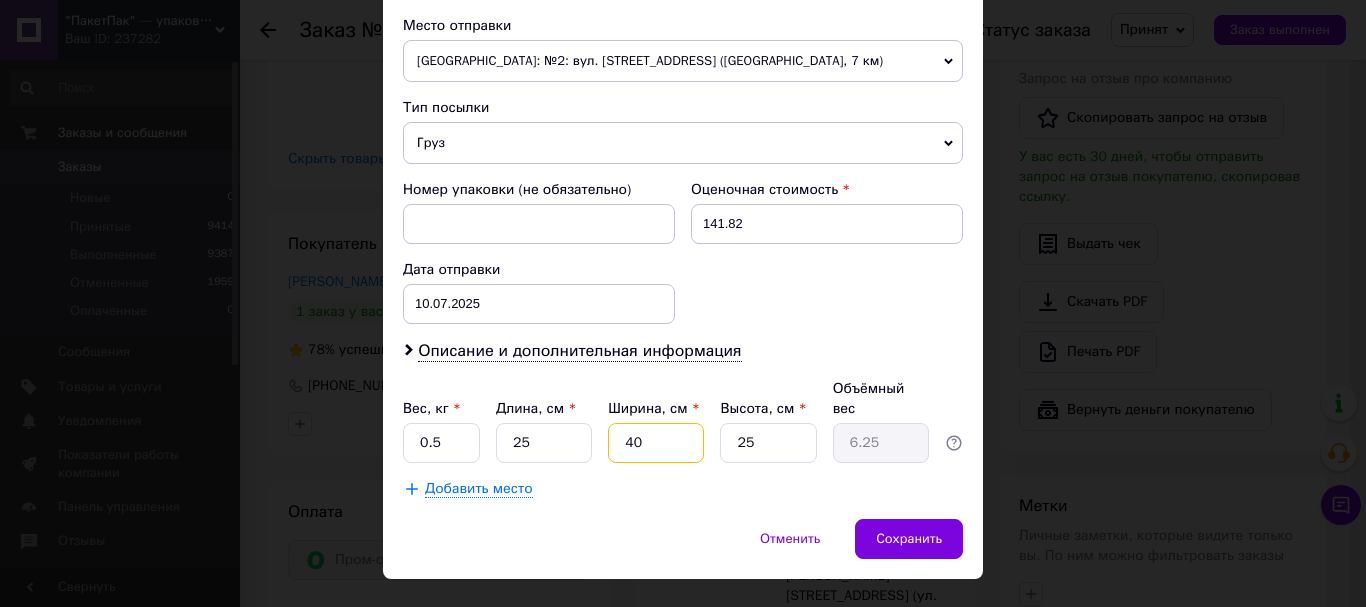 drag, startPoint x: 642, startPoint y: 400, endPoint x: 617, endPoint y: 398, distance: 25.079872 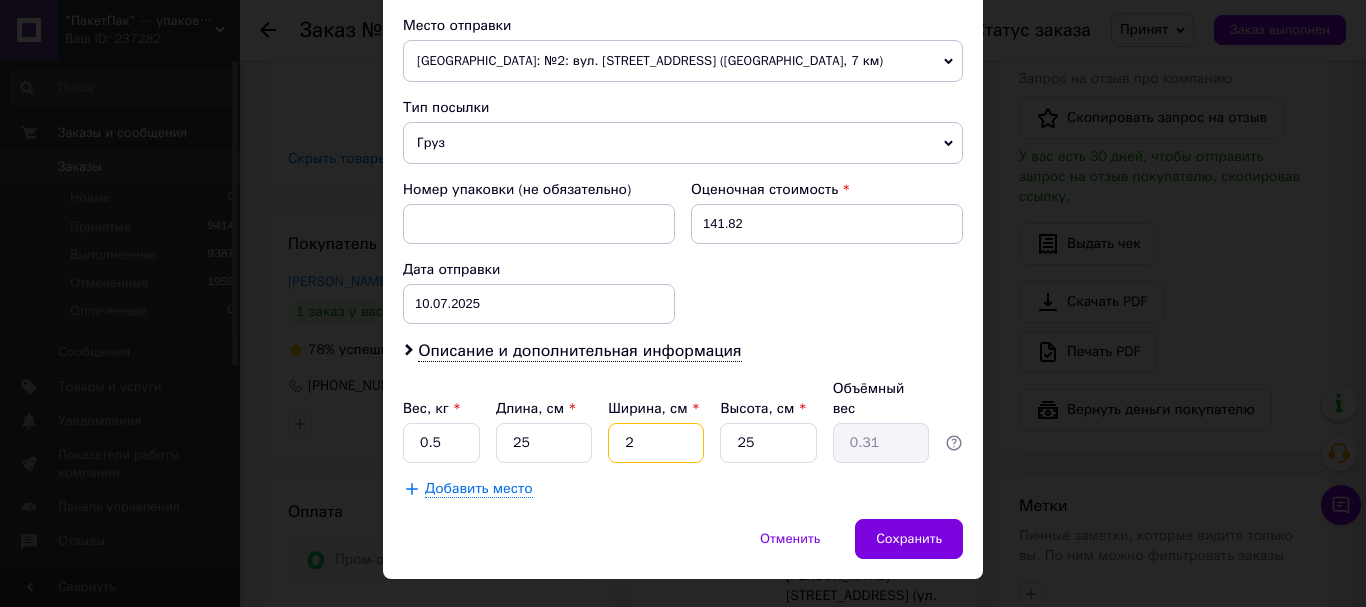 type on "20" 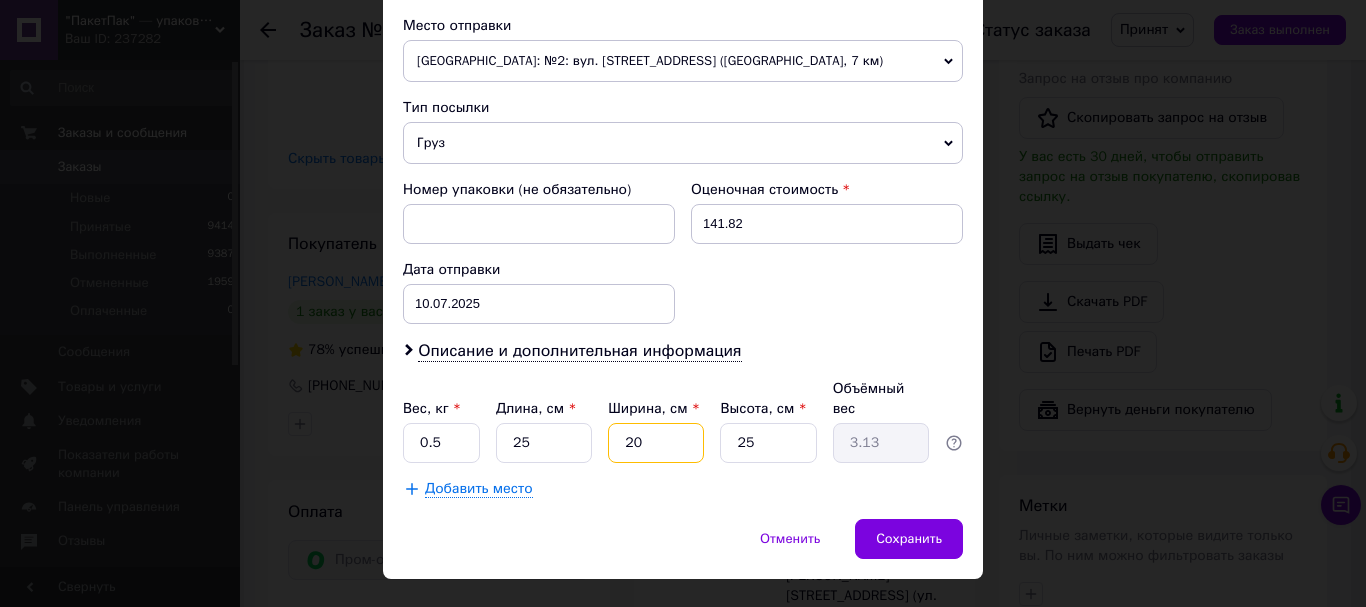 type on "20" 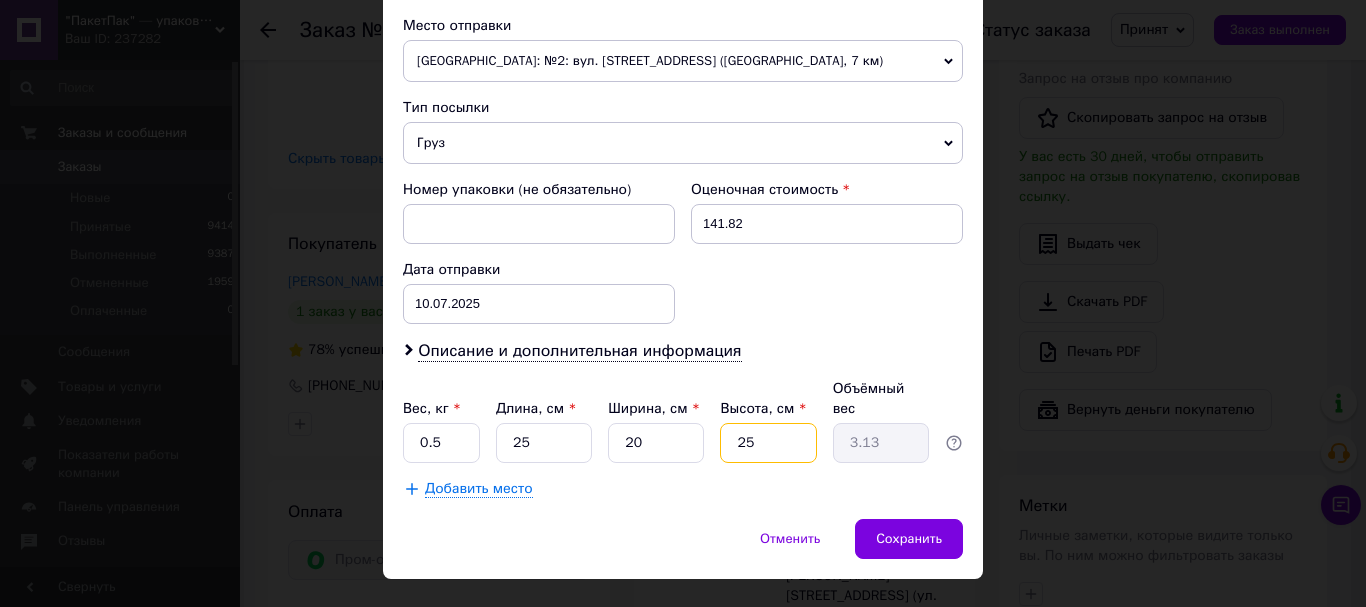 drag, startPoint x: 768, startPoint y: 399, endPoint x: 723, endPoint y: 399, distance: 45 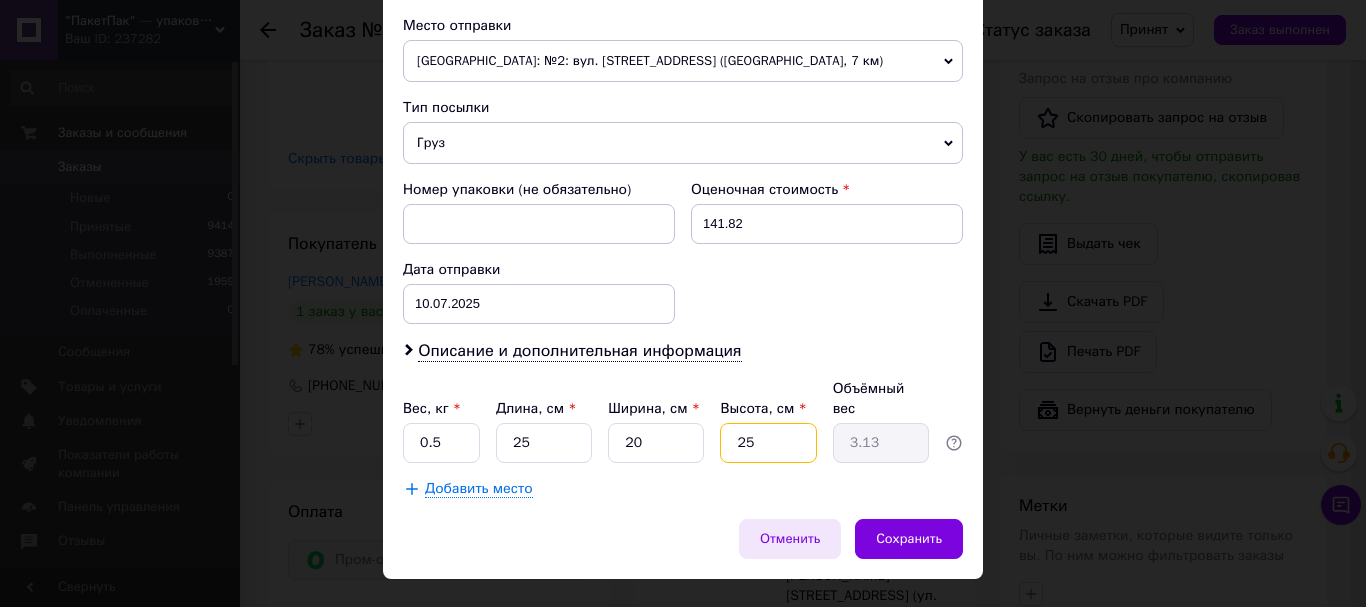 type on "3" 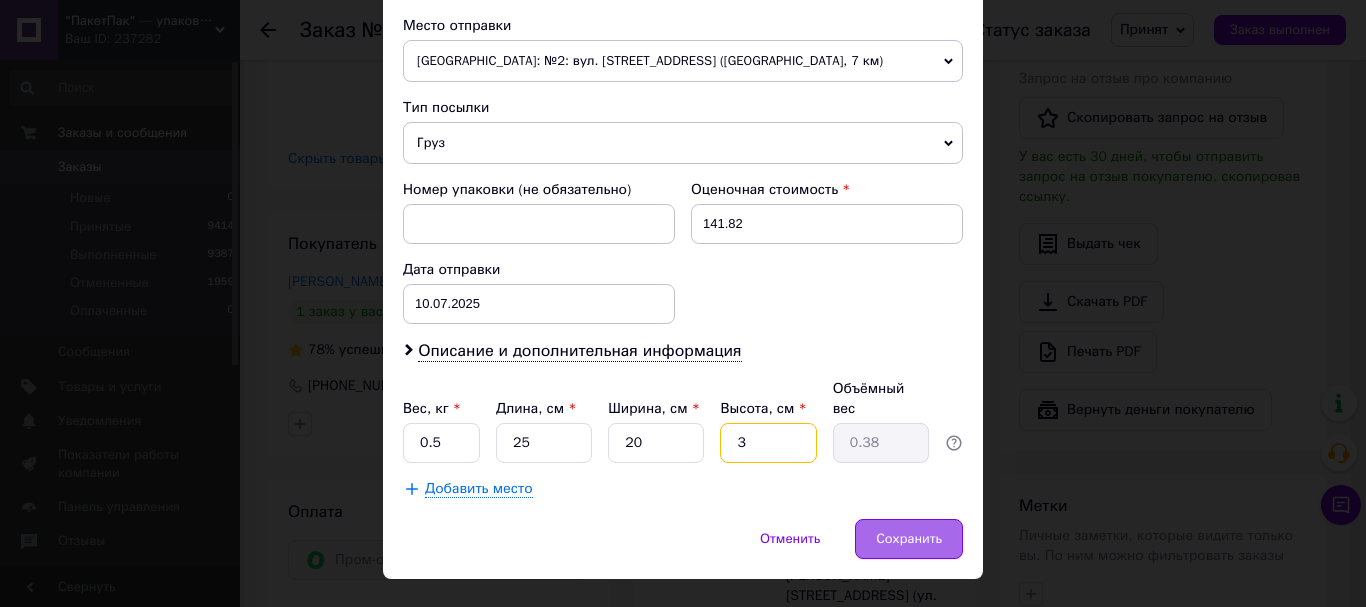 type on "3" 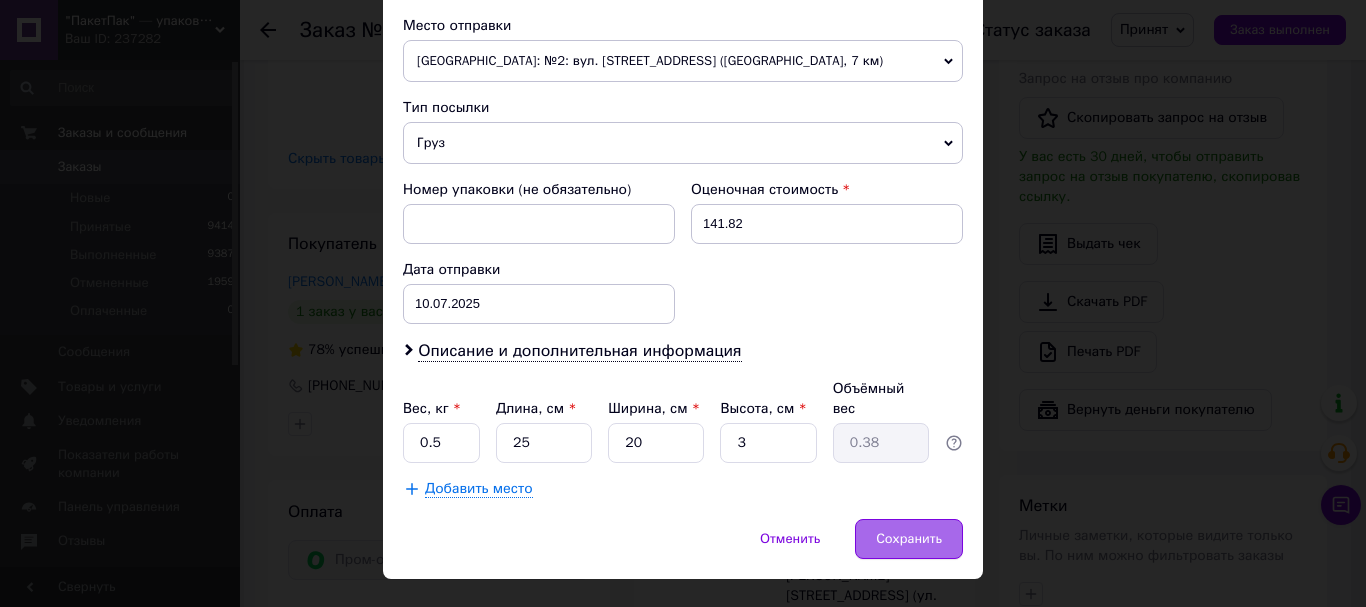 click on "Сохранить" at bounding box center [909, 539] 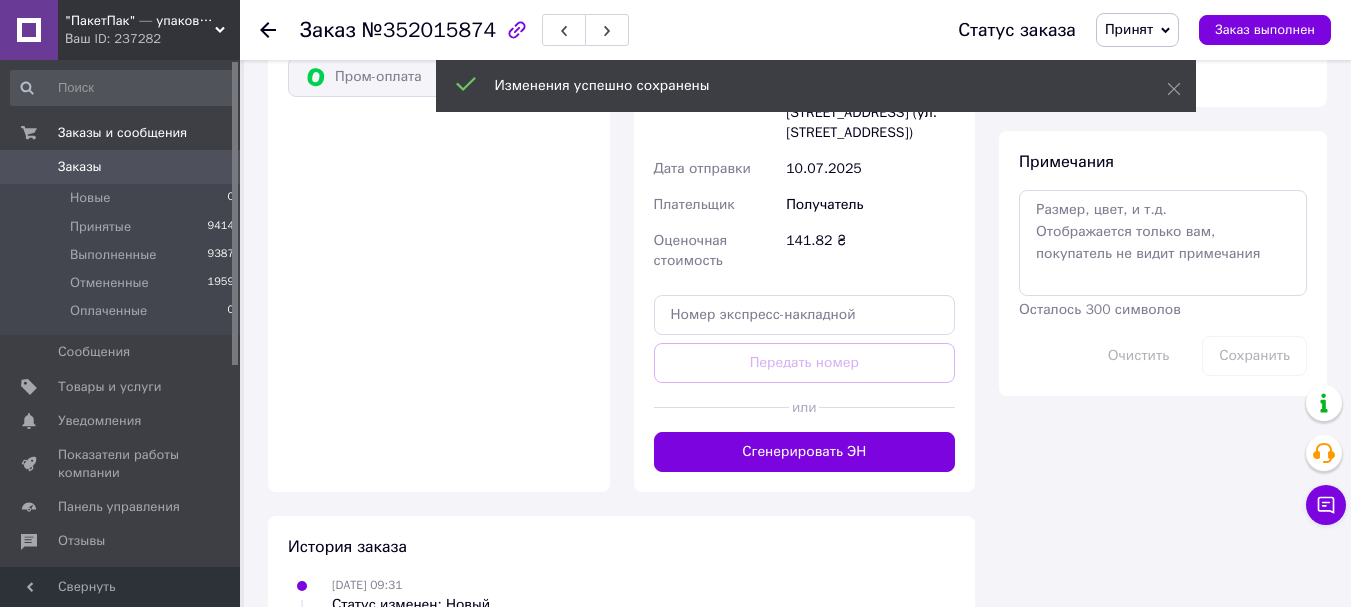 scroll, scrollTop: 1133, scrollLeft: 0, axis: vertical 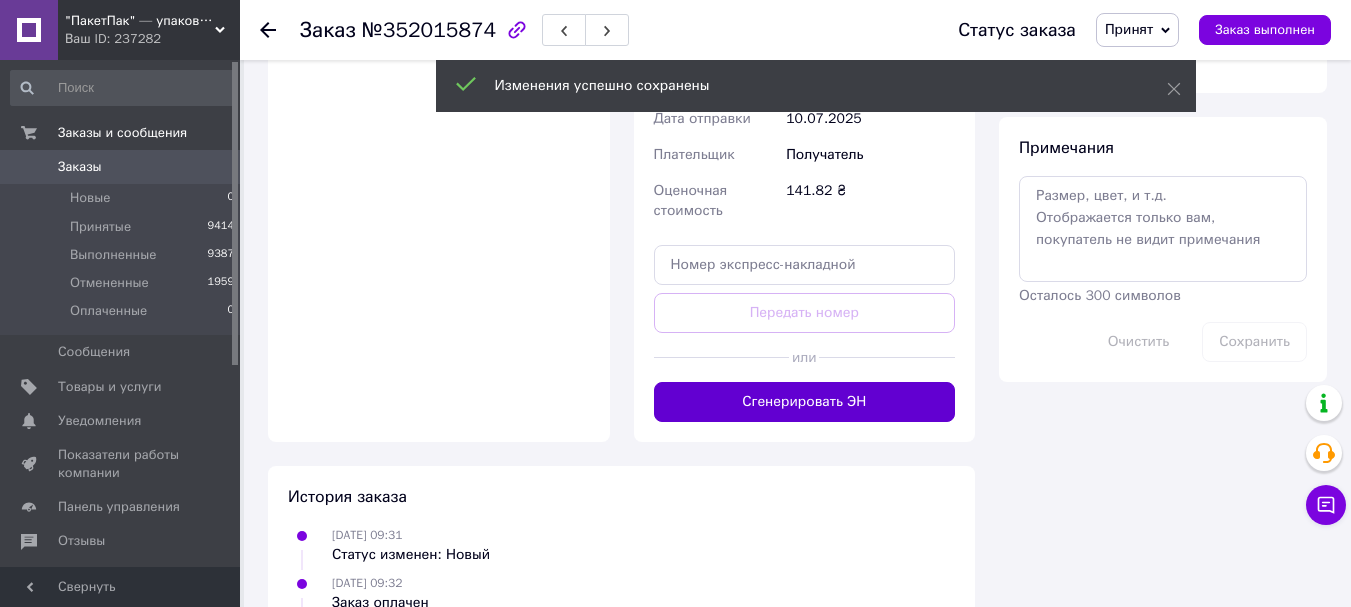 click on "Сгенерировать ЭН" at bounding box center [805, 402] 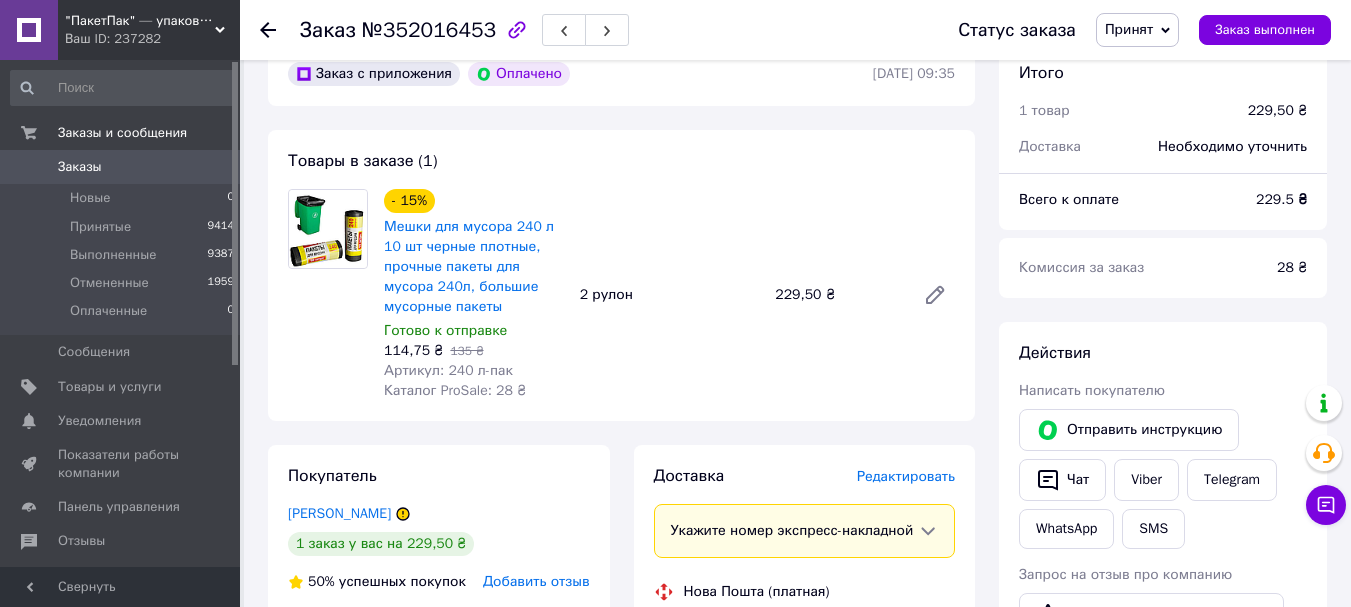 scroll, scrollTop: 200, scrollLeft: 0, axis: vertical 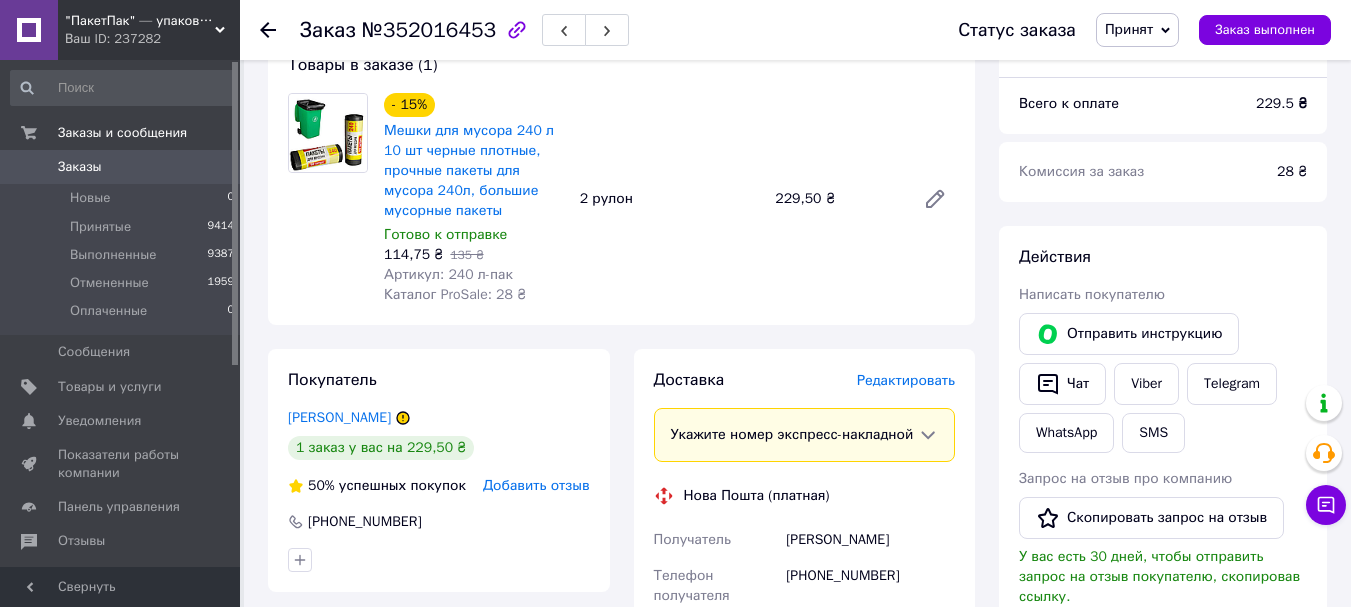 click on "Редактировать" at bounding box center (906, 380) 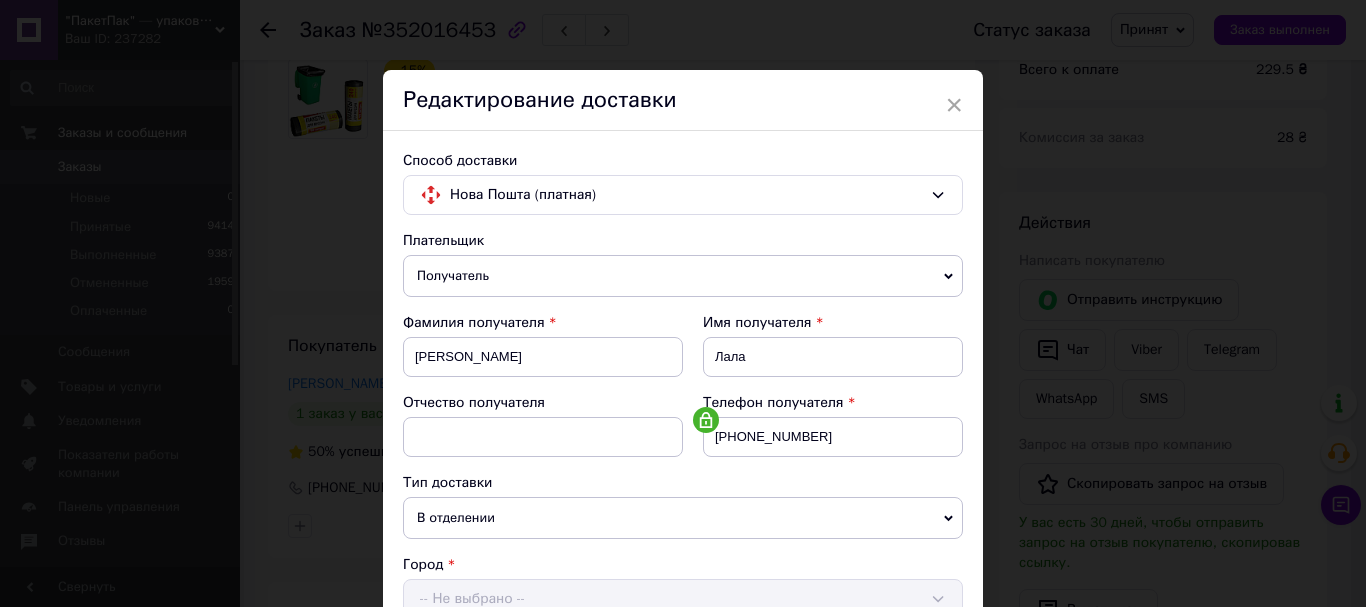 scroll, scrollTop: 267, scrollLeft: 0, axis: vertical 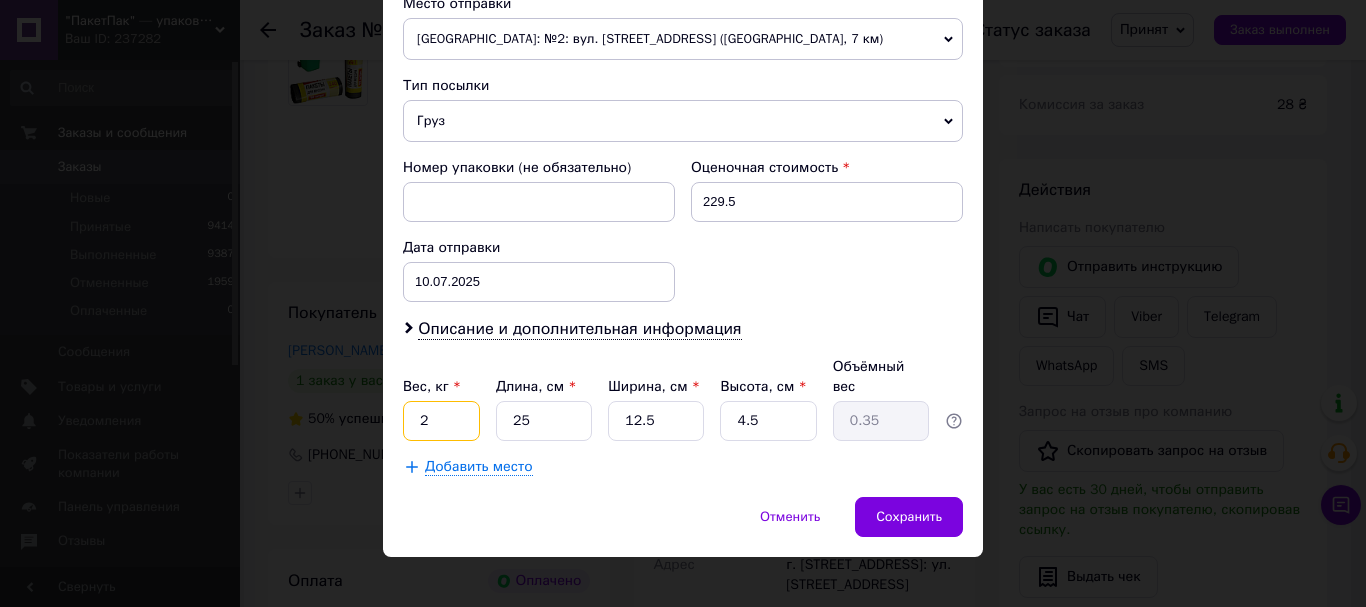 drag, startPoint x: 433, startPoint y: 399, endPoint x: 407, endPoint y: 397, distance: 26.076809 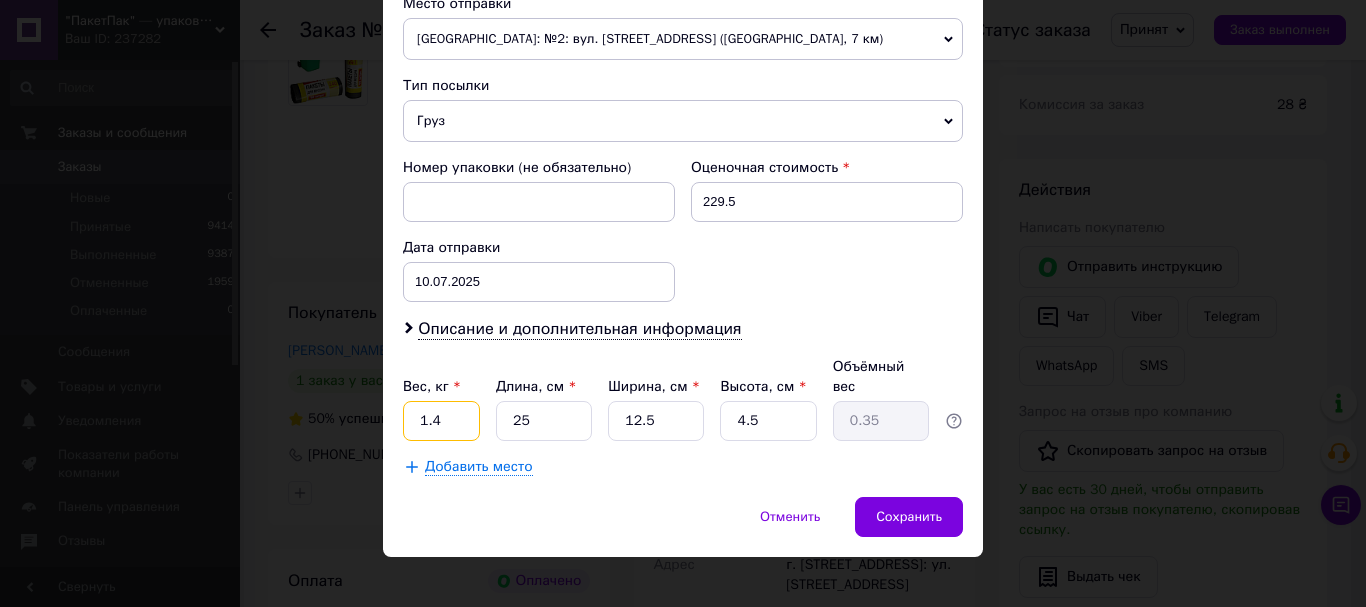 type on "1.4" 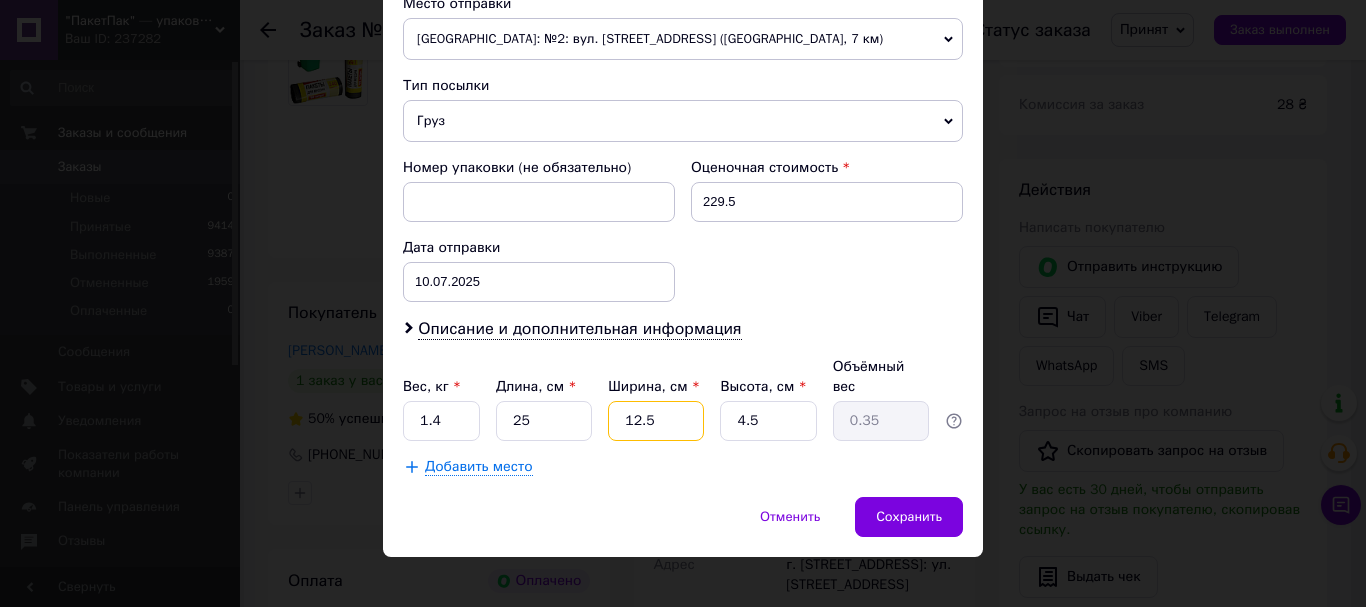 drag, startPoint x: 660, startPoint y: 395, endPoint x: 617, endPoint y: 400, distance: 43.289722 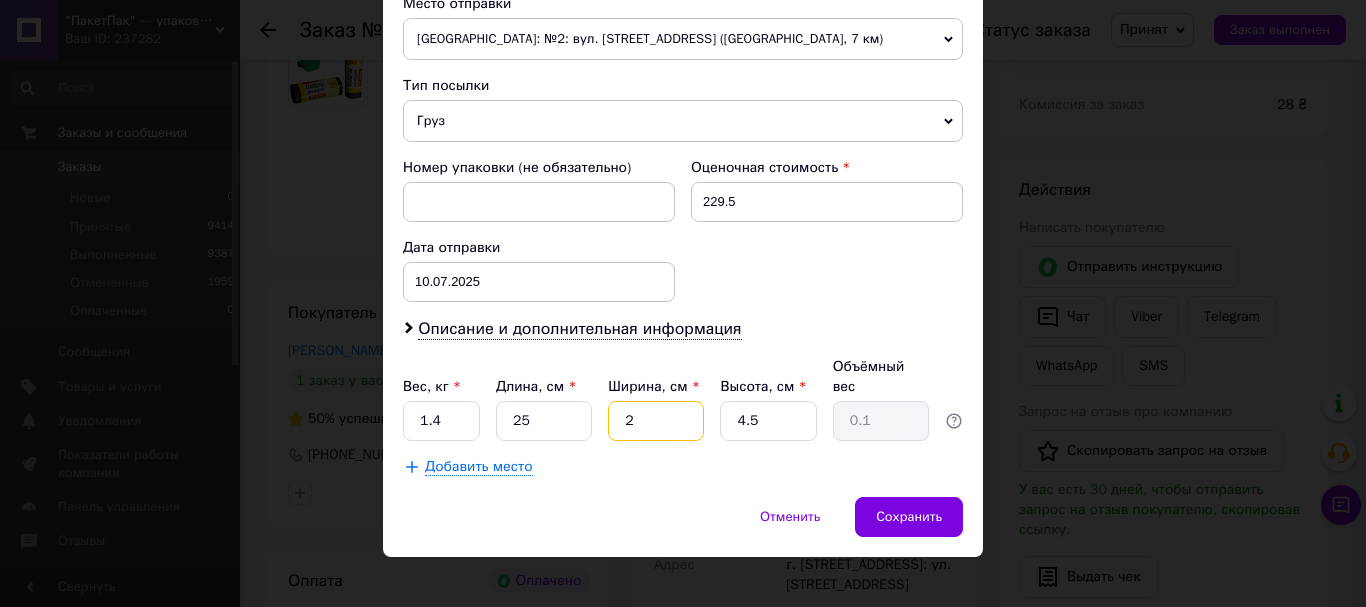 type on "20" 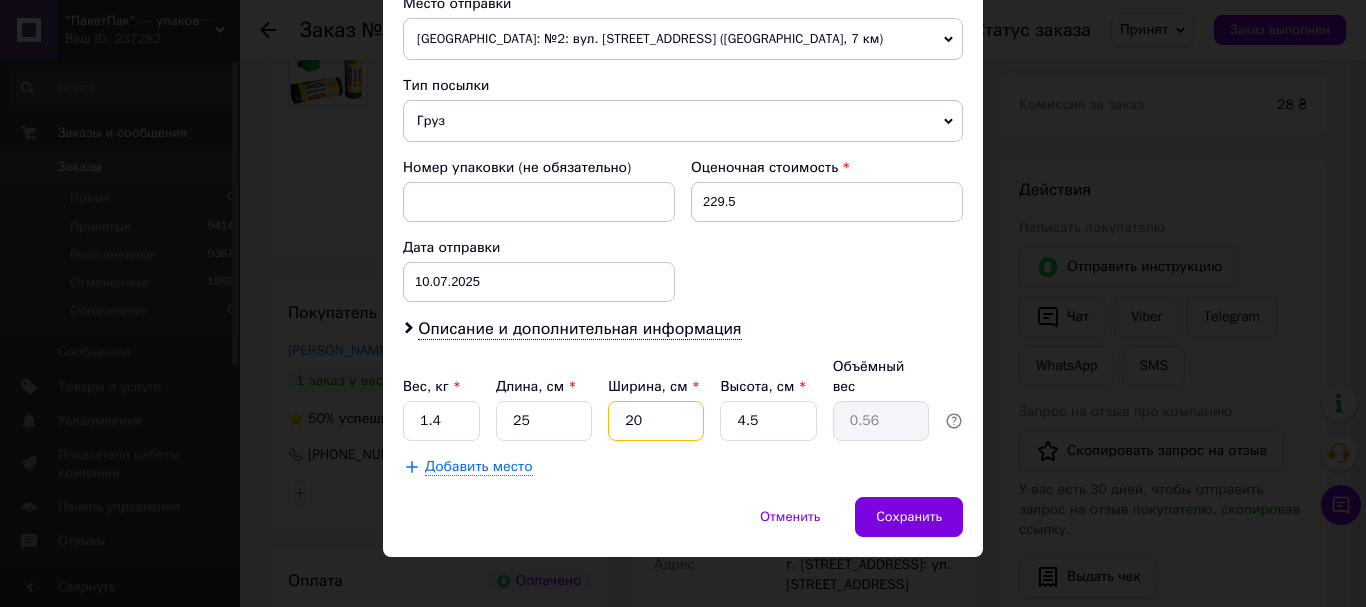 type on "20" 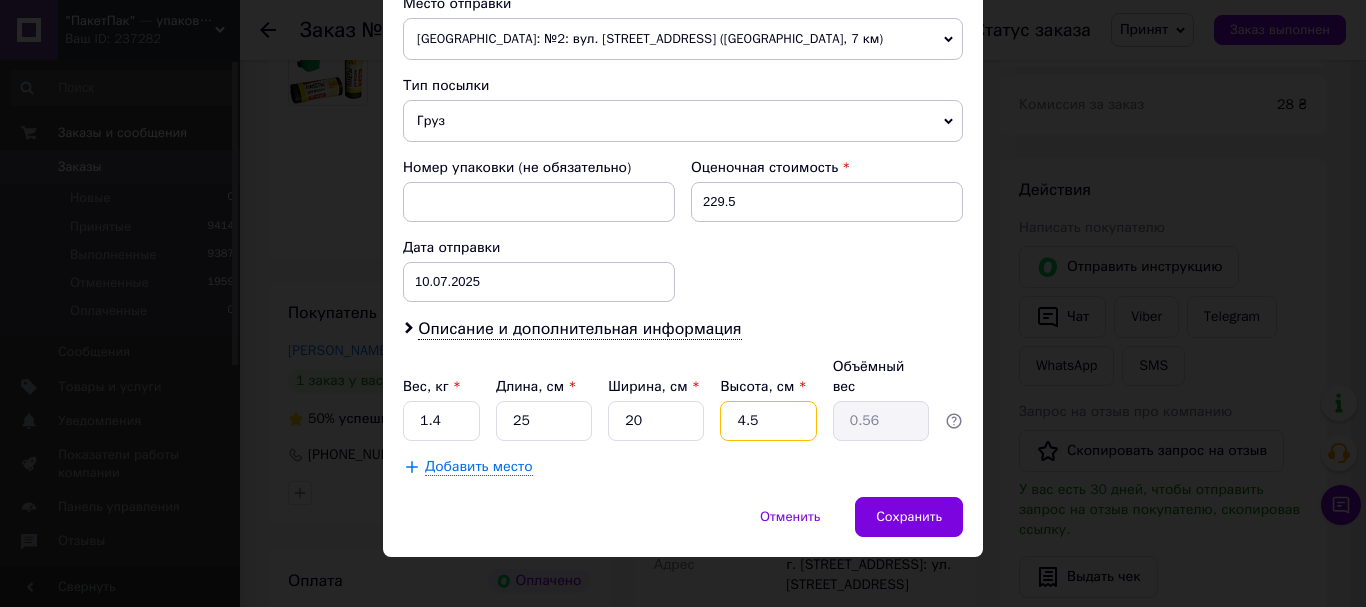 drag, startPoint x: 774, startPoint y: 398, endPoint x: 716, endPoint y: 396, distance: 58.034473 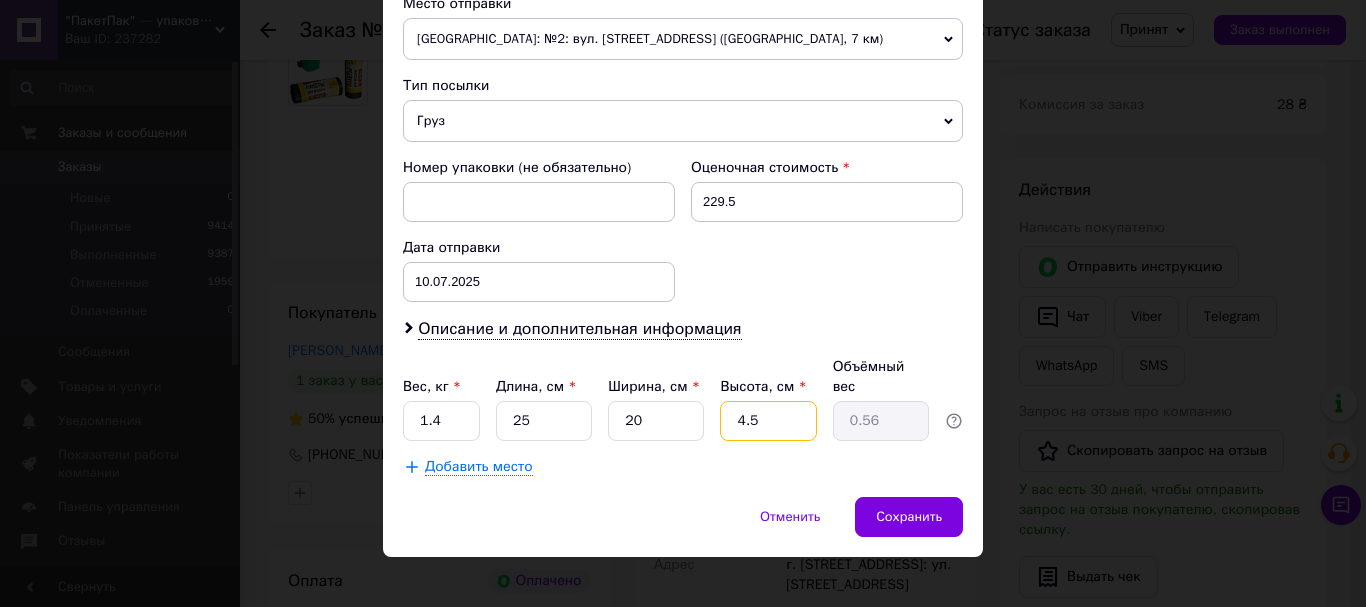 type on "5" 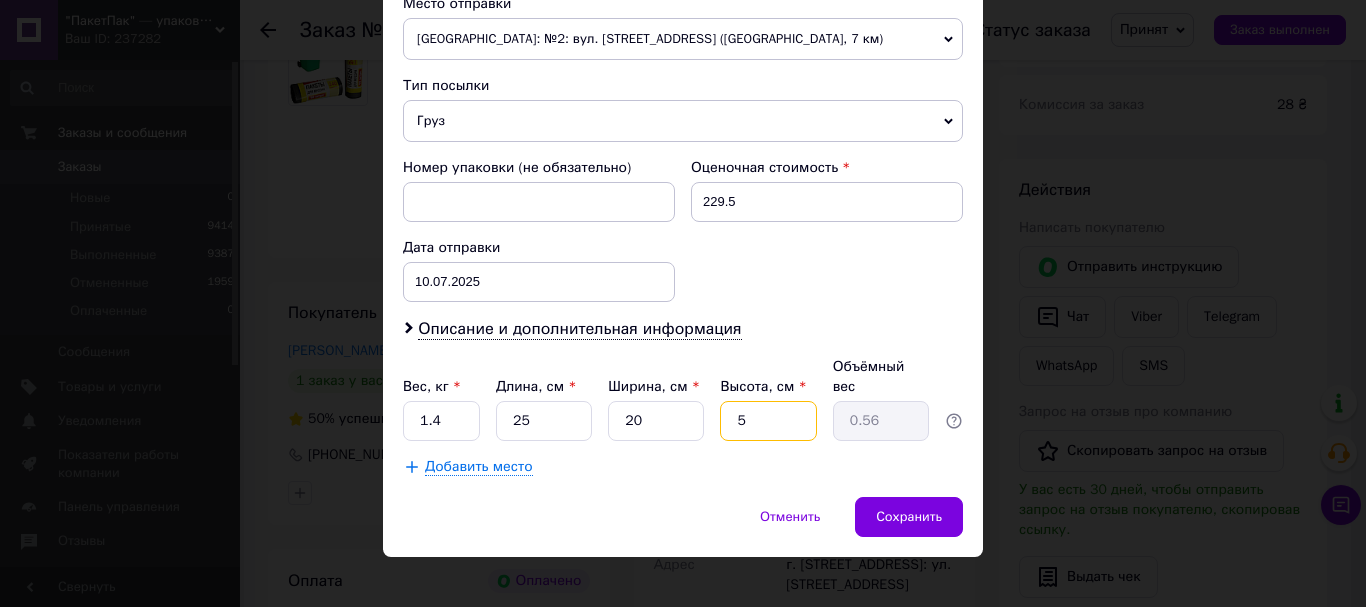 type on "0.63" 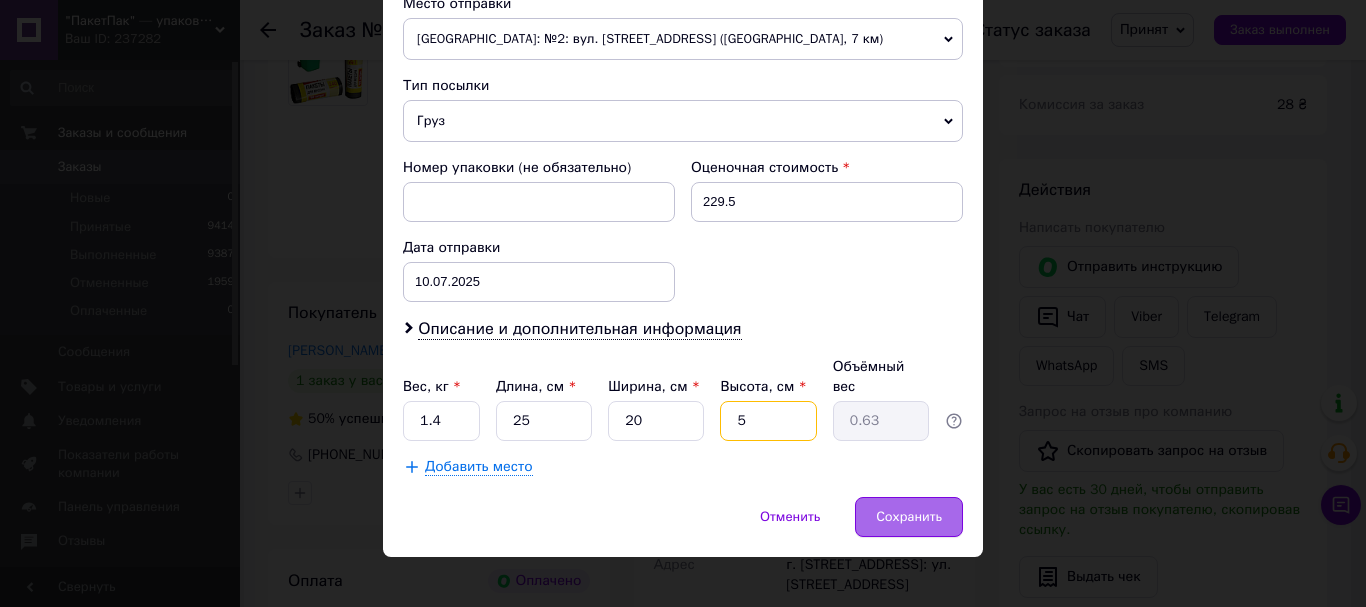 type on "5" 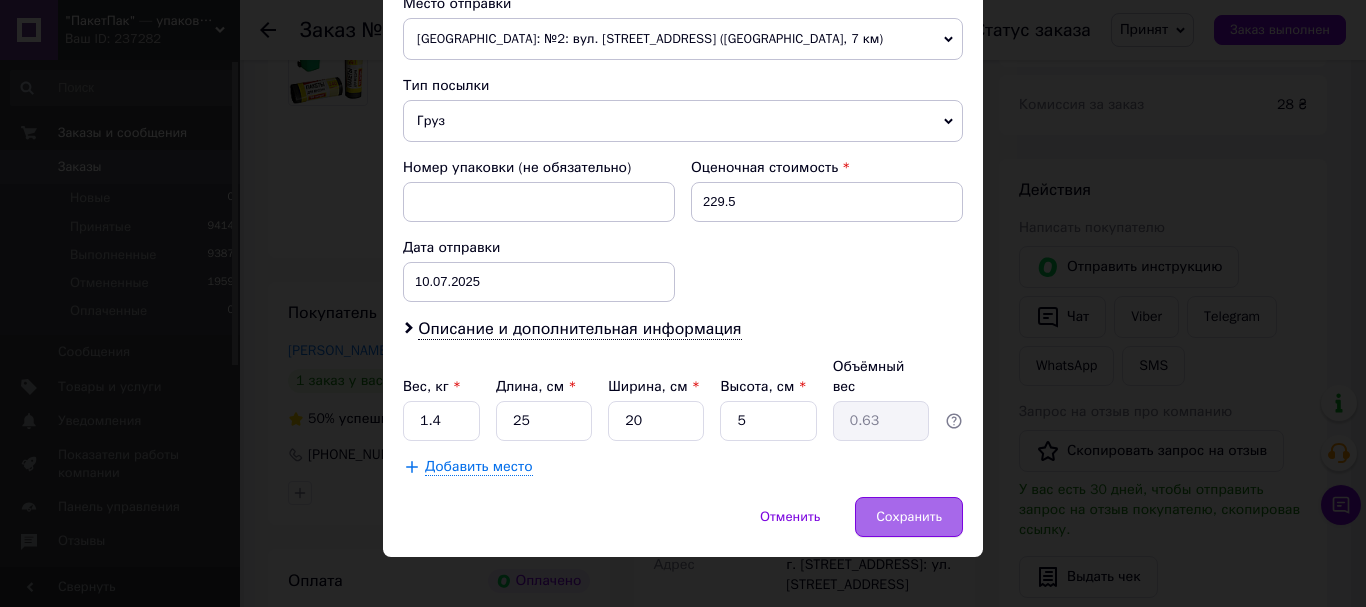 click on "Сохранить" at bounding box center [909, 517] 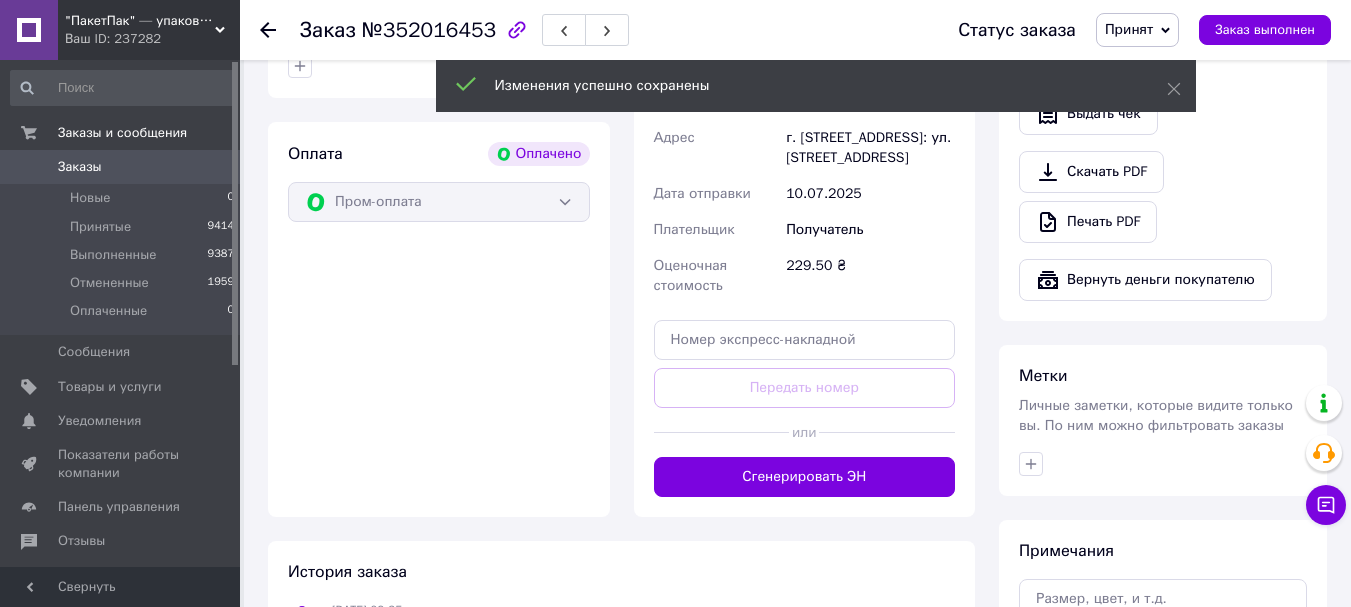 scroll, scrollTop: 800, scrollLeft: 0, axis: vertical 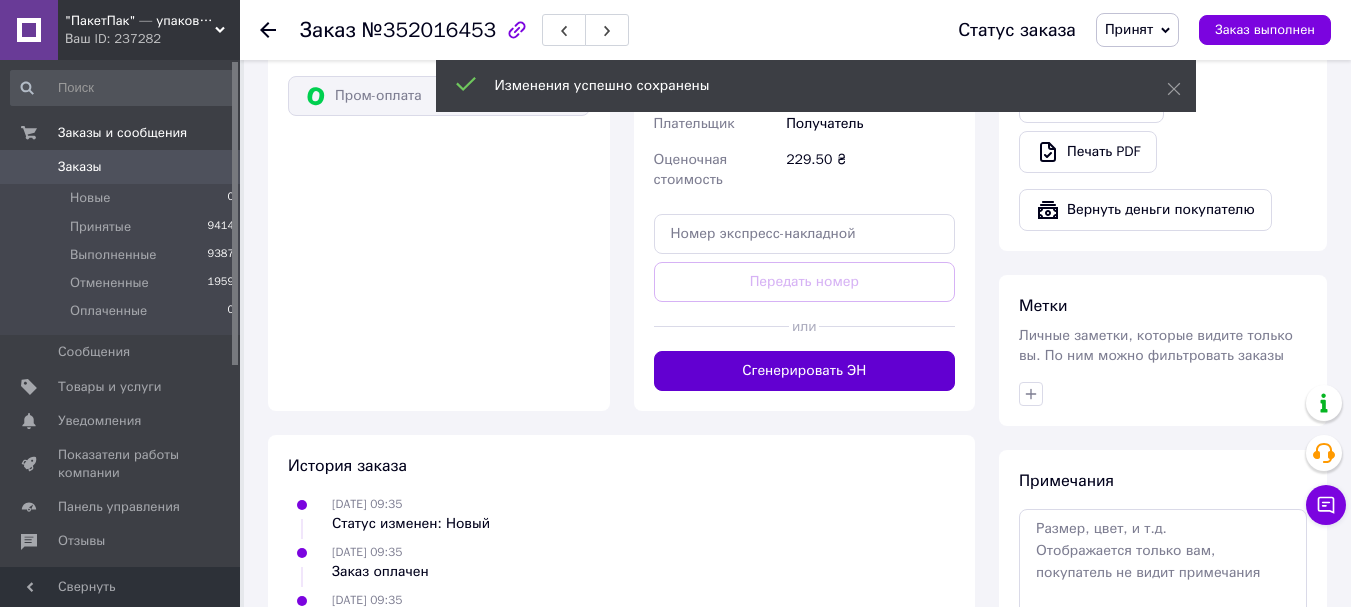 click on "Сгенерировать ЭН" at bounding box center [805, 371] 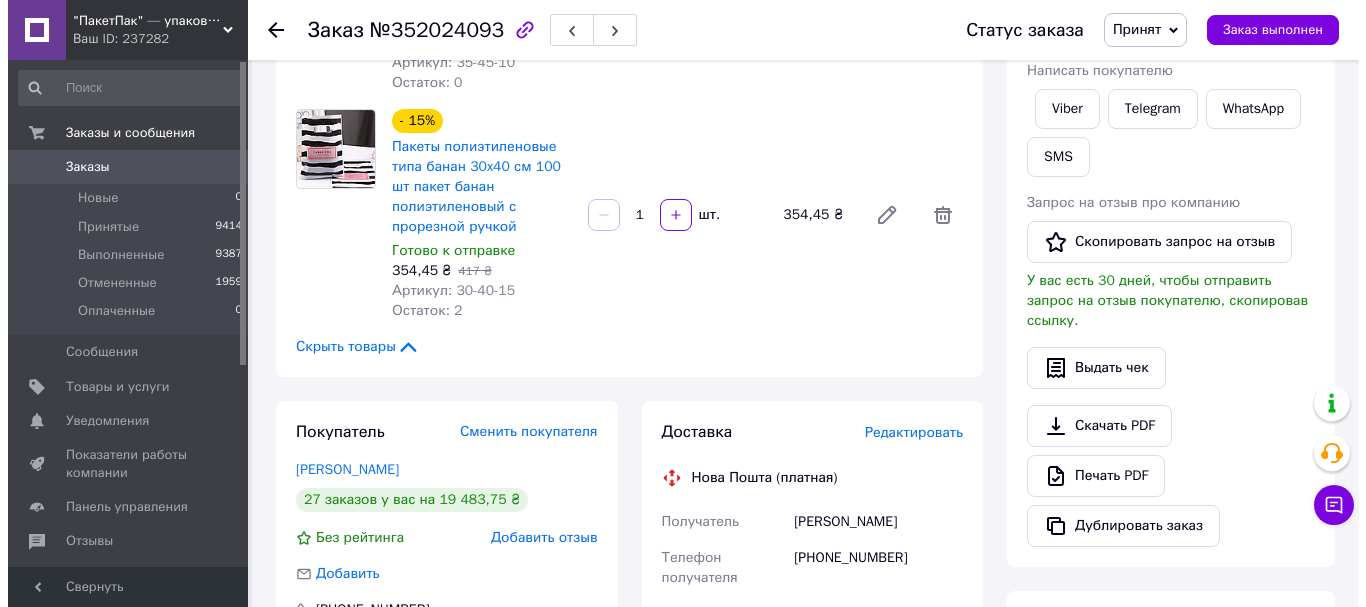 scroll, scrollTop: 333, scrollLeft: 0, axis: vertical 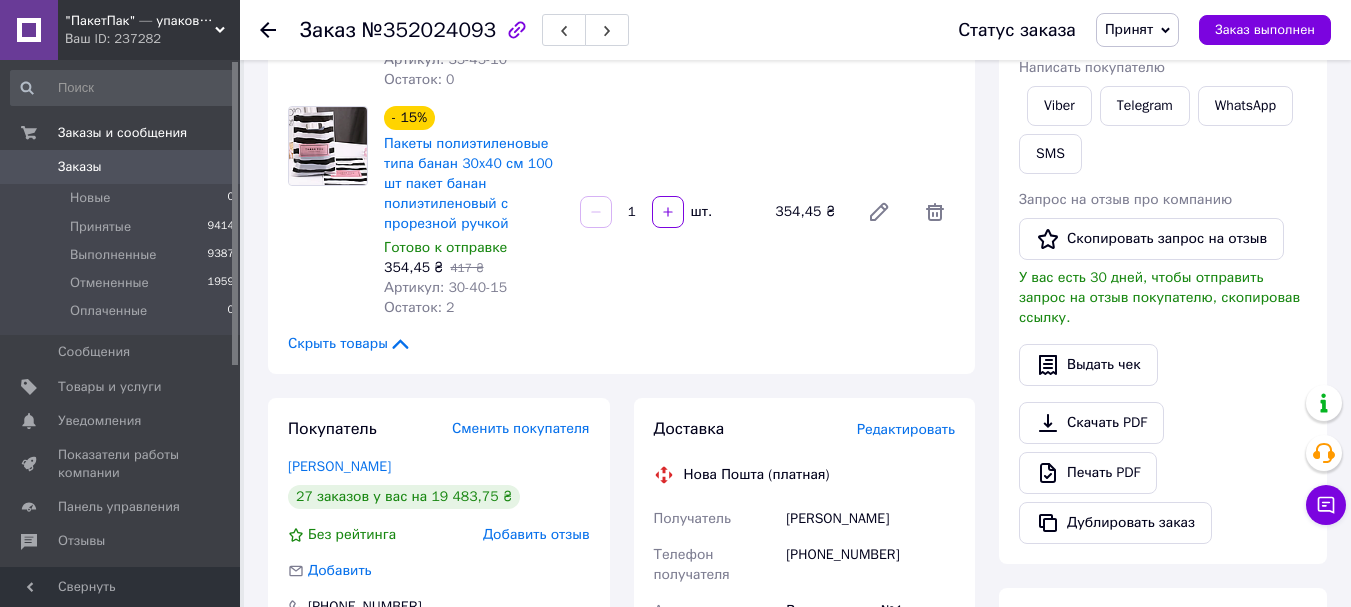 click on "Редактировать" at bounding box center [906, 429] 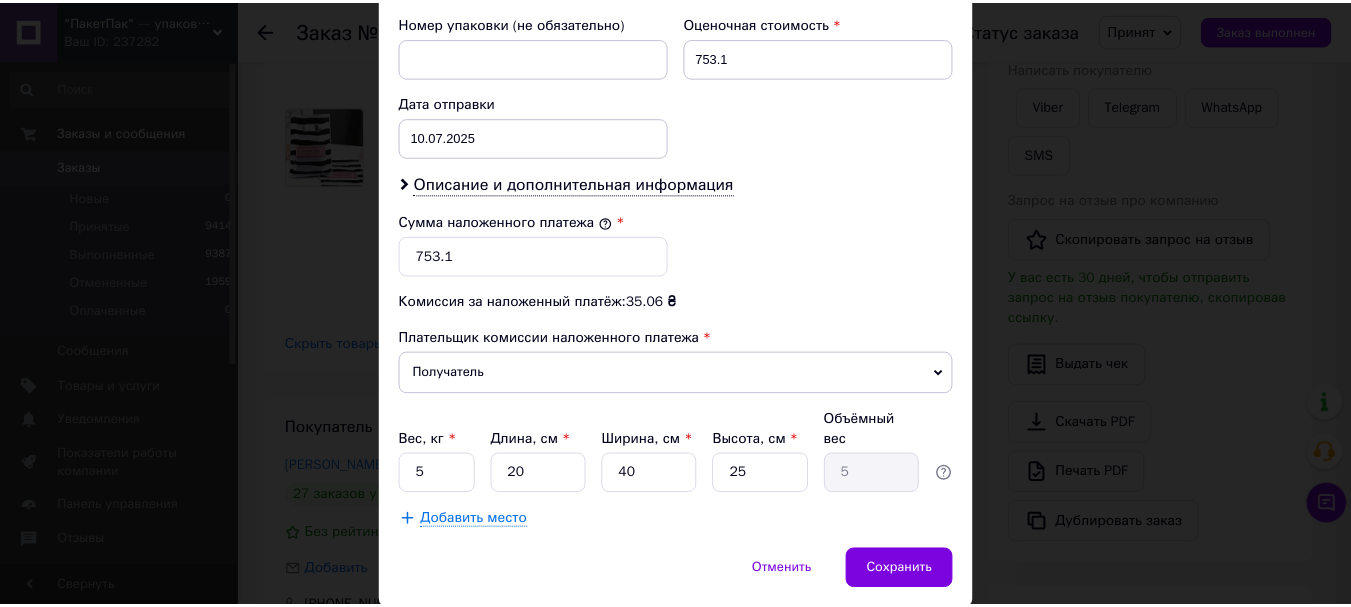 scroll, scrollTop: 867, scrollLeft: 0, axis: vertical 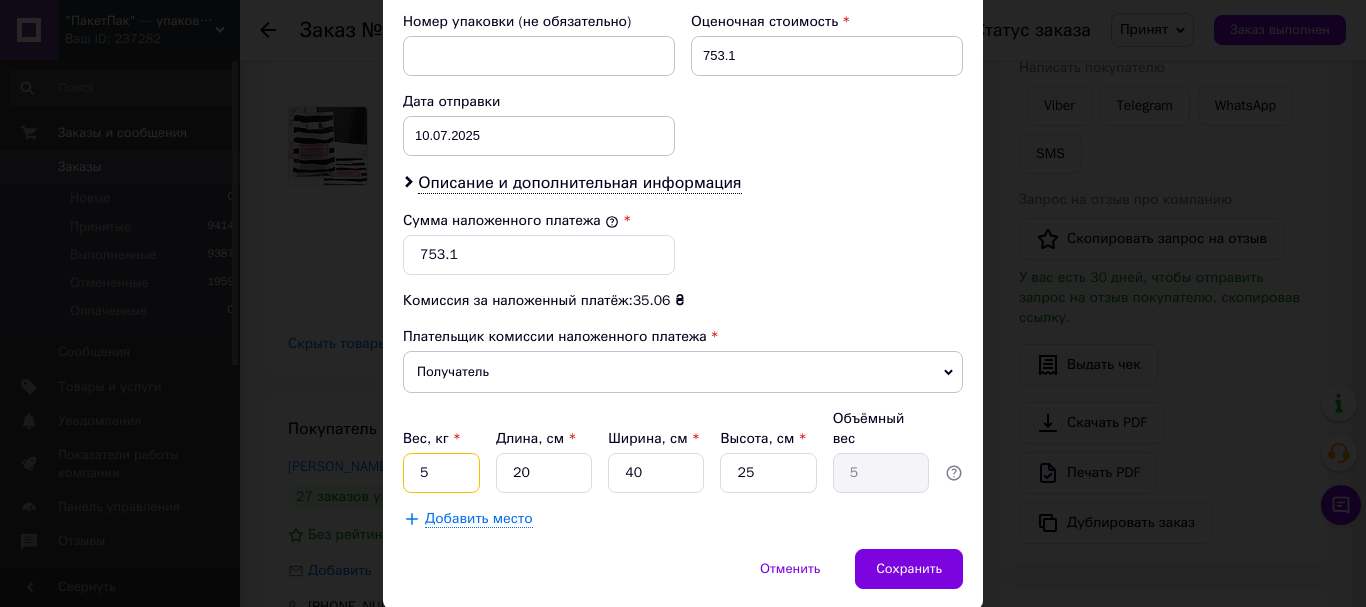 click on "5" at bounding box center [441, 473] 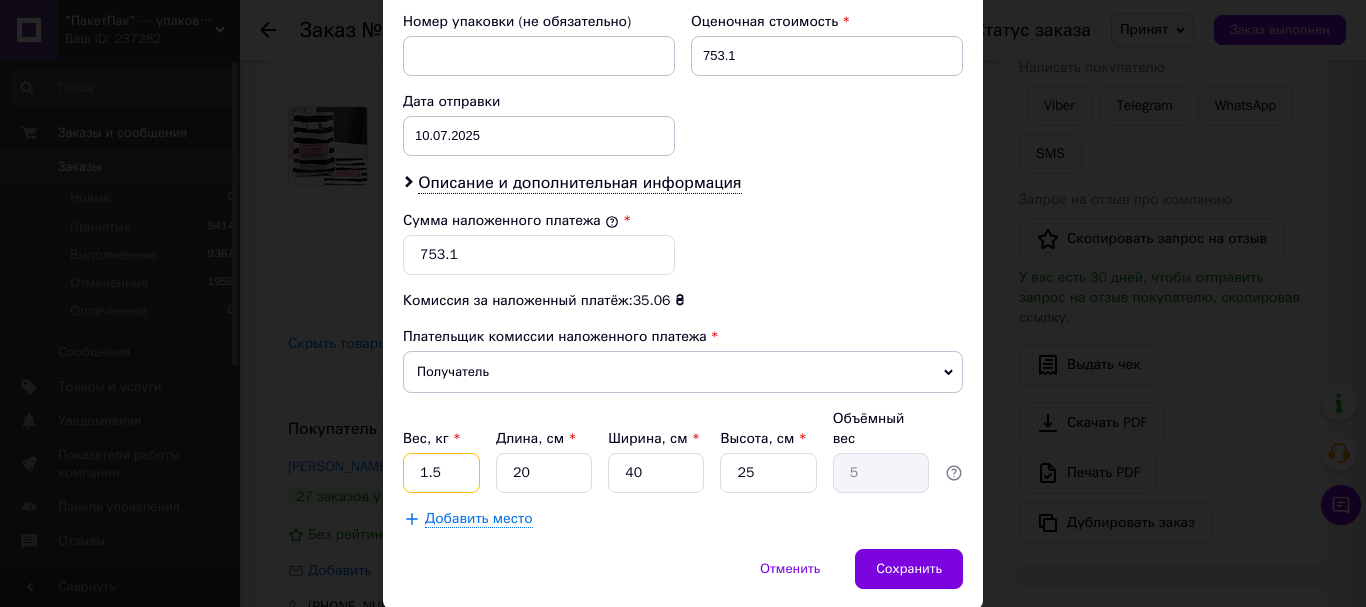 type on "1.5" 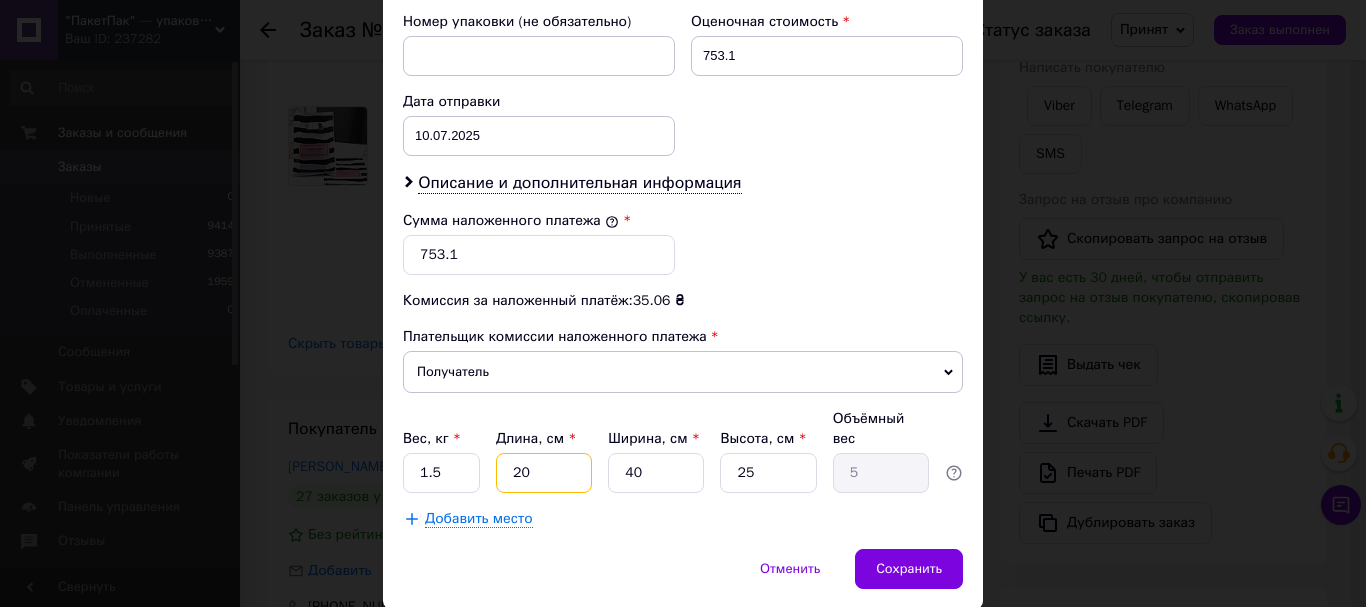 drag, startPoint x: 532, startPoint y: 453, endPoint x: 501, endPoint y: 453, distance: 31 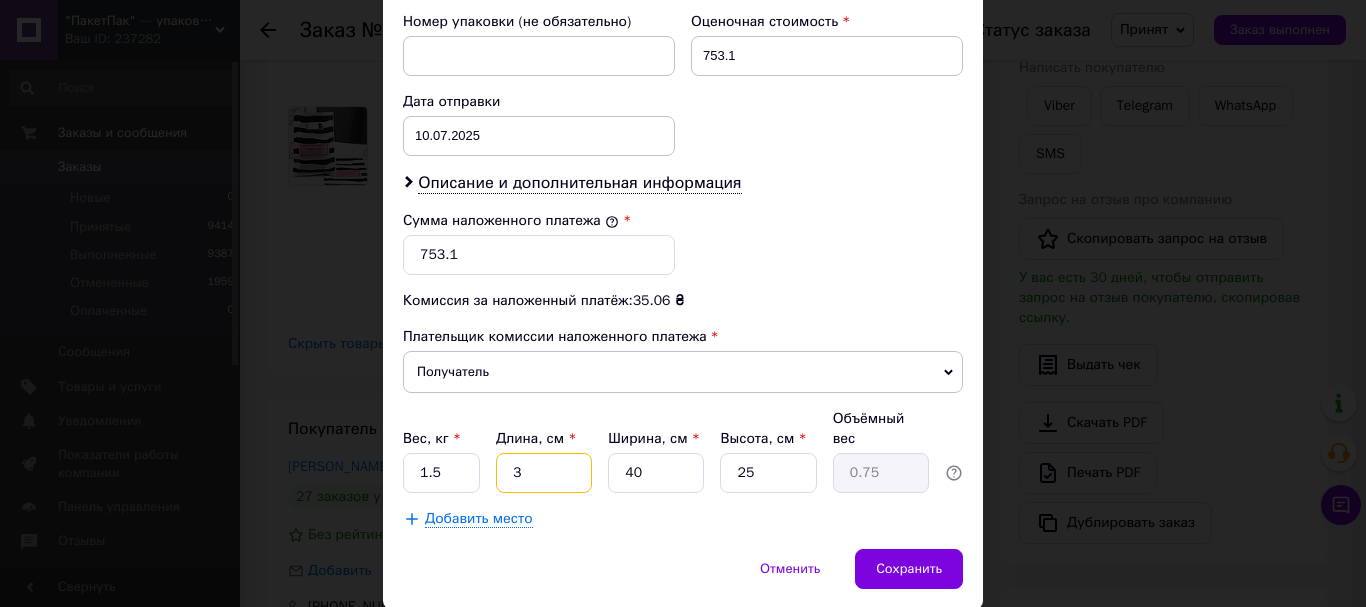 type on "35" 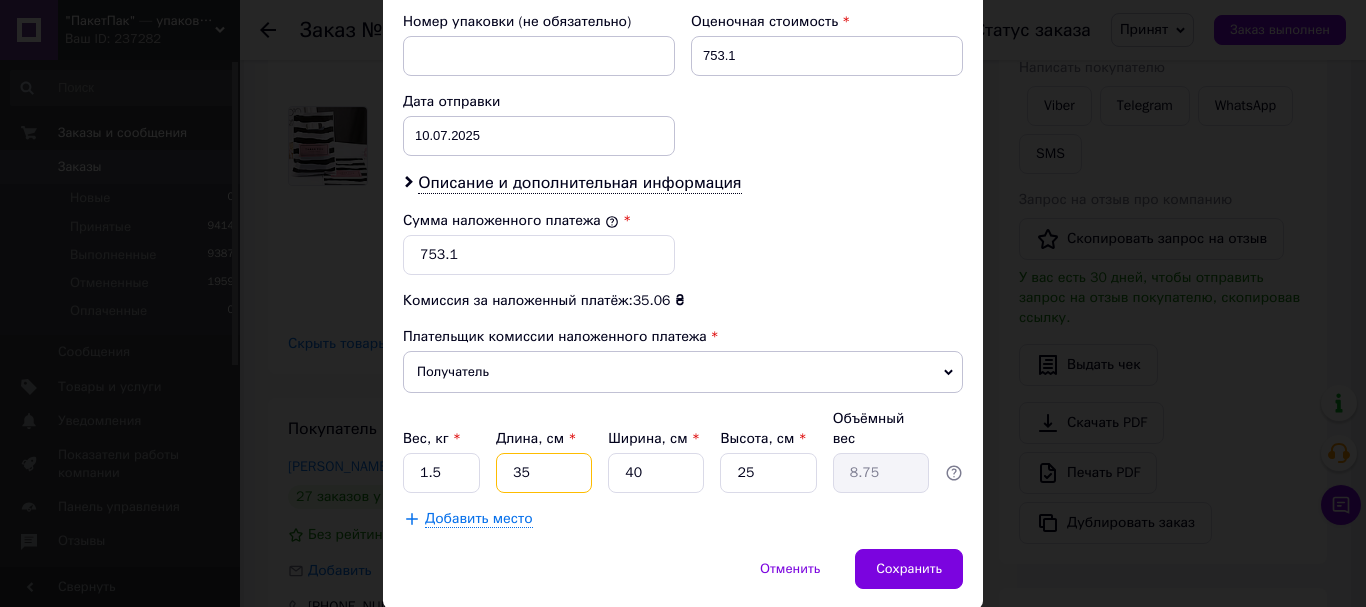 type on "35" 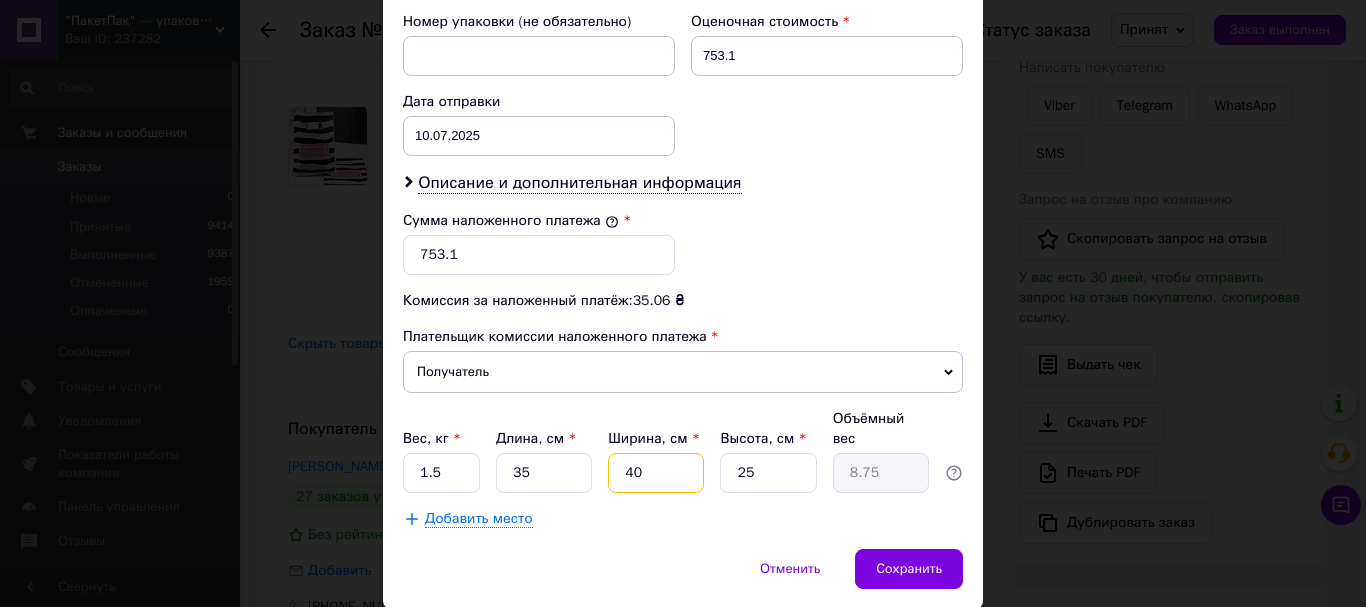 drag, startPoint x: 647, startPoint y: 455, endPoint x: 604, endPoint y: 449, distance: 43.416588 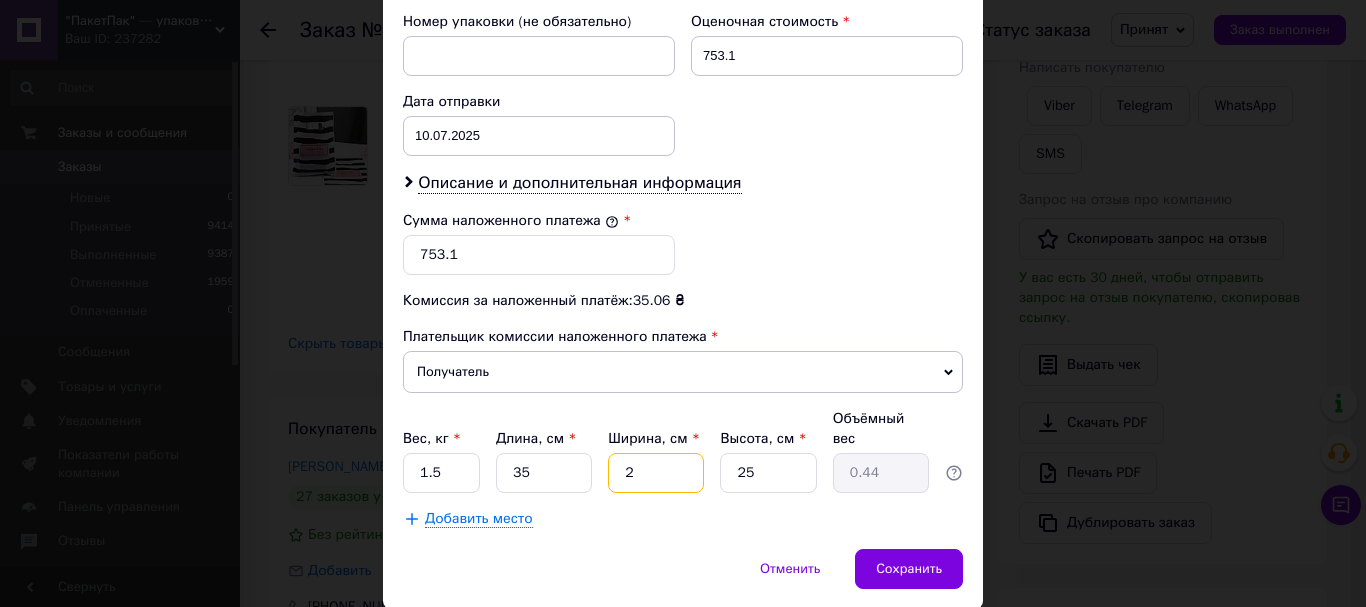 type on "20" 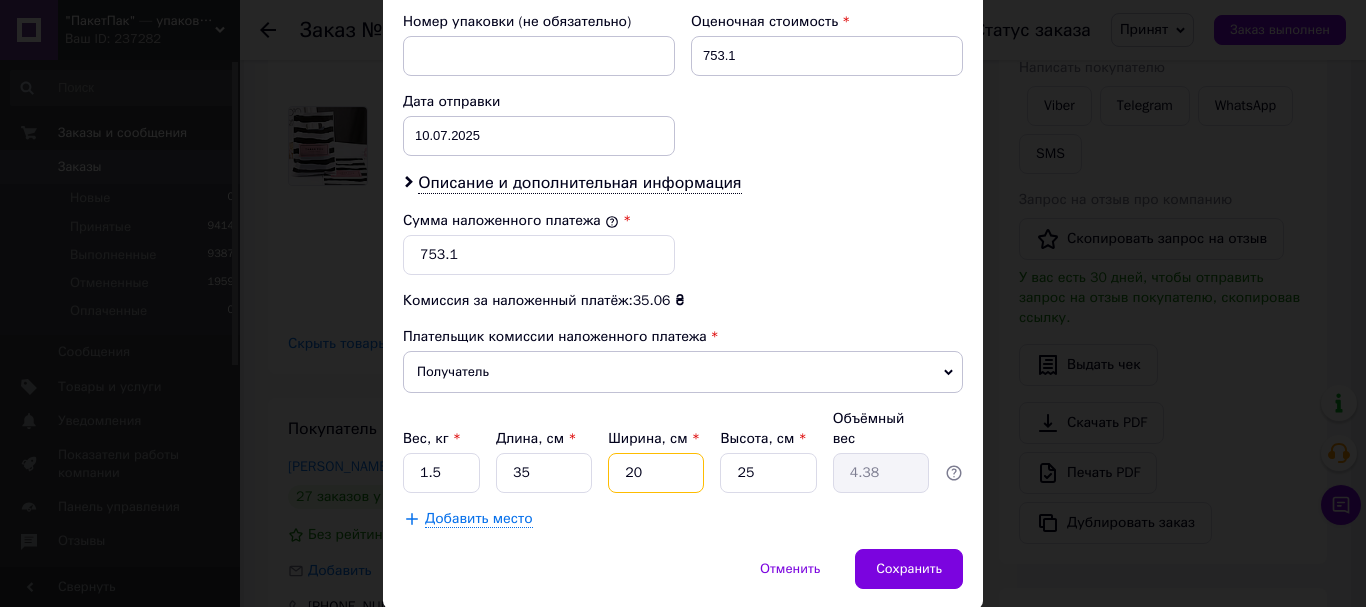 type on "20" 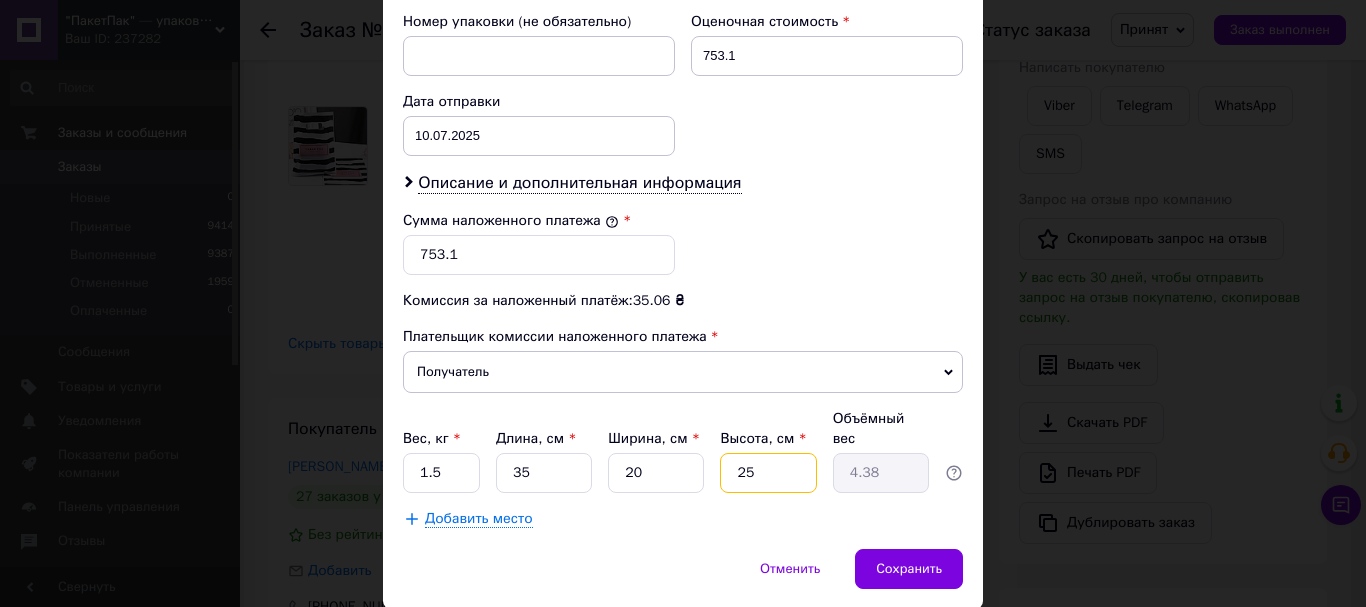 drag, startPoint x: 768, startPoint y: 454, endPoint x: 723, endPoint y: 454, distance: 45 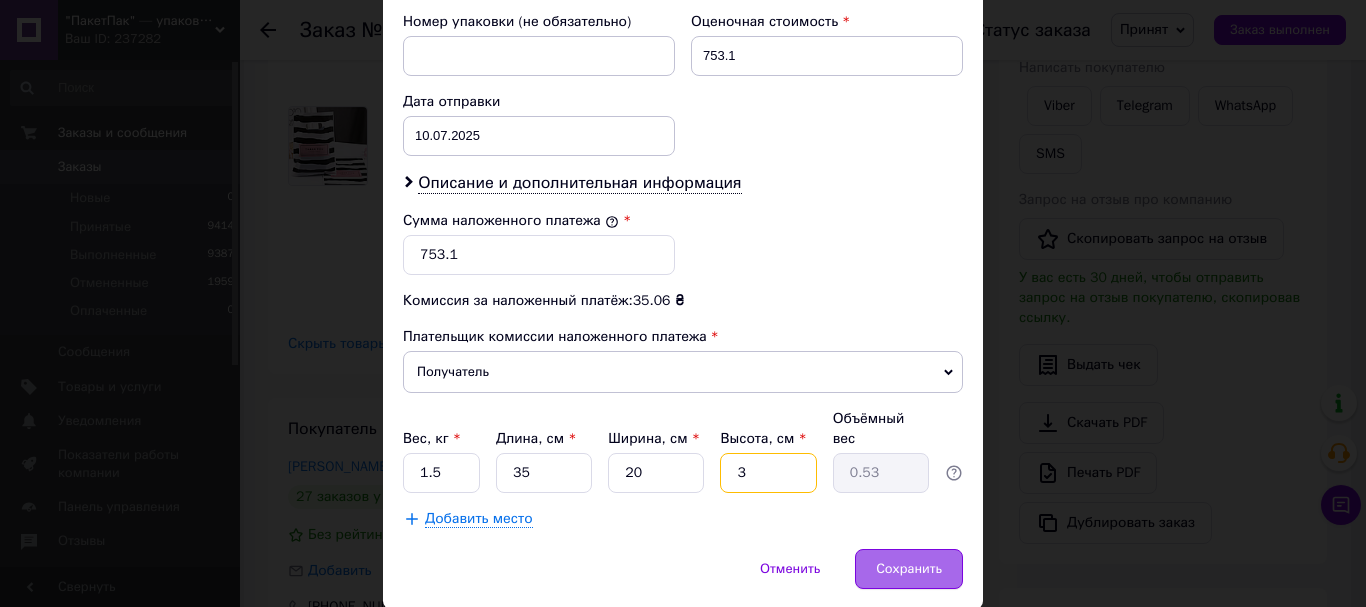 type on "3" 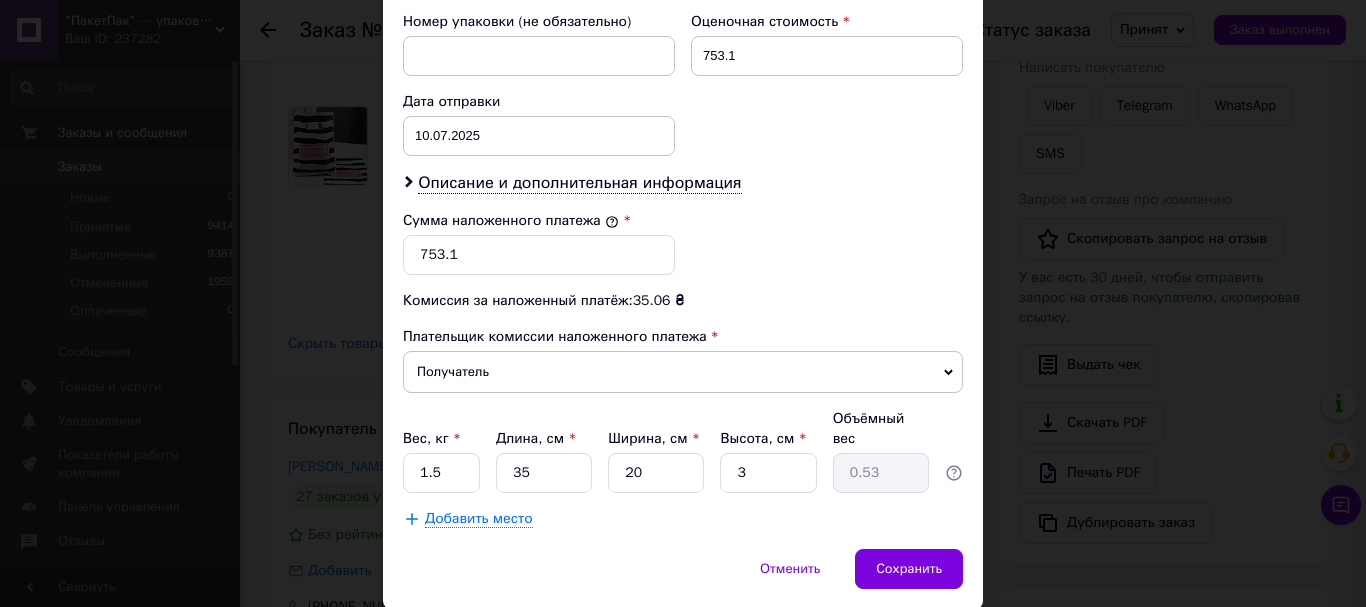drag, startPoint x: 877, startPoint y: 536, endPoint x: 872, endPoint y: 518, distance: 18.681541 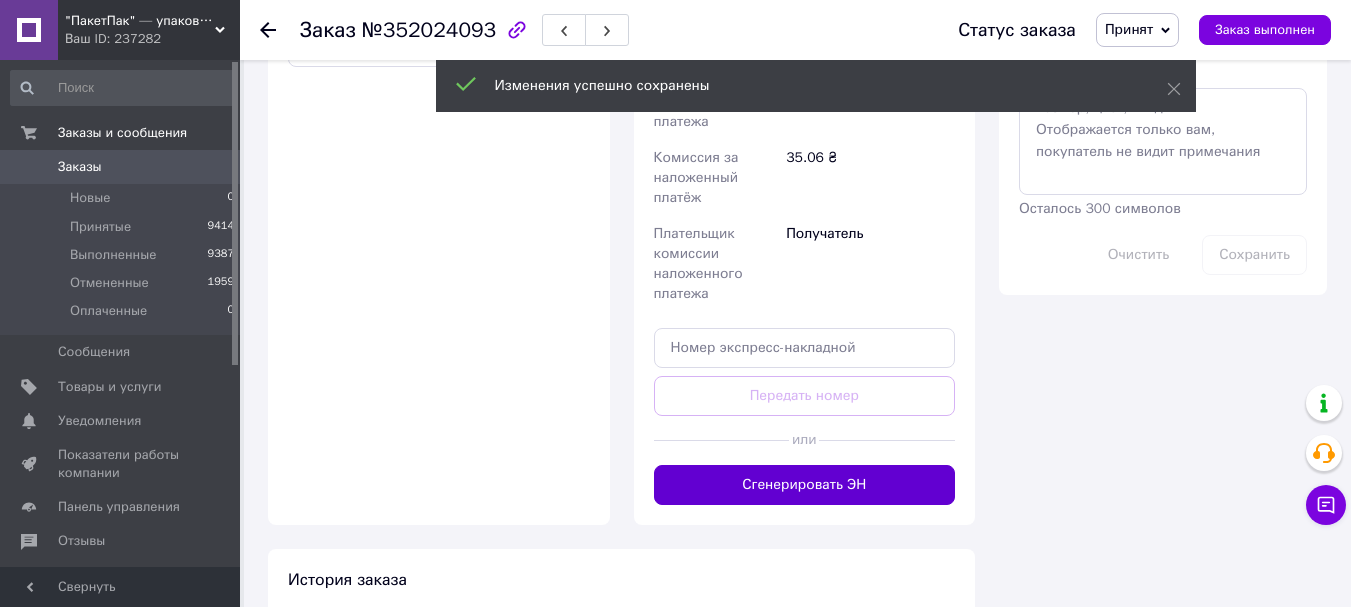 scroll, scrollTop: 1067, scrollLeft: 0, axis: vertical 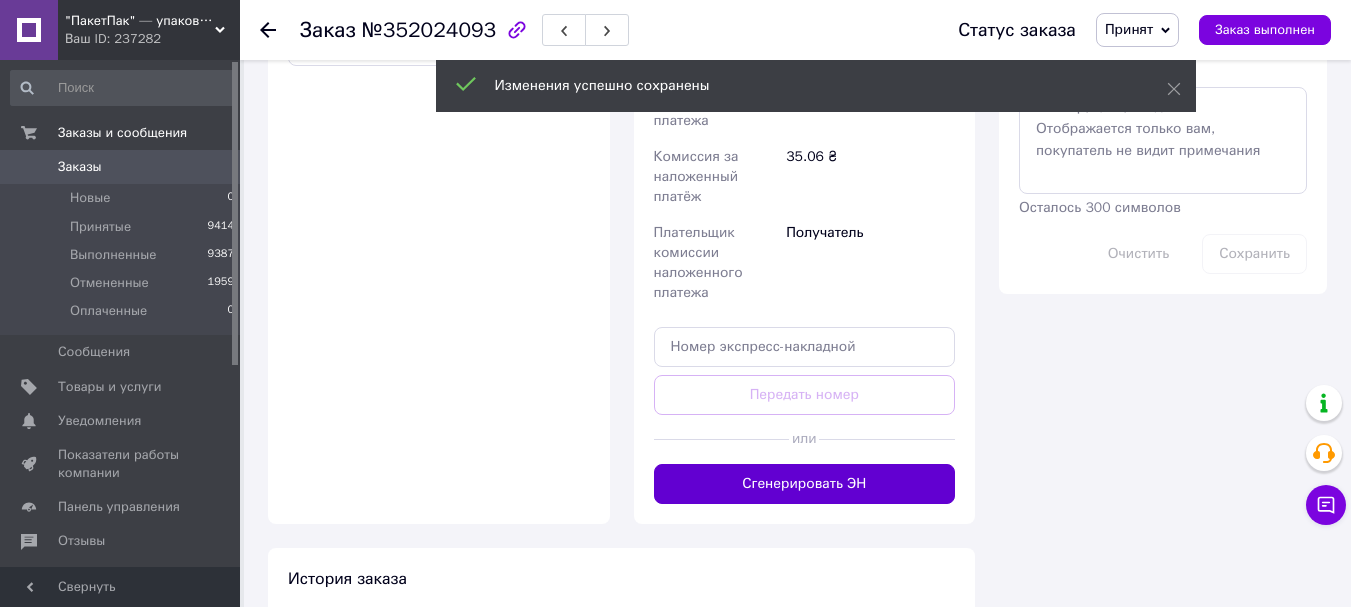 click on "Сгенерировать ЭН" at bounding box center (805, 484) 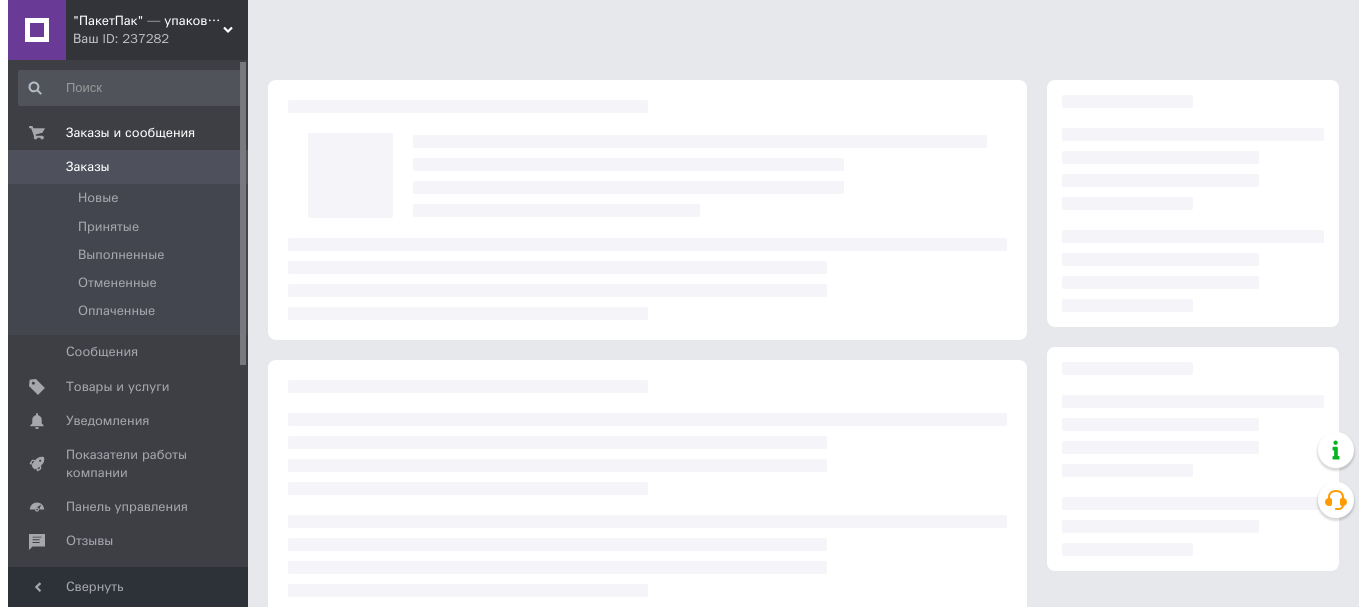 scroll, scrollTop: 0, scrollLeft: 0, axis: both 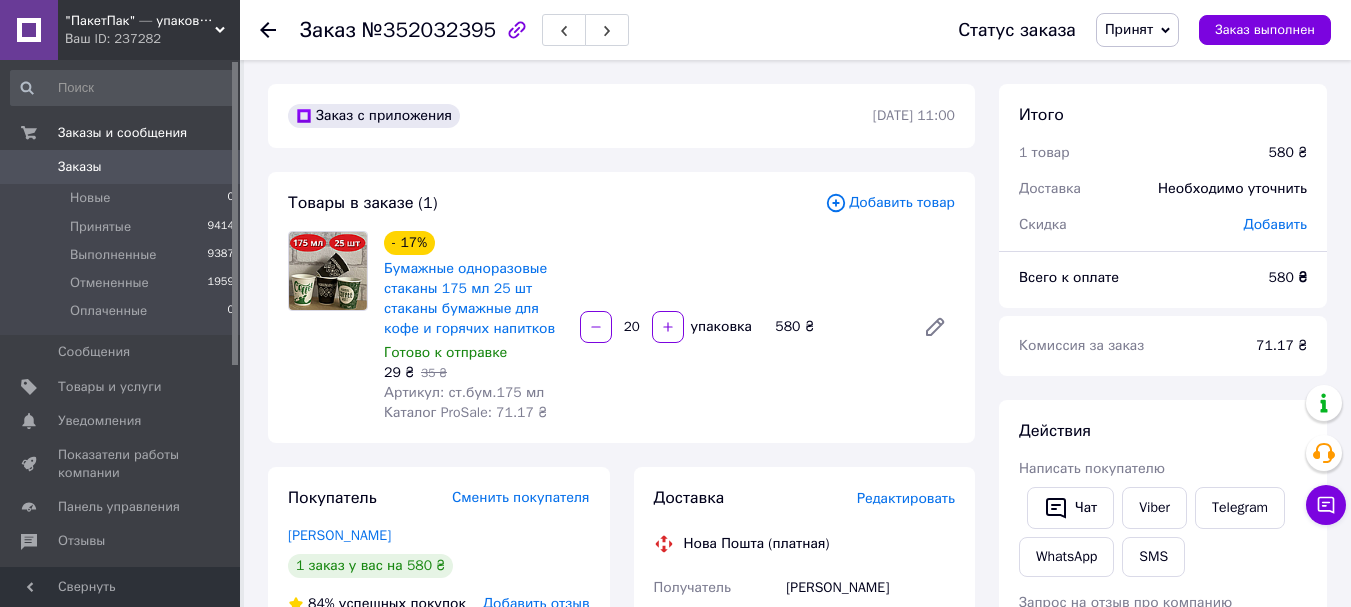 click on "Редактировать" at bounding box center [906, 498] 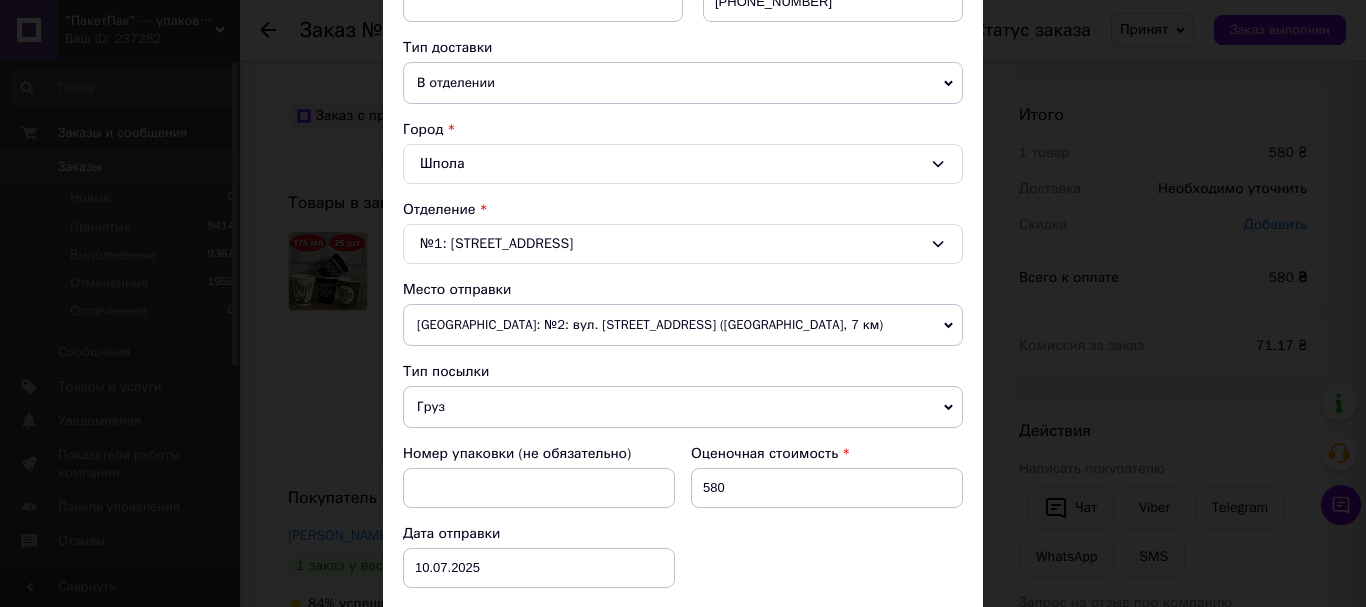scroll, scrollTop: 600, scrollLeft: 0, axis: vertical 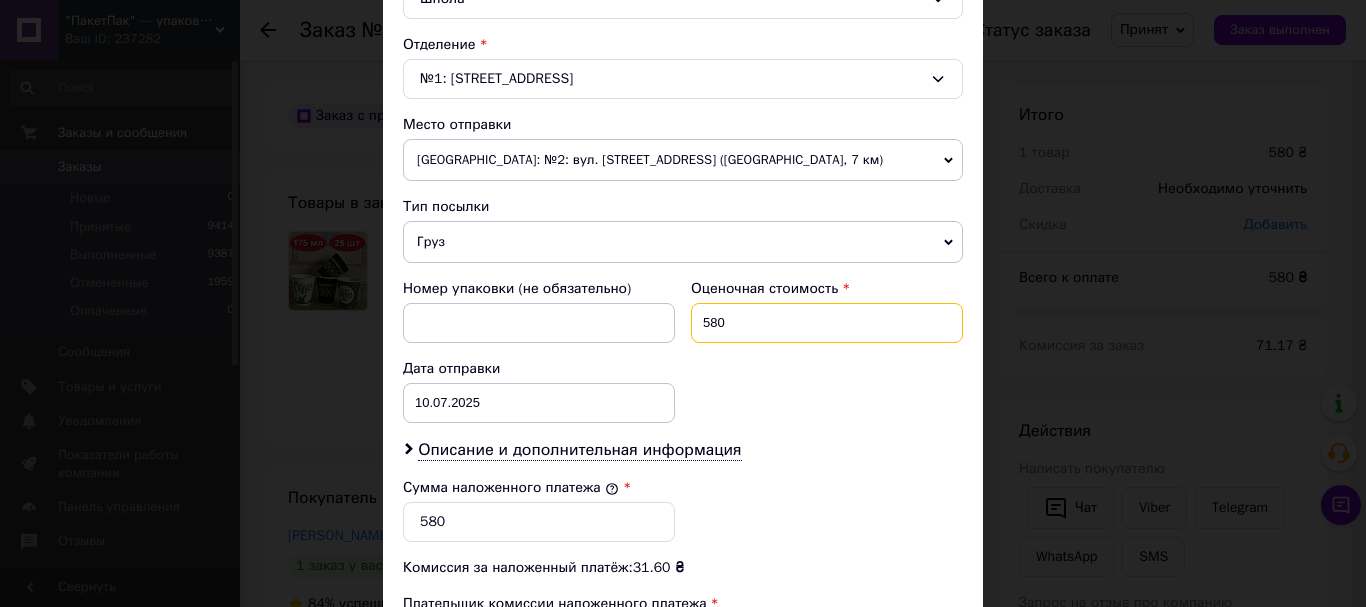 drag, startPoint x: 743, startPoint y: 331, endPoint x: 700, endPoint y: 322, distance: 43.931767 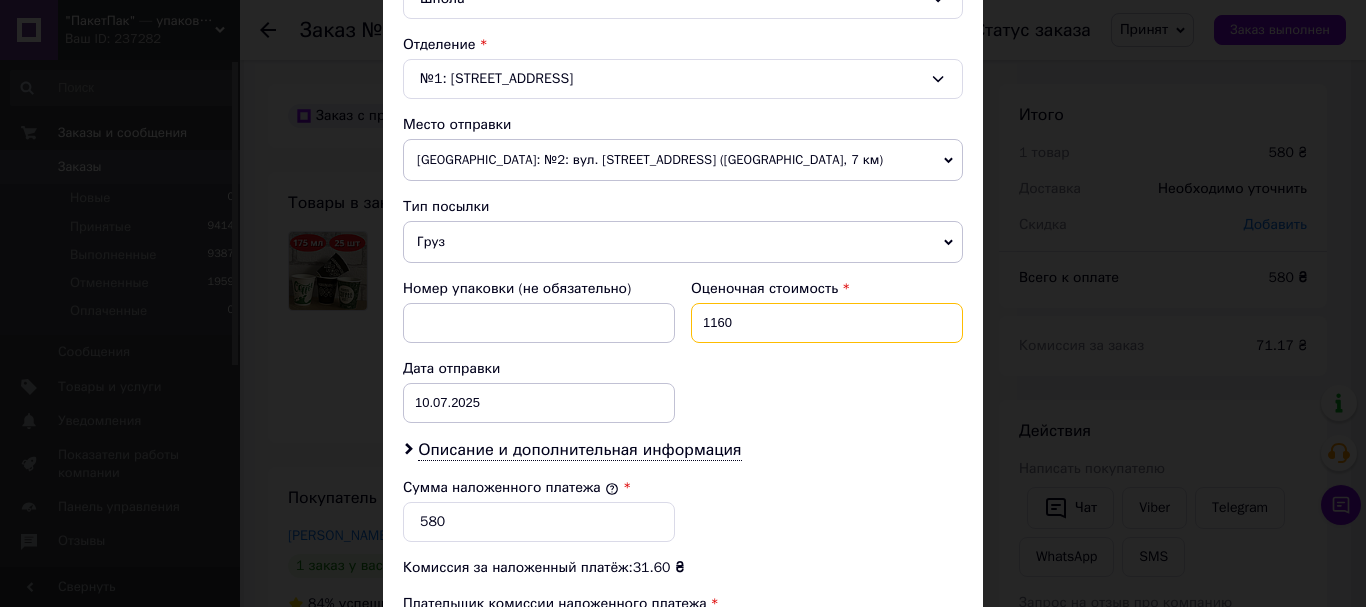 type on "1160" 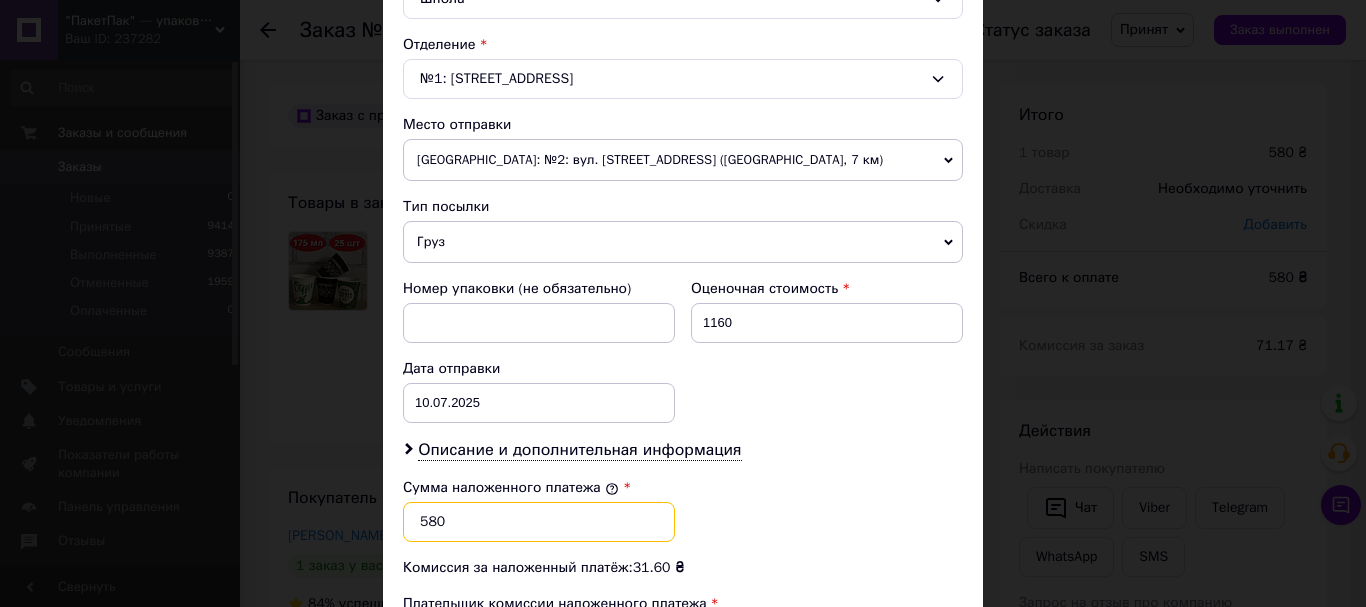 drag, startPoint x: 451, startPoint y: 520, endPoint x: 392, endPoint y: 528, distance: 59.5399 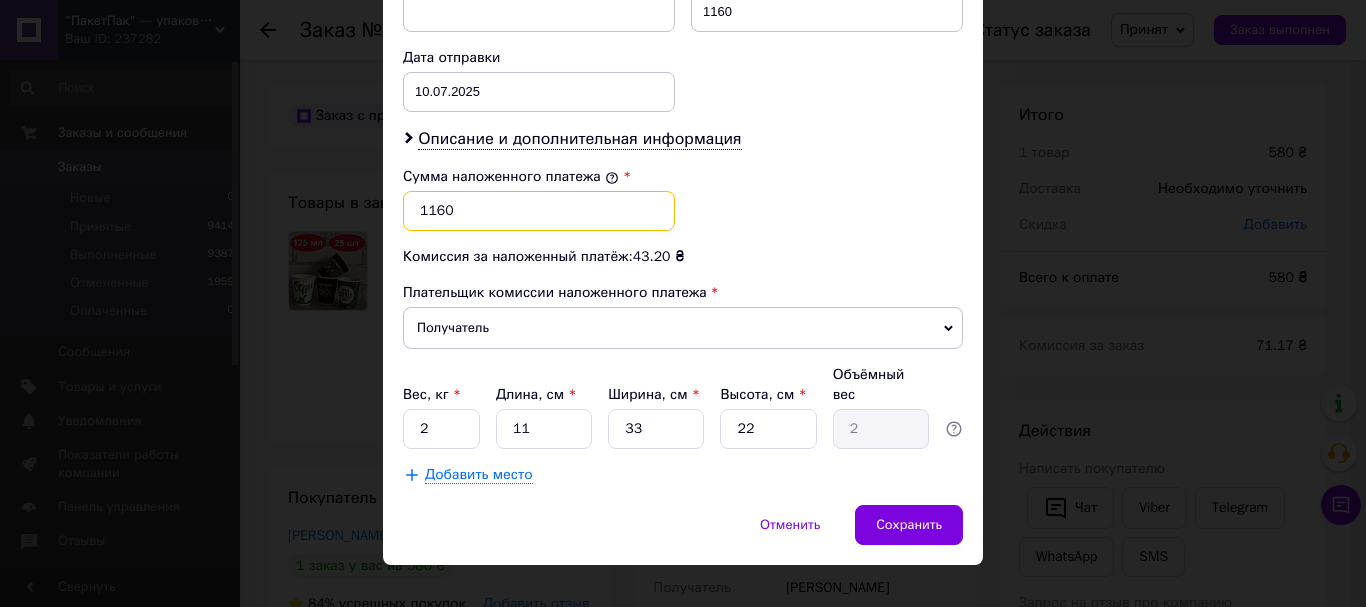 scroll, scrollTop: 919, scrollLeft: 0, axis: vertical 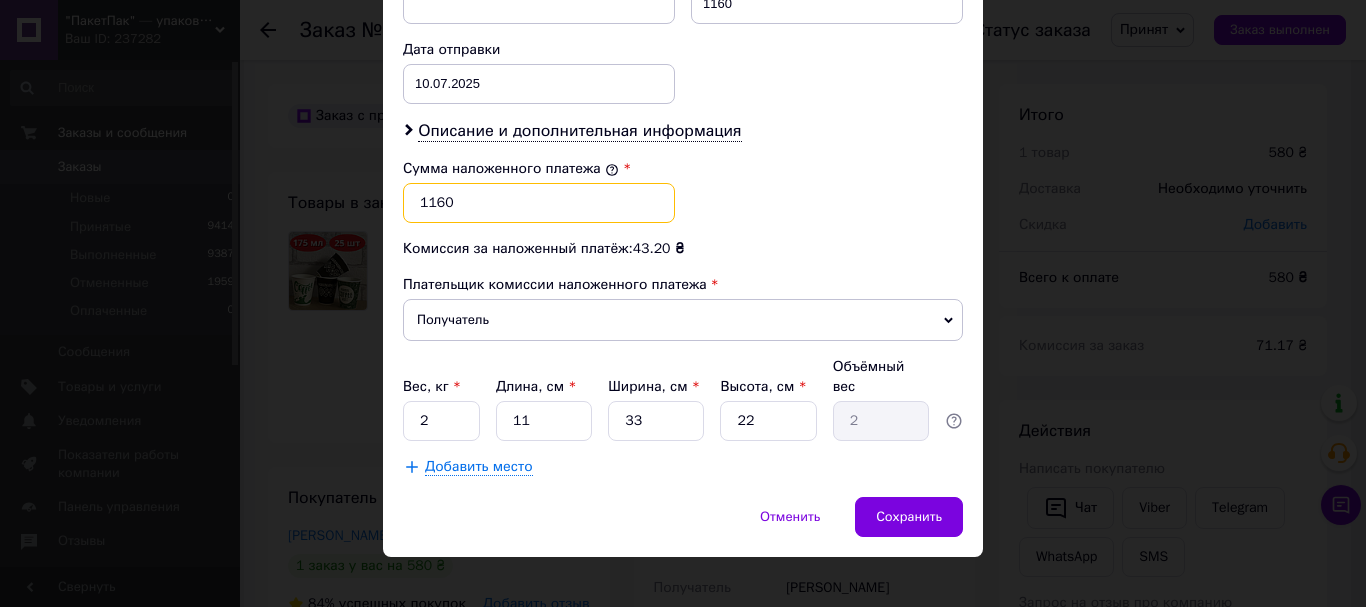 type on "1160" 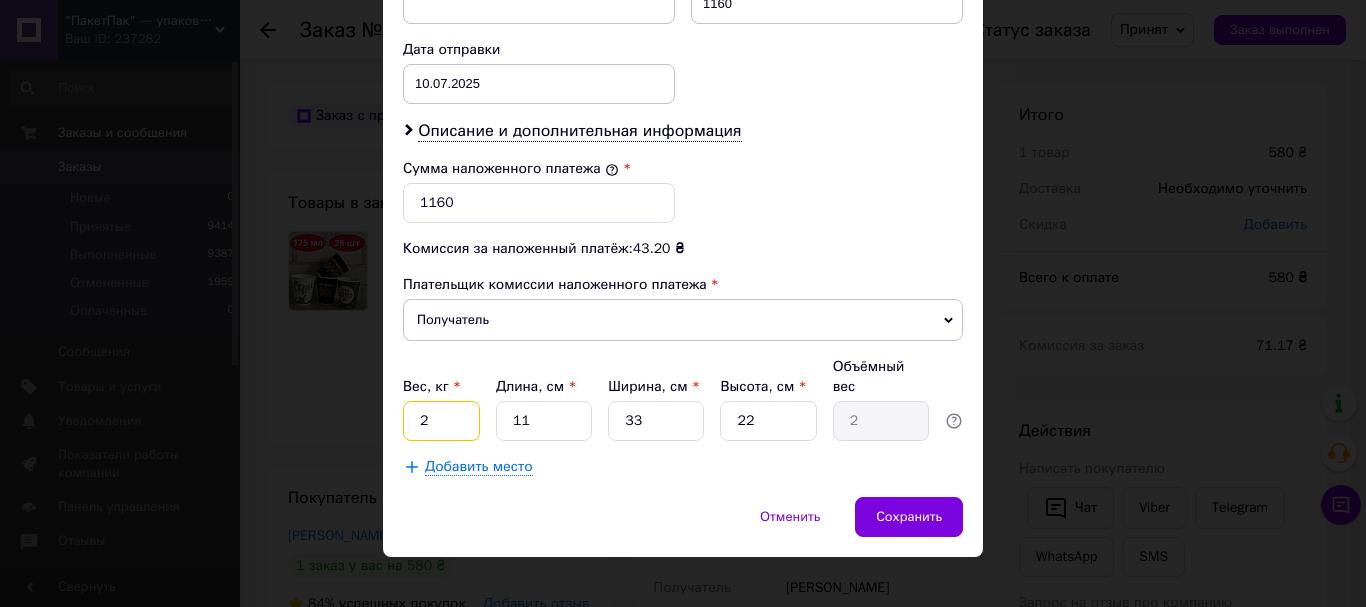 drag, startPoint x: 446, startPoint y: 397, endPoint x: 414, endPoint y: 397, distance: 32 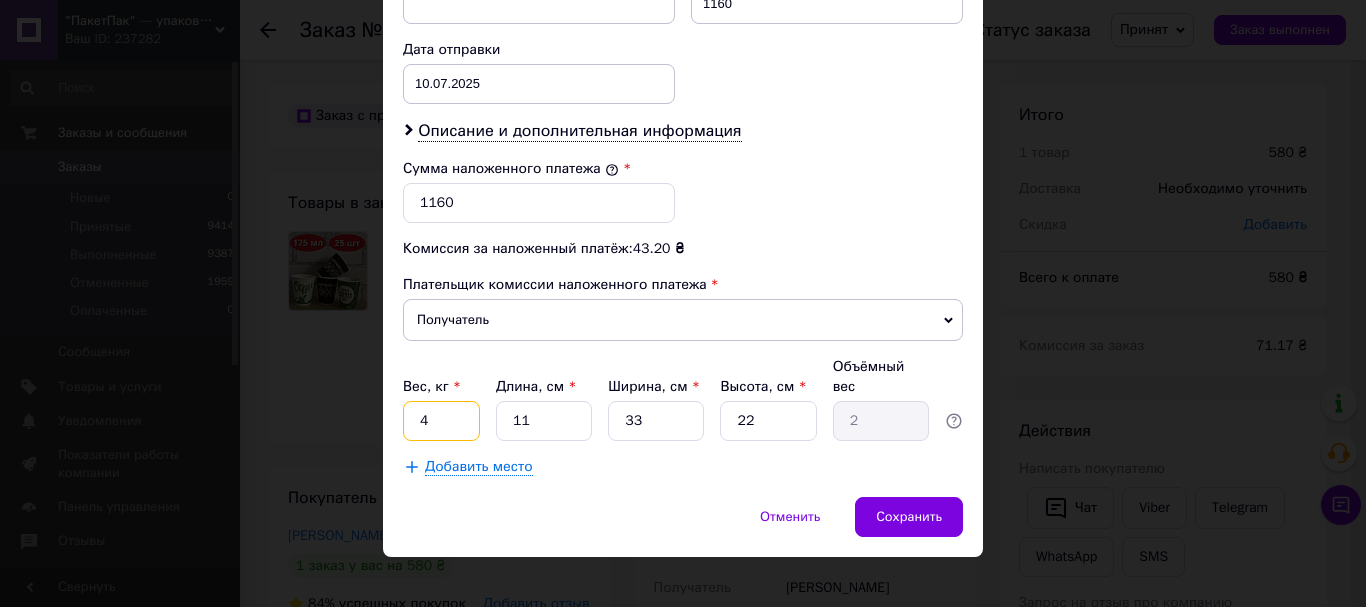 type on "4" 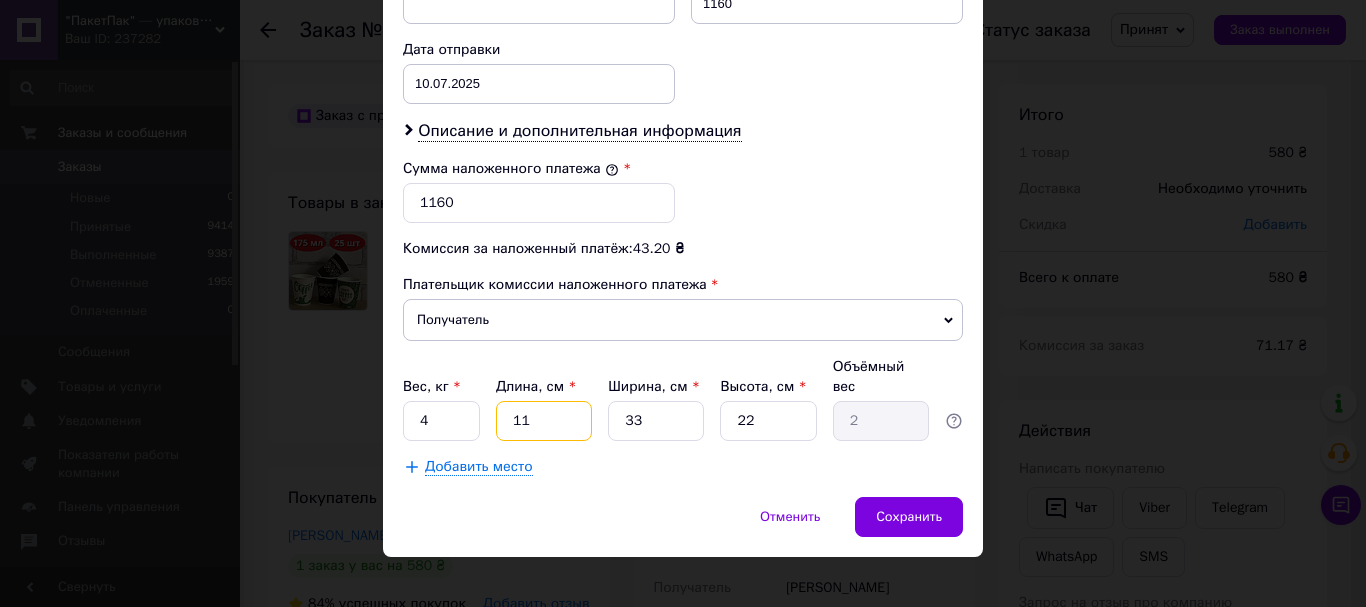 drag, startPoint x: 558, startPoint y: 399, endPoint x: 505, endPoint y: 401, distance: 53.037724 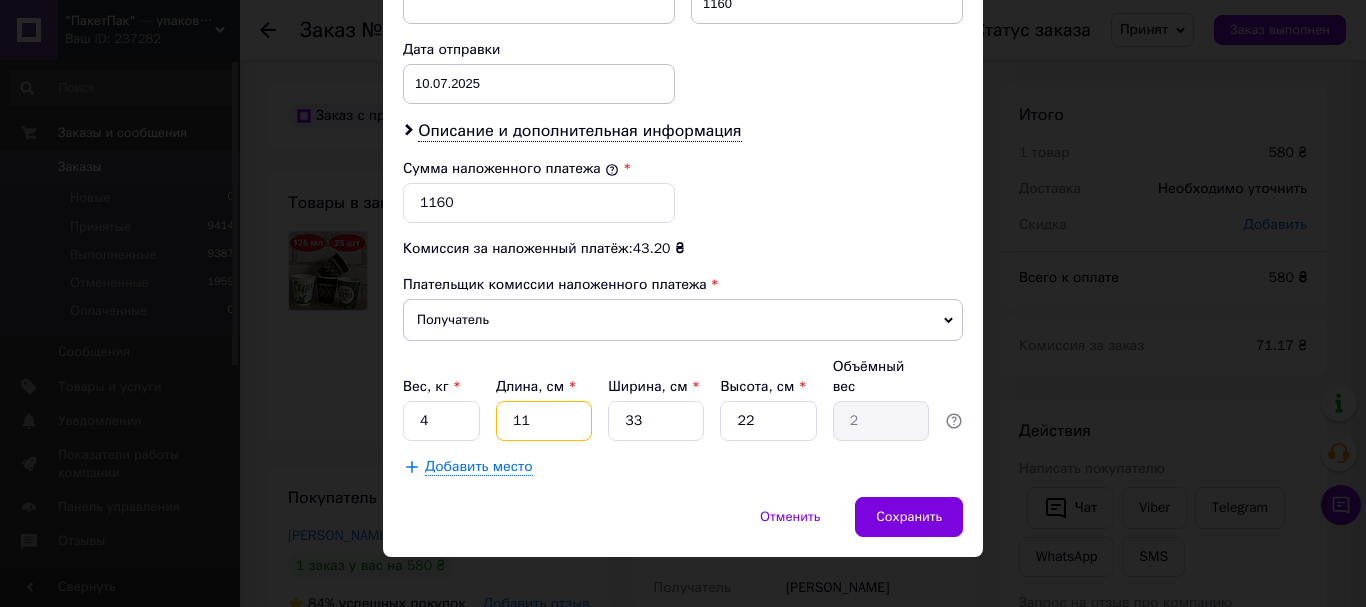 type on "4" 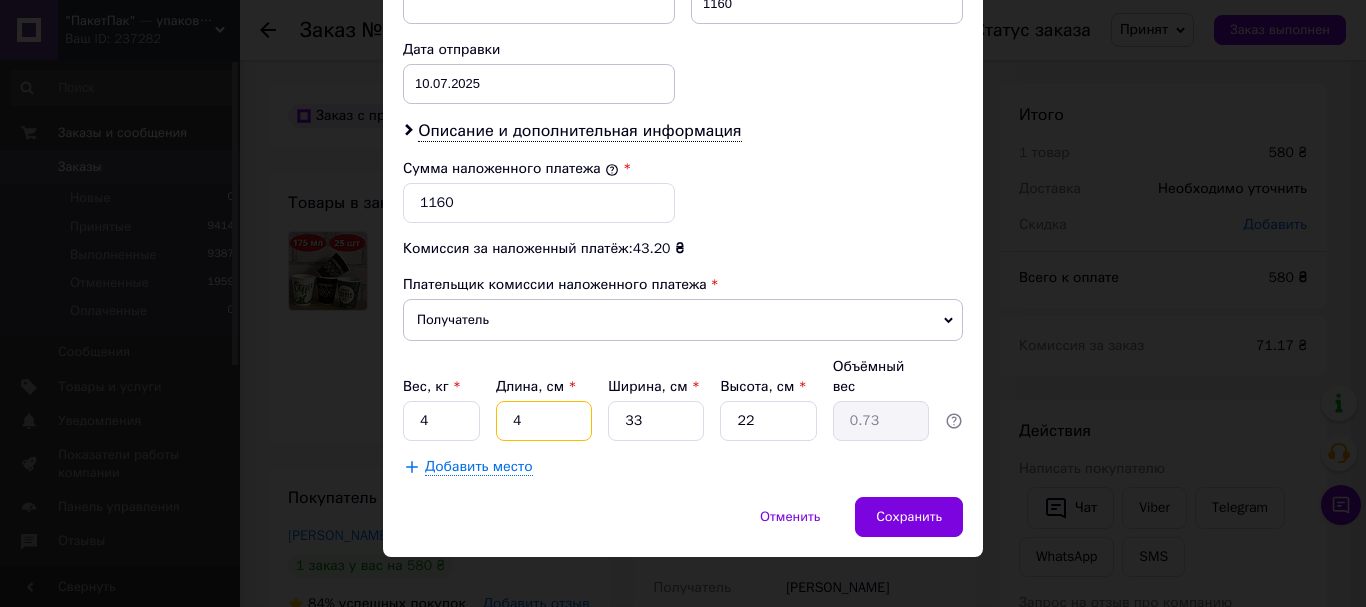 type on "45" 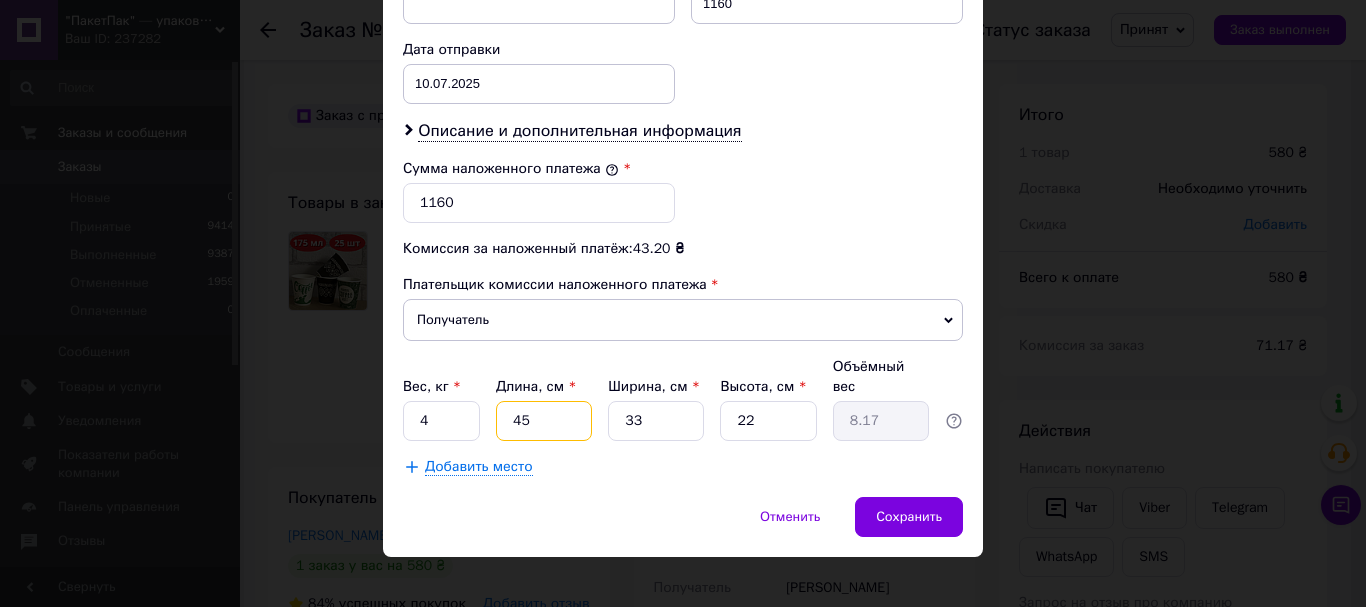 type on "45" 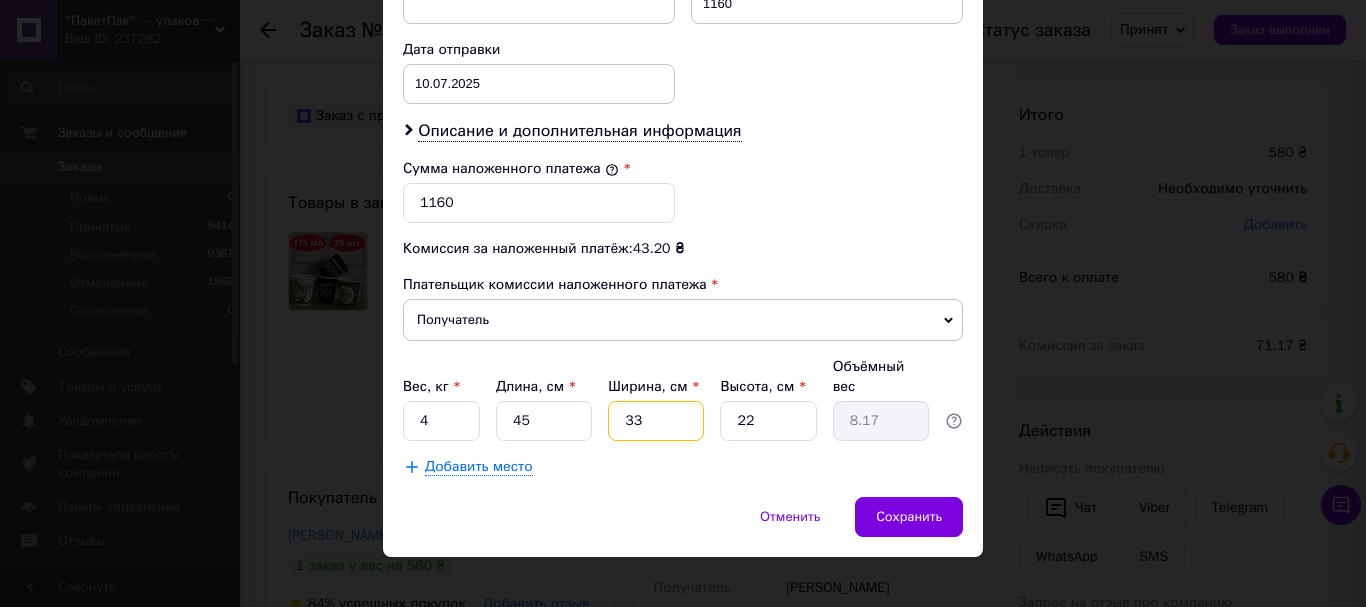 drag, startPoint x: 655, startPoint y: 401, endPoint x: 612, endPoint y: 398, distance: 43.104523 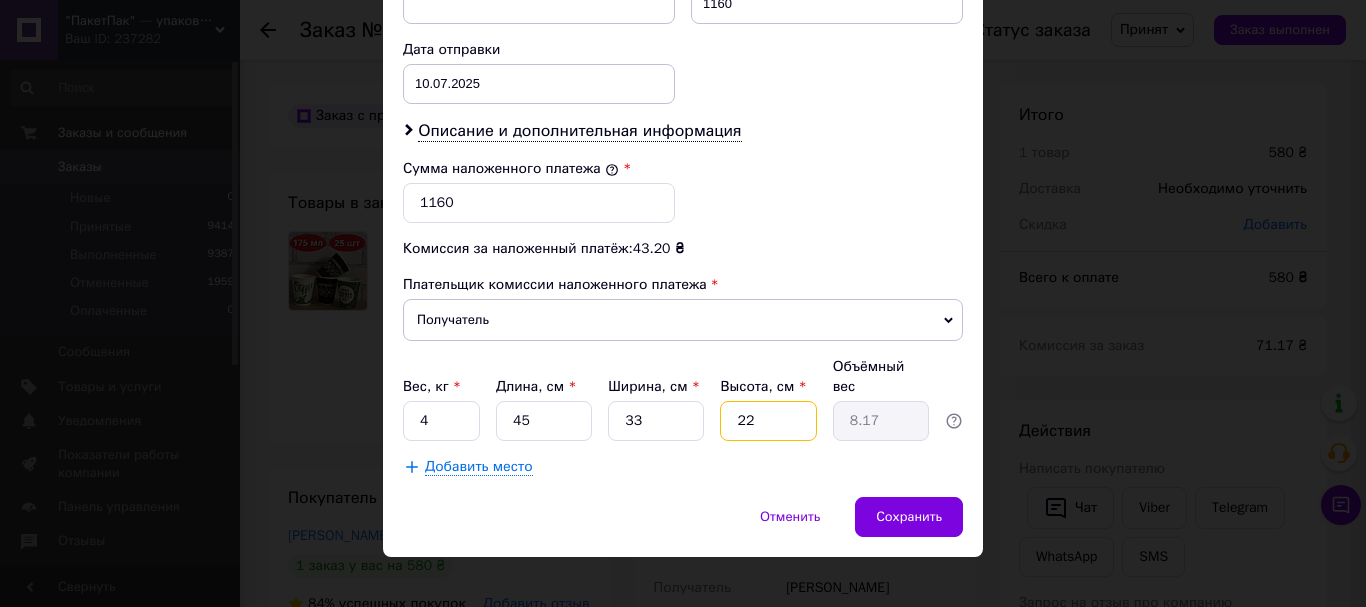 drag, startPoint x: 766, startPoint y: 400, endPoint x: 729, endPoint y: 397, distance: 37.12142 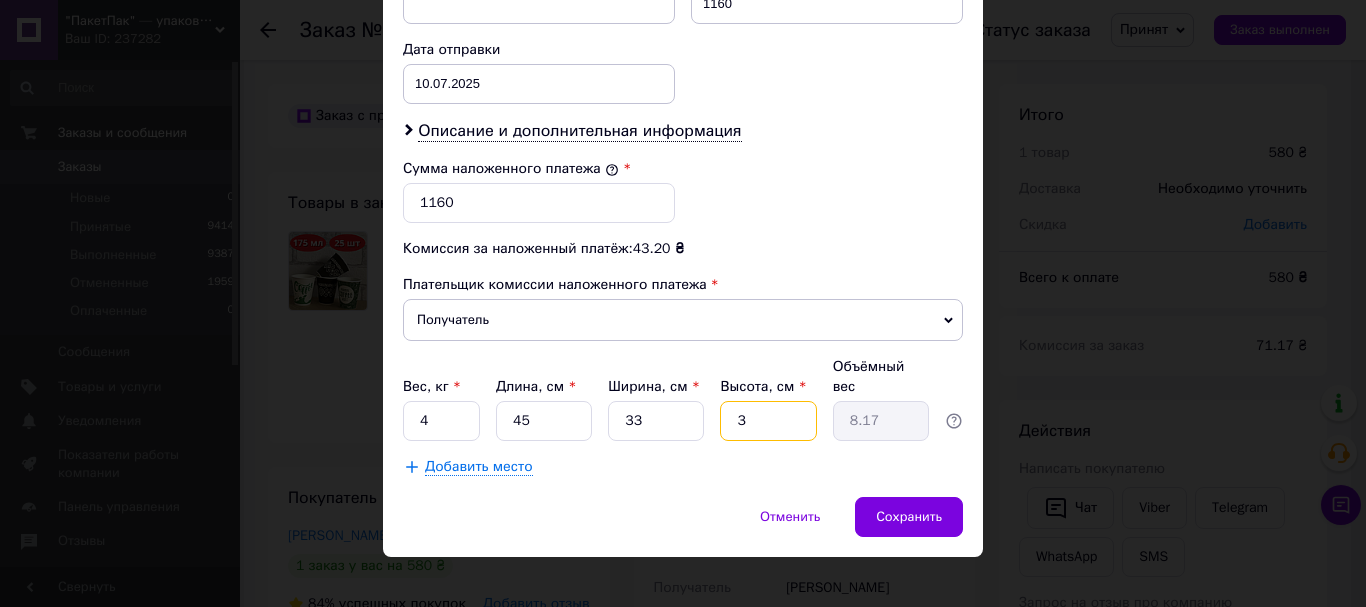 type on "1.11" 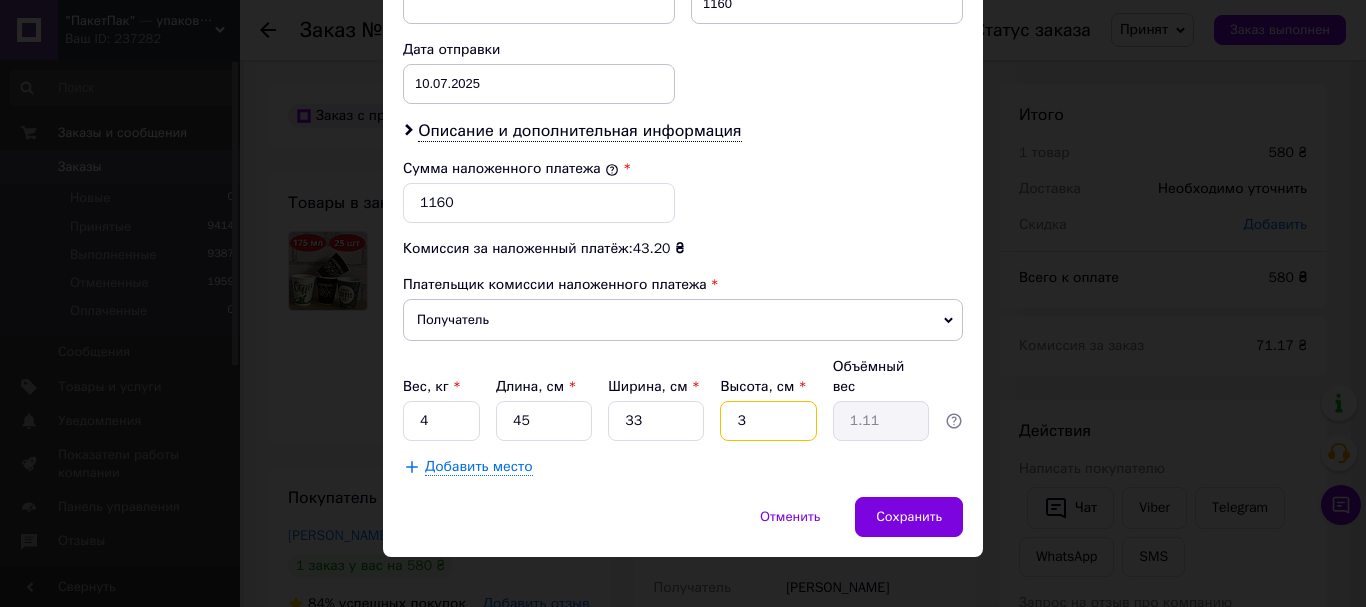 type on "30" 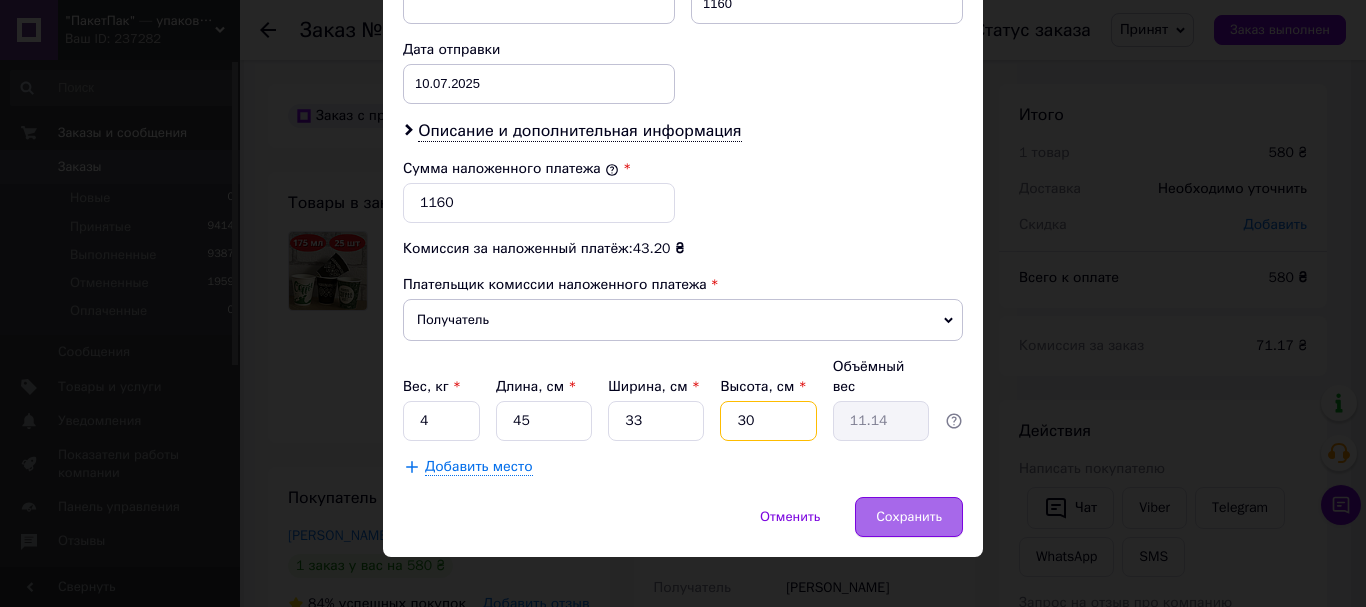 type on "30" 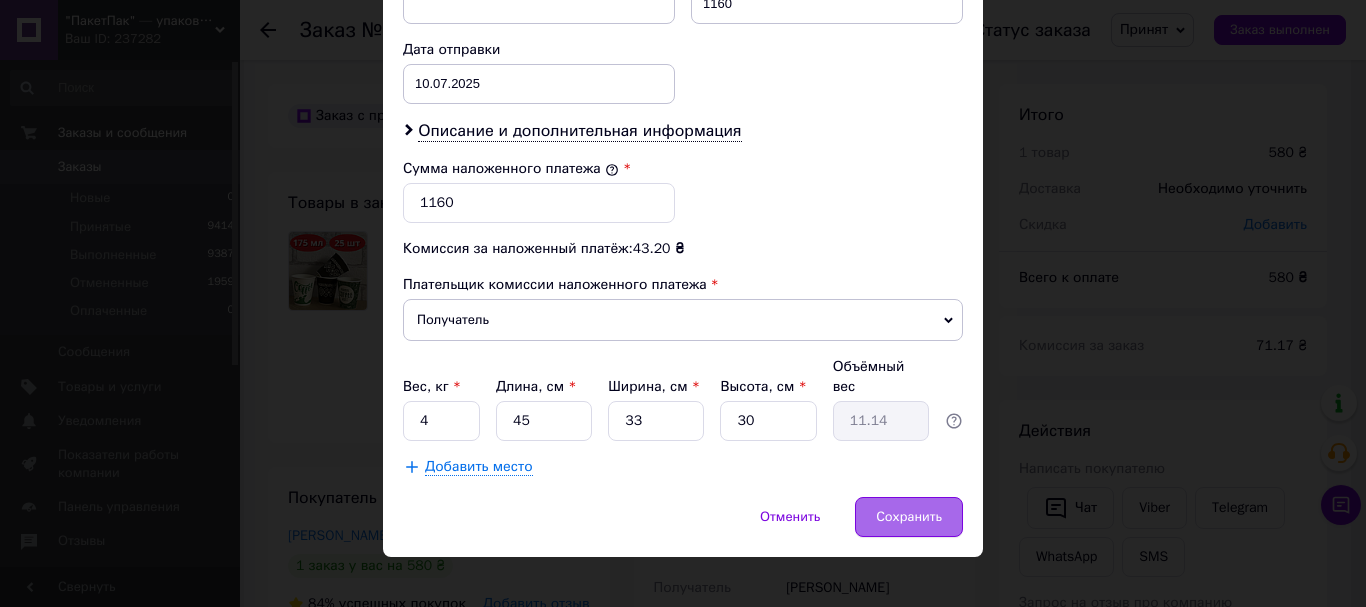 click on "Сохранить" at bounding box center [909, 517] 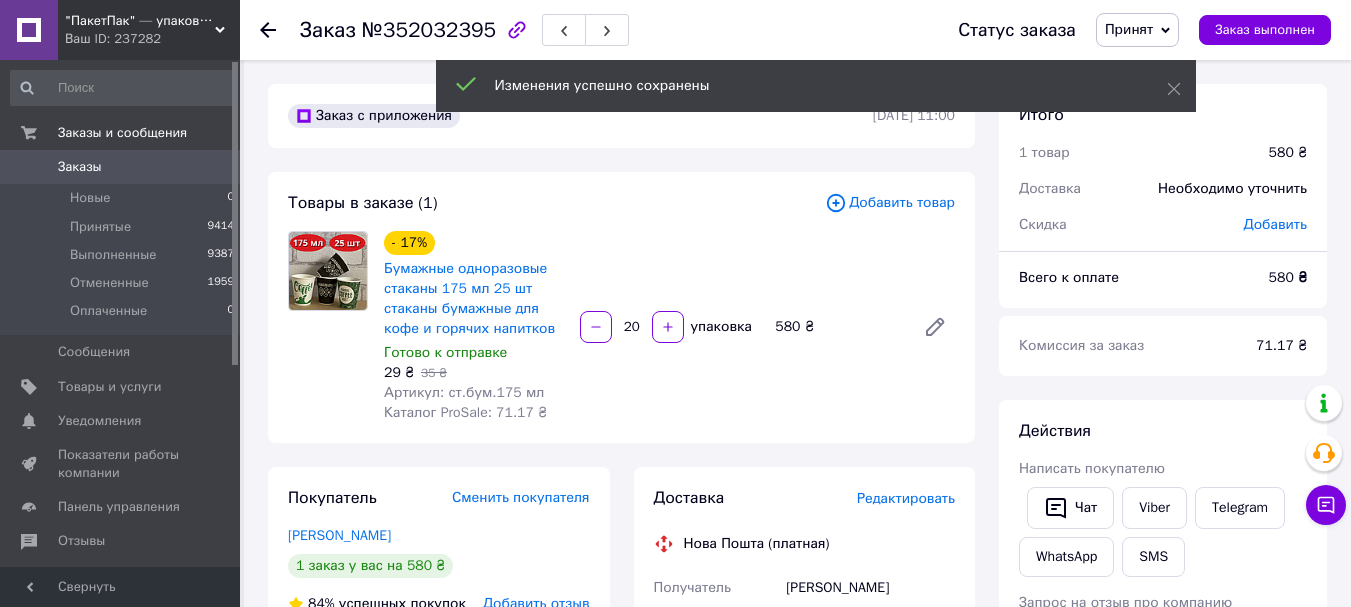 click on "Редактировать" at bounding box center (906, 498) 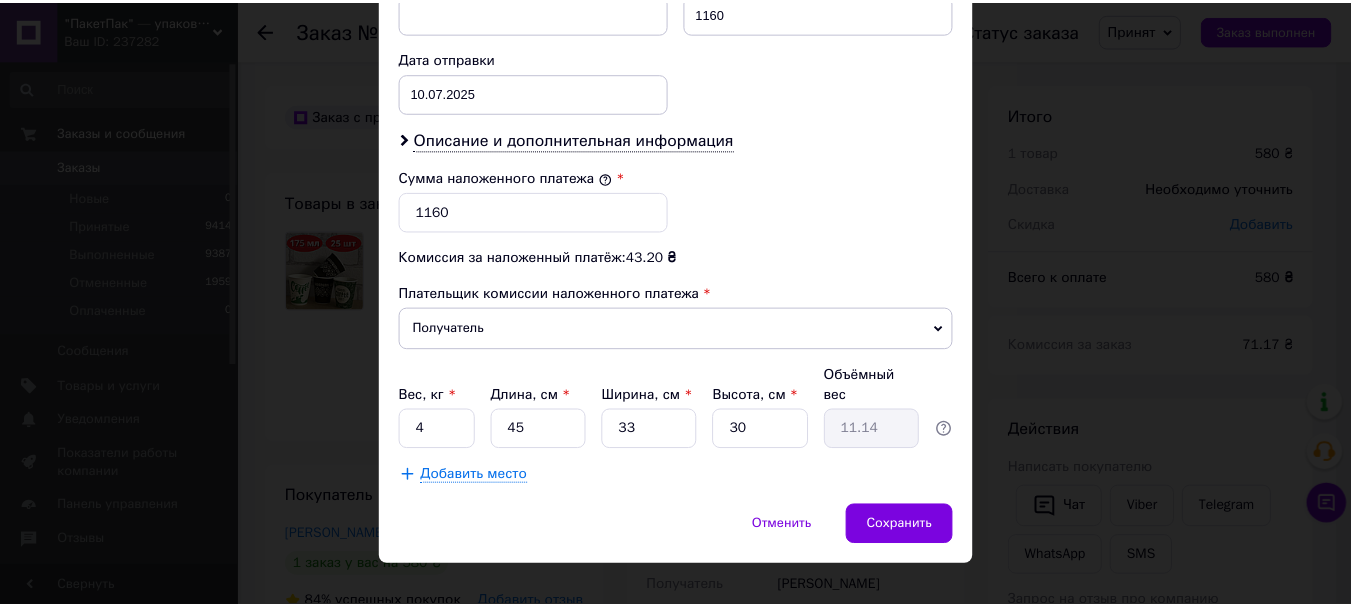 scroll, scrollTop: 919, scrollLeft: 0, axis: vertical 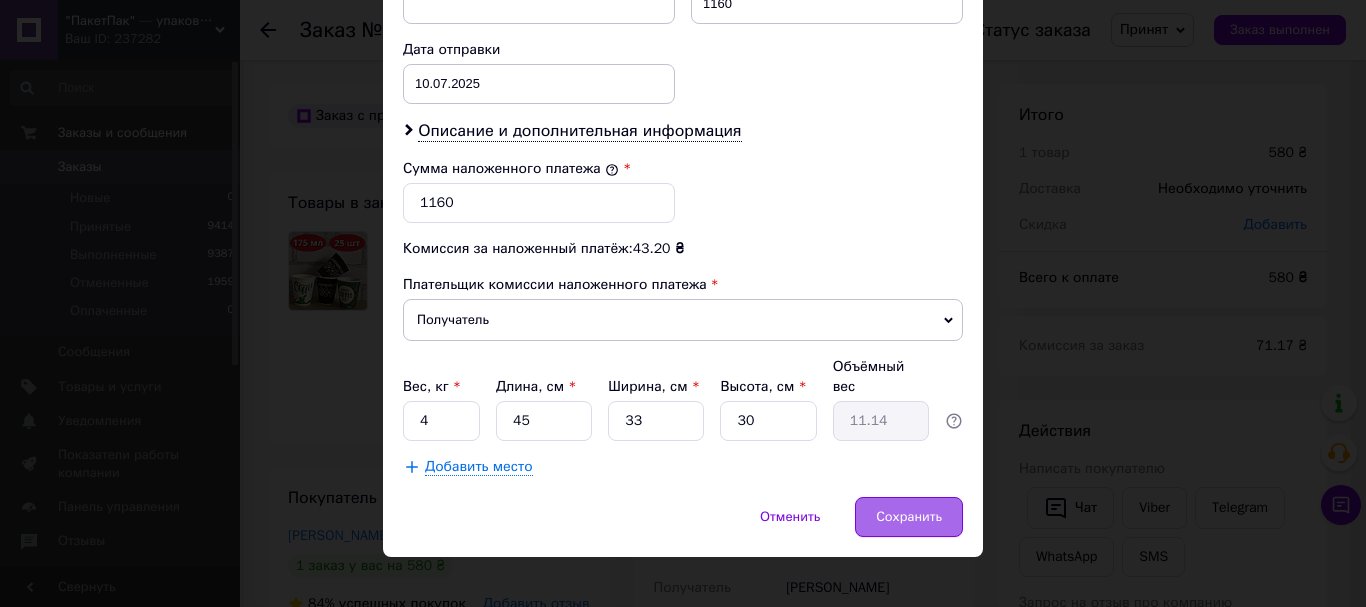 click on "Сохранить" at bounding box center [909, 517] 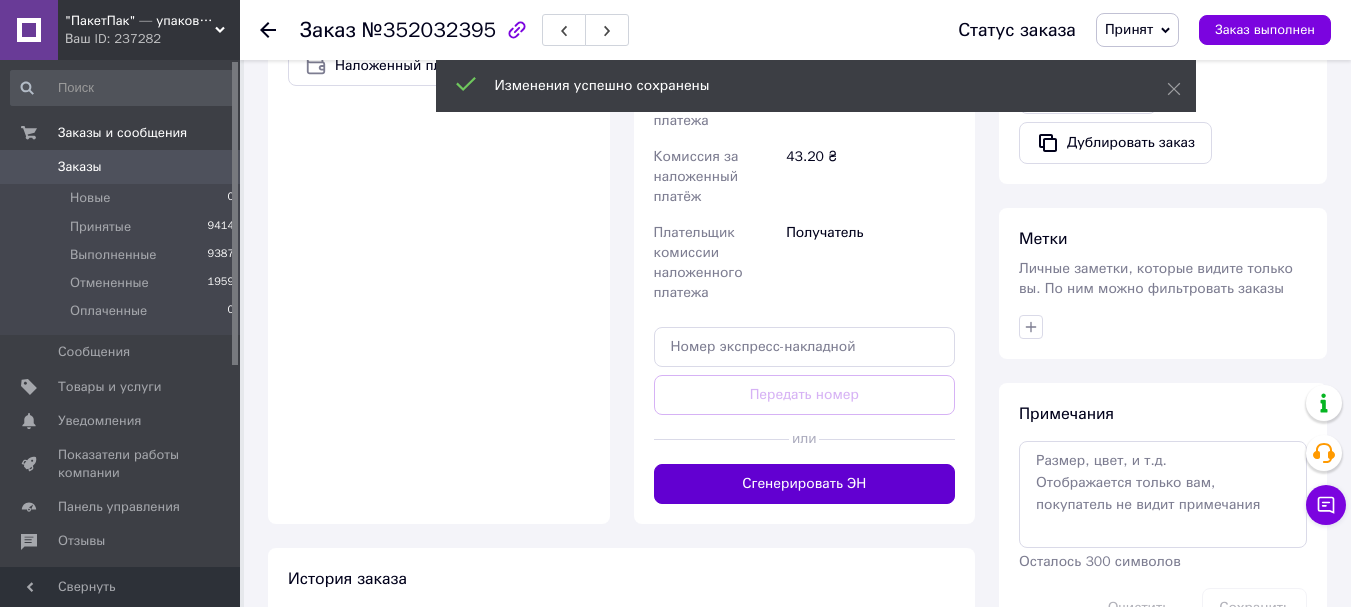scroll, scrollTop: 800, scrollLeft: 0, axis: vertical 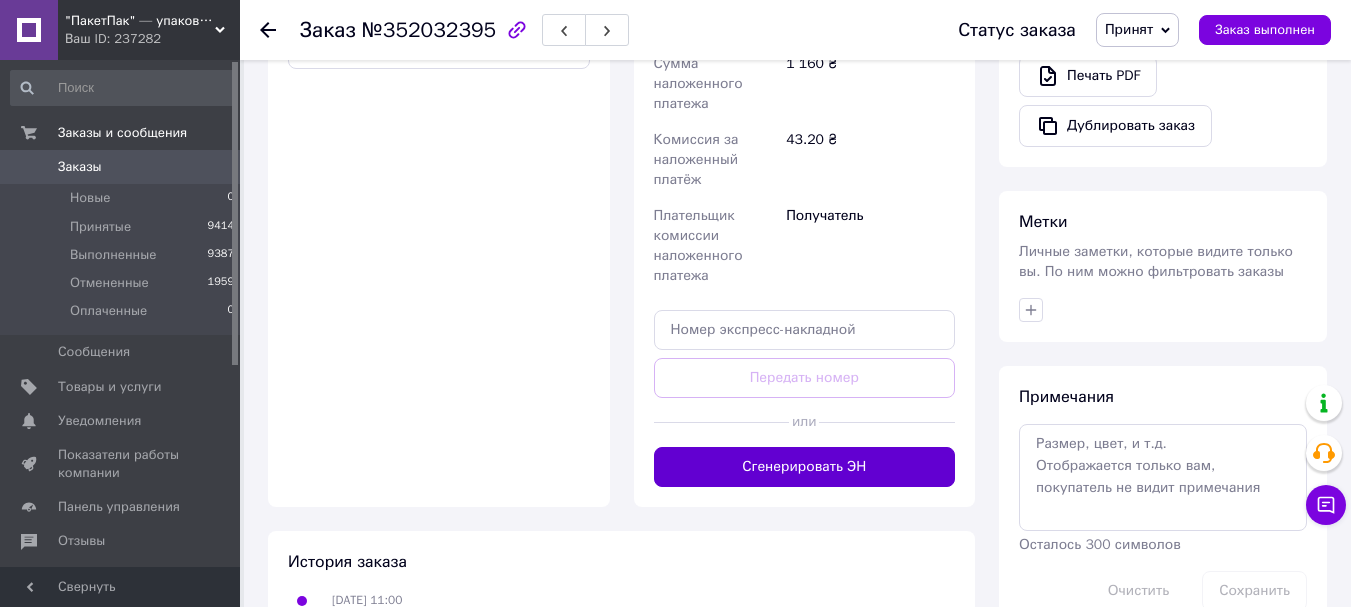 click on "Сгенерировать ЭН" at bounding box center (805, 467) 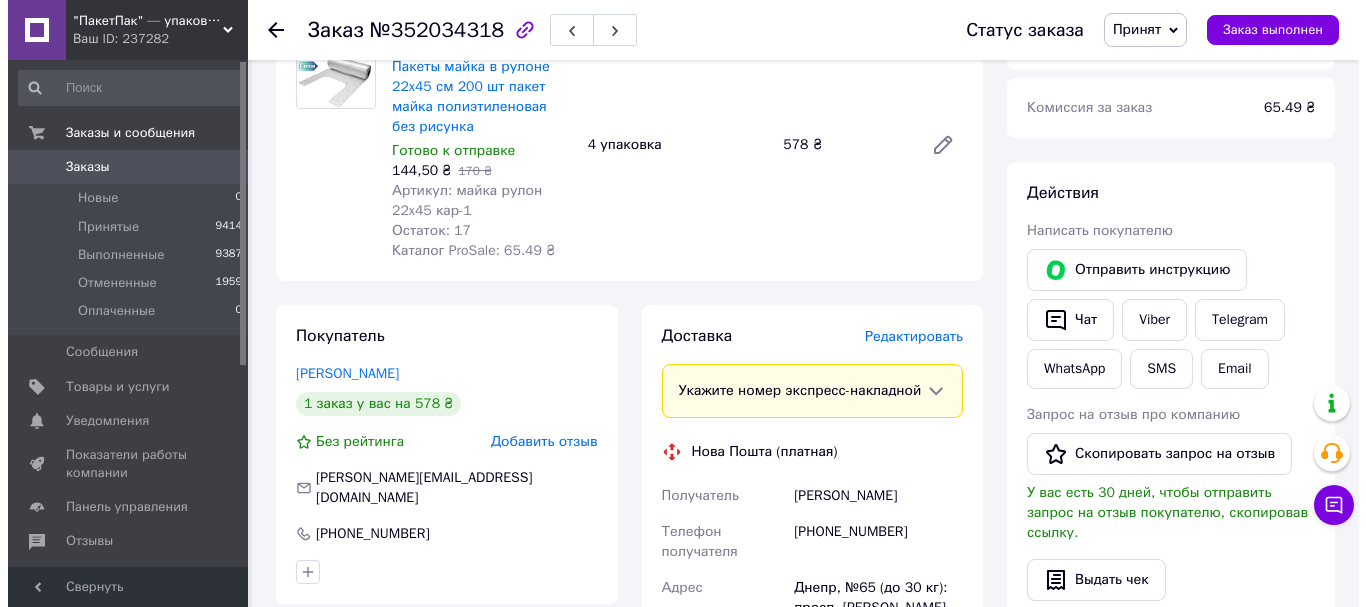 scroll, scrollTop: 267, scrollLeft: 0, axis: vertical 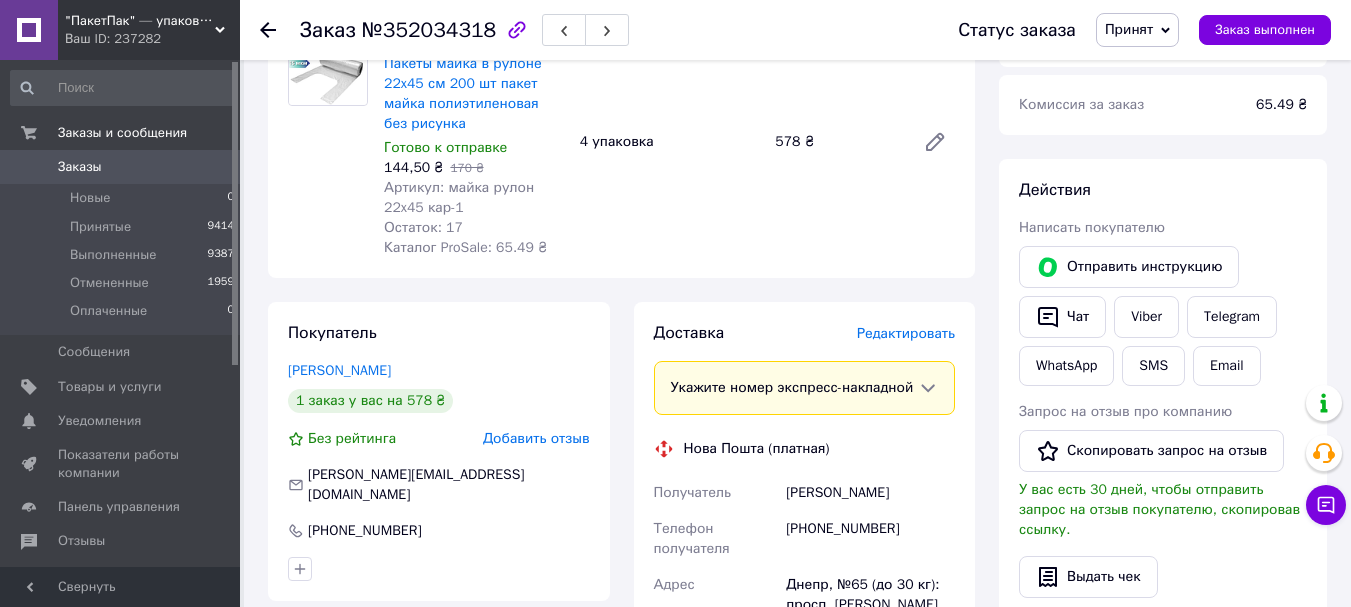 click on "Редактировать" at bounding box center (906, 333) 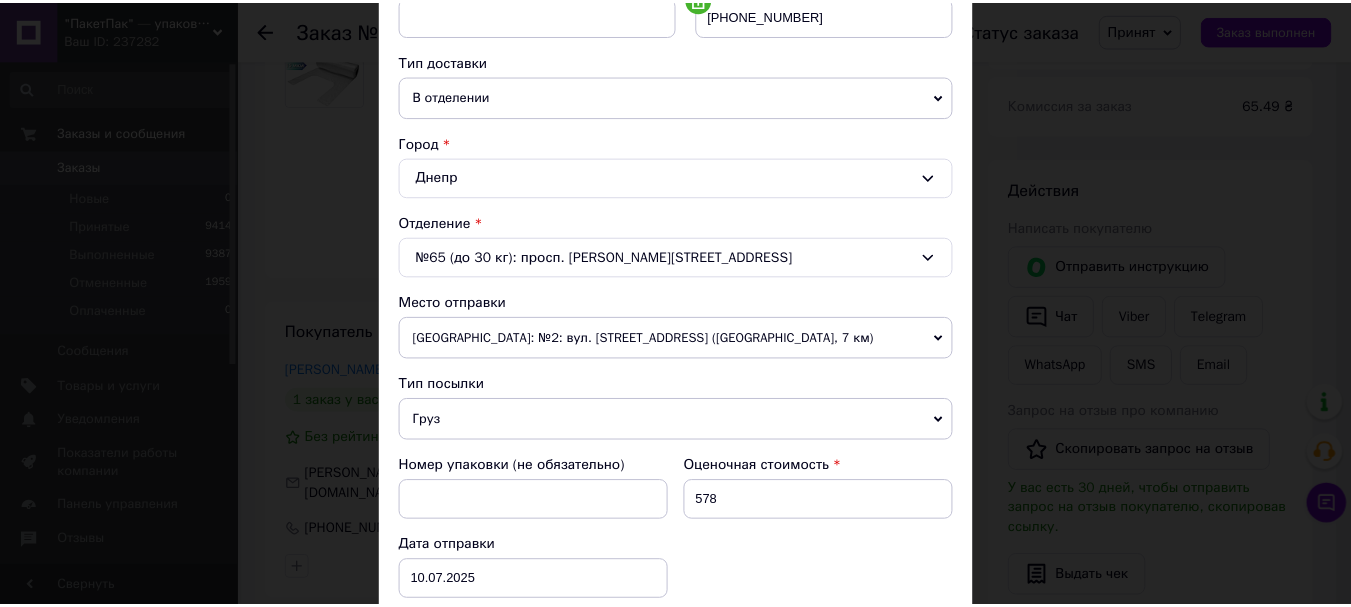 scroll, scrollTop: 667, scrollLeft: 0, axis: vertical 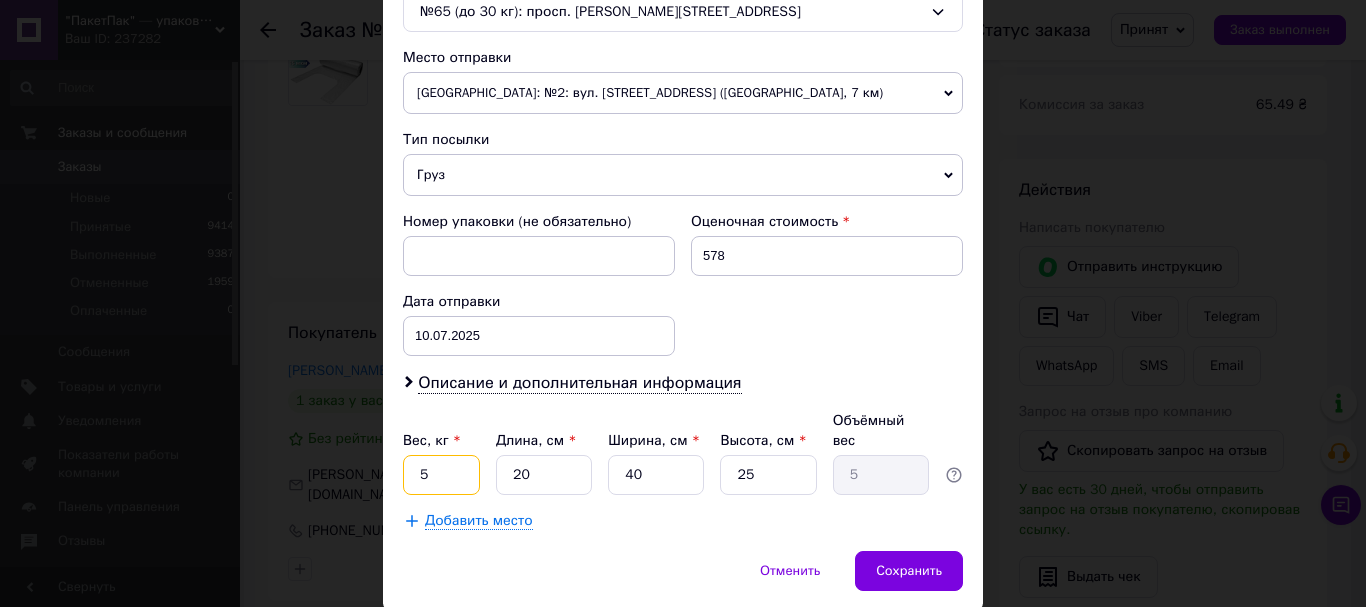 drag, startPoint x: 428, startPoint y: 461, endPoint x: 409, endPoint y: 457, distance: 19.416489 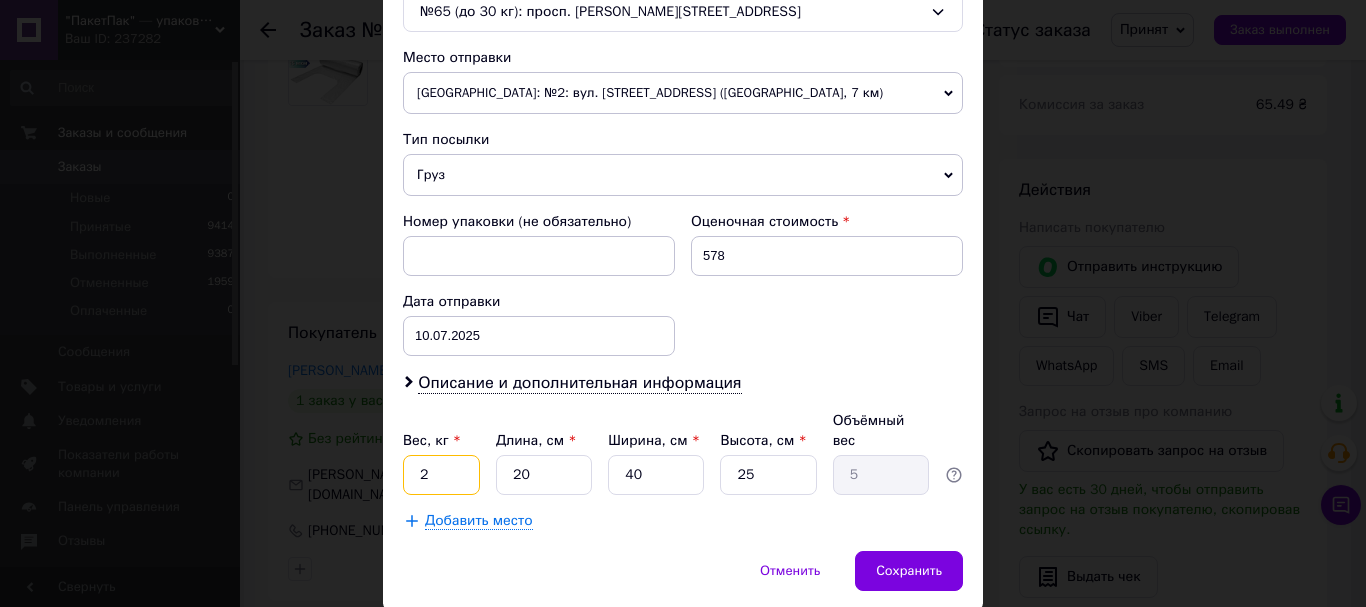 type on "2" 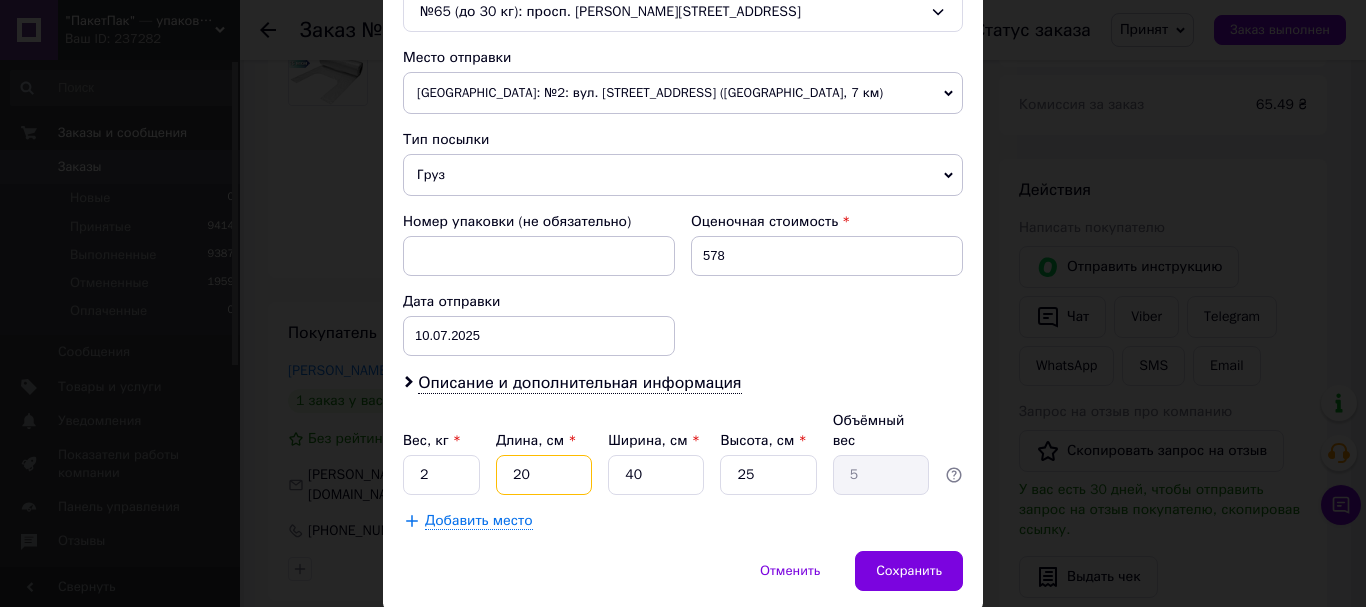 drag, startPoint x: 536, startPoint y: 452, endPoint x: 506, endPoint y: 451, distance: 30.016663 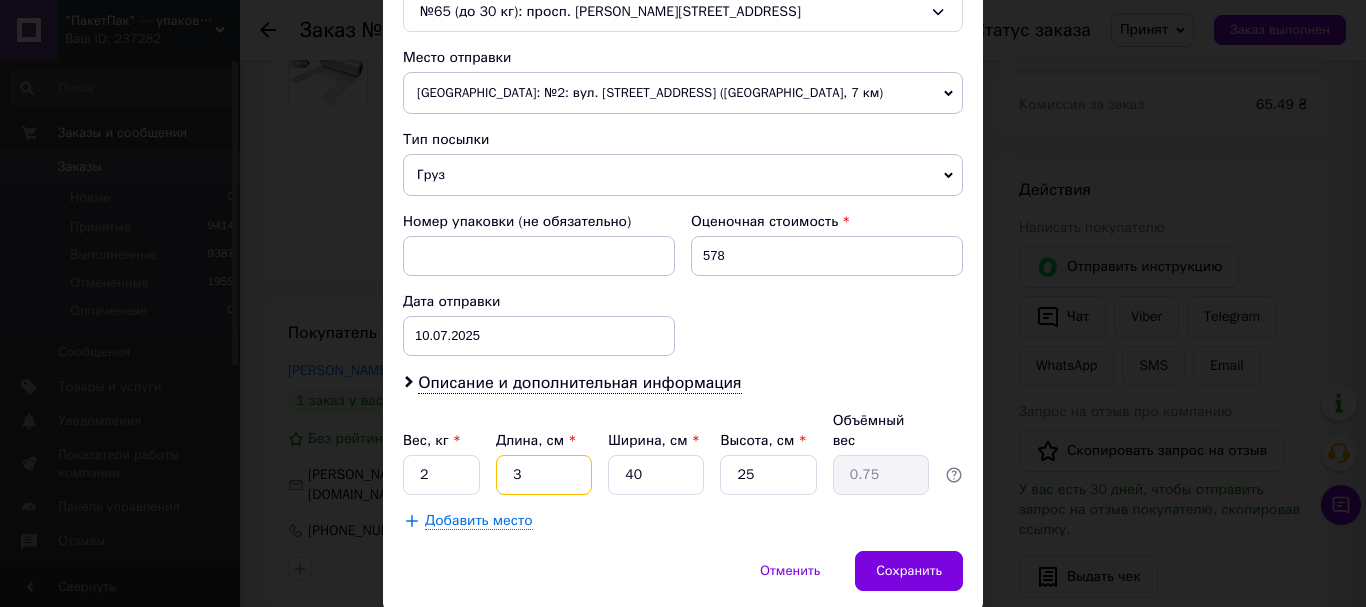 type on "3" 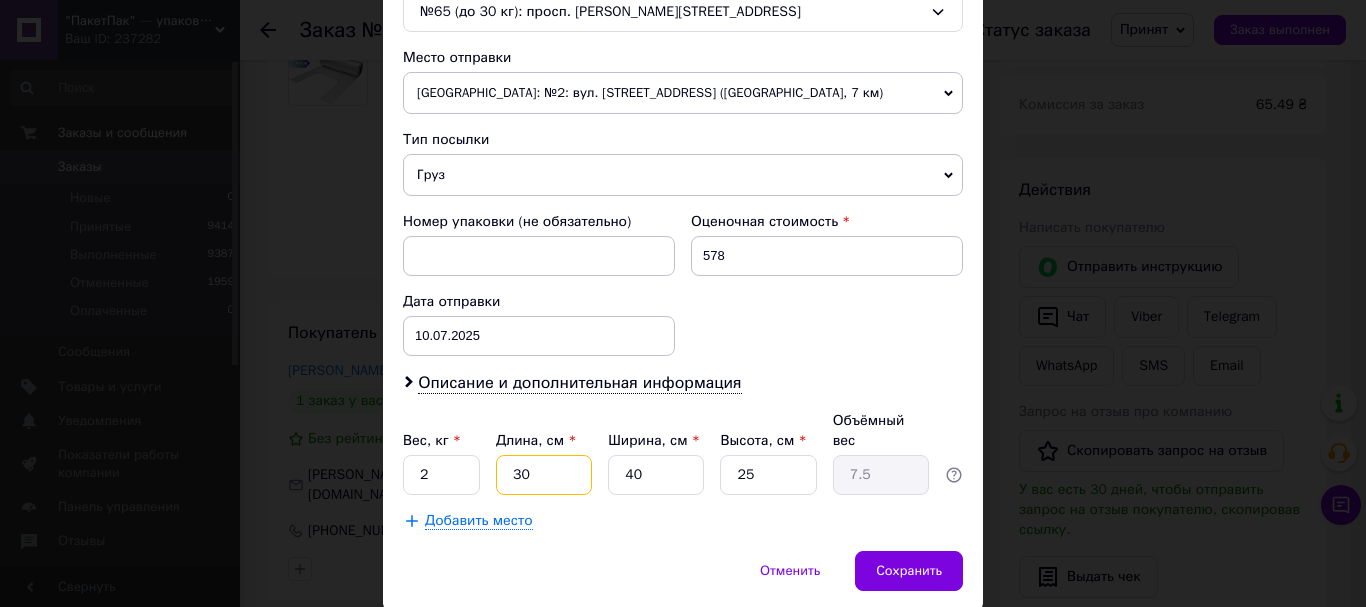 type on "30" 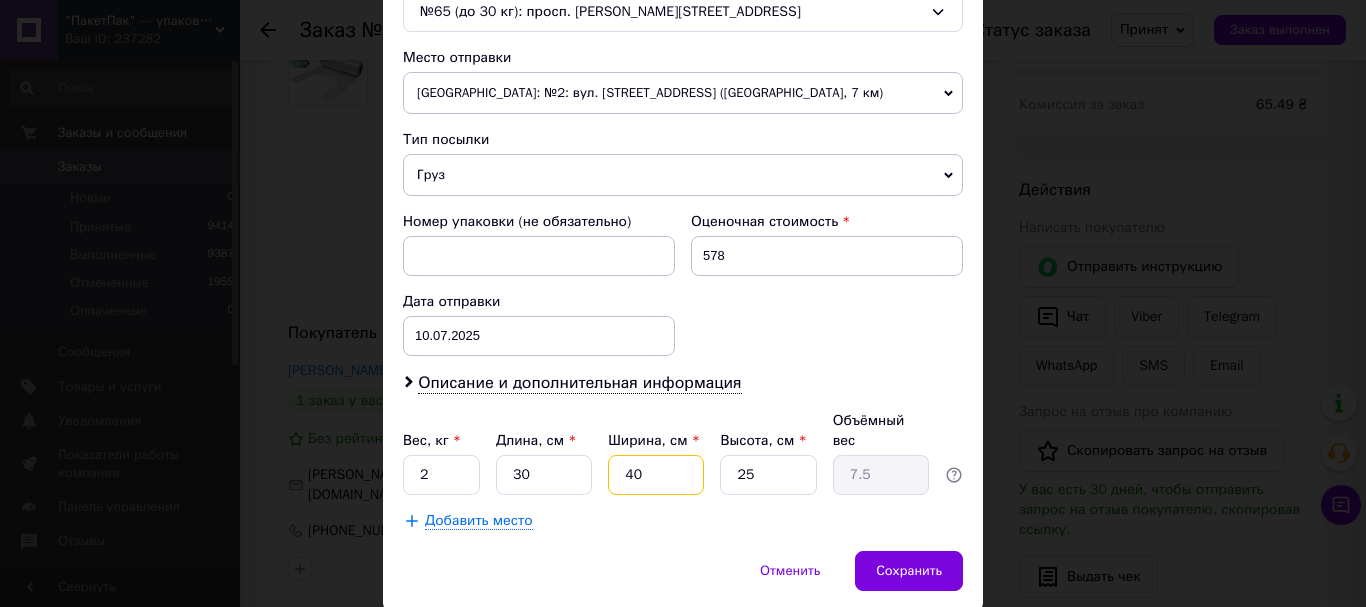 drag, startPoint x: 644, startPoint y: 457, endPoint x: 616, endPoint y: 457, distance: 28 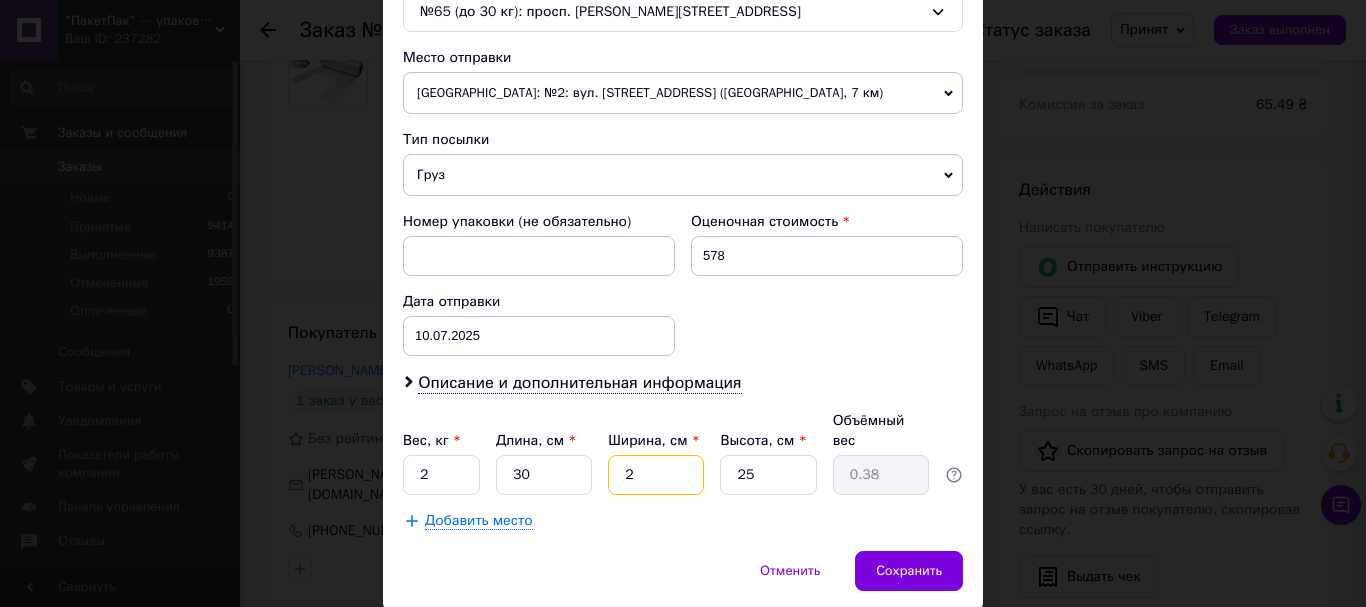 type on "20" 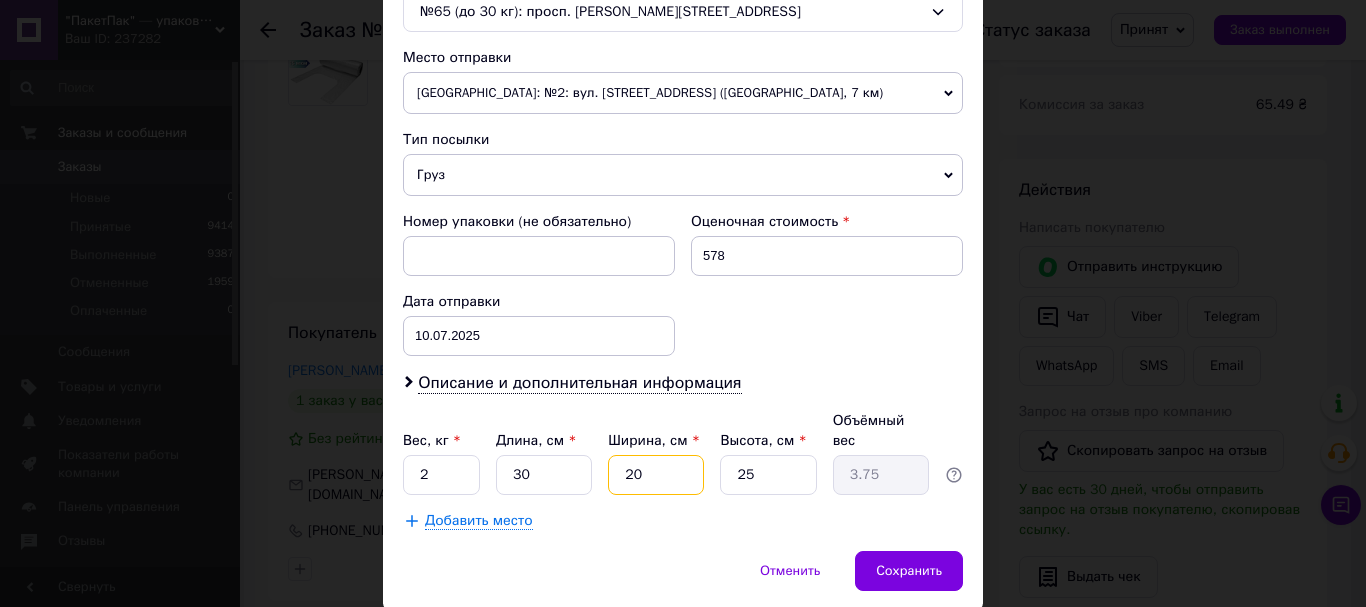 type on "20" 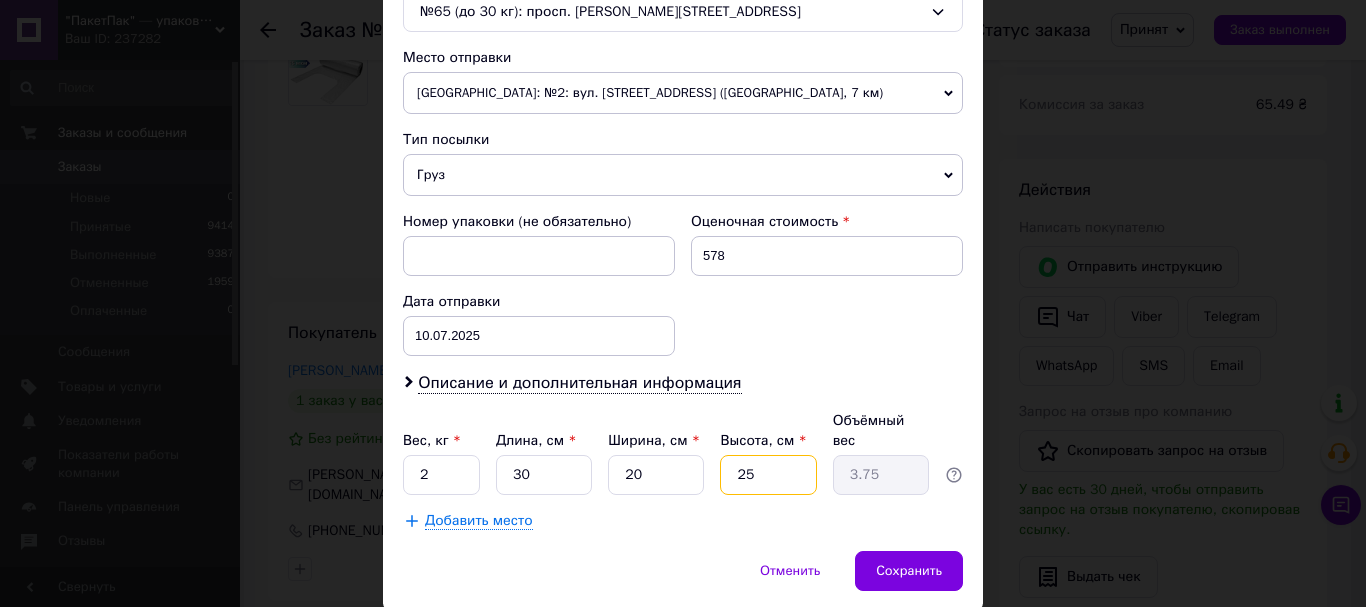 drag, startPoint x: 756, startPoint y: 453, endPoint x: 717, endPoint y: 453, distance: 39 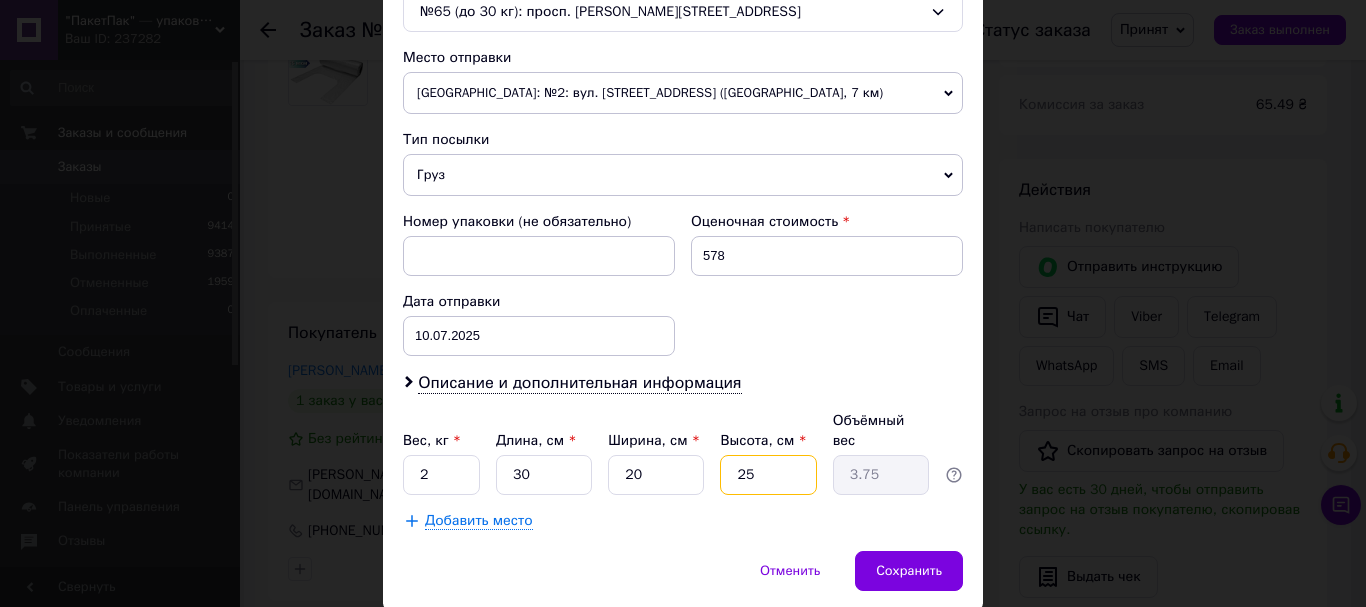 type on "5" 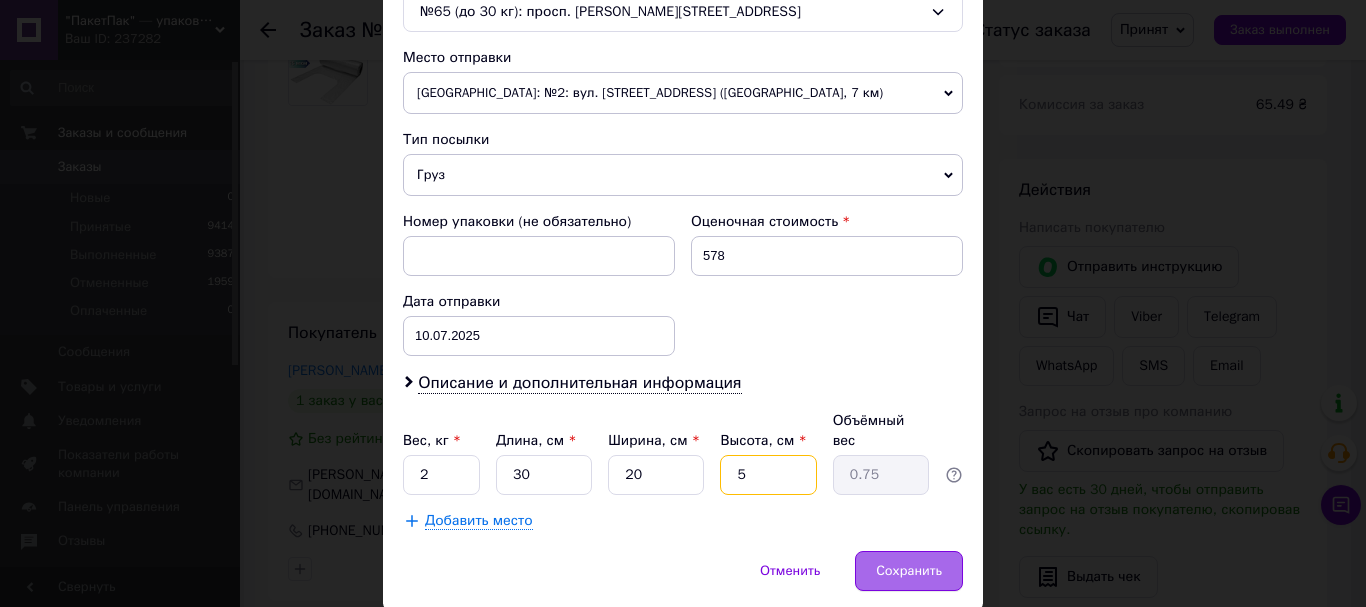 type on "5" 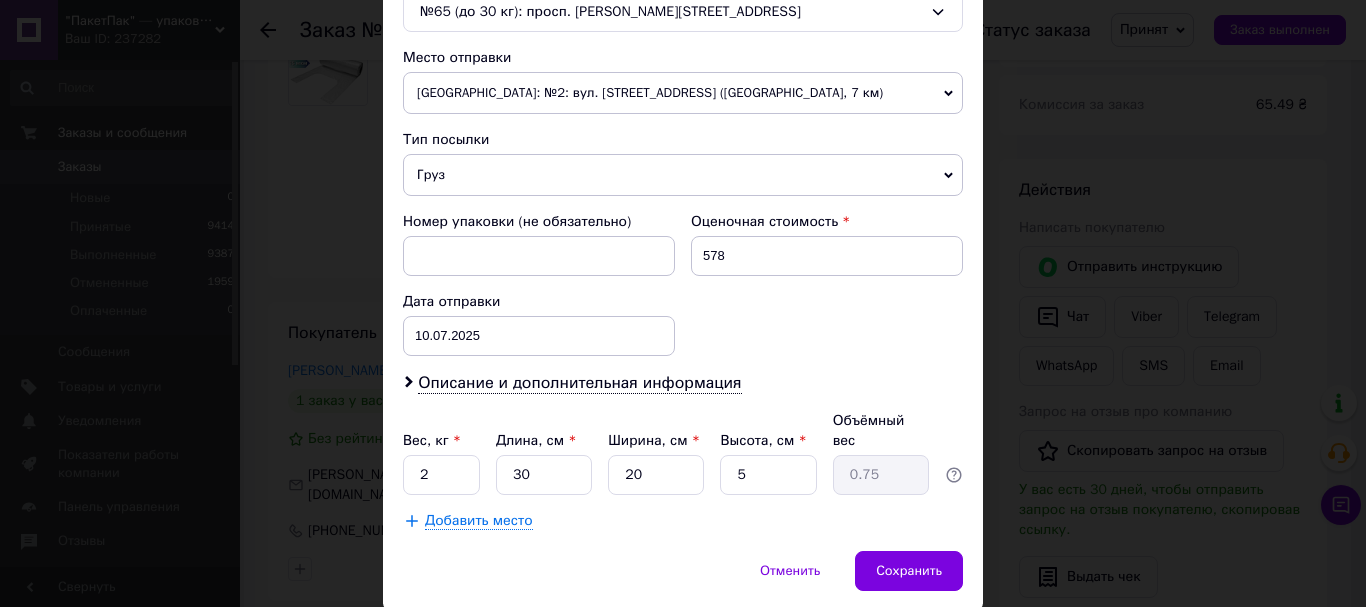 drag, startPoint x: 922, startPoint y: 538, endPoint x: 906, endPoint y: 514, distance: 28.84441 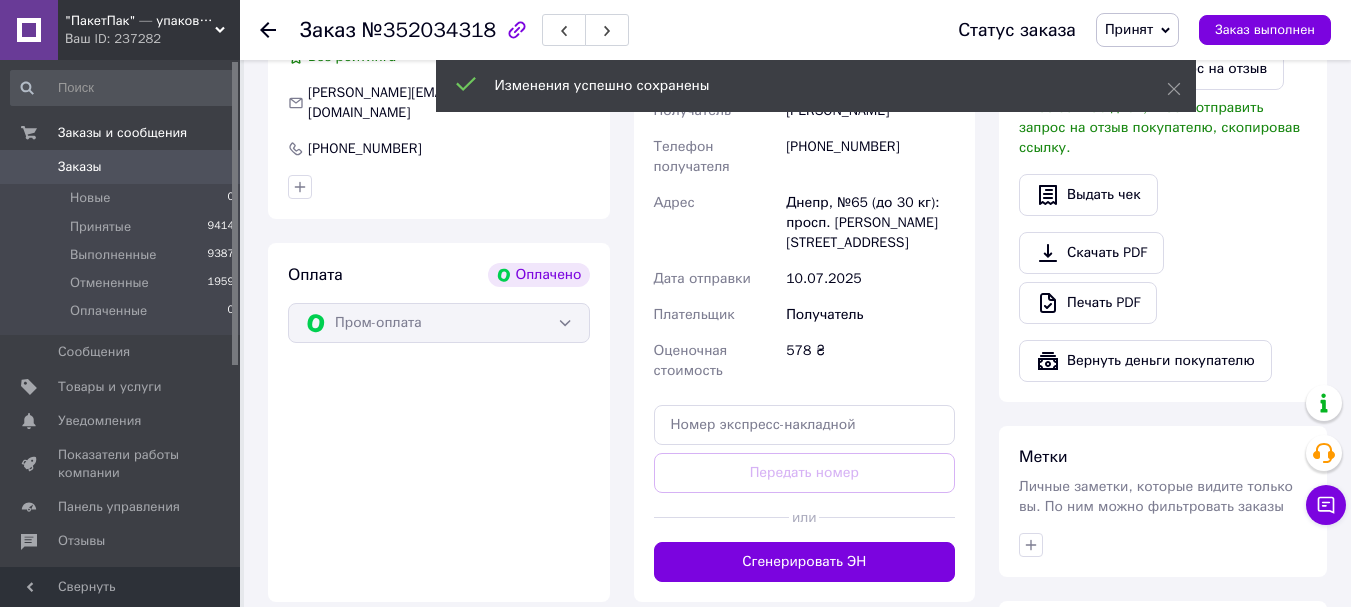 scroll, scrollTop: 733, scrollLeft: 0, axis: vertical 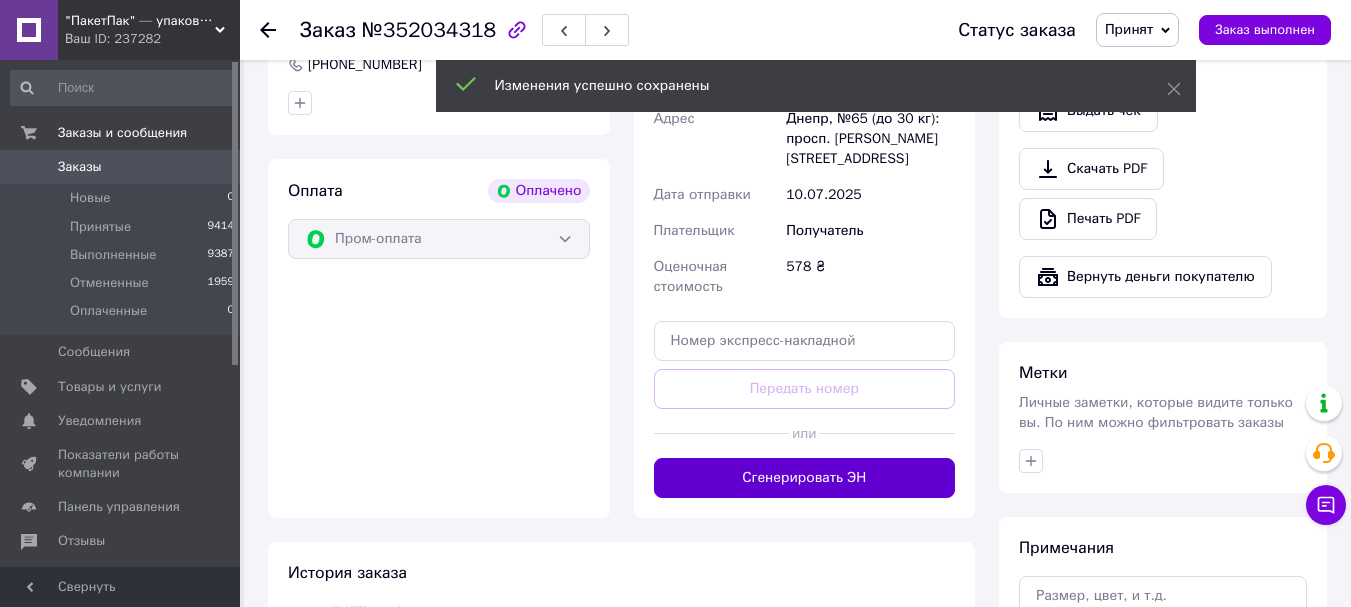 click on "Сгенерировать ЭН" at bounding box center [805, 478] 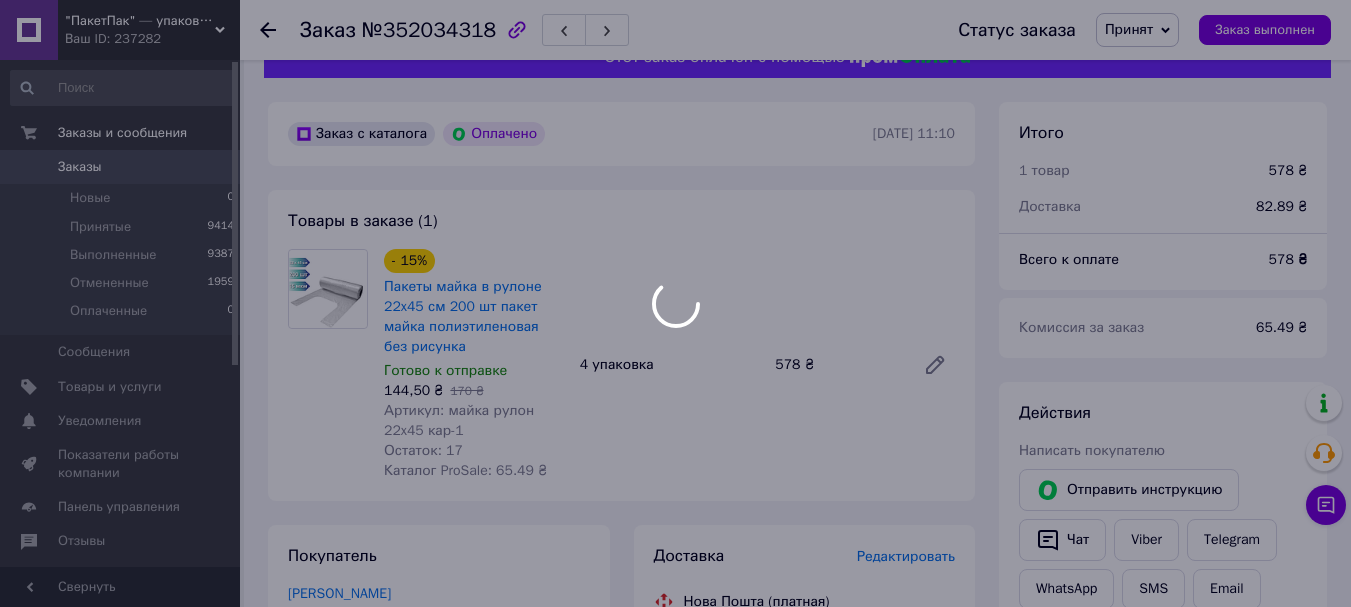 scroll, scrollTop: 67, scrollLeft: 0, axis: vertical 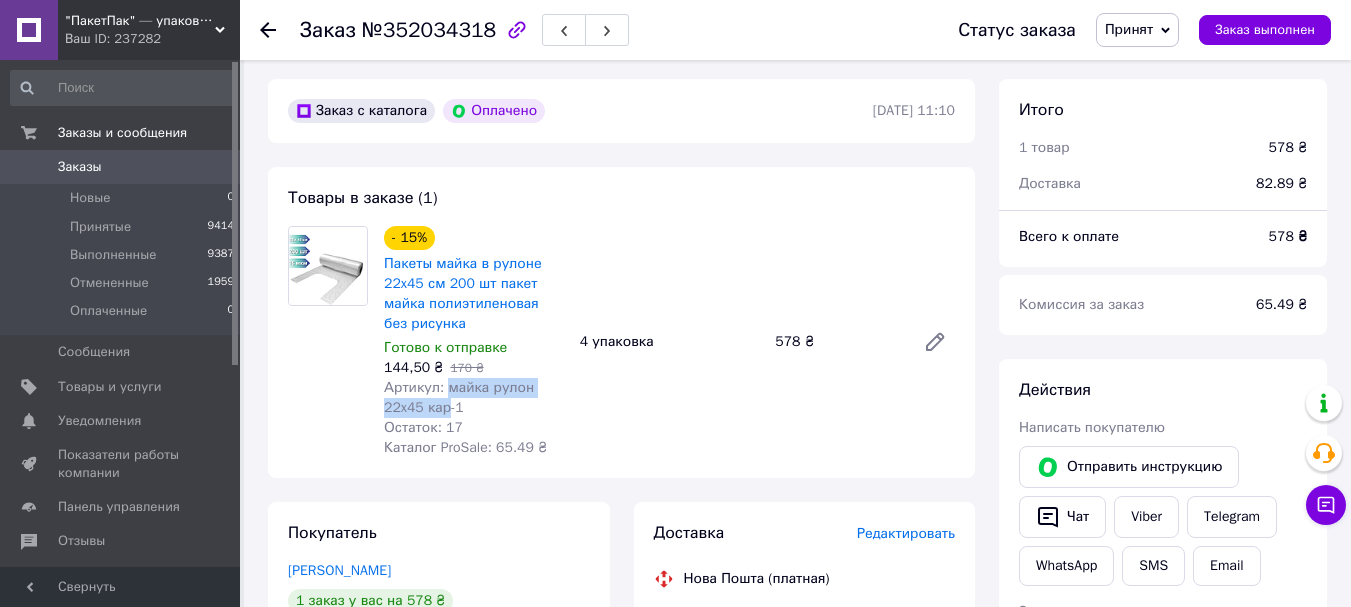 drag, startPoint x: 445, startPoint y: 388, endPoint x: 444, endPoint y: 407, distance: 19.026299 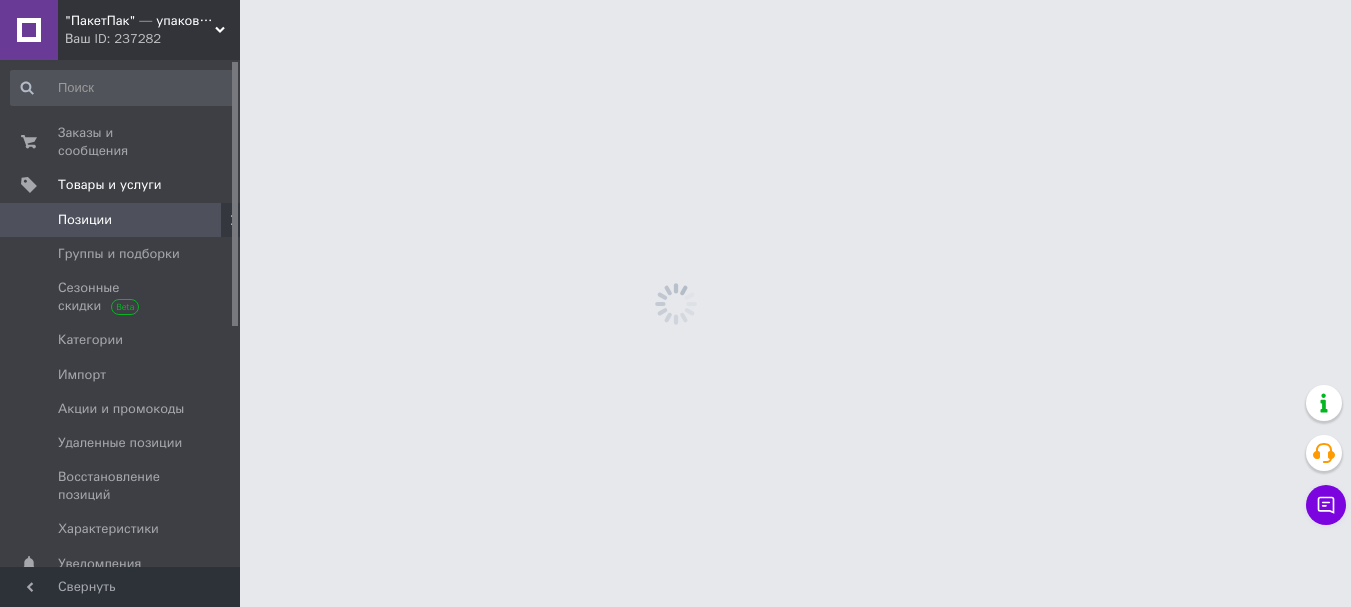 scroll, scrollTop: 0, scrollLeft: 0, axis: both 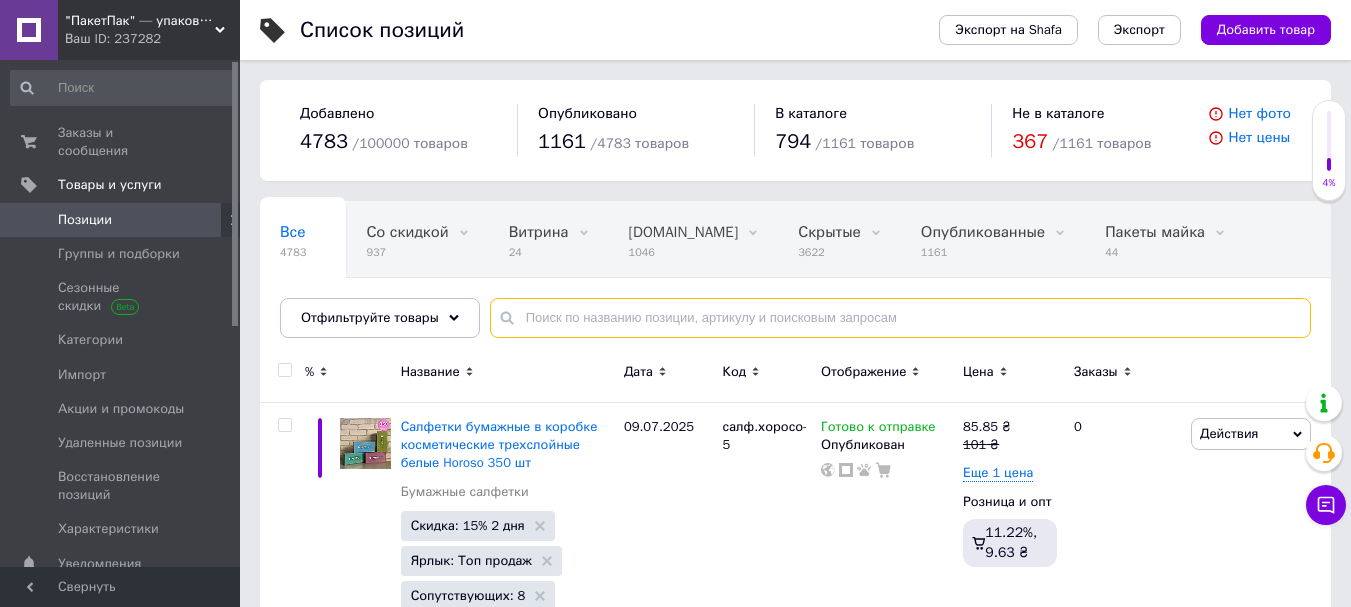 paste on "майка рулон 22x45 кар" 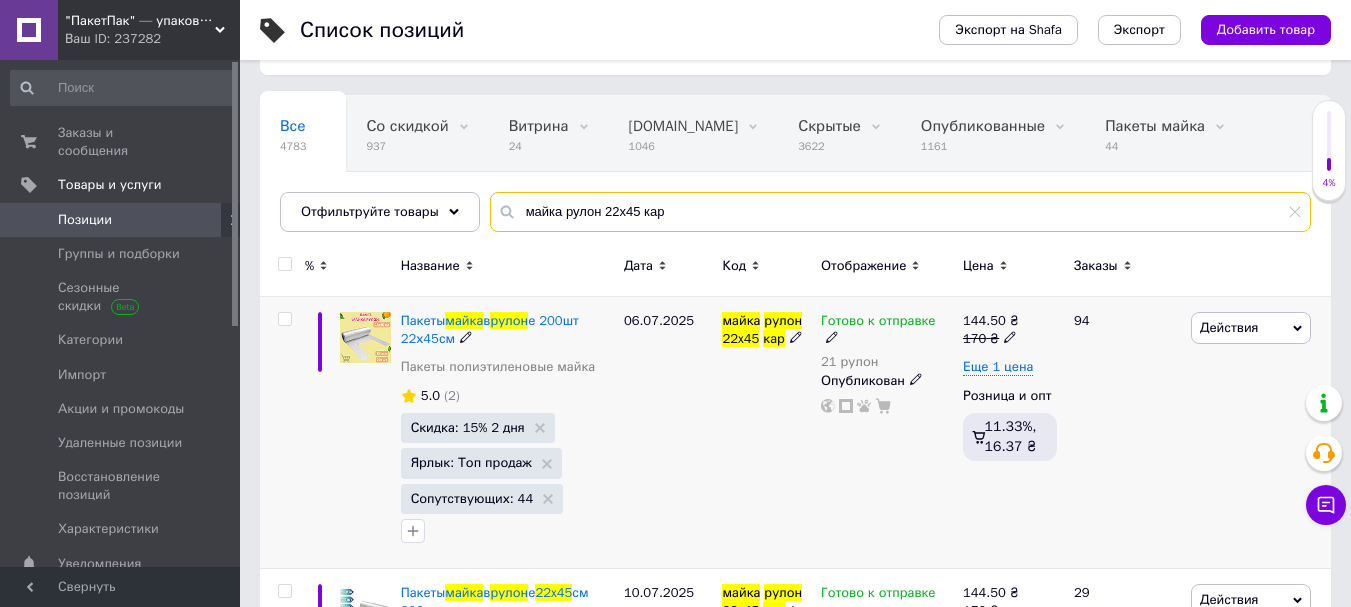 scroll, scrollTop: 200, scrollLeft: 0, axis: vertical 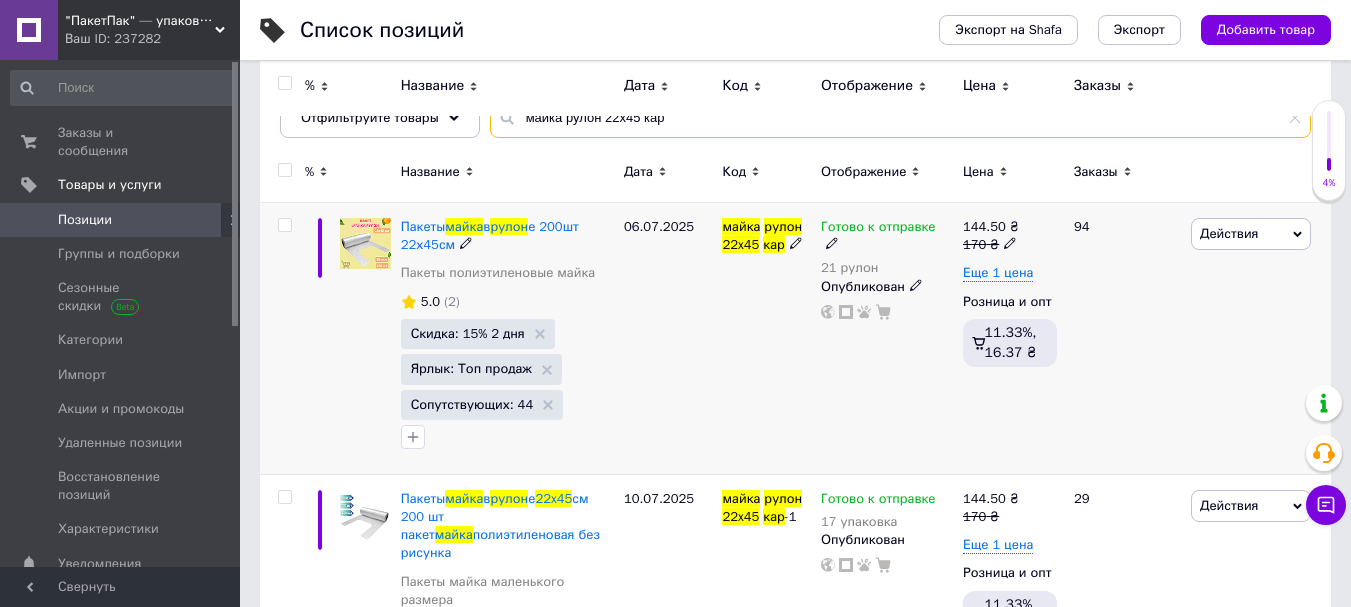 type on "майка рулон 22x45 кар" 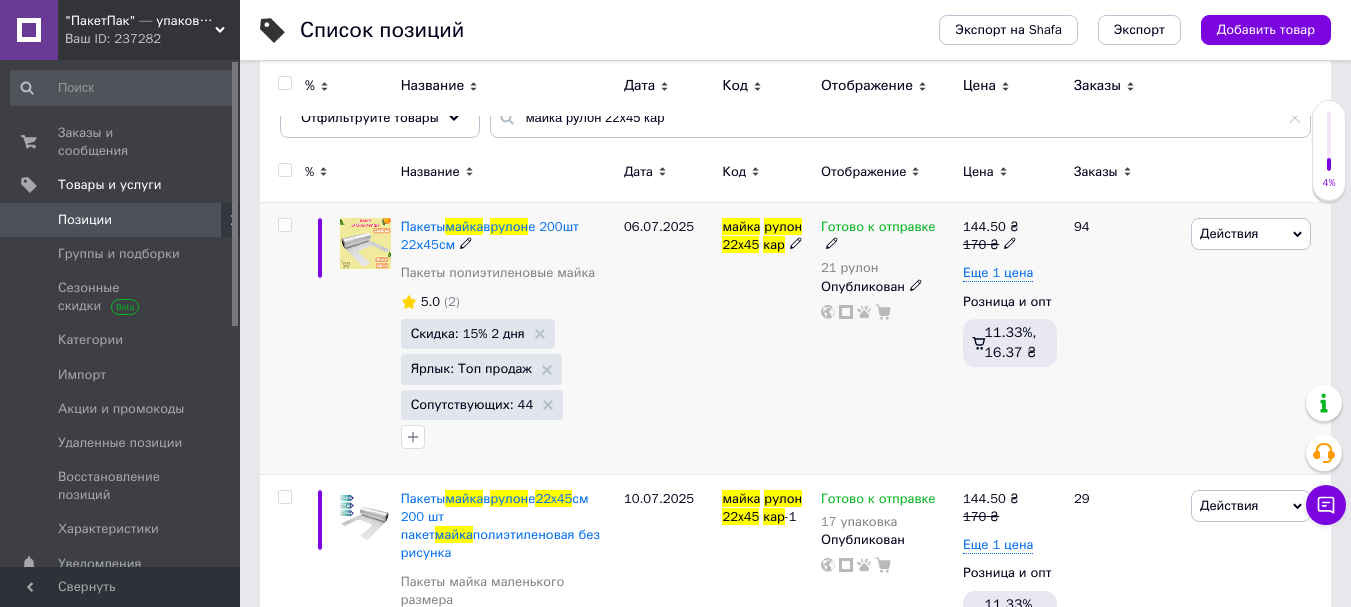 click 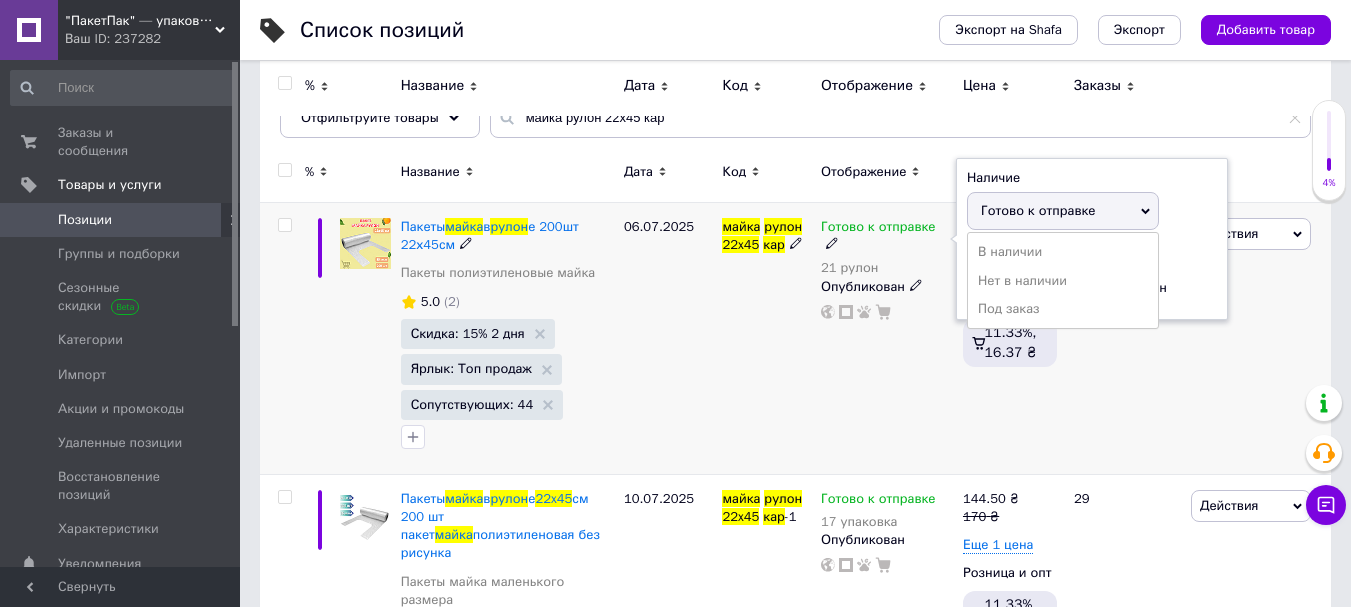 click on "Наличие" at bounding box center [1092, 178] 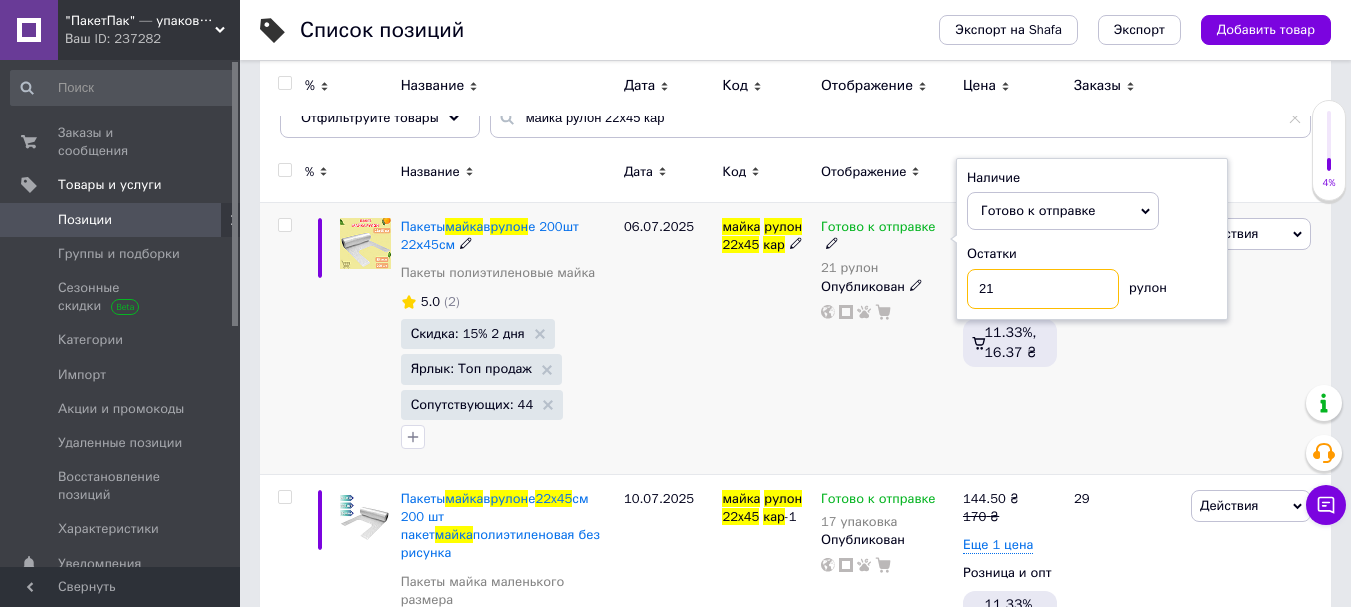 drag, startPoint x: 1007, startPoint y: 289, endPoint x: 958, endPoint y: 289, distance: 49 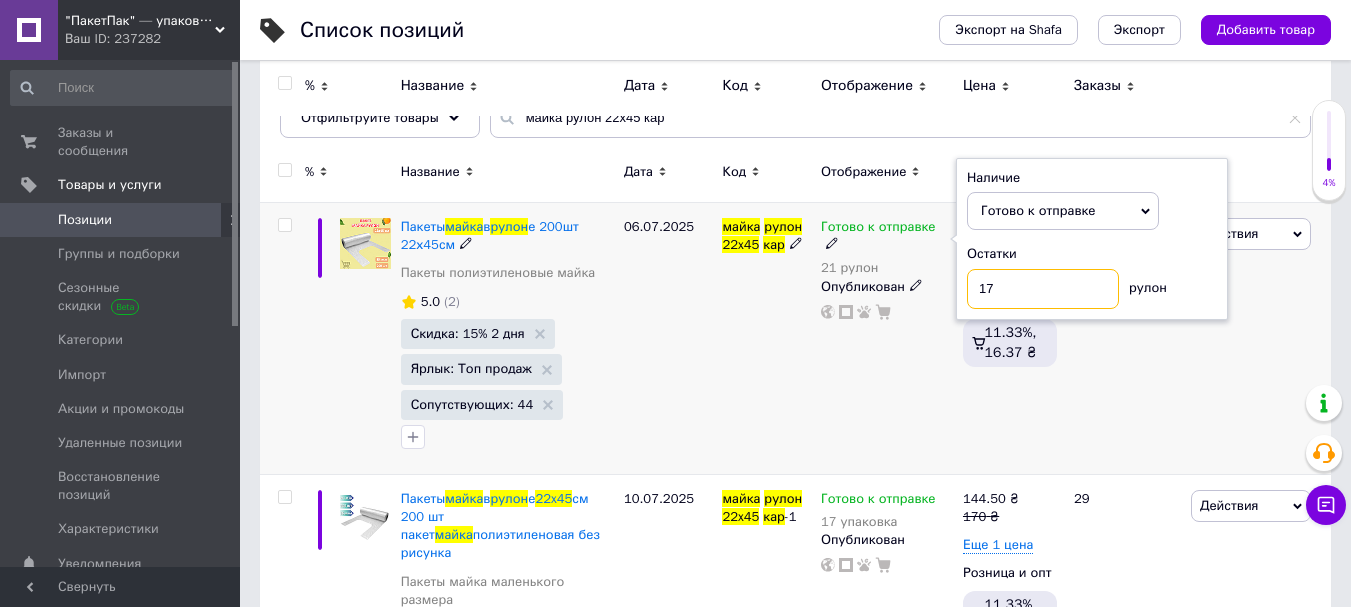 type on "17" 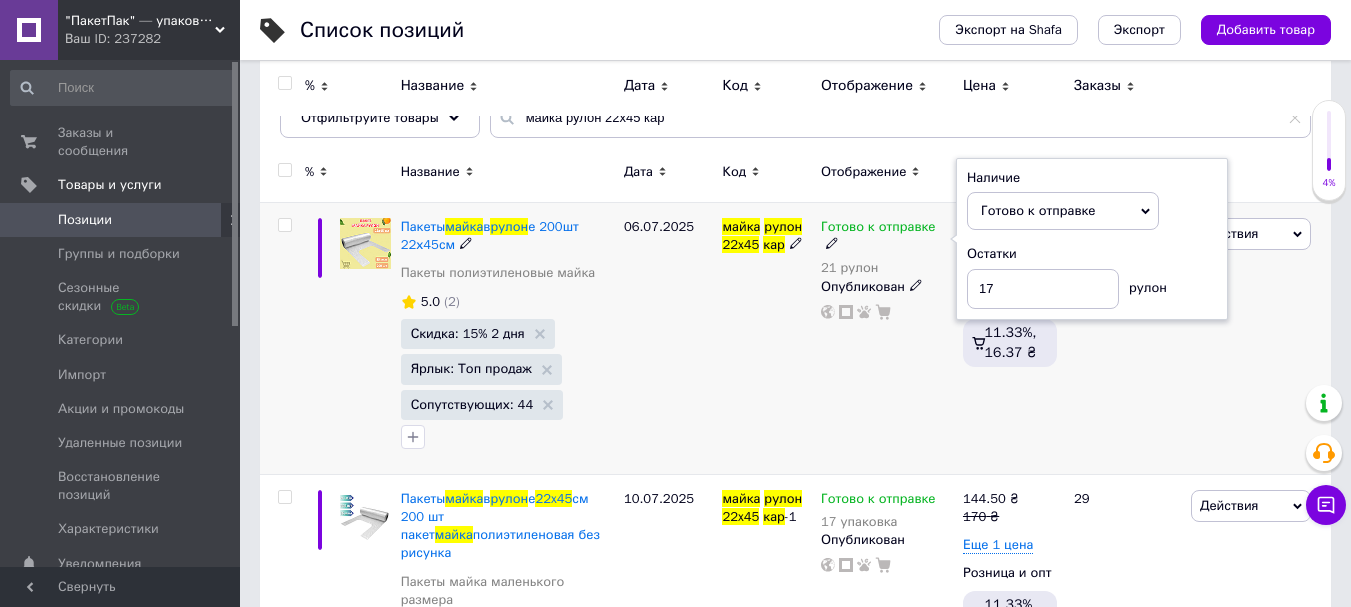 click on "Готово к отправке 21 рулон Наличие Готово к отправке В наличии Нет в наличии Под заказ Остатки 17 рулон Опубликован" at bounding box center (887, 339) 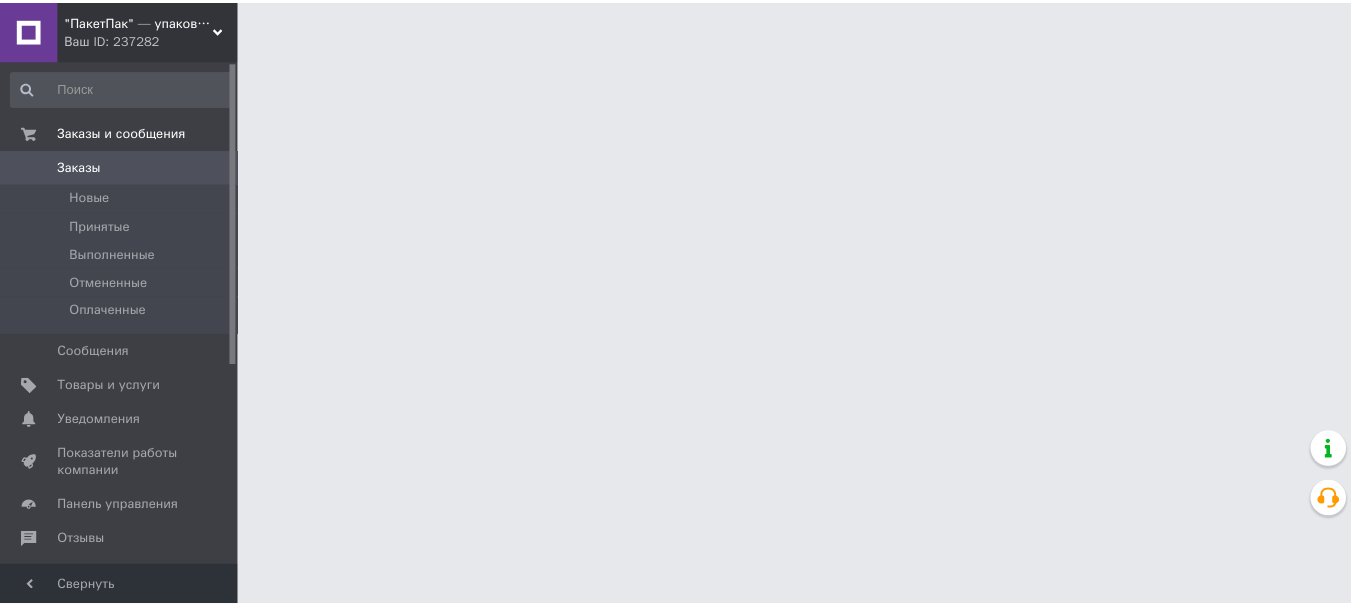 scroll, scrollTop: 0, scrollLeft: 0, axis: both 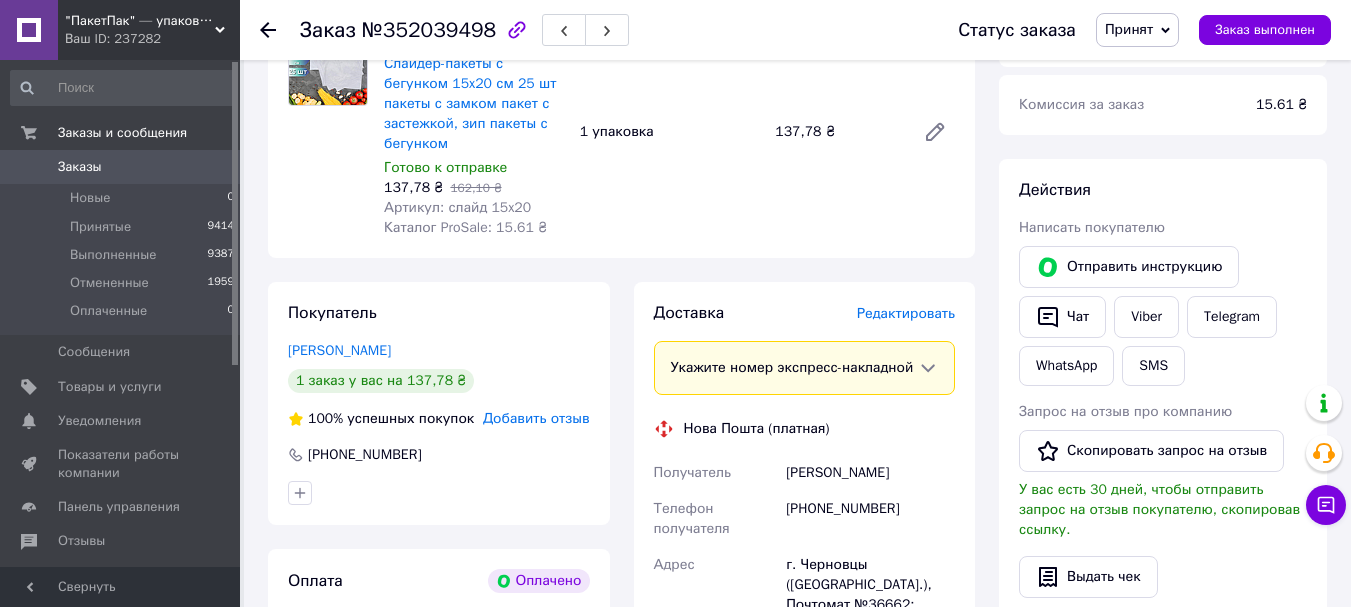 click on "Редактировать" at bounding box center [906, 313] 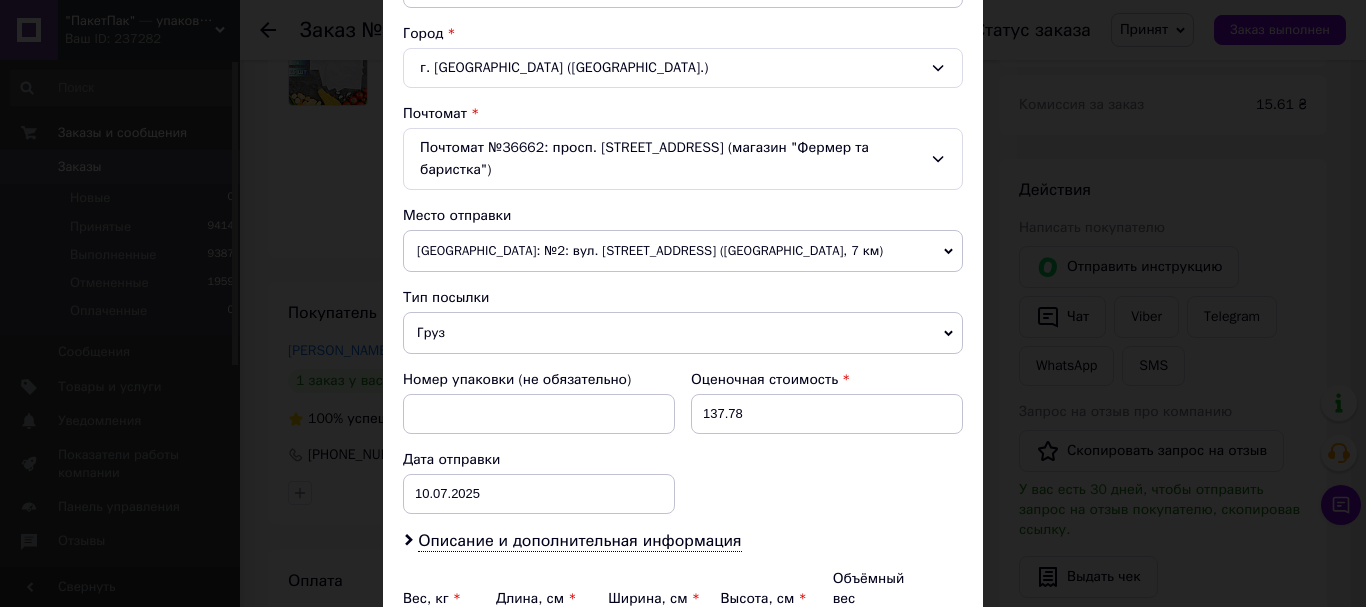 scroll, scrollTop: 533, scrollLeft: 0, axis: vertical 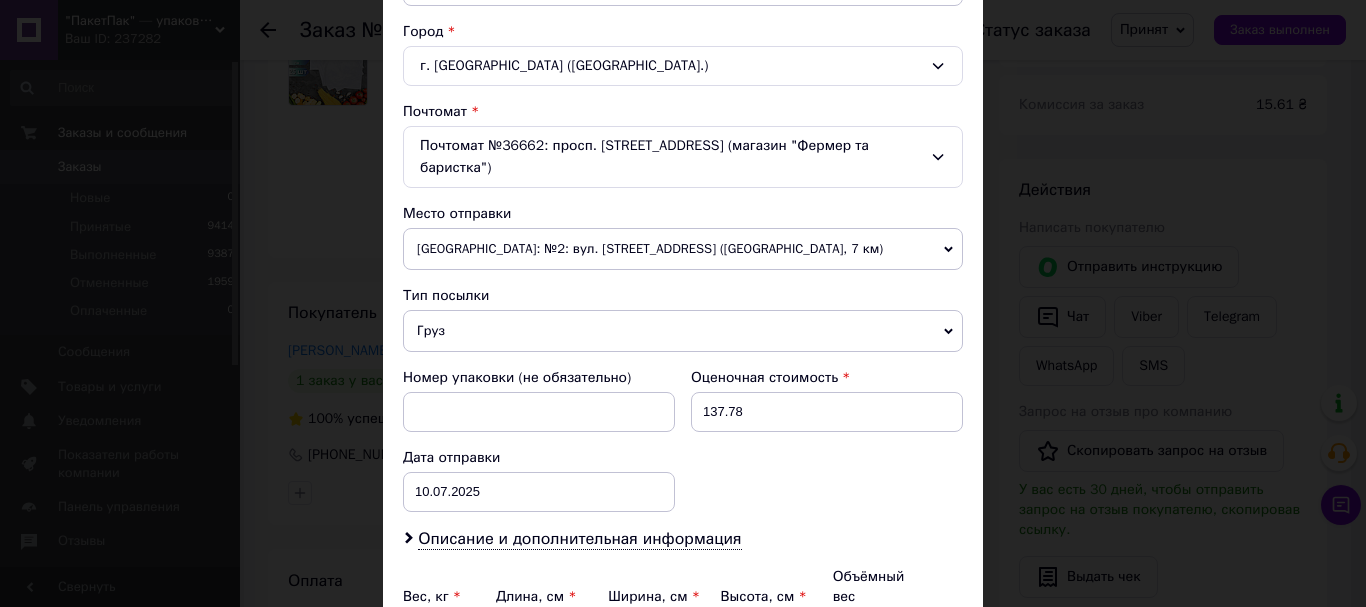 click on "Груз" at bounding box center [683, 331] 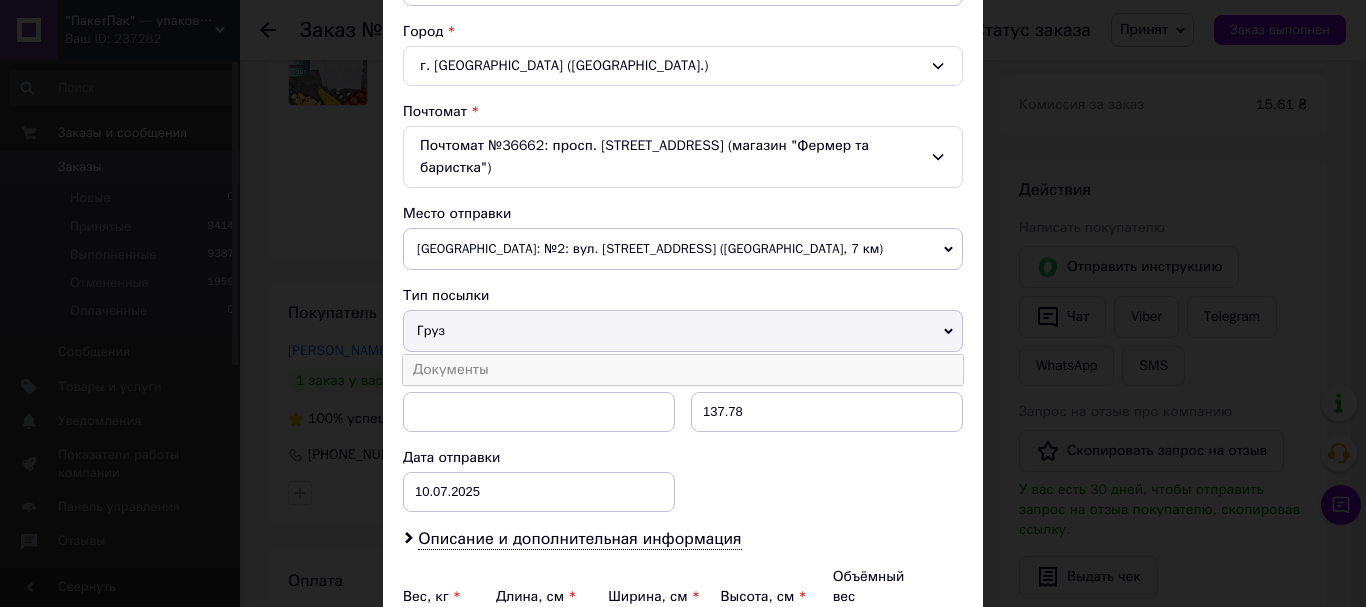 click on "Документы" at bounding box center (683, 370) 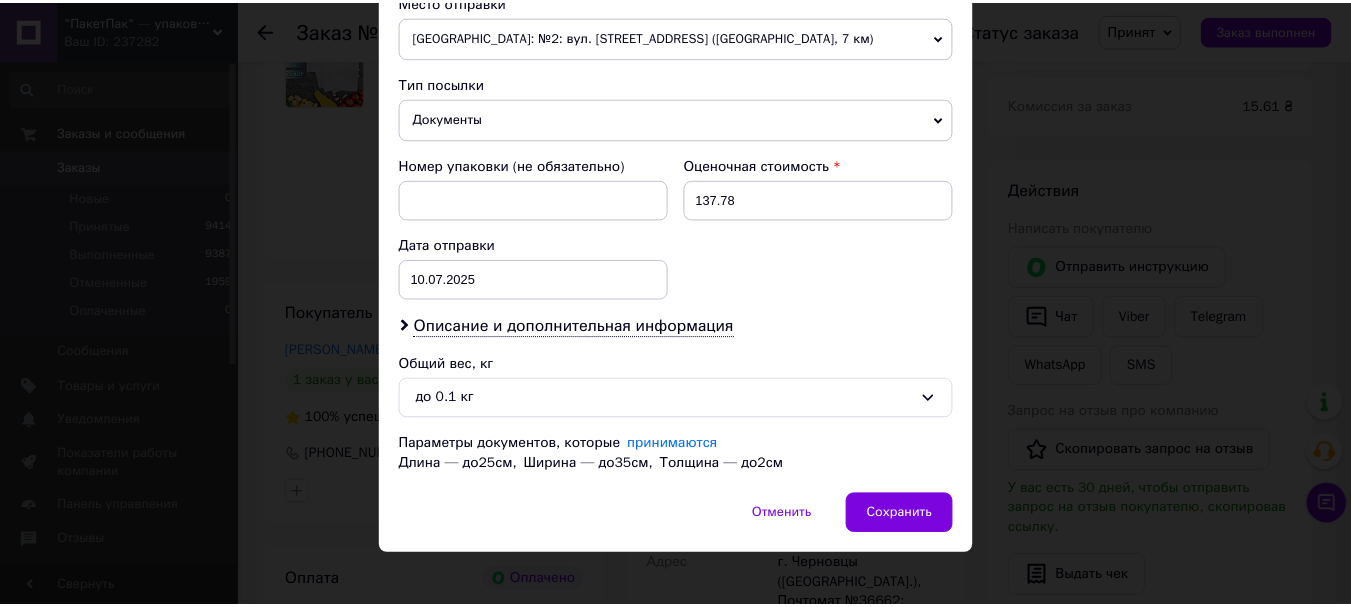 scroll, scrollTop: 763, scrollLeft: 0, axis: vertical 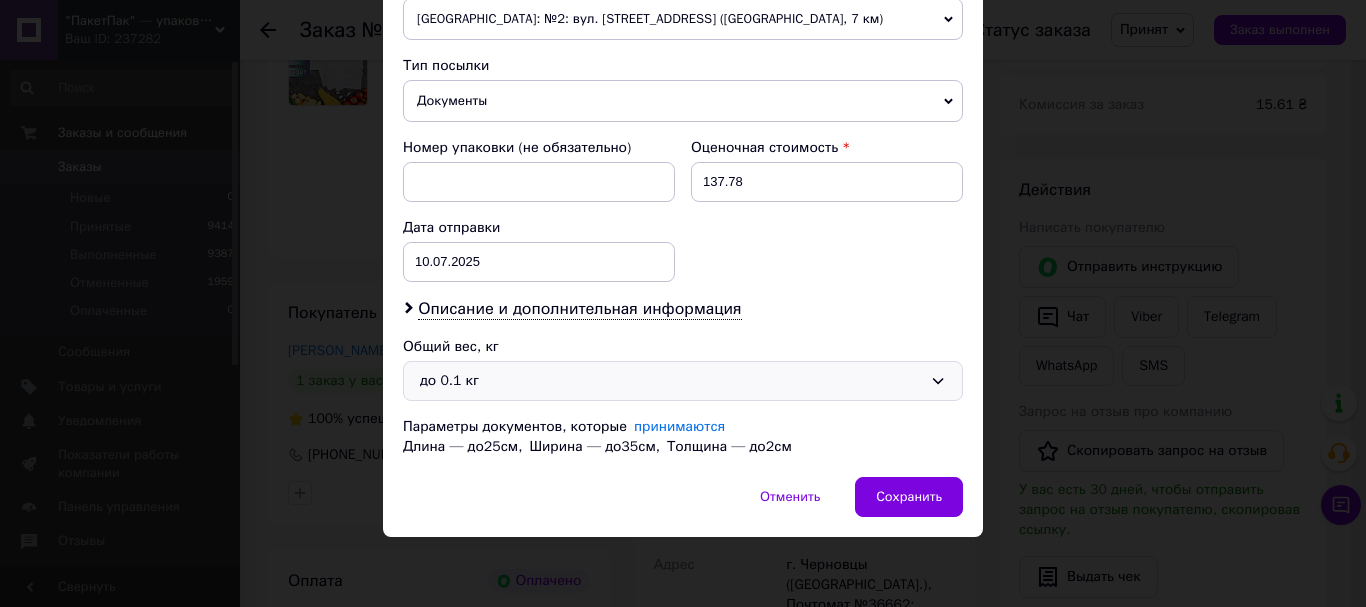 click on "до 0.1 кг" at bounding box center (671, 381) 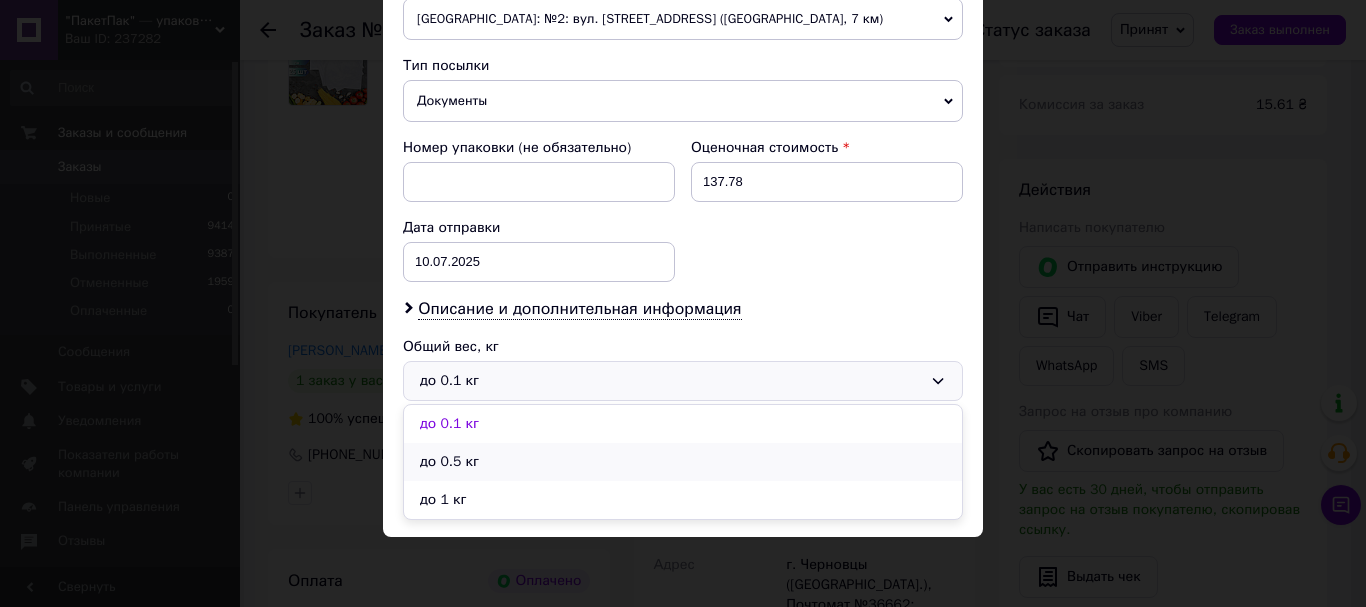 click on "до 0.5 кг" at bounding box center (683, 462) 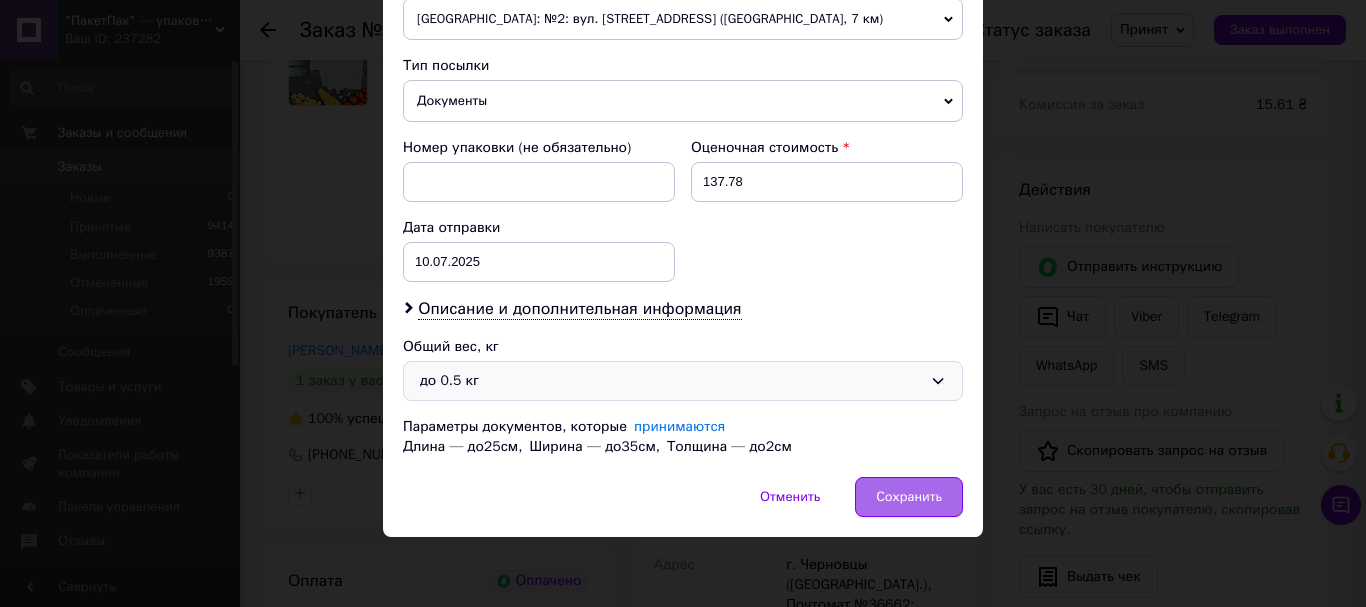 click on "Сохранить" at bounding box center [909, 497] 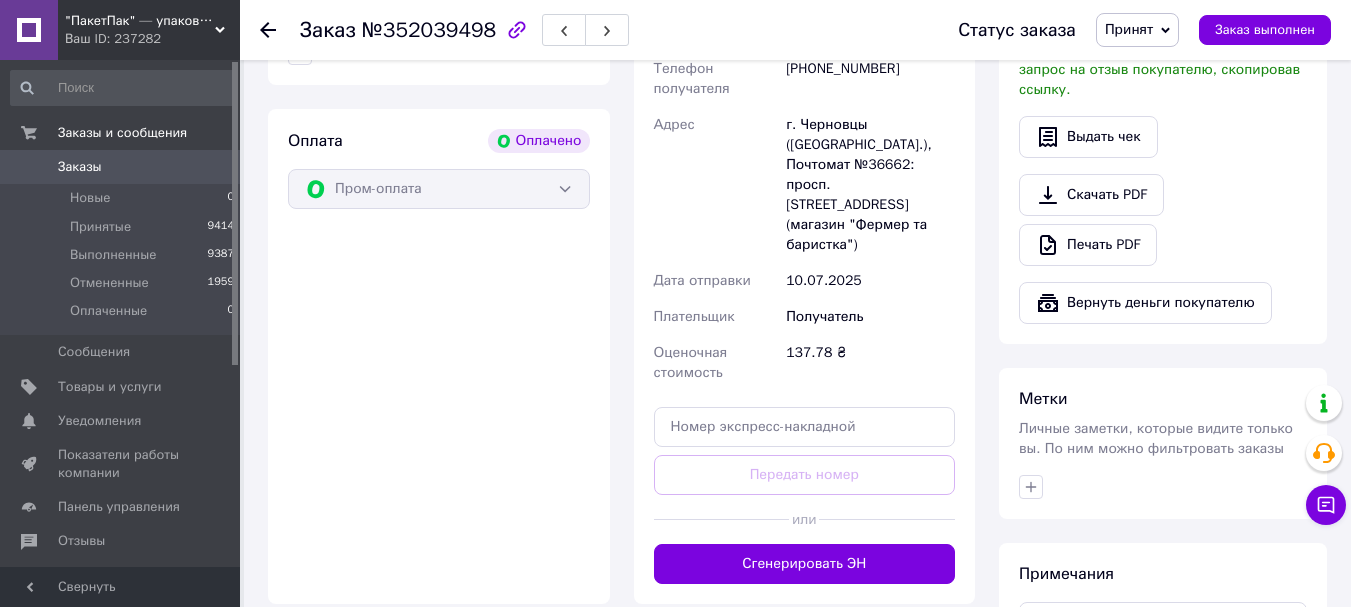 scroll, scrollTop: 733, scrollLeft: 0, axis: vertical 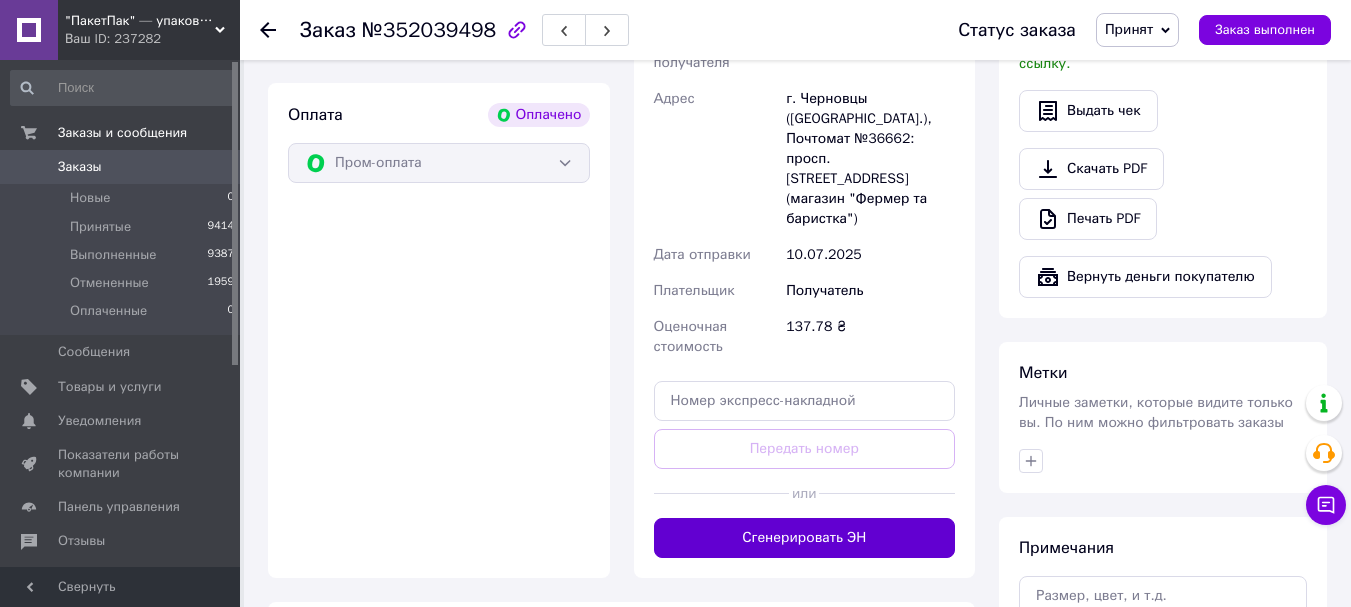 click on "Сгенерировать ЭН" at bounding box center (805, 538) 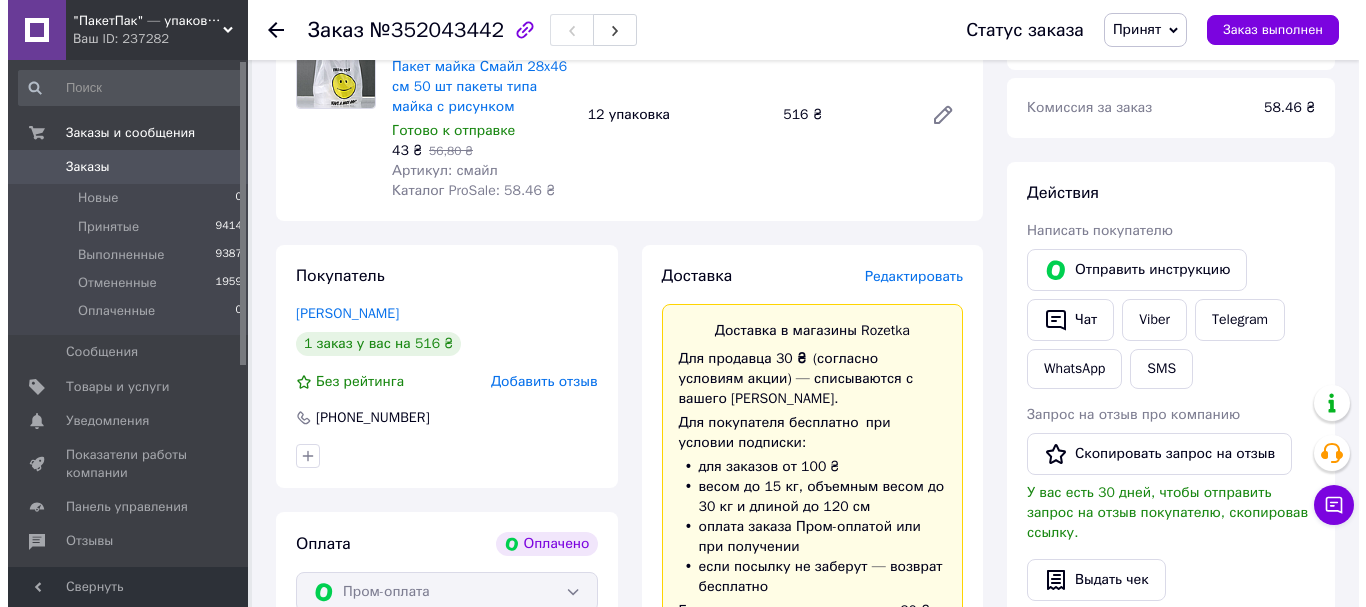 scroll, scrollTop: 267, scrollLeft: 0, axis: vertical 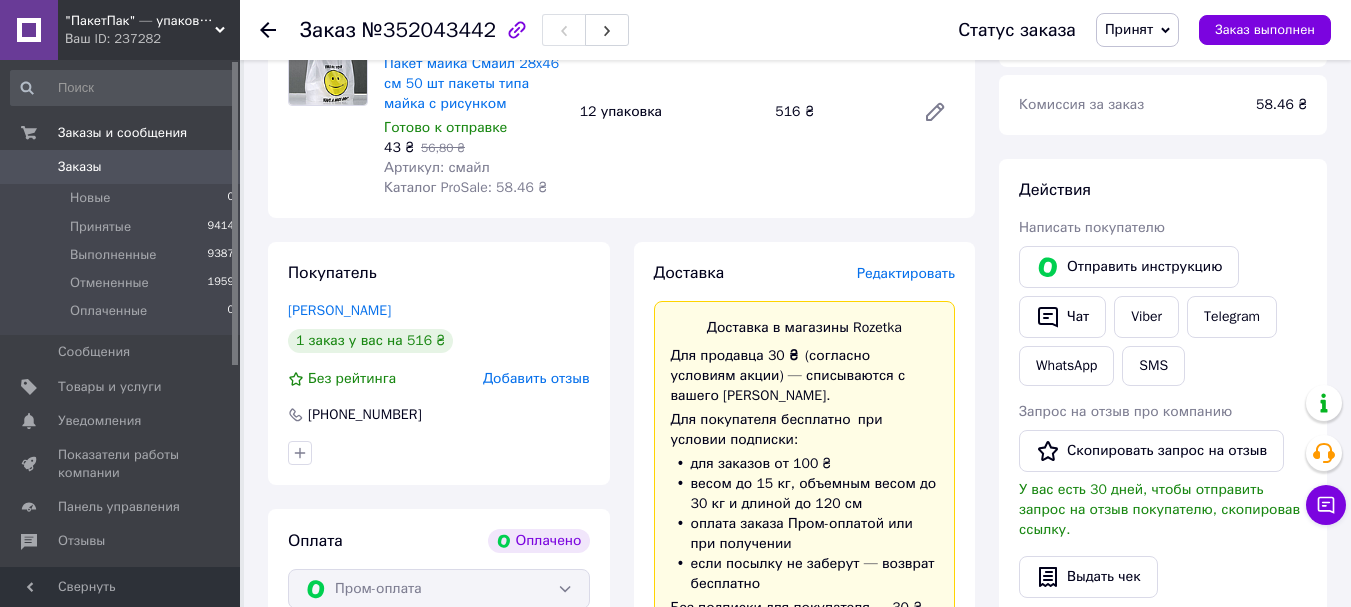 click on "Редактировать" at bounding box center (906, 273) 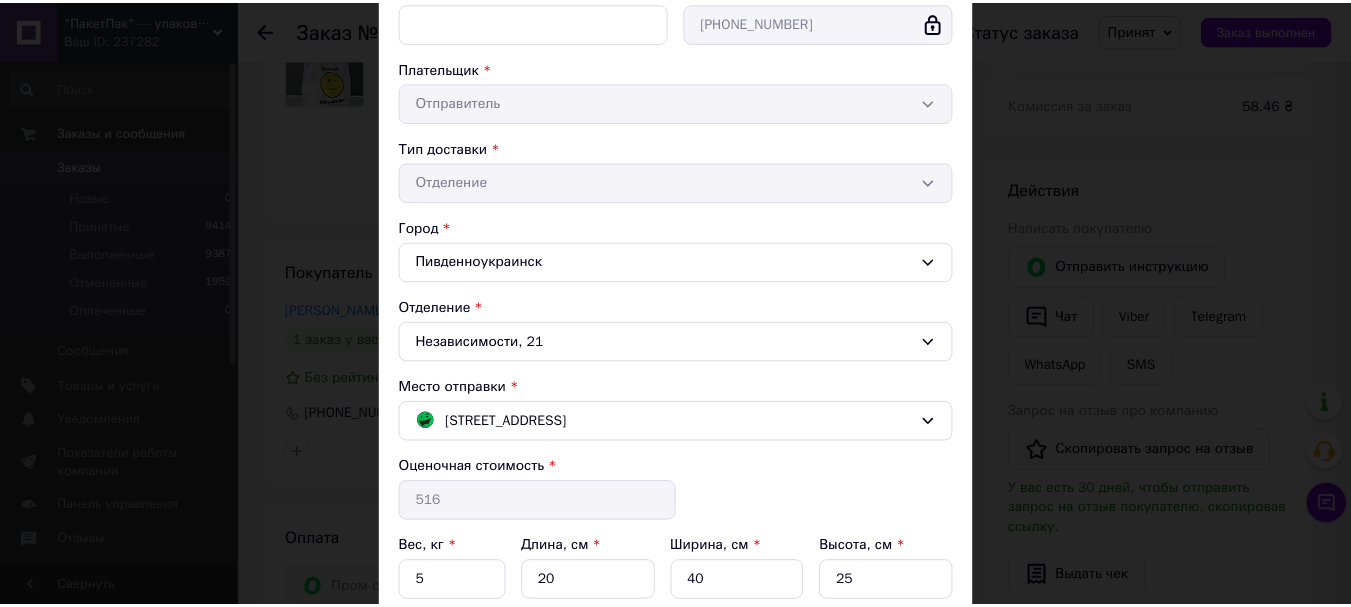 scroll, scrollTop: 517, scrollLeft: 0, axis: vertical 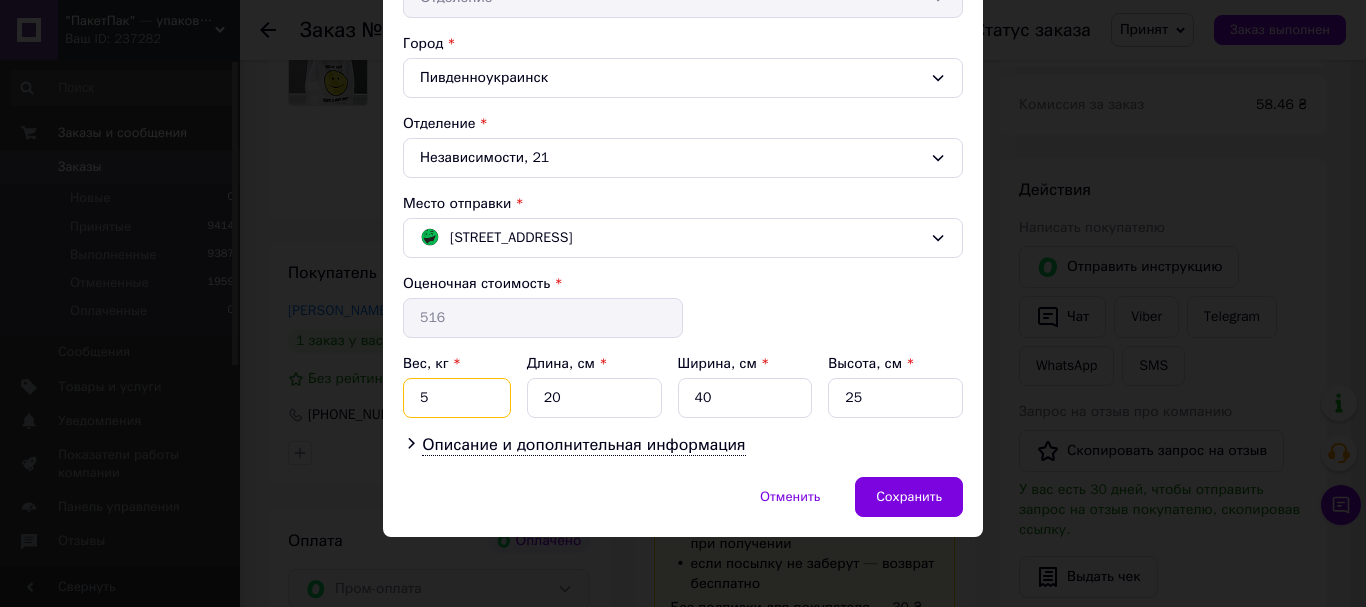 drag, startPoint x: 433, startPoint y: 400, endPoint x: 400, endPoint y: 399, distance: 33.01515 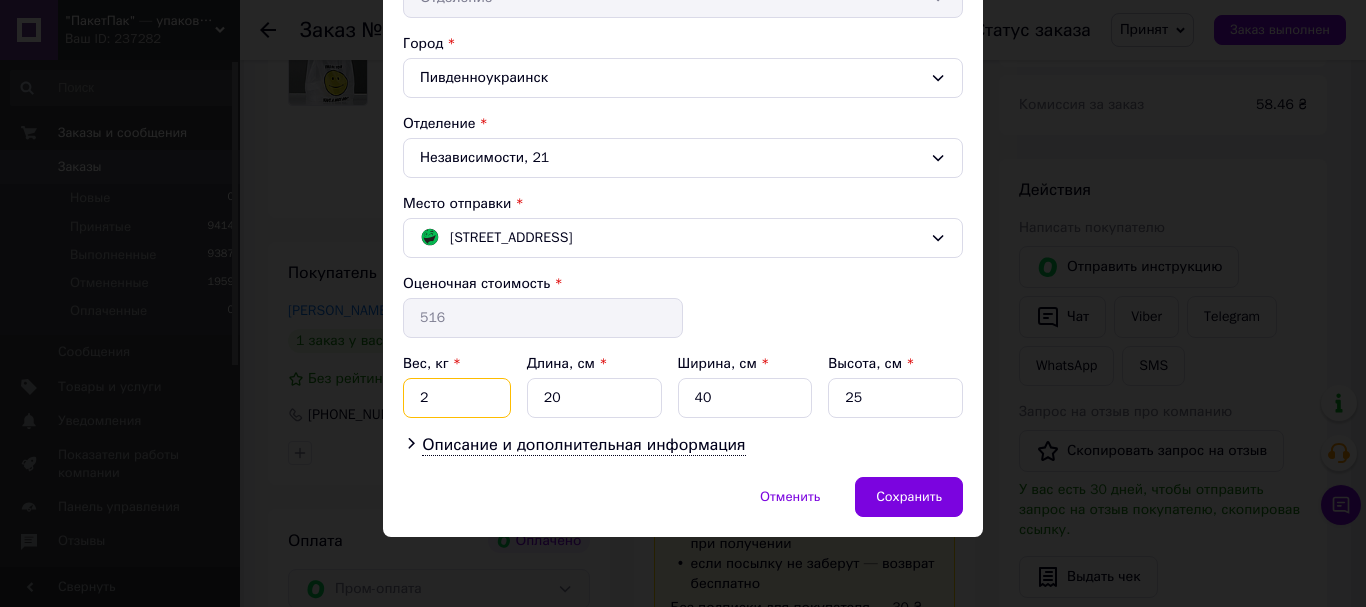 type on "2" 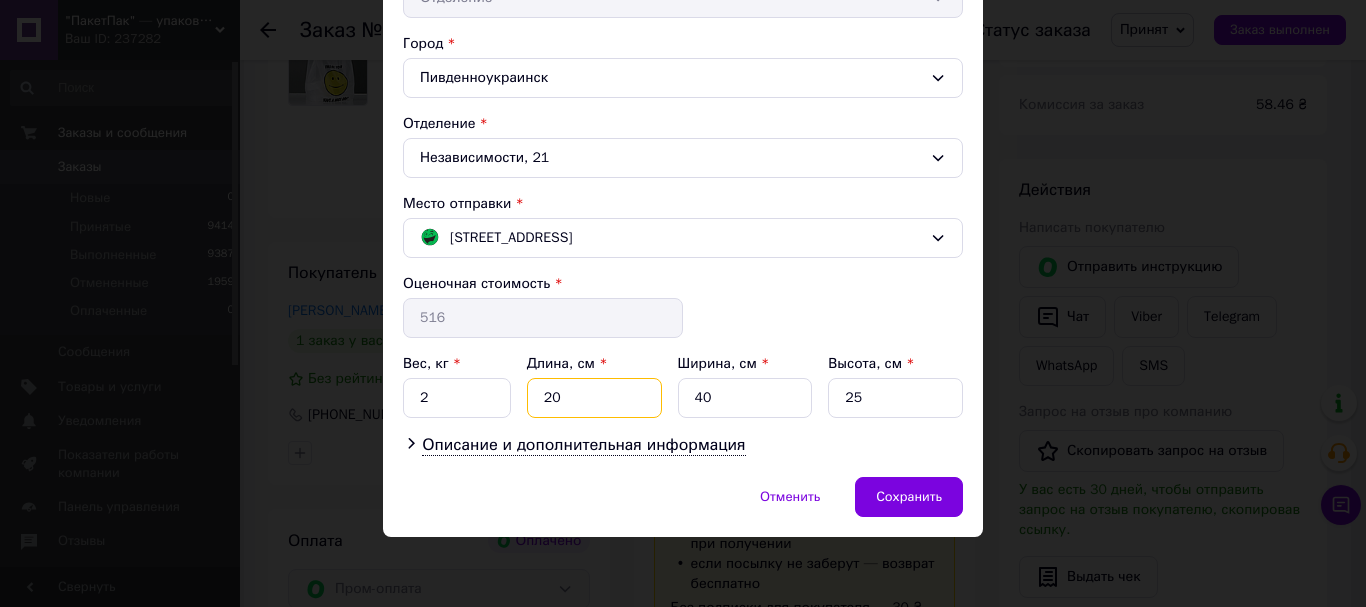drag, startPoint x: 576, startPoint y: 401, endPoint x: 517, endPoint y: 403, distance: 59.03389 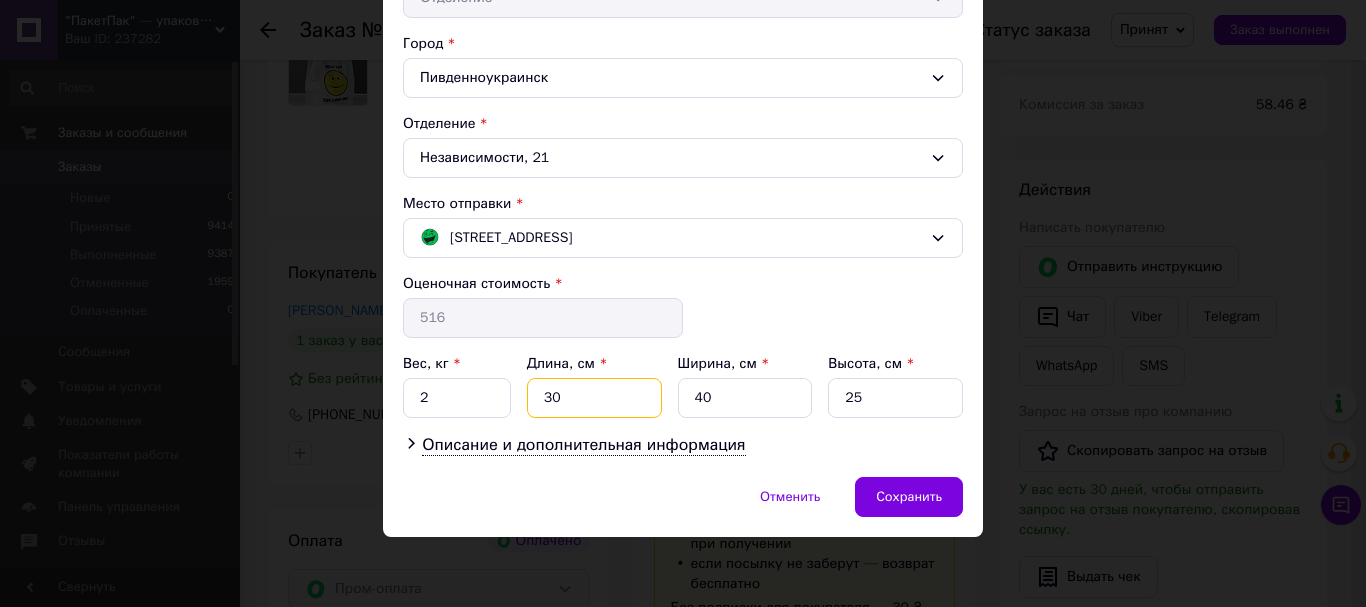 type on "30" 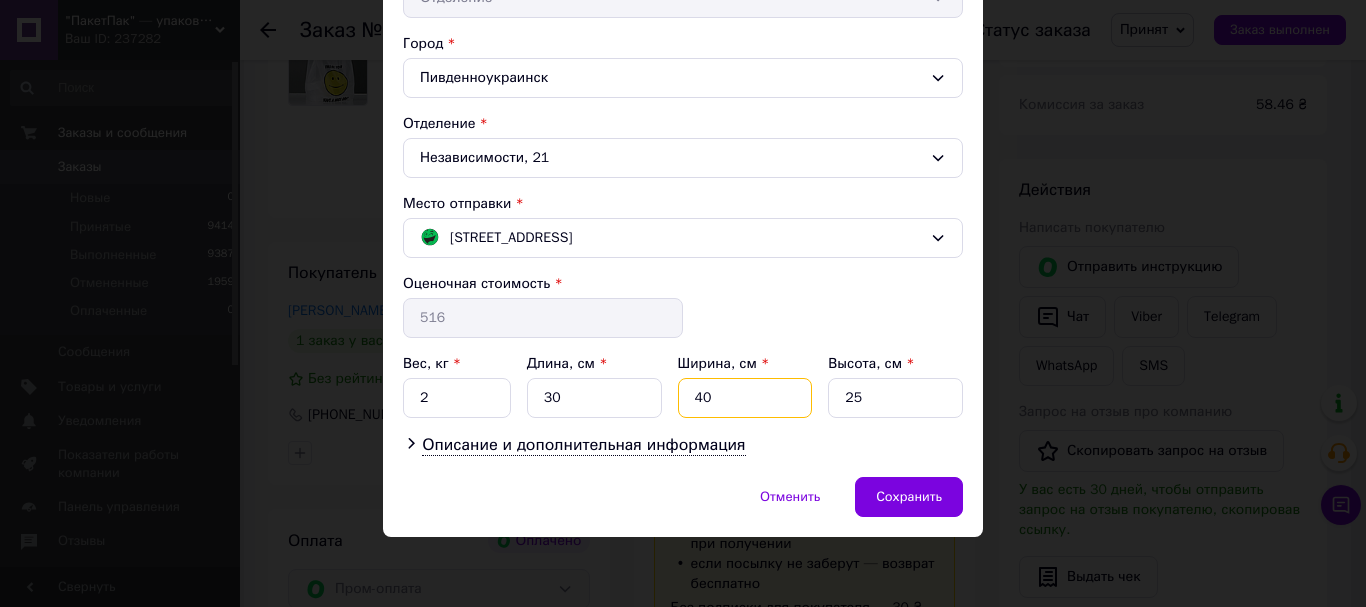 drag, startPoint x: 730, startPoint y: 392, endPoint x: 680, endPoint y: 393, distance: 50.01 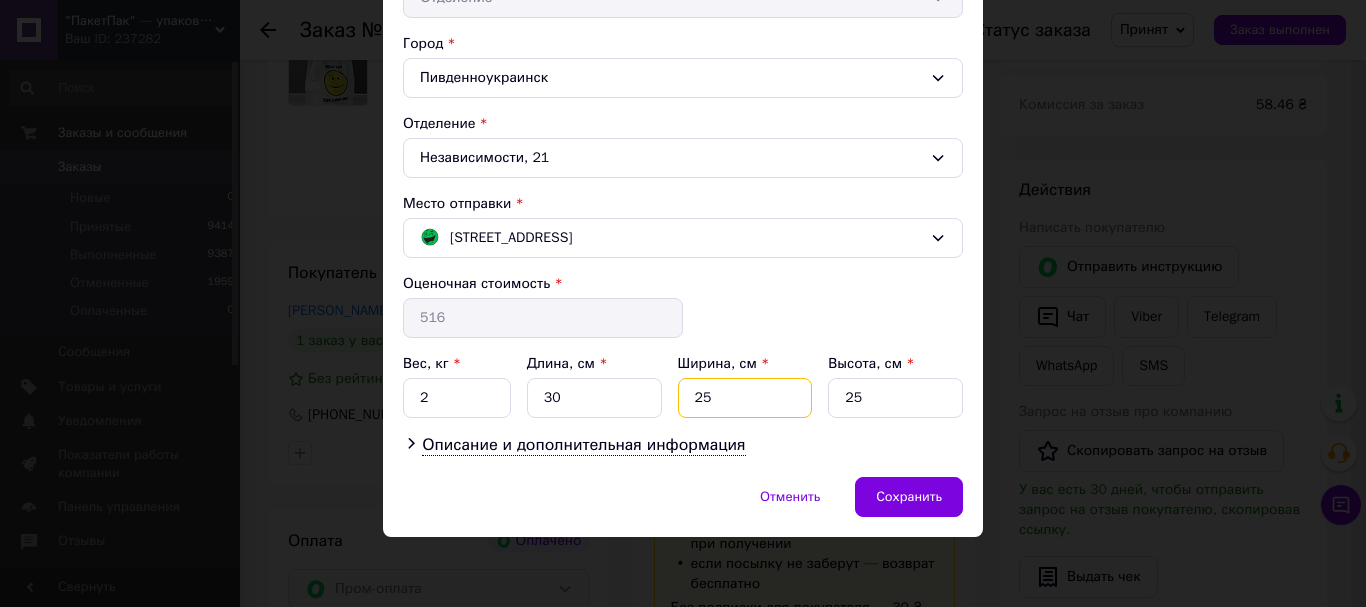 type on "25" 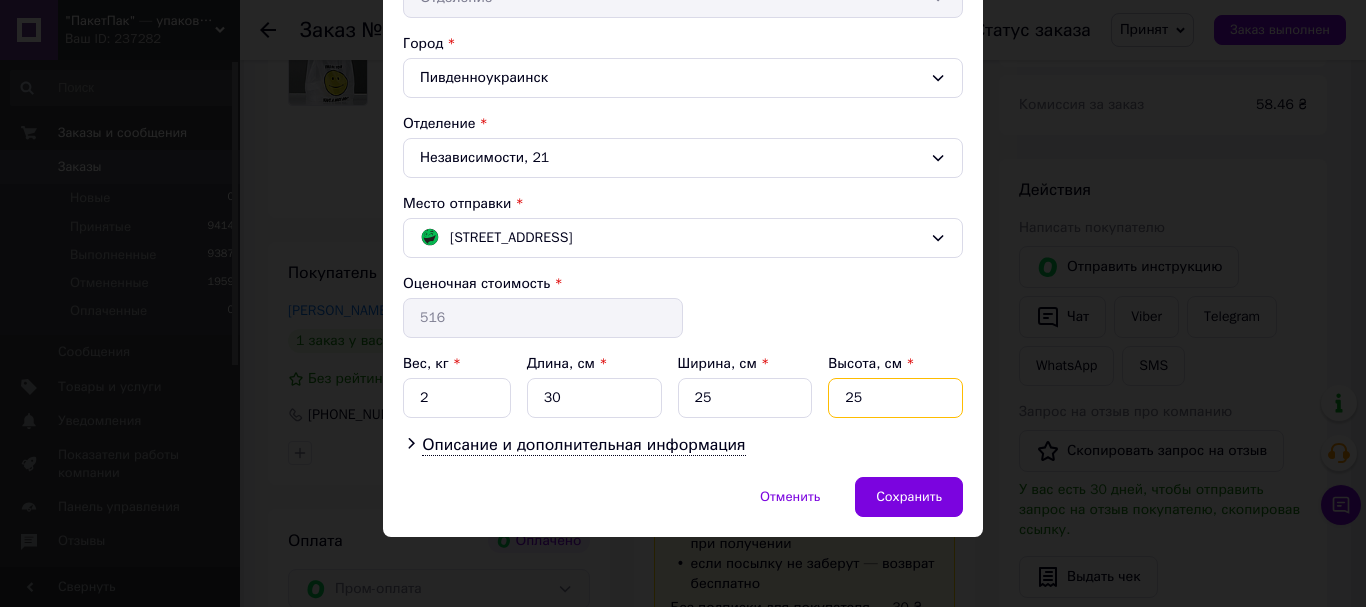 drag, startPoint x: 864, startPoint y: 393, endPoint x: 836, endPoint y: 393, distance: 28 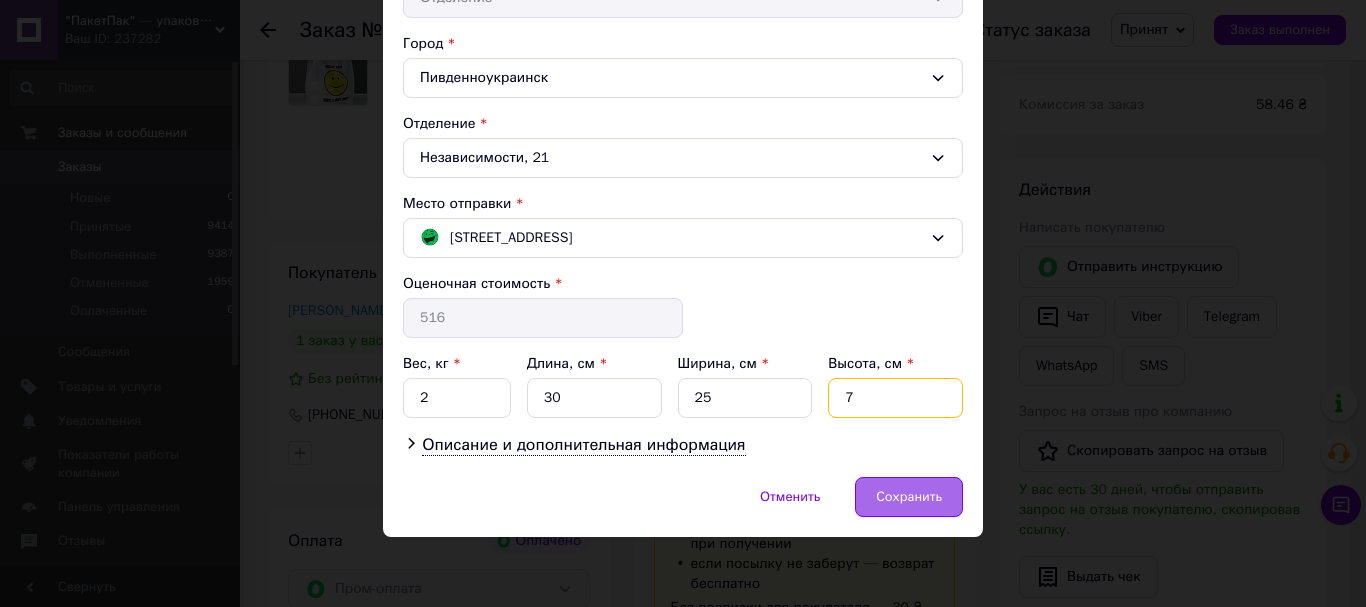 type on "7" 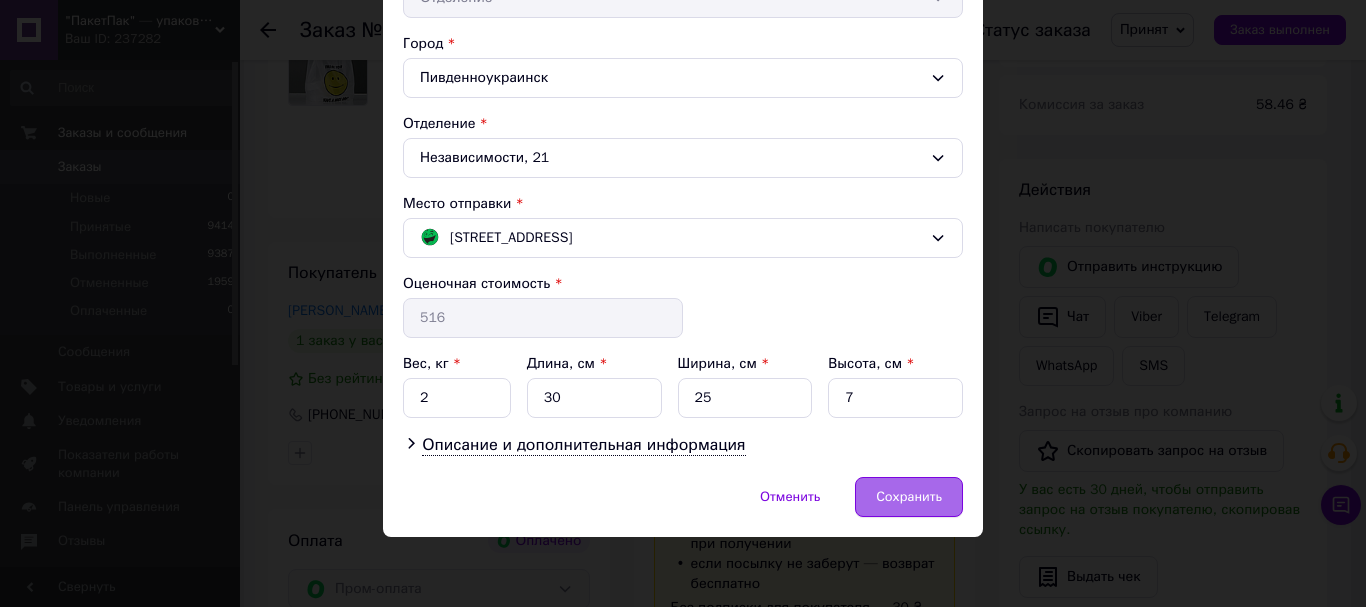 click on "Сохранить" at bounding box center (909, 497) 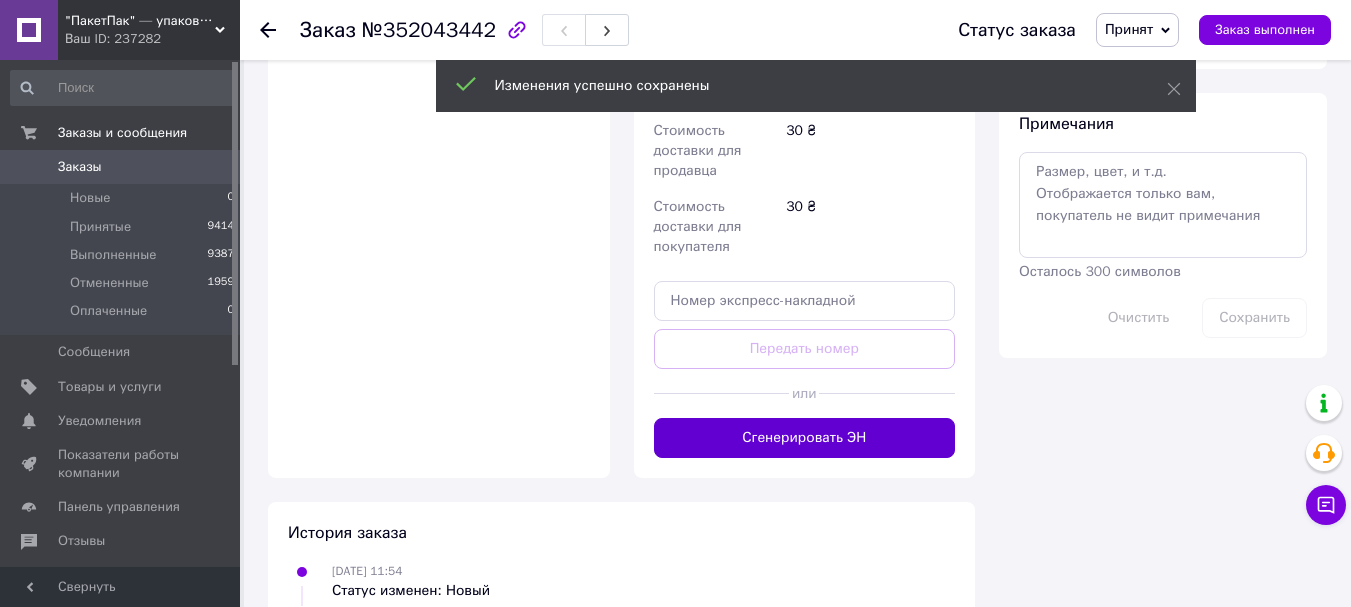 scroll, scrollTop: 1133, scrollLeft: 0, axis: vertical 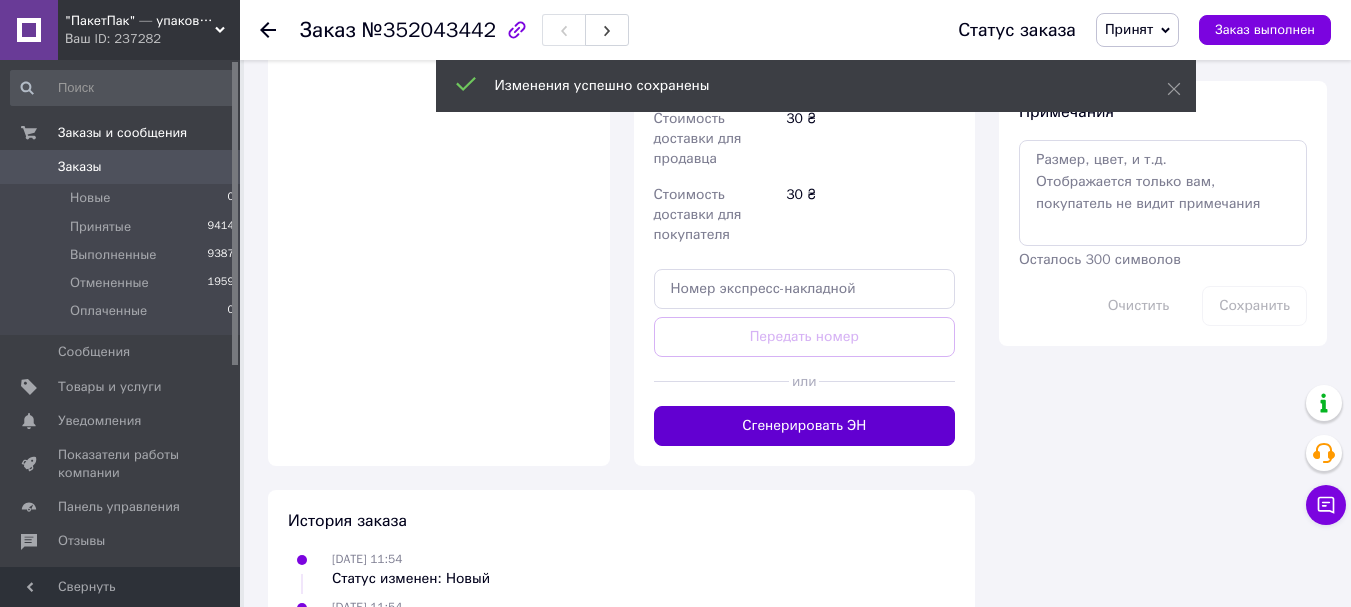 click on "Сгенерировать ЭН" at bounding box center (805, 426) 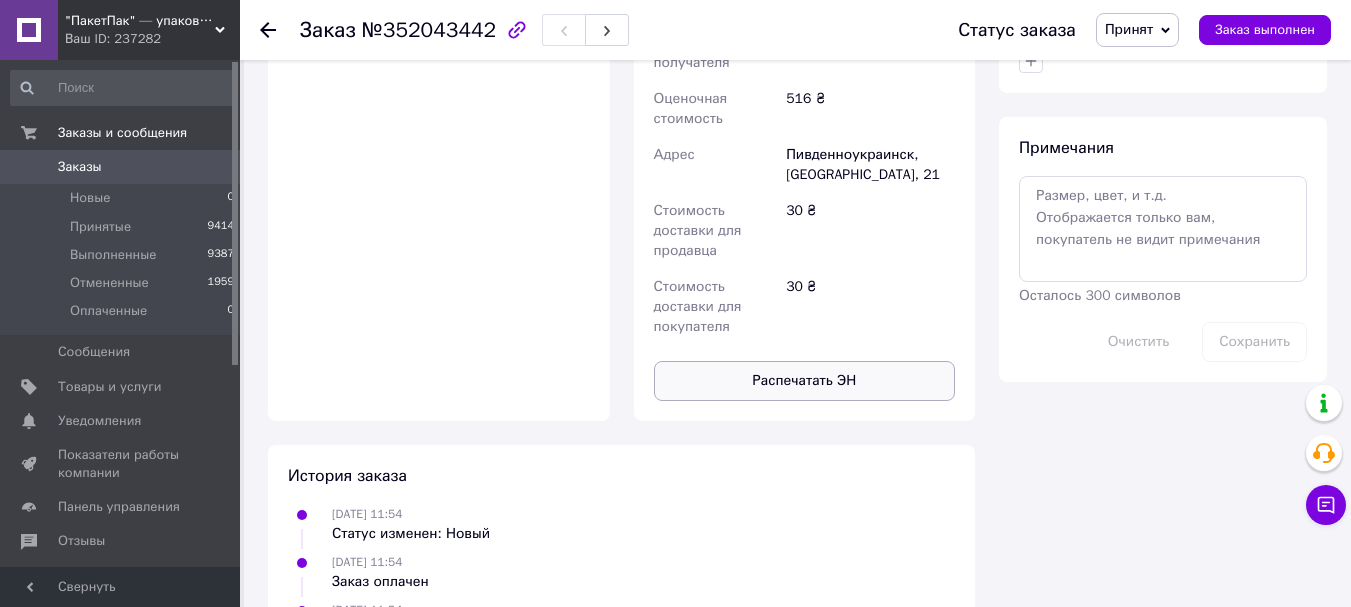 click on "Распечатать ЭН" at bounding box center [805, 381] 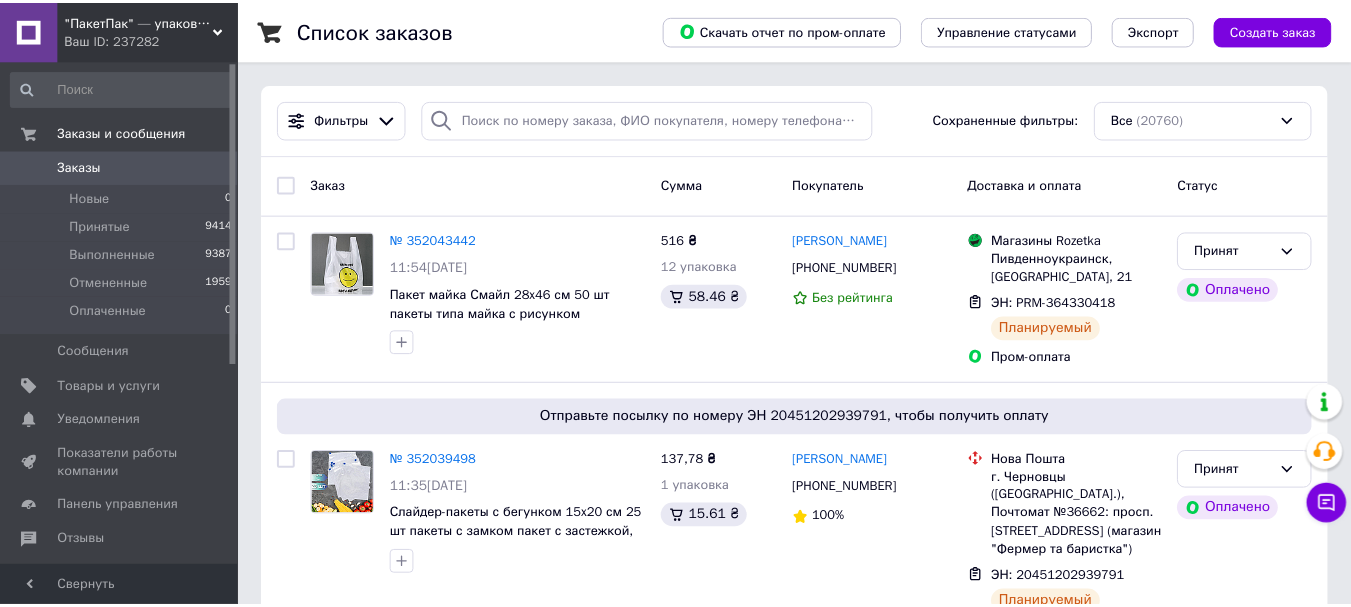 scroll, scrollTop: 0, scrollLeft: 0, axis: both 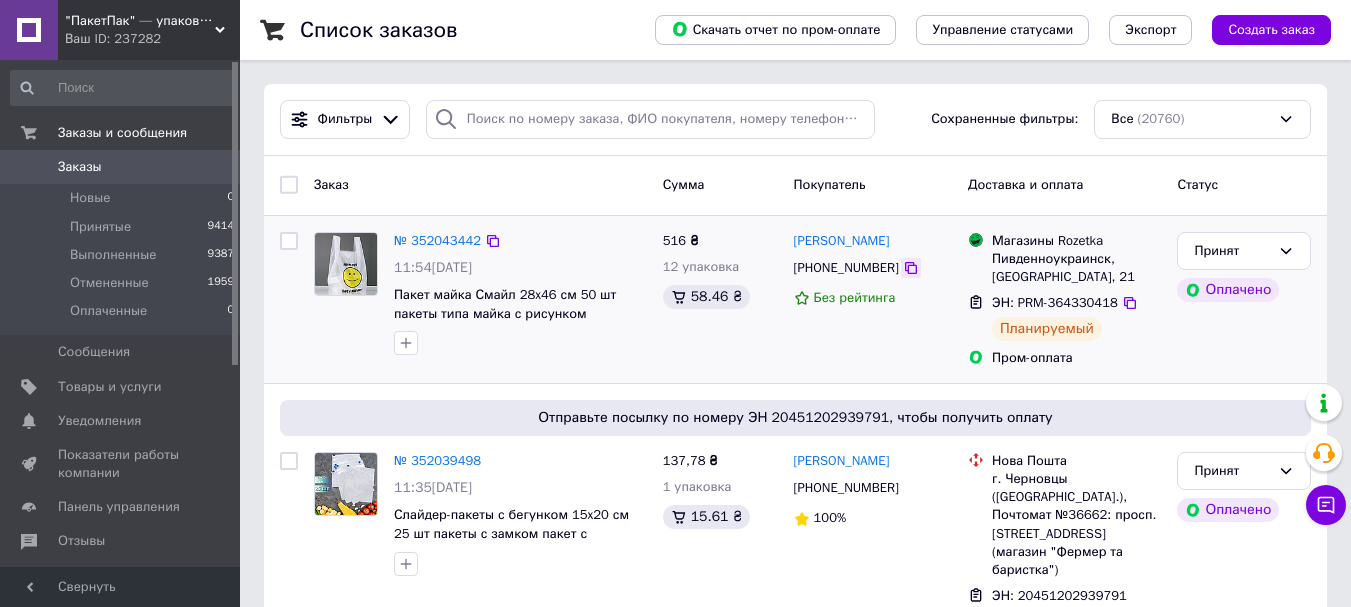 click 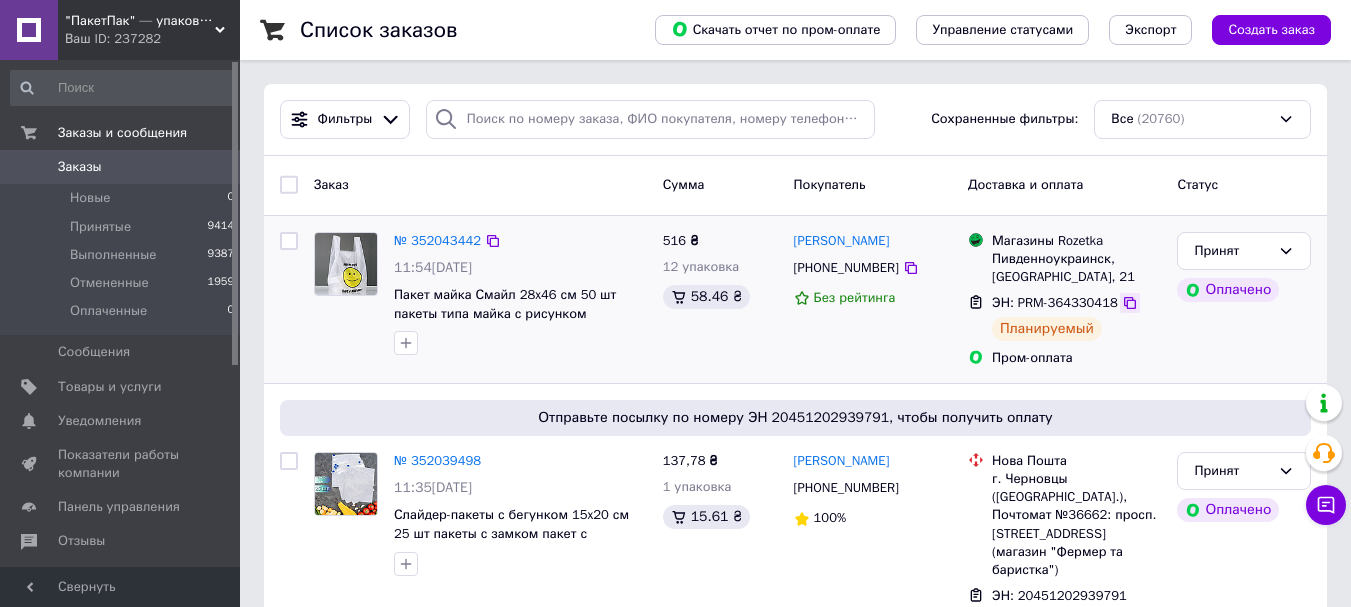 click 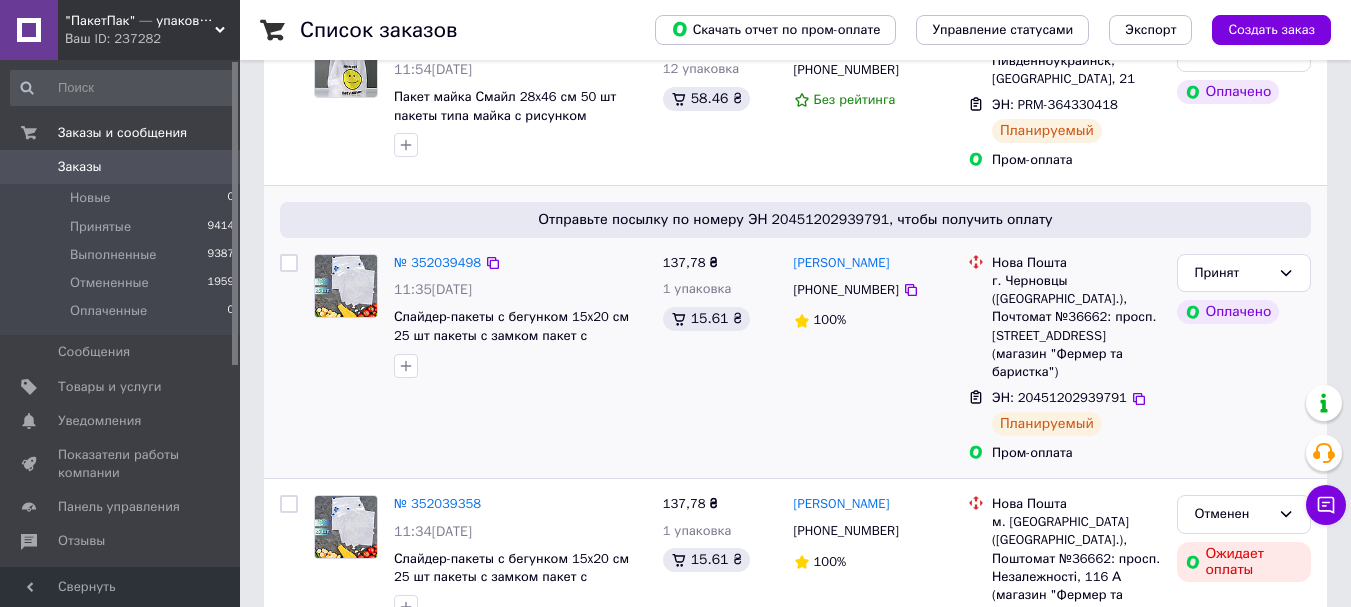 scroll, scrollTop: 200, scrollLeft: 0, axis: vertical 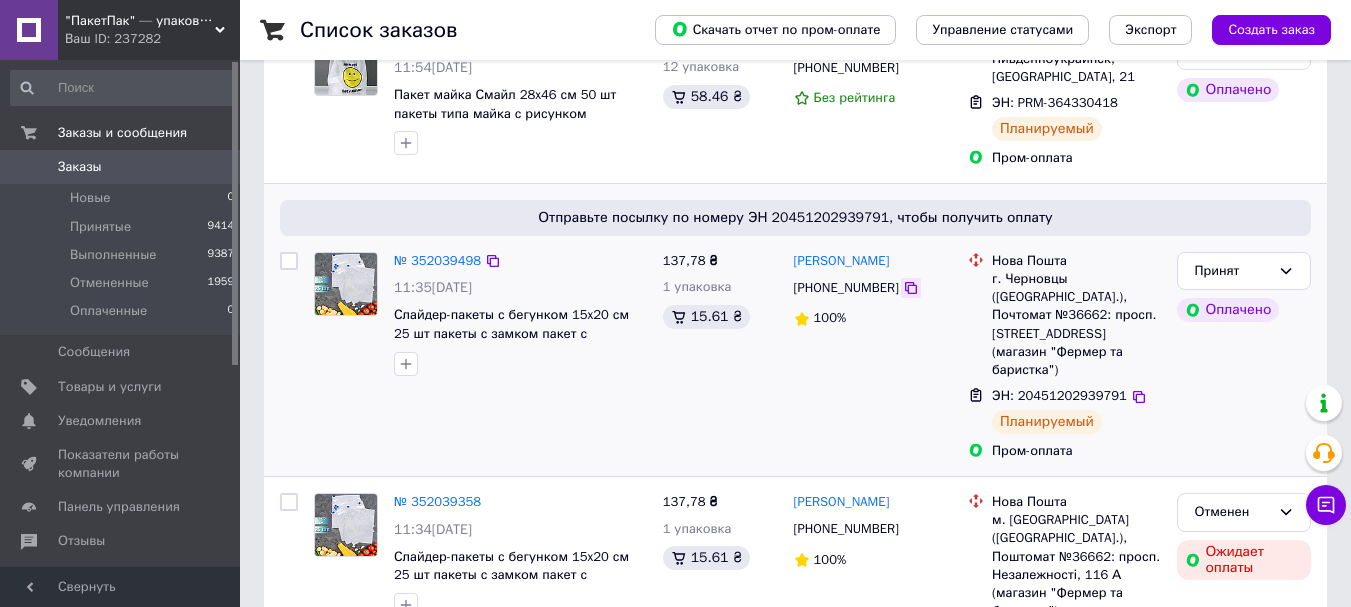 click 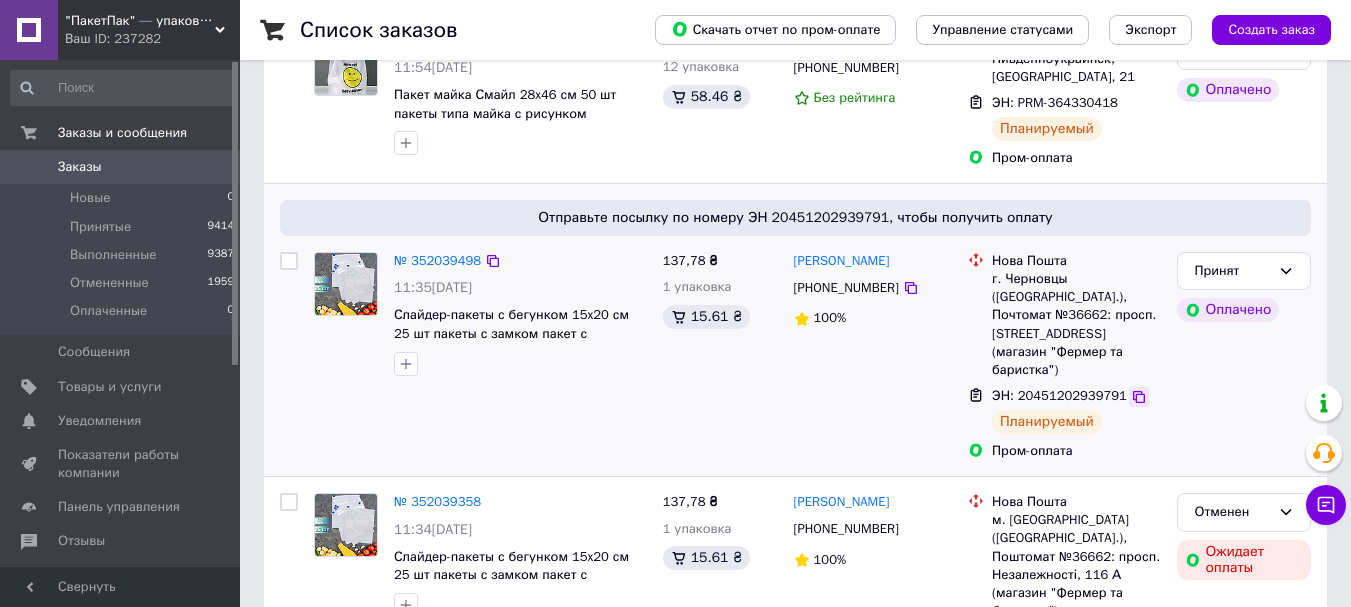 click 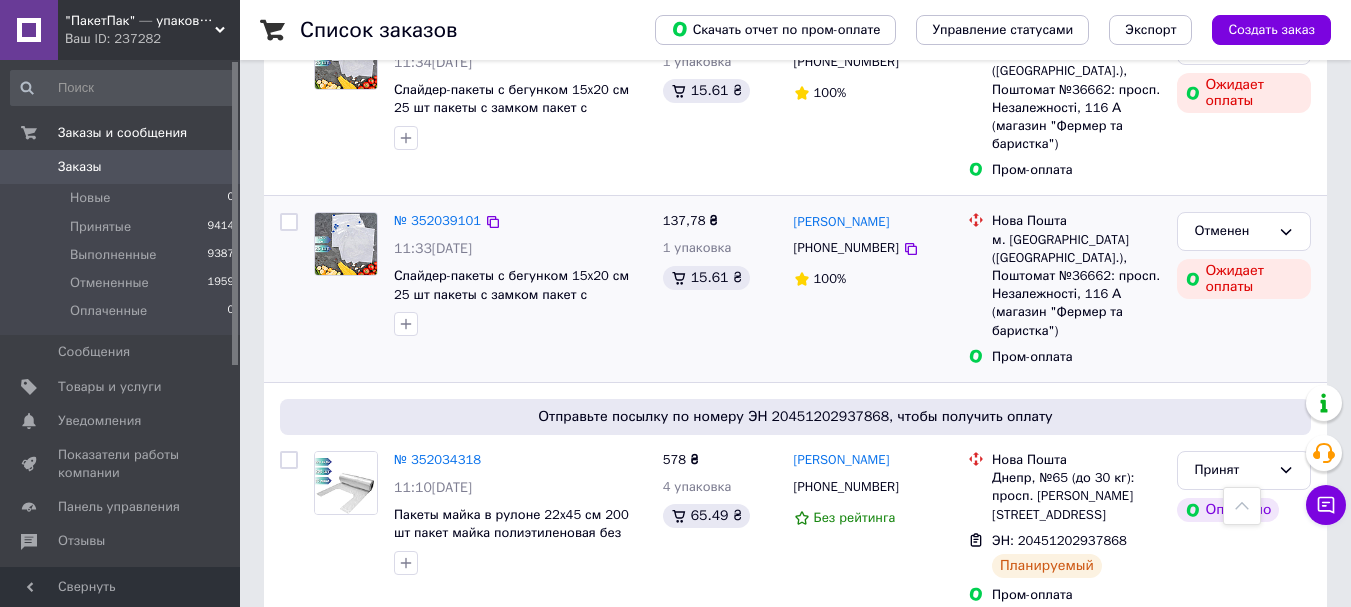 scroll, scrollTop: 800, scrollLeft: 0, axis: vertical 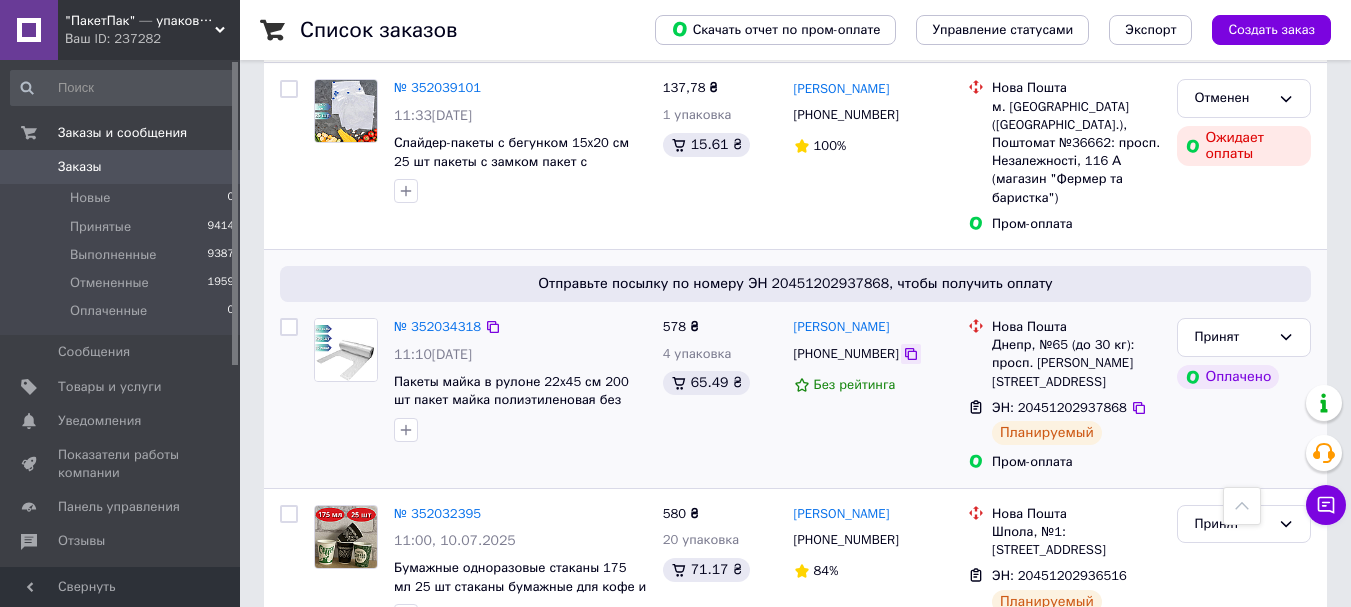 click 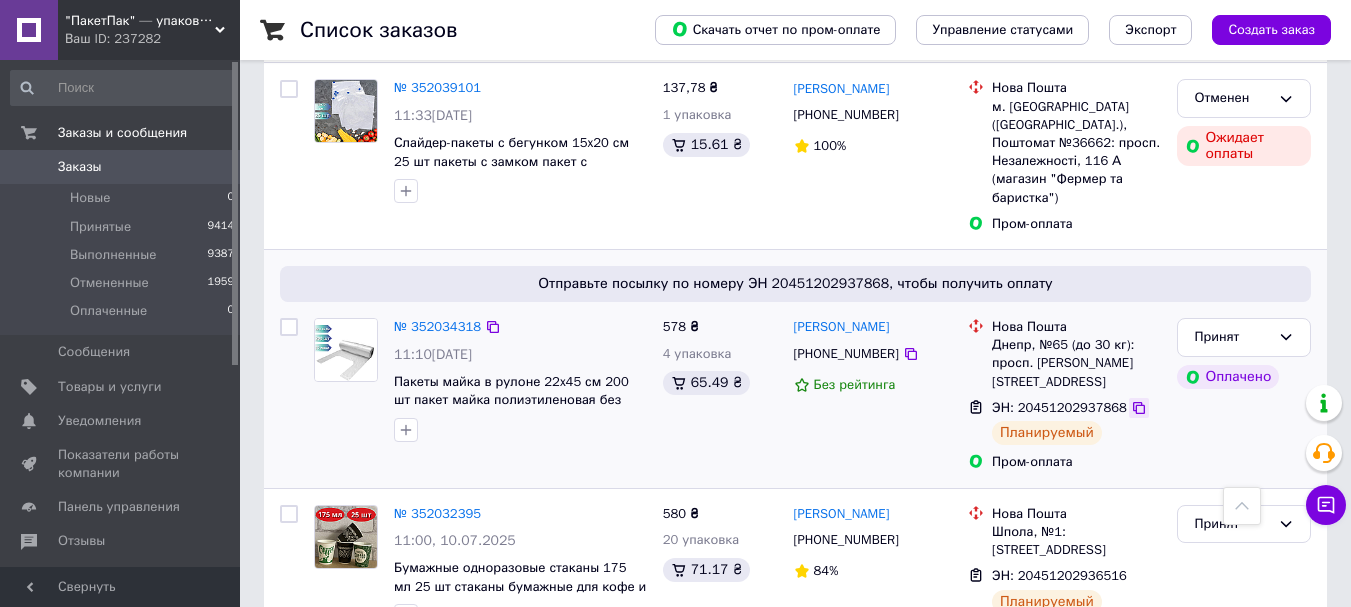 click 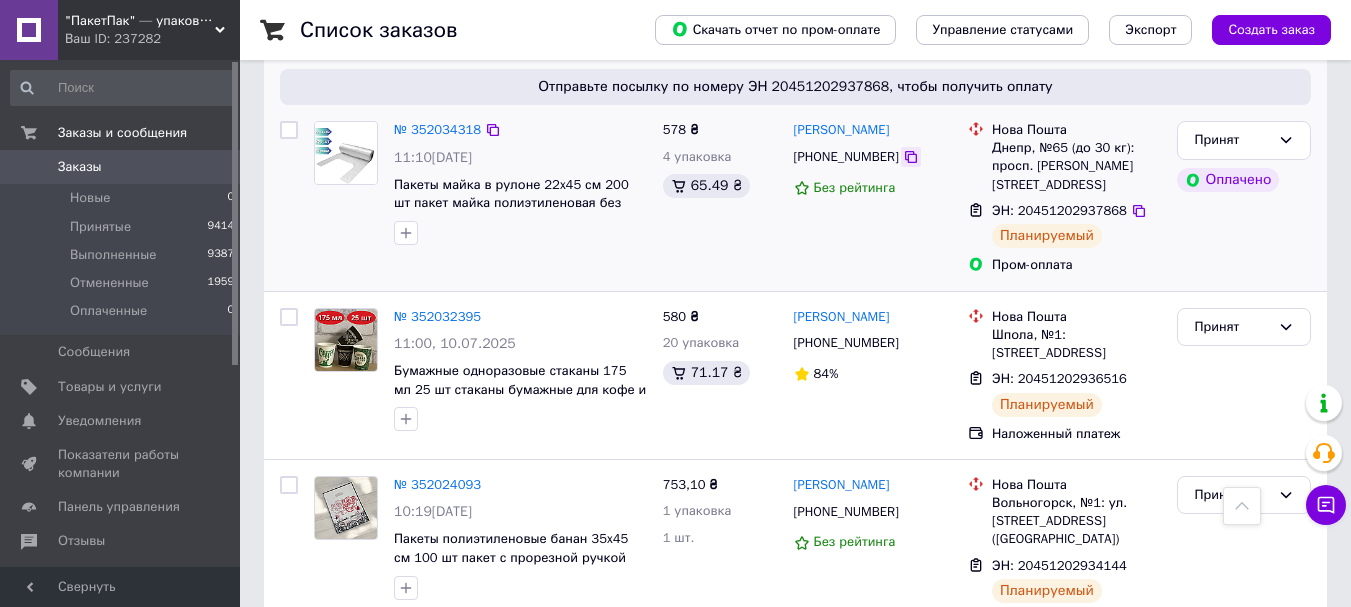 scroll, scrollTop: 1000, scrollLeft: 0, axis: vertical 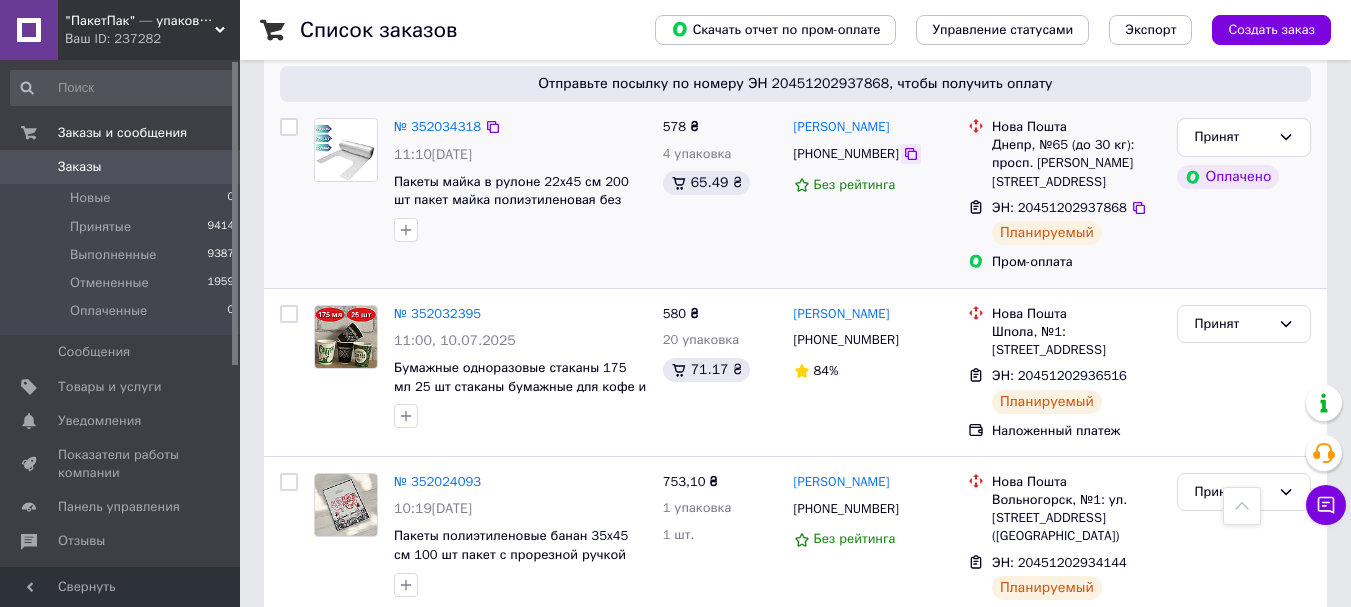 click 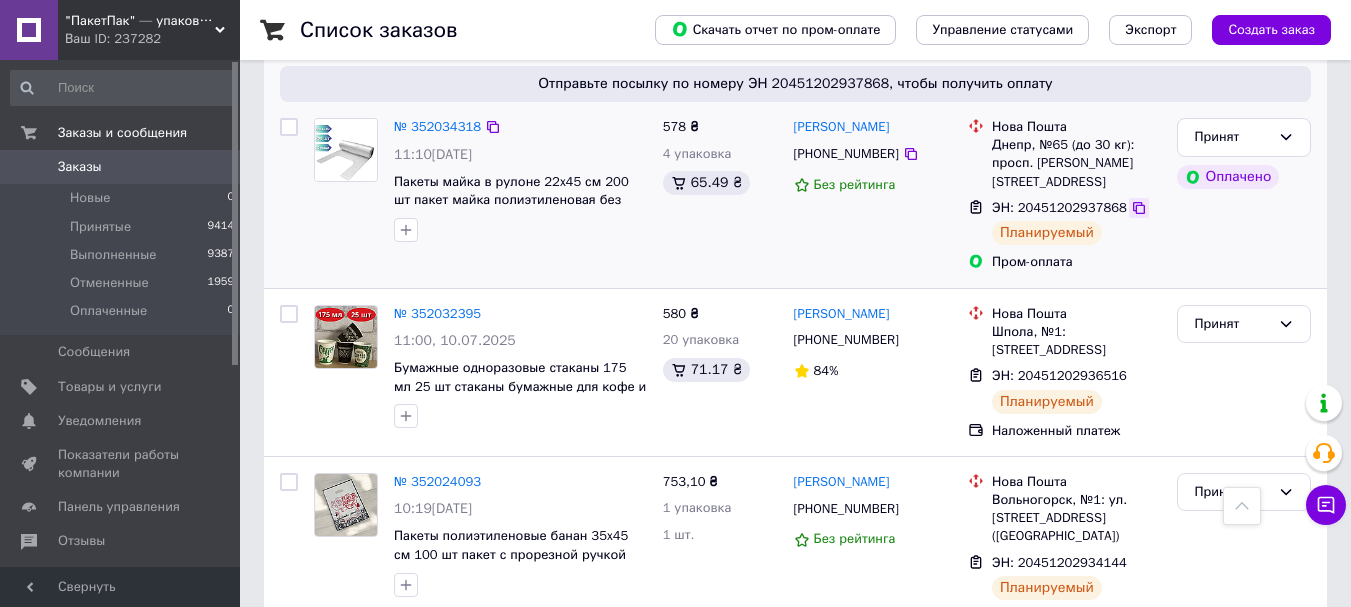 click 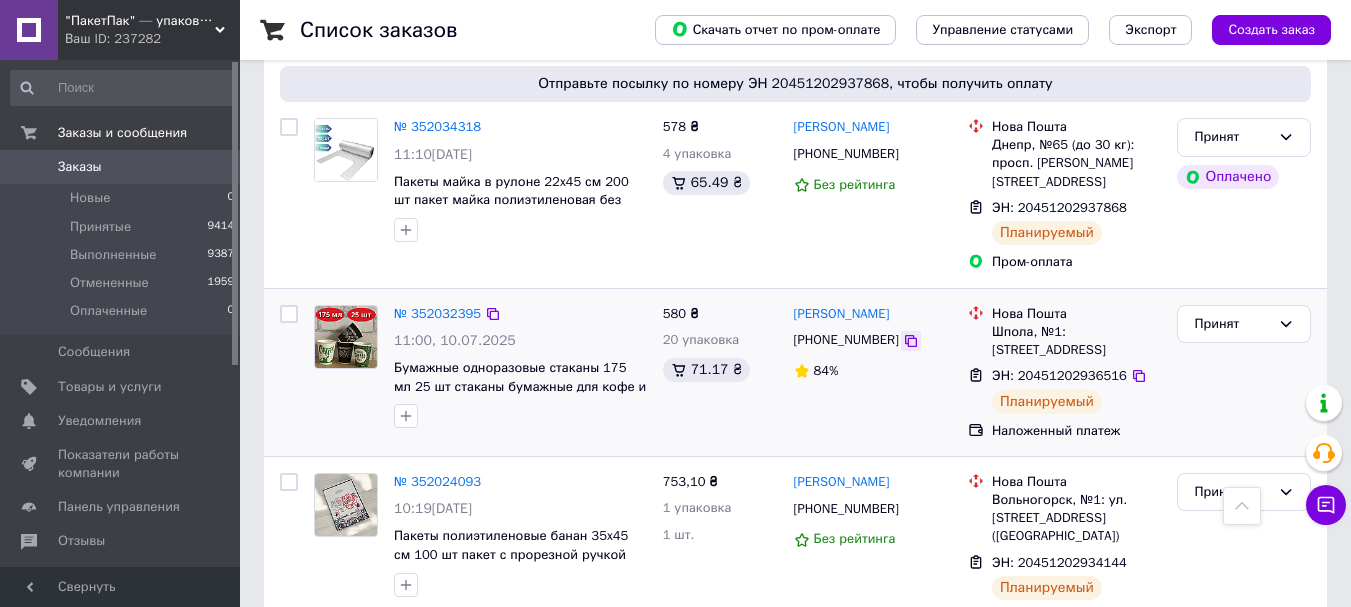 click 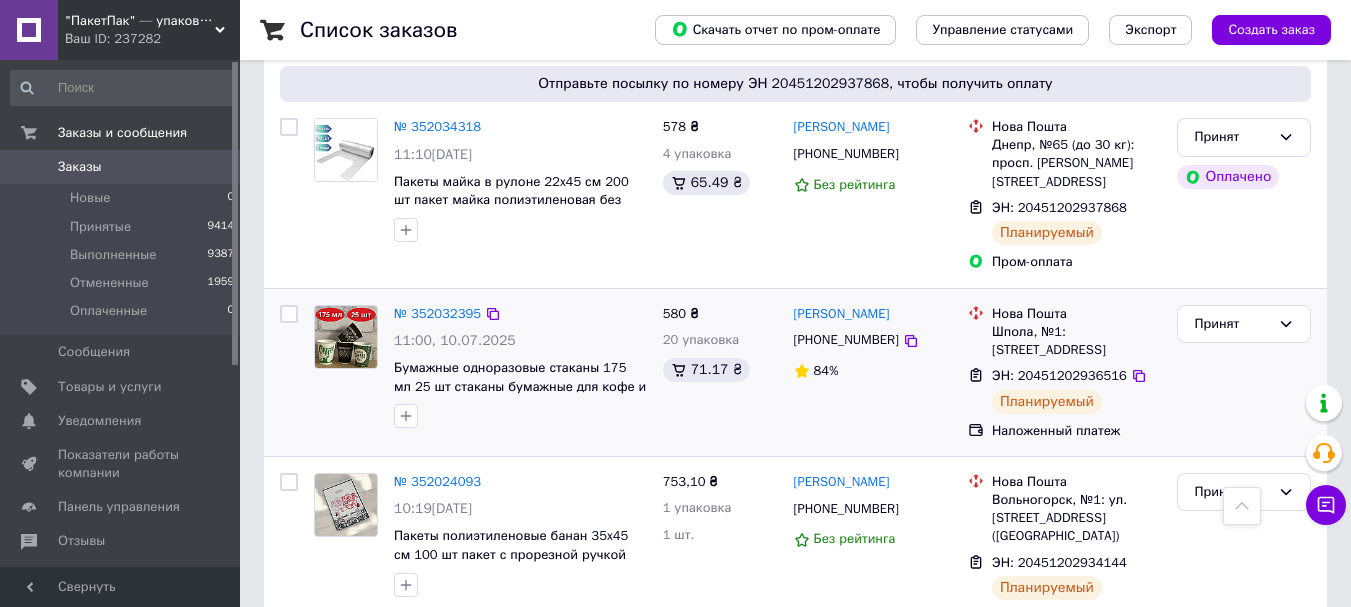 drag, startPoint x: 1132, startPoint y: 307, endPoint x: 1090, endPoint y: 262, distance: 61.554855 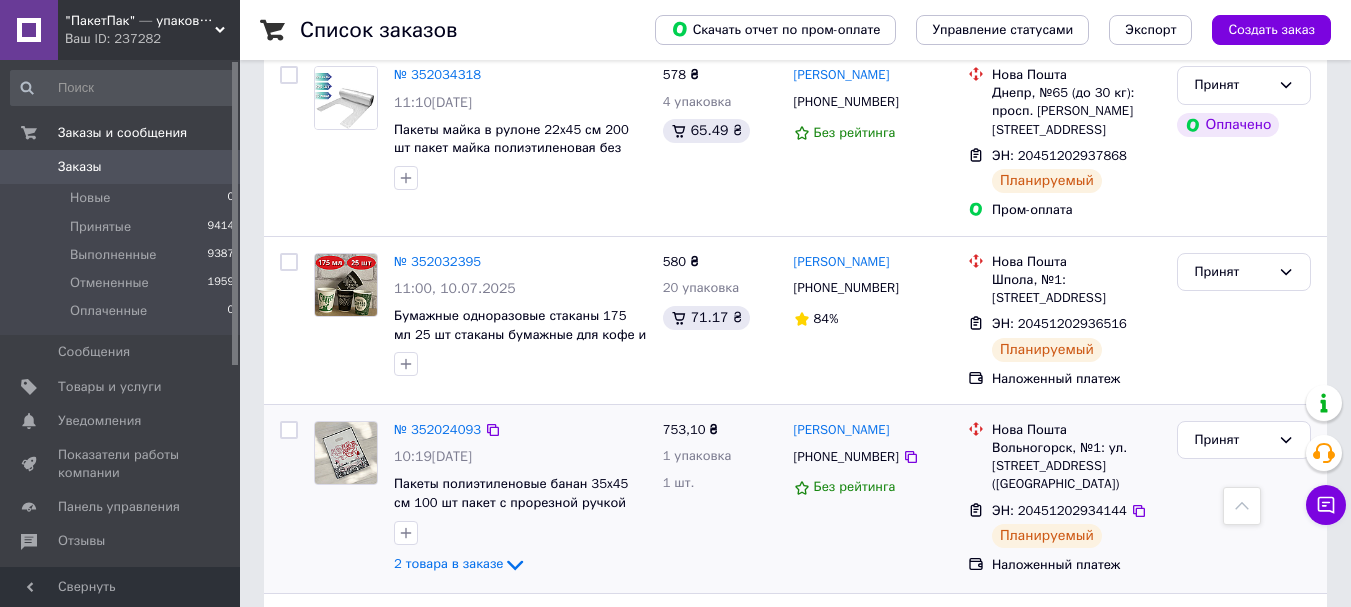scroll, scrollTop: 1200, scrollLeft: 0, axis: vertical 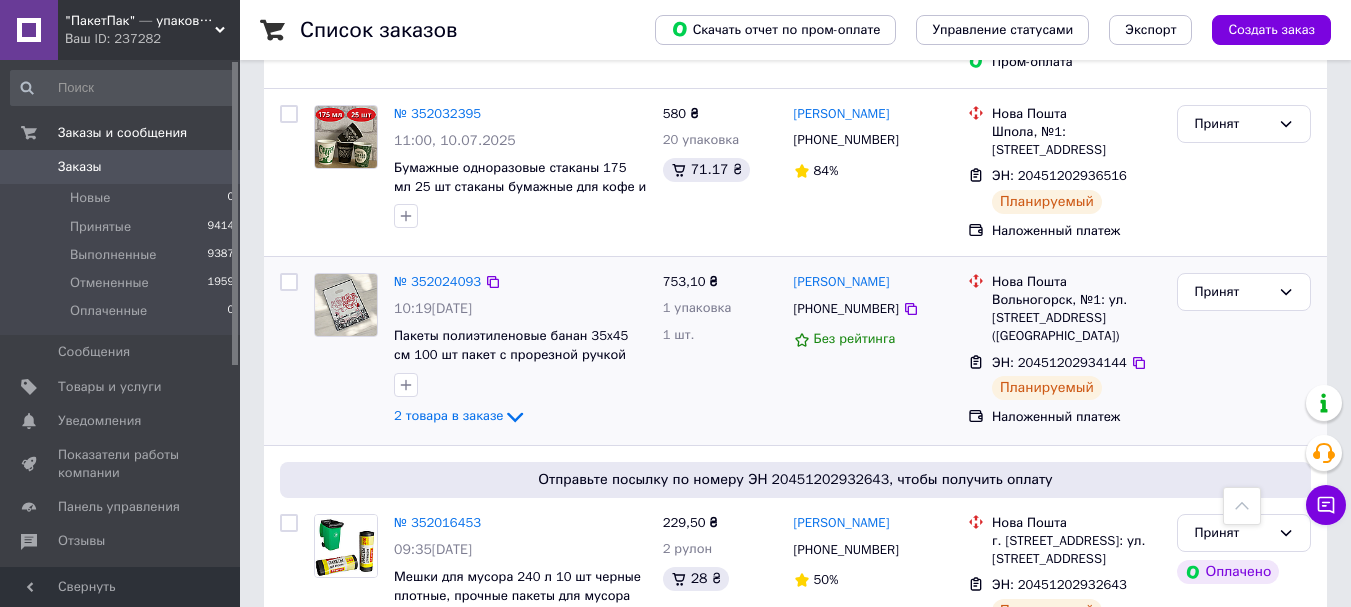 drag, startPoint x: 900, startPoint y: 238, endPoint x: 876, endPoint y: 194, distance: 50.119858 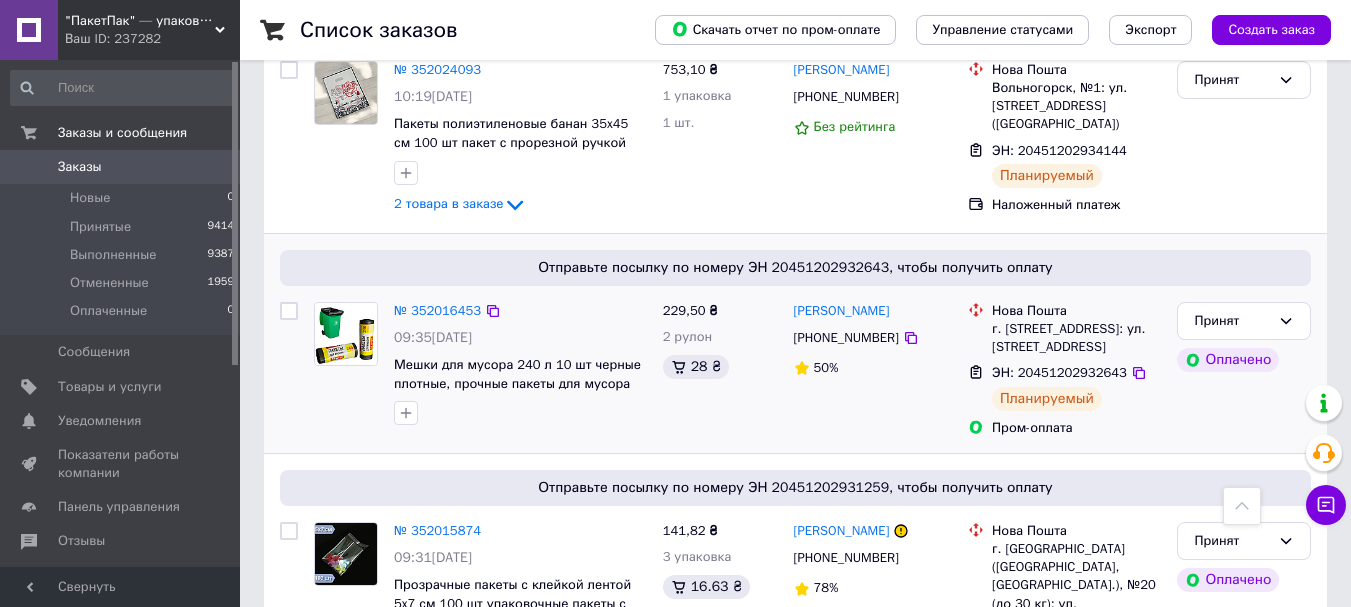 scroll, scrollTop: 1467, scrollLeft: 0, axis: vertical 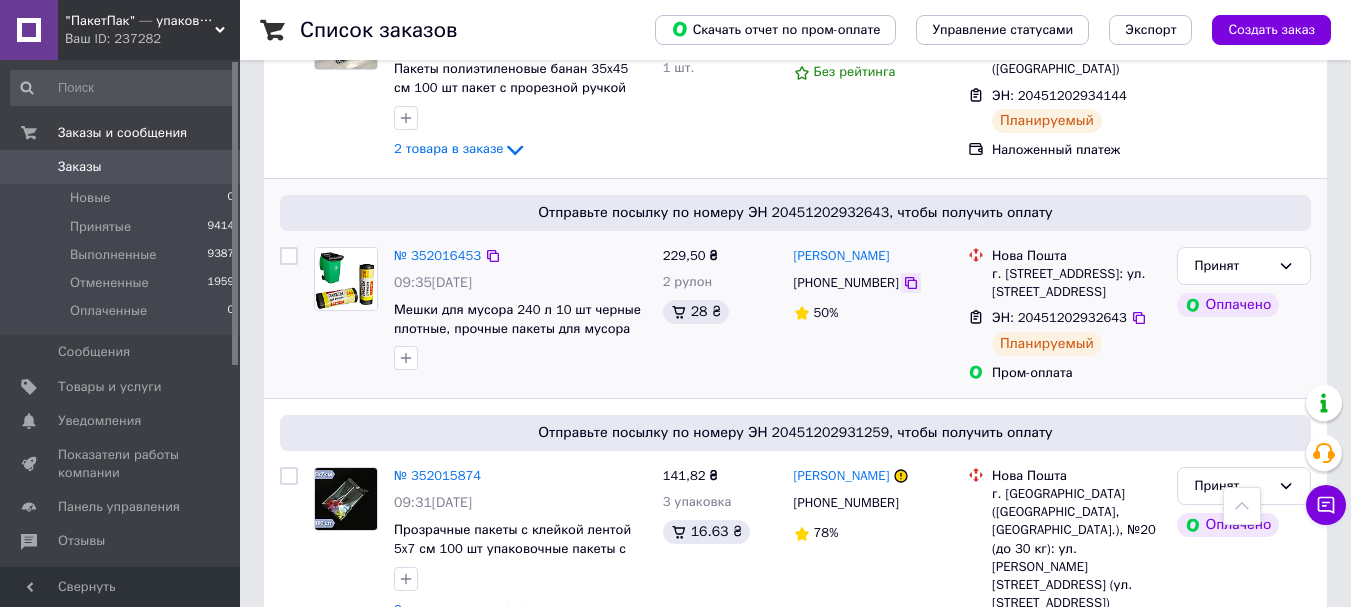 click at bounding box center (911, 283) 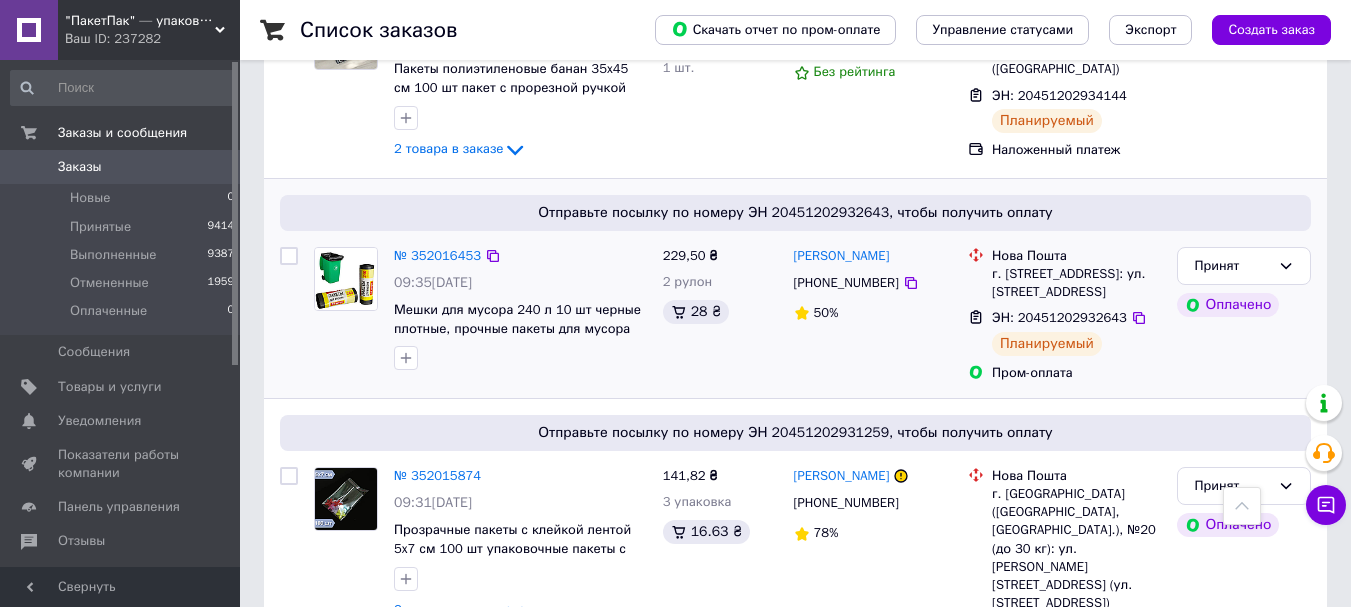 click 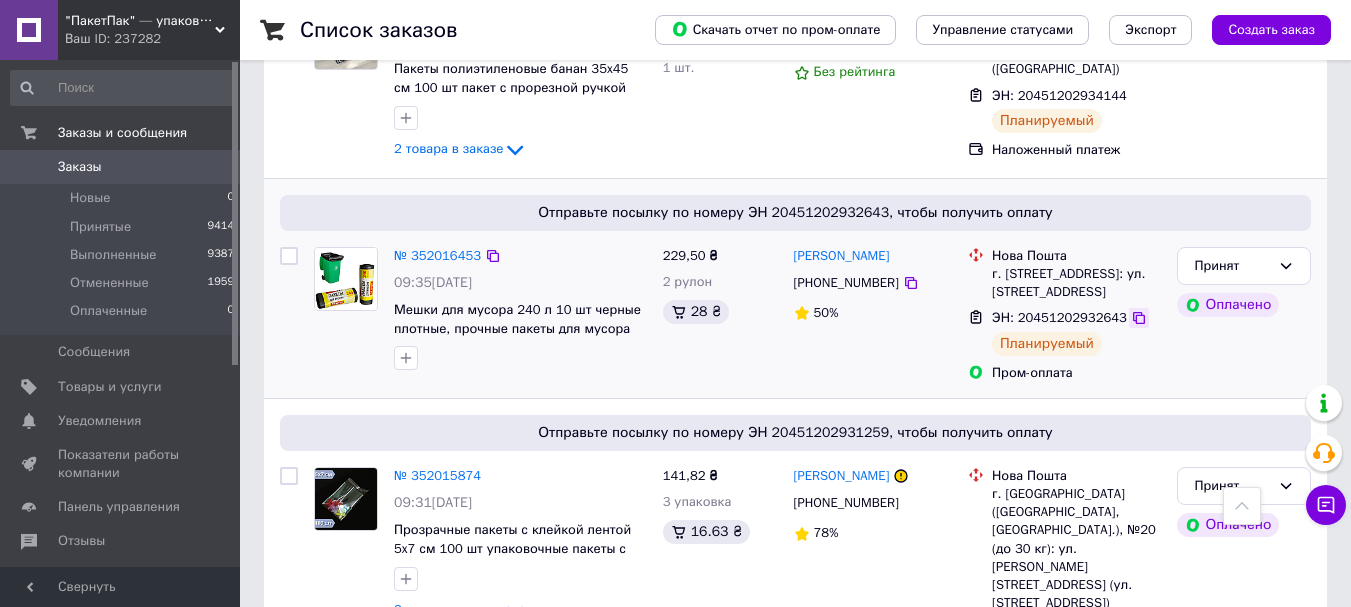 click 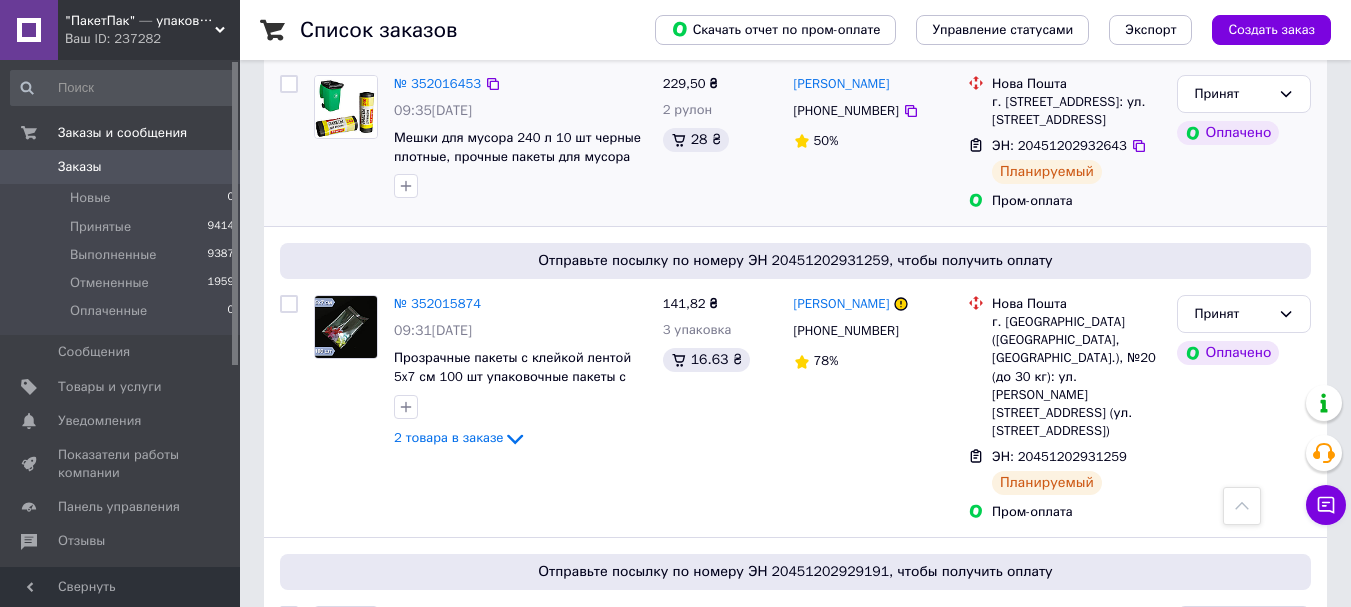 scroll, scrollTop: 1667, scrollLeft: 0, axis: vertical 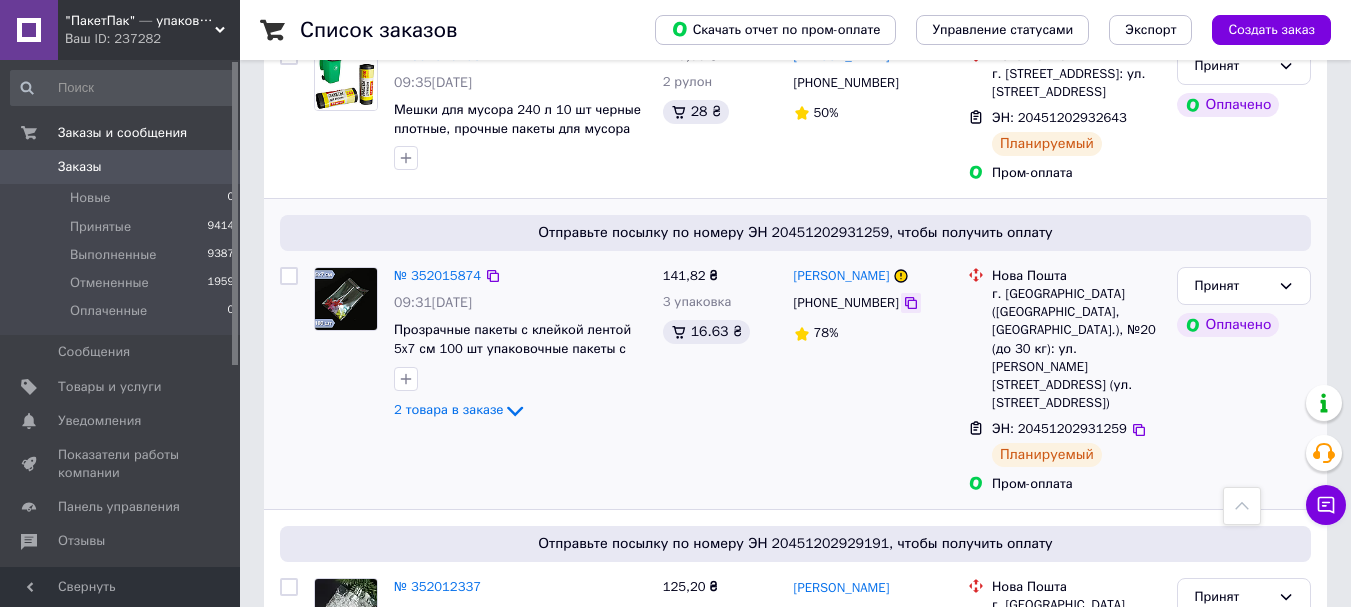 click 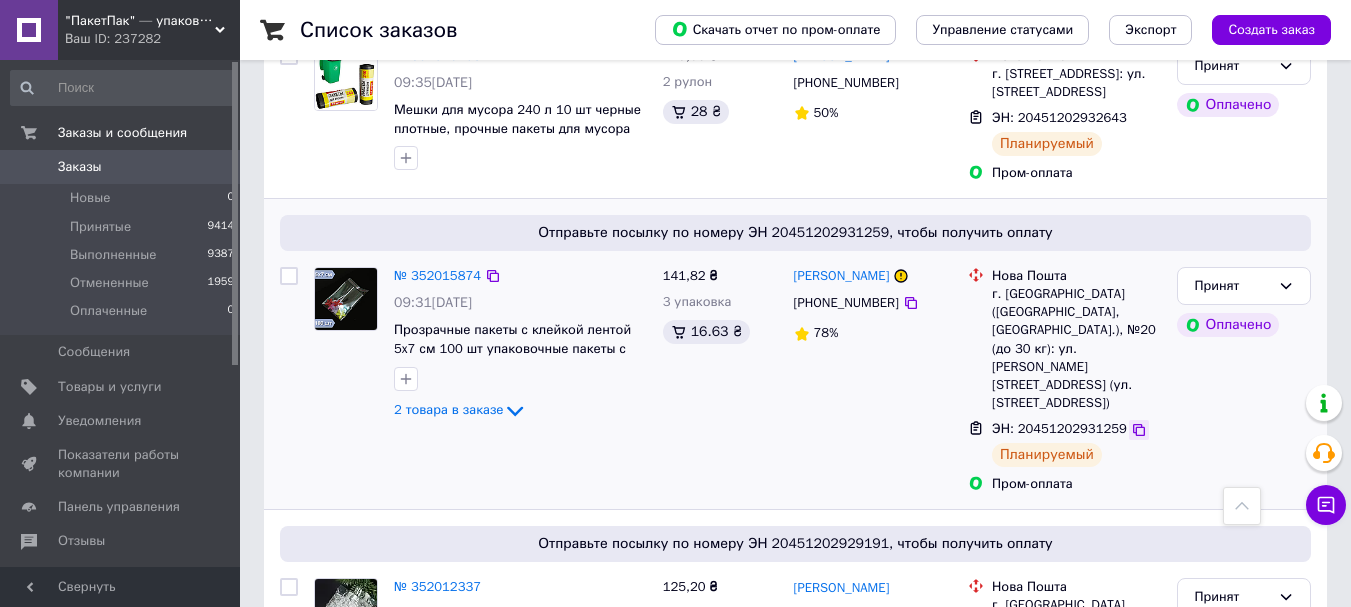 click 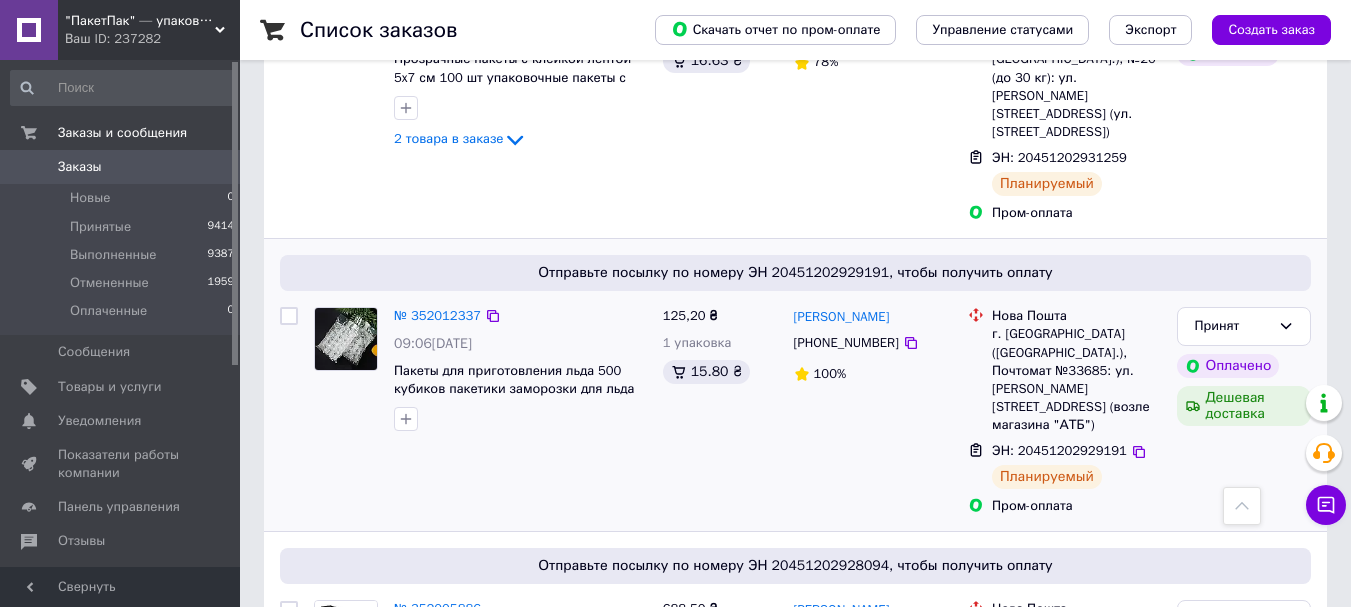 scroll, scrollTop: 2000, scrollLeft: 0, axis: vertical 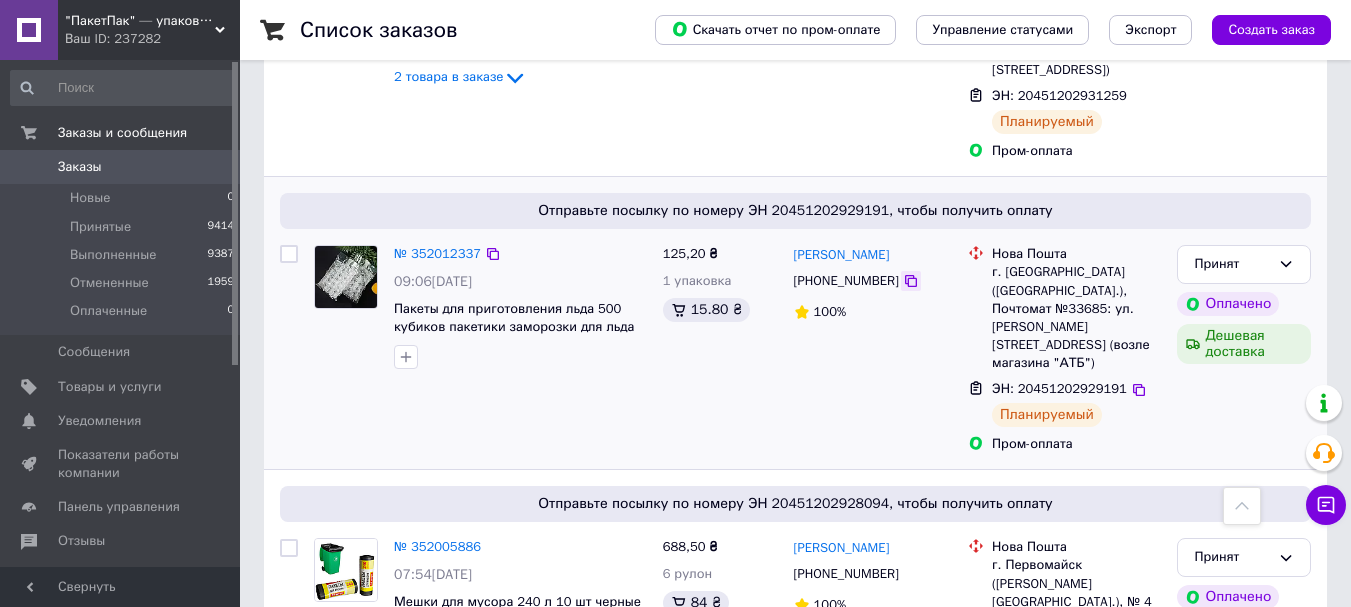 click 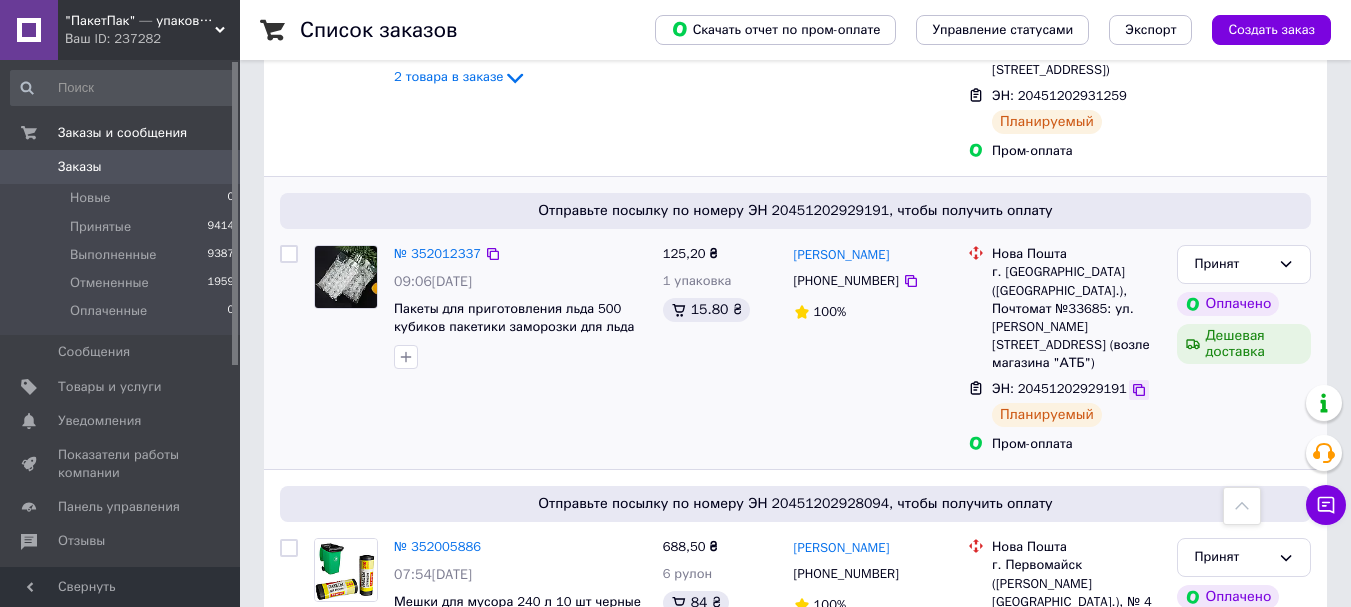 click 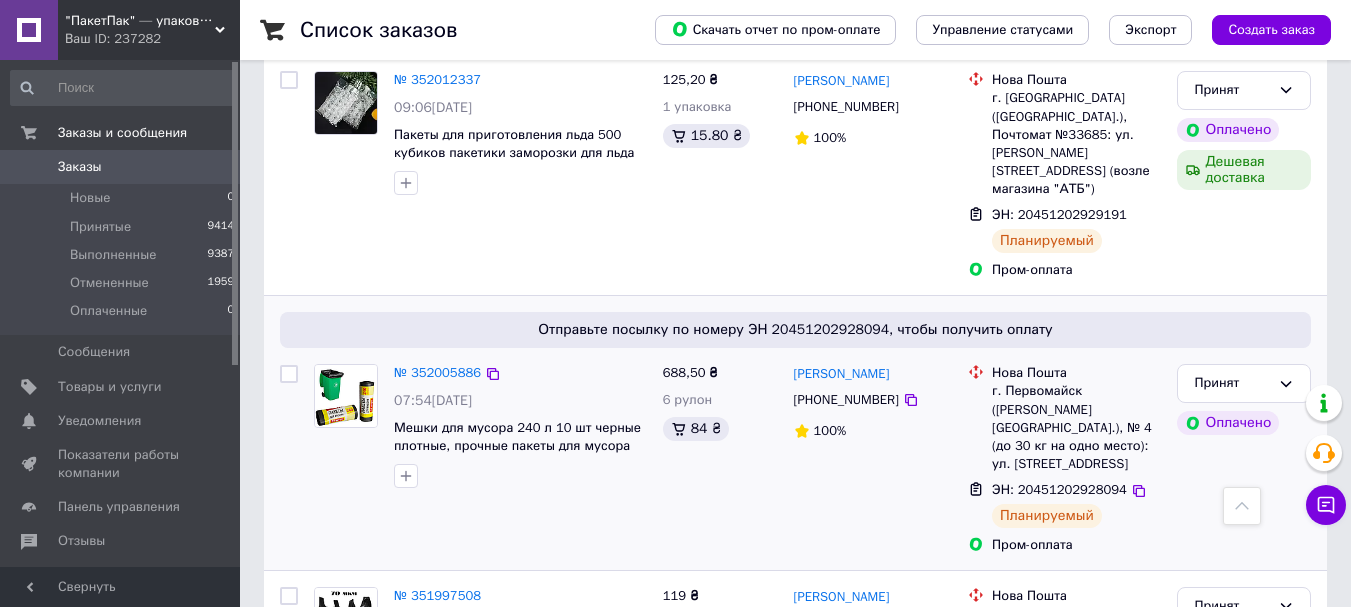 scroll, scrollTop: 2200, scrollLeft: 0, axis: vertical 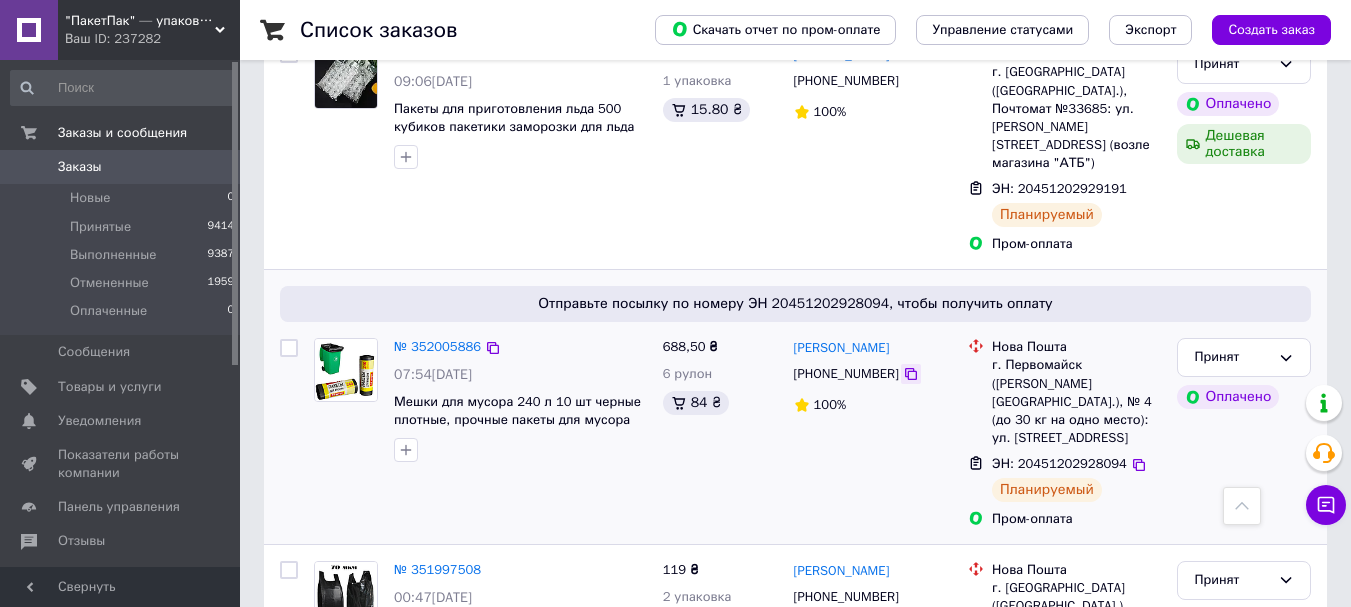 click 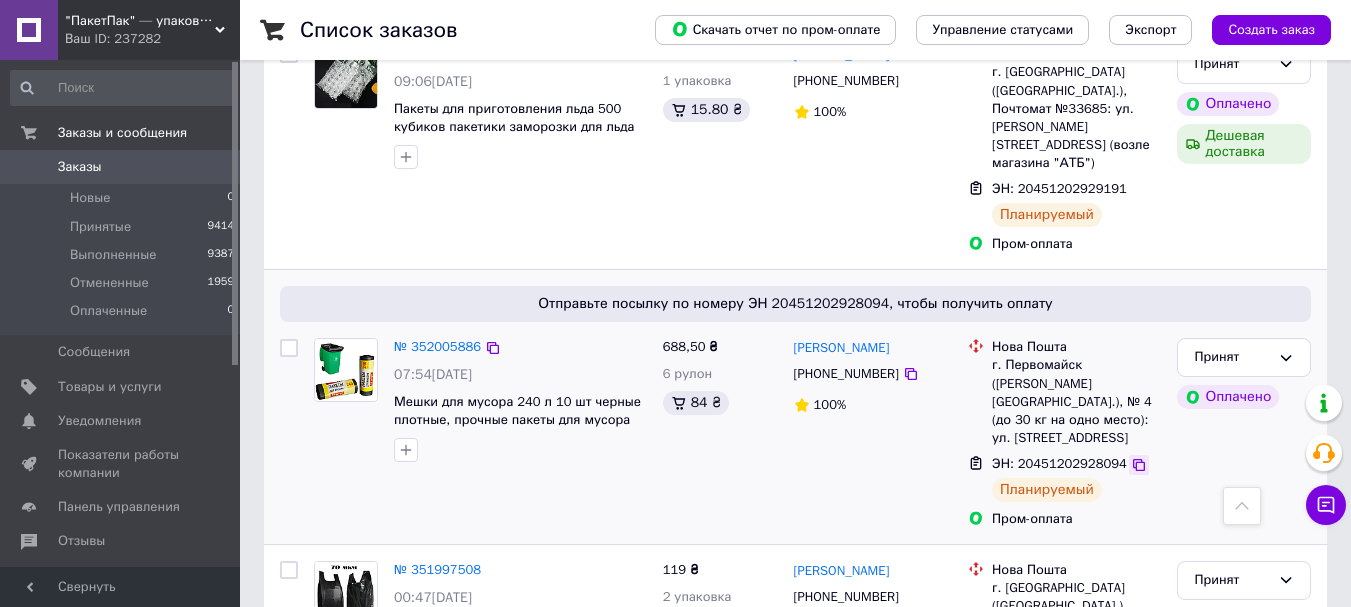 click 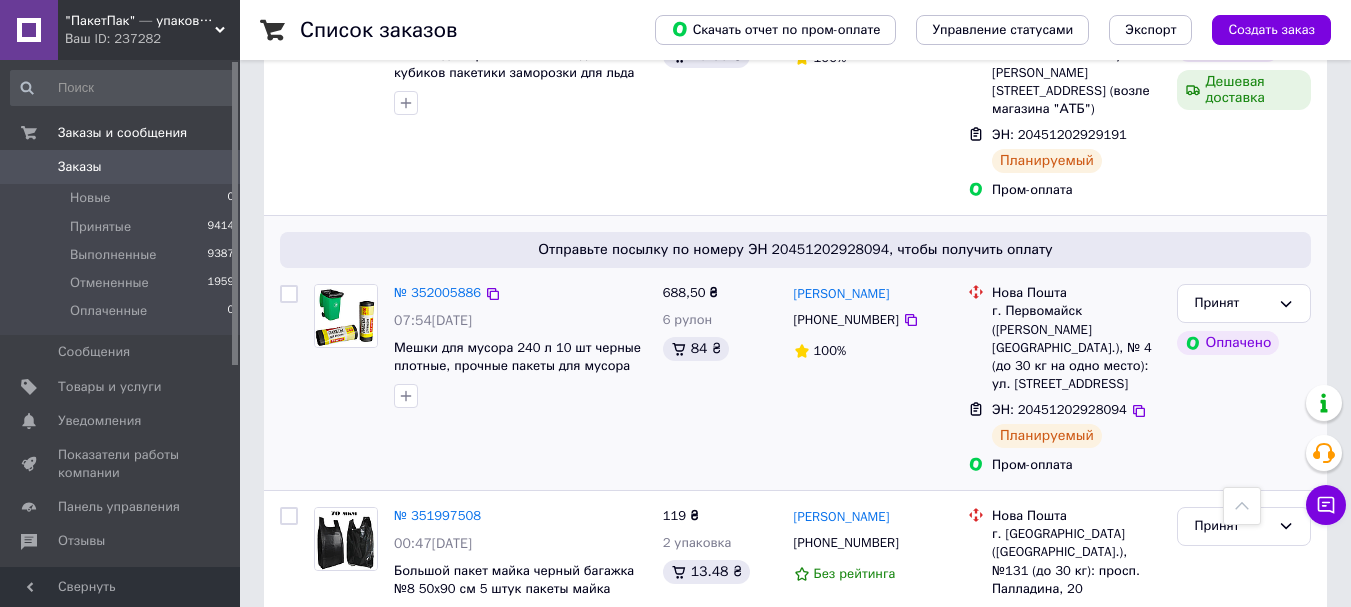 scroll, scrollTop: 2467, scrollLeft: 0, axis: vertical 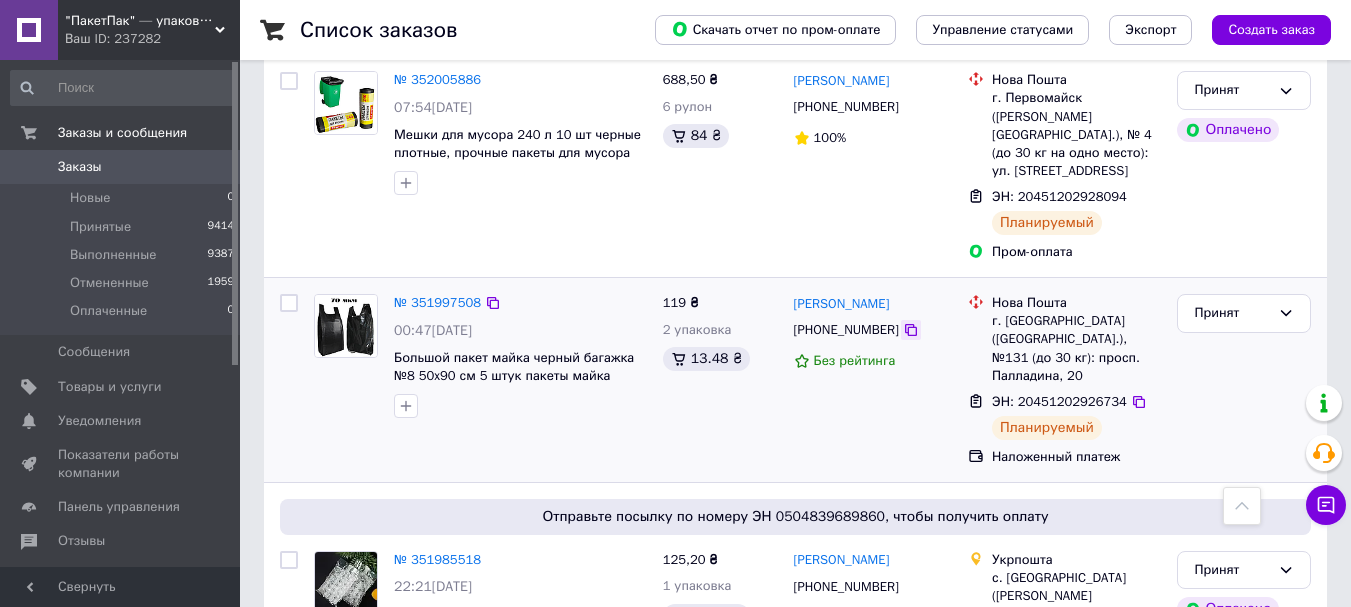 click 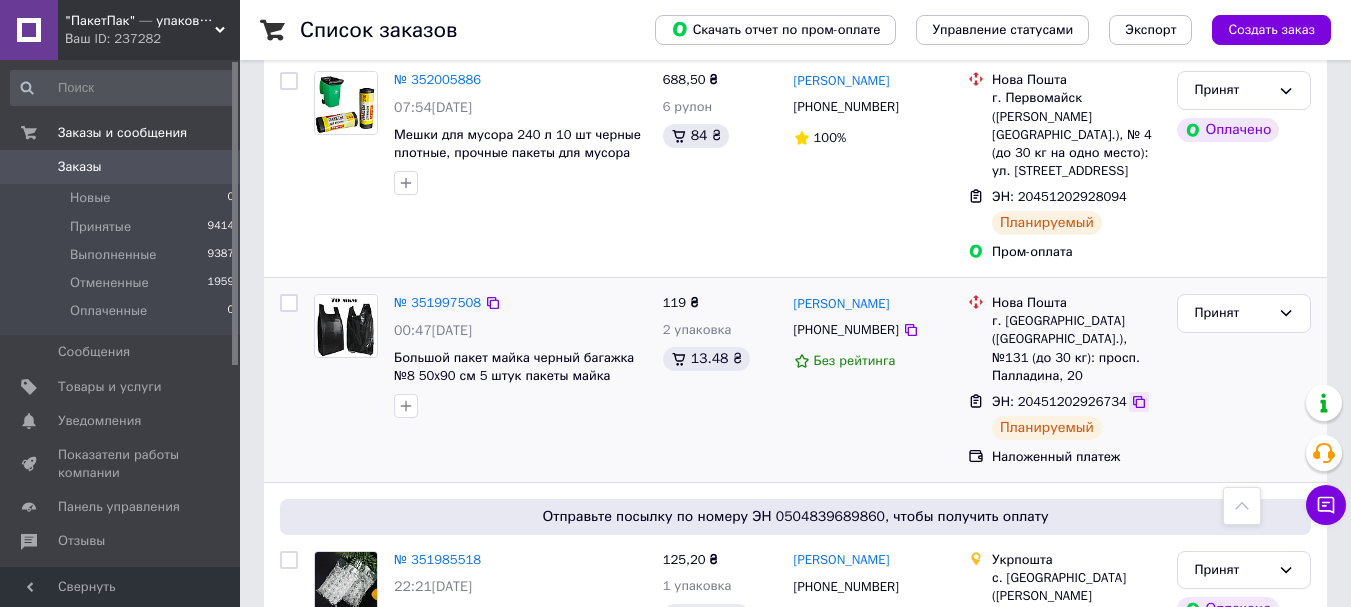 click 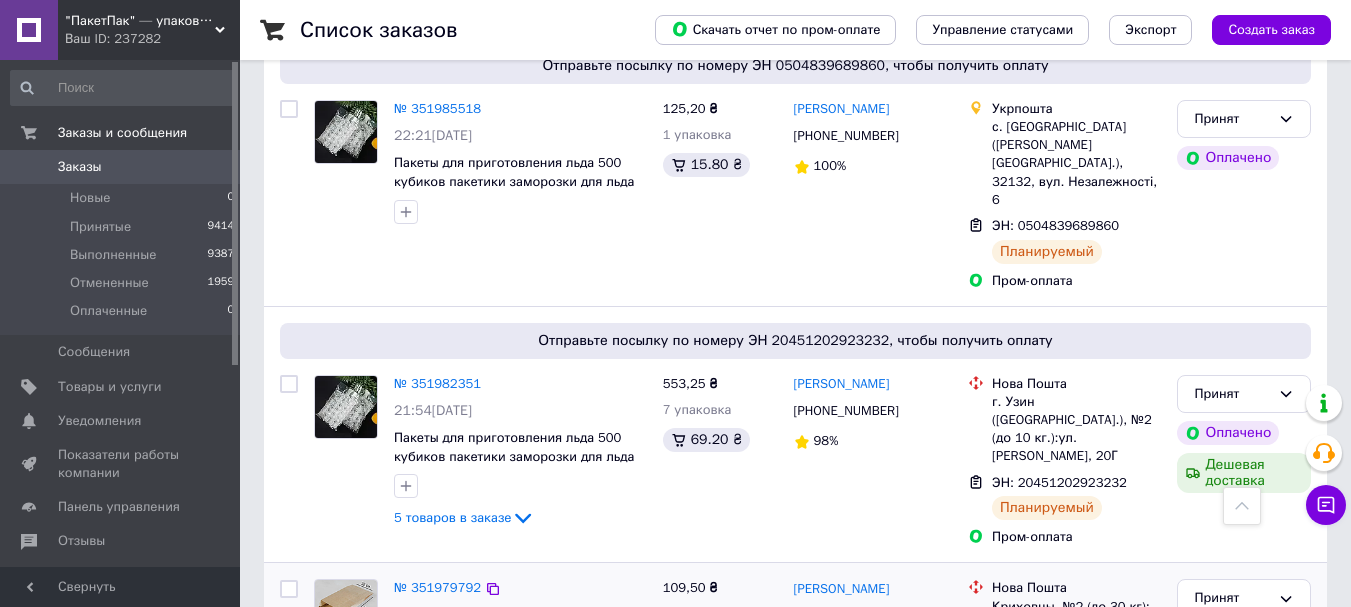 scroll, scrollTop: 2933, scrollLeft: 0, axis: vertical 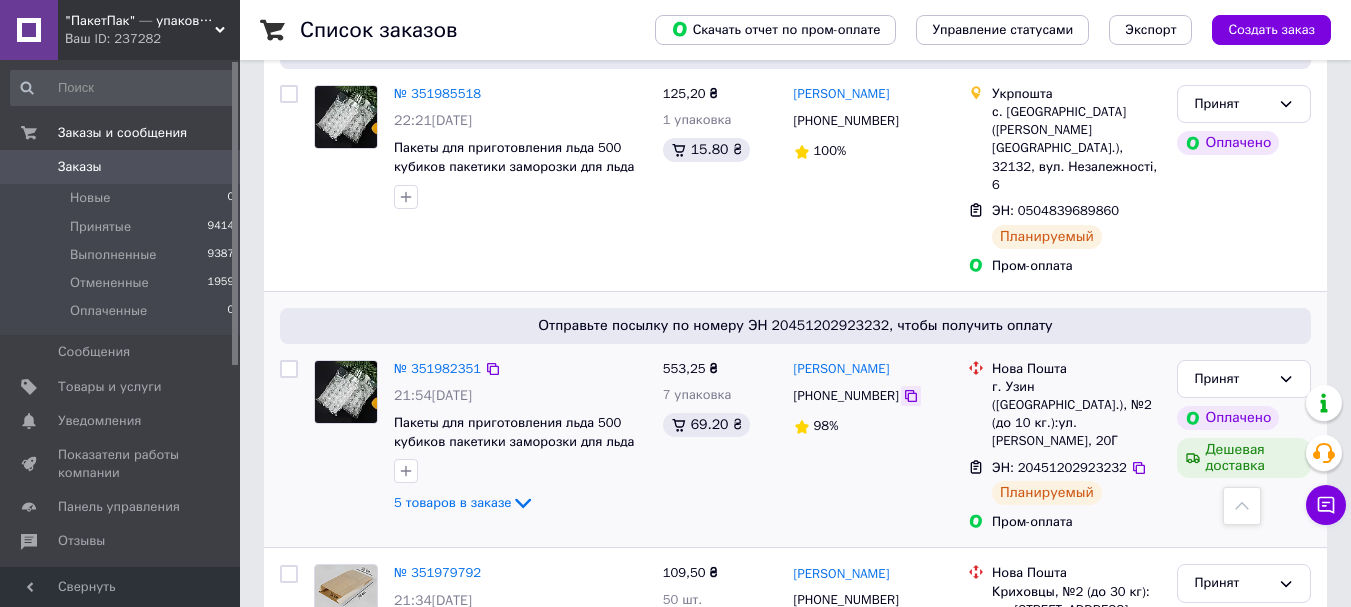 click 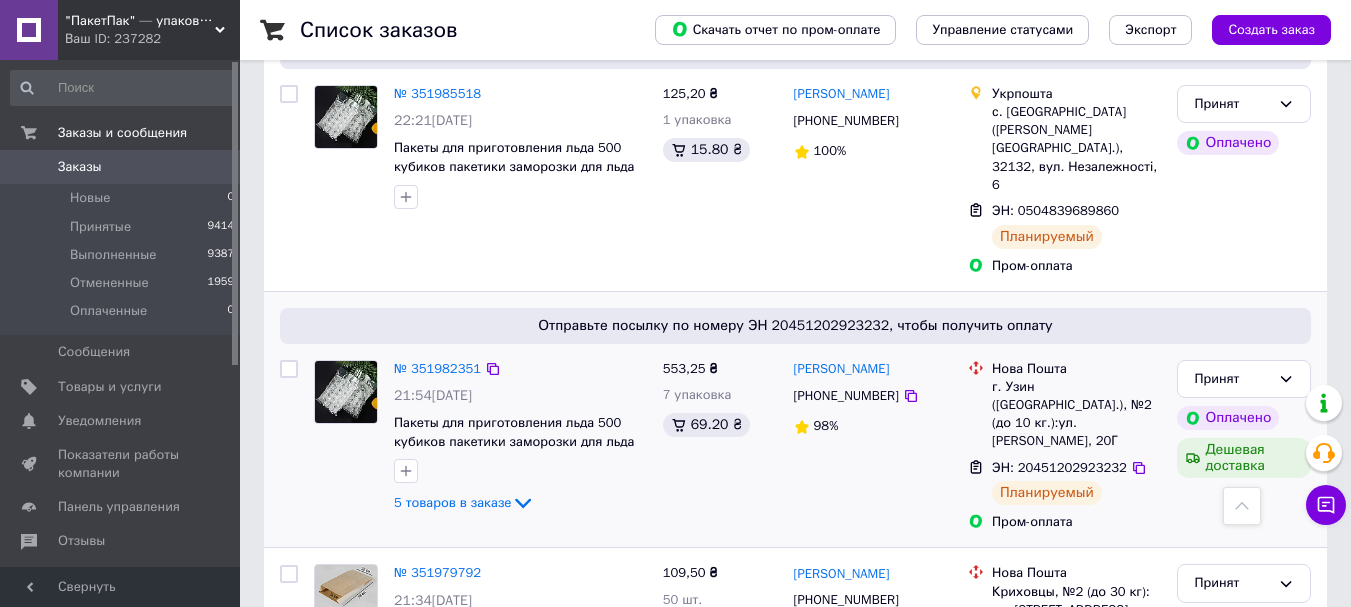 drag, startPoint x: 1129, startPoint y: 271, endPoint x: 1095, endPoint y: 247, distance: 41.617306 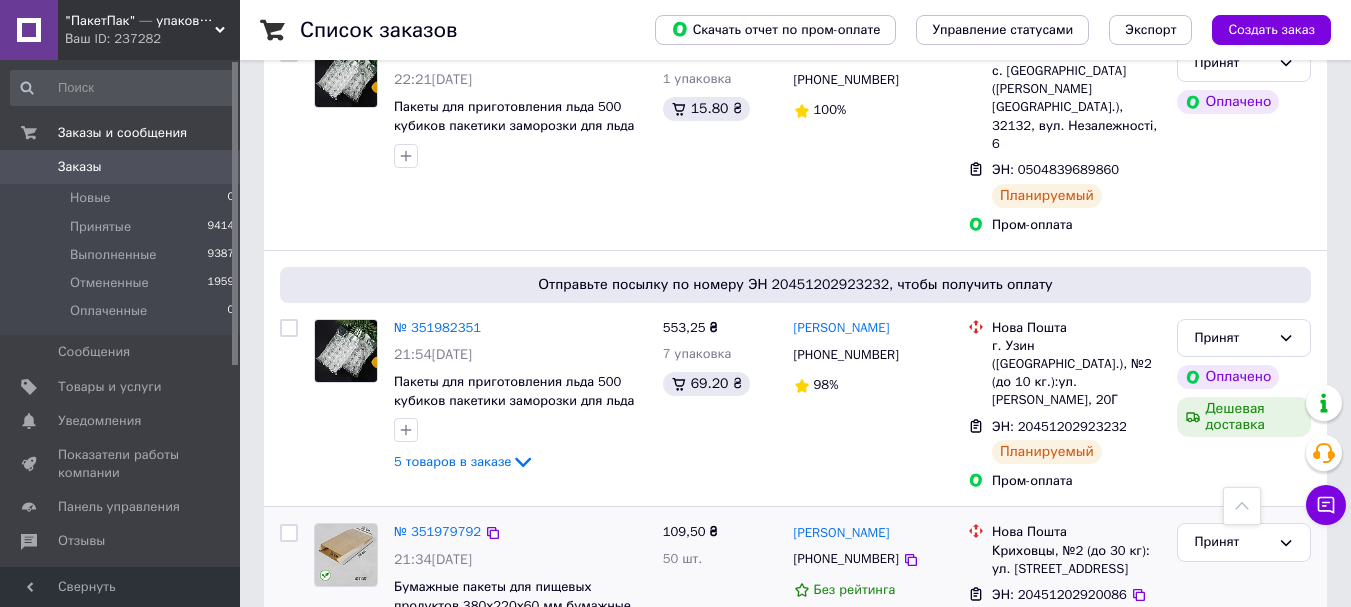 scroll, scrollTop: 3133, scrollLeft: 0, axis: vertical 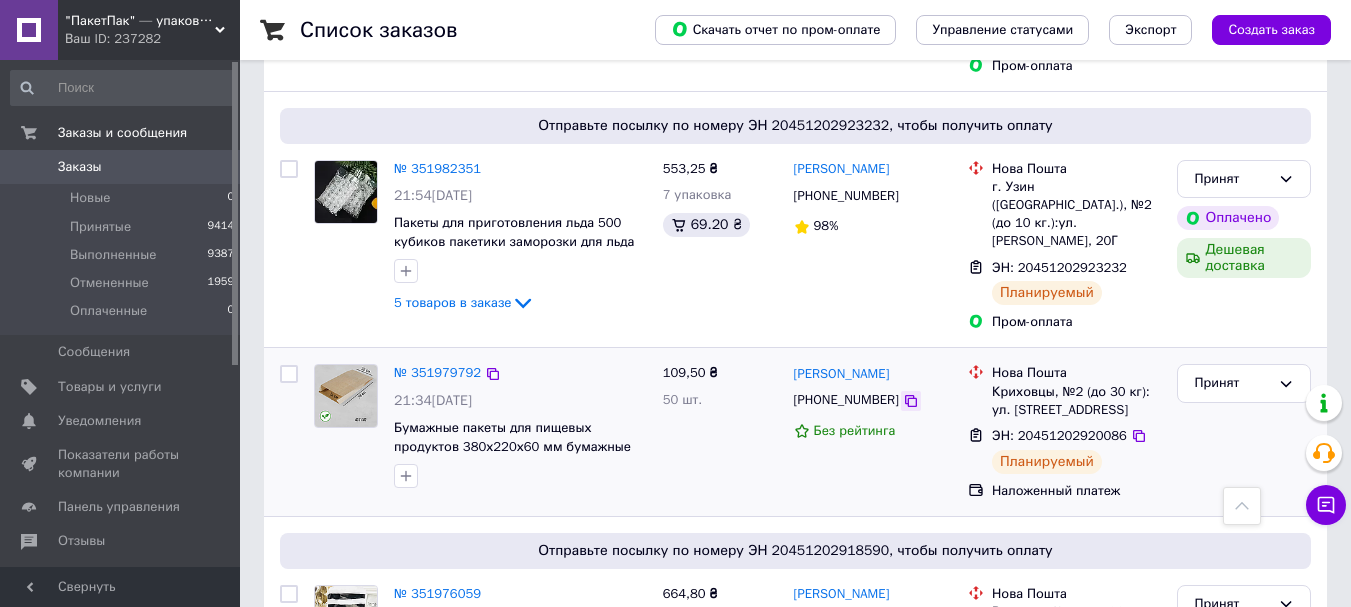 click 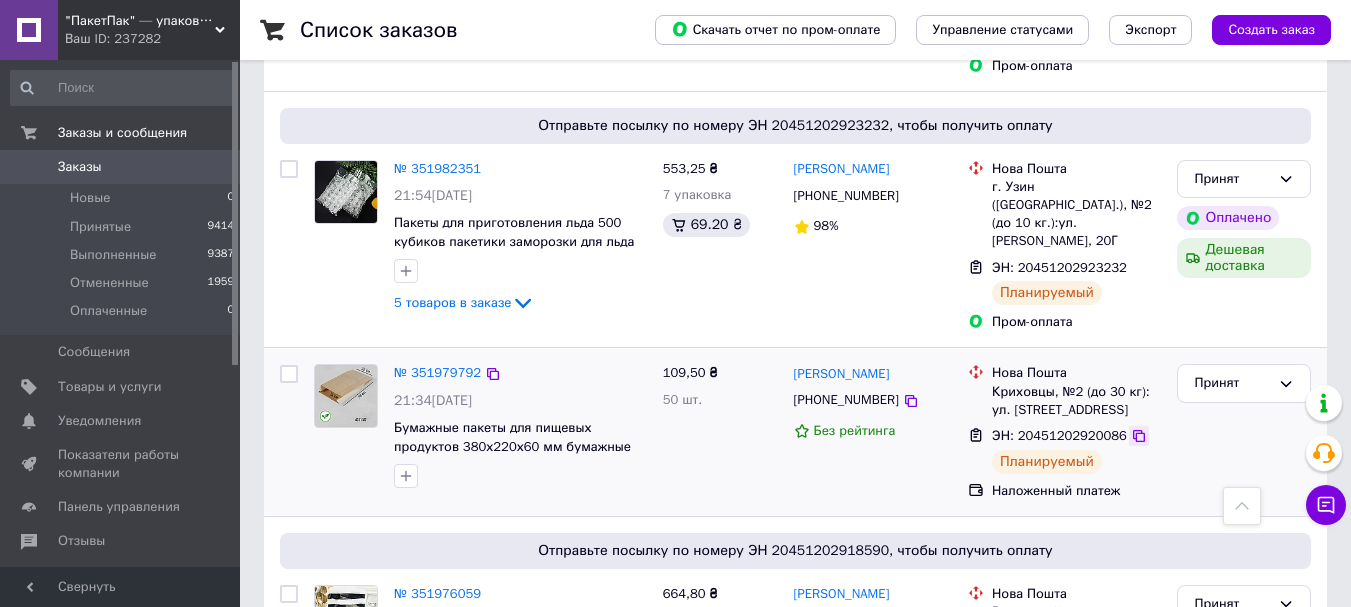 click 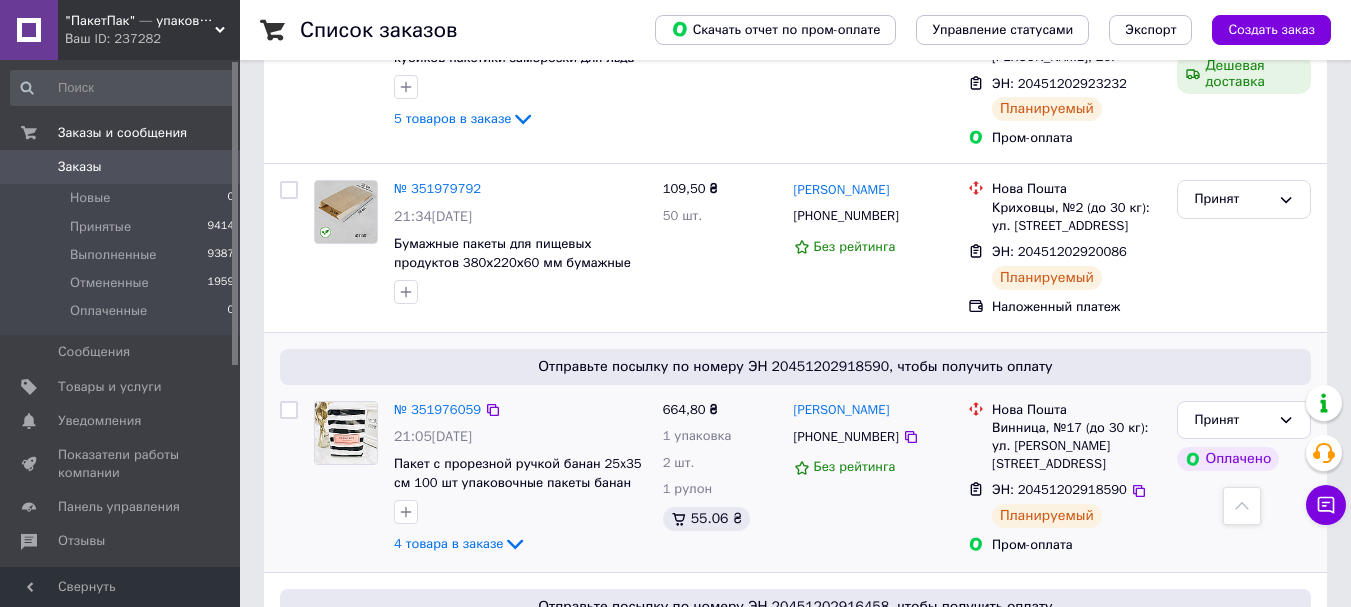 scroll, scrollTop: 3400, scrollLeft: 0, axis: vertical 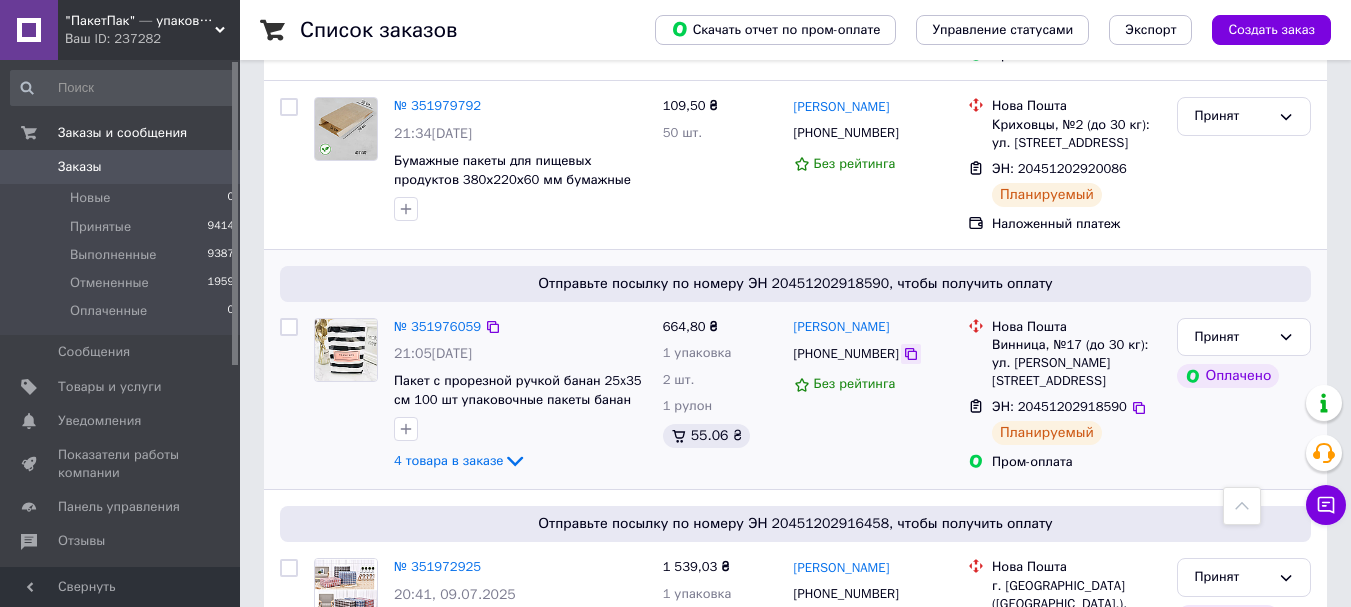 click 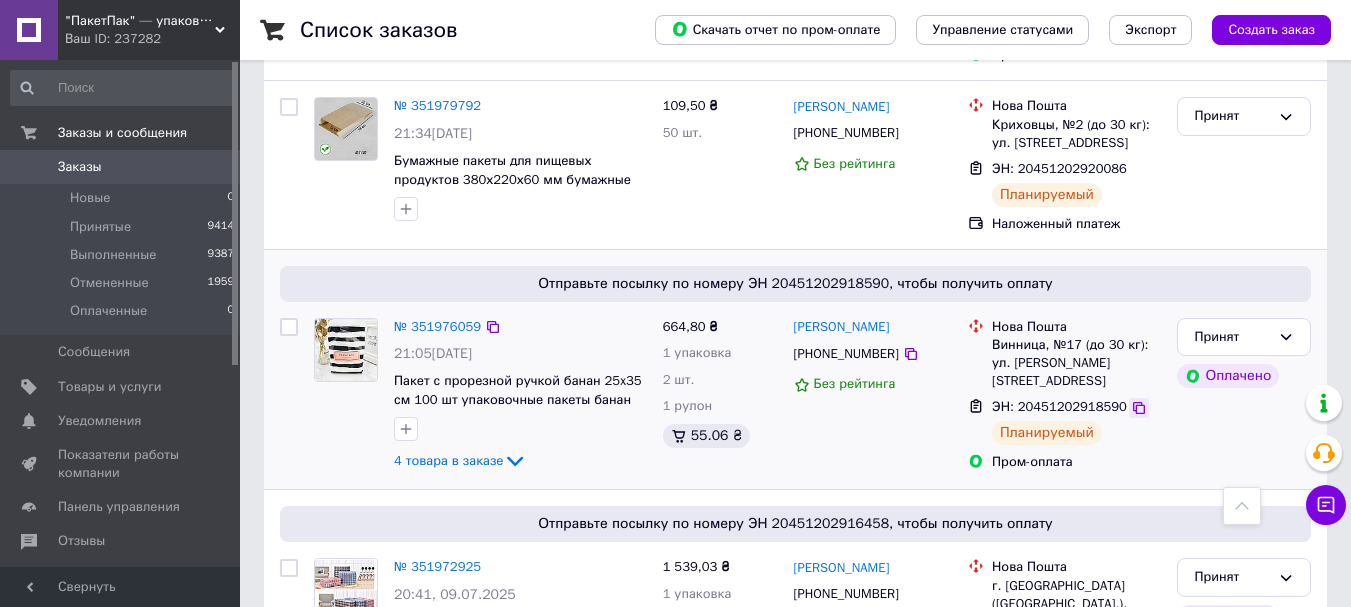 click 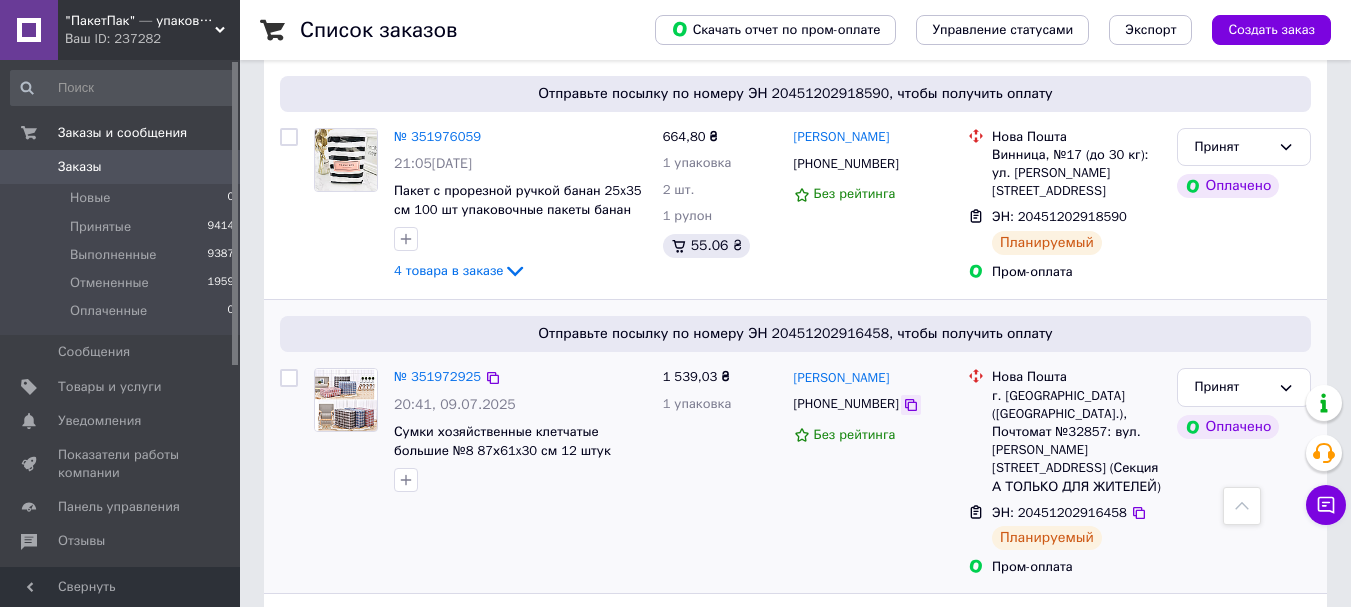 scroll, scrollTop: 3600, scrollLeft: 0, axis: vertical 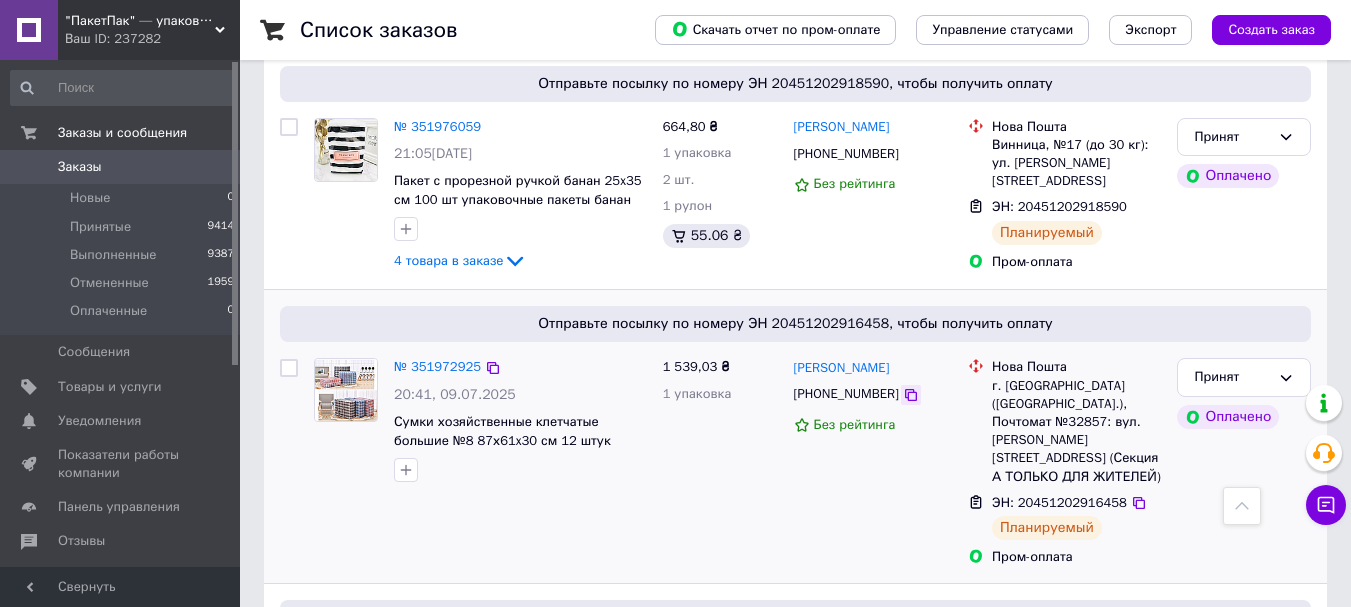 click 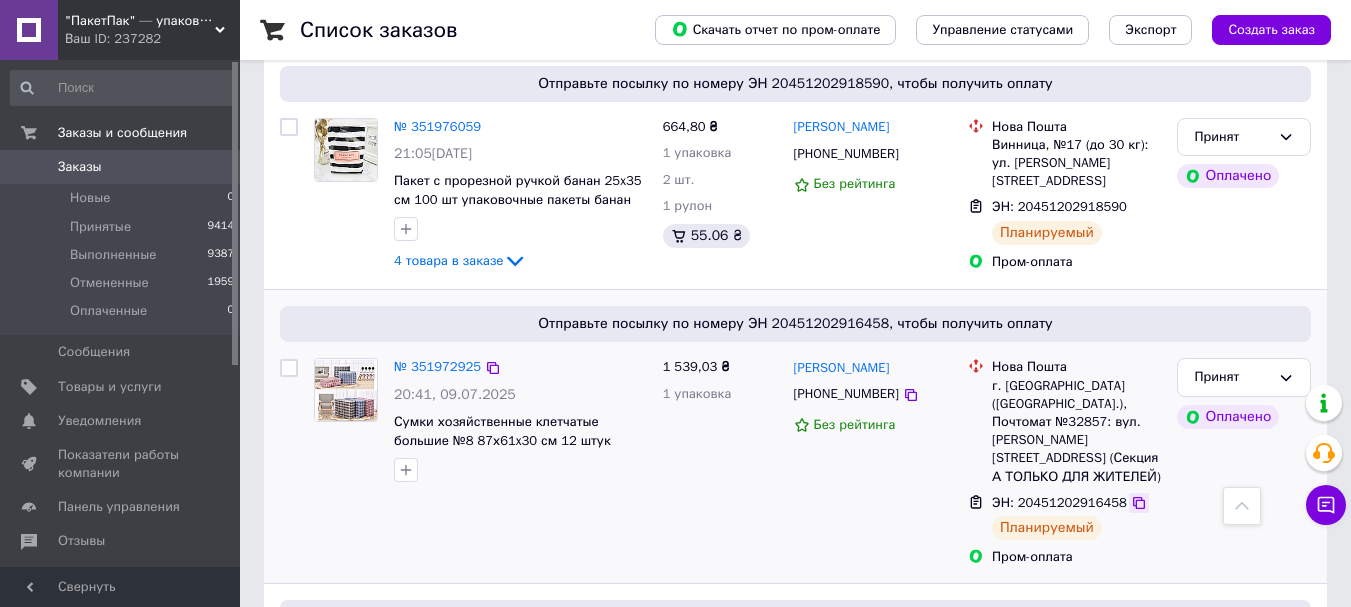 click 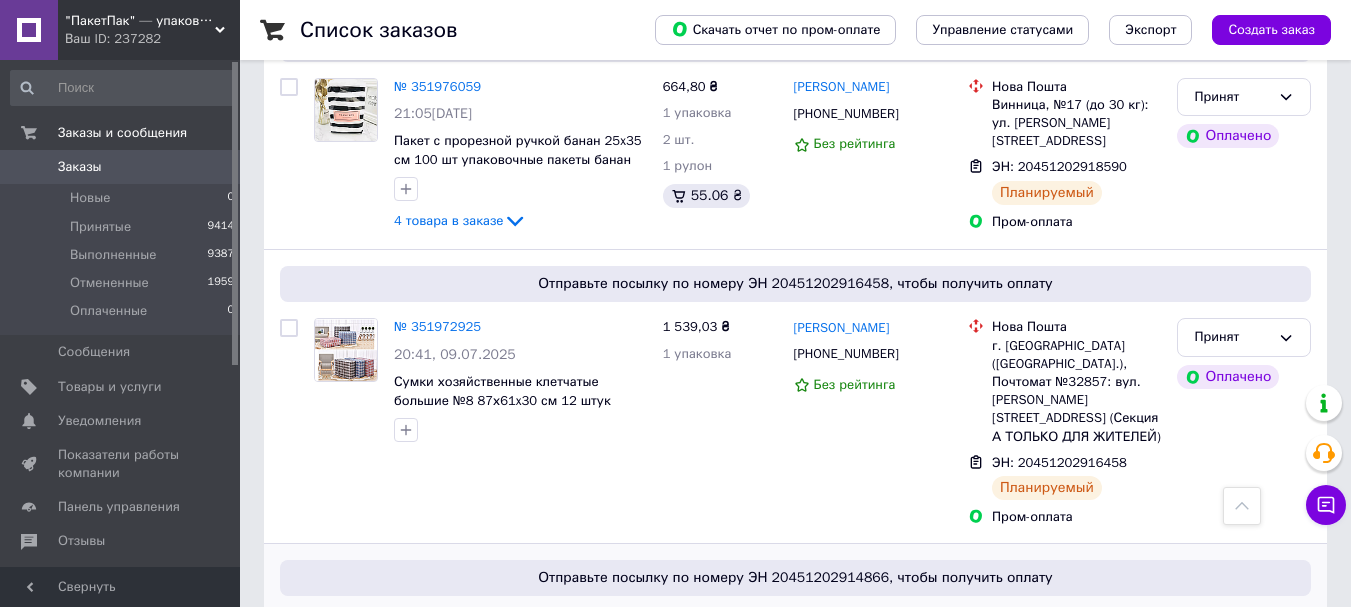 scroll, scrollTop: 3800, scrollLeft: 0, axis: vertical 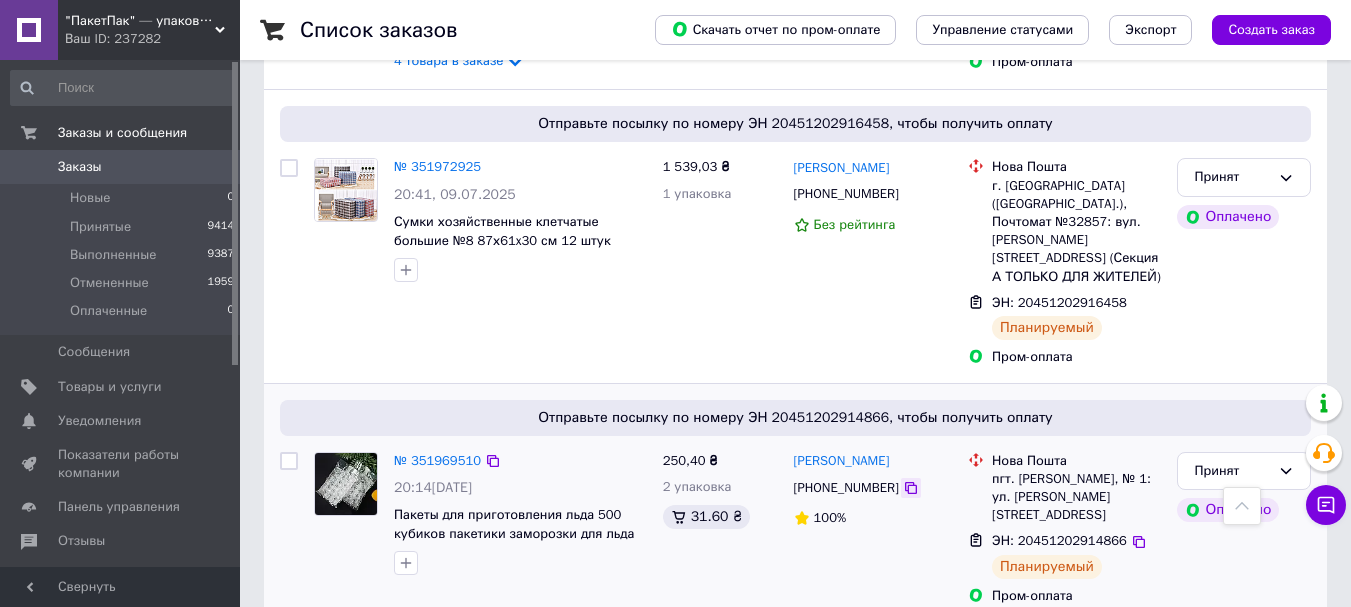 click 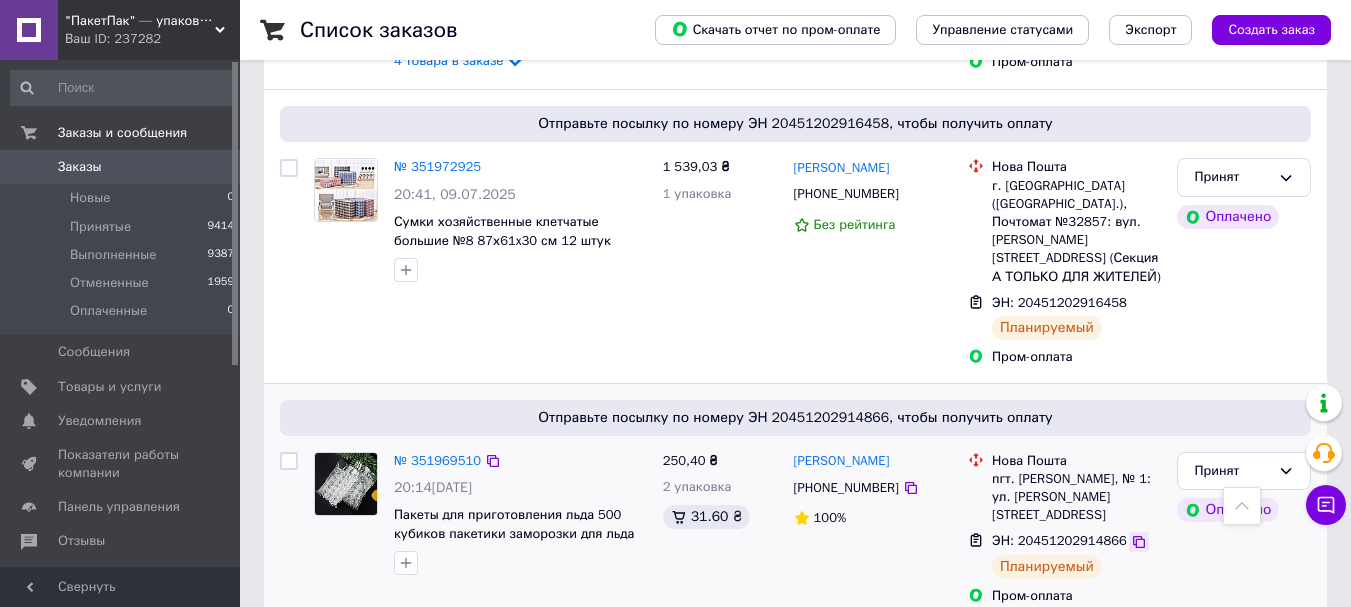 click 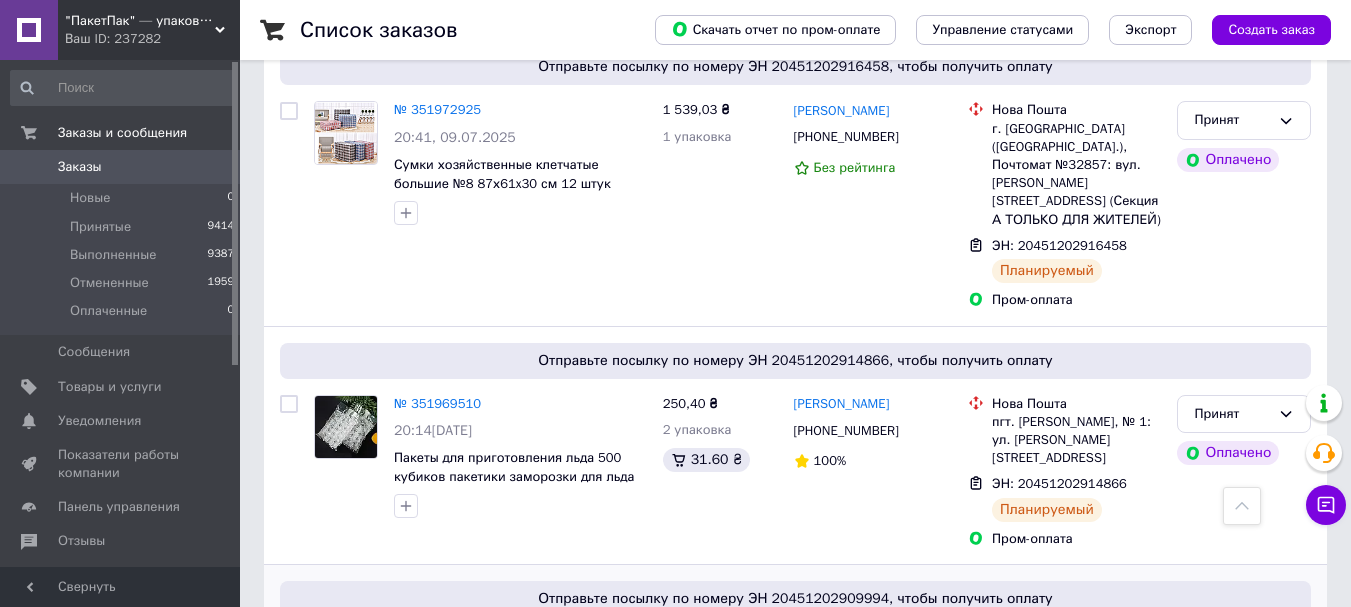 scroll, scrollTop: 4000, scrollLeft: 0, axis: vertical 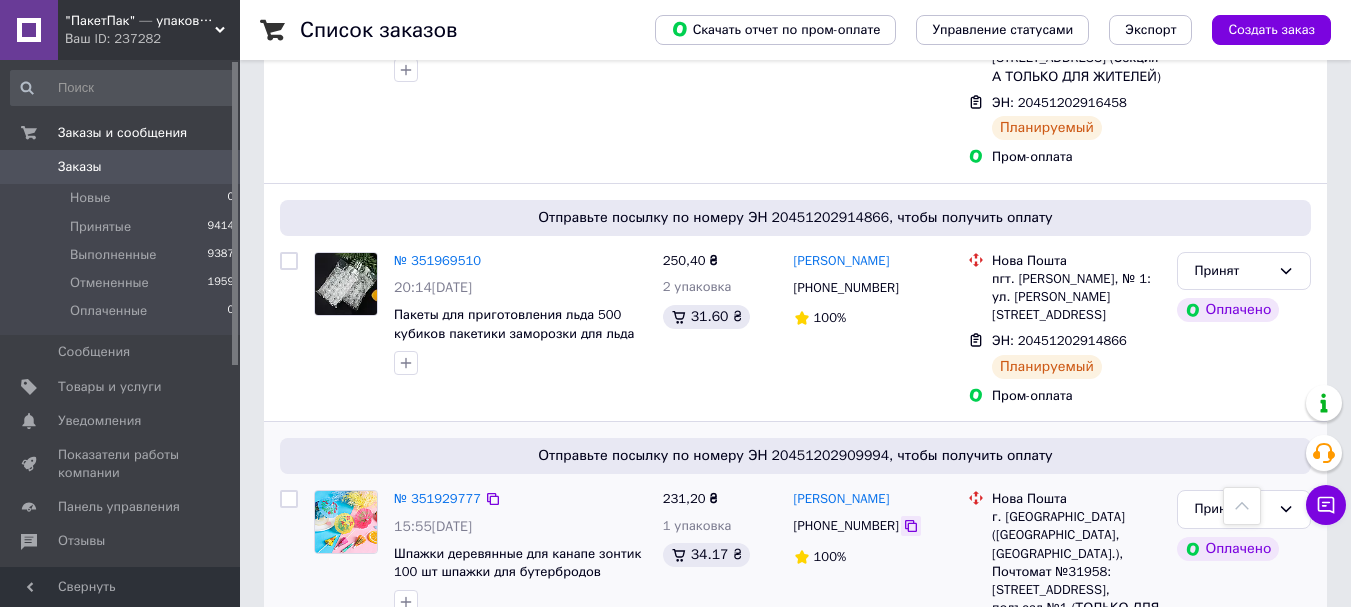 click 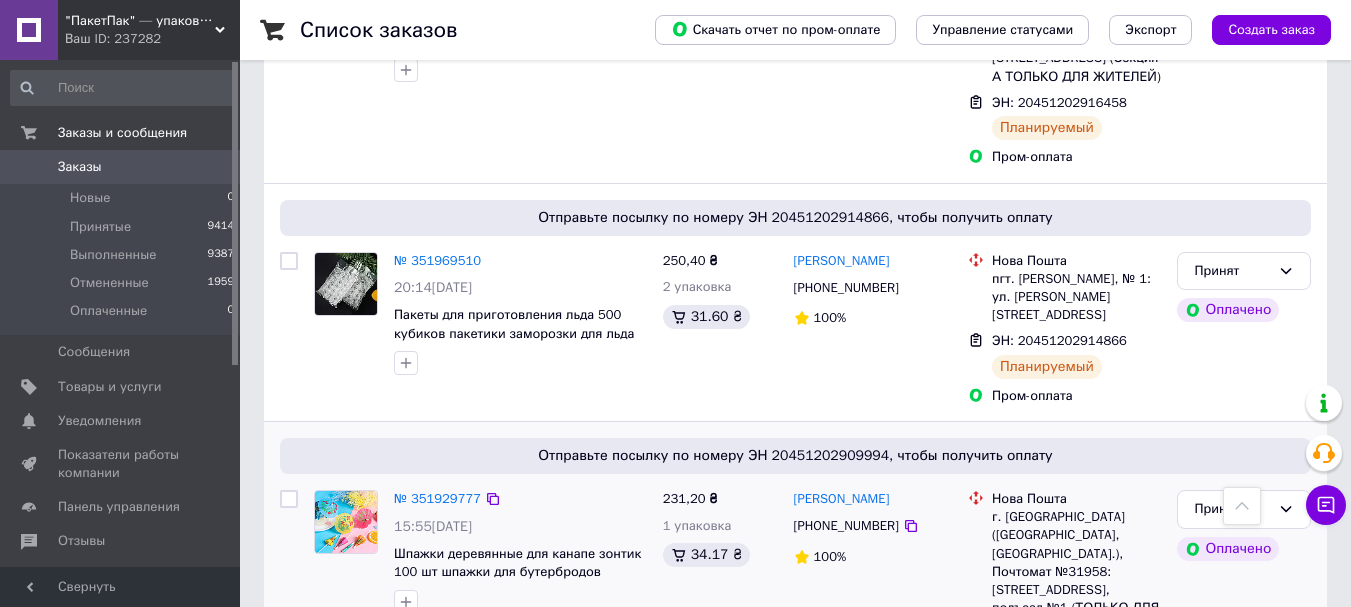 click 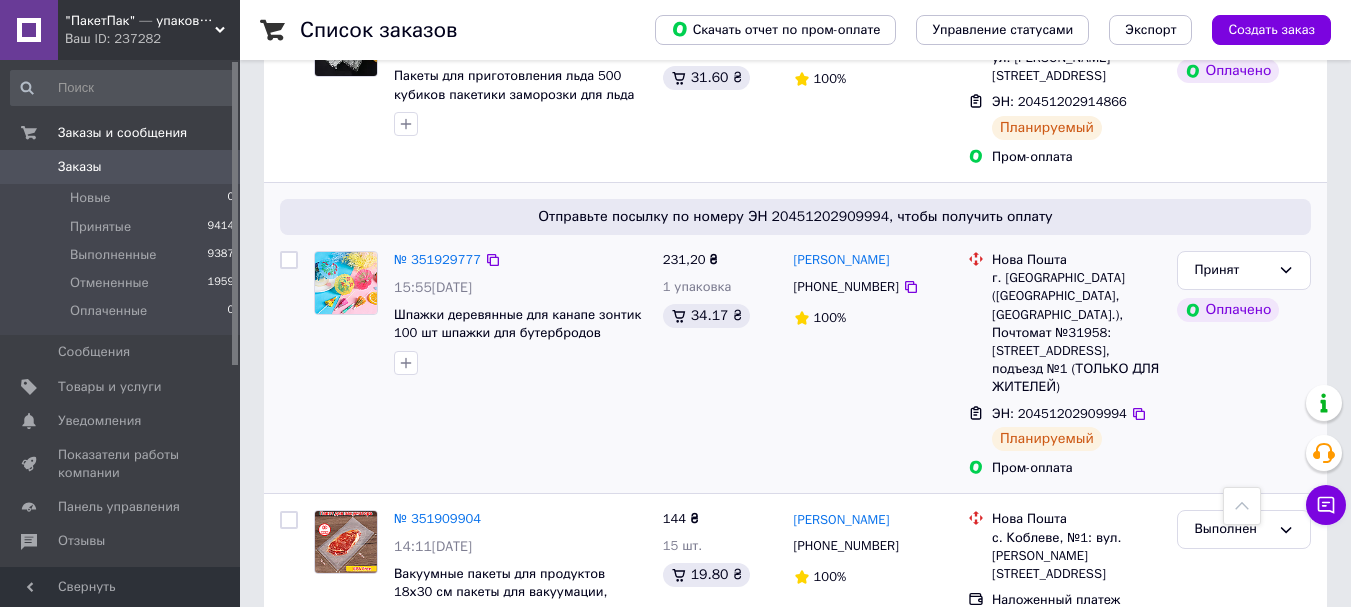 scroll, scrollTop: 4267, scrollLeft: 0, axis: vertical 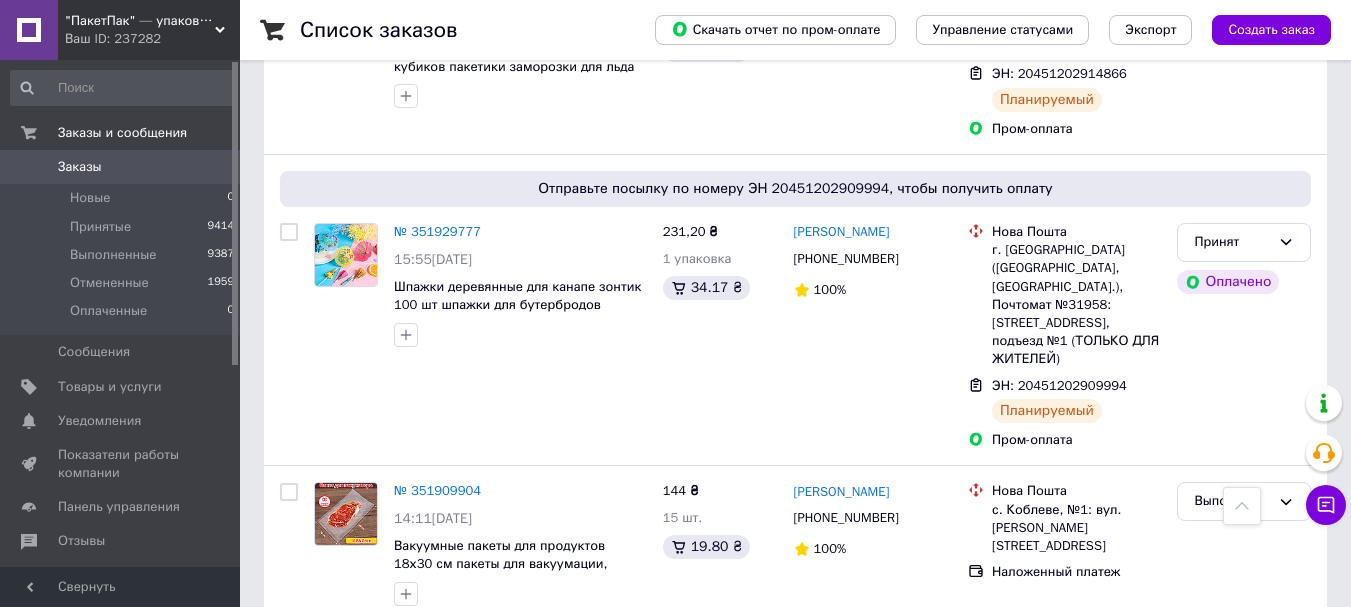click 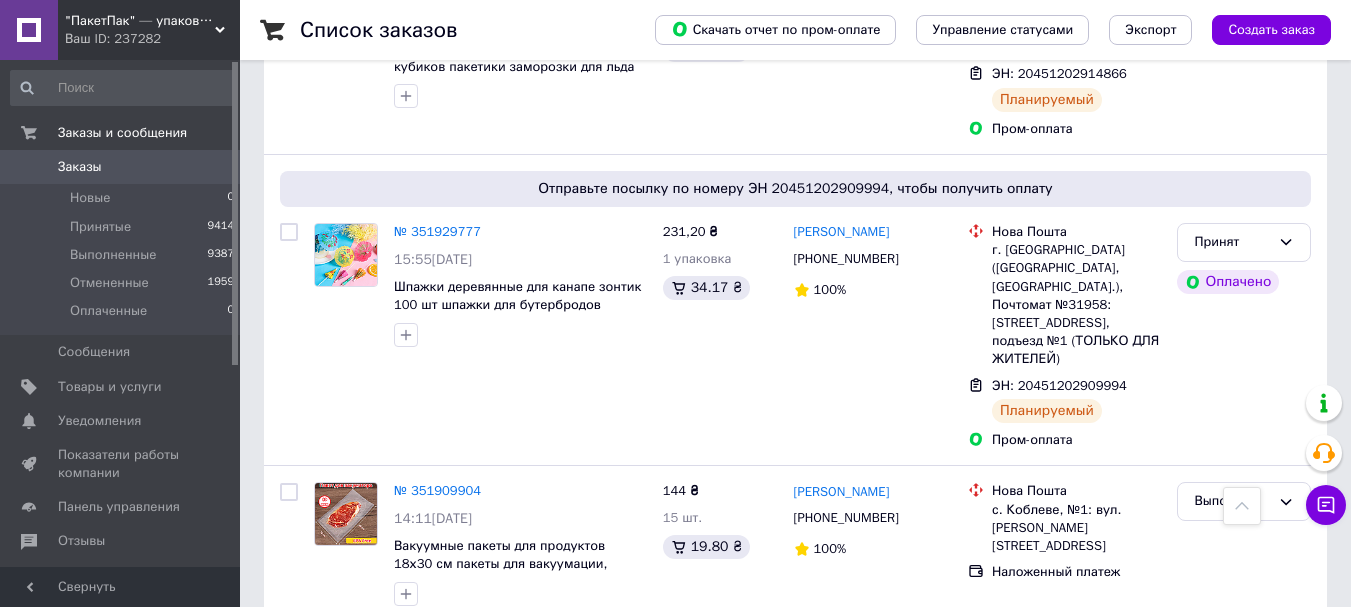click 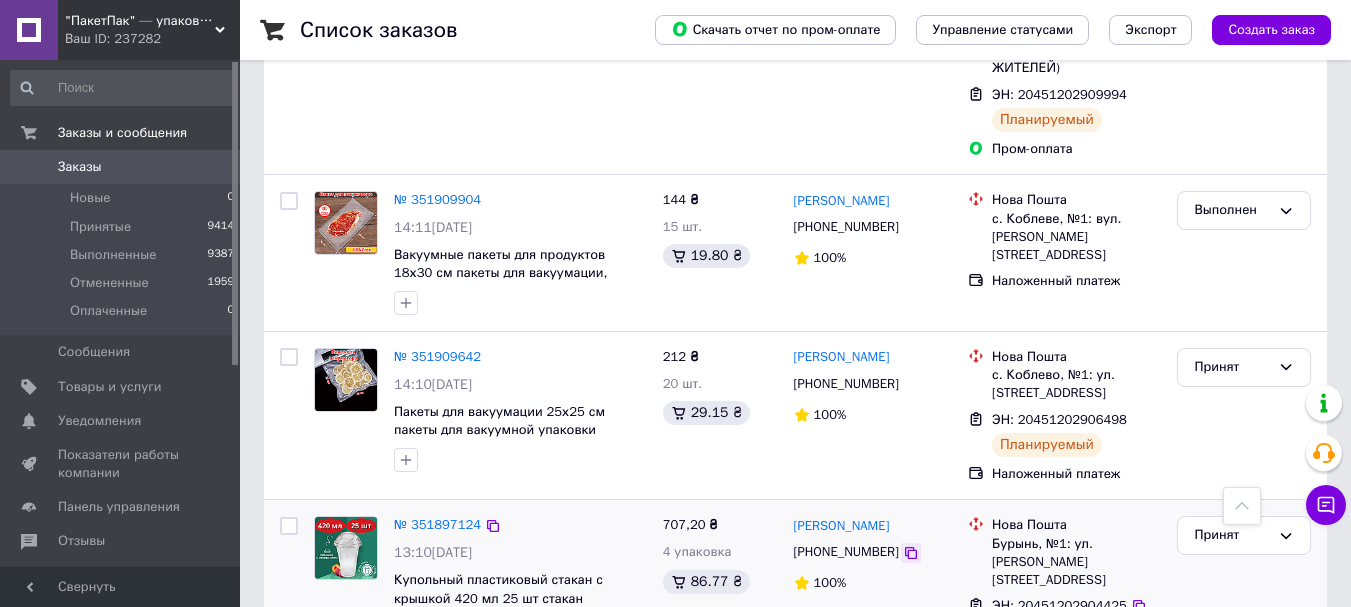 scroll, scrollTop: 4600, scrollLeft: 0, axis: vertical 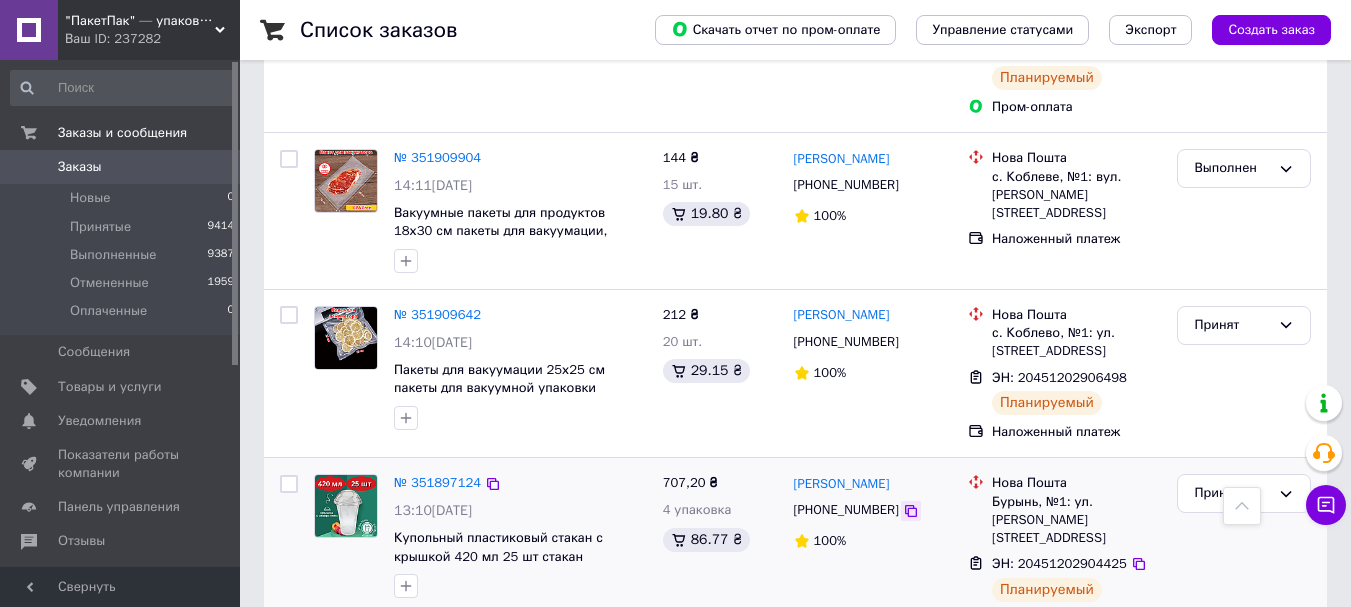 click 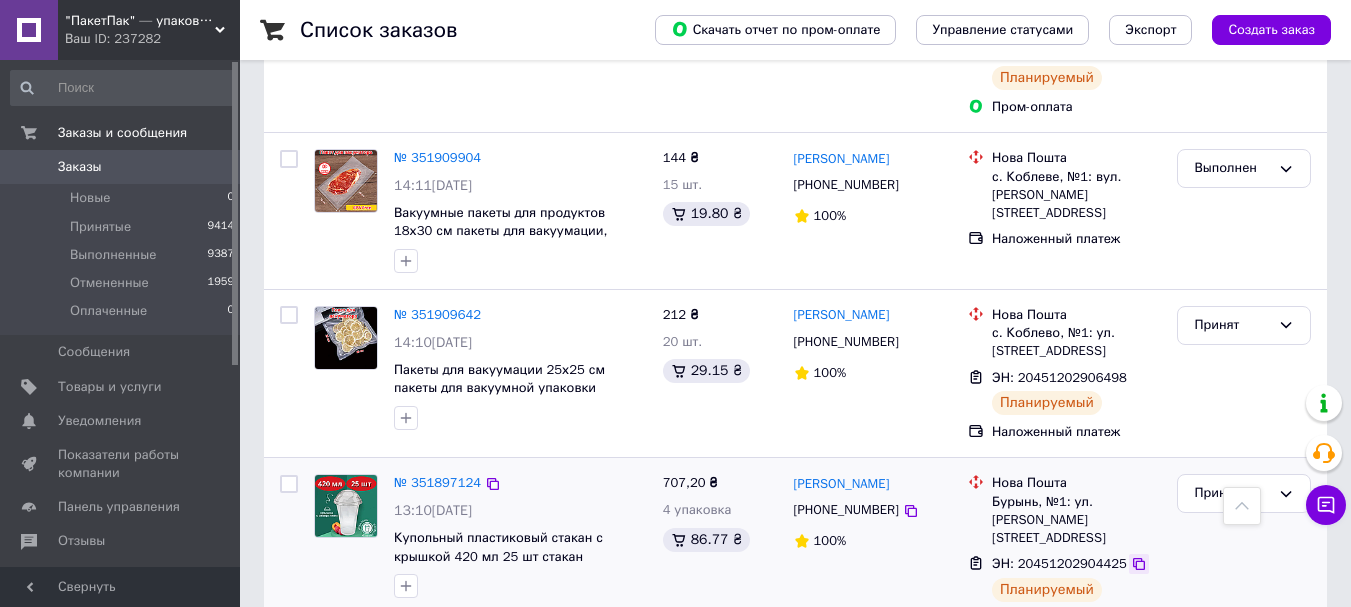 click 